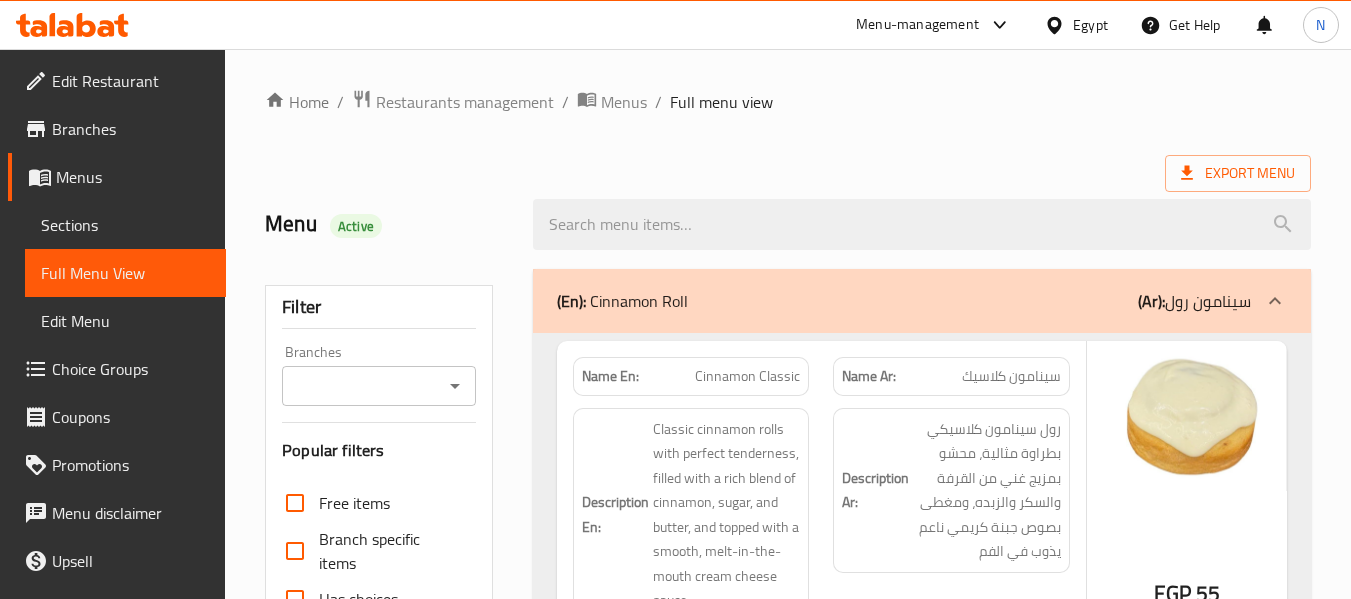 scroll, scrollTop: 4266, scrollLeft: 0, axis: vertical 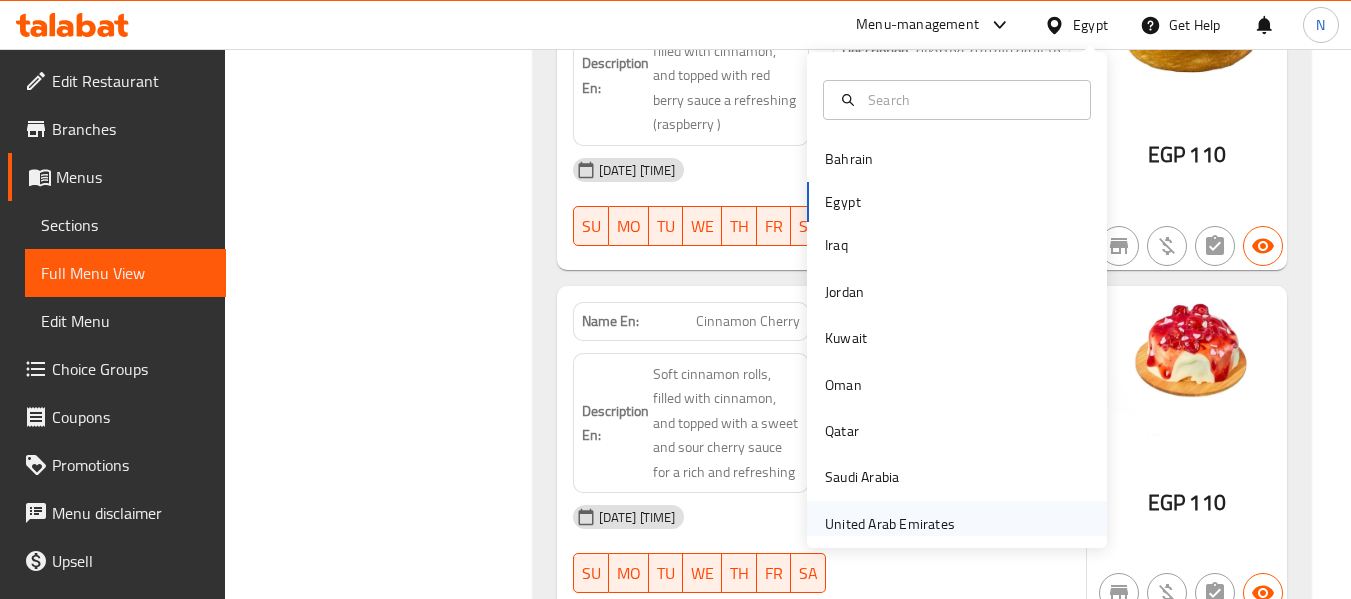 click on "United Arab Emirates" at bounding box center [890, 524] 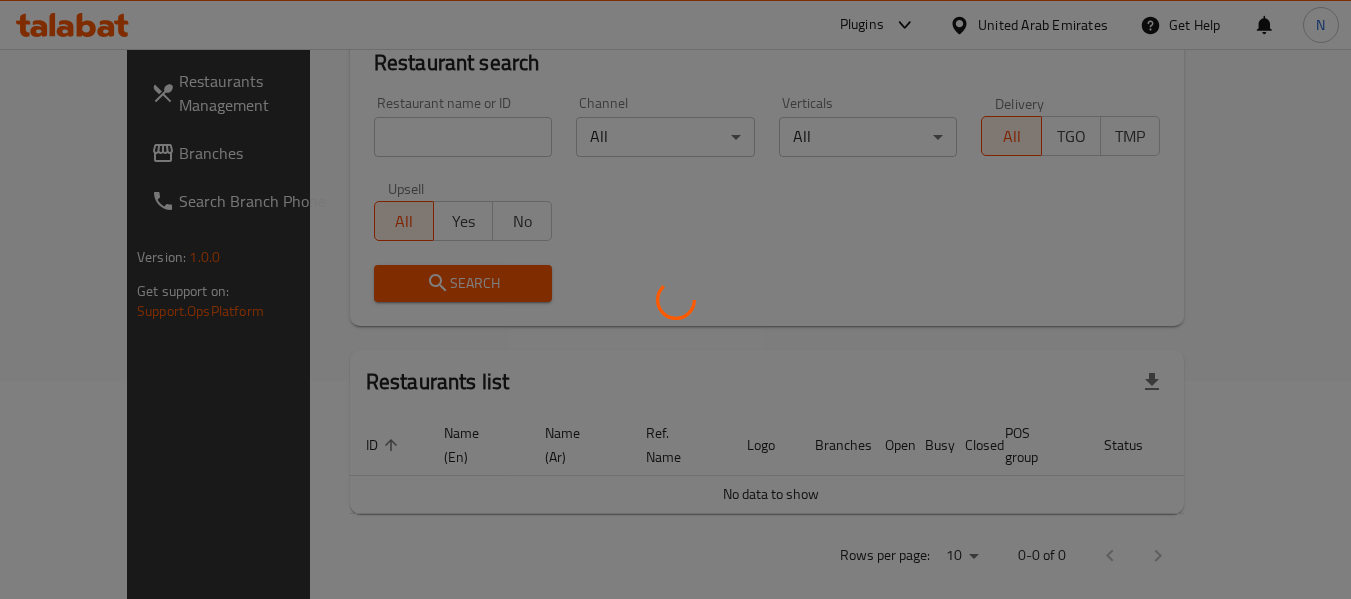 scroll, scrollTop: 915, scrollLeft: 0, axis: vertical 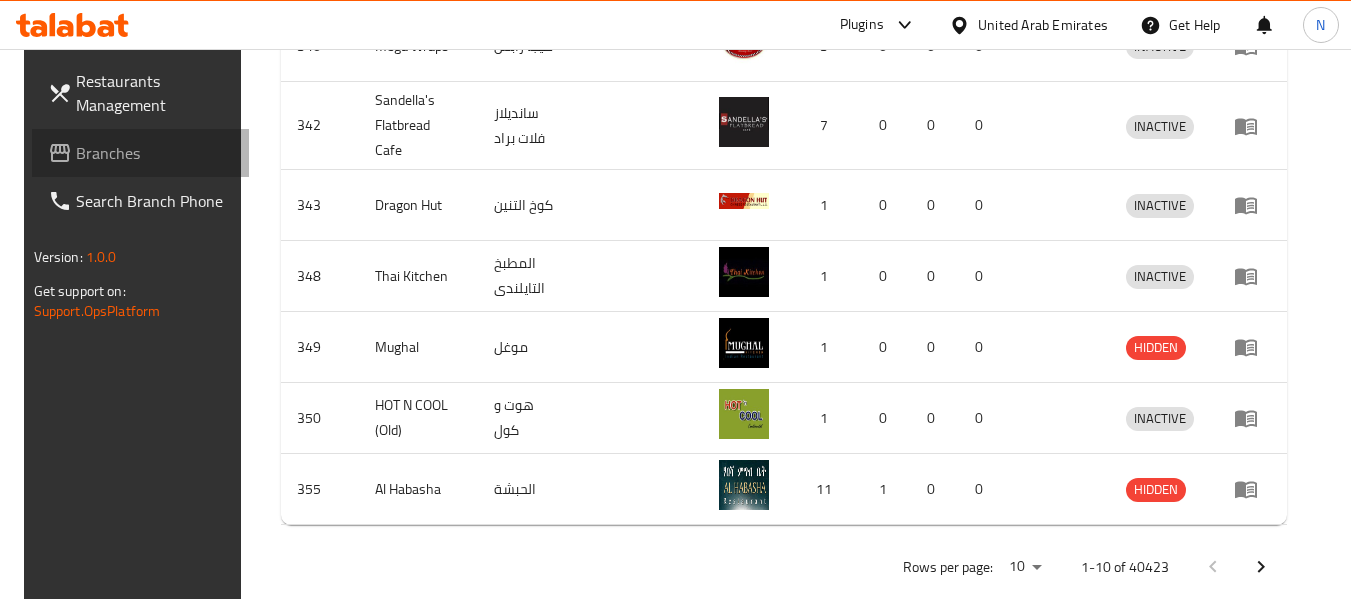click on "Branches" at bounding box center (155, 153) 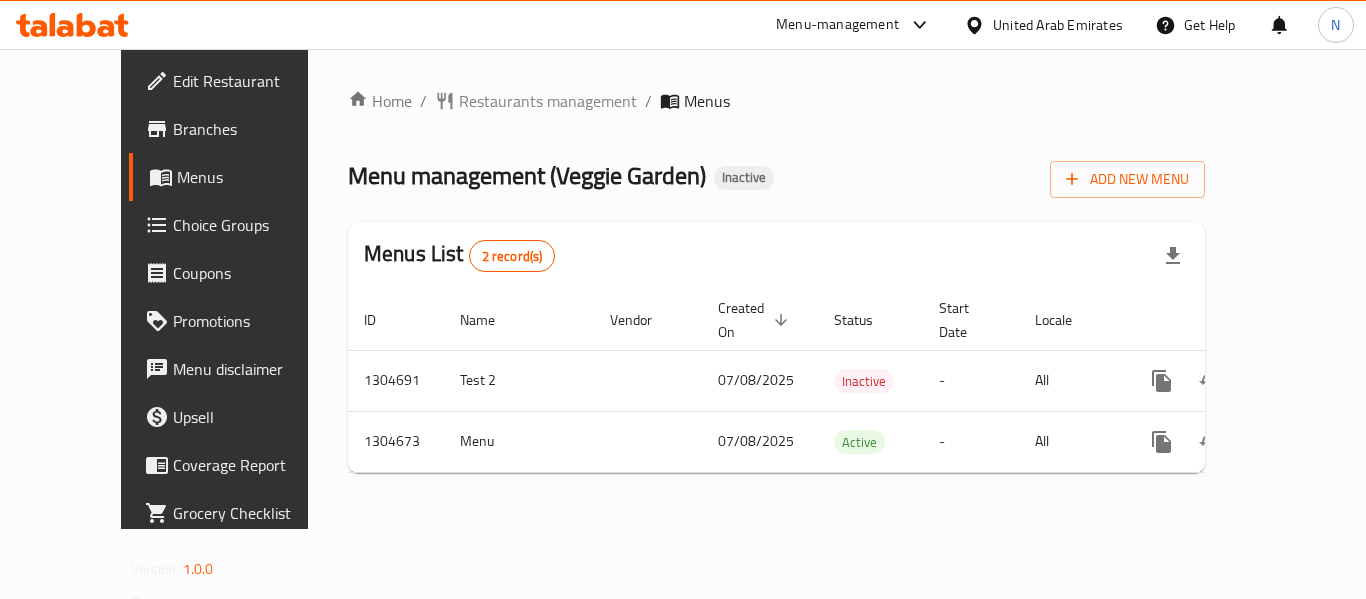 scroll, scrollTop: 0, scrollLeft: 0, axis: both 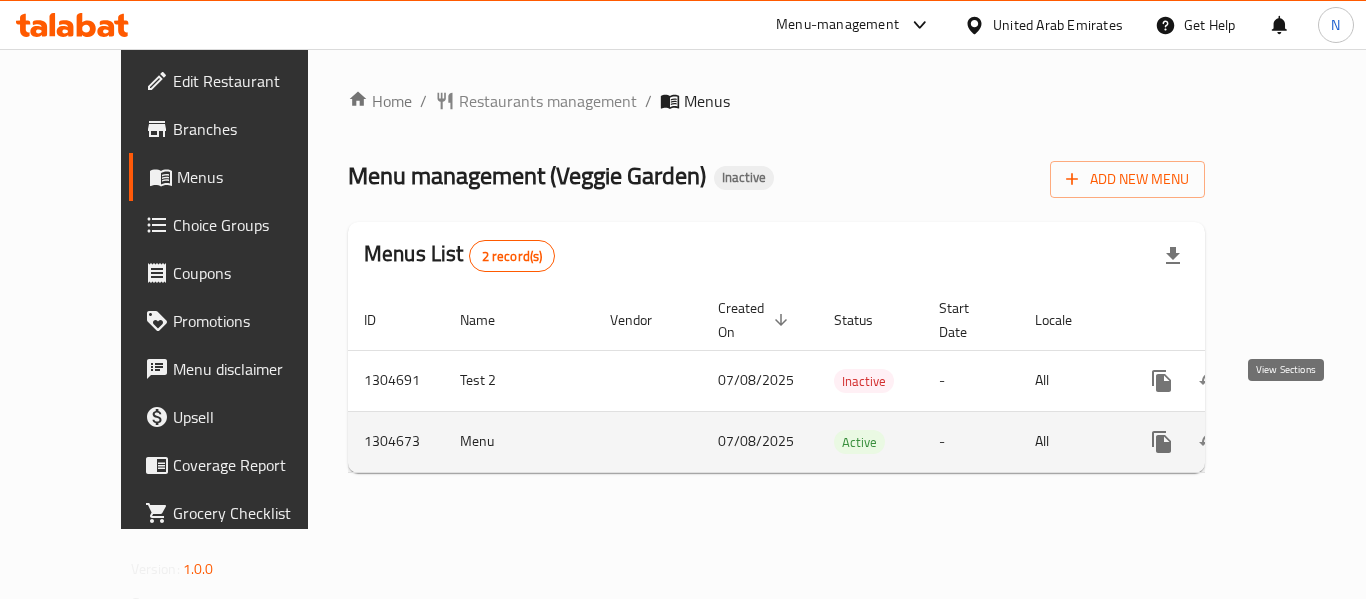 click 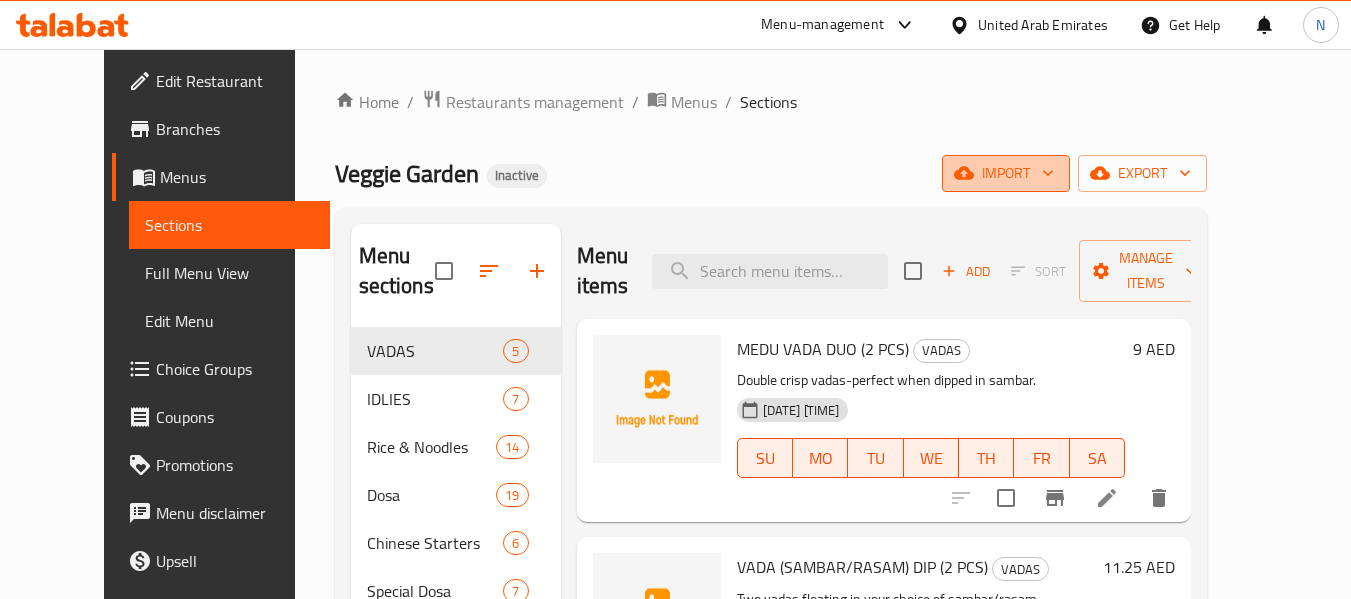 click 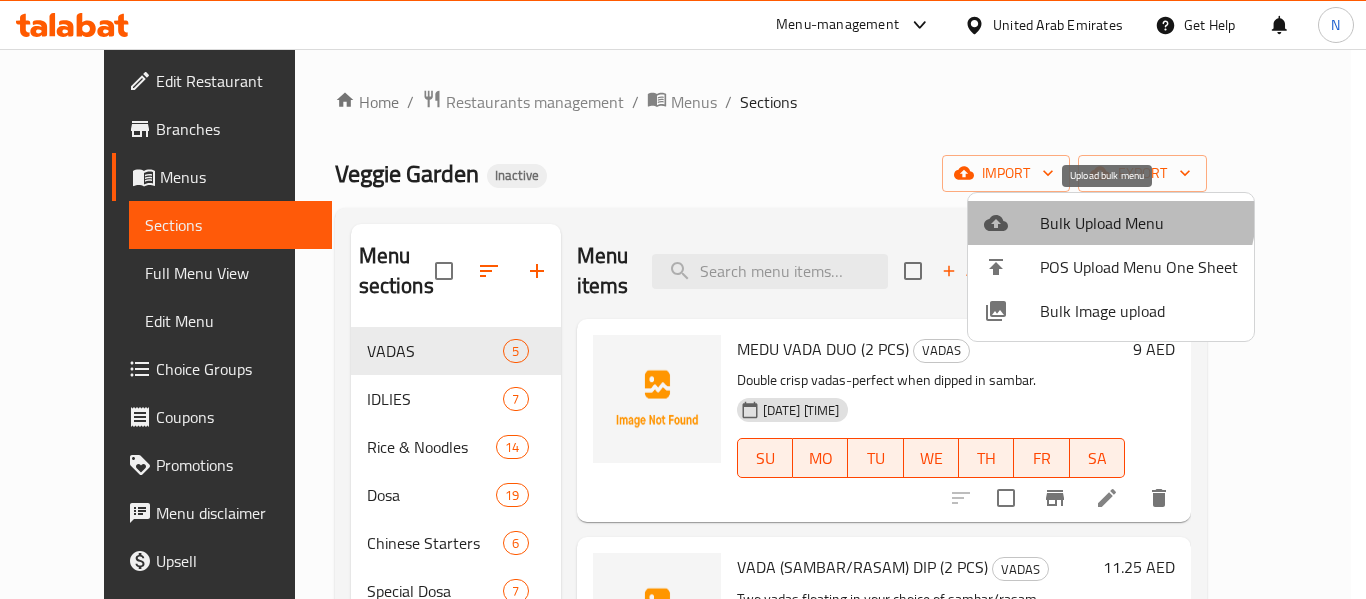 click on "Bulk Upload Menu" at bounding box center (1111, 223) 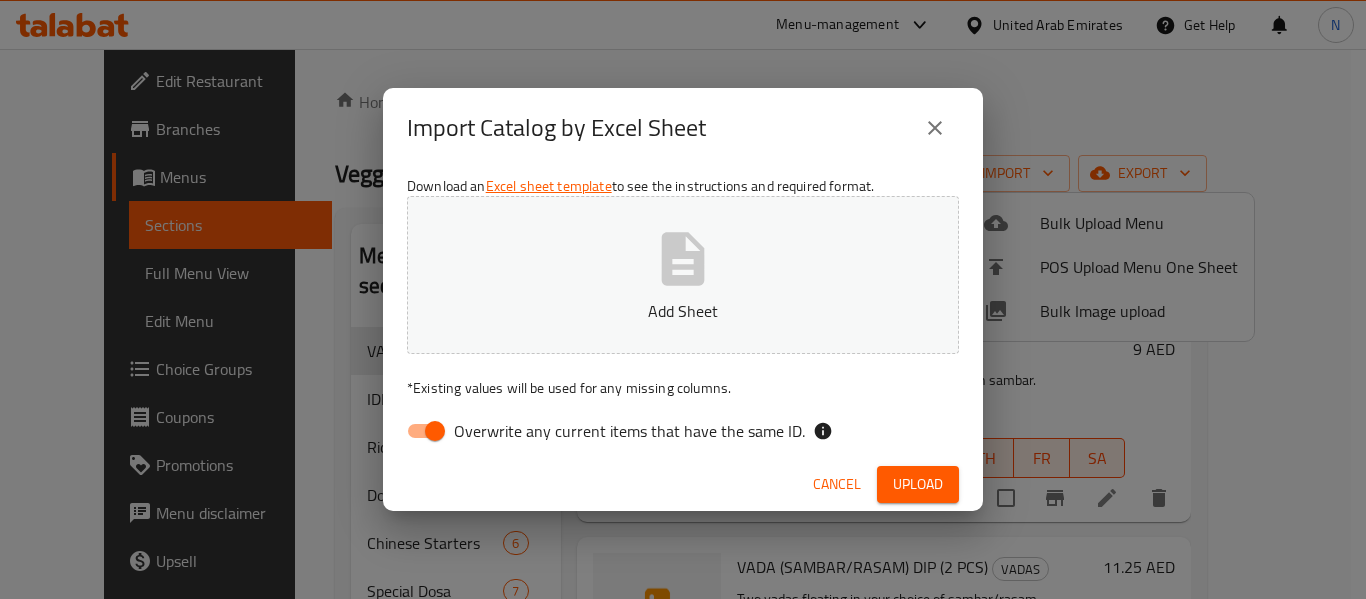 click on "Download an  Excel sheet template  to see the instructions and required format. Add Sheet * Existing values will be used for any missing columns. Overwrite any current items that have the same ID." at bounding box center [683, 313] 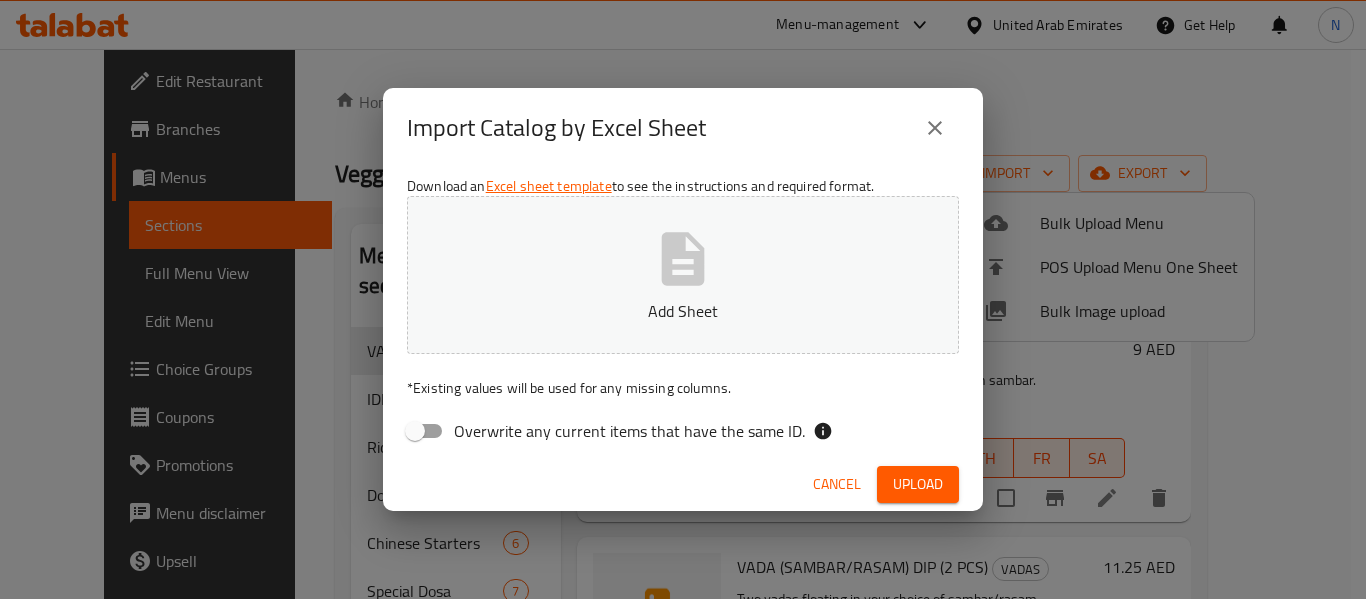click on "Add Sheet" at bounding box center (683, 275) 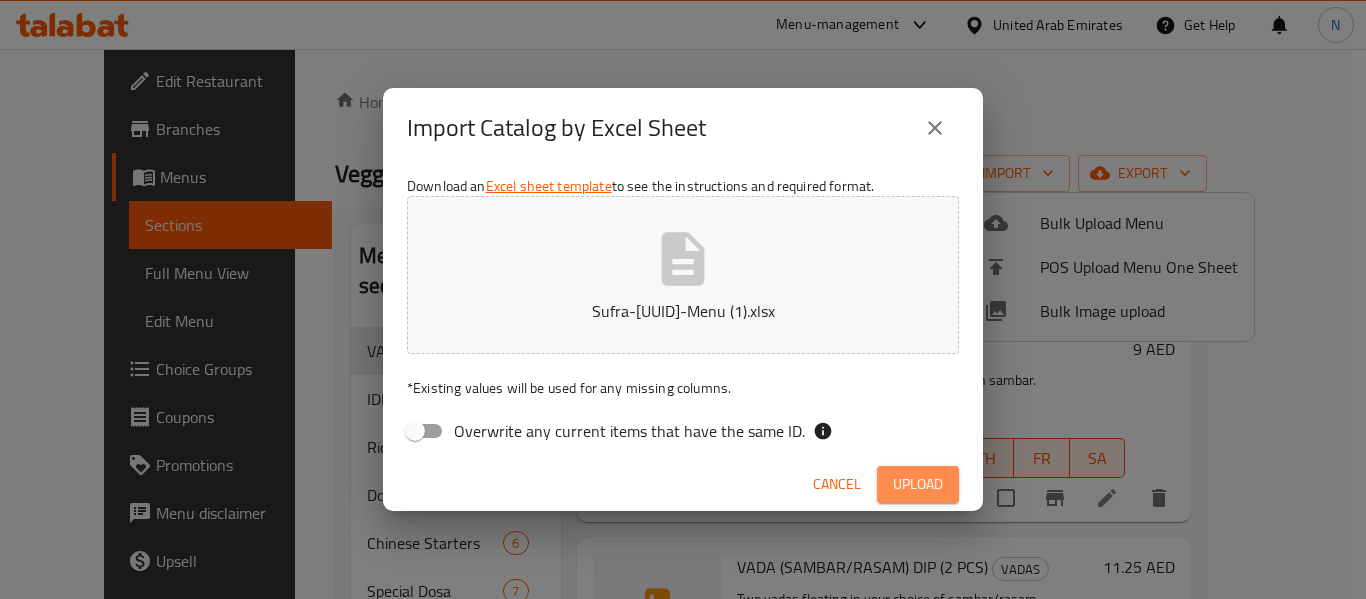 click on "Upload" at bounding box center (918, 484) 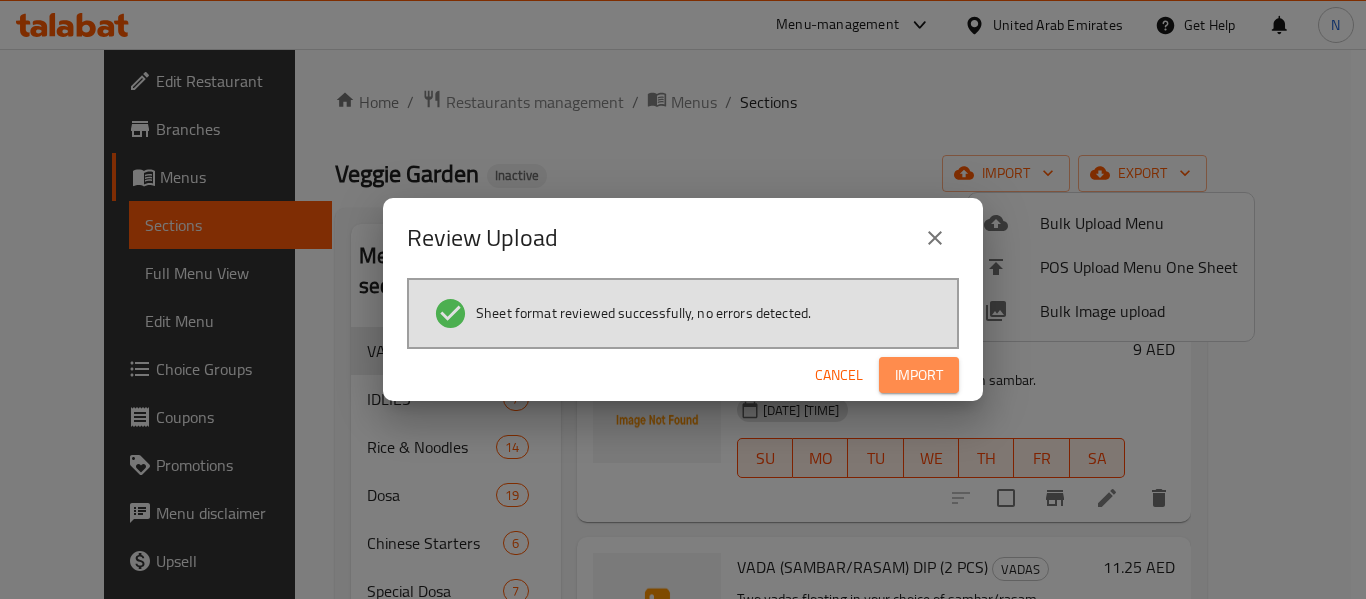 click on "Import" at bounding box center [919, 375] 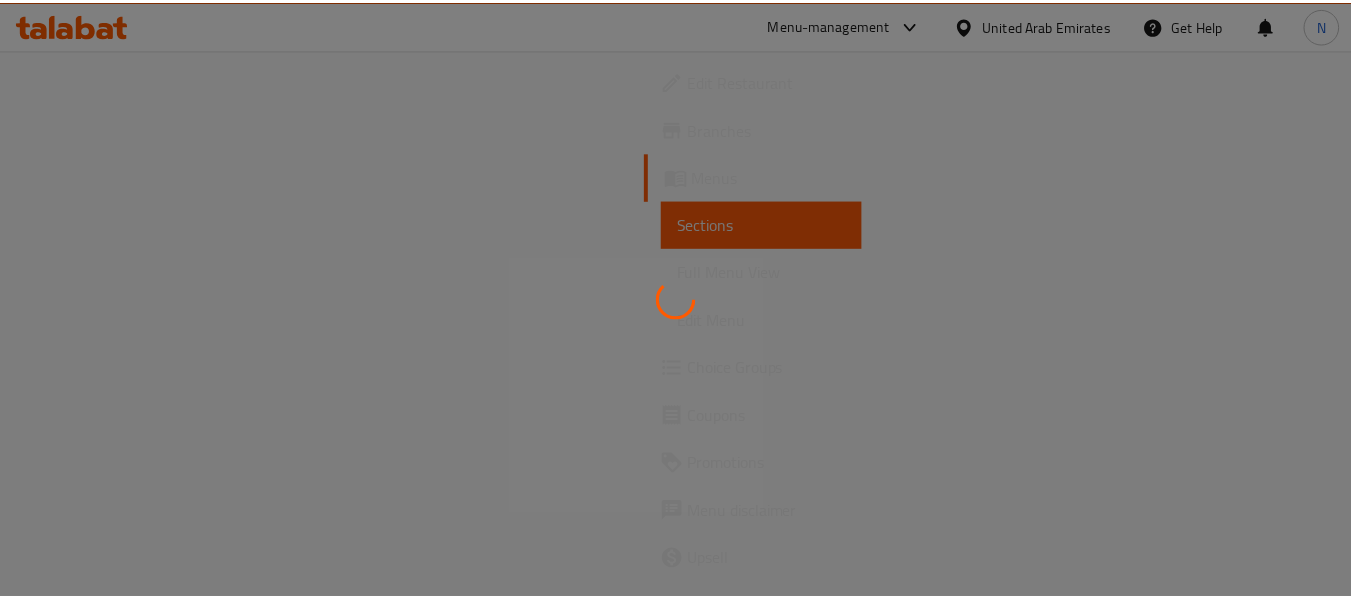 scroll, scrollTop: 0, scrollLeft: 0, axis: both 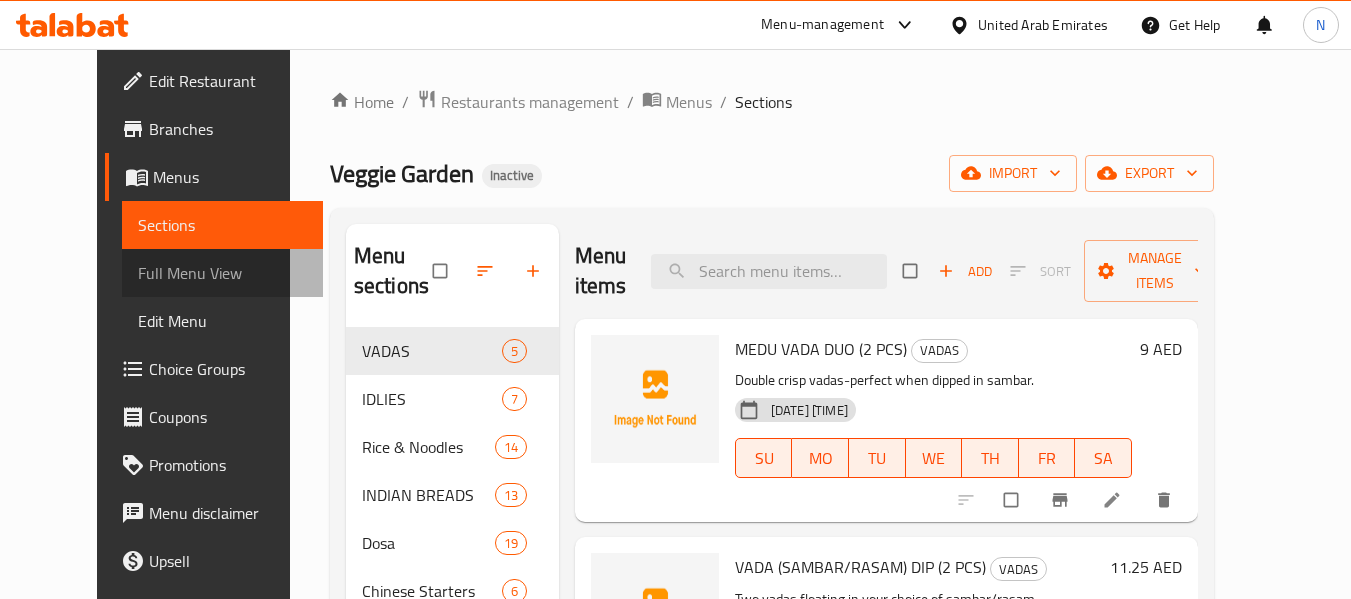 click on "Full Menu View" at bounding box center (222, 273) 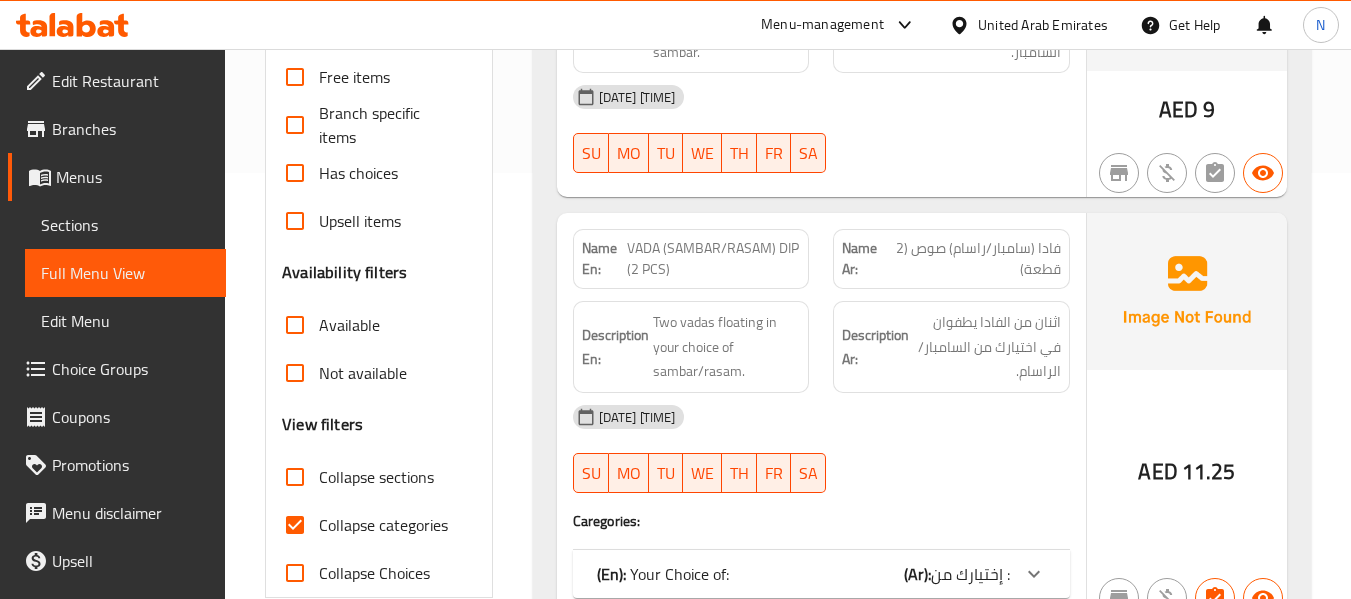 scroll, scrollTop: 427, scrollLeft: 0, axis: vertical 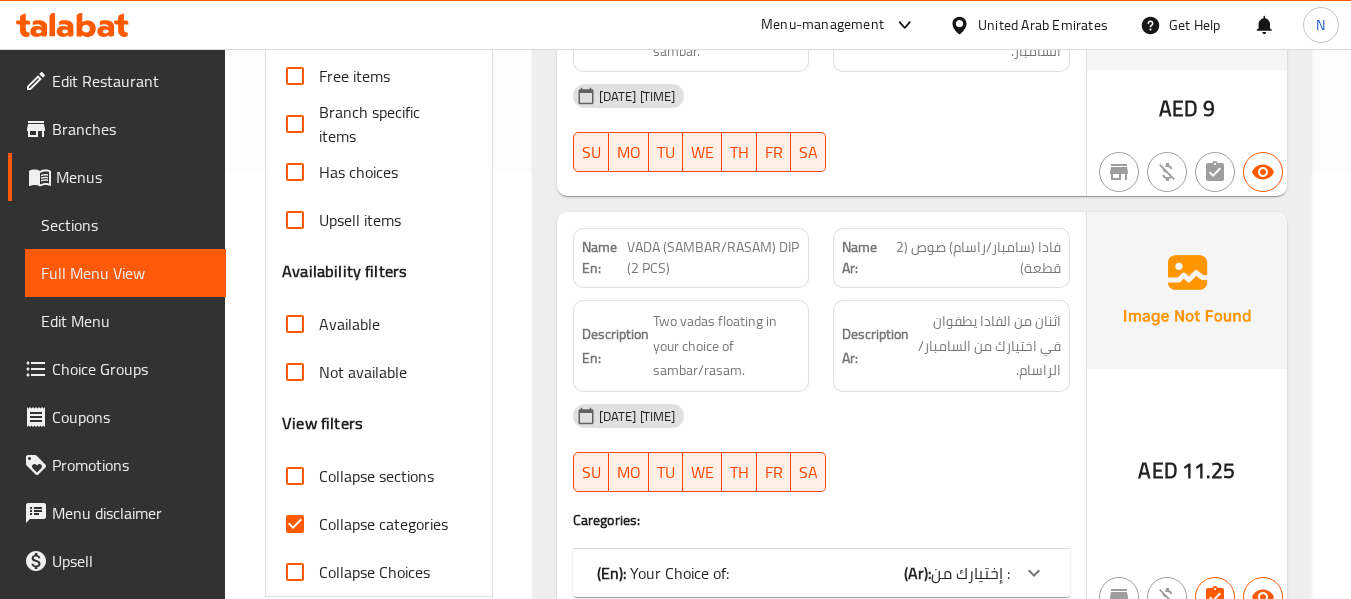click on "Collapse sections" at bounding box center [295, 476] 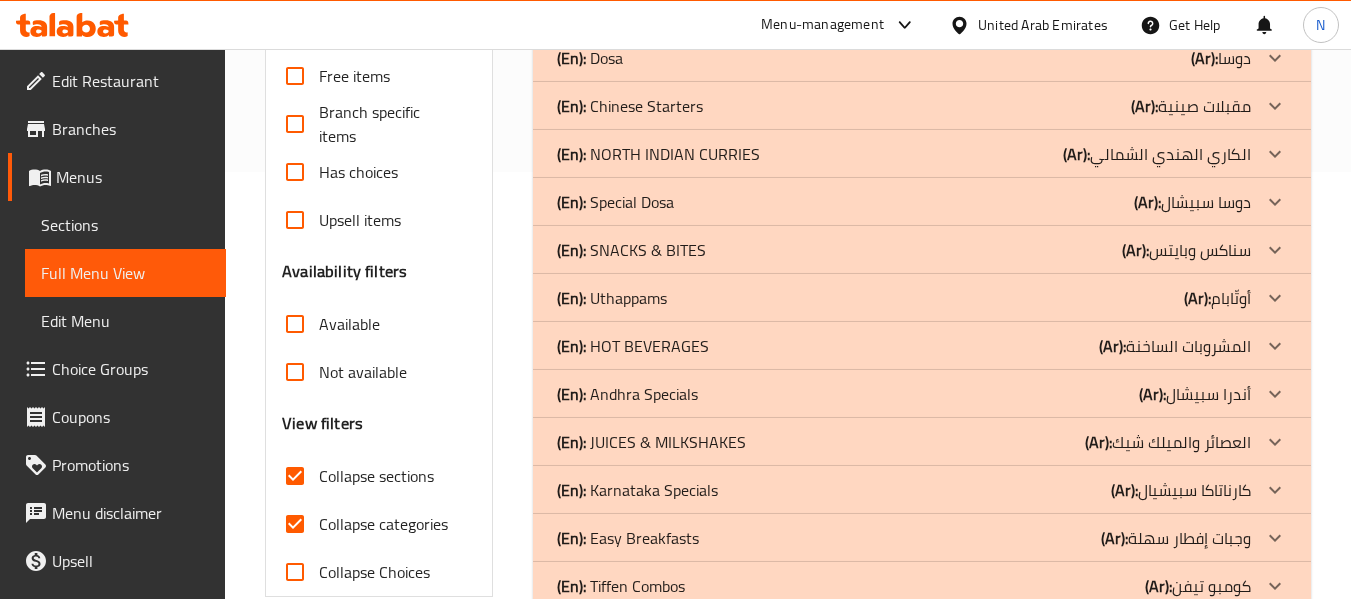 scroll, scrollTop: 574, scrollLeft: 0, axis: vertical 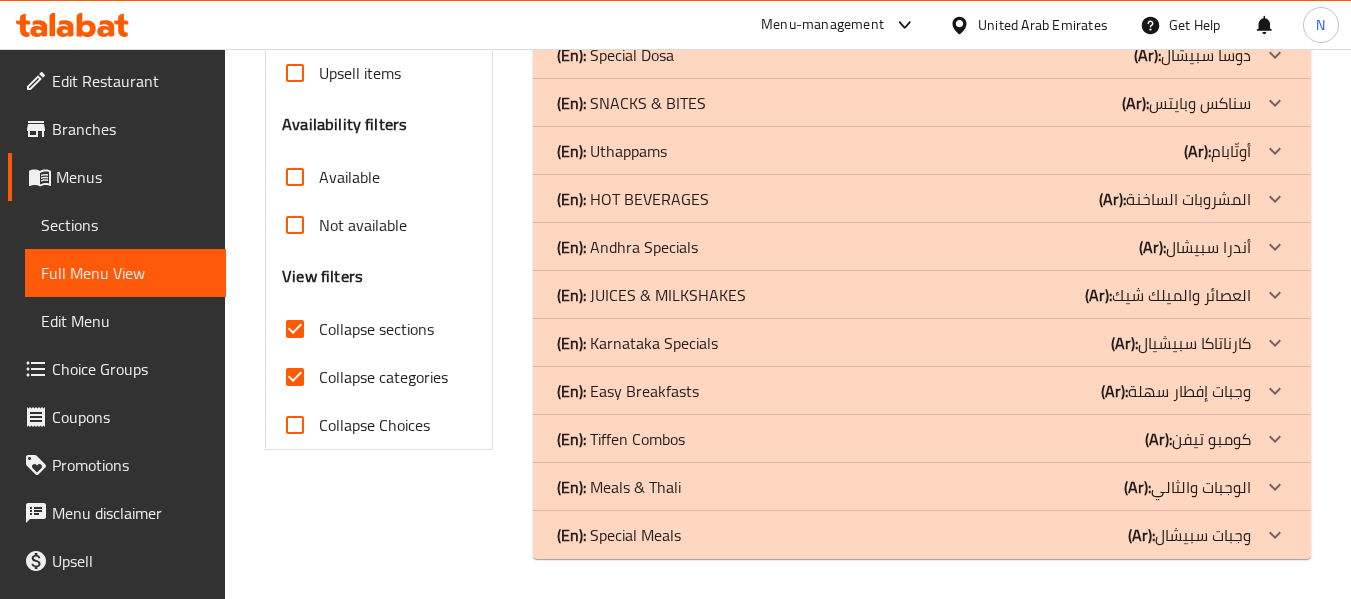 click on "(En):   JUICES & MILKSHAKES (Ar): العصائر والميلك شيك" at bounding box center (904, -281) 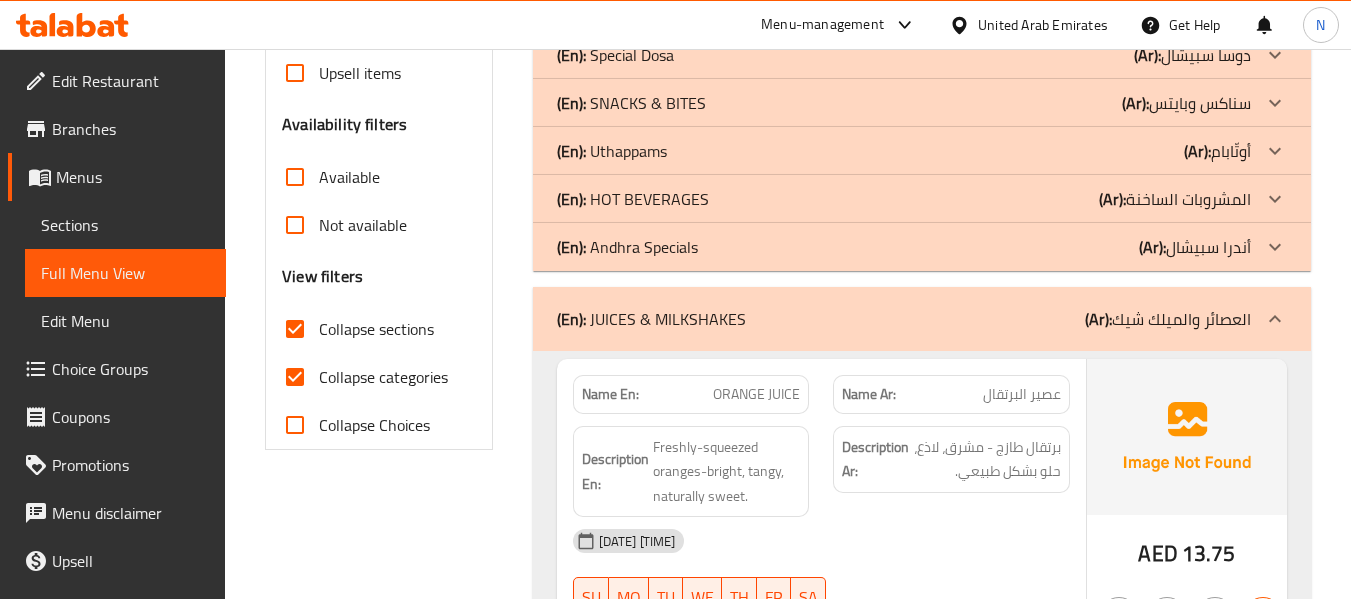 scroll, scrollTop: 495, scrollLeft: 0, axis: vertical 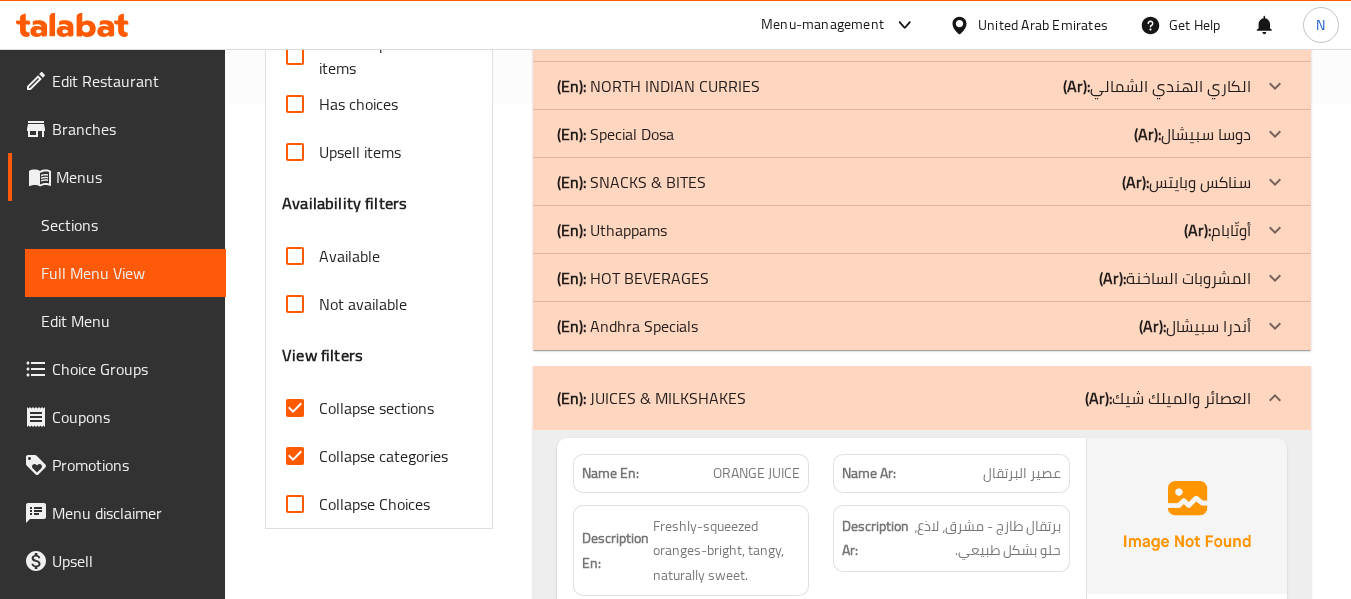 click on "(En):   HOT BEVERAGES (Ar): المشروبات الساخنة" at bounding box center [904, -202] 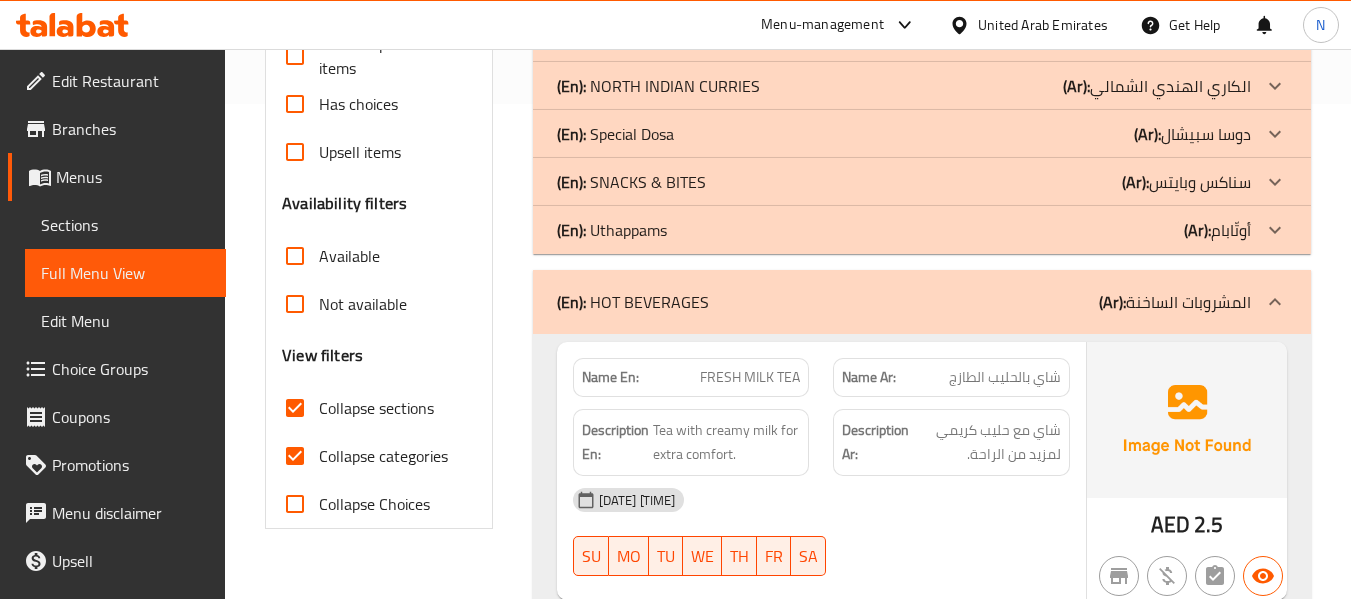 scroll, scrollTop: 419, scrollLeft: 0, axis: vertical 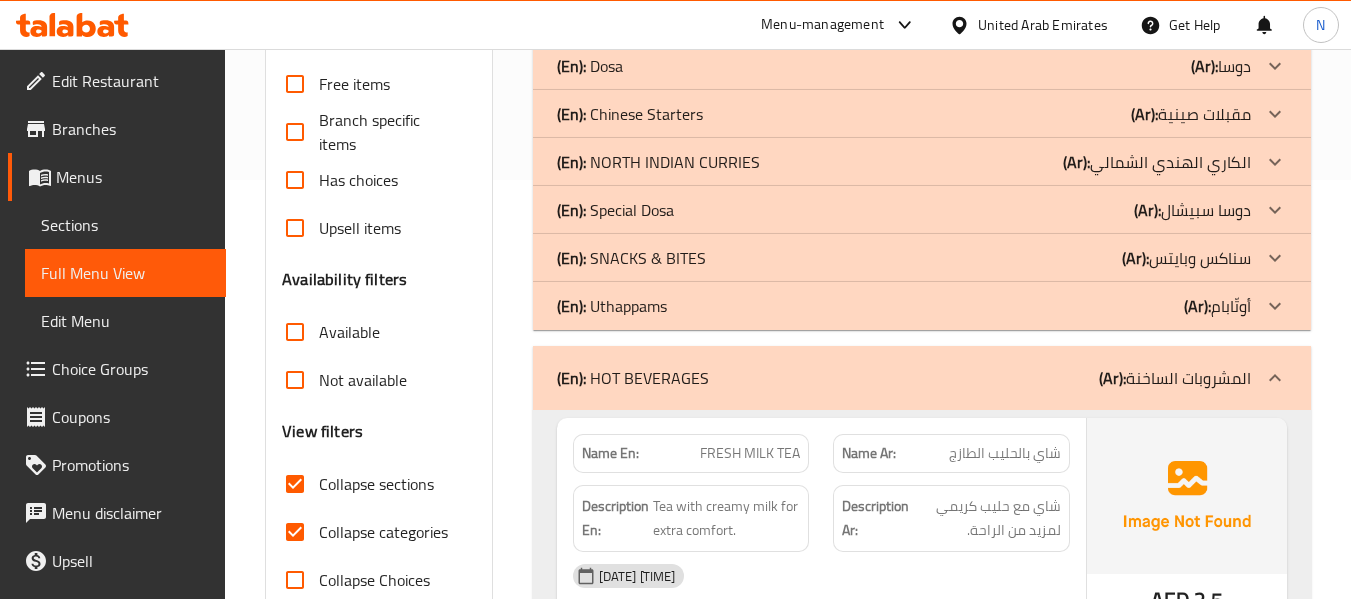 click on "(En):   SNACKS & BITES (Ar): سناكس وبايتس" at bounding box center (904, -126) 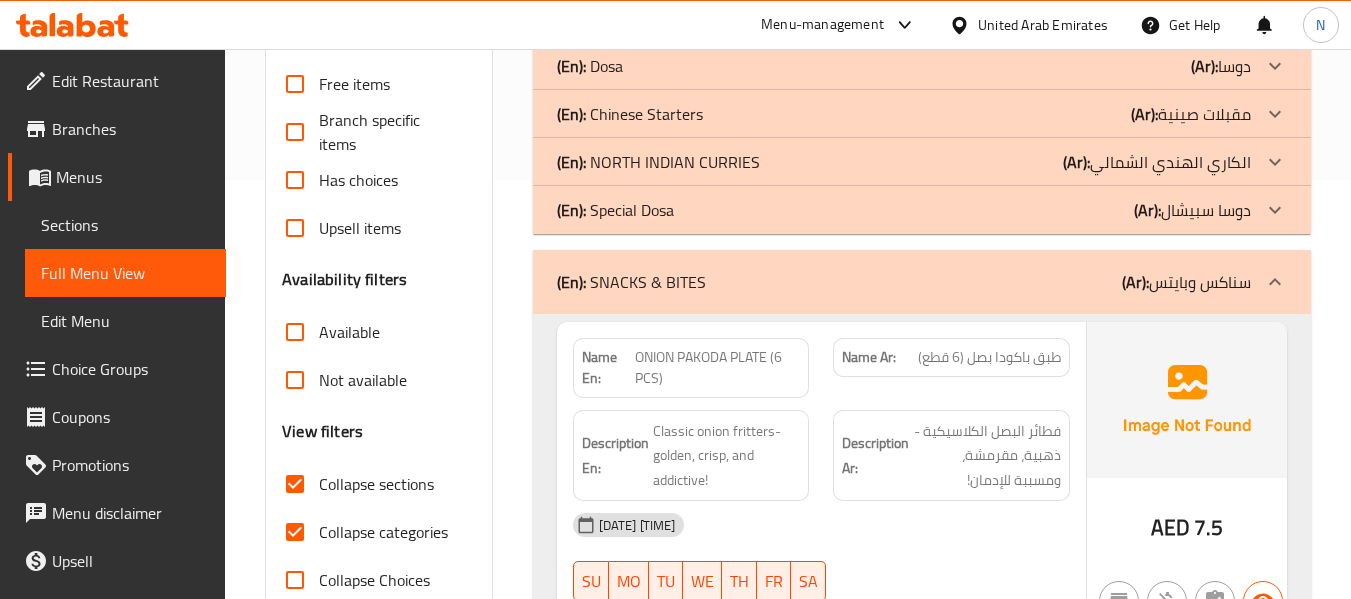 scroll, scrollTop: 289, scrollLeft: 0, axis: vertical 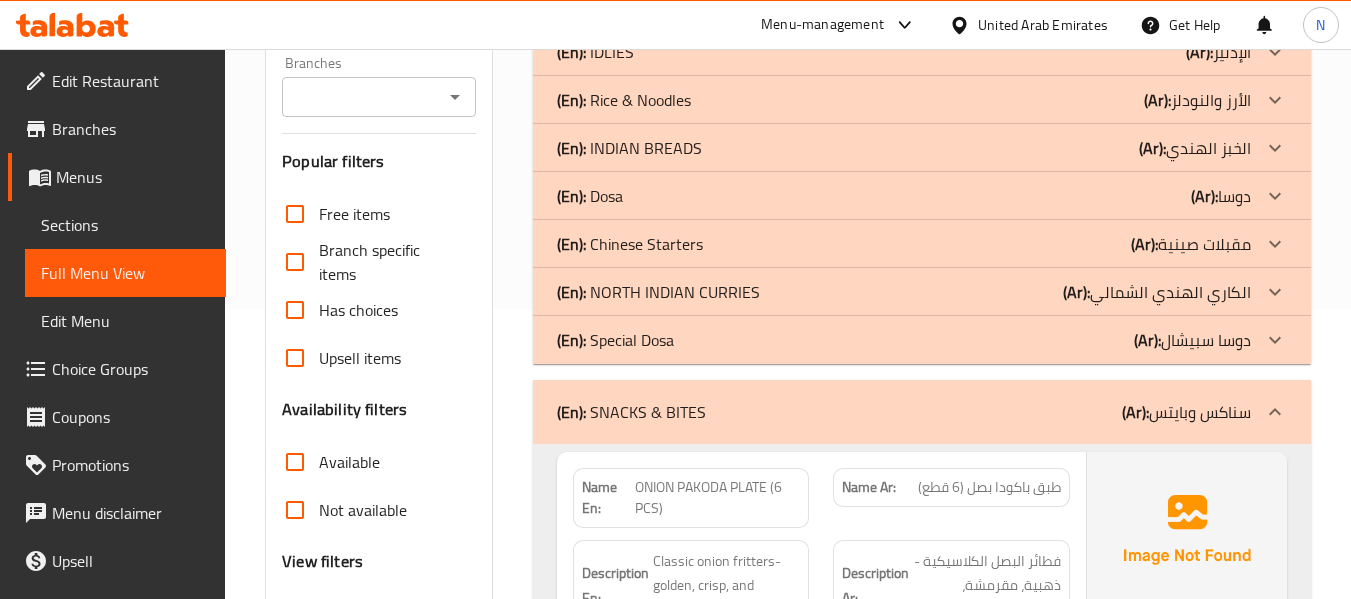 click on "(En):   NORTH INDIAN CURRIES (Ar): الكاري الهندي الشمالي" at bounding box center (904, 4) 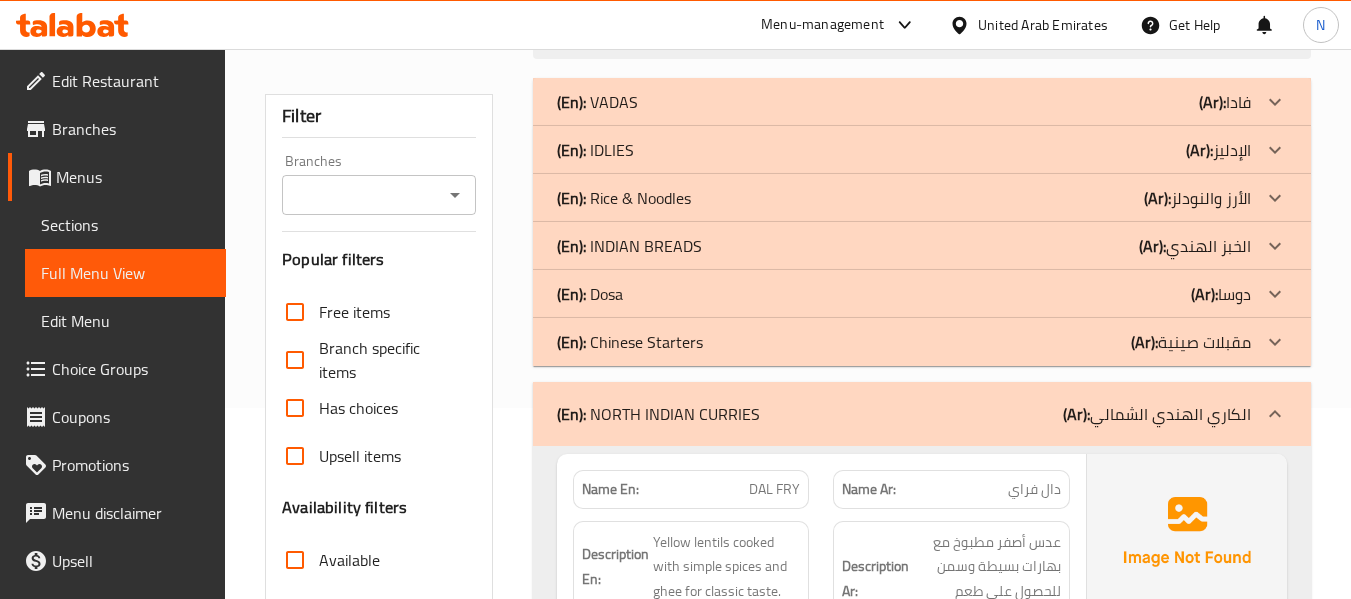 scroll, scrollTop: 188, scrollLeft: 0, axis: vertical 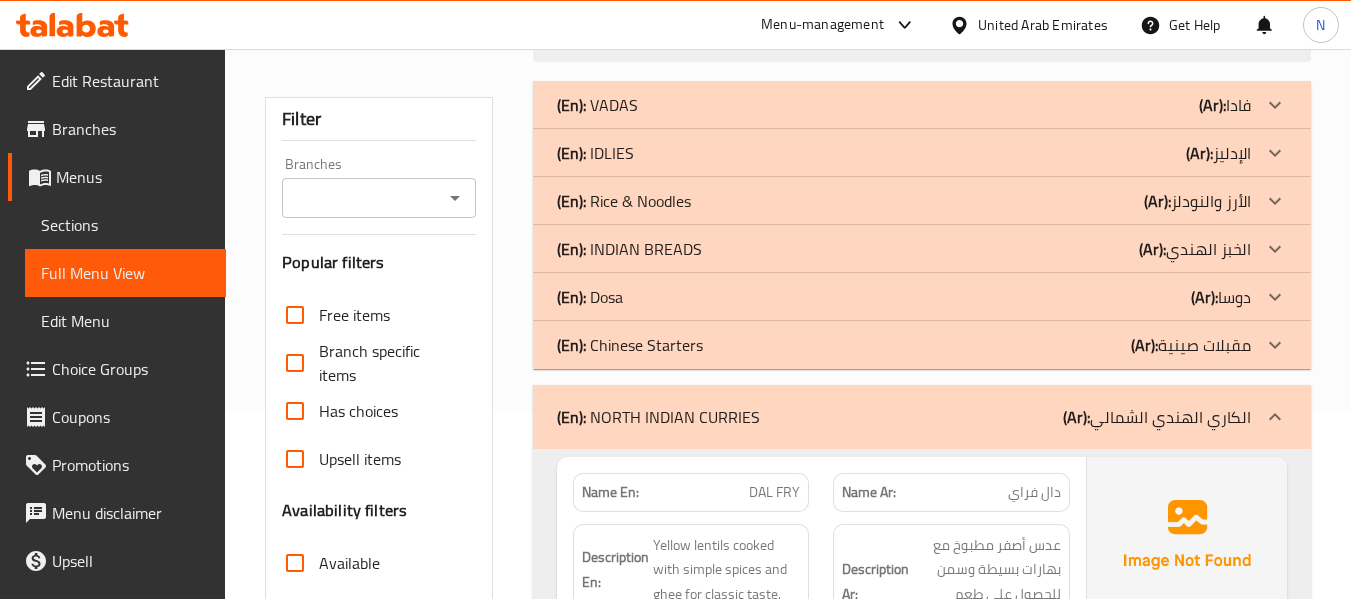 click on "(En):   INDIAN BREADS (Ar): الخبز الهندي" at bounding box center (922, 105) 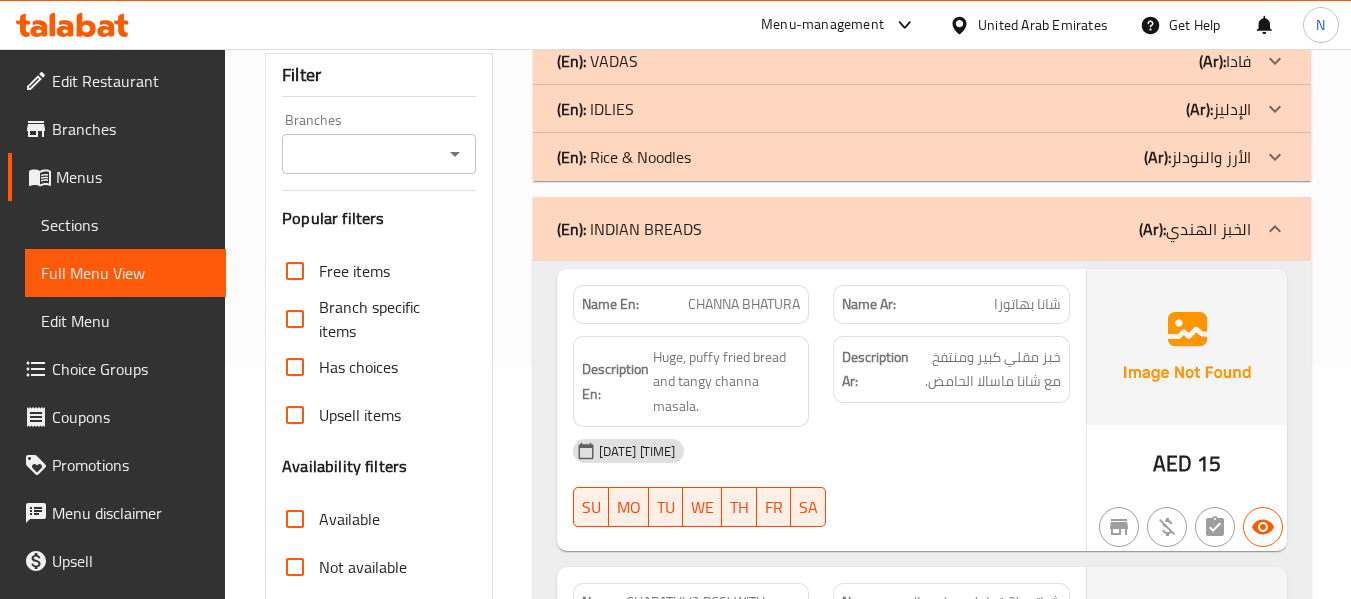 scroll, scrollTop: 234, scrollLeft: 0, axis: vertical 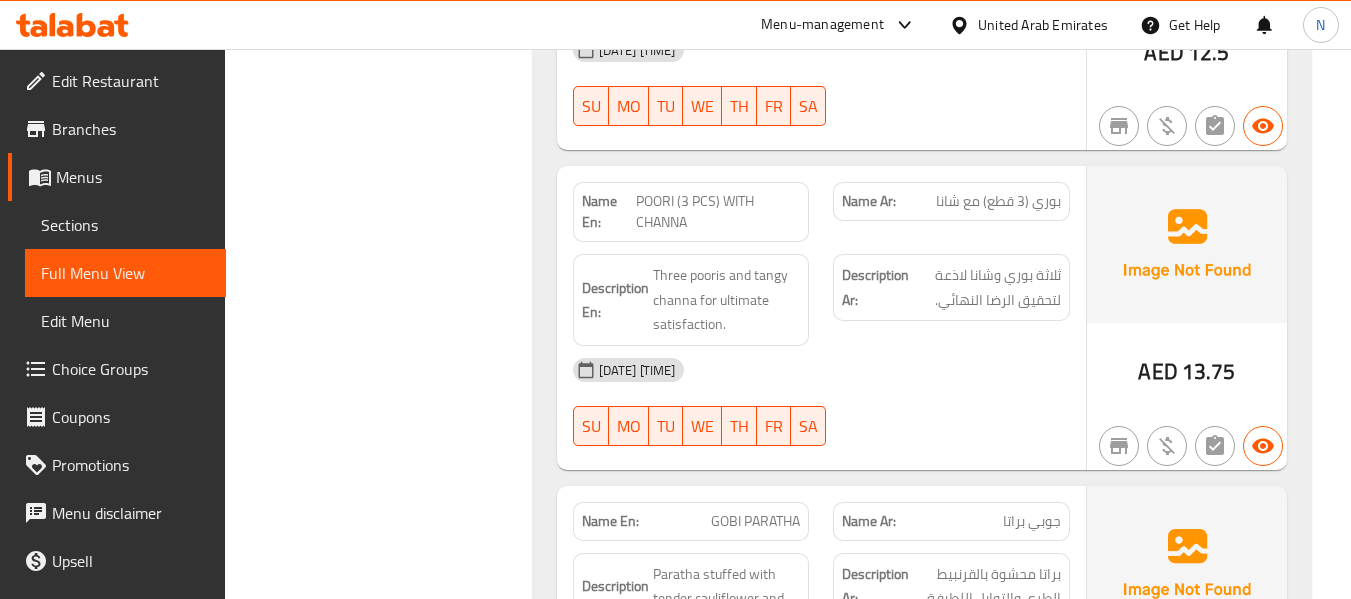 click on "Filter Branches Branches Popular filters Free items Branch specific items Has choices Upsell items Availability filters Available Not available View filters Collapse sections Collapse categories Collapse Choices" at bounding box center (386, 4979) 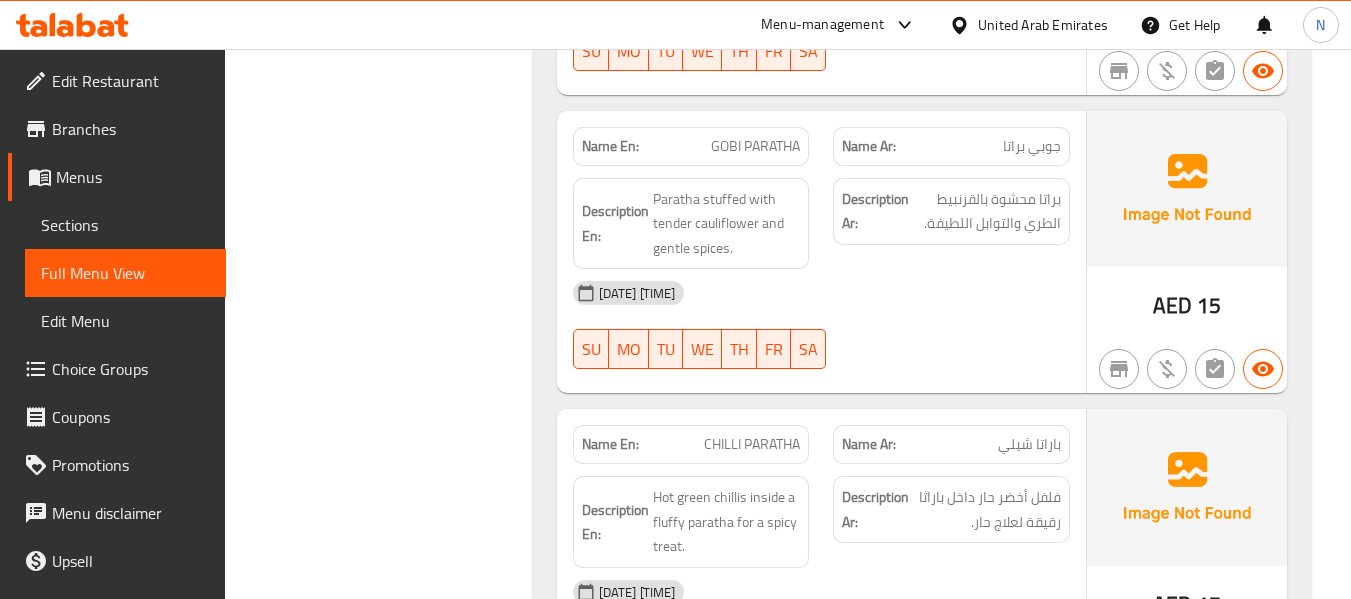 scroll, scrollTop: 2287, scrollLeft: 0, axis: vertical 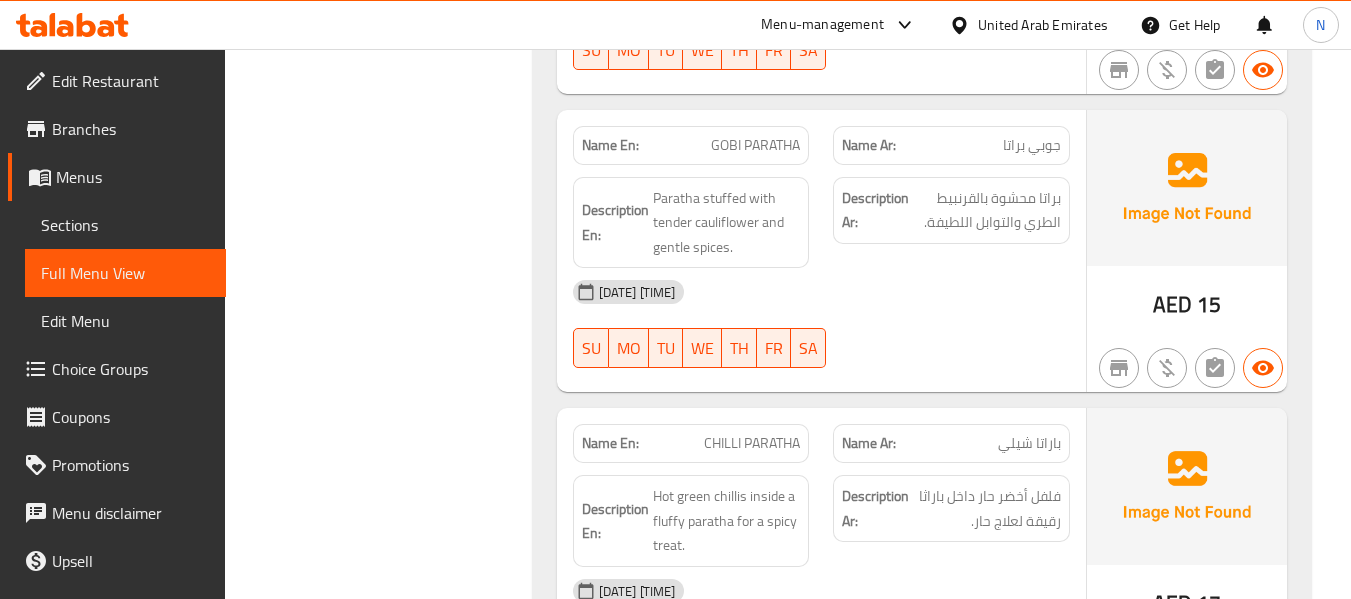 click on "Filter Branches Branches Popular filters Free items Branch specific items Has choices Upsell items Availability filters Available Not available View filters Collapse sections Collapse categories Collapse Choices" at bounding box center (386, 4603) 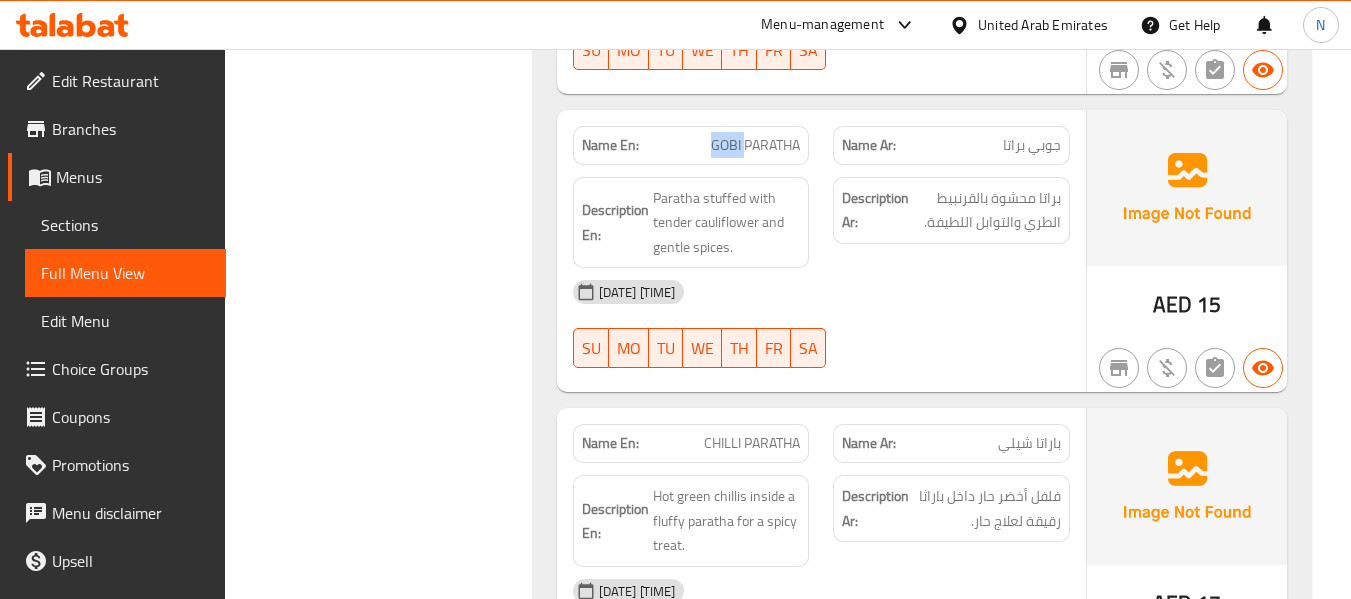 click on "GOBI PARATHA" at bounding box center [755, 145] 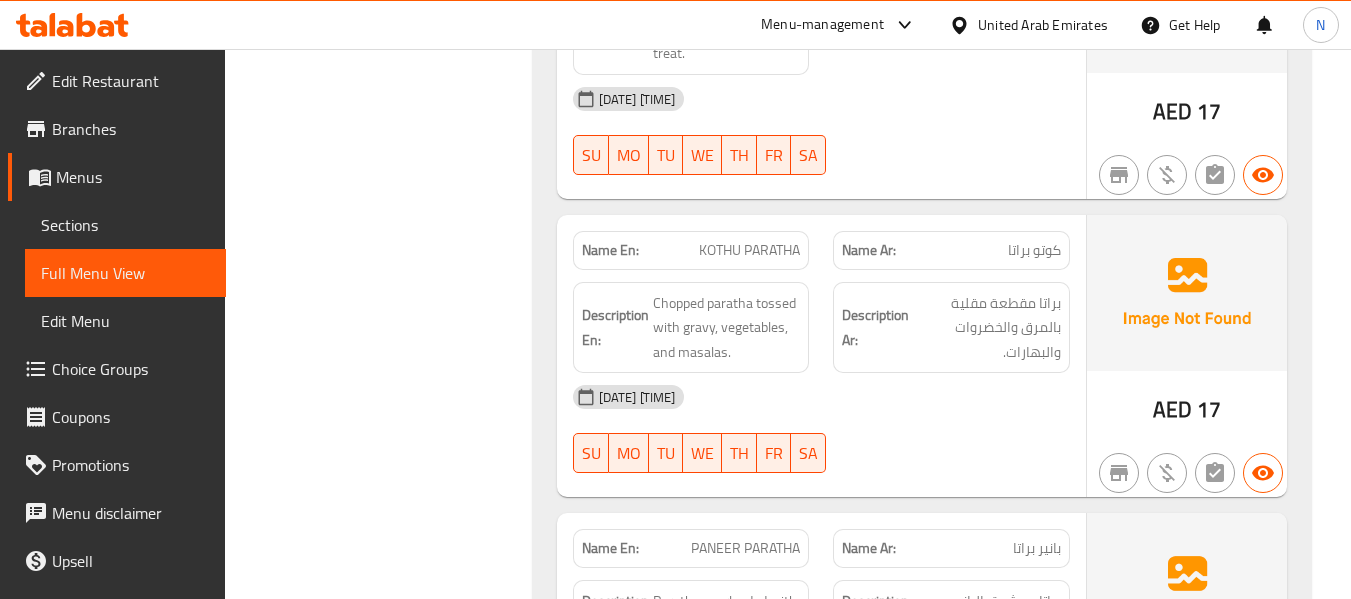 scroll, scrollTop: 2780, scrollLeft: 0, axis: vertical 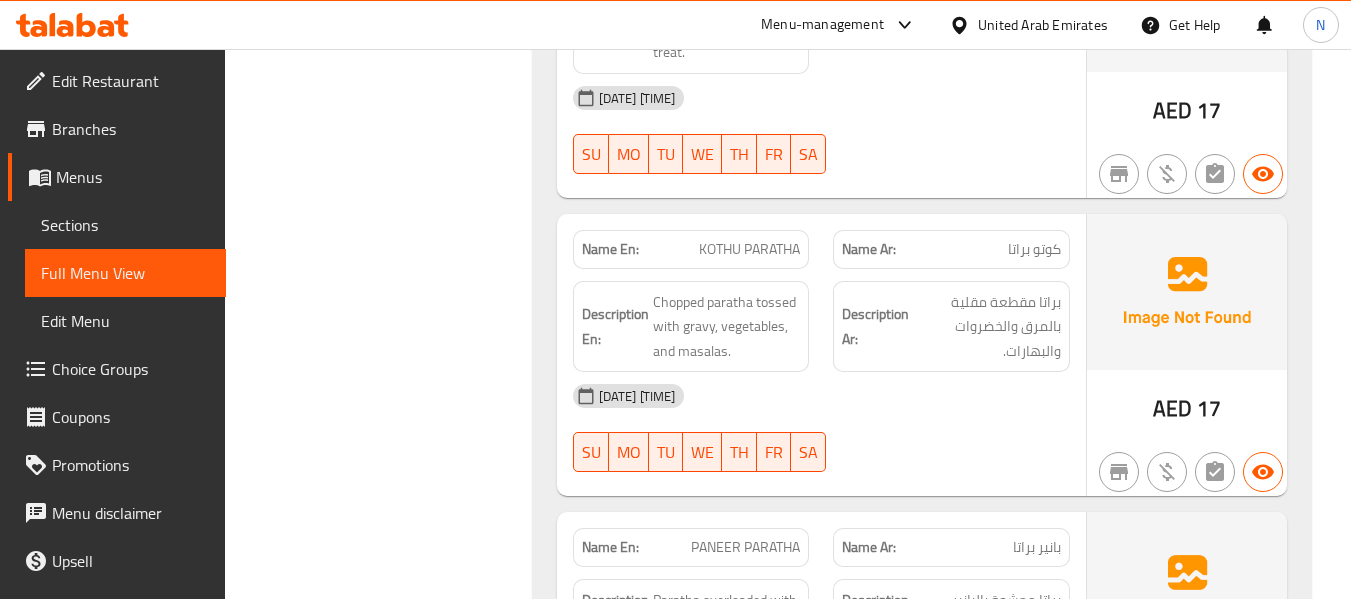 click on "KOTHU PARATHA" at bounding box center [749, 249] 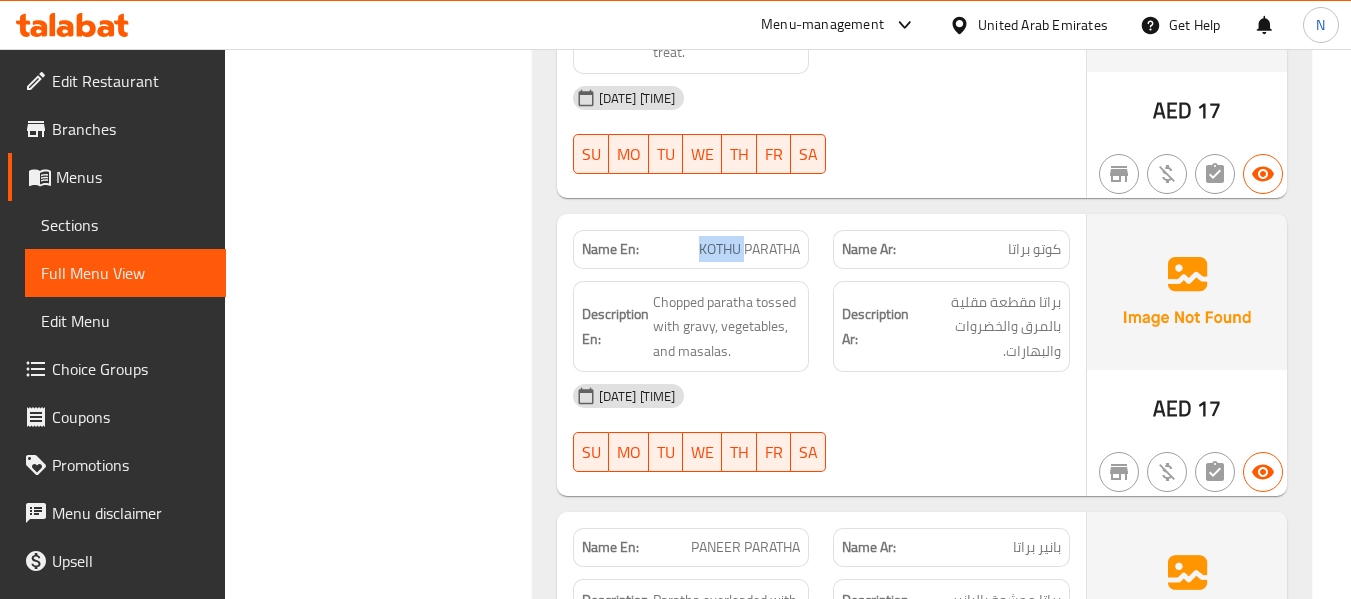 click on "KOTHU PARATHA" at bounding box center (749, 249) 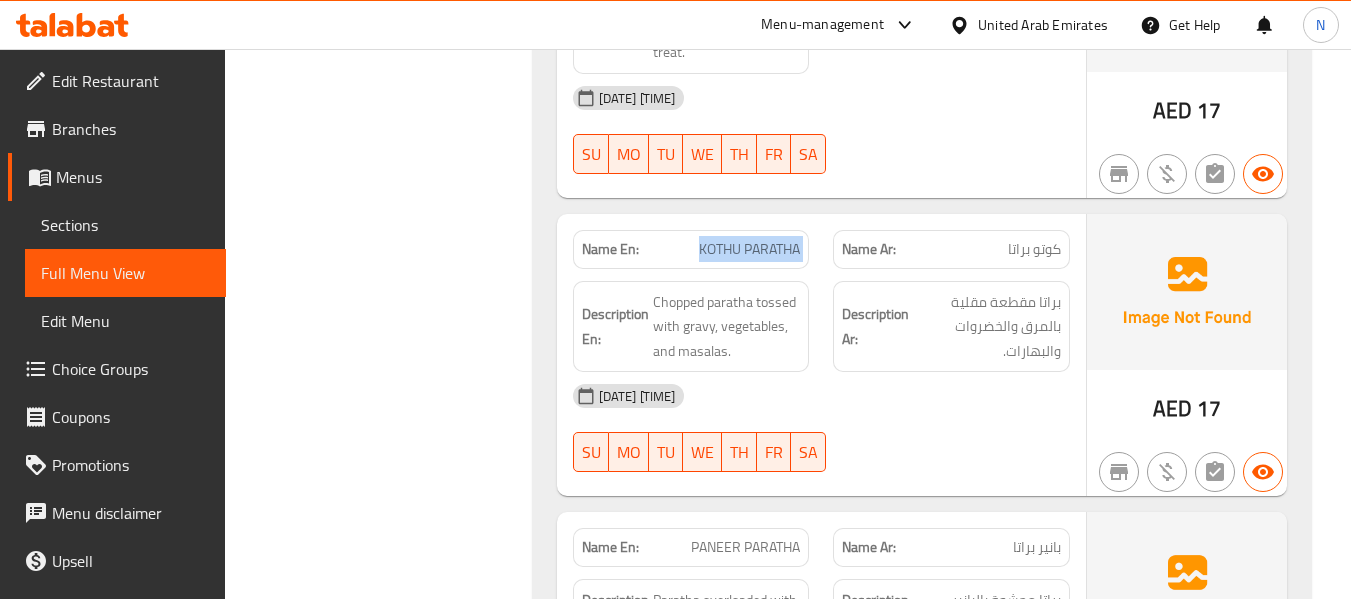 click on "KOTHU PARATHA" at bounding box center (749, 249) 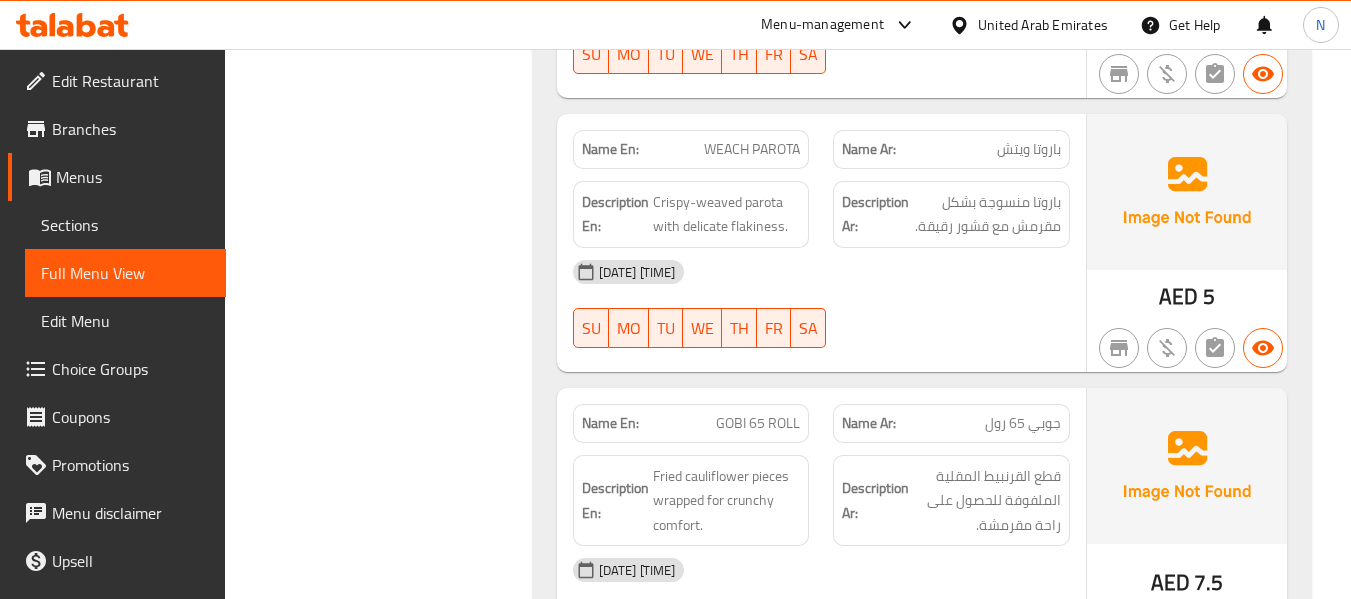 scroll, scrollTop: 3750, scrollLeft: 0, axis: vertical 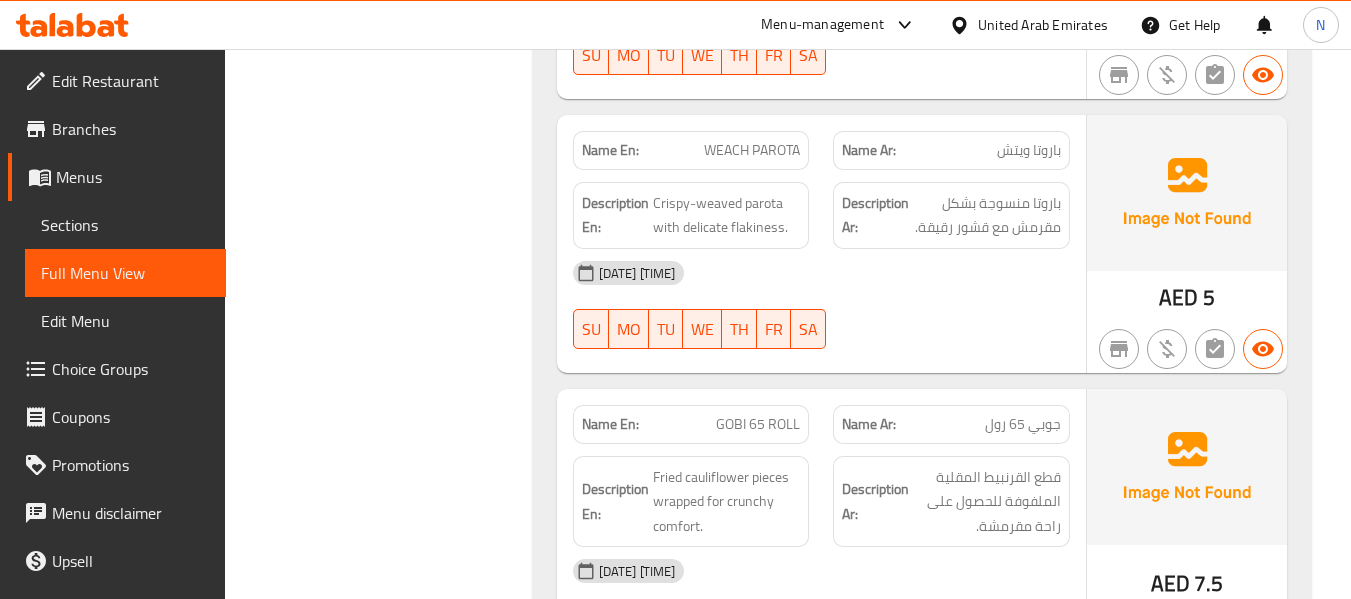 click on "Filter Branches Branches Popular filters Free items Branch specific items Has choices Upsell items Availability filters Available Not available View filters Collapse sections Collapse categories Collapse Choices" at bounding box center (386, 3140) 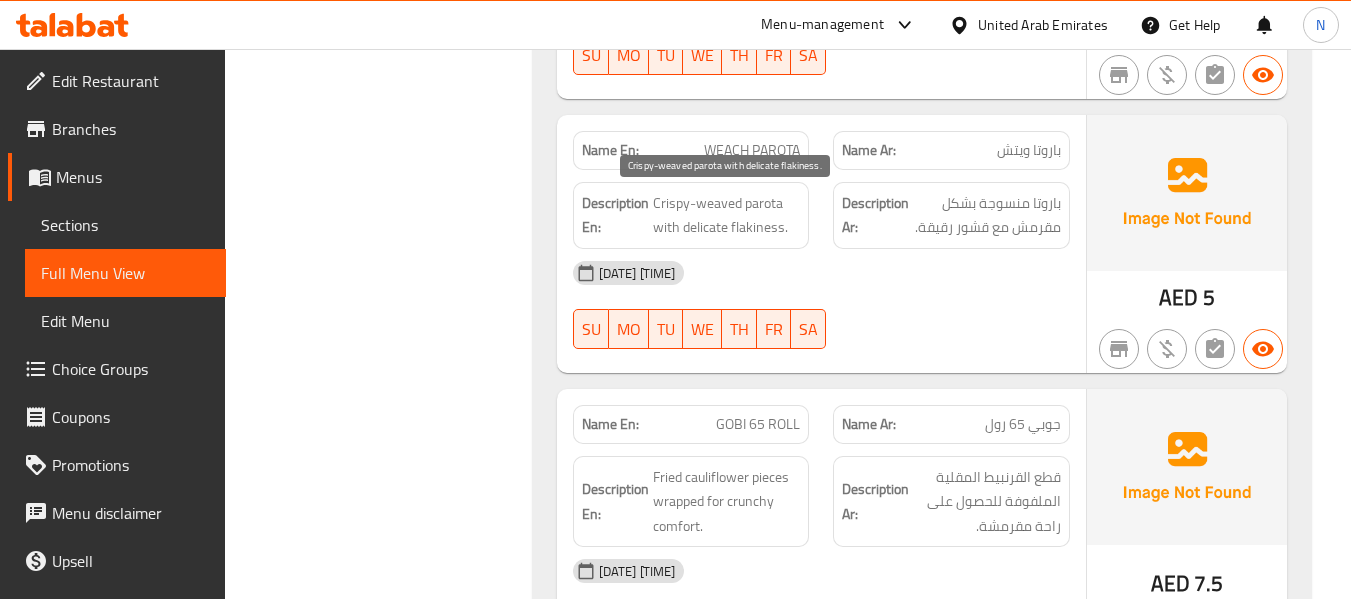 click on "Crispy-weaved parota with delicate flakiness." at bounding box center [727, 215] 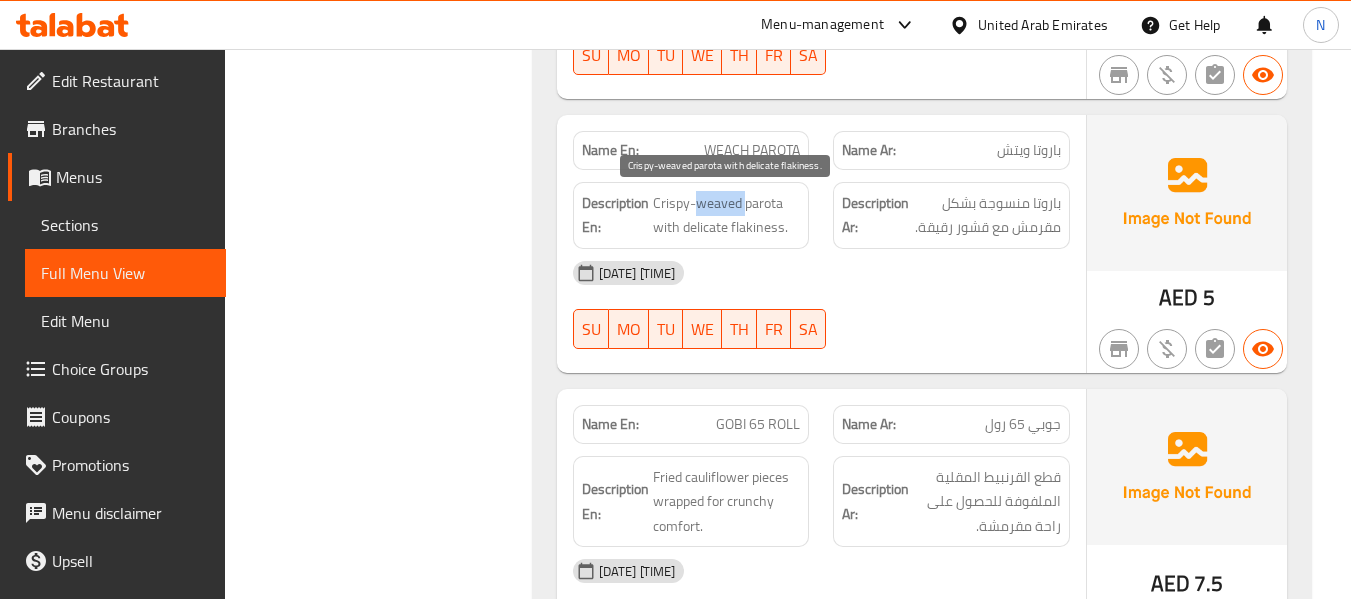 click on "Crispy-weaved parota with delicate flakiness." at bounding box center [727, 215] 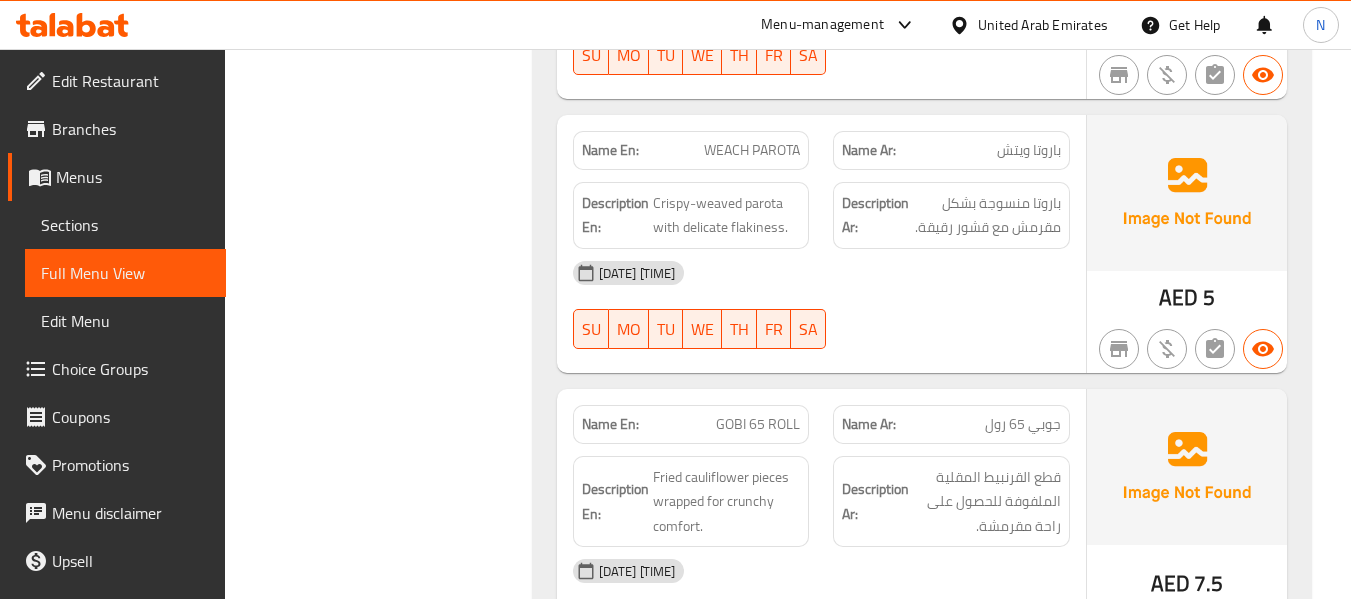 click on "WEACH PAROTA" at bounding box center (752, 150) 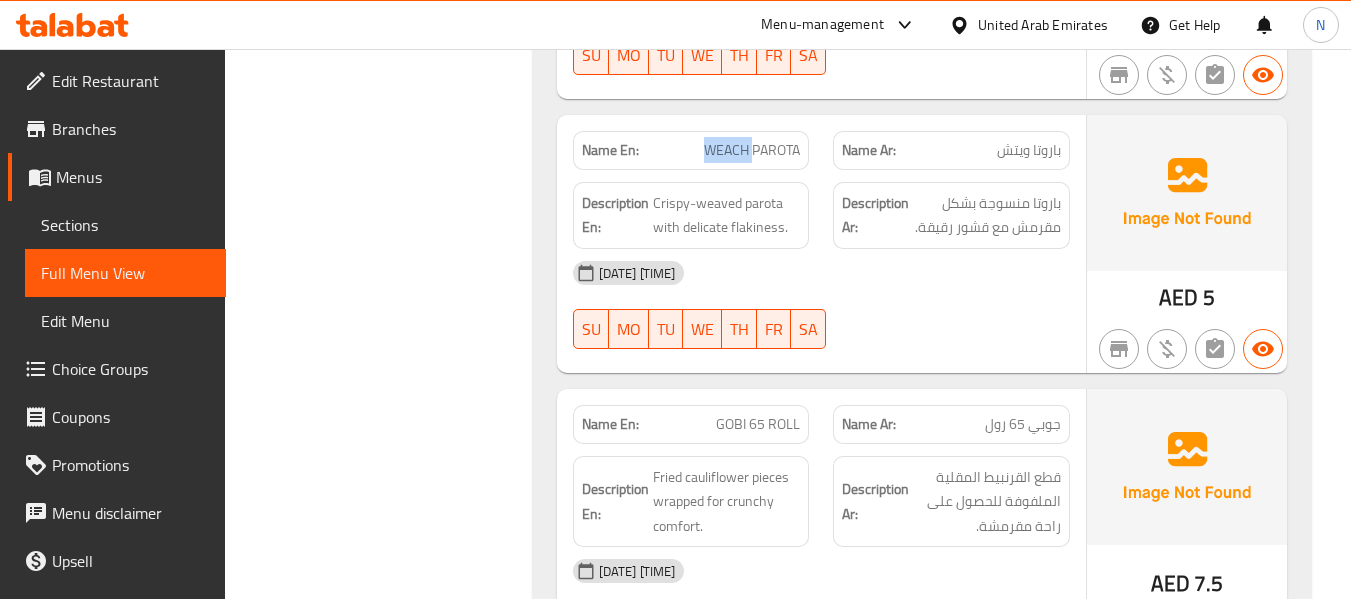 click on "WEACH PAROTA" at bounding box center [752, 150] 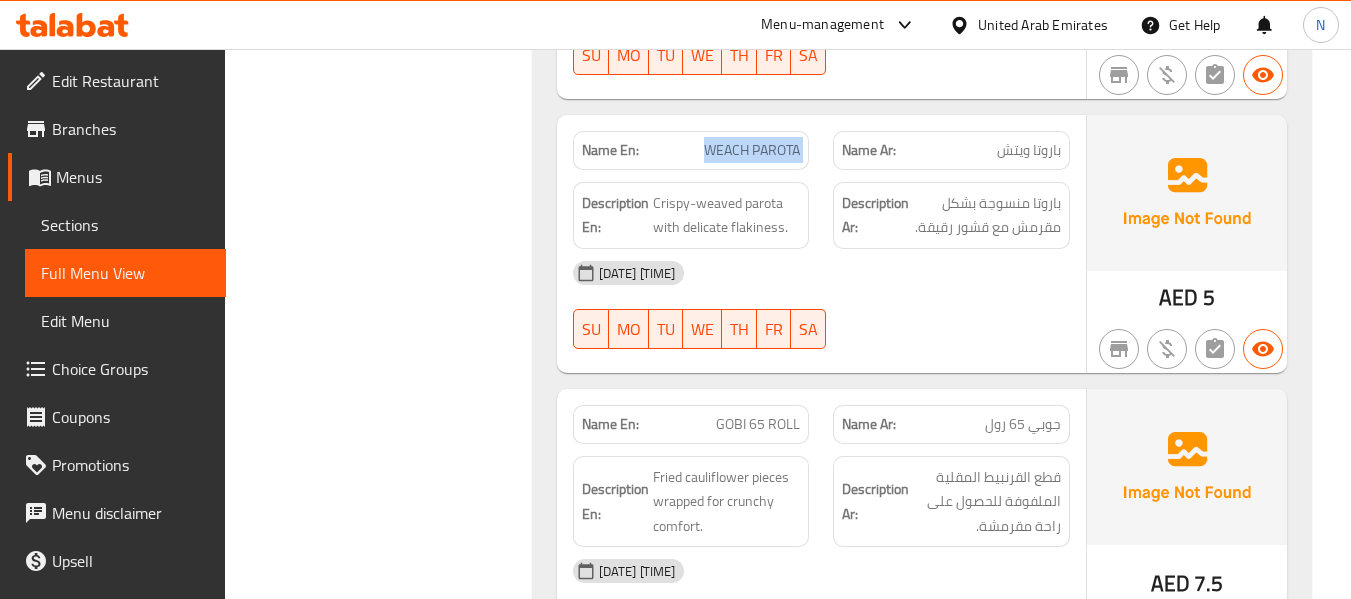click on "WEACH PAROTA" at bounding box center (752, 150) 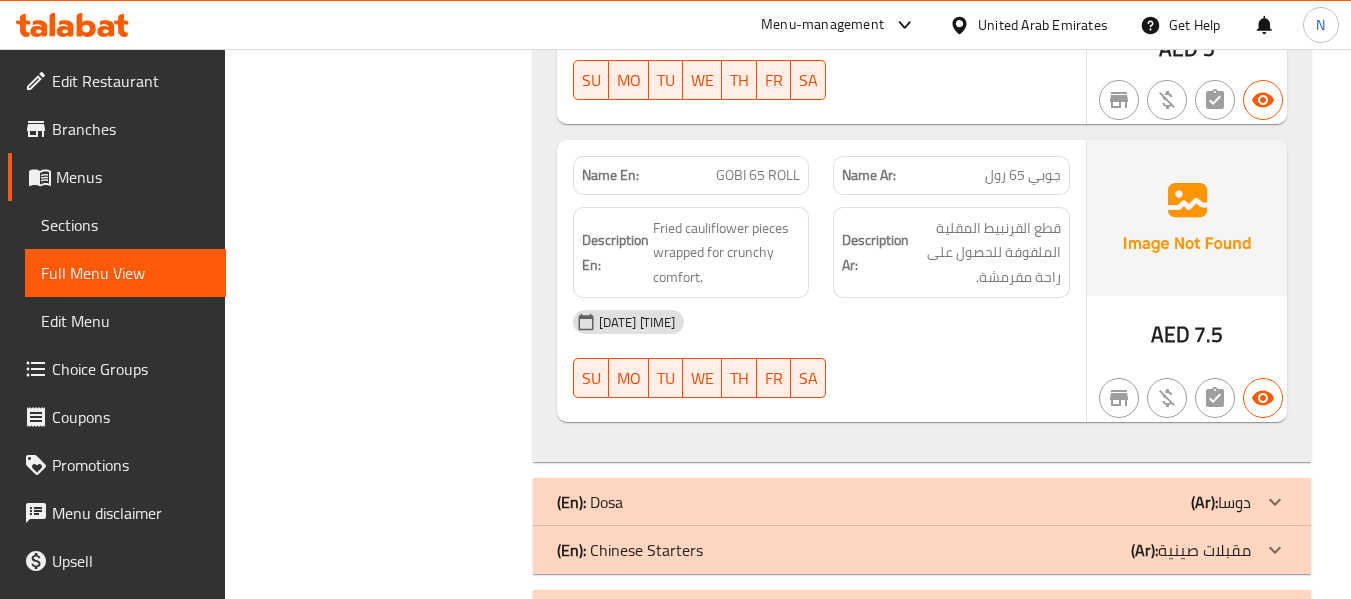 scroll, scrollTop: 4000, scrollLeft: 0, axis: vertical 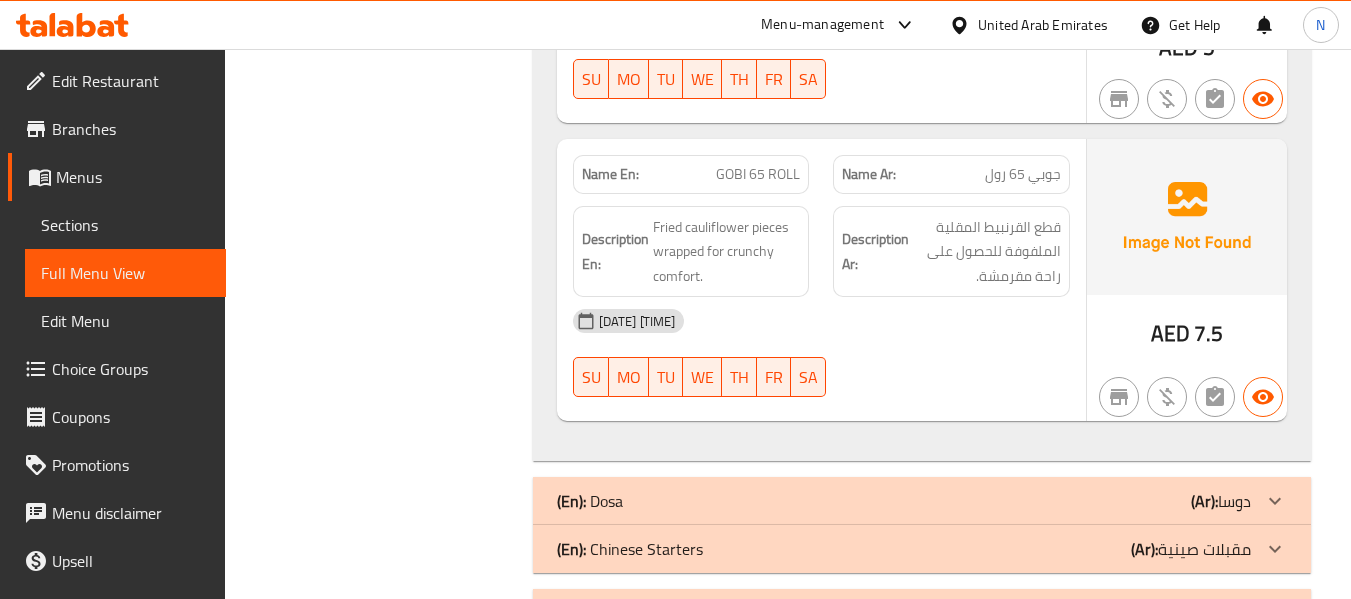 click on "Filter Branches Branches Popular filters Free items Branch specific items Has choices Upsell items Availability filters Available Not available View filters Collapse sections Collapse categories Collapse Choices" at bounding box center (386, 2890) 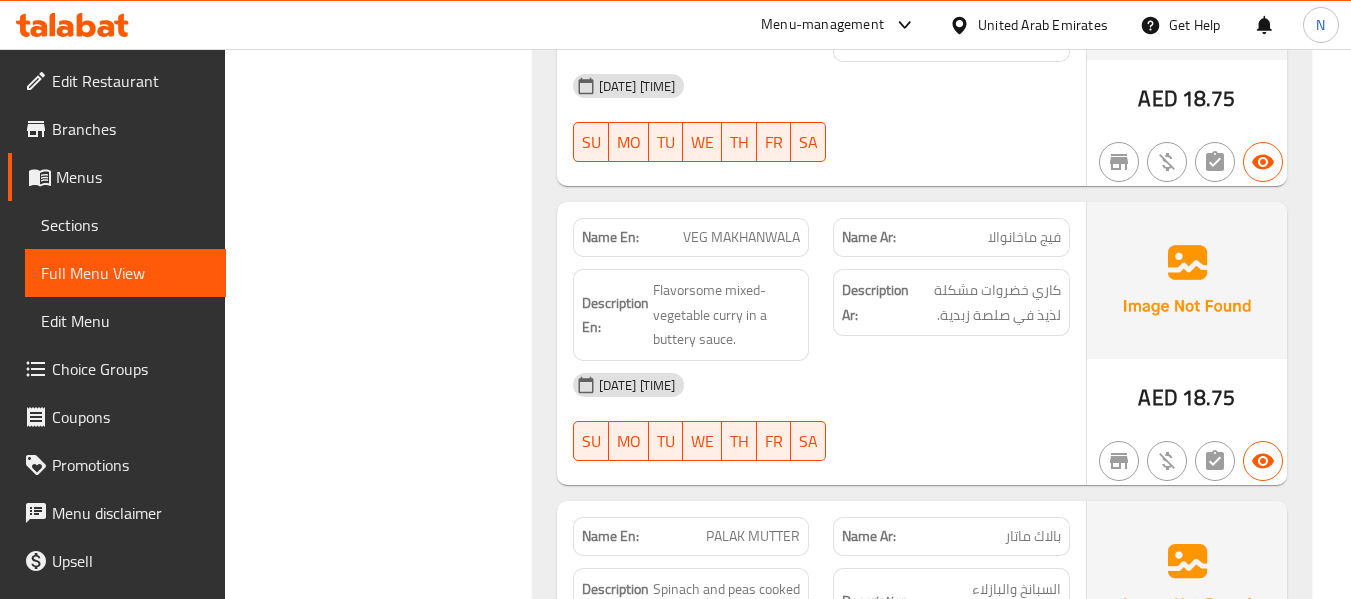 scroll, scrollTop: 6525, scrollLeft: 0, axis: vertical 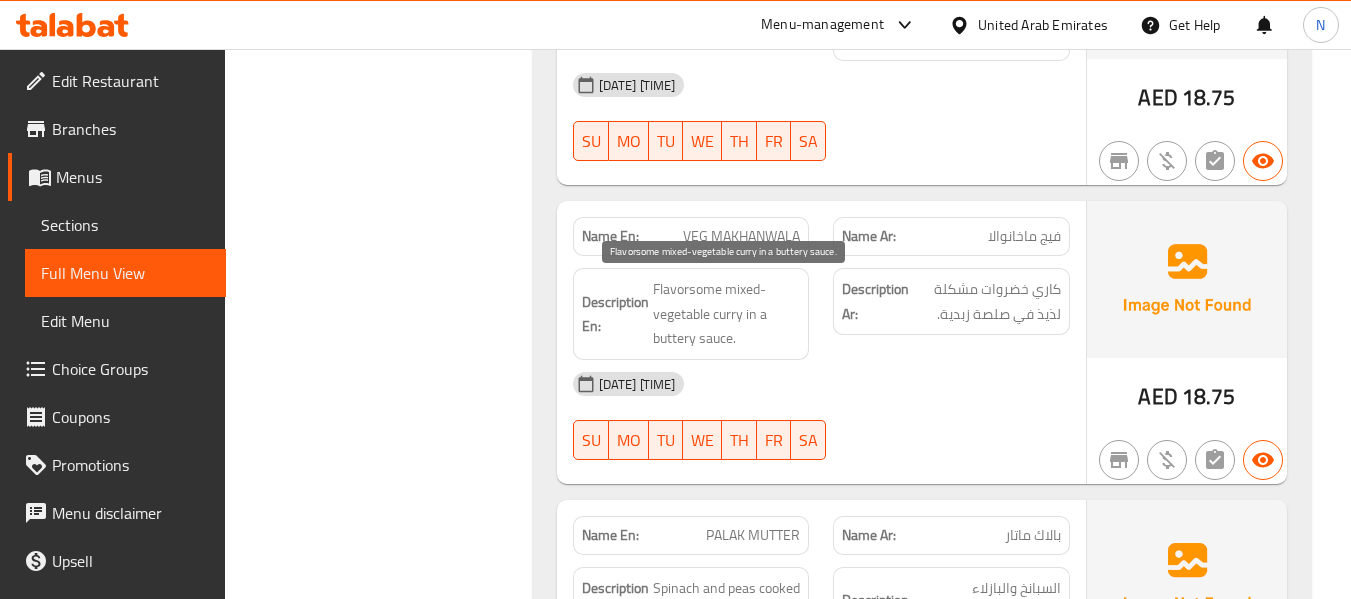 click on "Flavorsome mixed-vegetable curry in a buttery sauce." at bounding box center [727, 314] 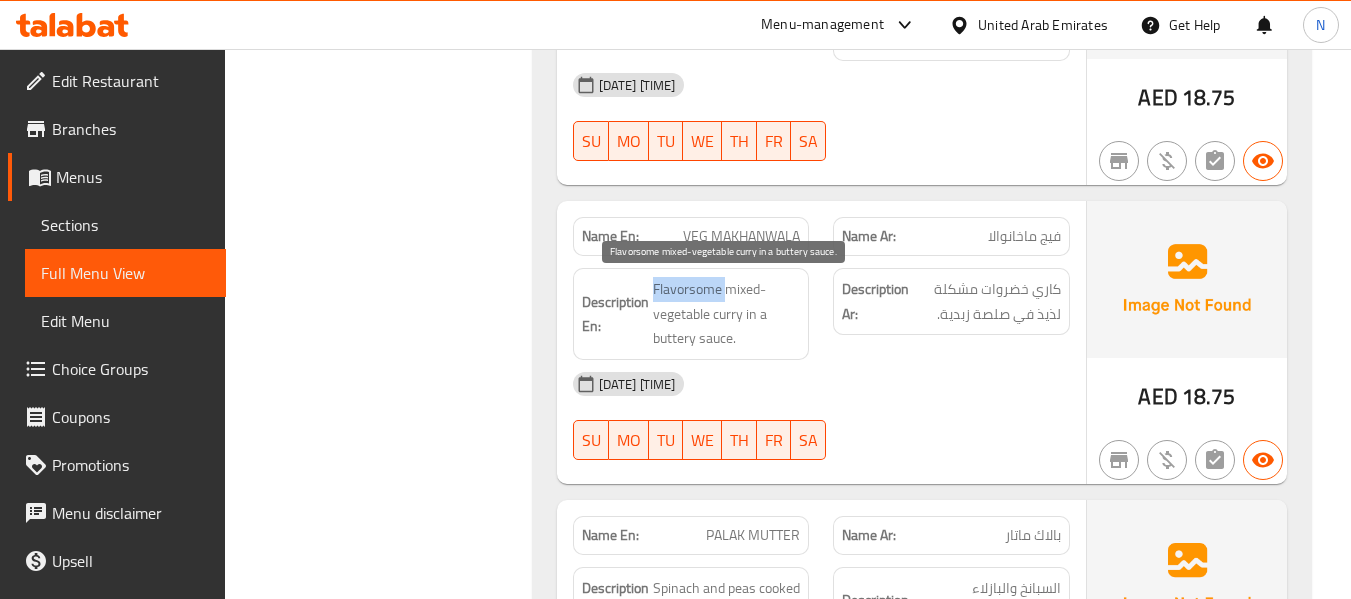 click on "Flavorsome mixed-vegetable curry in a buttery sauce." at bounding box center [727, 314] 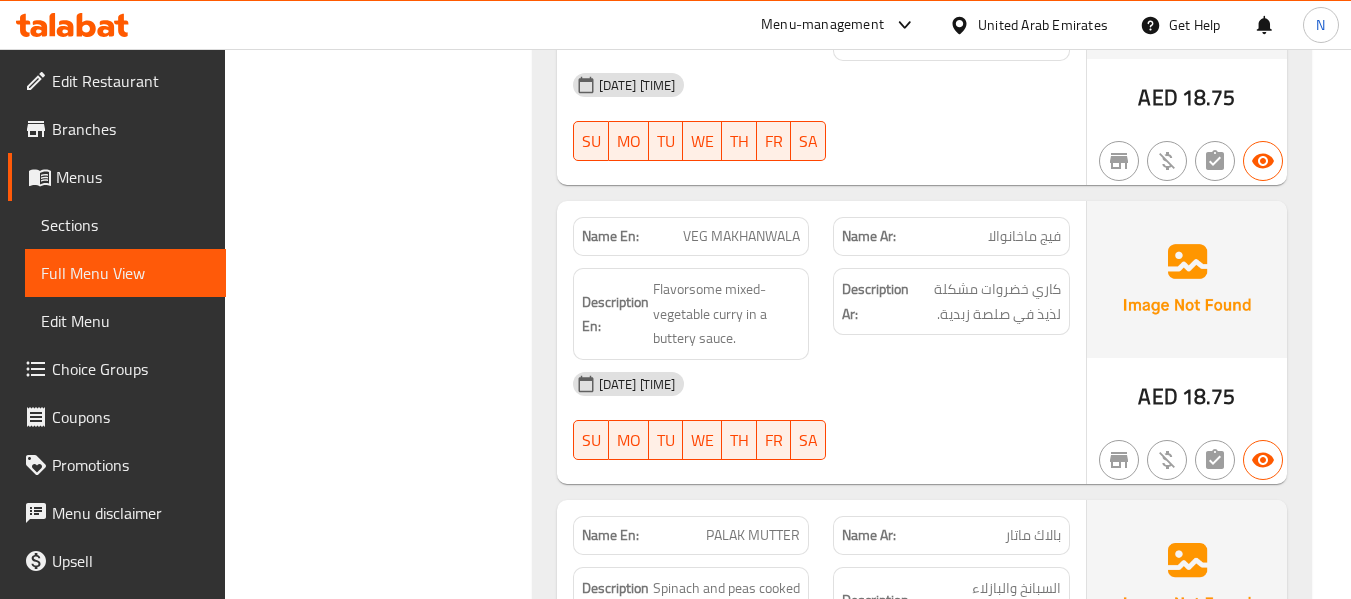 click on "Filter Branches Branches Popular filters Free items Branch specific items Has choices Upsell items Availability filters Available Not available View filters Collapse sections Collapse categories Collapse Choices" at bounding box center [386, 365] 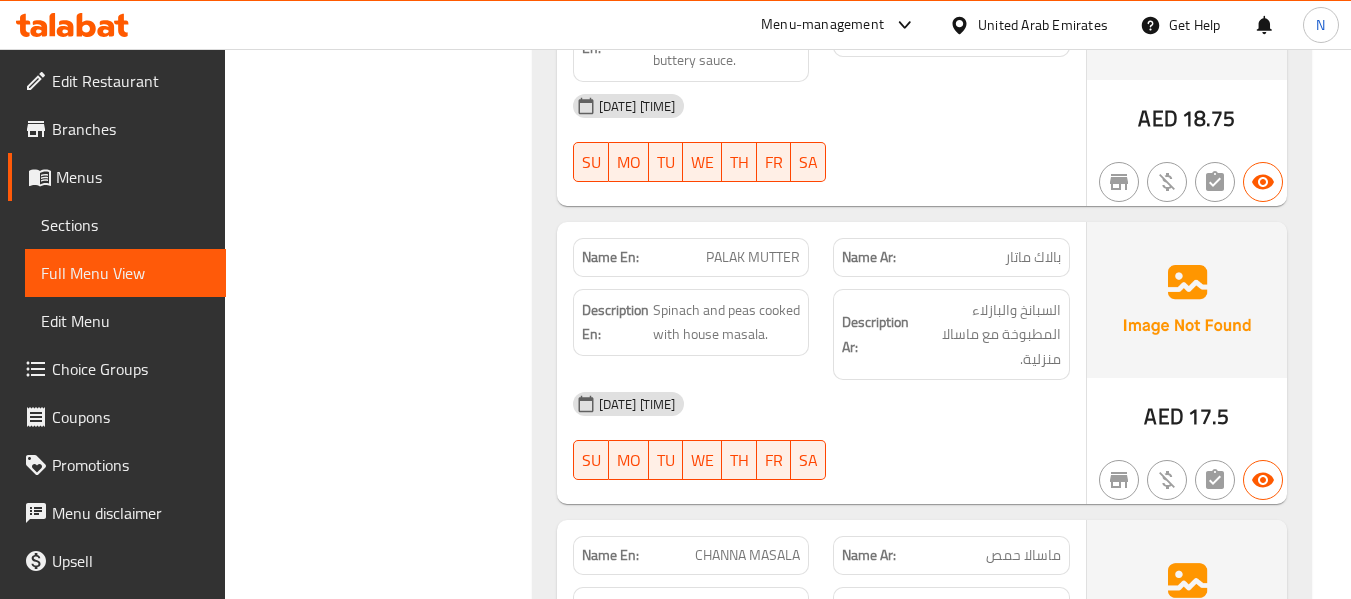 scroll, scrollTop: 7024, scrollLeft: 0, axis: vertical 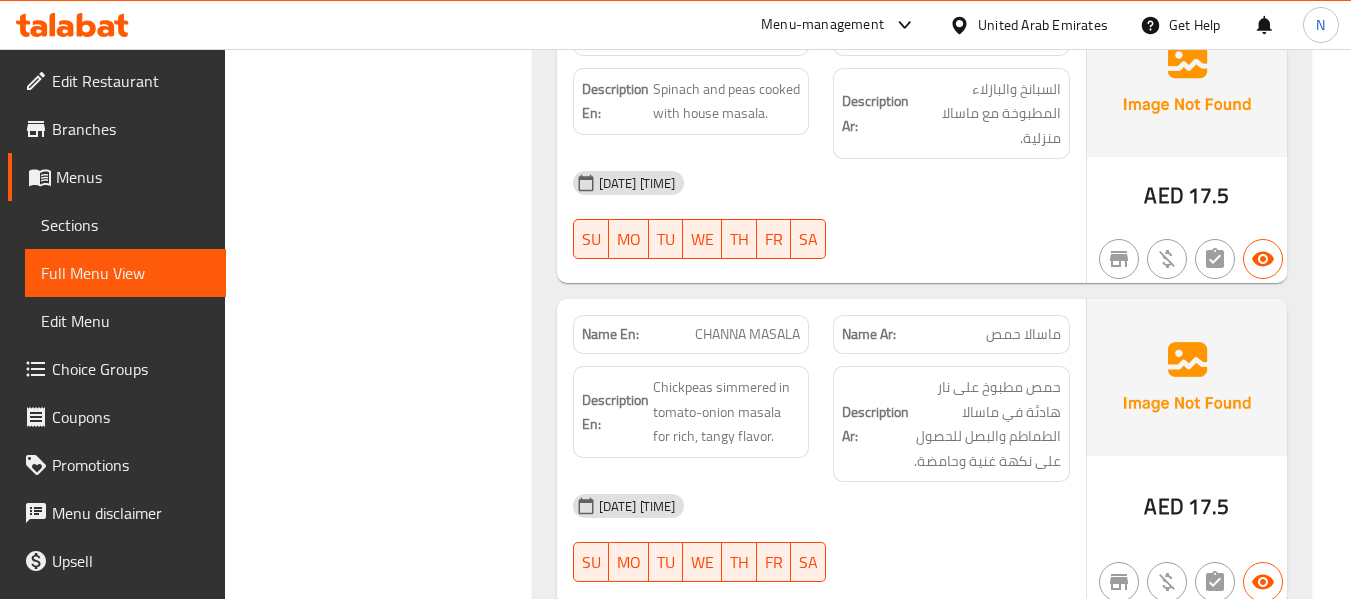 click on "CHANNA MASALA" at bounding box center [745, -3697] 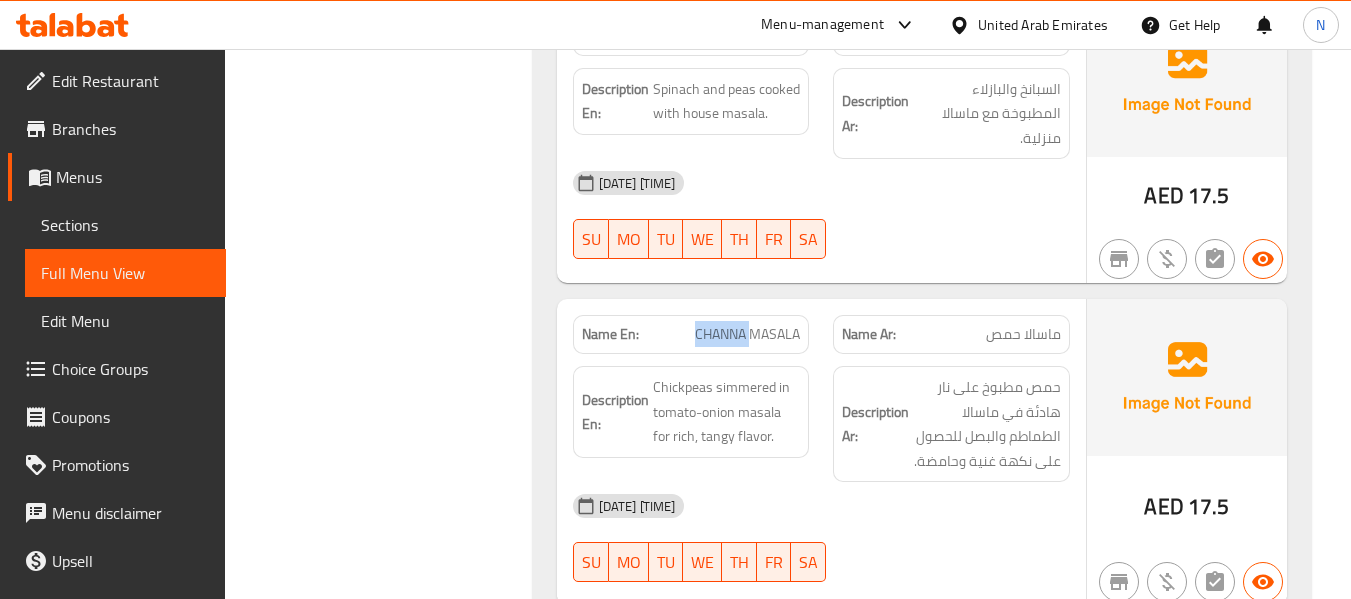 click on "CHANNA MASALA" at bounding box center [745, -3697] 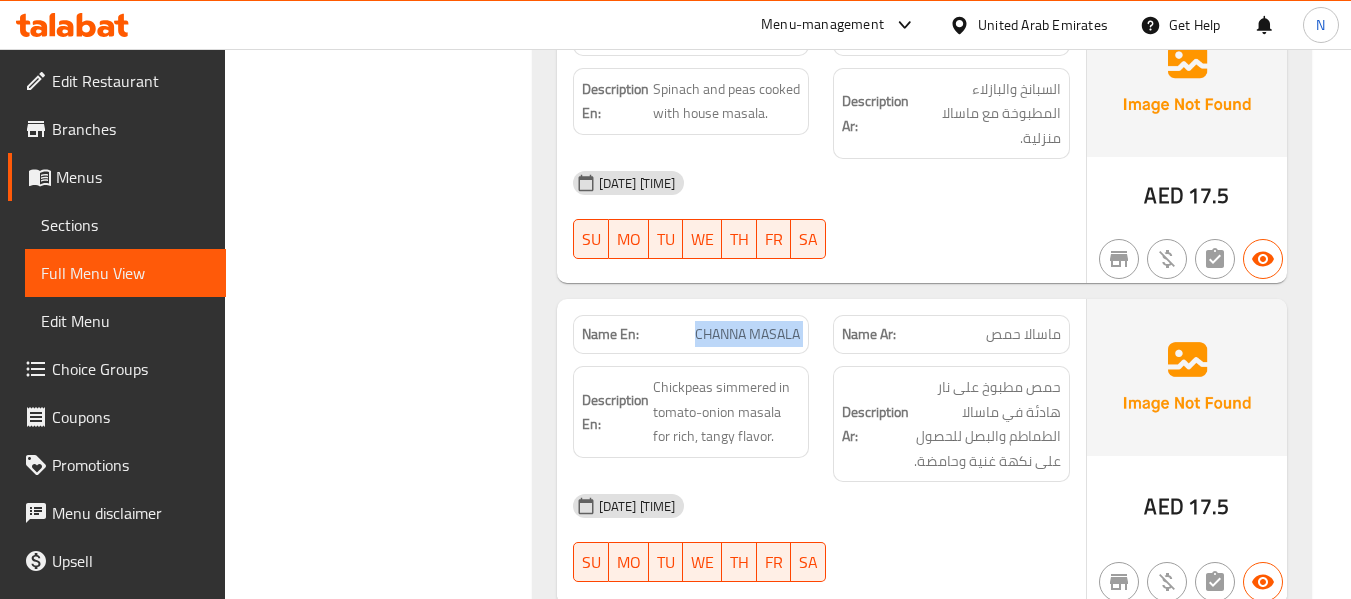 click on "CHANNA MASALA" at bounding box center (745, -3697) 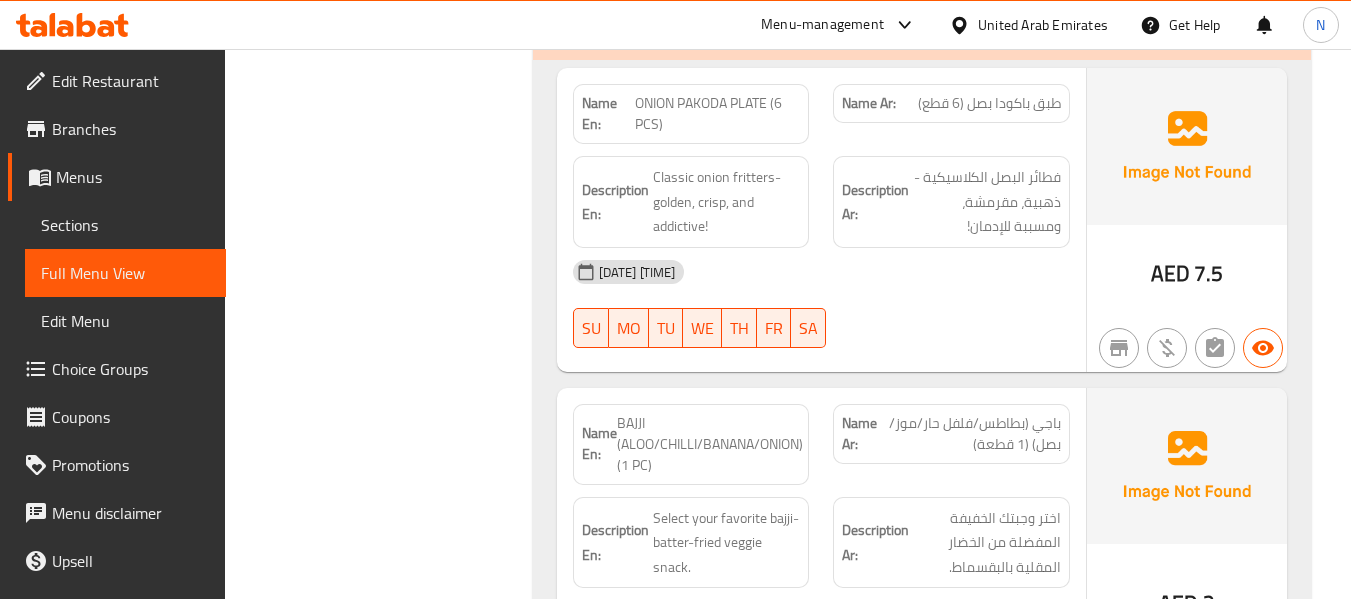 scroll, scrollTop: 9161, scrollLeft: 0, axis: vertical 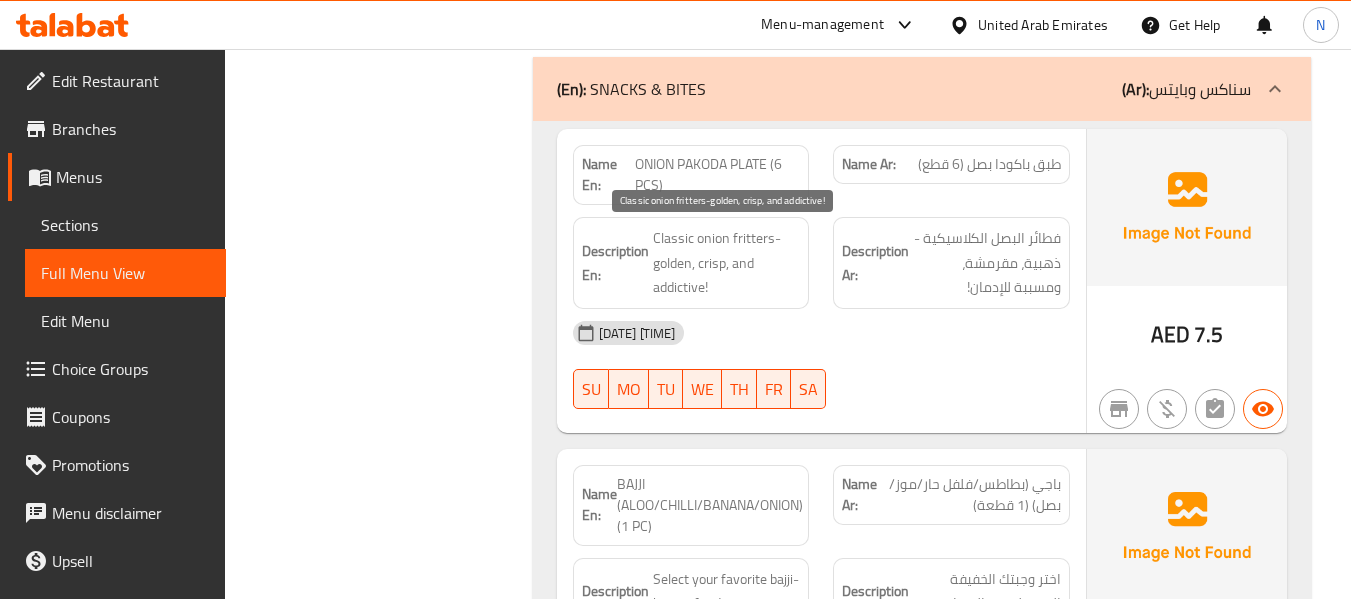 click on "Classic onion fritters-golden, crisp, and addictive!" at bounding box center [727, 263] 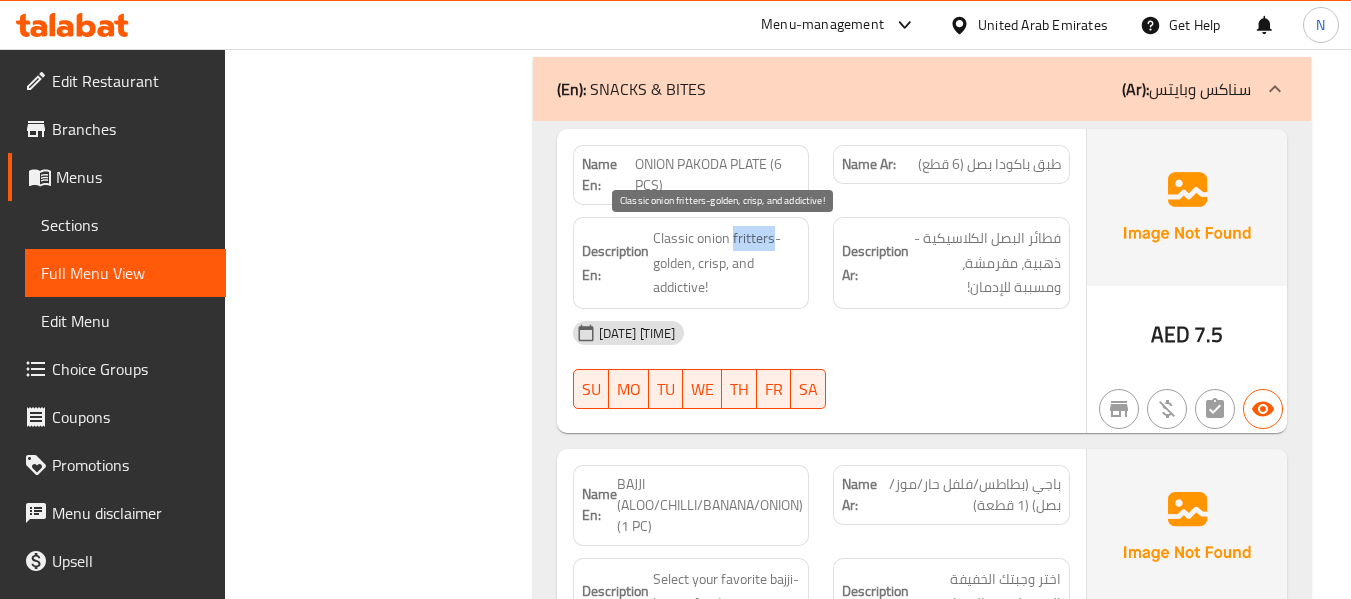 click on "Classic onion fritters-golden, crisp, and addictive!" at bounding box center [727, 263] 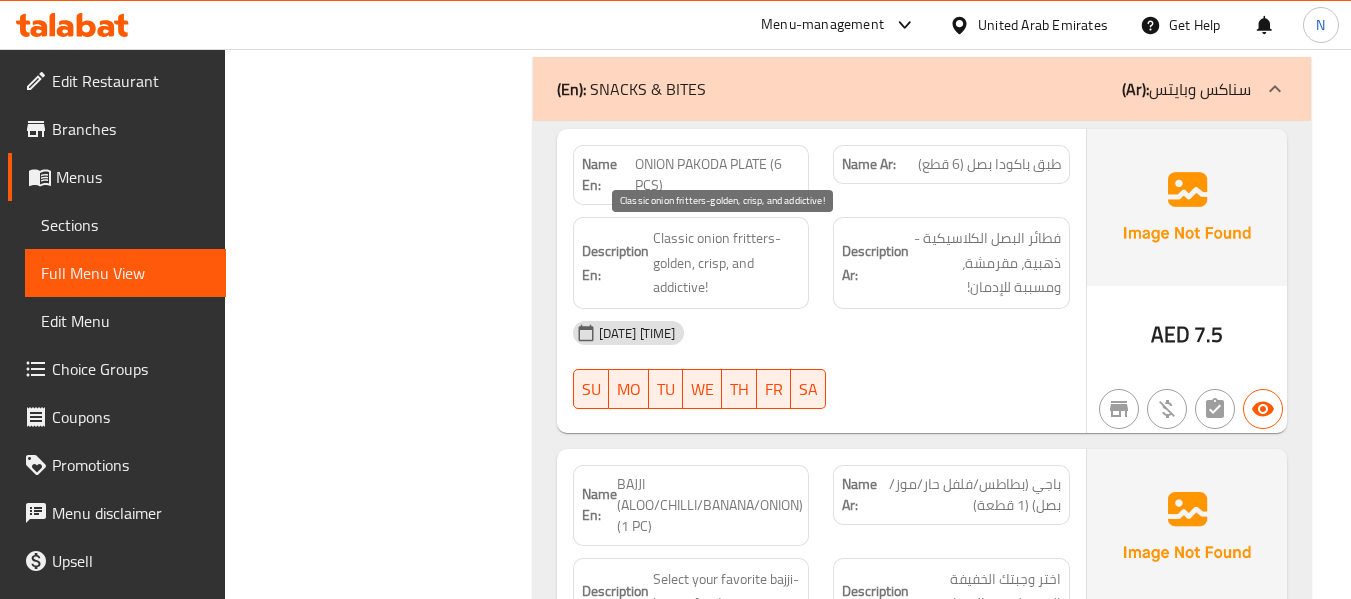 click on "Classic onion fritters-golden, crisp, and addictive!" at bounding box center [727, 263] 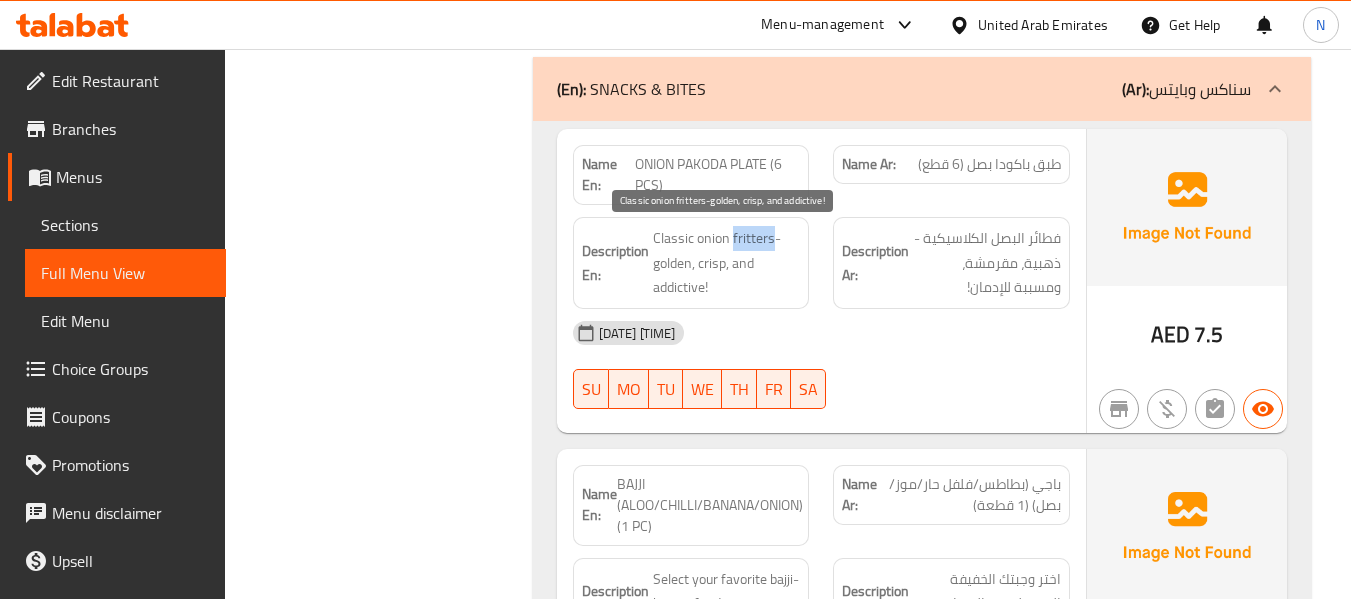 click on "Classic onion fritters-golden, crisp, and addictive!" at bounding box center (727, 263) 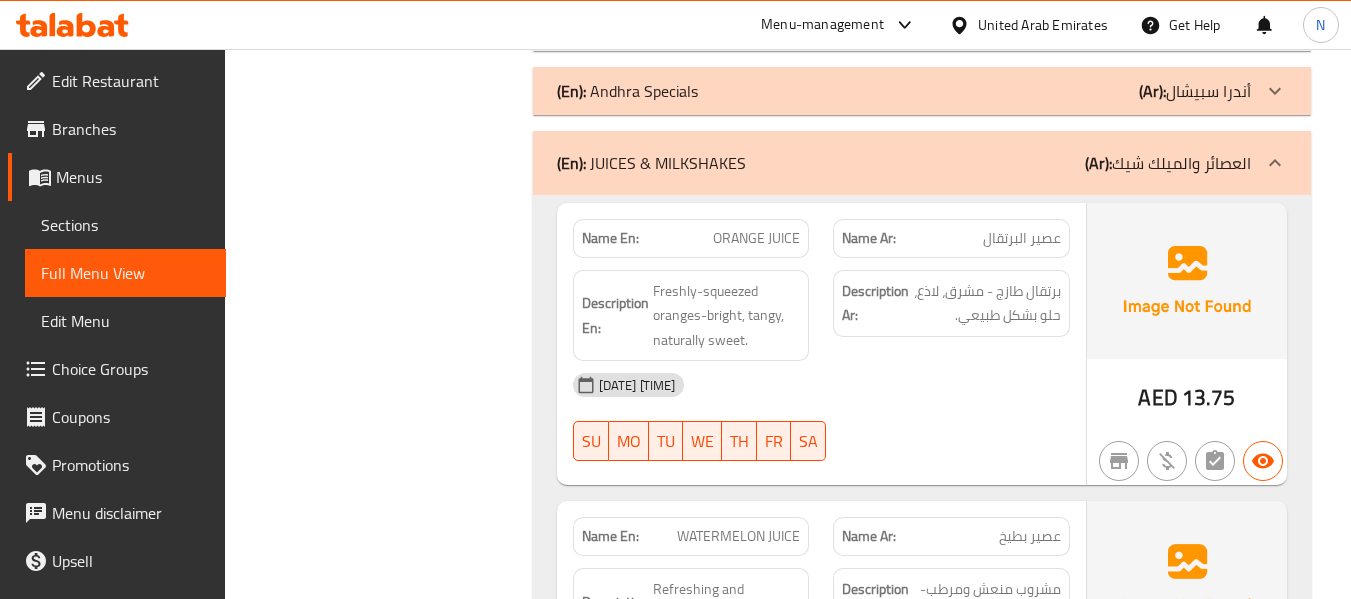 scroll, scrollTop: 11317, scrollLeft: 0, axis: vertical 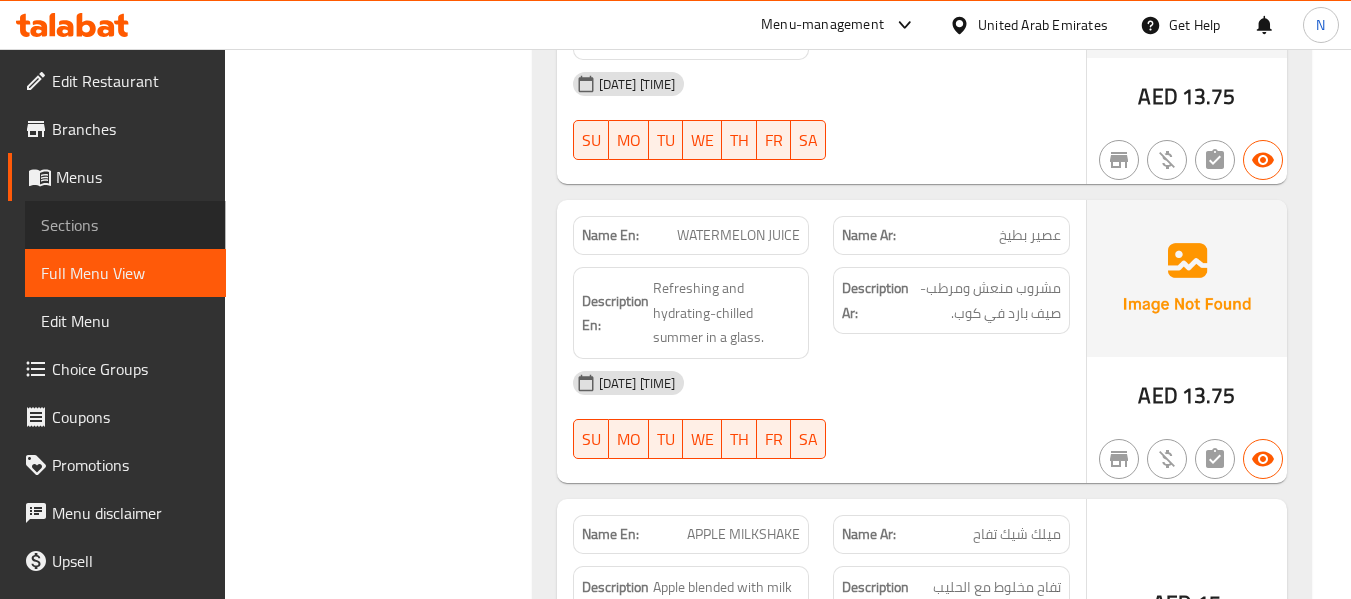 click on "Sections" at bounding box center (125, 225) 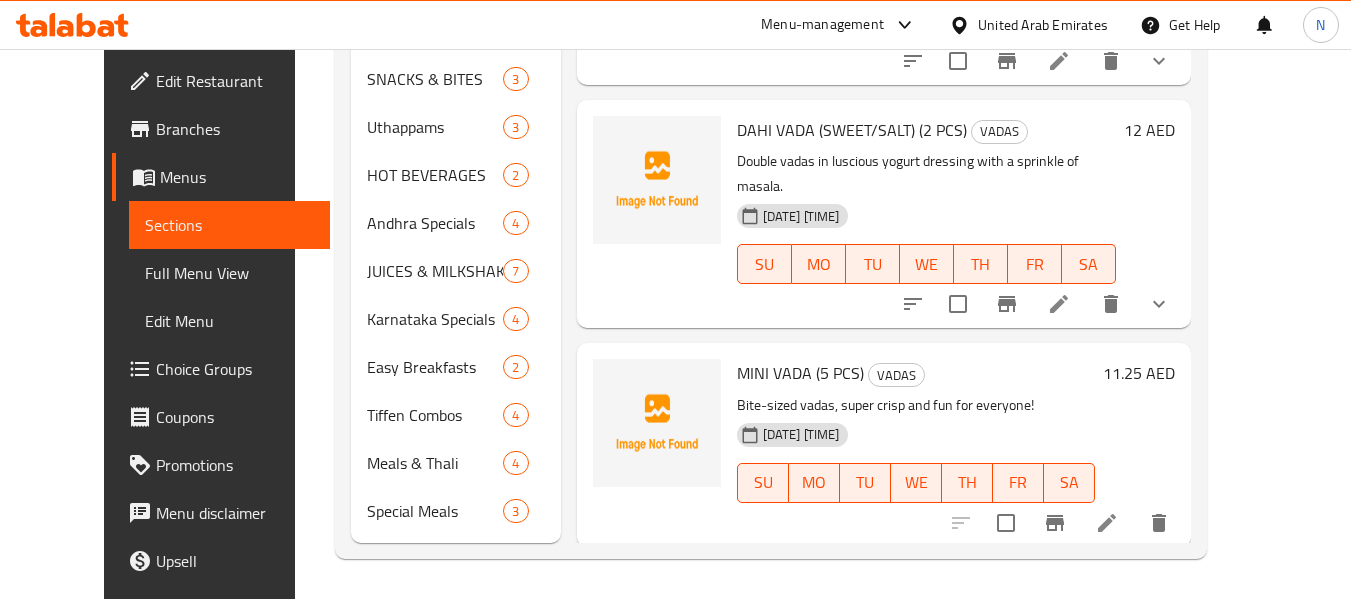 scroll, scrollTop: 320, scrollLeft: 0, axis: vertical 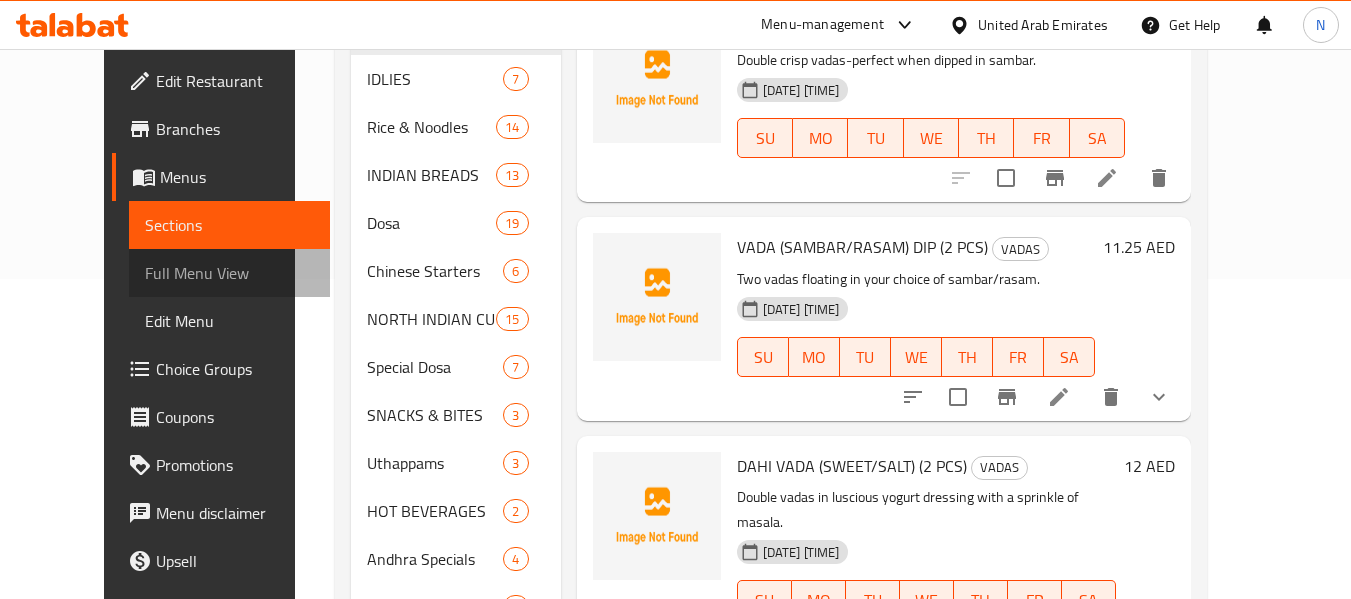 click on "Full Menu View" at bounding box center (229, 273) 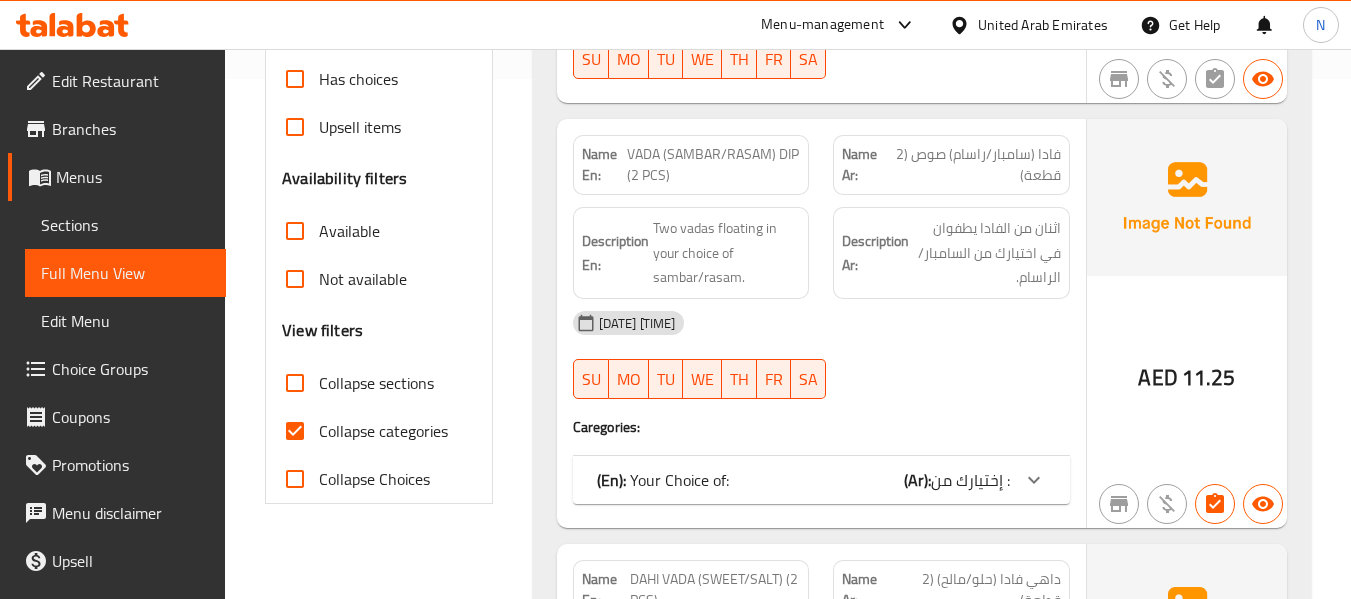 scroll, scrollTop: 521, scrollLeft: 0, axis: vertical 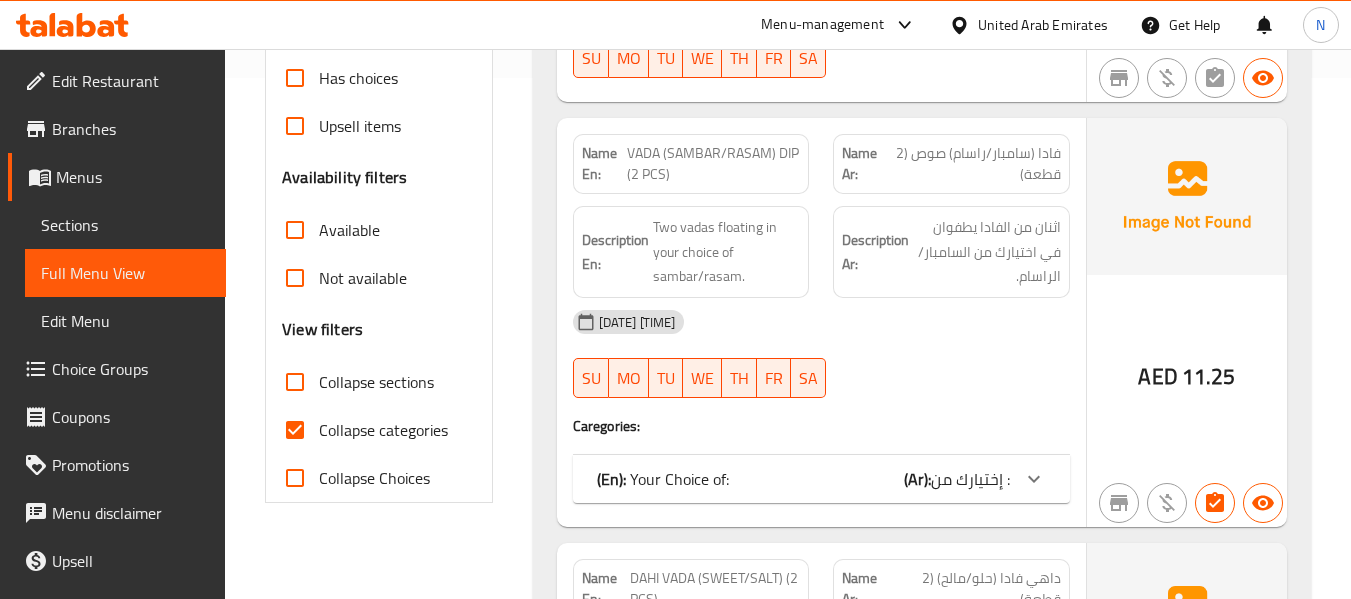 click on "Collapse sections" at bounding box center (352, 382) 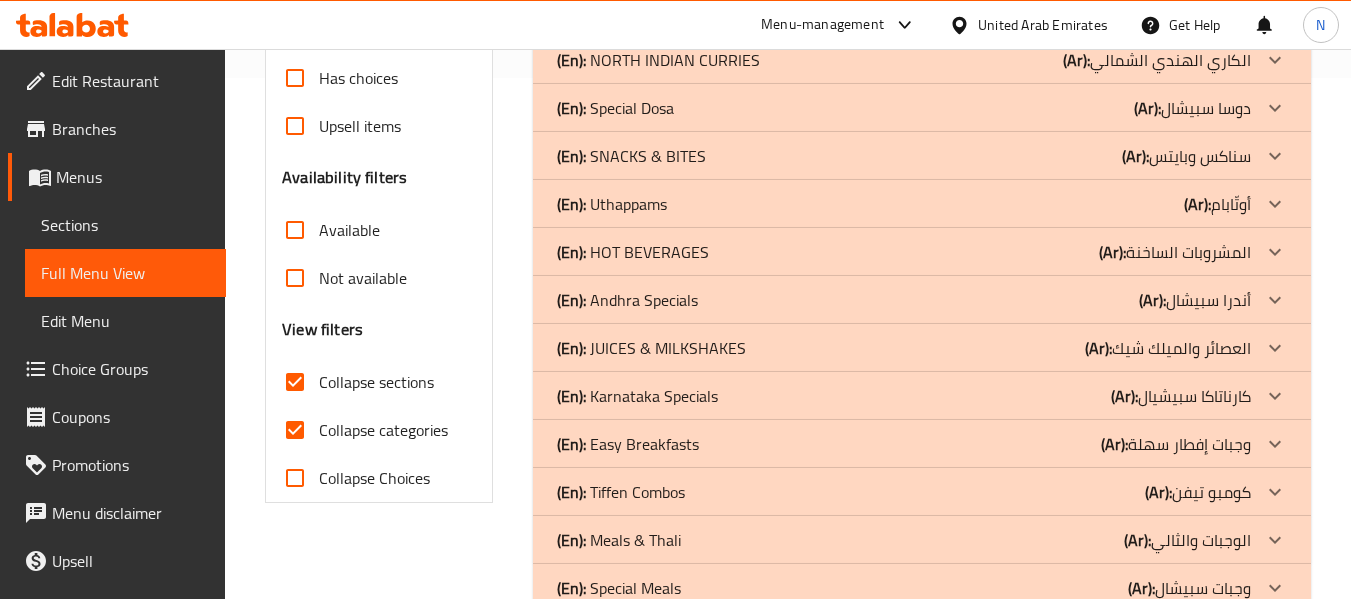 click on "Collapse categories" at bounding box center (383, 430) 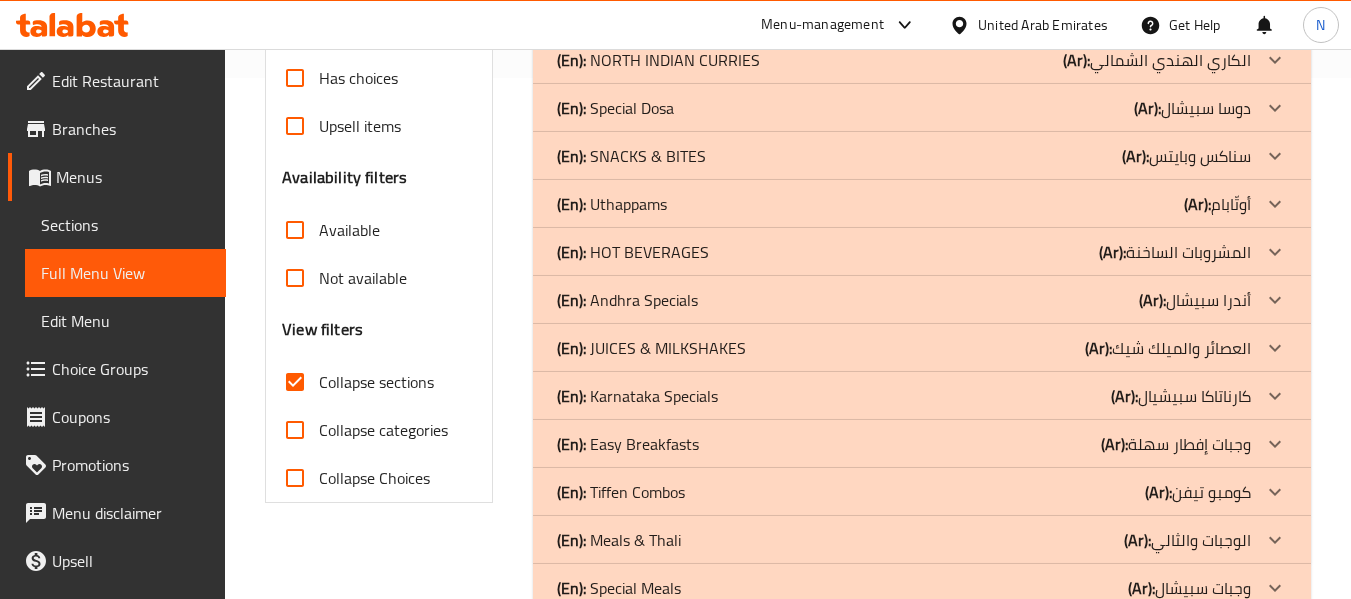 click on "Has choices" at bounding box center (358, 78) 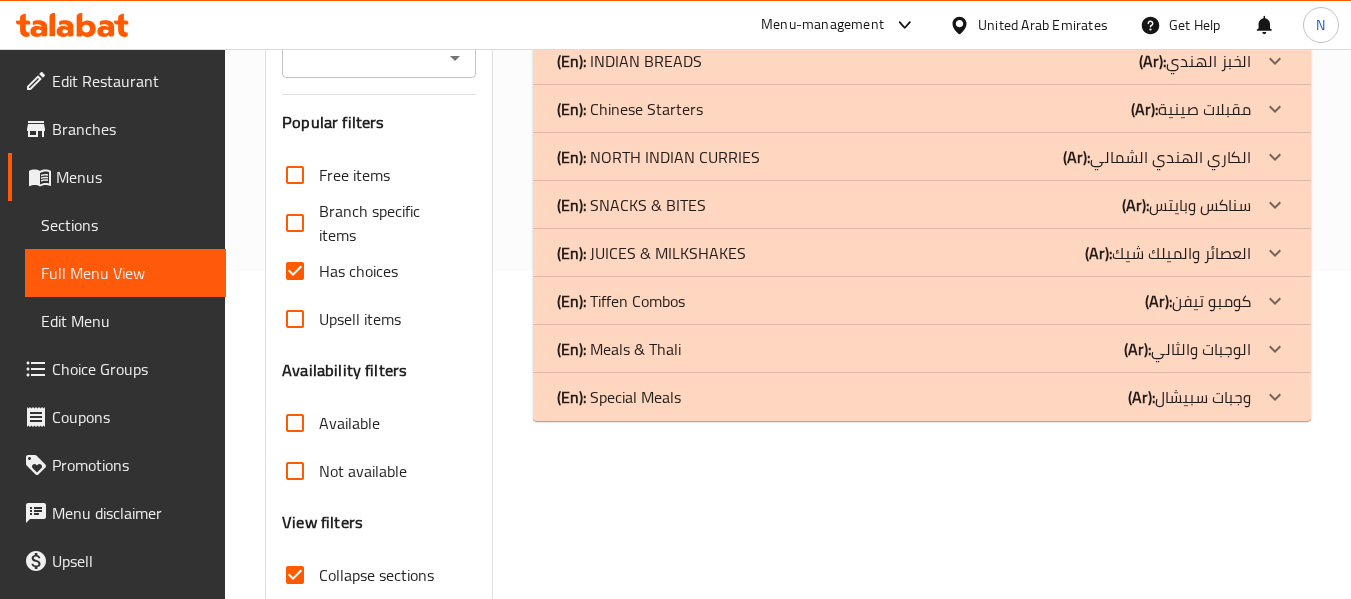 scroll, scrollTop: 327, scrollLeft: 0, axis: vertical 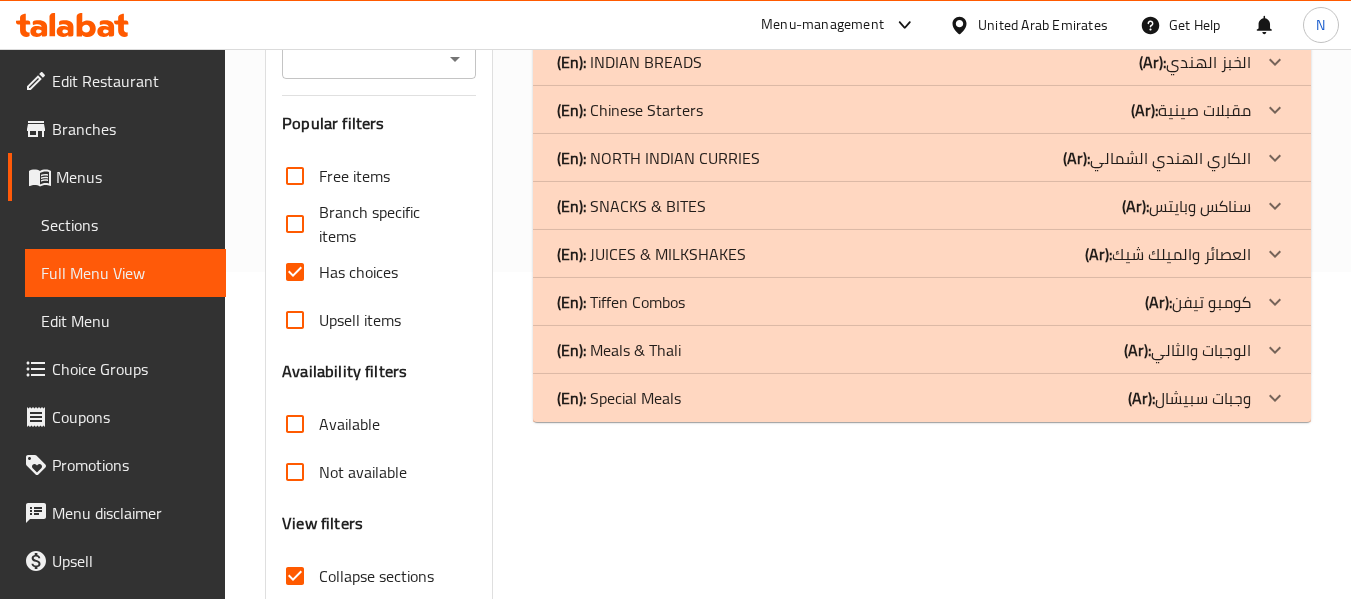 click on "(En):   JUICES & MILKSHAKES" at bounding box center (597, -34) 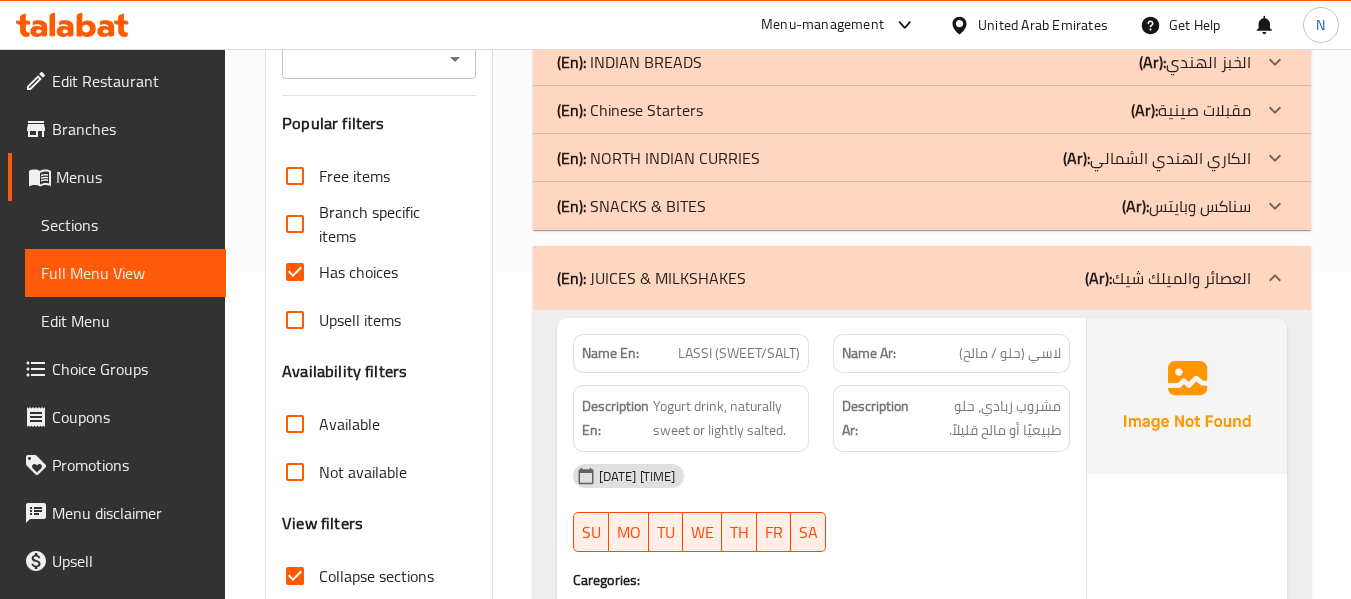 click on "(En):   NORTH INDIAN CURRIES" at bounding box center [597, -34] 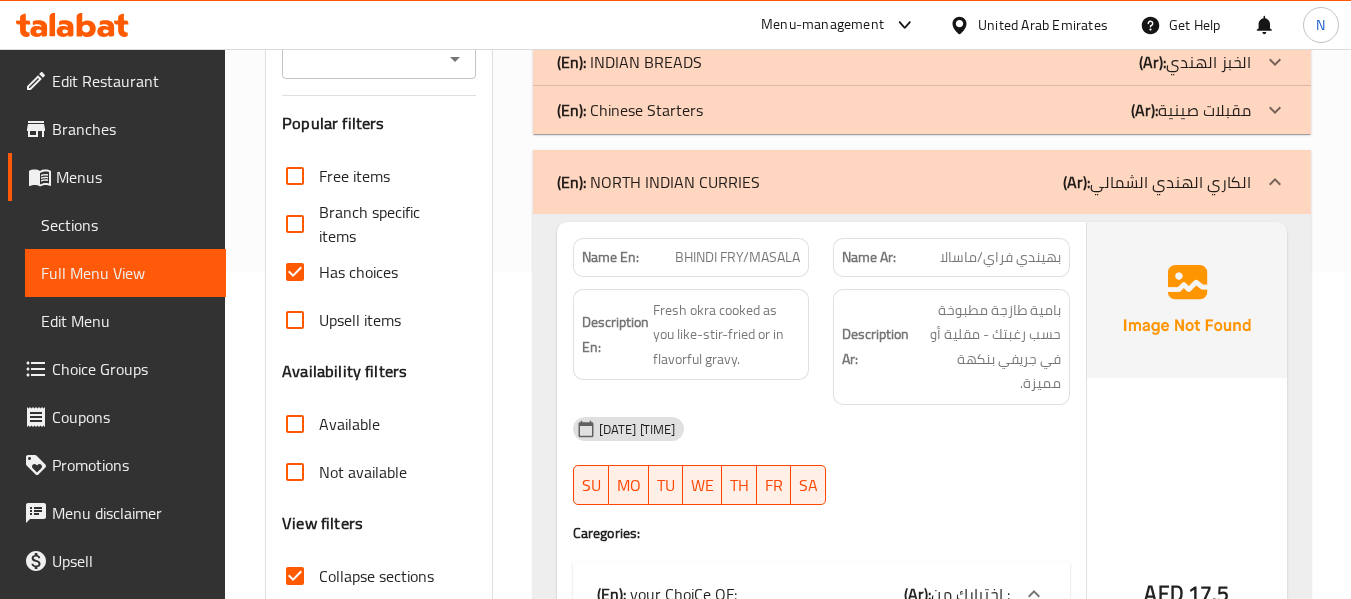 scroll, scrollTop: 195, scrollLeft: 0, axis: vertical 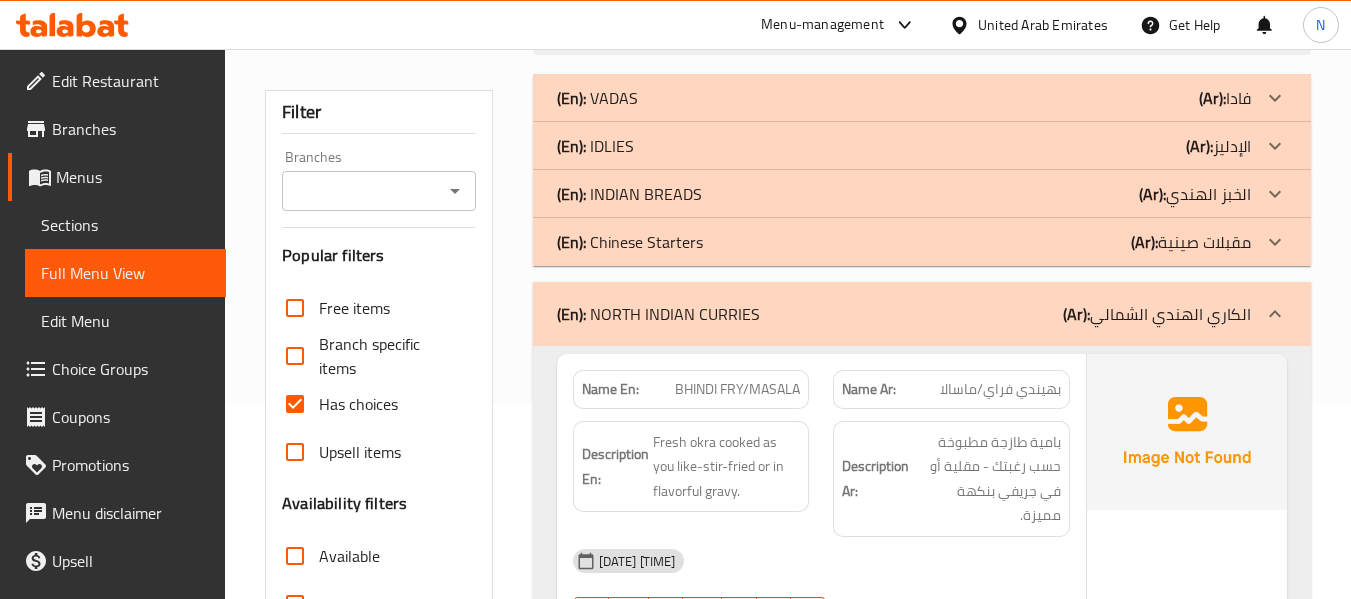 click on "(En):   INDIAN BREADS" at bounding box center (597, 98) 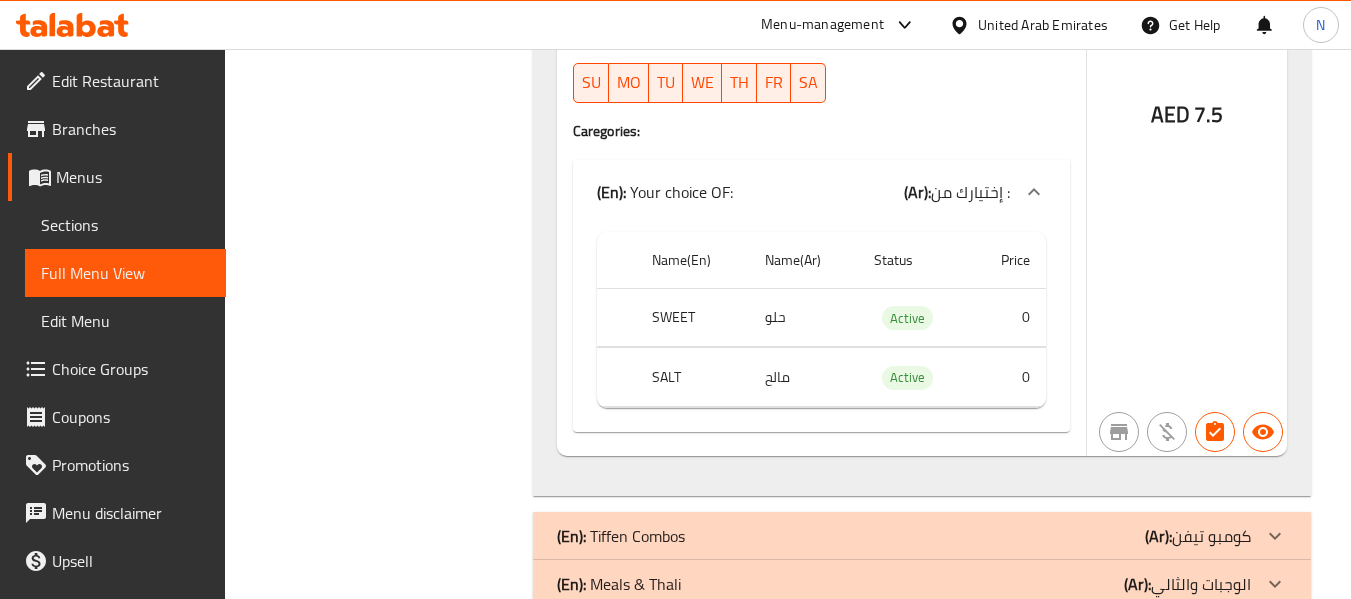 scroll, scrollTop: 4256, scrollLeft: 0, axis: vertical 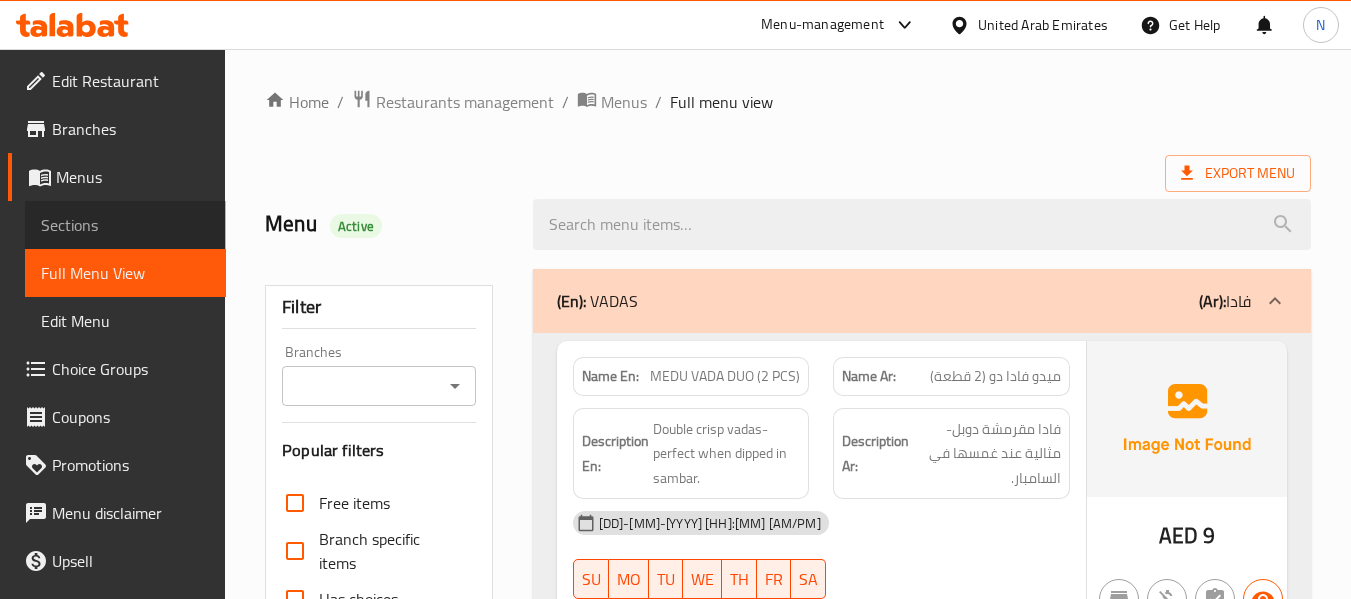 click on "Sections" at bounding box center (125, 225) 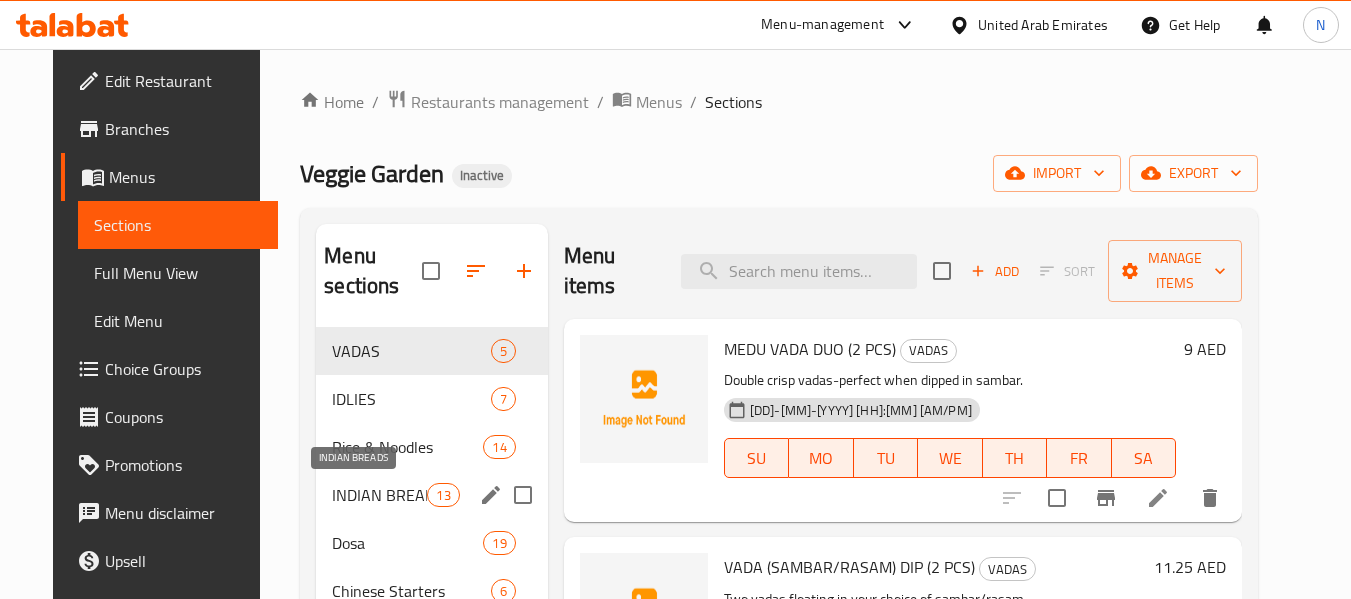 click on "INDIAN BREADS" at bounding box center [379, 495] 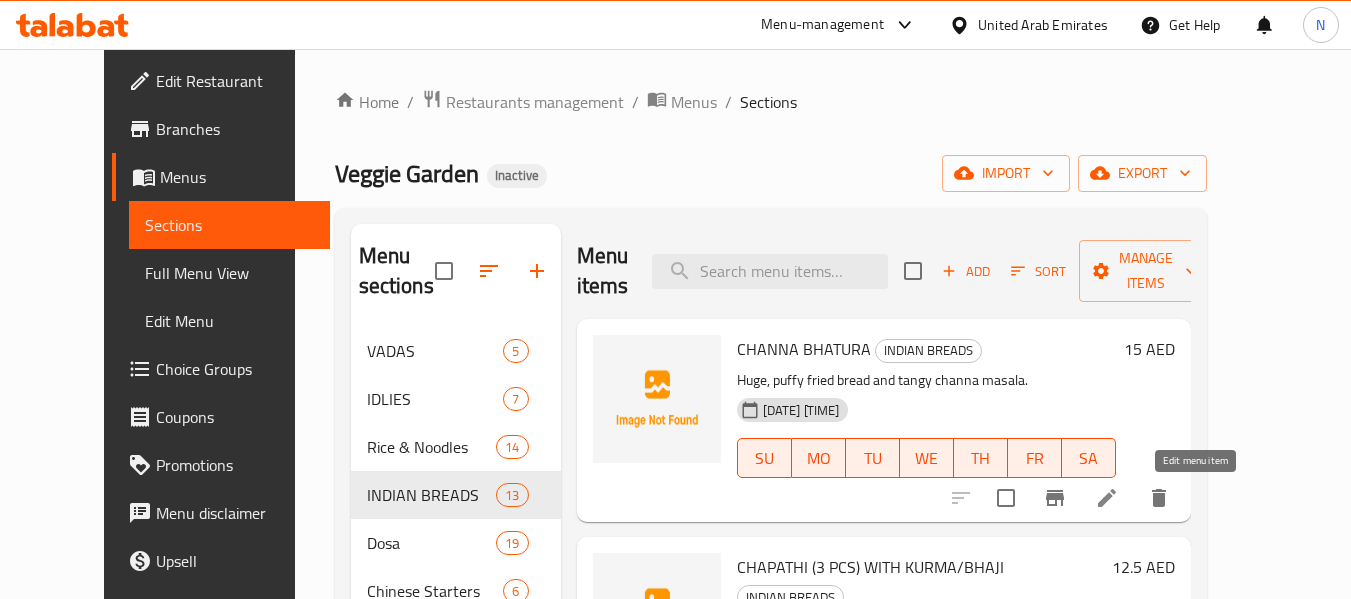click 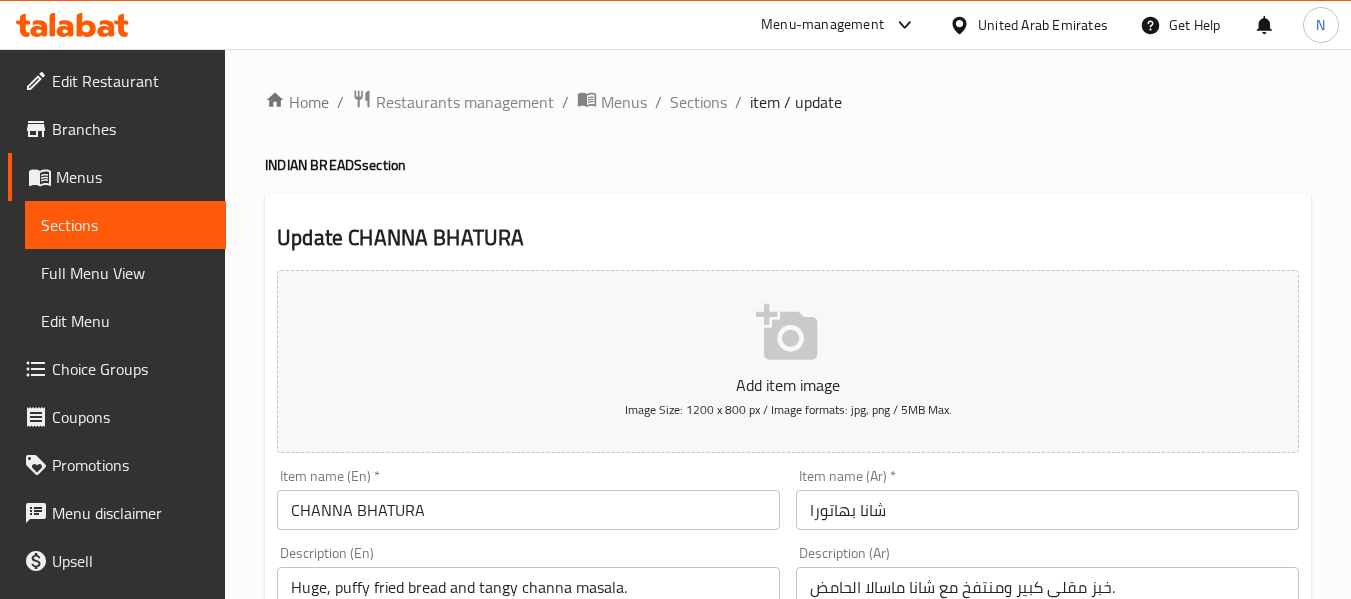 scroll, scrollTop: 302, scrollLeft: 0, axis: vertical 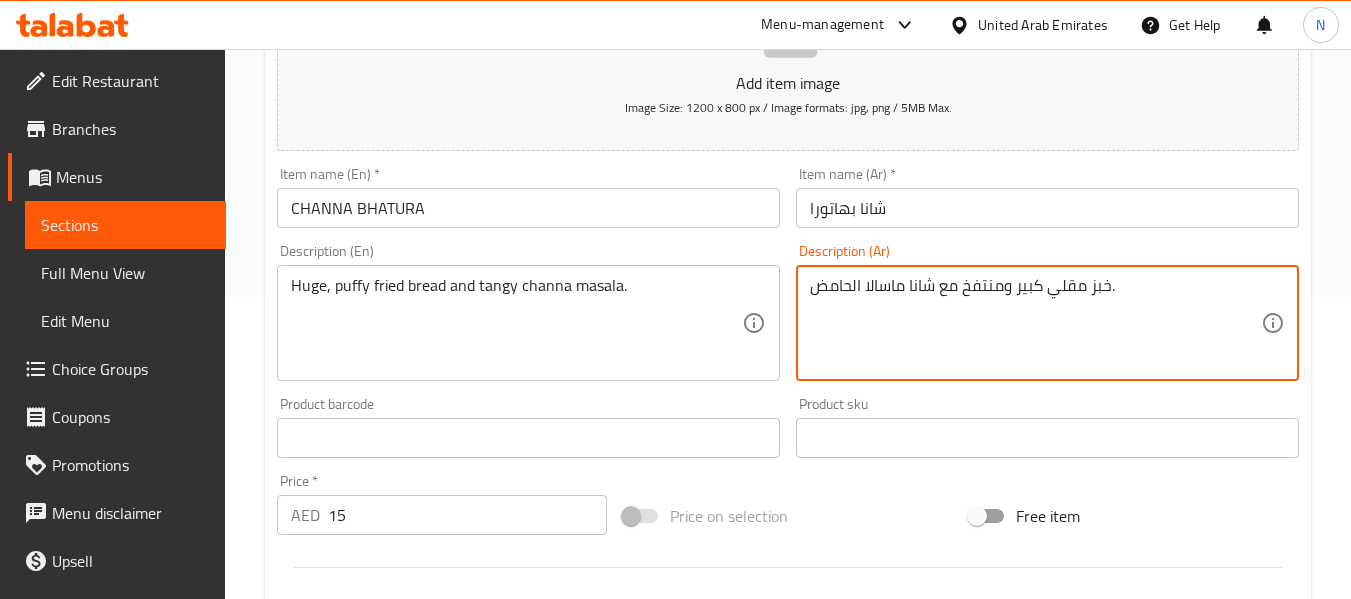 click on "خبز مقلي كبير ومنتفخ مع شانا ماسالا الحامض." at bounding box center (1035, 323) 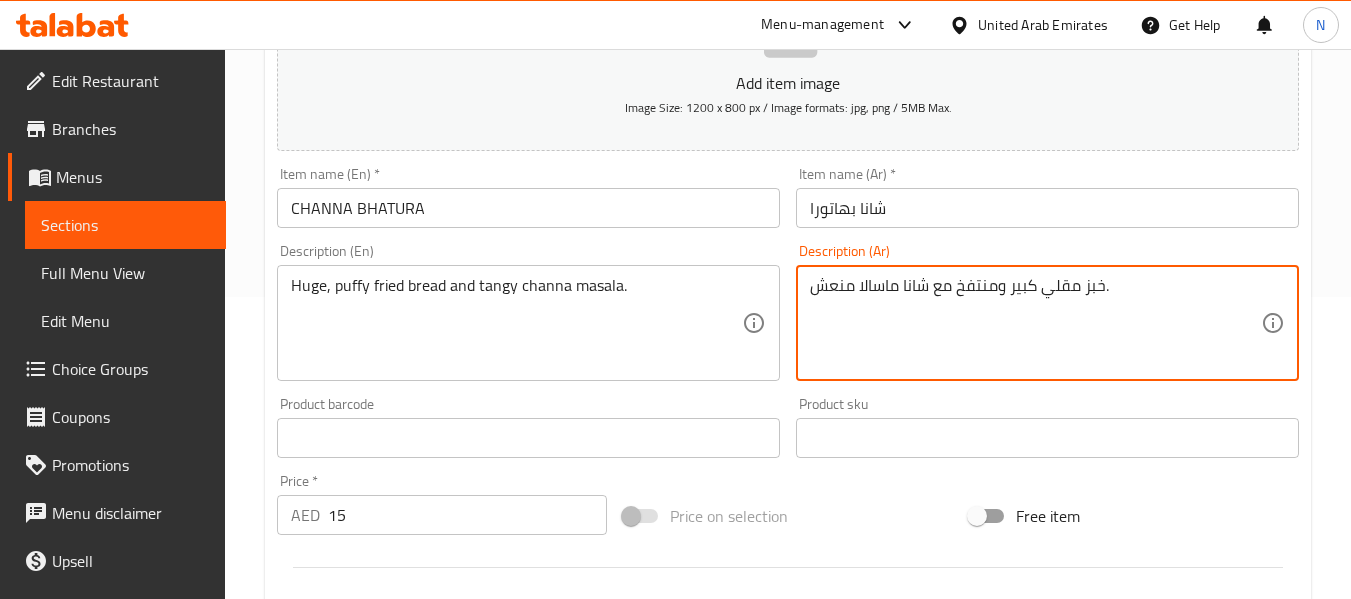 click on "خبز مقلي كبير ومنتفخ مع شانا ماسالا منعش." at bounding box center (1035, 323) 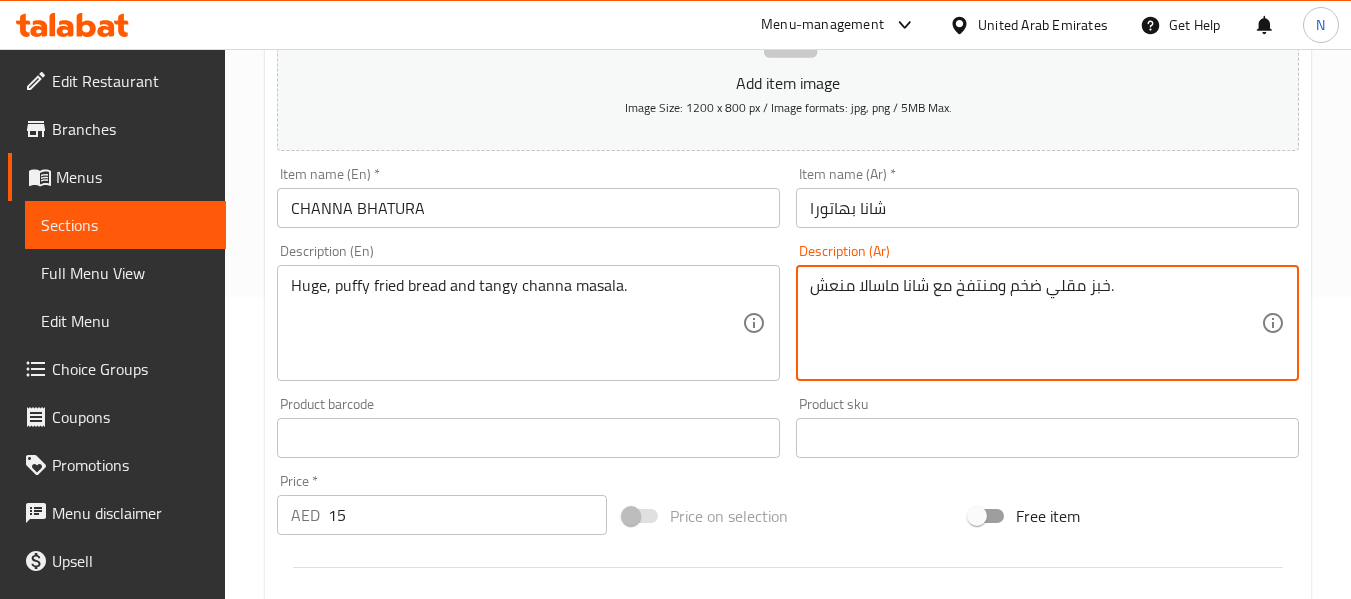 type on "خبز مقلي ضخم ومنتفخ مع شانا ماسالا منعش." 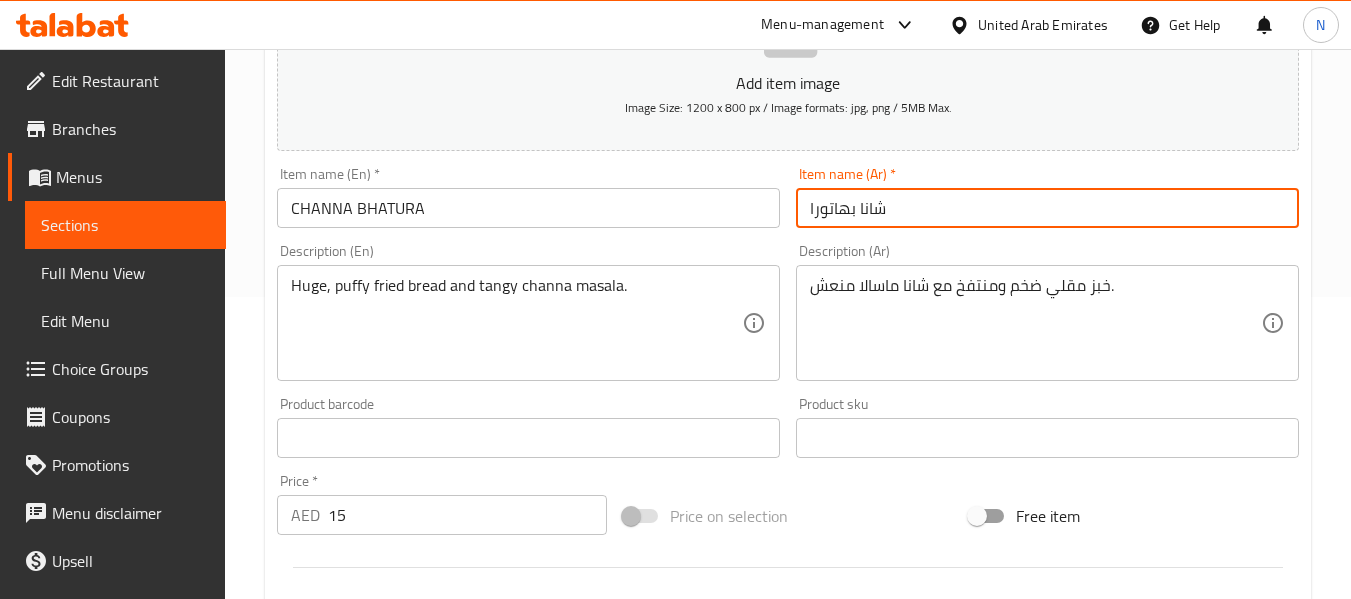 click on "شانا بهاتورا" at bounding box center [1047, 208] 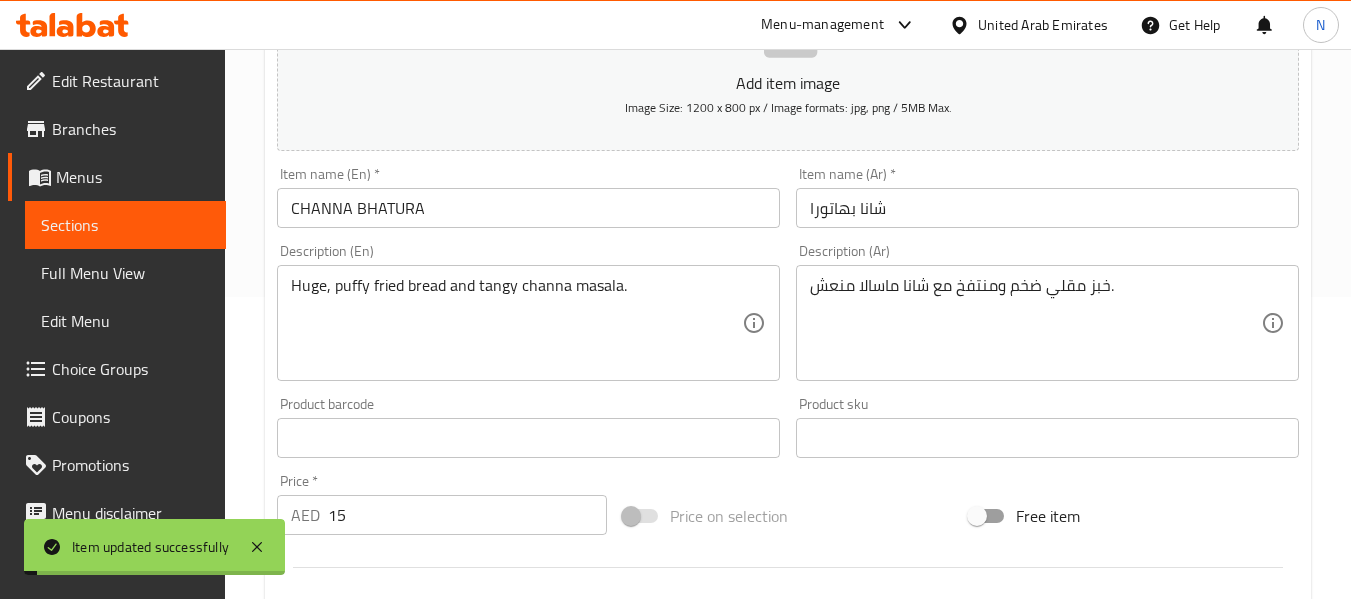click on "Description (En) Huge, puffy fried bread and tangy channa masala. Description (En)" at bounding box center (528, 312) 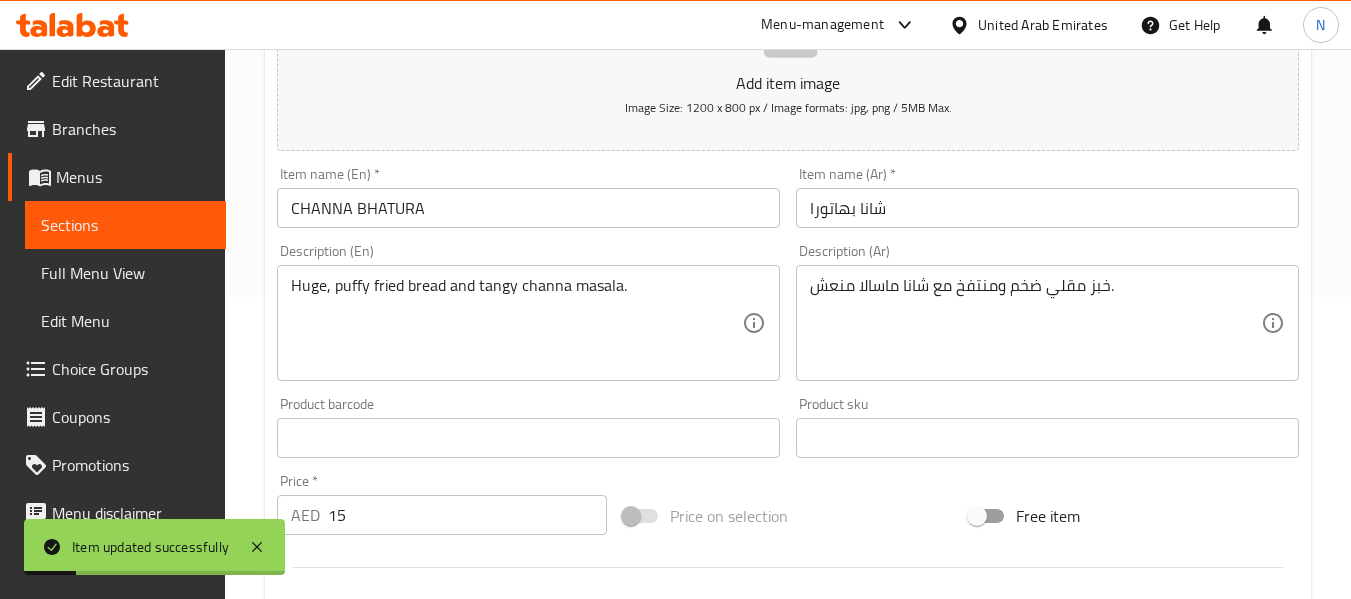 scroll, scrollTop: 0, scrollLeft: 0, axis: both 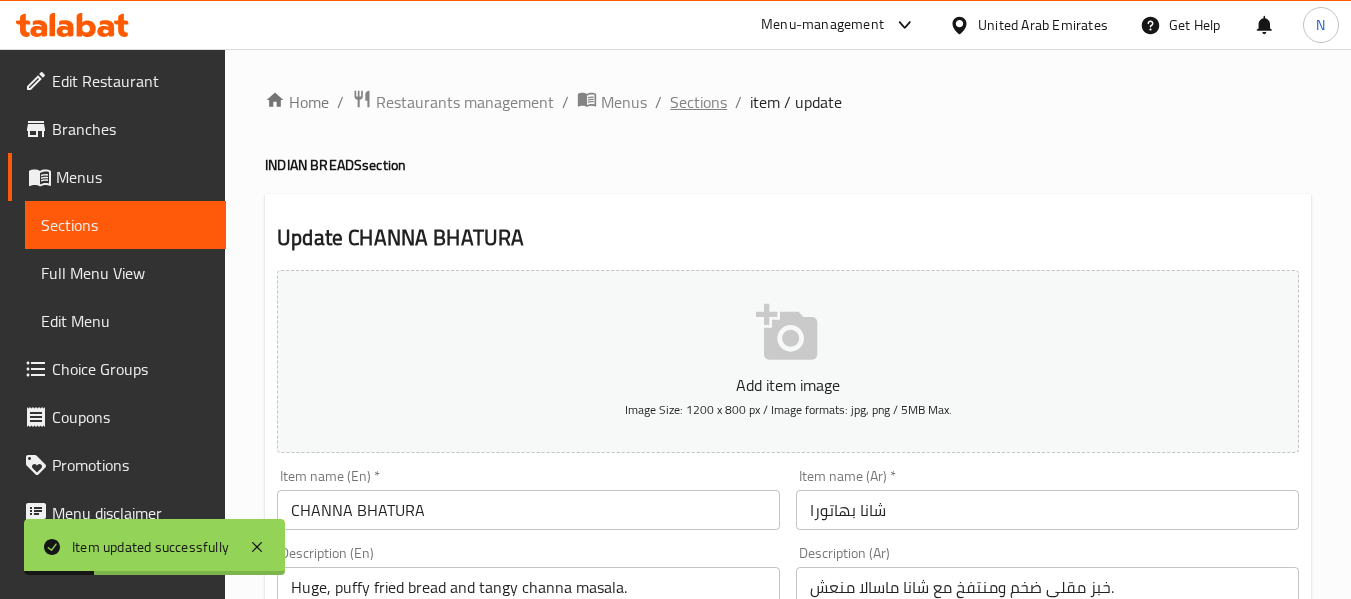 click on "Sections" at bounding box center [698, 102] 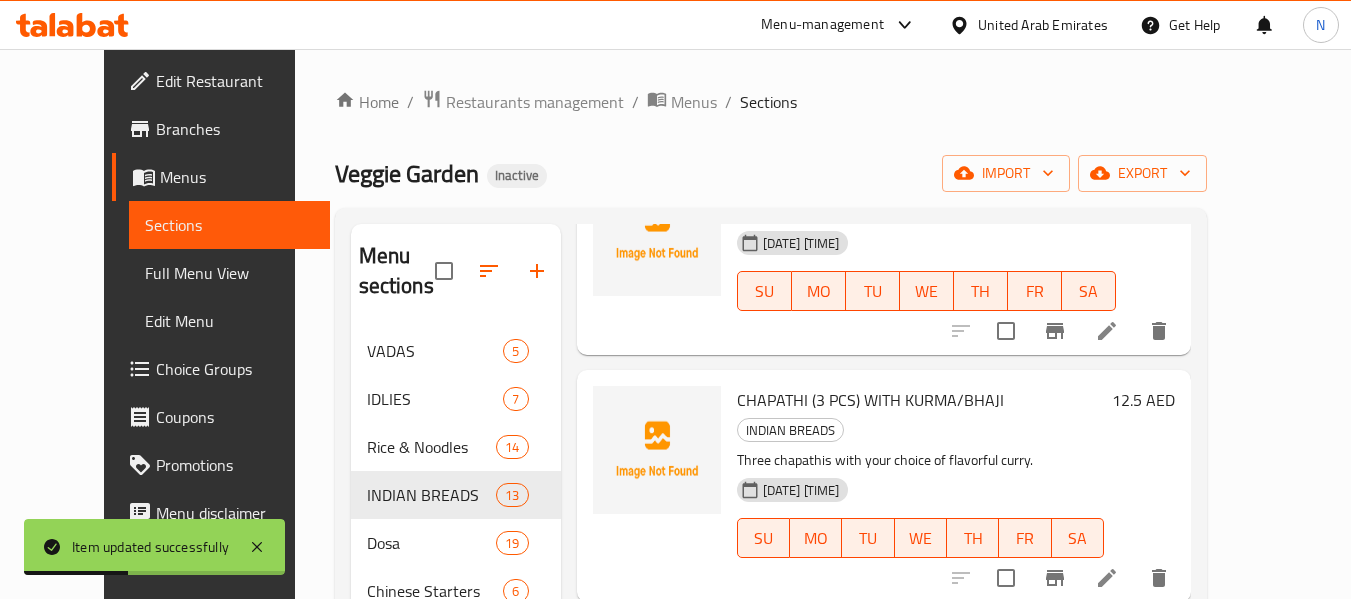 scroll, scrollTop: 169, scrollLeft: 0, axis: vertical 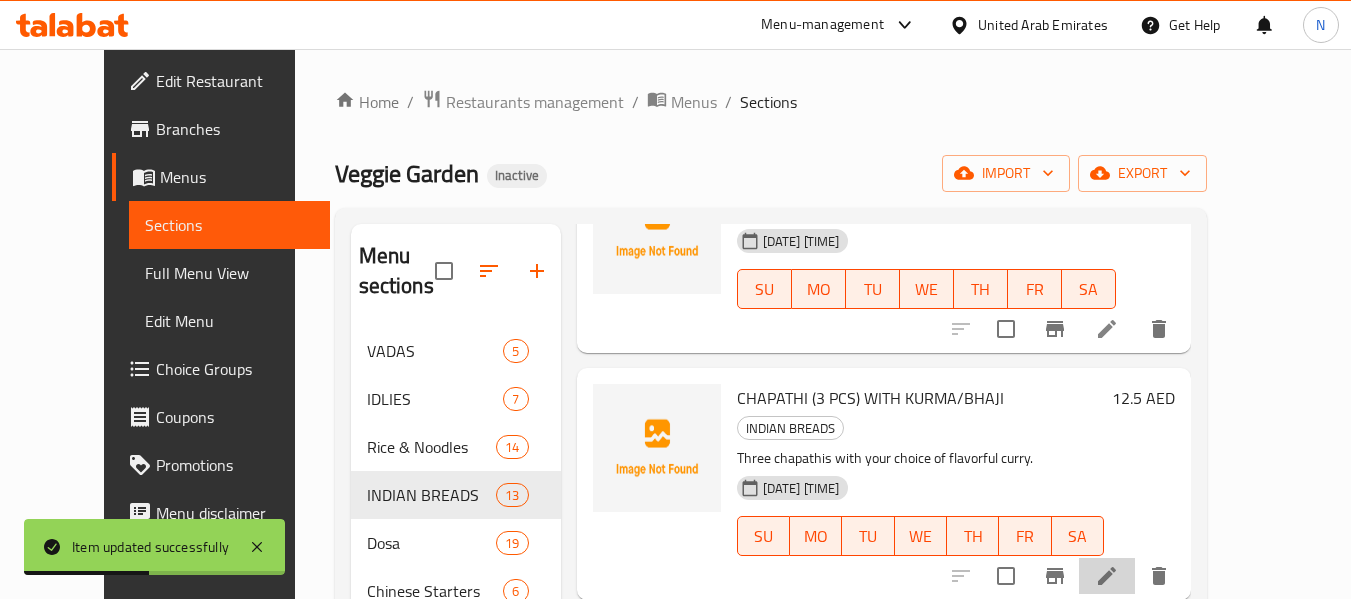 click at bounding box center (1107, 576) 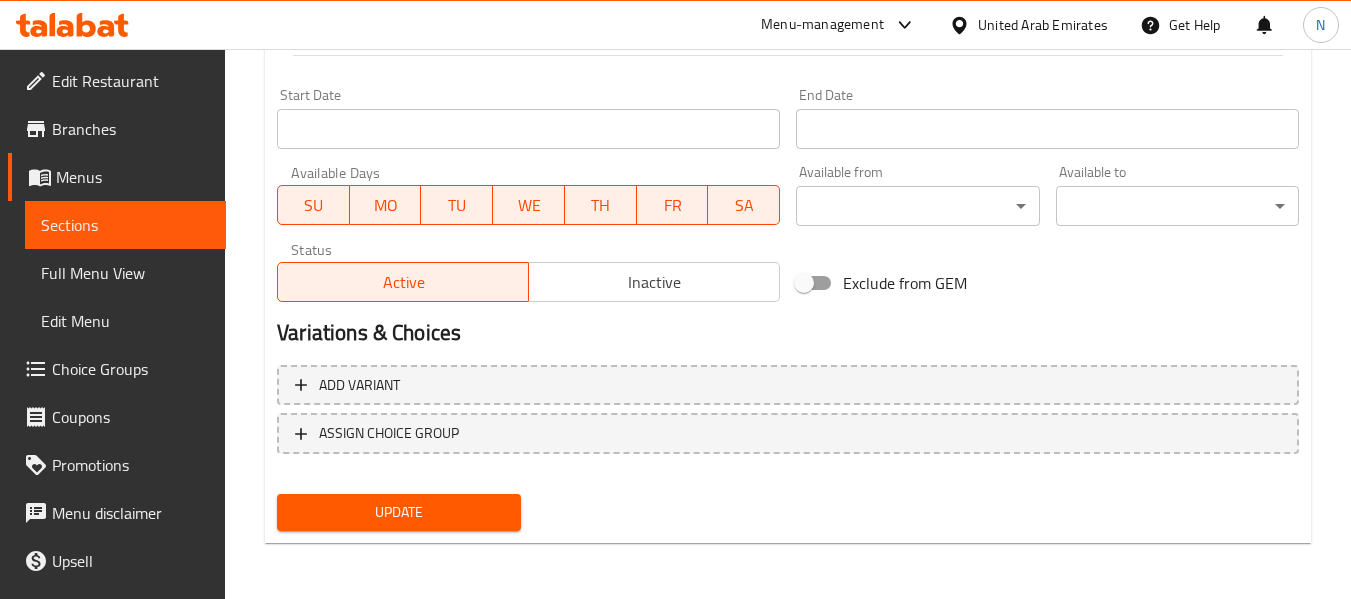 scroll, scrollTop: 425, scrollLeft: 0, axis: vertical 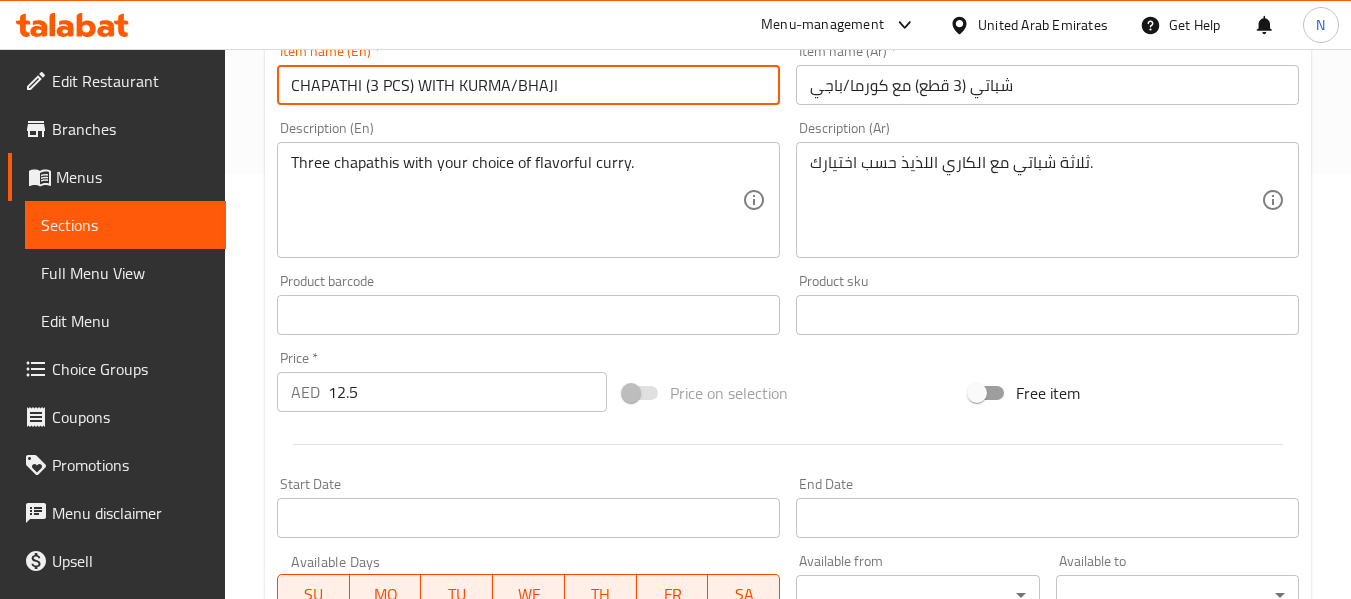 drag, startPoint x: 580, startPoint y: 76, endPoint x: 456, endPoint y: 91, distance: 124.90396 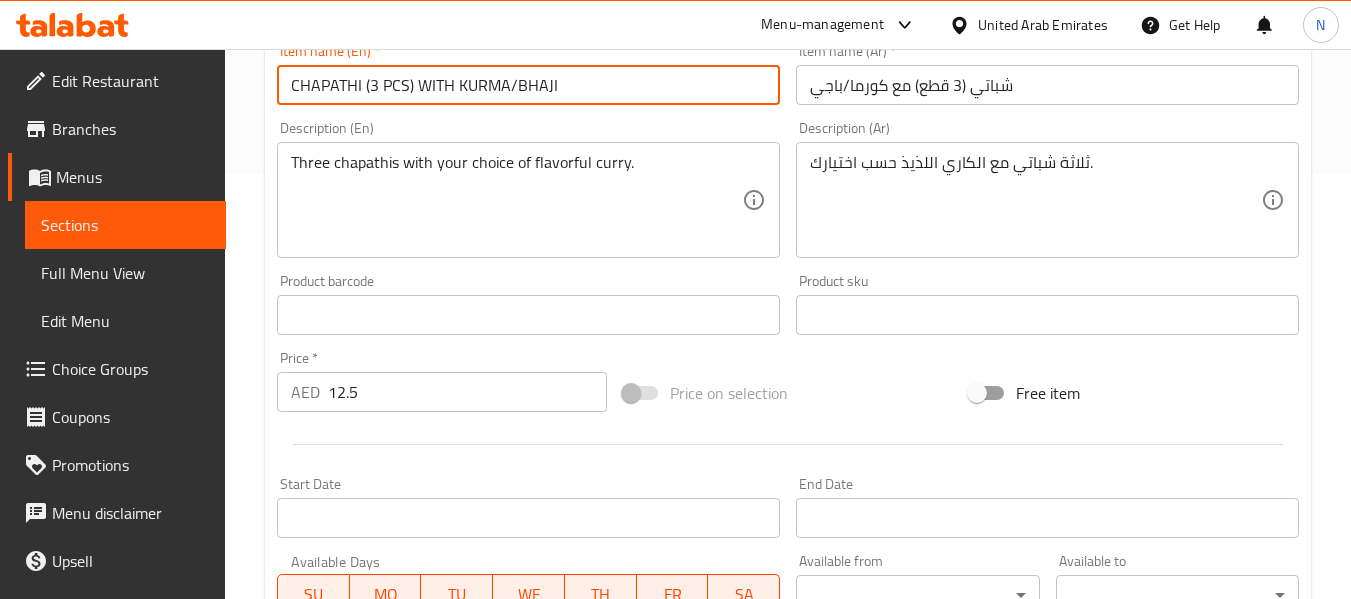 click on "Choice Groups" at bounding box center (117, 369) 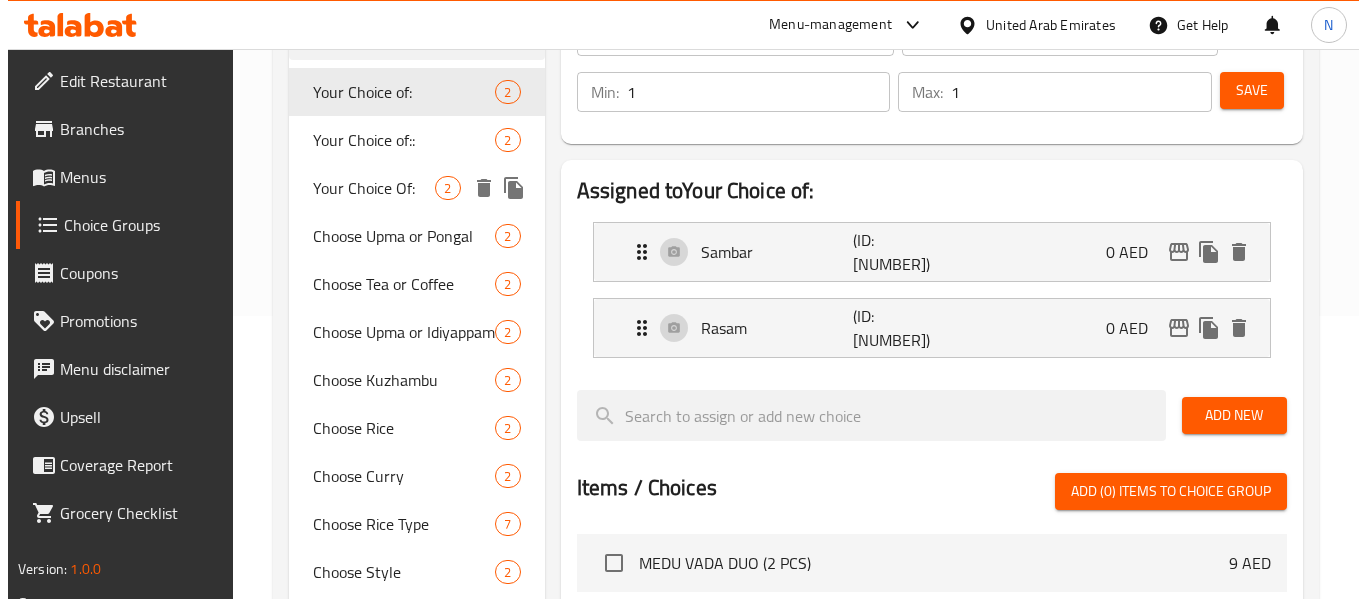 scroll, scrollTop: 0, scrollLeft: 0, axis: both 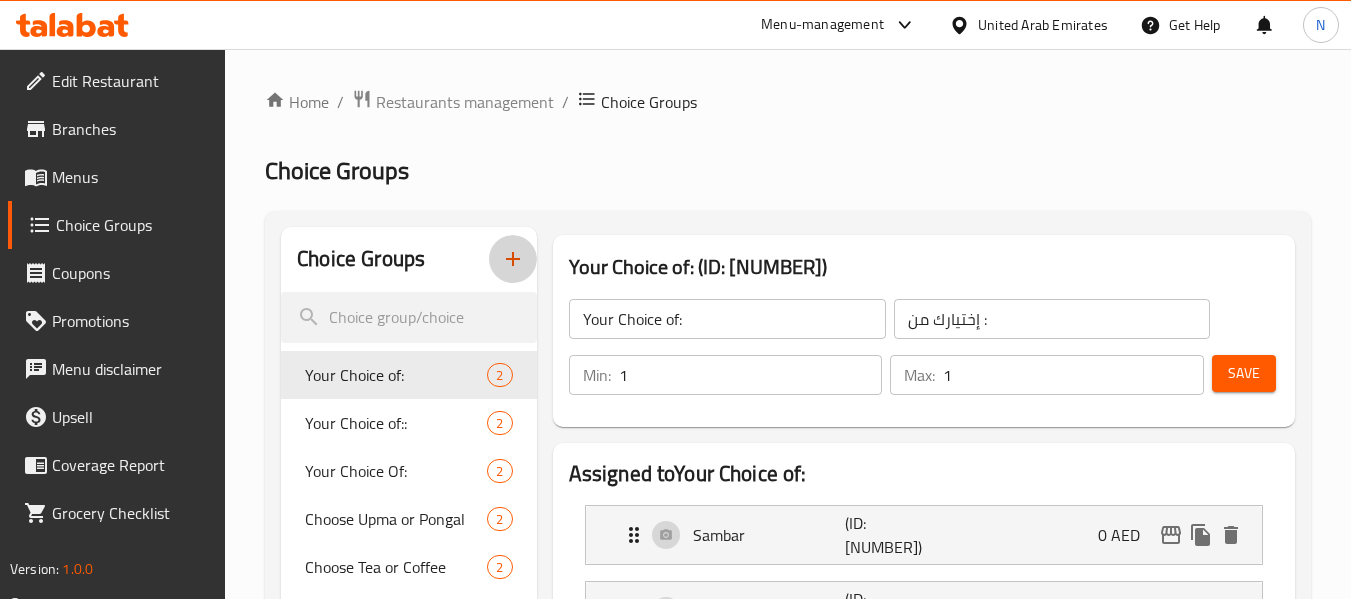click 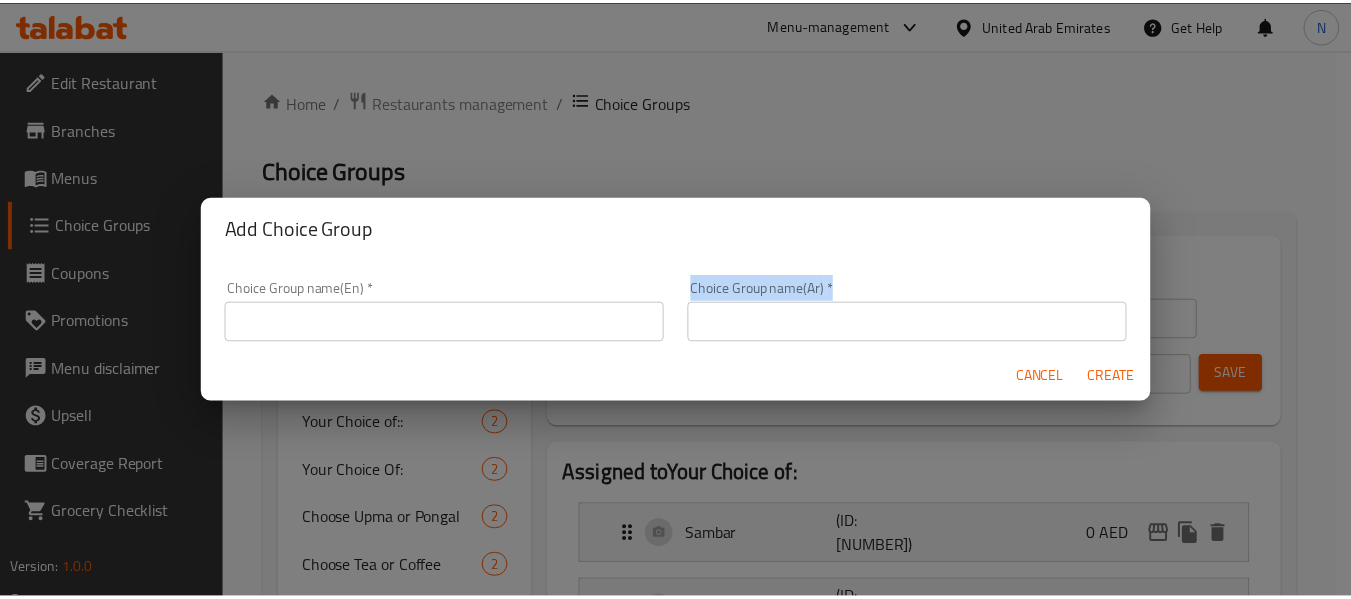 scroll, scrollTop: 6, scrollLeft: 0, axis: vertical 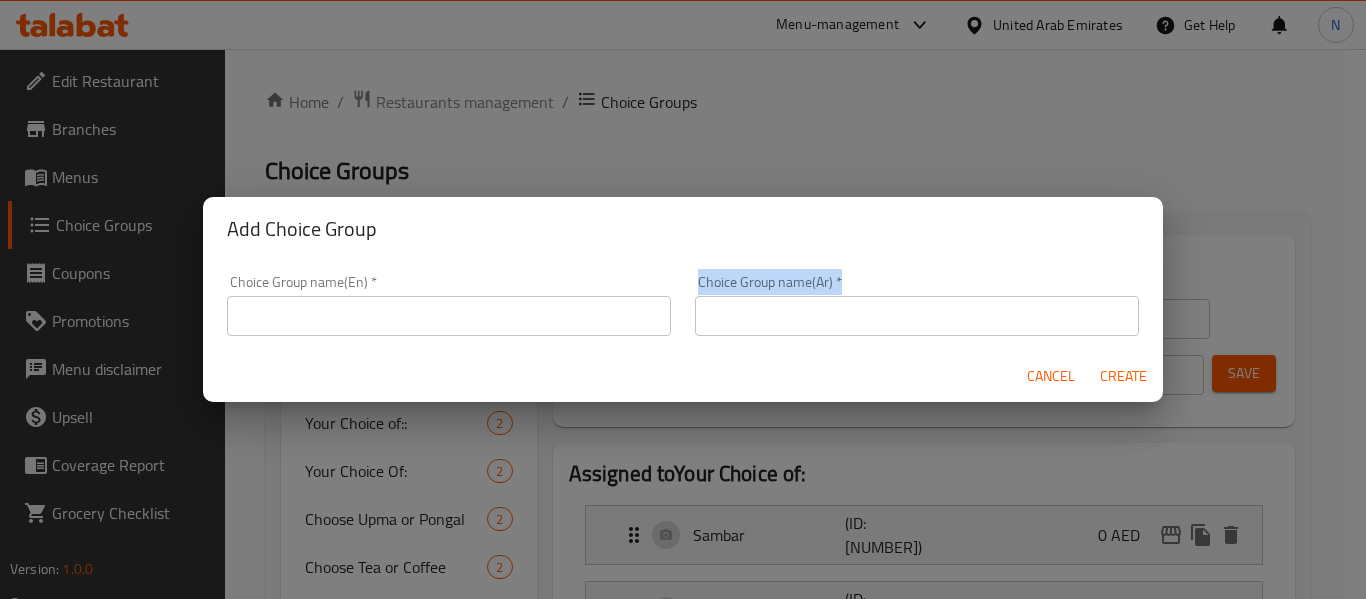 drag, startPoint x: 282, startPoint y: 351, endPoint x: 292, endPoint y: 324, distance: 28.79236 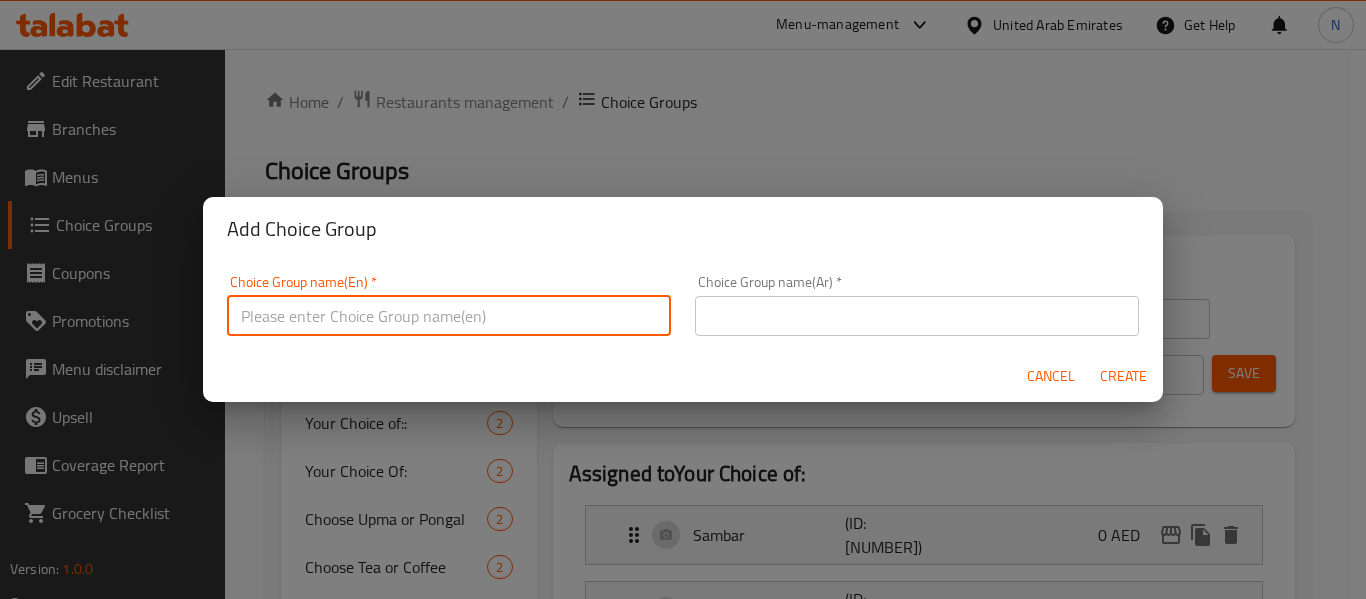 click at bounding box center (449, 316) 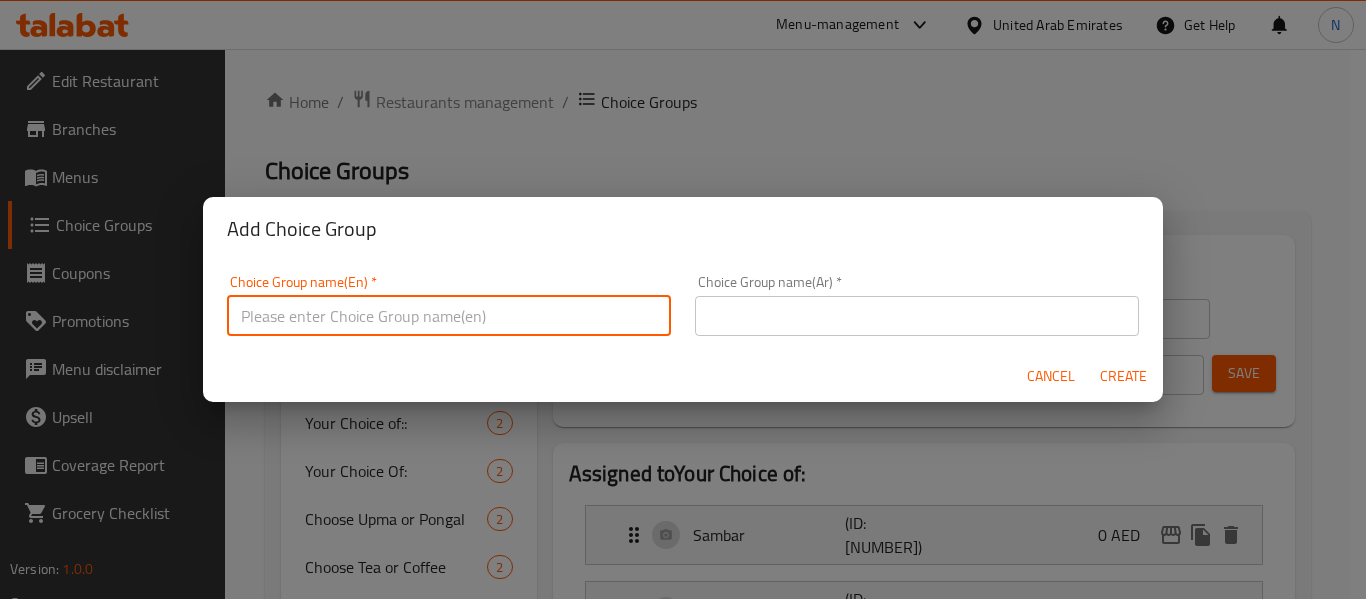 type on "Your Choice of:" 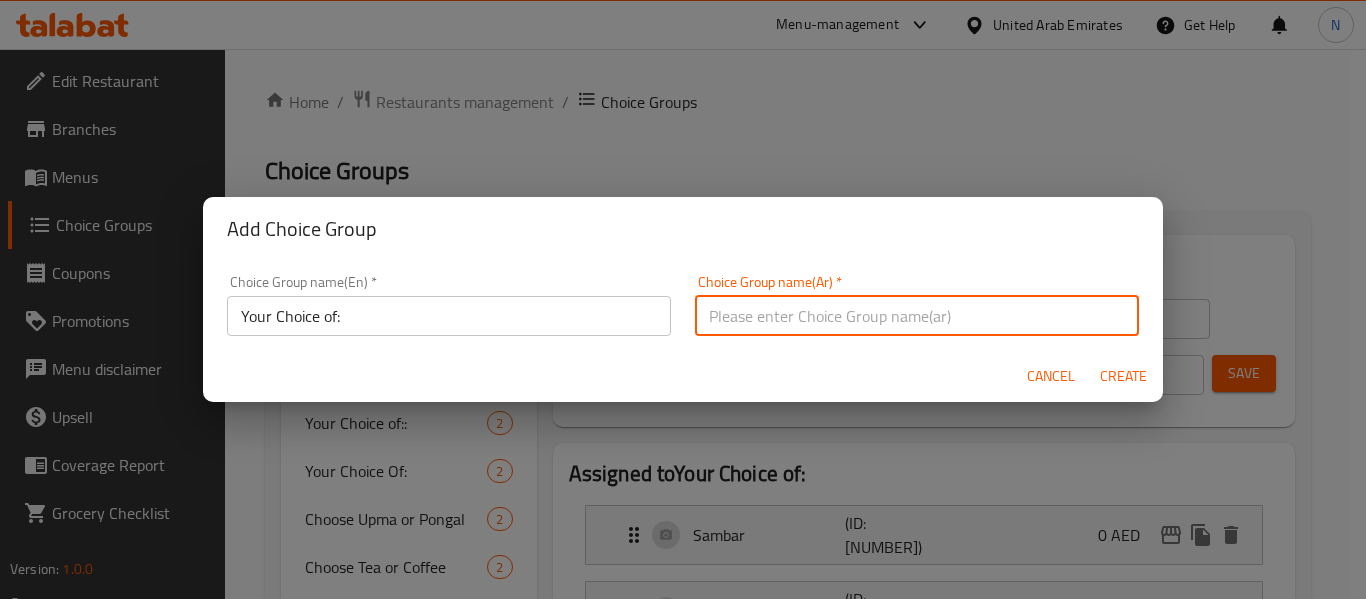 click at bounding box center [917, 316] 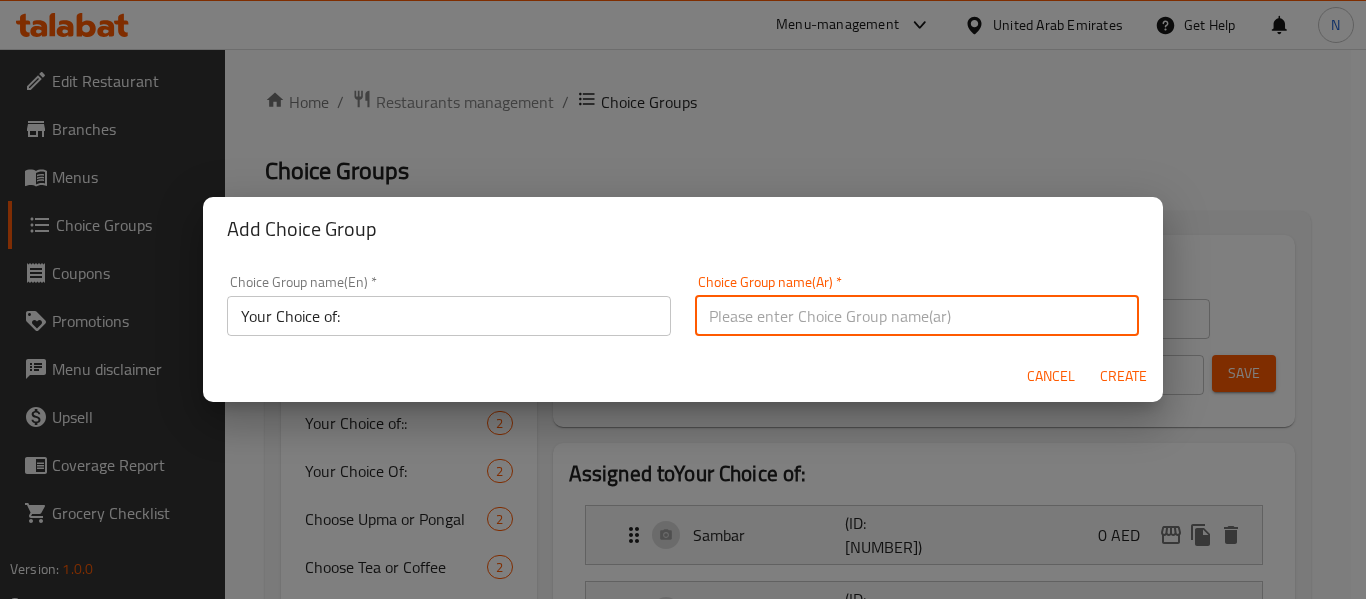 type on "إختيارك من :" 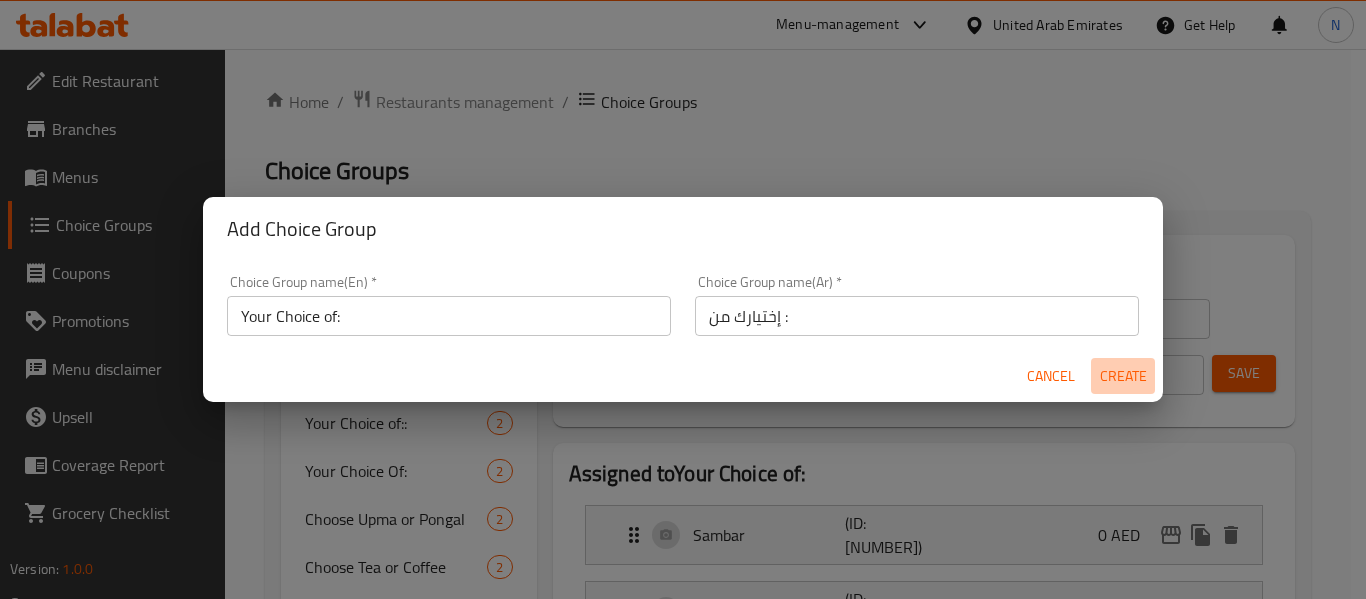 click on "Create" at bounding box center (1123, 376) 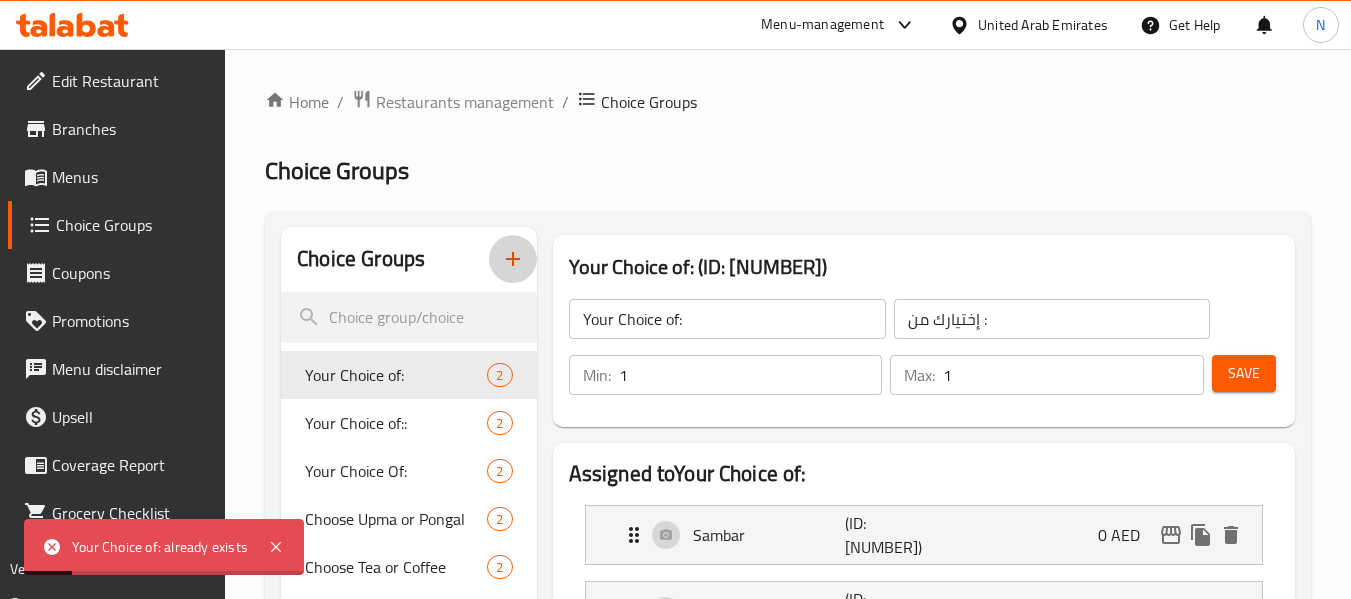 click 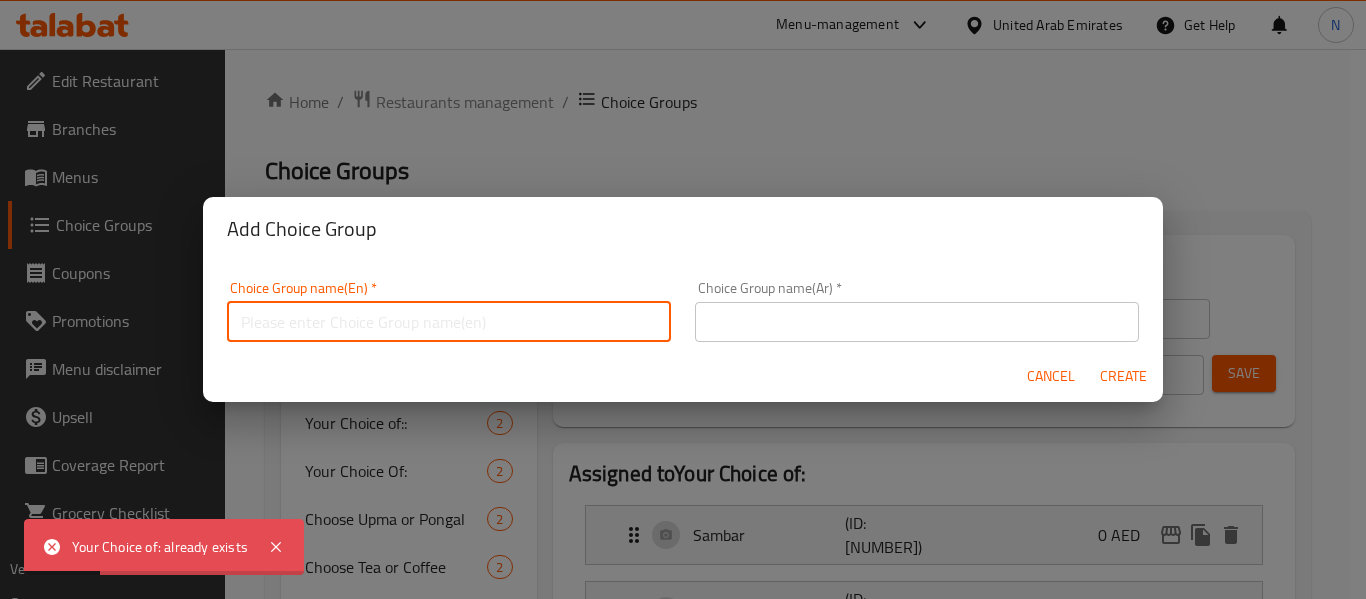 click at bounding box center (449, 322) 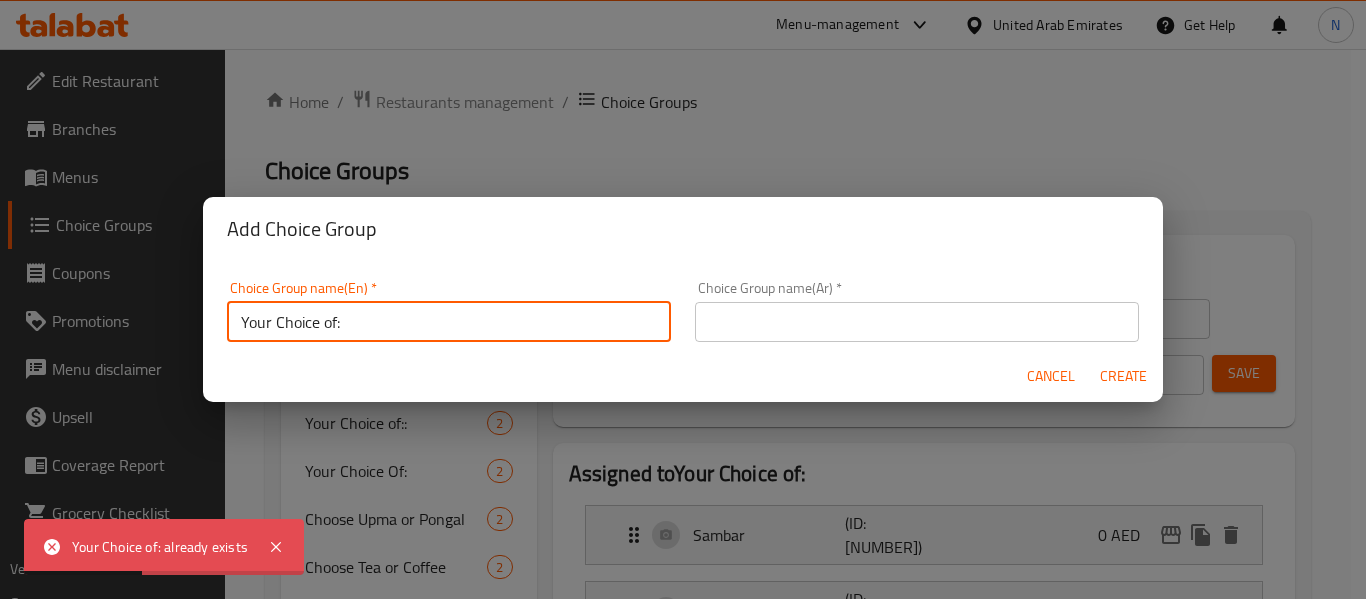 click on "Your Choice of:" at bounding box center (449, 322) 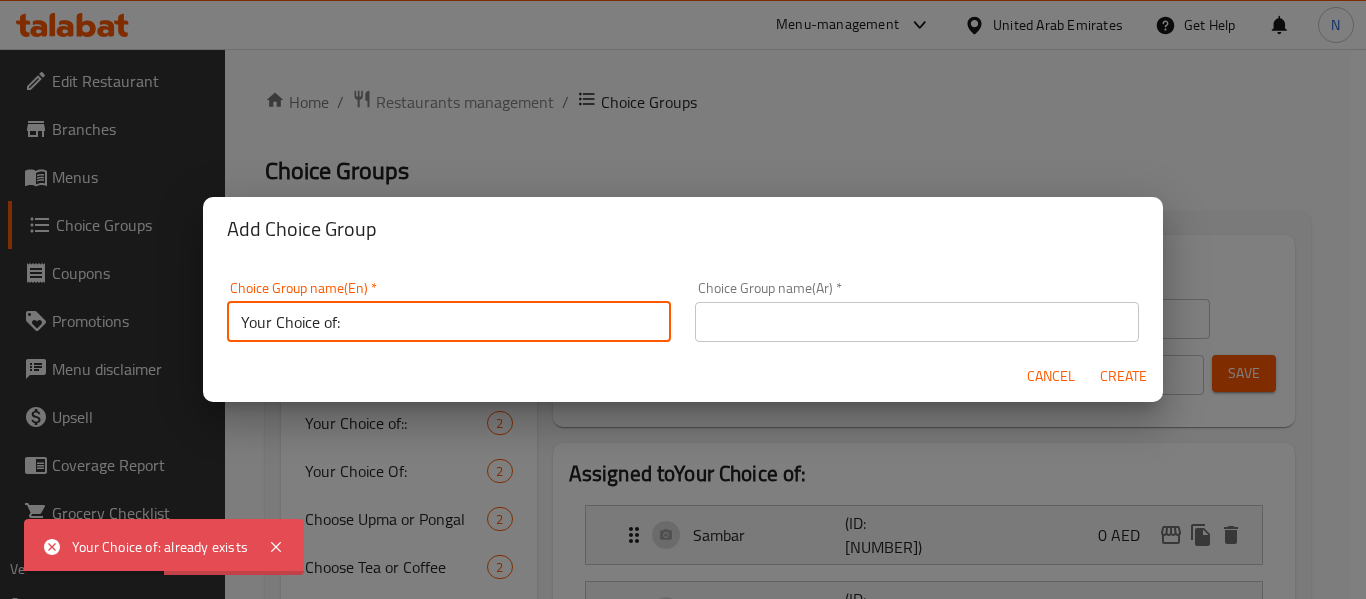 type on "yoUr Choice OF:" 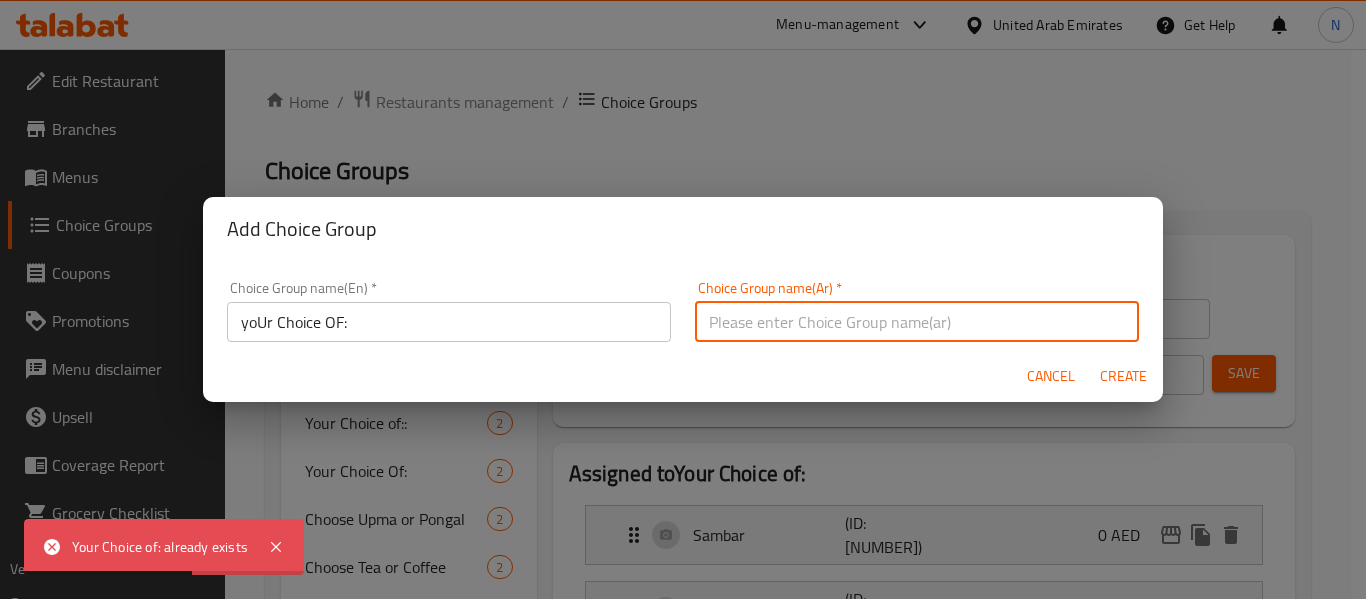 click at bounding box center (917, 322) 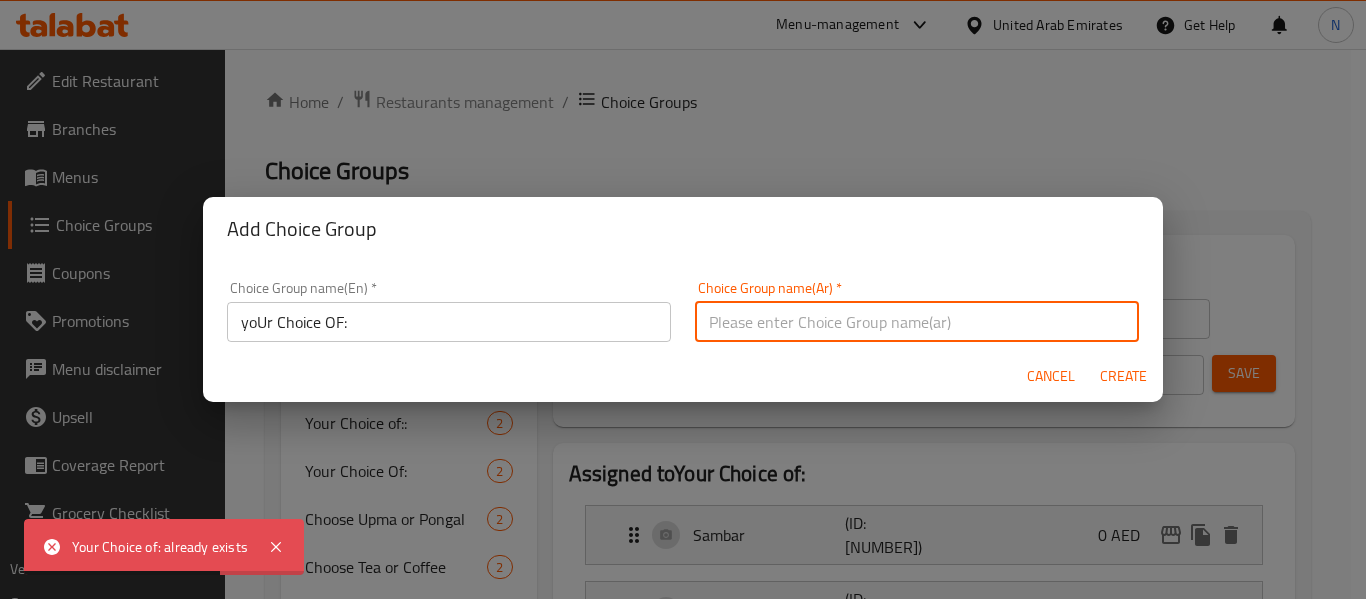 type on "إختيارك من :" 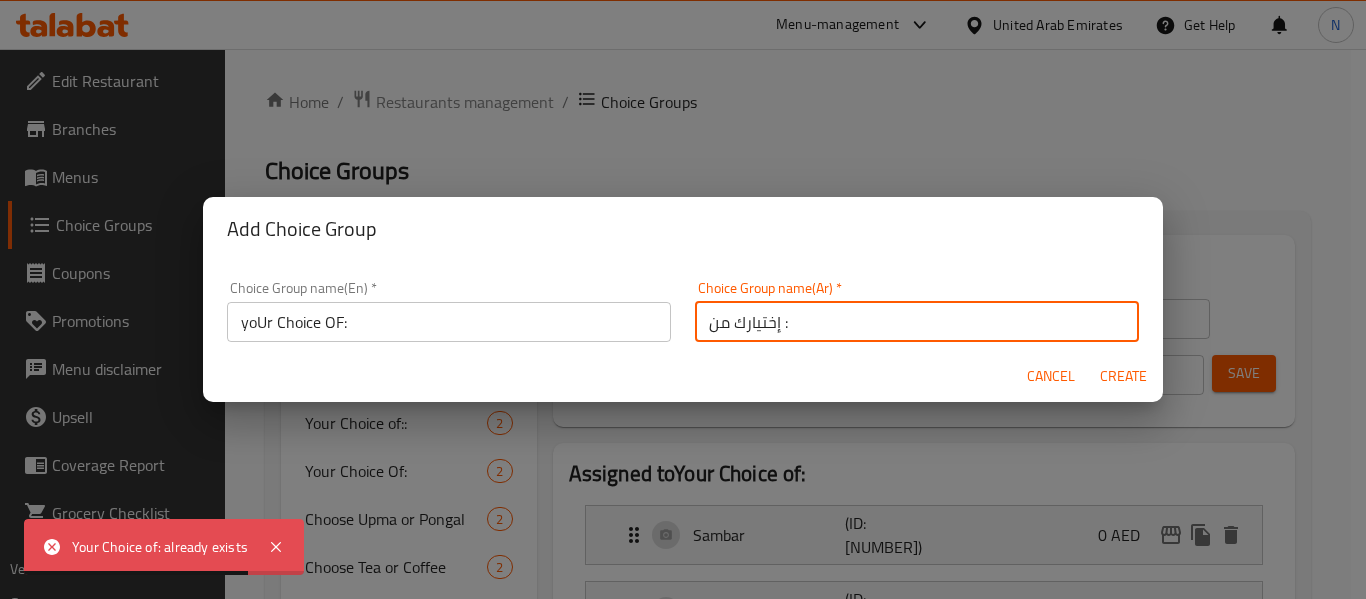 click on "Create" at bounding box center (1123, 376) 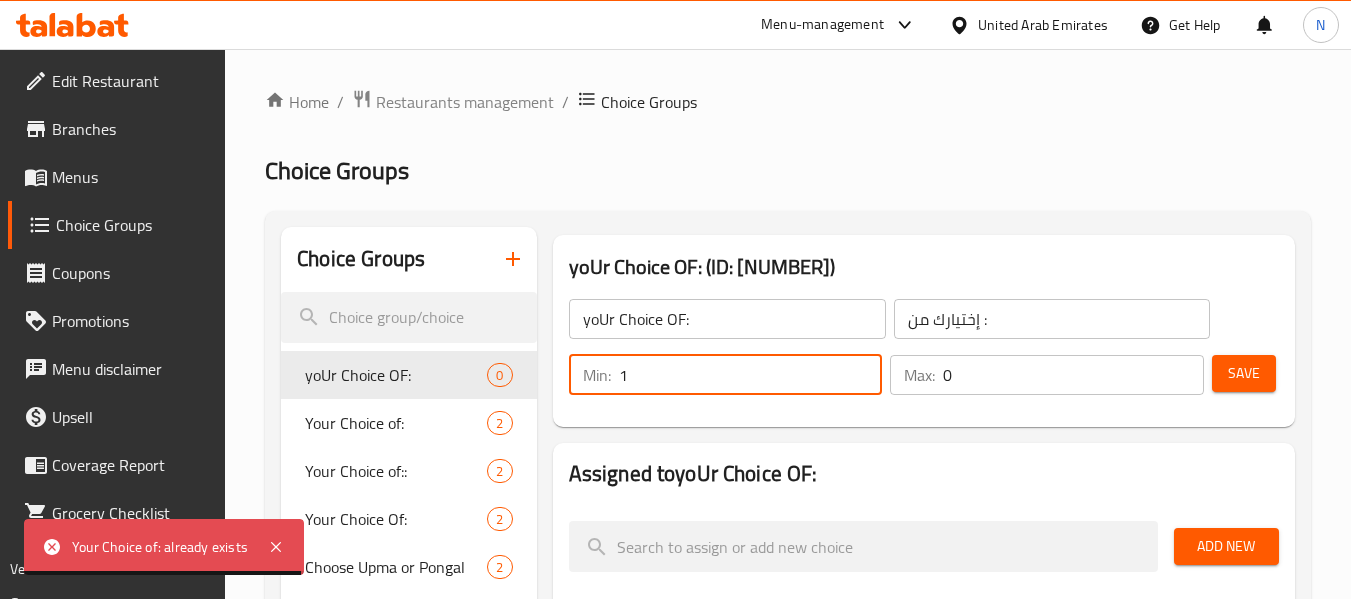 click on "1" at bounding box center (751, 375) 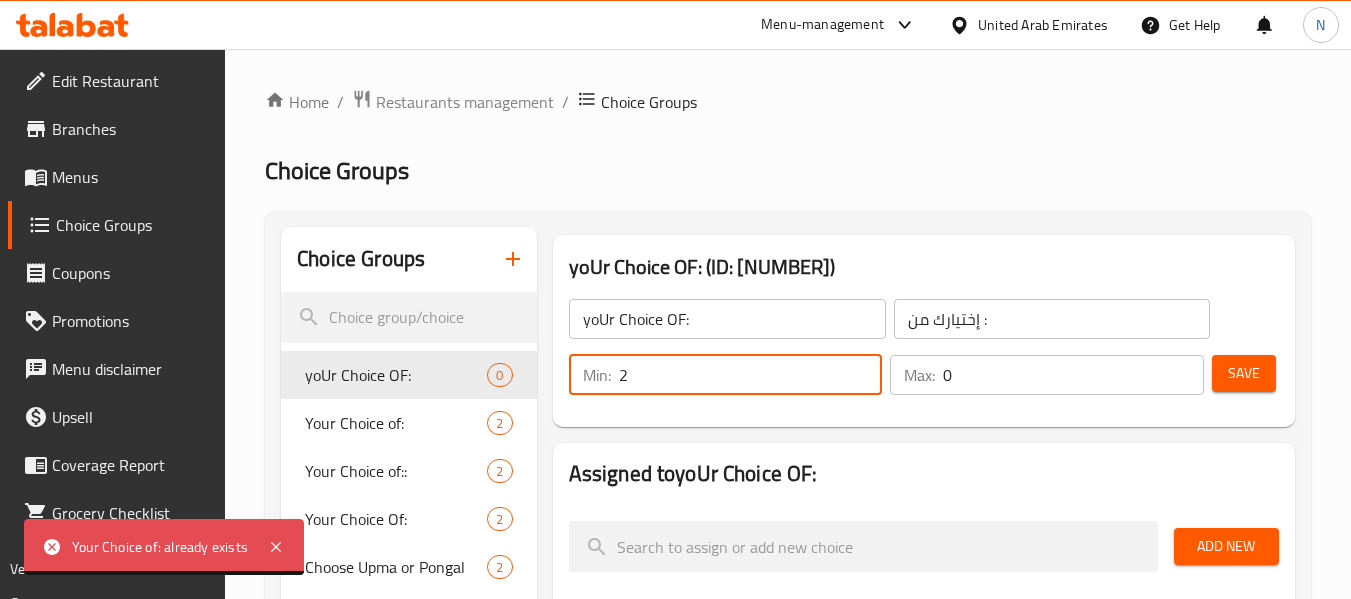 click on "2" at bounding box center [751, 375] 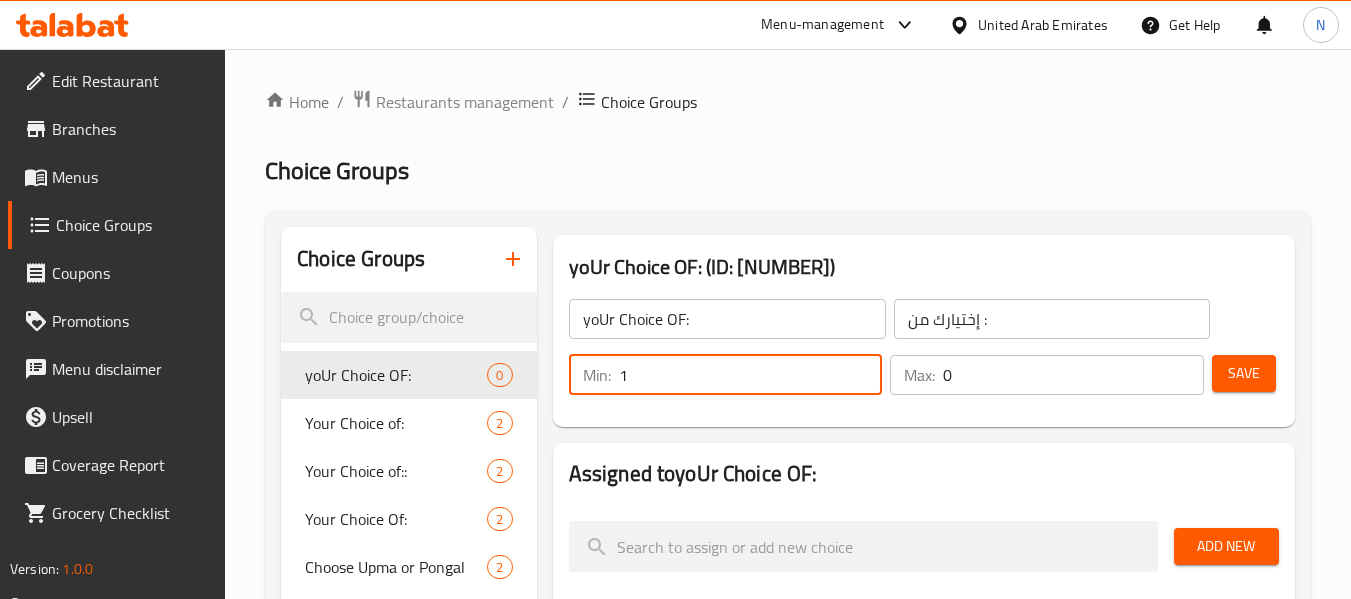 type on "1" 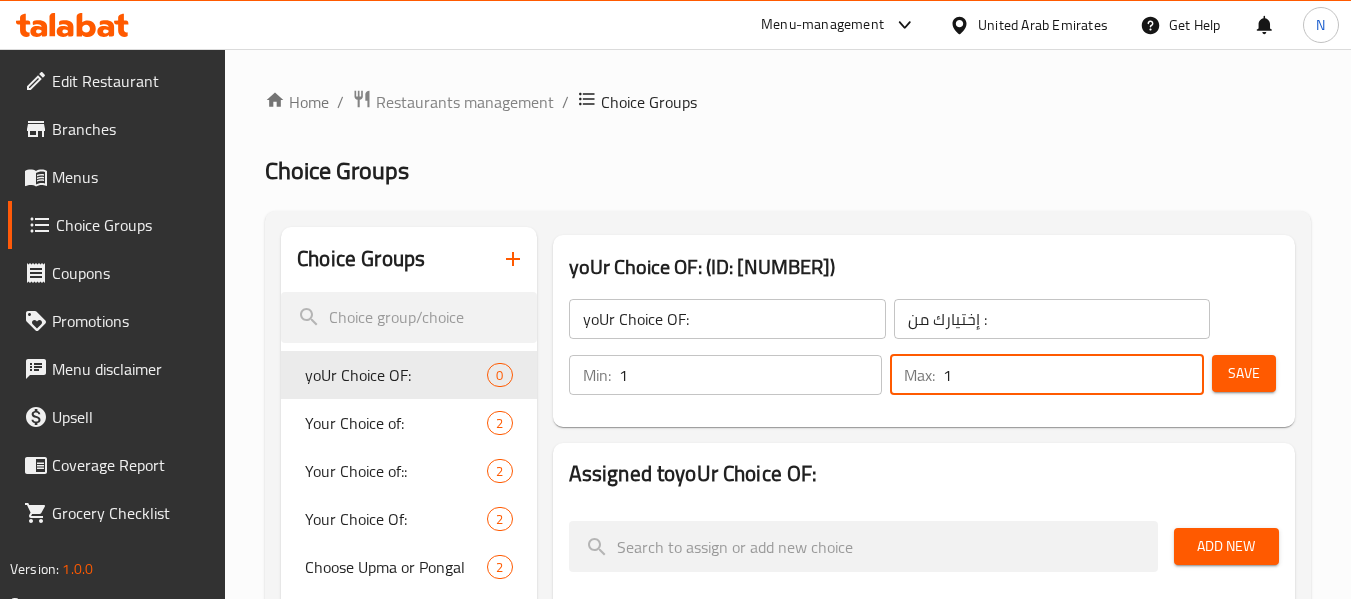 type on "1" 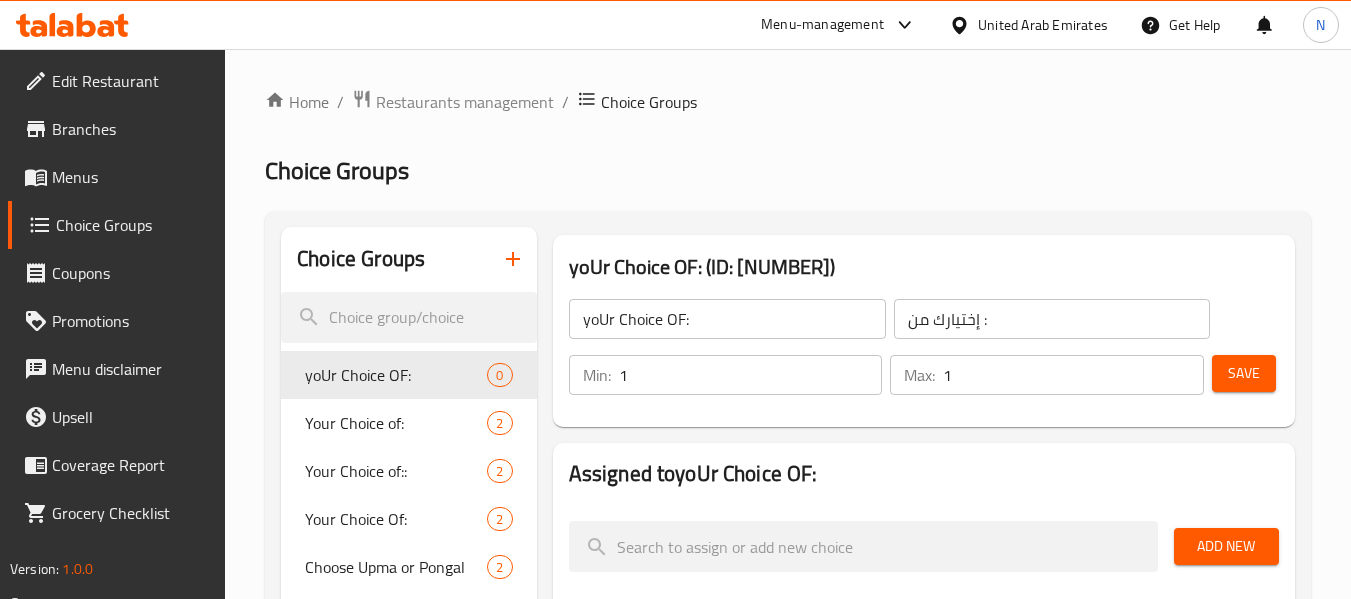 click on "Add New" at bounding box center (1226, 546) 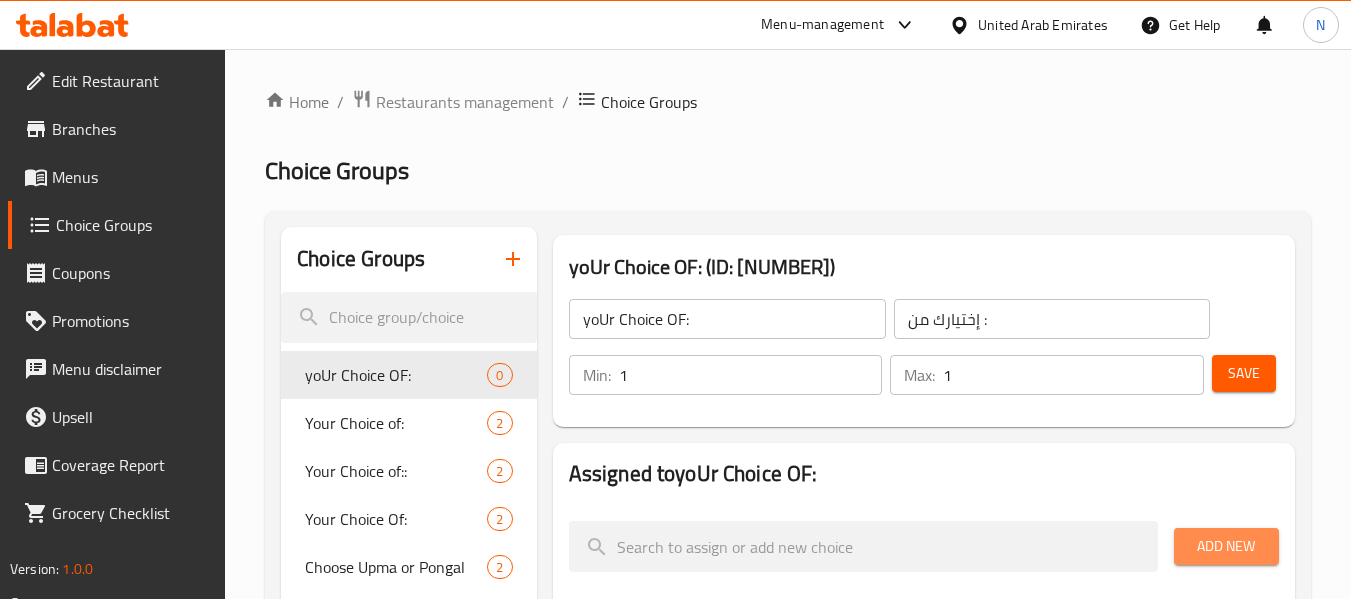 click on "Add New" at bounding box center [1226, 546] 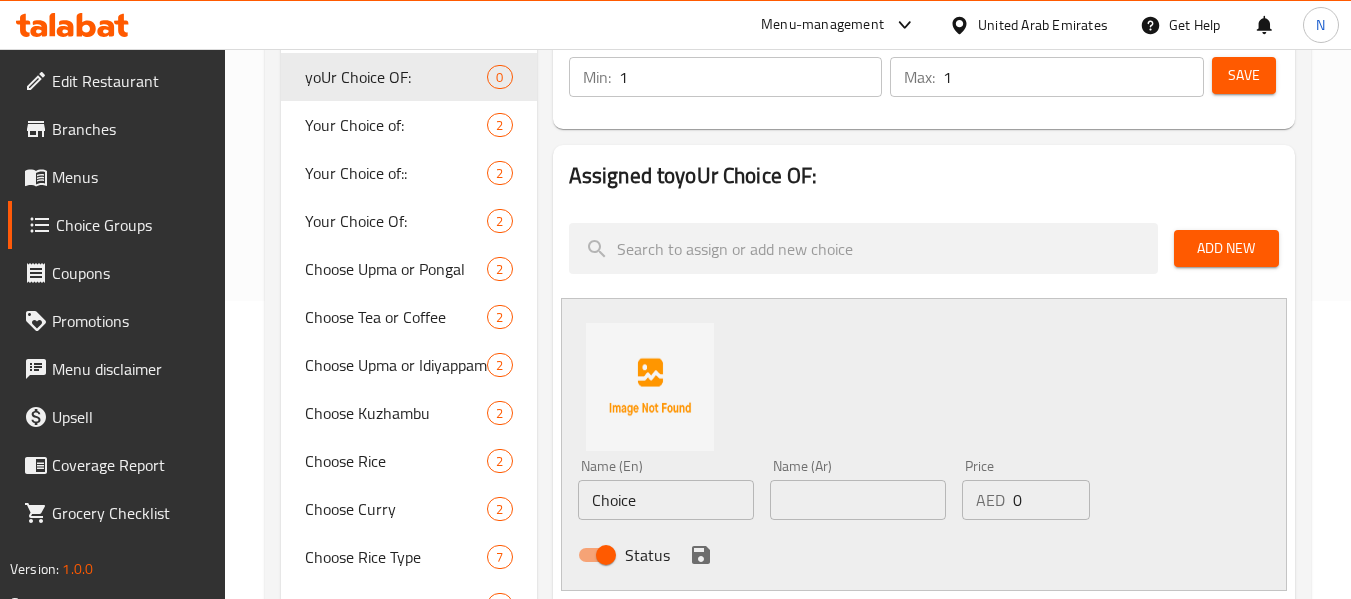 scroll, scrollTop: 299, scrollLeft: 0, axis: vertical 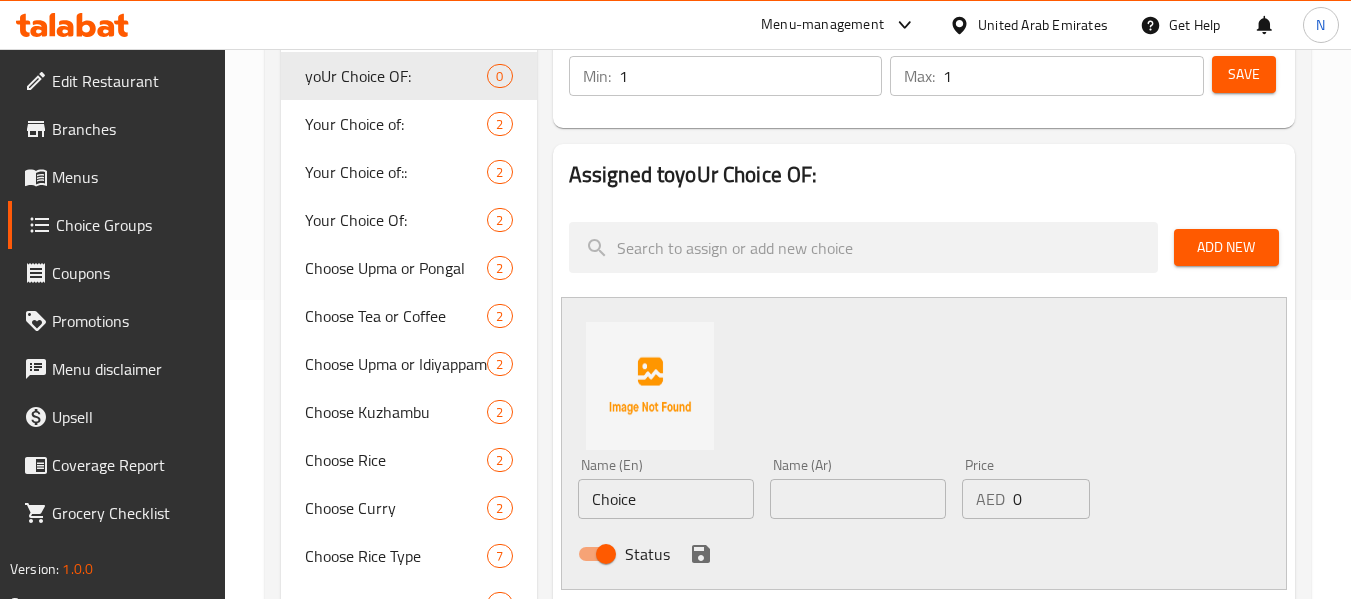 click on "Choice" at bounding box center (666, 499) 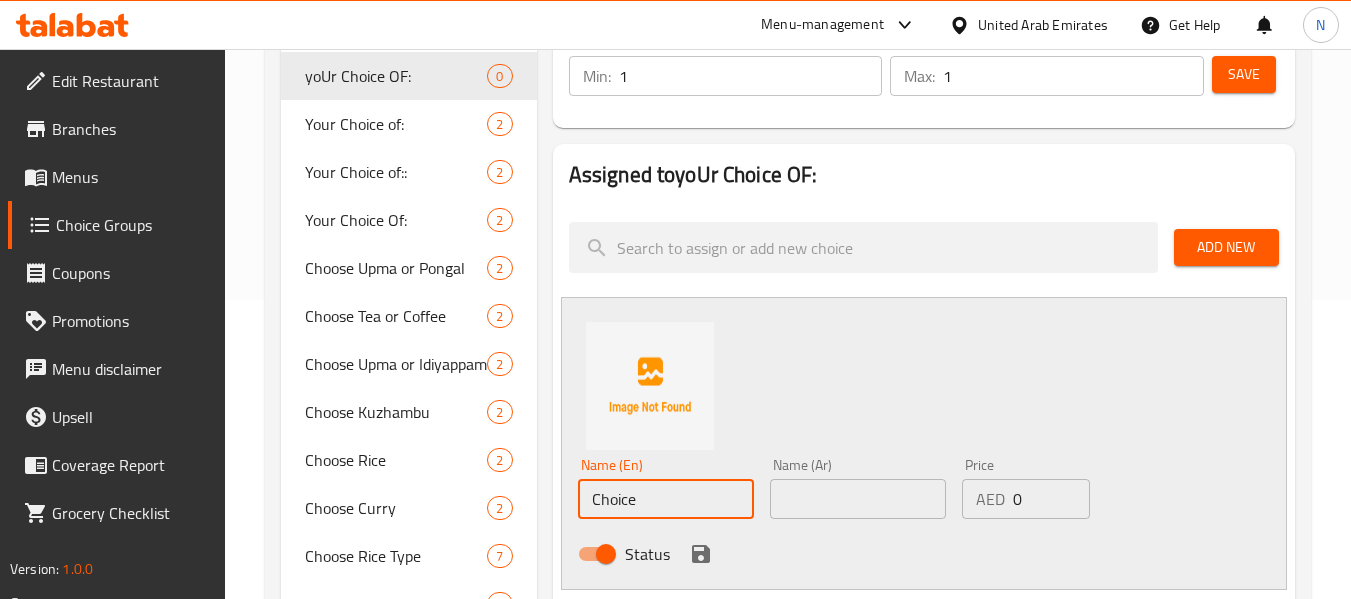 click on "Choice" at bounding box center [666, 499] 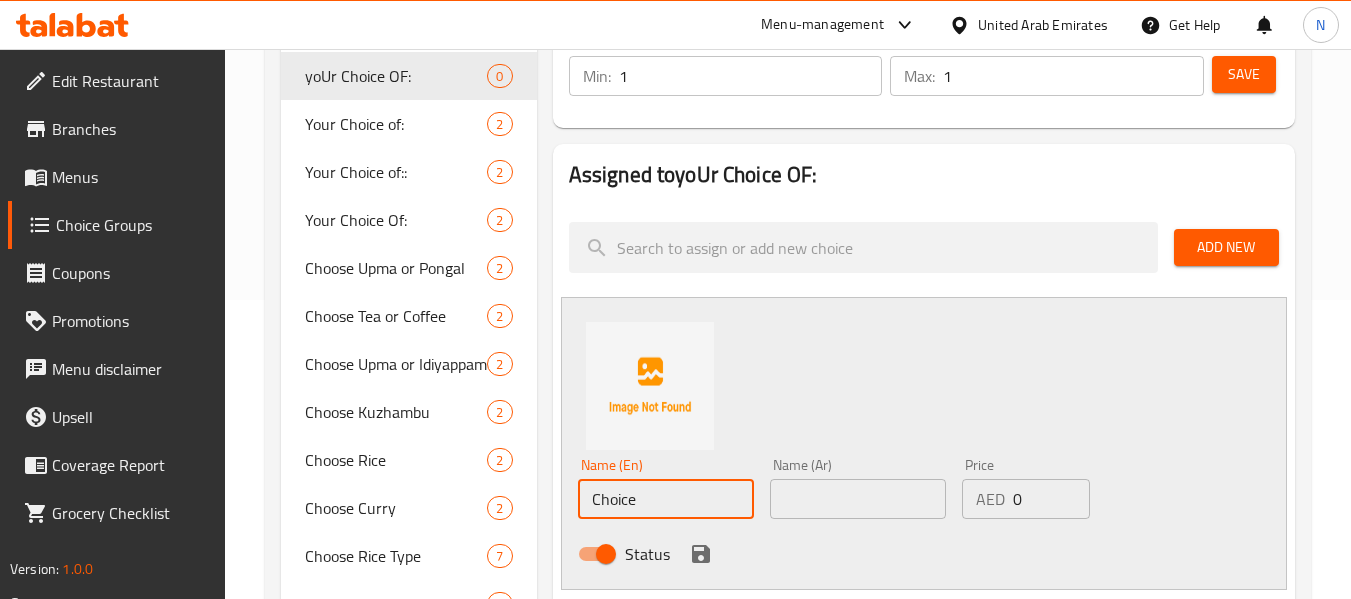 paste on "KURMA/BHAJI" 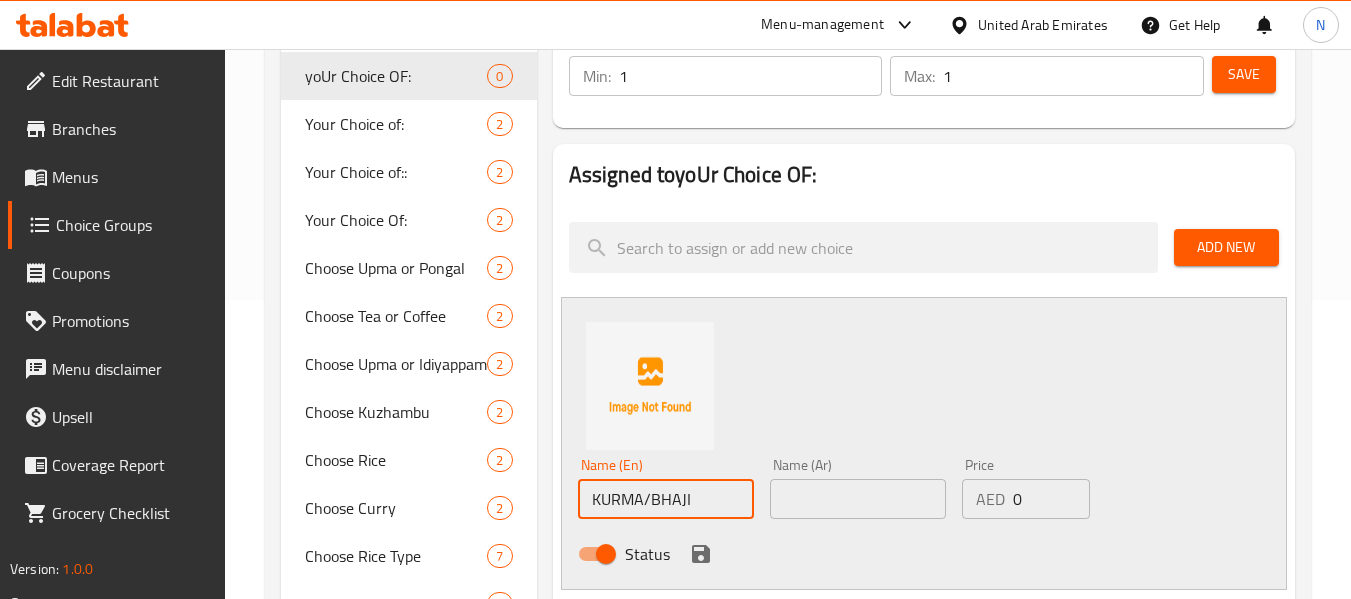 click on "KURMA/BHAJI" at bounding box center [666, 499] 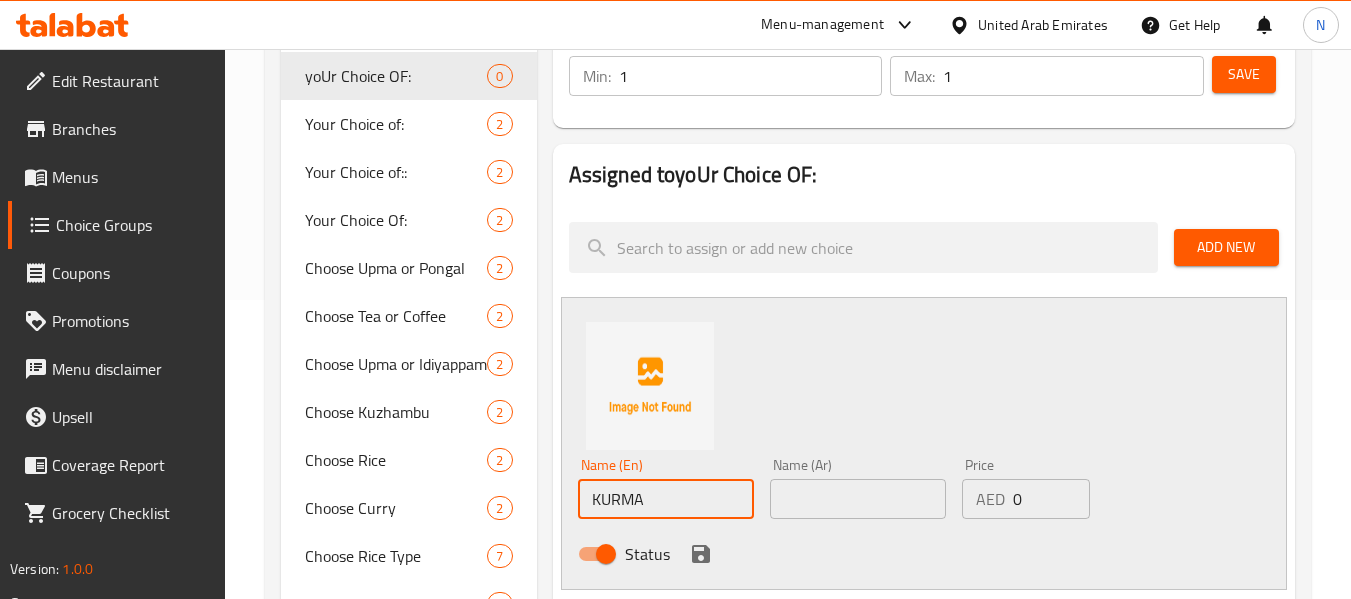 type on "KURMA" 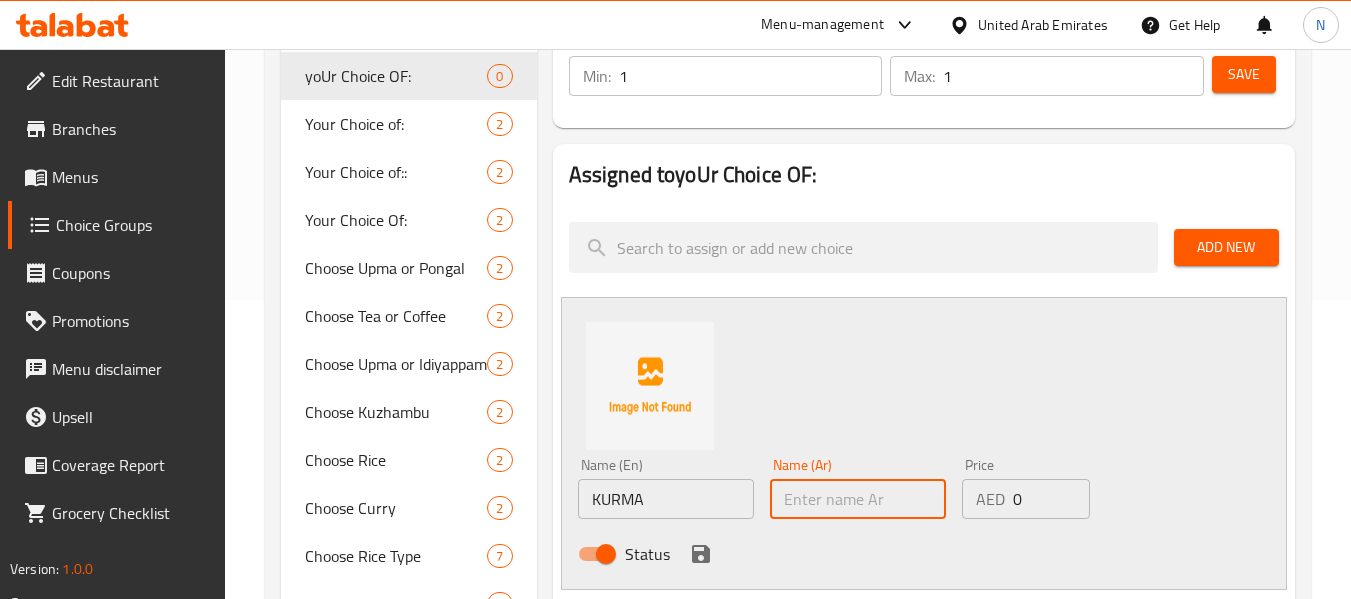 click at bounding box center [858, 499] 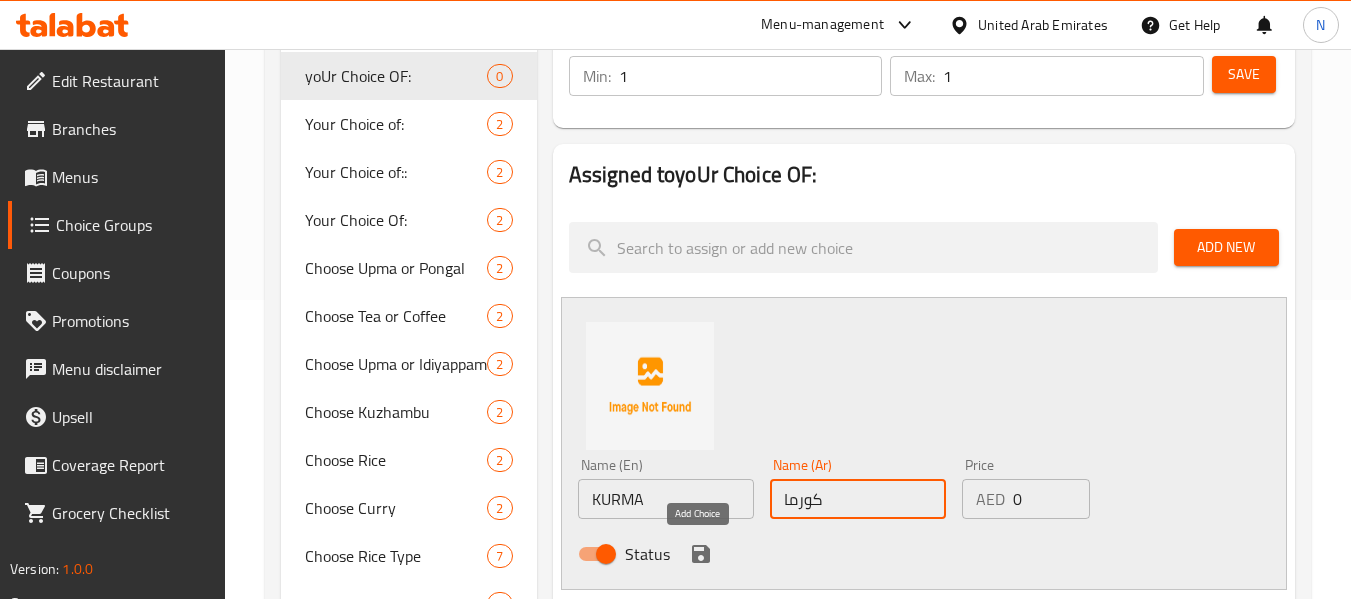 type on "كورما" 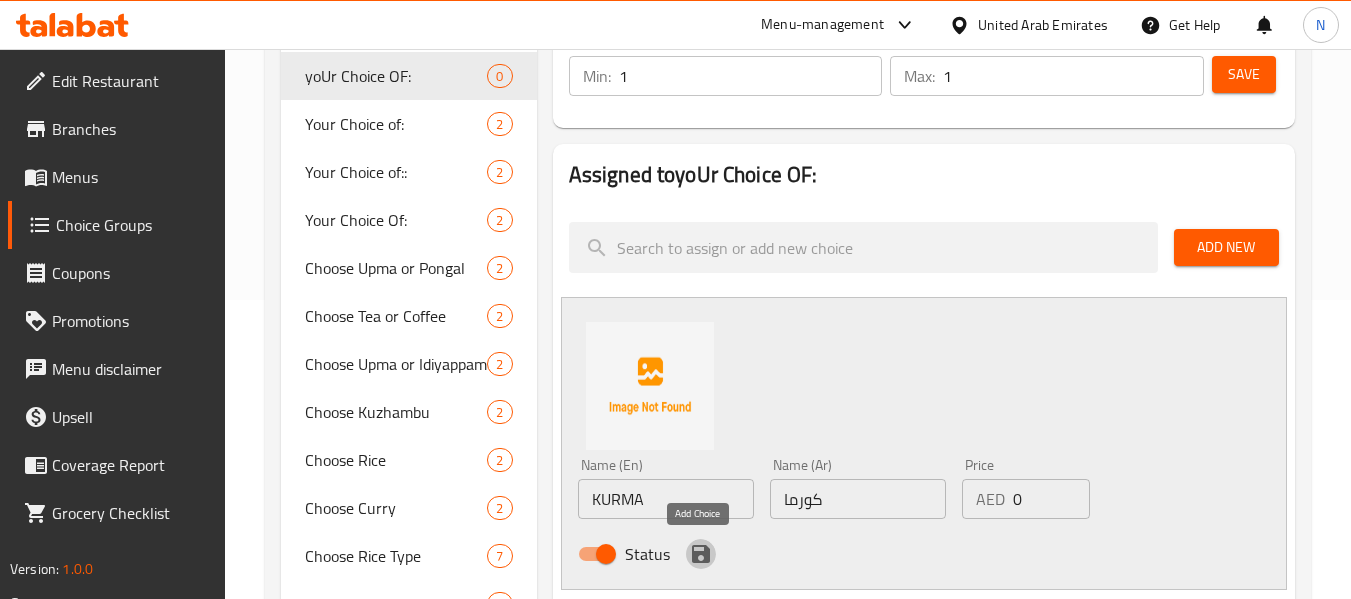 click 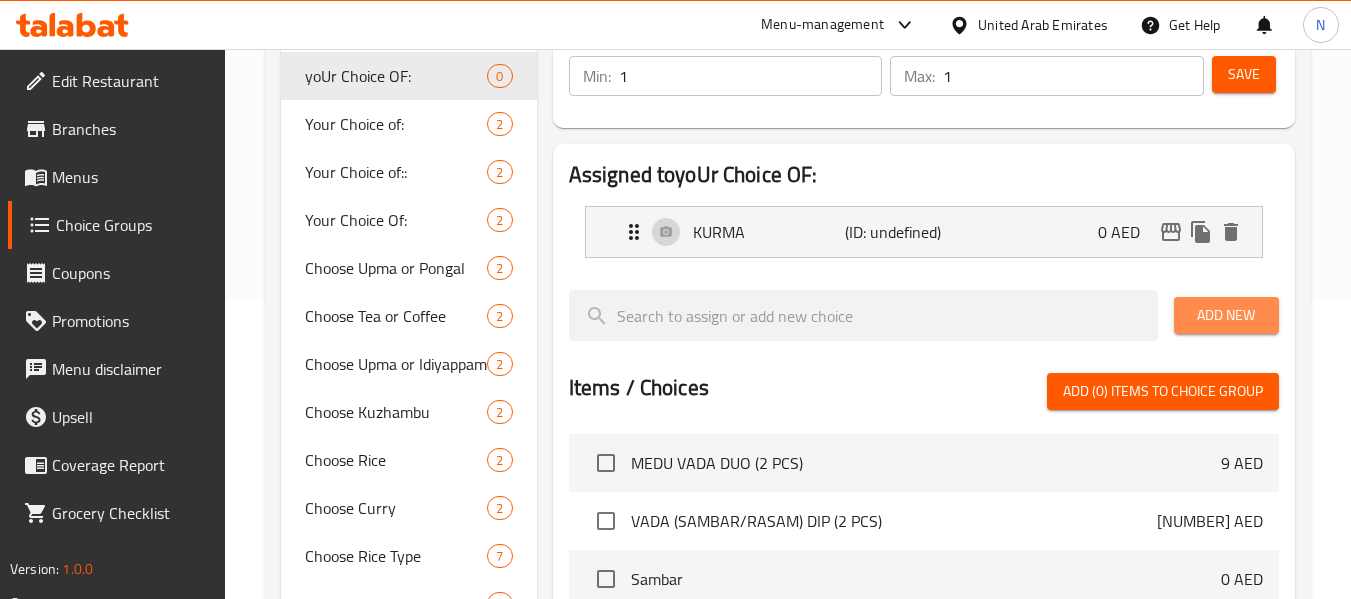 click on "Add New" at bounding box center [1226, 315] 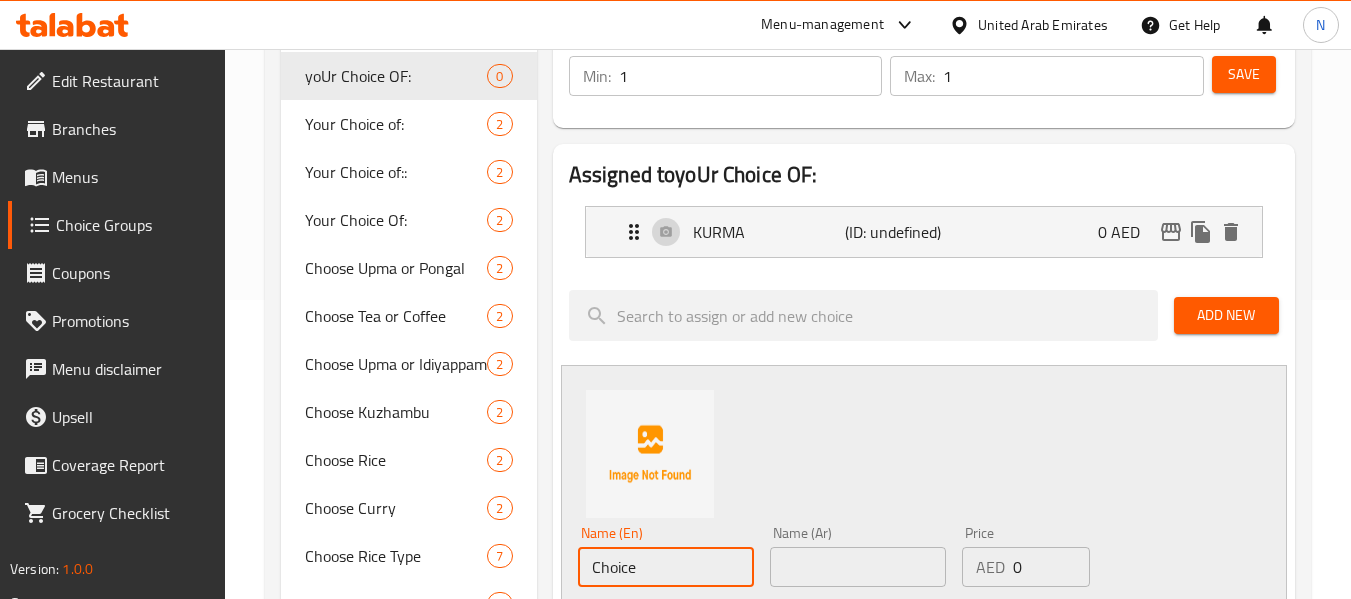 click on "Choice" at bounding box center [666, 567] 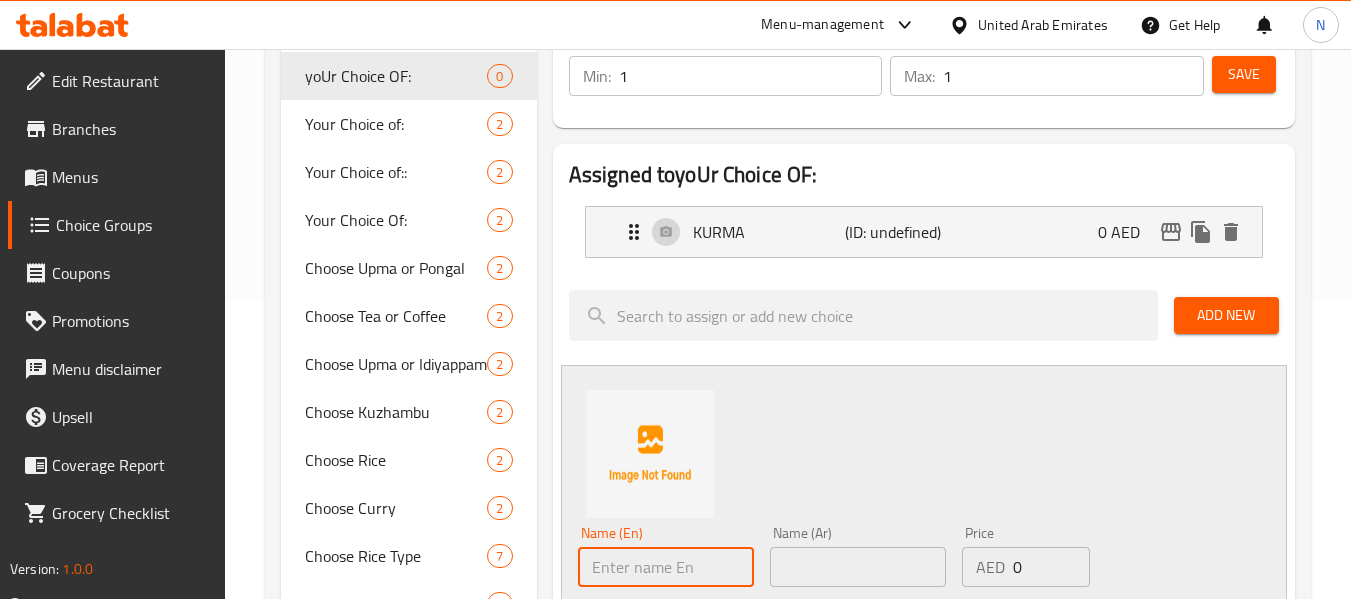 click at bounding box center (666, 567) 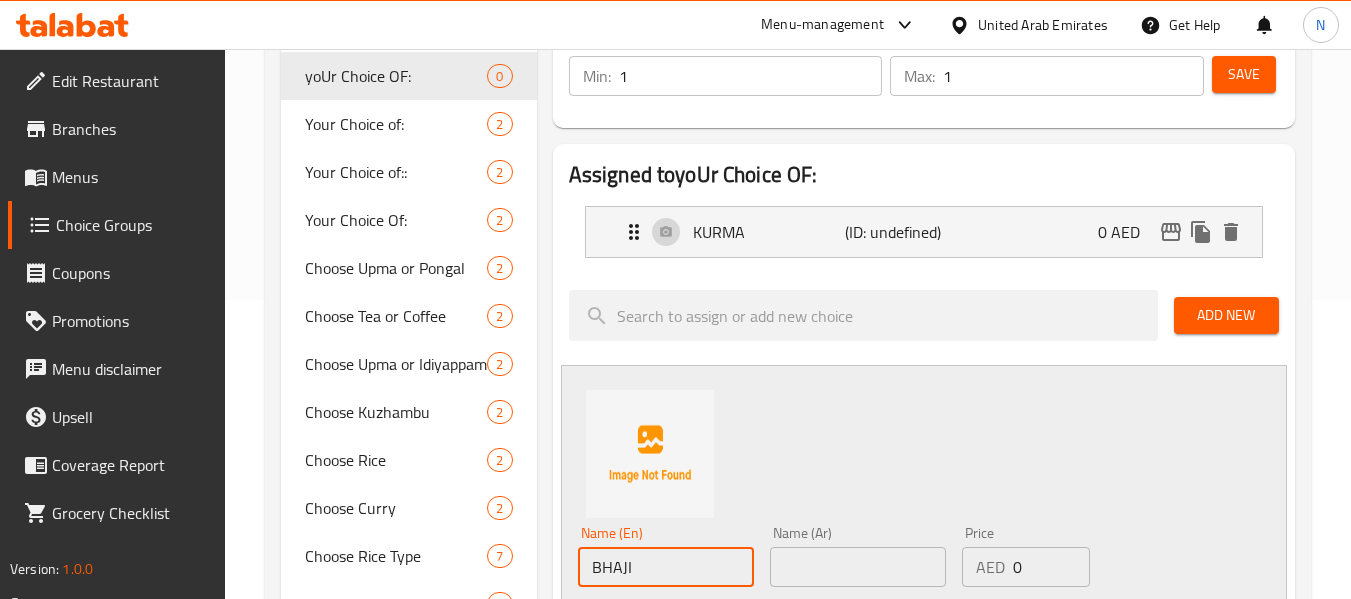 type on "BHAJI" 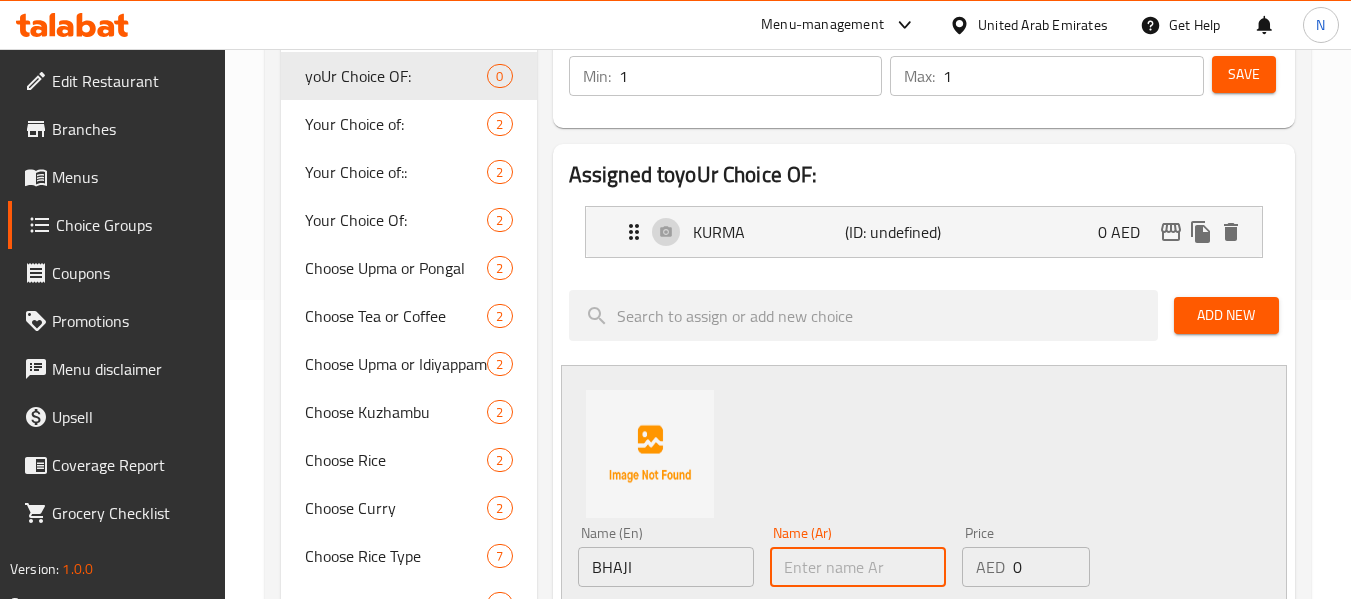 click at bounding box center [858, 567] 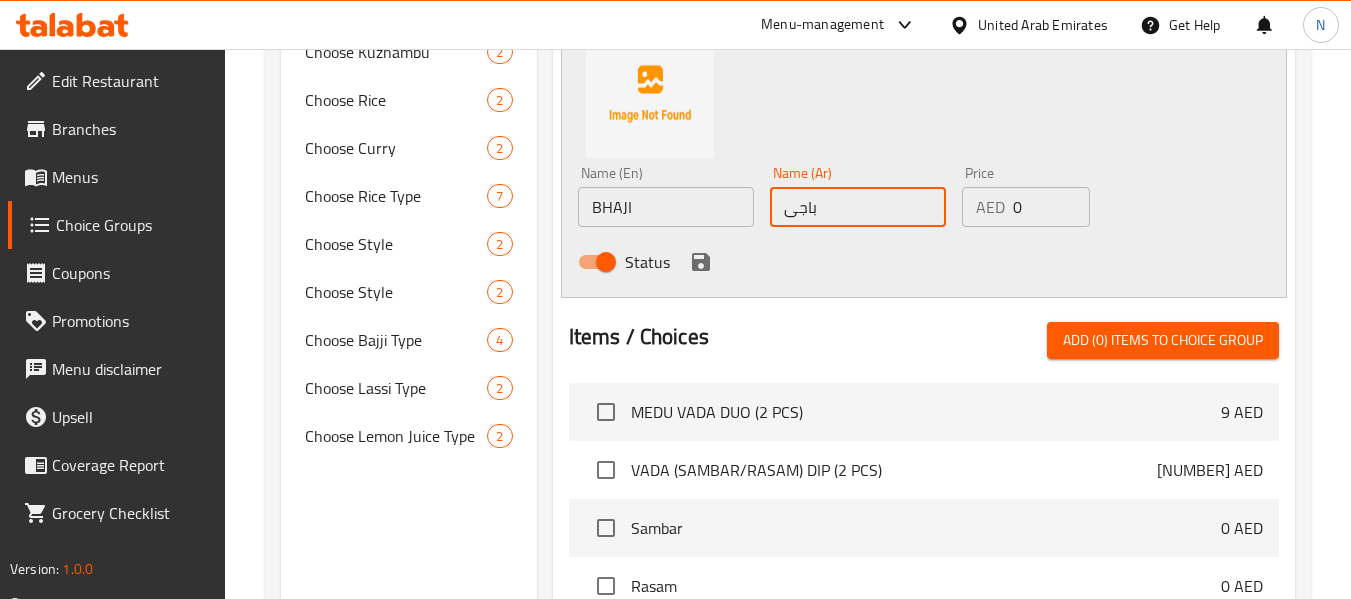 scroll, scrollTop: 660, scrollLeft: 0, axis: vertical 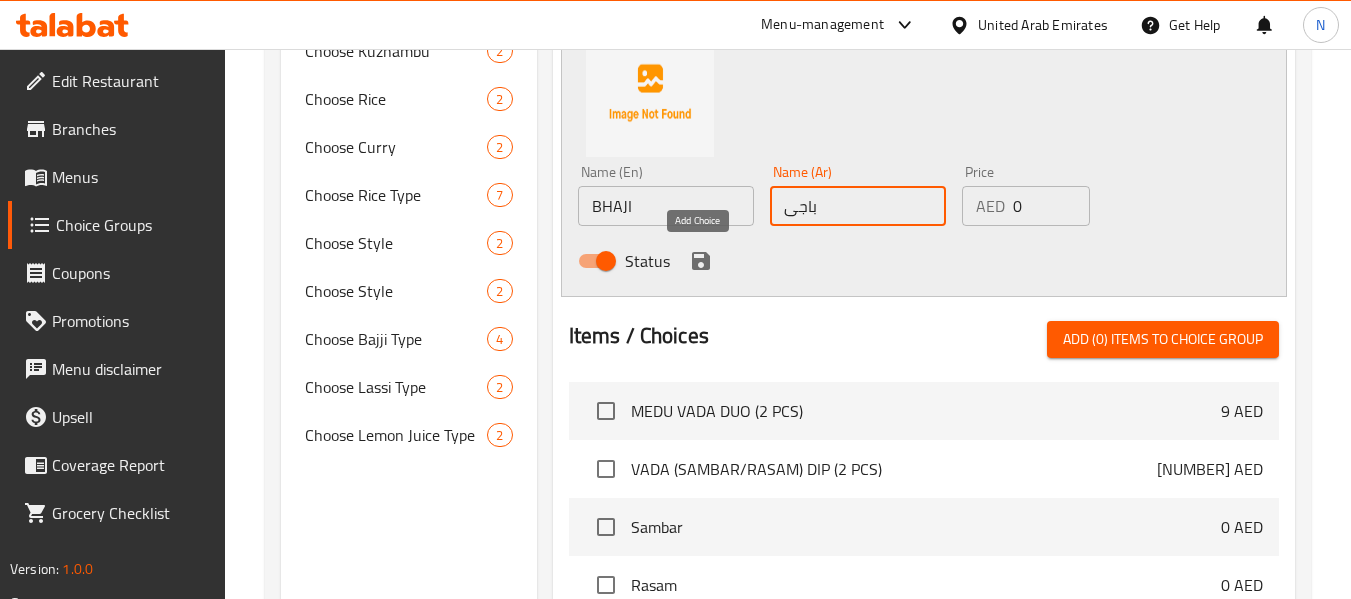 type on "باجى" 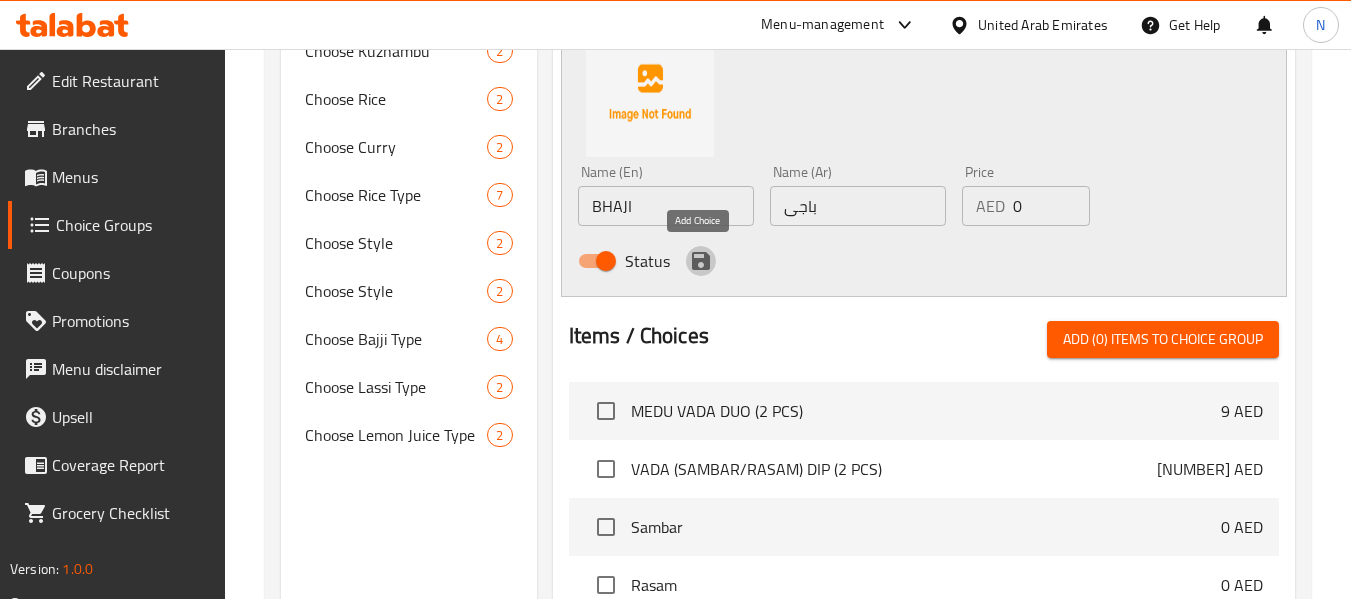 click 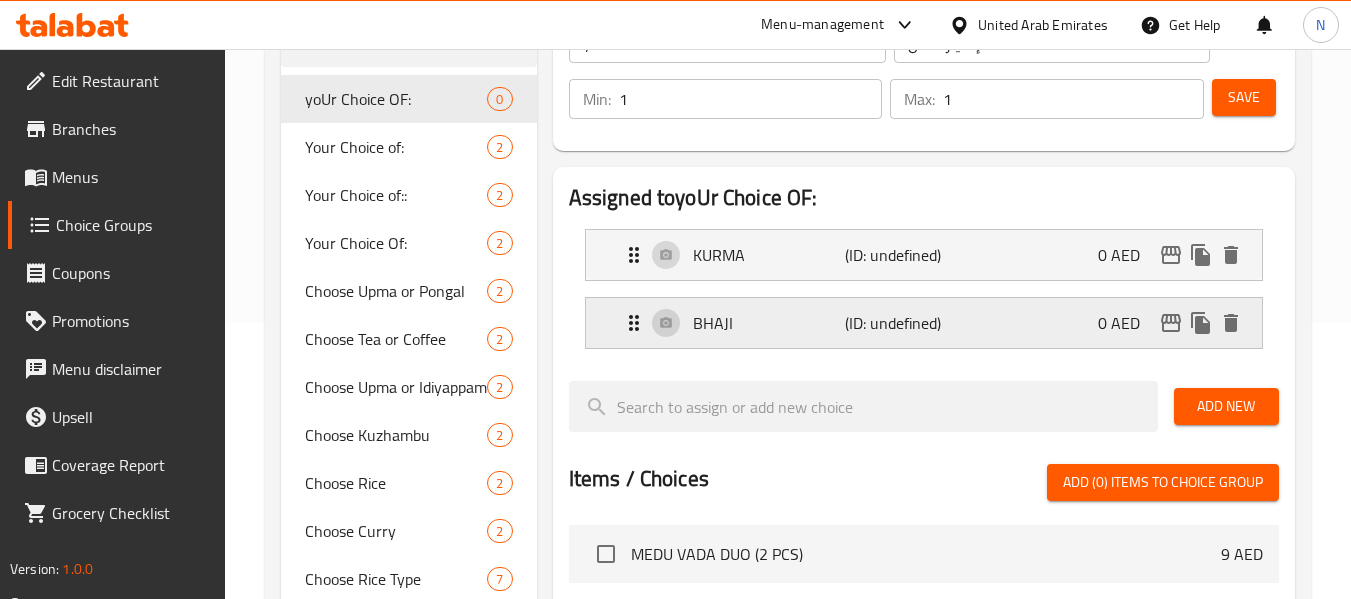 scroll, scrollTop: 274, scrollLeft: 0, axis: vertical 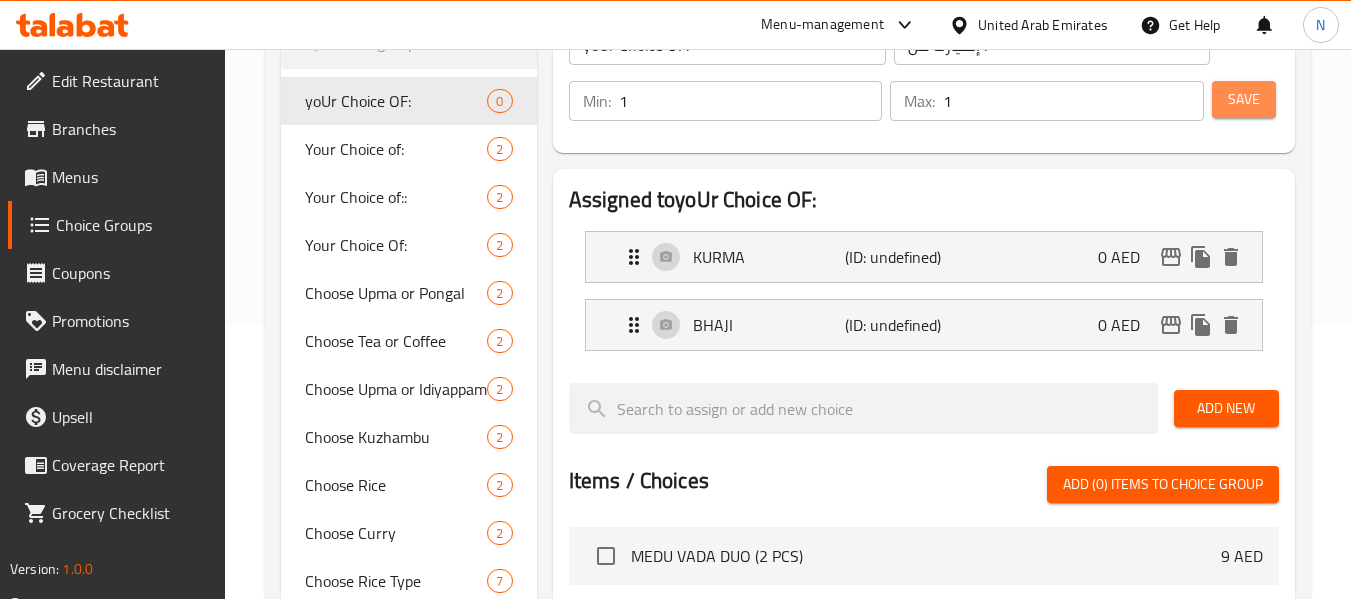 click on "Save" at bounding box center [1244, 99] 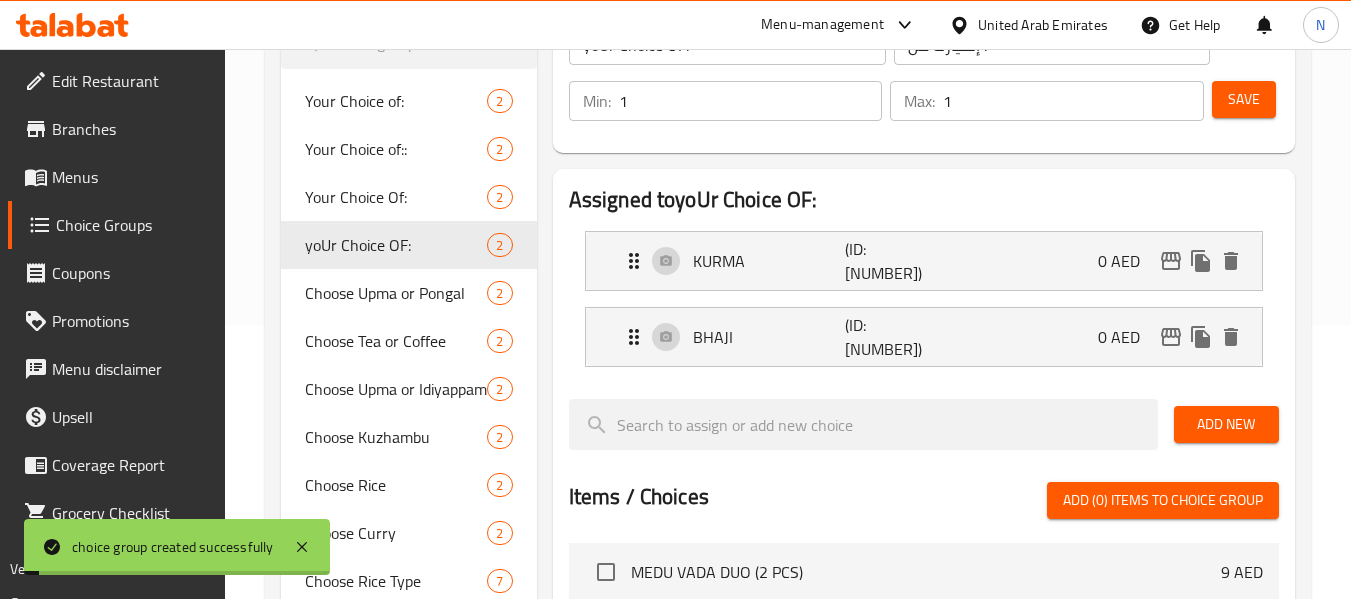 click on "Menus" at bounding box center (131, 177) 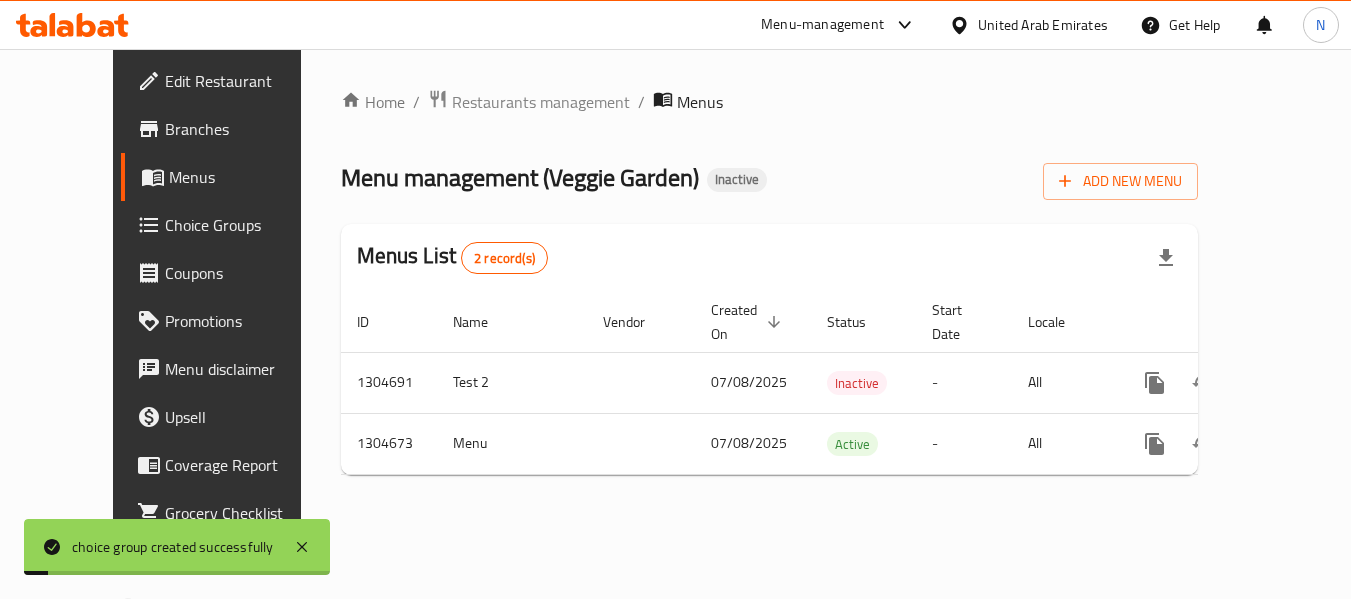 scroll, scrollTop: 0, scrollLeft: 0, axis: both 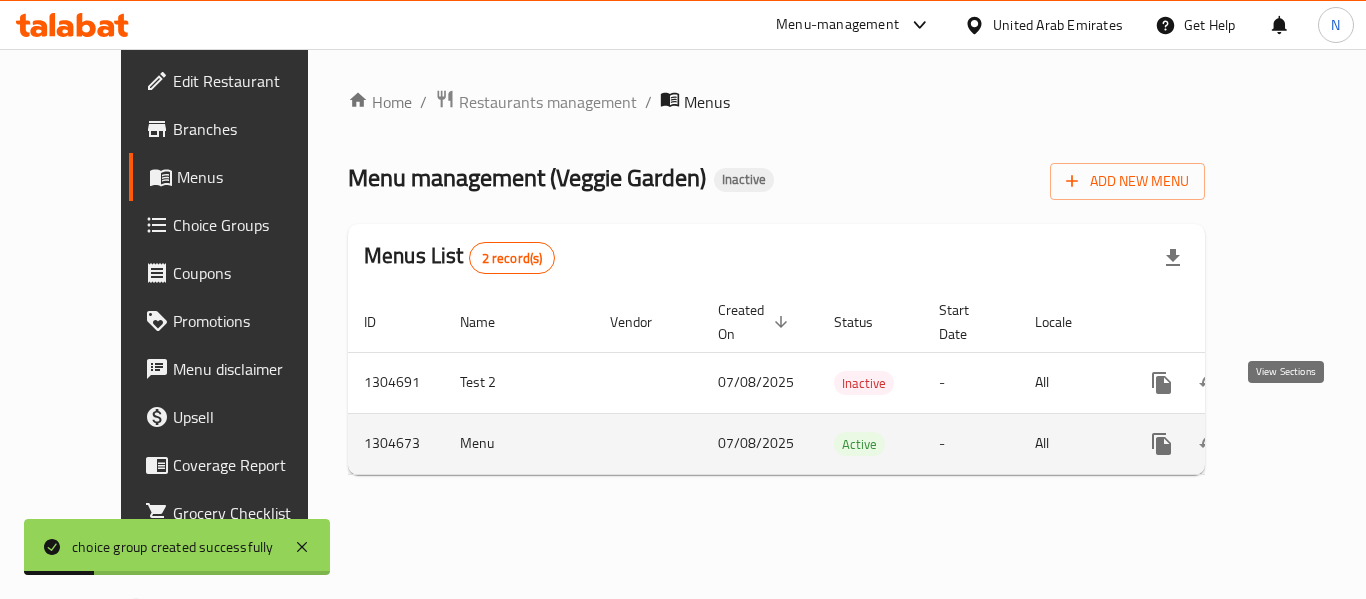 click 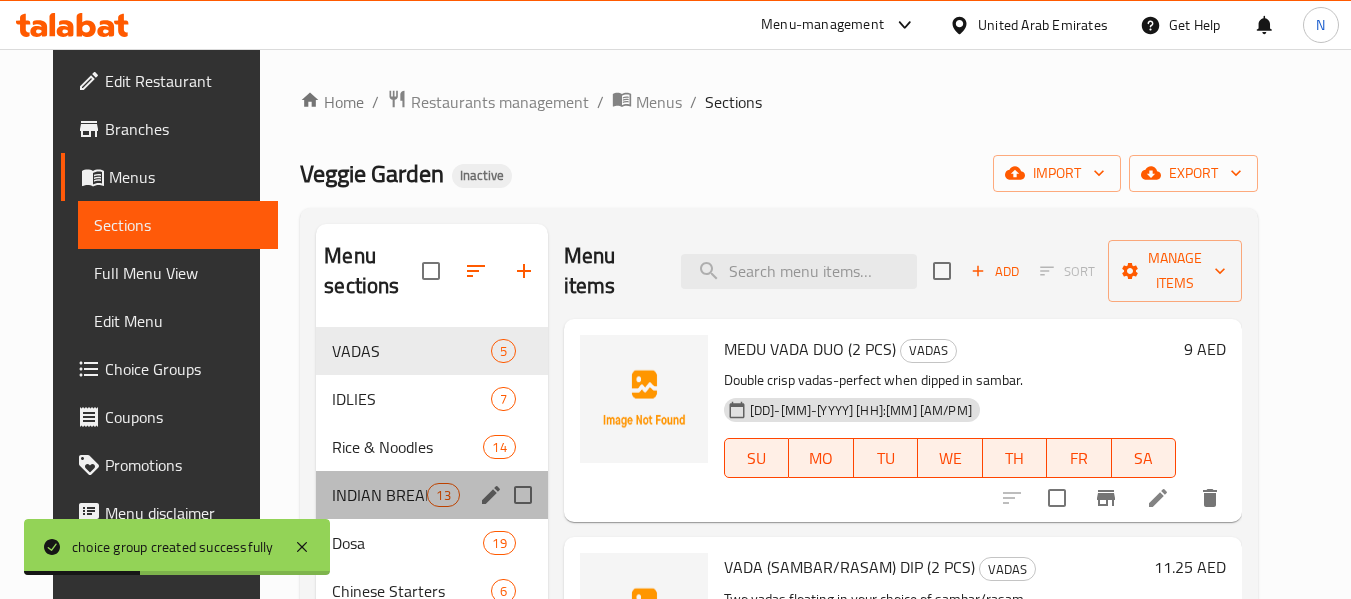 click on "INDIAN BREADS 13" at bounding box center [431, 495] 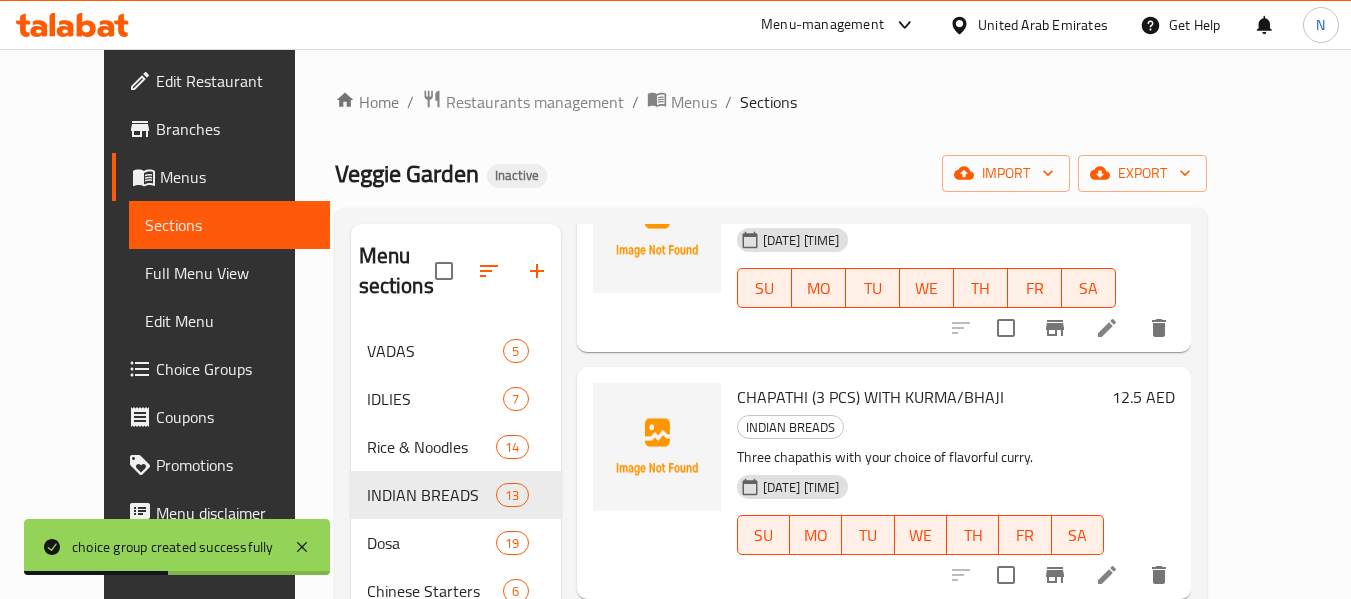 scroll, scrollTop: 173, scrollLeft: 0, axis: vertical 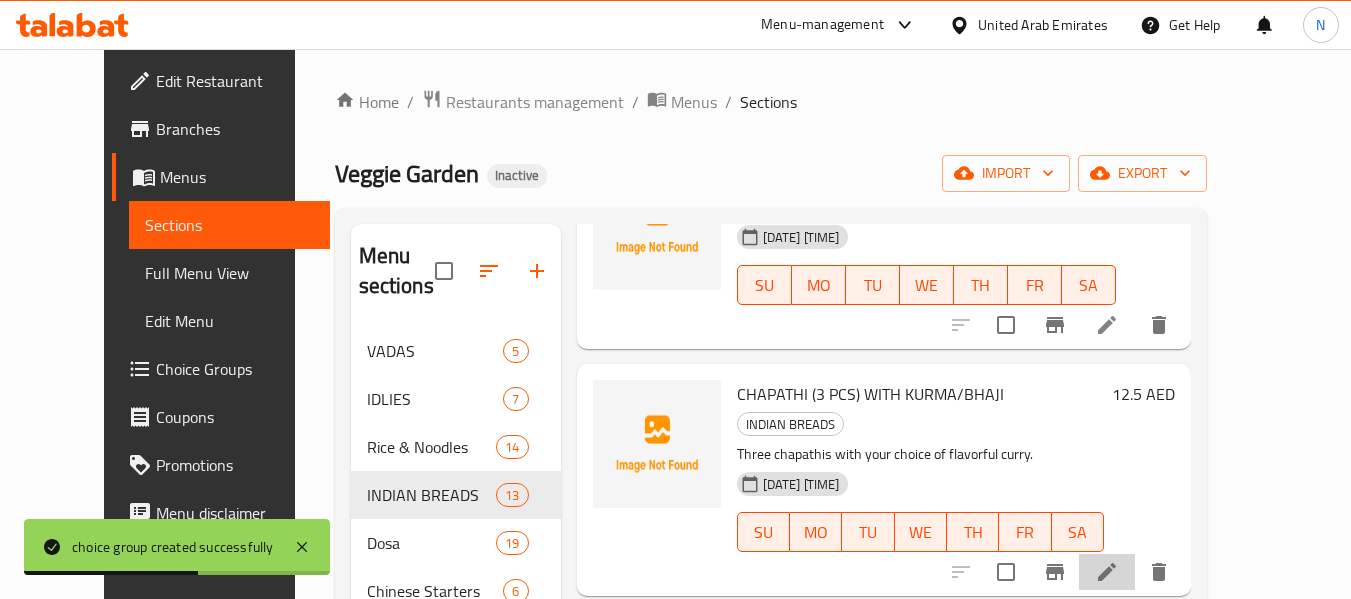 click at bounding box center (1107, 572) 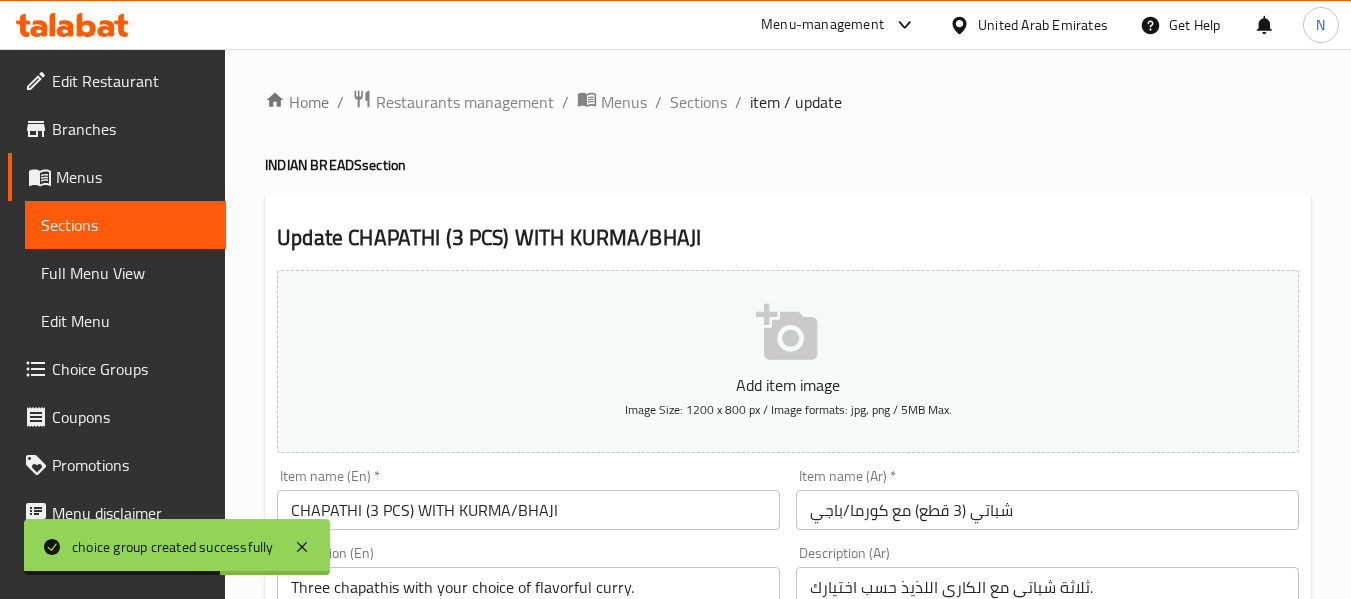 scroll, scrollTop: 814, scrollLeft: 0, axis: vertical 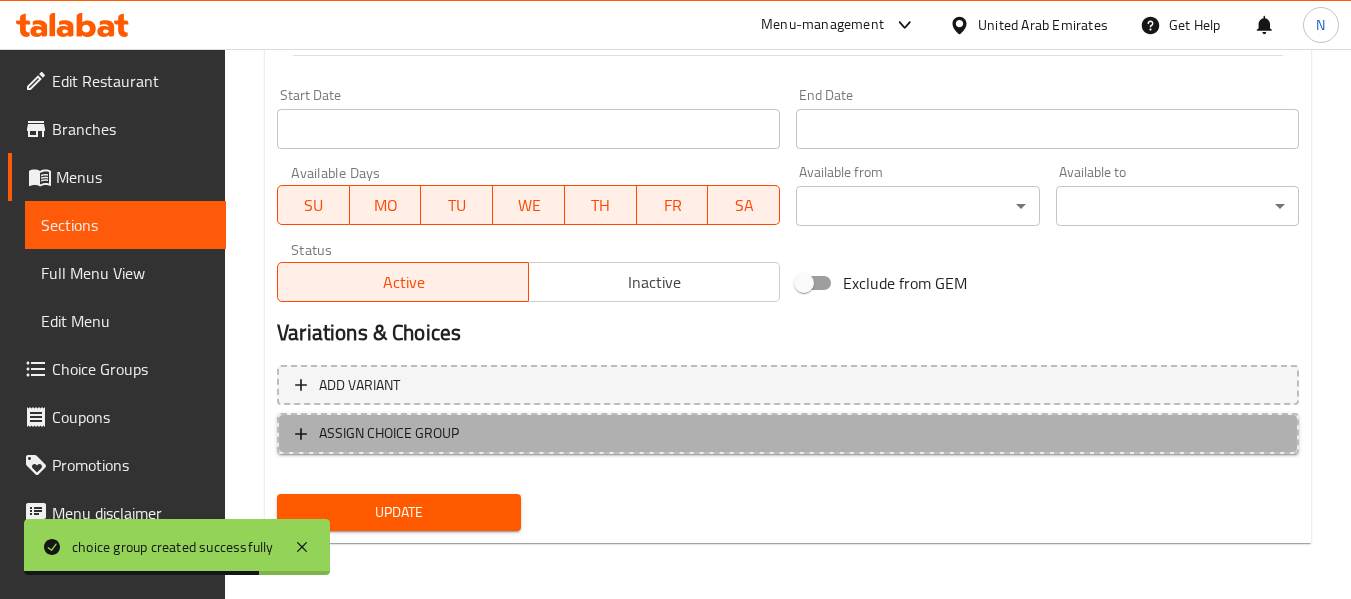 click on "ASSIGN CHOICE GROUP" at bounding box center [788, 433] 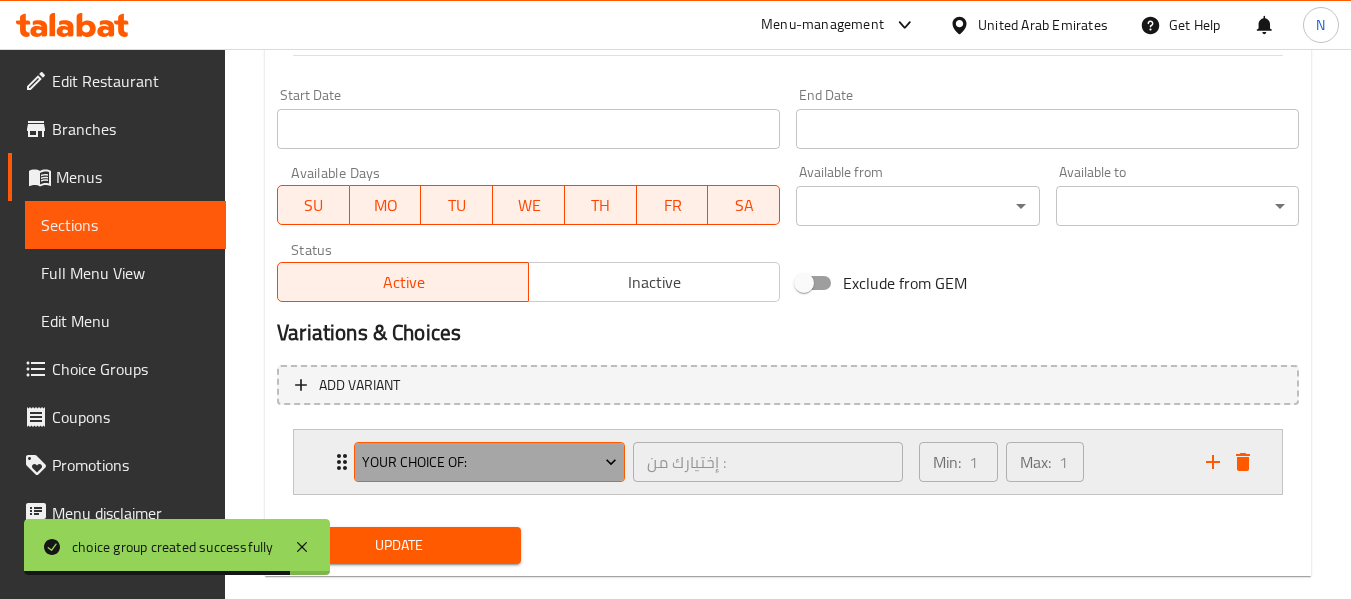 click on "Your Choice of:" at bounding box center (490, 462) 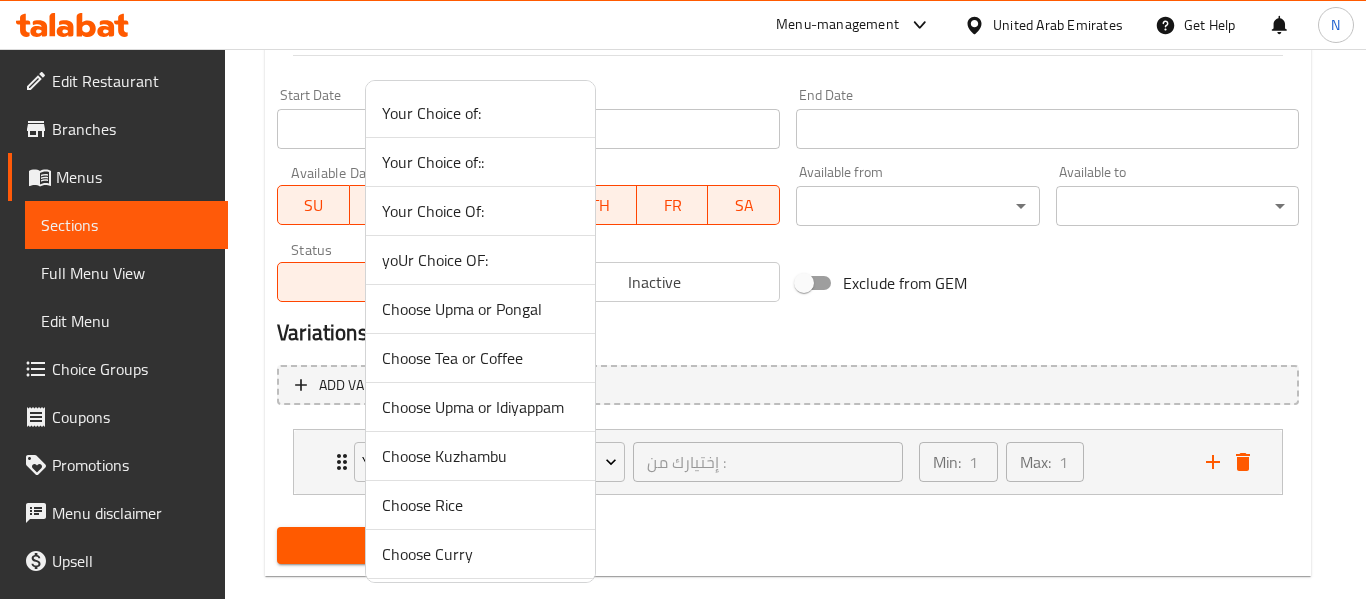 click on "yoUr Choice OF:" at bounding box center (480, 260) 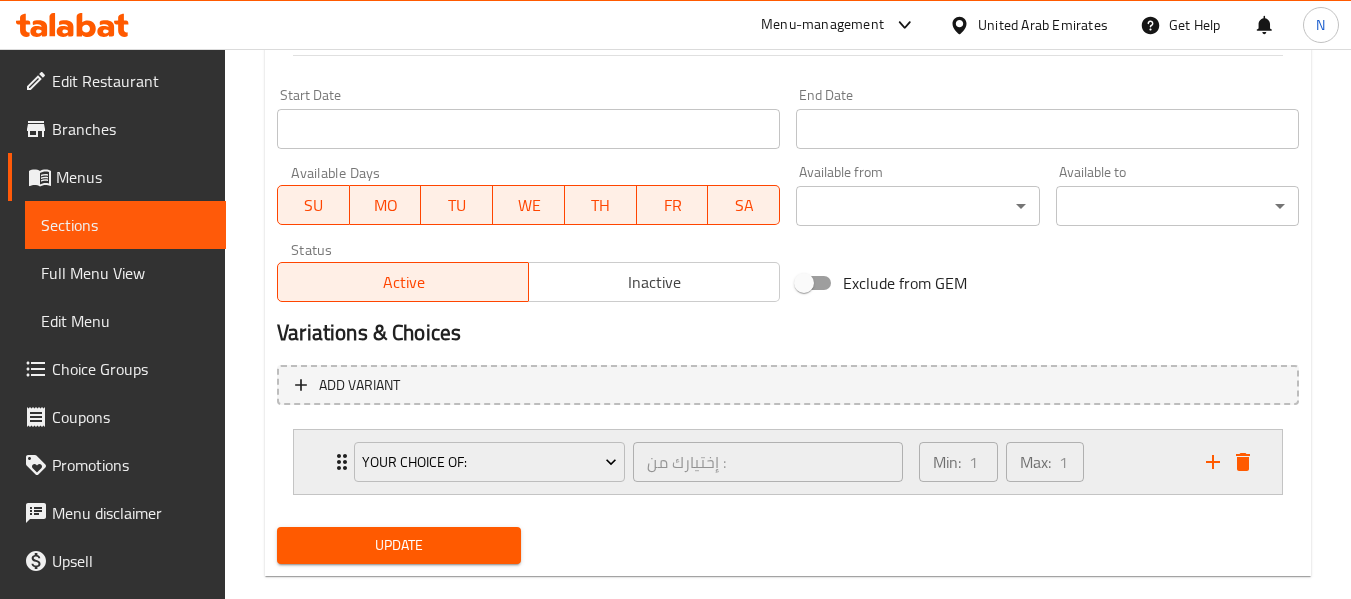 click on "Min: 1 ​ Max: 1 ​" at bounding box center [1050, 462] 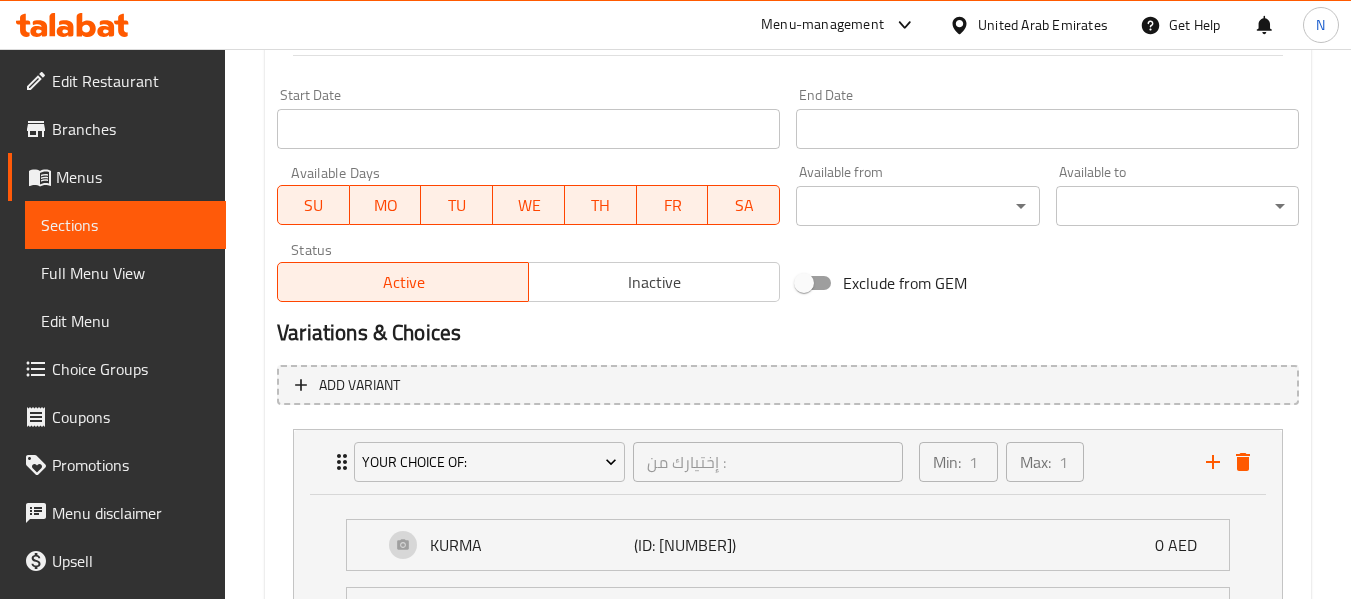 scroll, scrollTop: 1024, scrollLeft: 0, axis: vertical 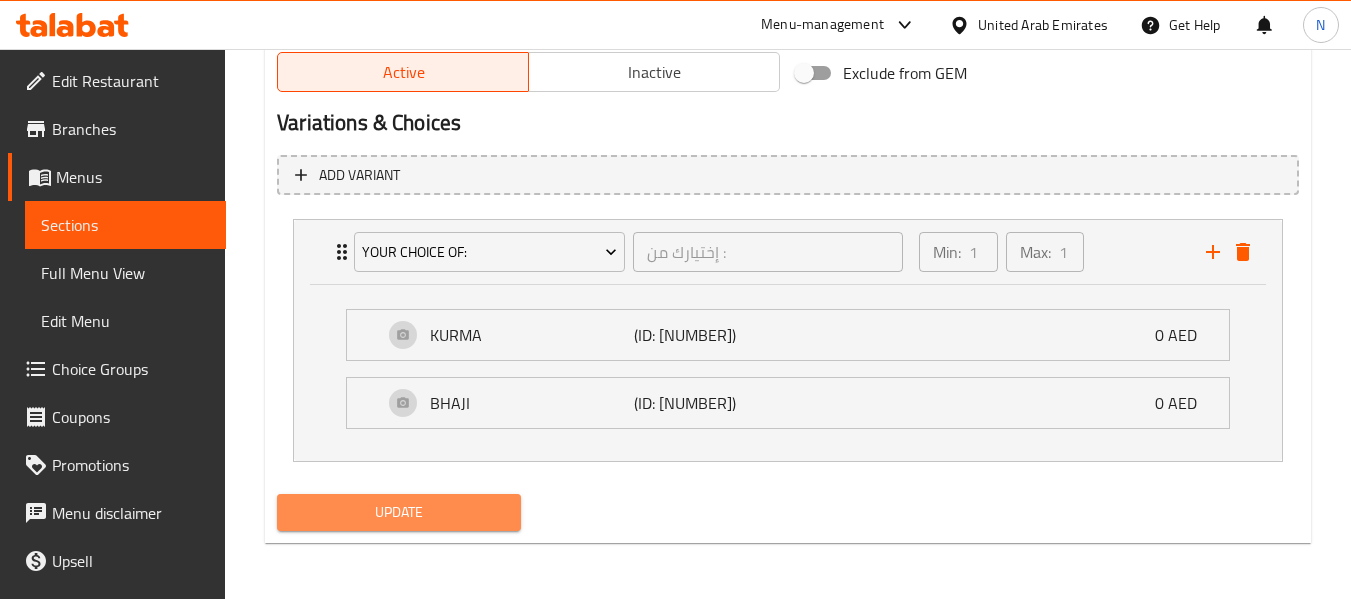 click on "Update" at bounding box center [398, 512] 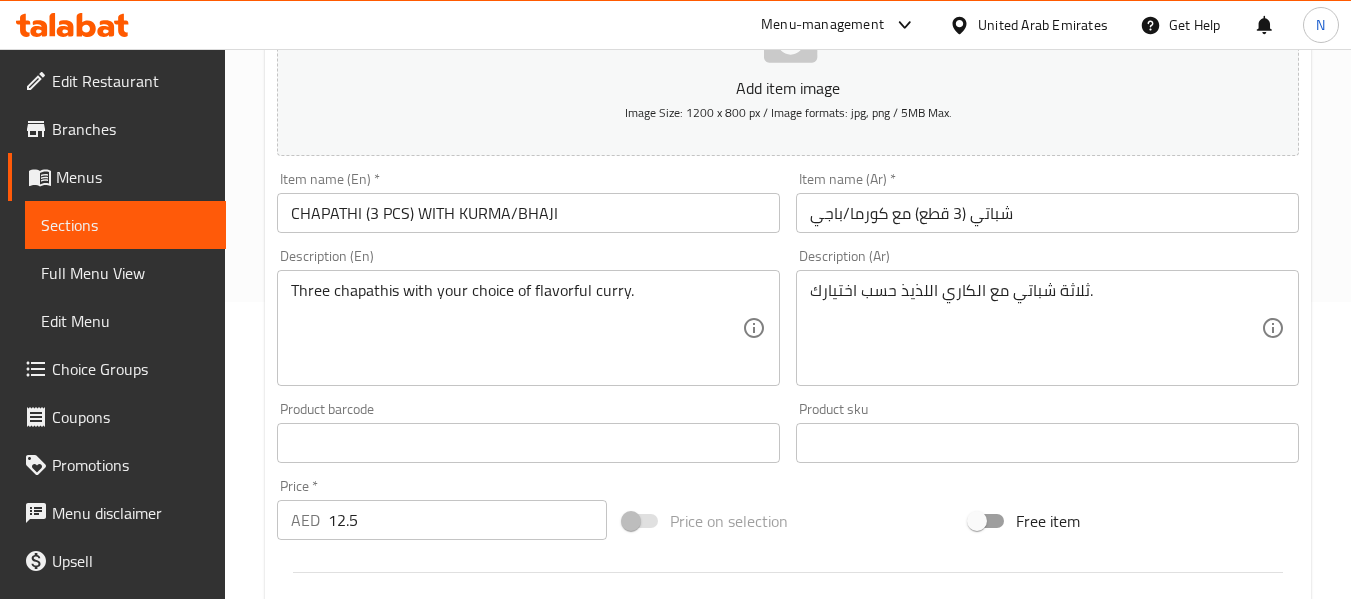 scroll, scrollTop: 0, scrollLeft: 0, axis: both 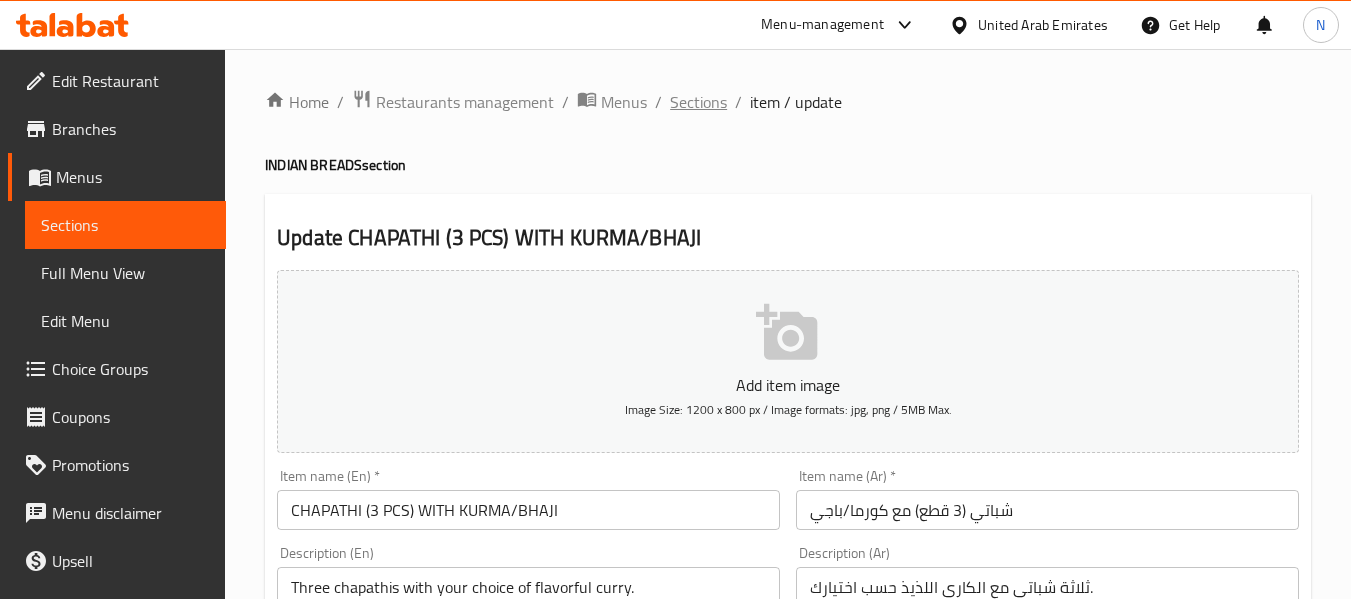 click on "Sections" at bounding box center (698, 102) 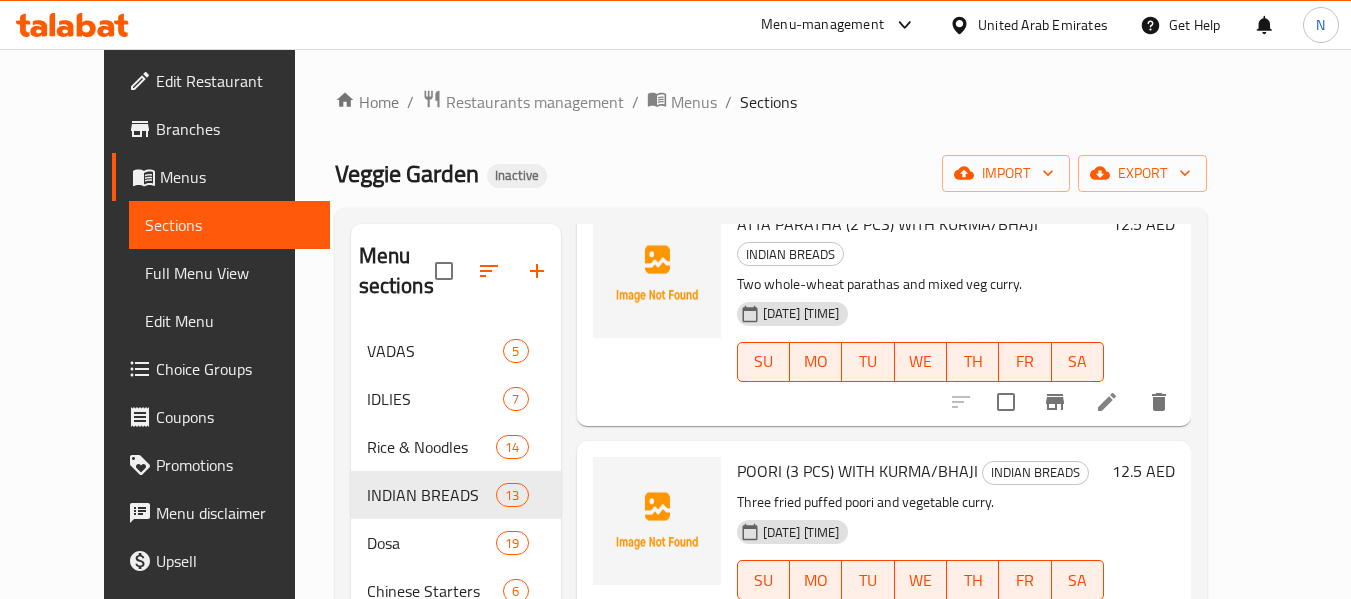 scroll, scrollTop: 714, scrollLeft: 0, axis: vertical 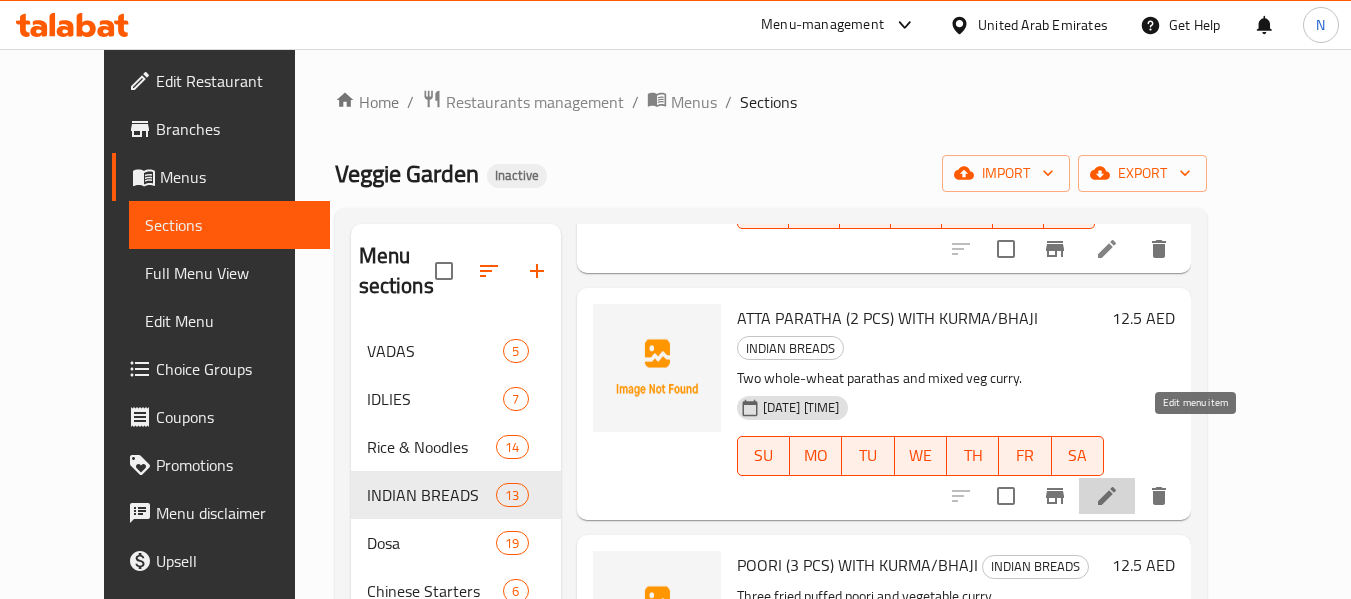 click 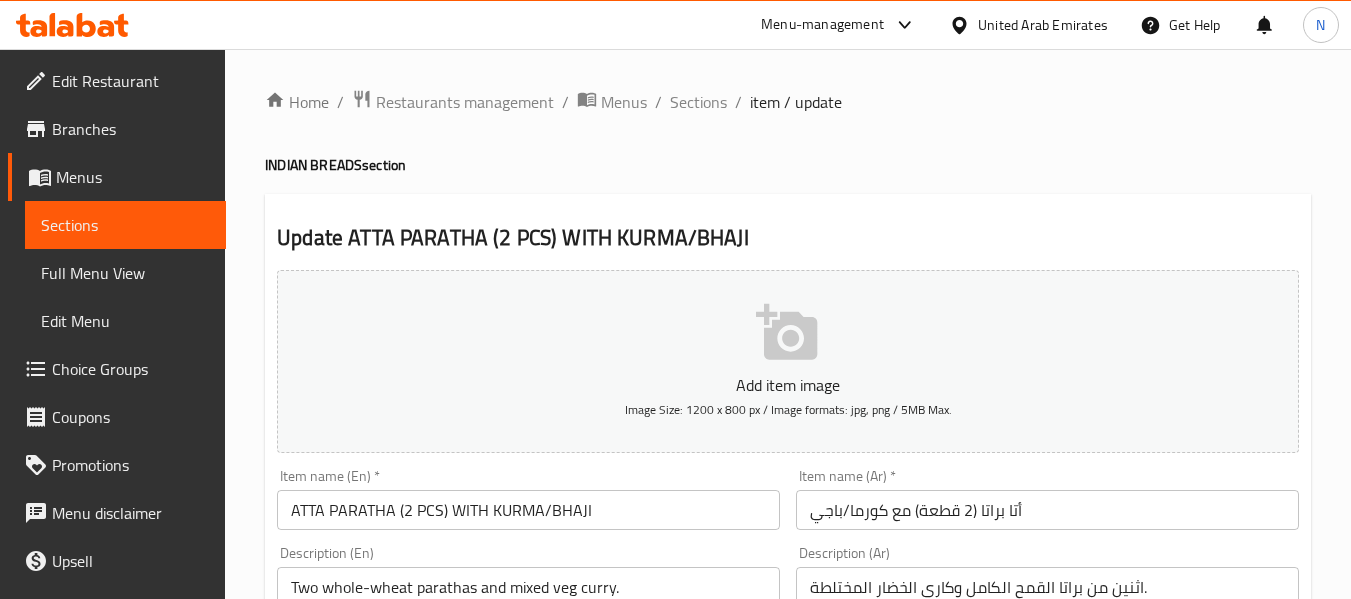 scroll, scrollTop: 814, scrollLeft: 0, axis: vertical 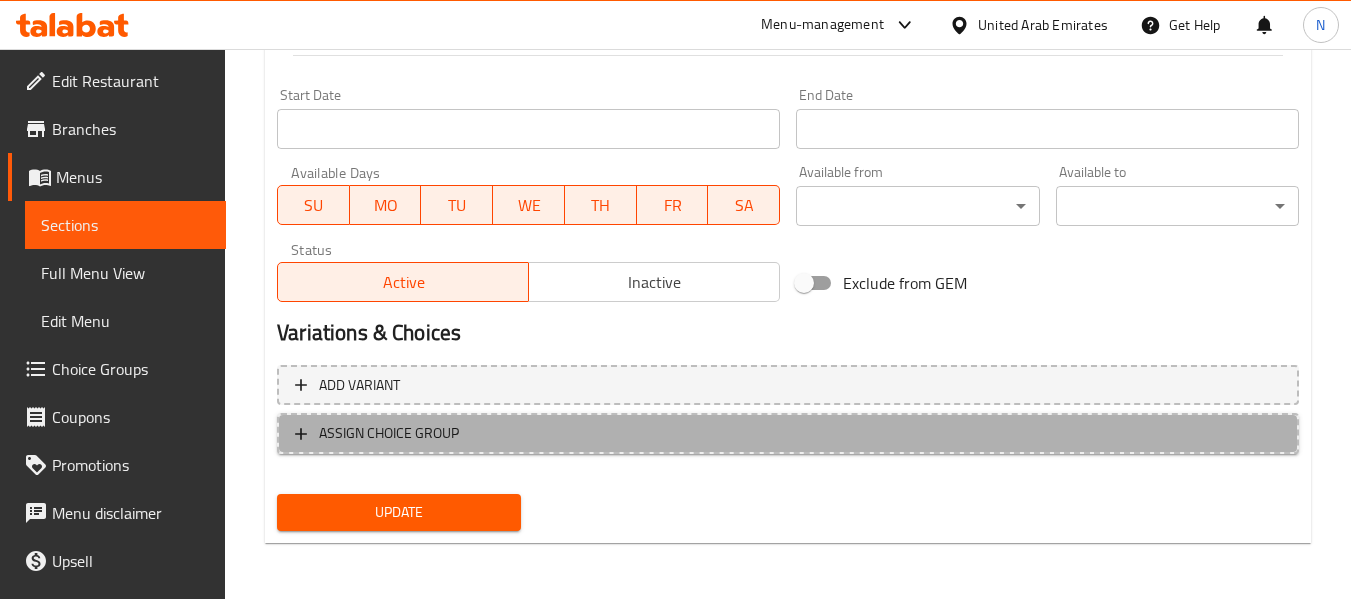 click on "ASSIGN CHOICE GROUP" at bounding box center [788, 433] 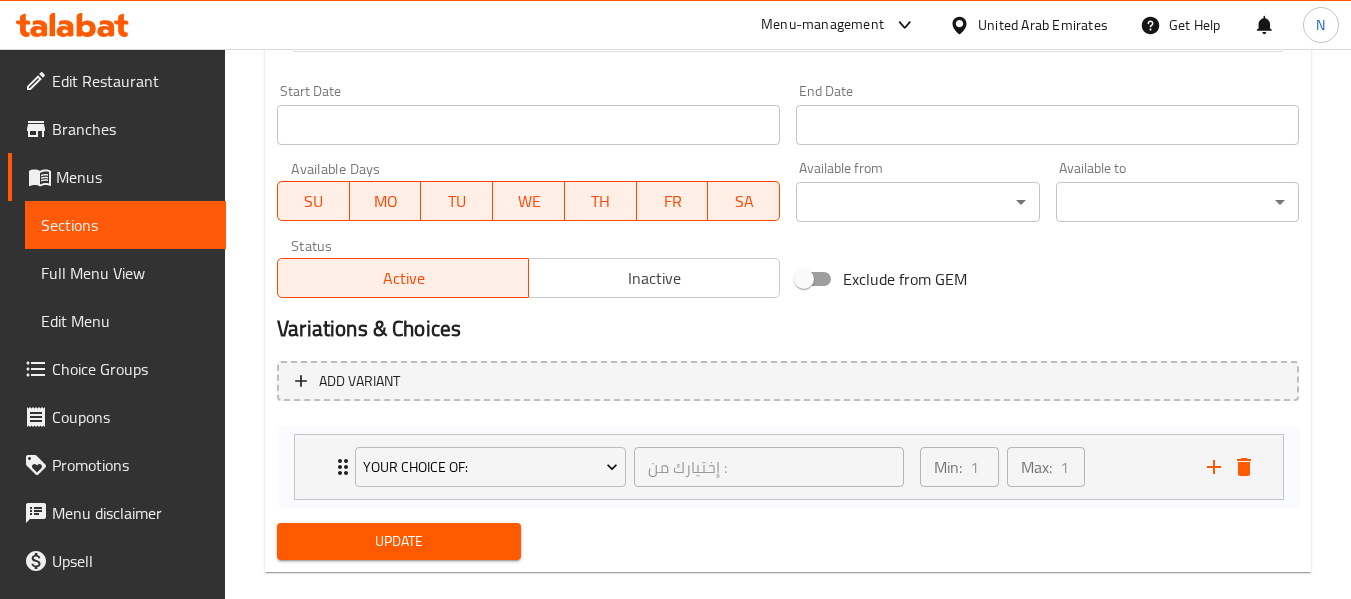 drag, startPoint x: 519, startPoint y: 436, endPoint x: 521, endPoint y: 450, distance: 14.142136 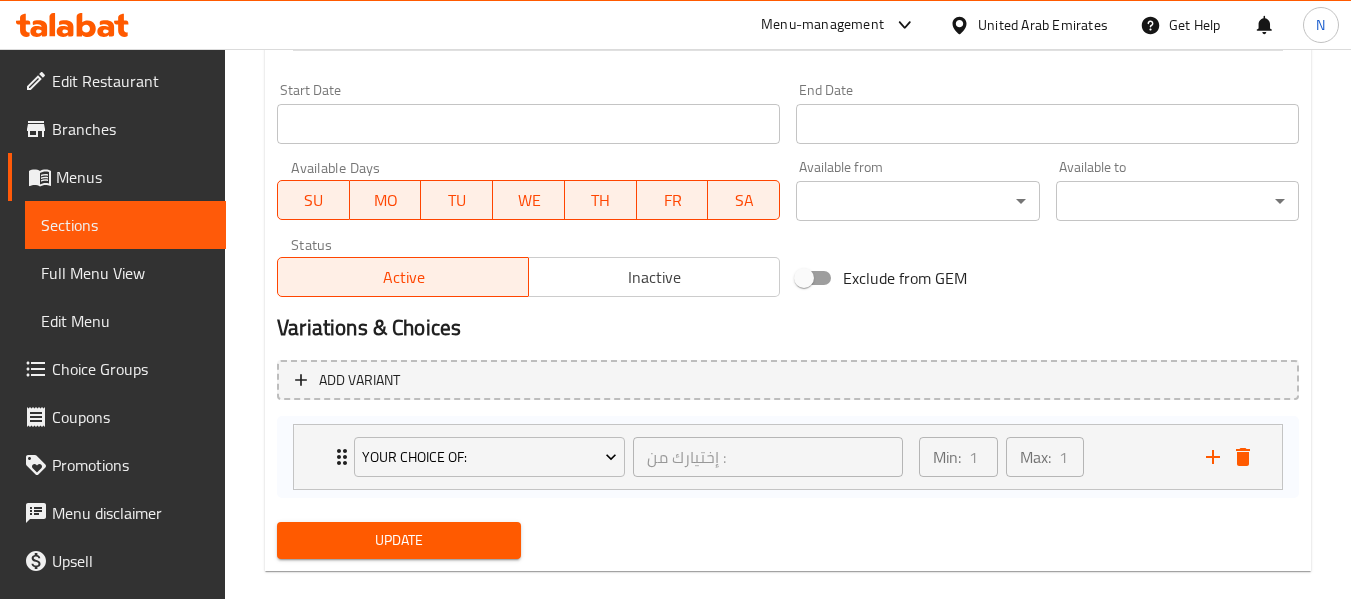 click on "Your Choice of: إختيارك من : ​ Min: 1 ​ Max: 1 ​ Sambar (ID: [NUMBER]) 0 AED Name (En) Sambar Name (En) Name (Ar) سامبار Name (Ar) Price AED 0 Price Status Rasam (ID: [NUMBER]) 0 AED Name (En) Rasam Name (En) Name (Ar) راسام Name (Ar) Price AED 0 Price Status" at bounding box center (788, 457) 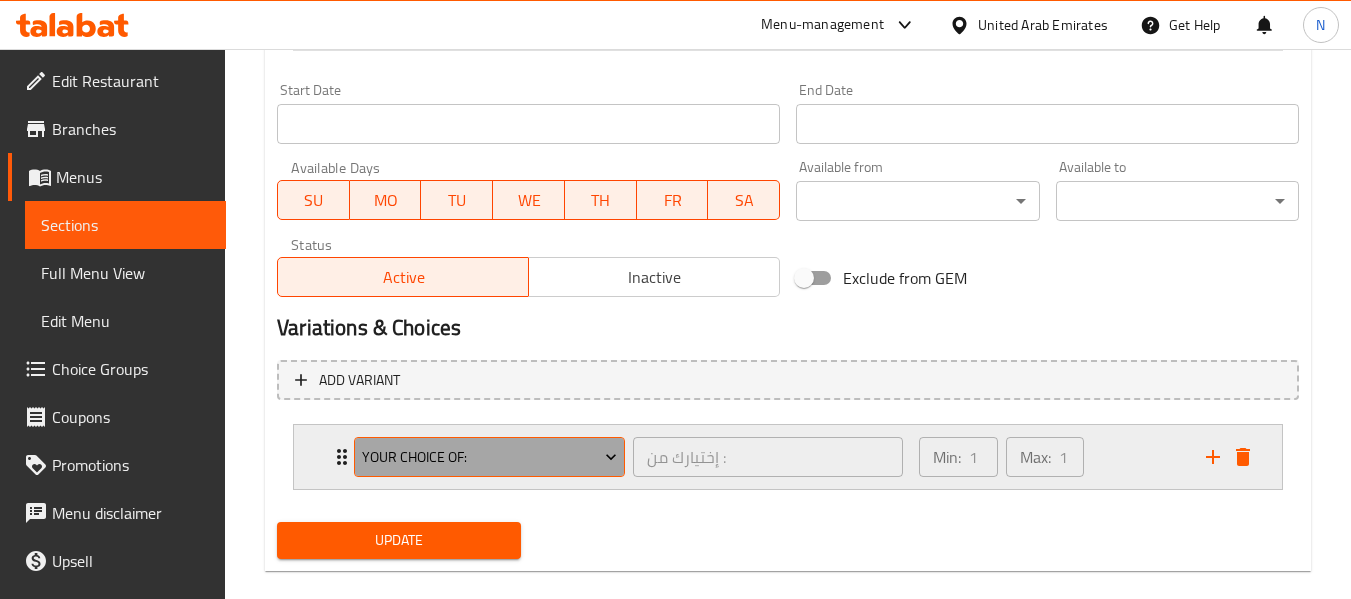 click on "Your Choice of:" at bounding box center [490, 457] 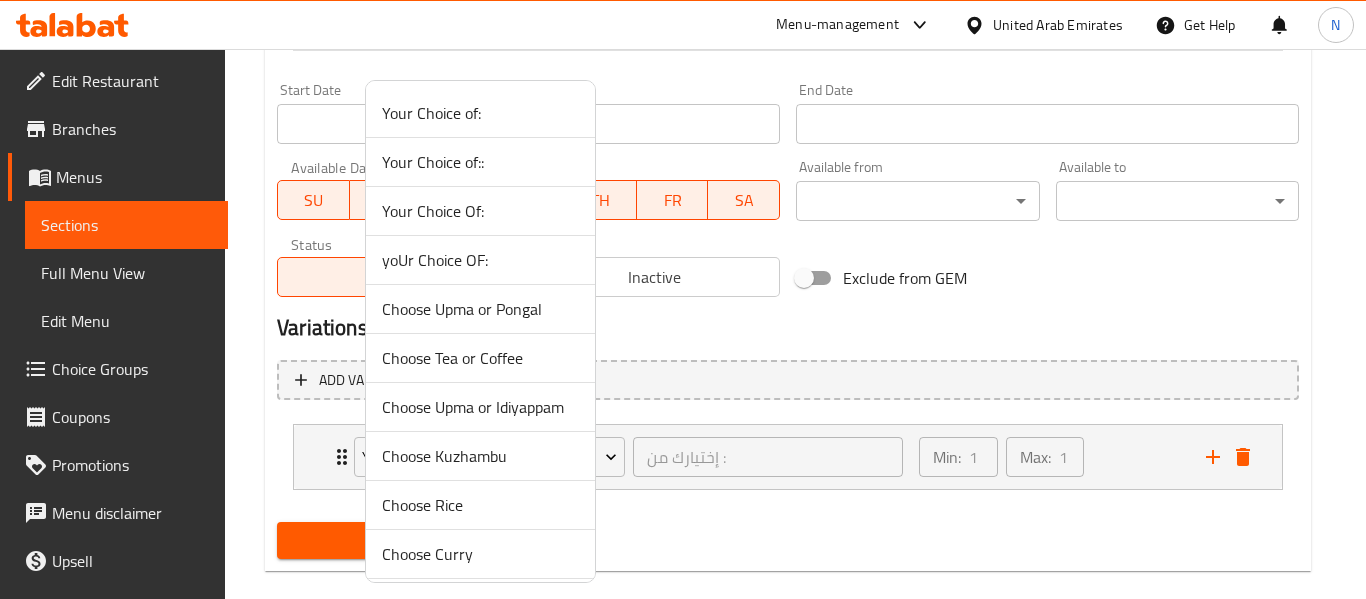 click on "yoUr Choice OF:" at bounding box center (480, 260) 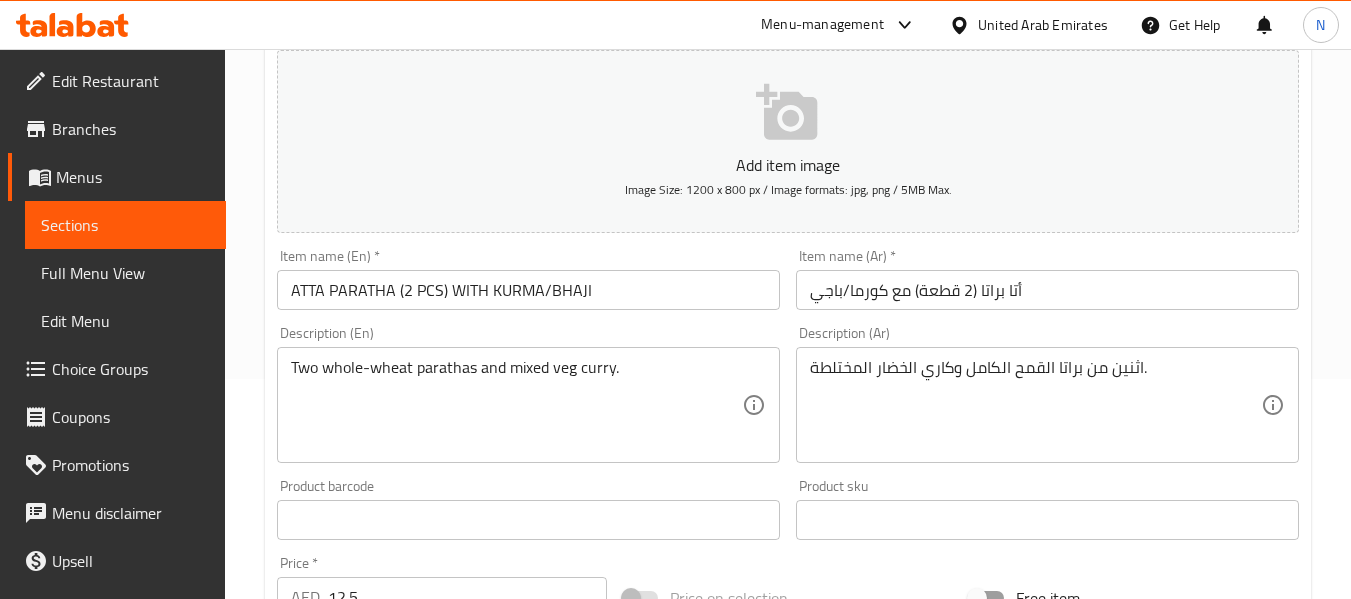 scroll, scrollTop: 219, scrollLeft: 0, axis: vertical 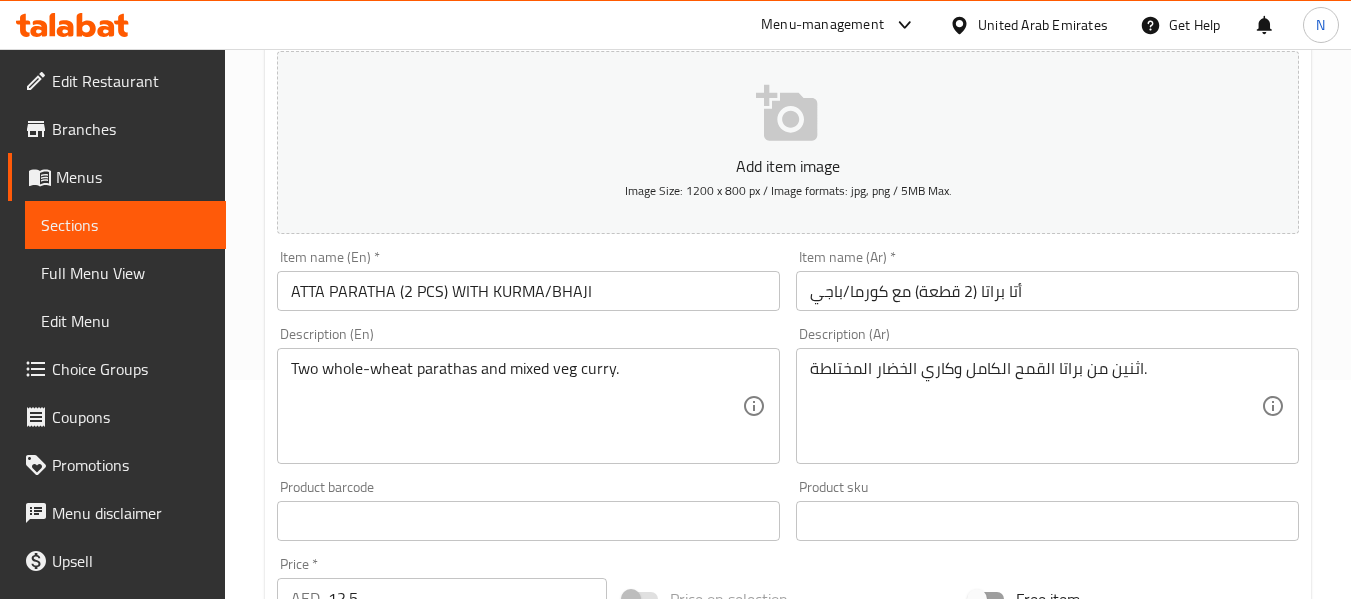 click on "ATTA PARATHA (2 PCS) WITH KURMA/BHAJI" at bounding box center (528, 291) 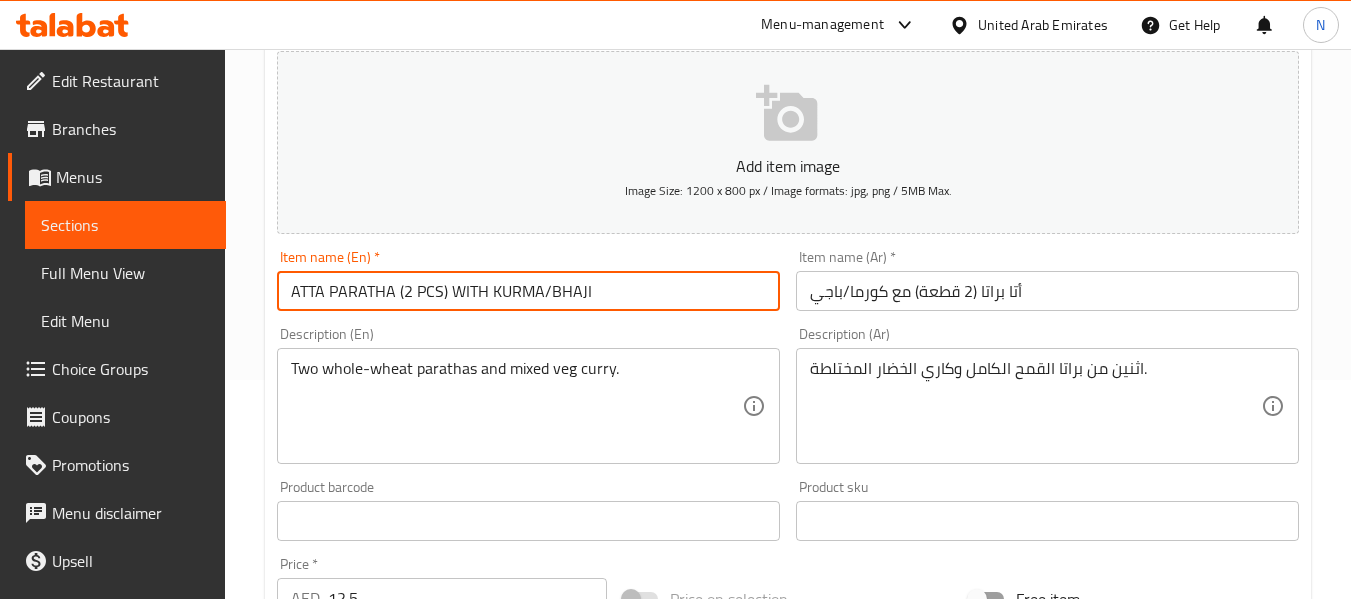 click on "Update" at bounding box center [398, 1140] 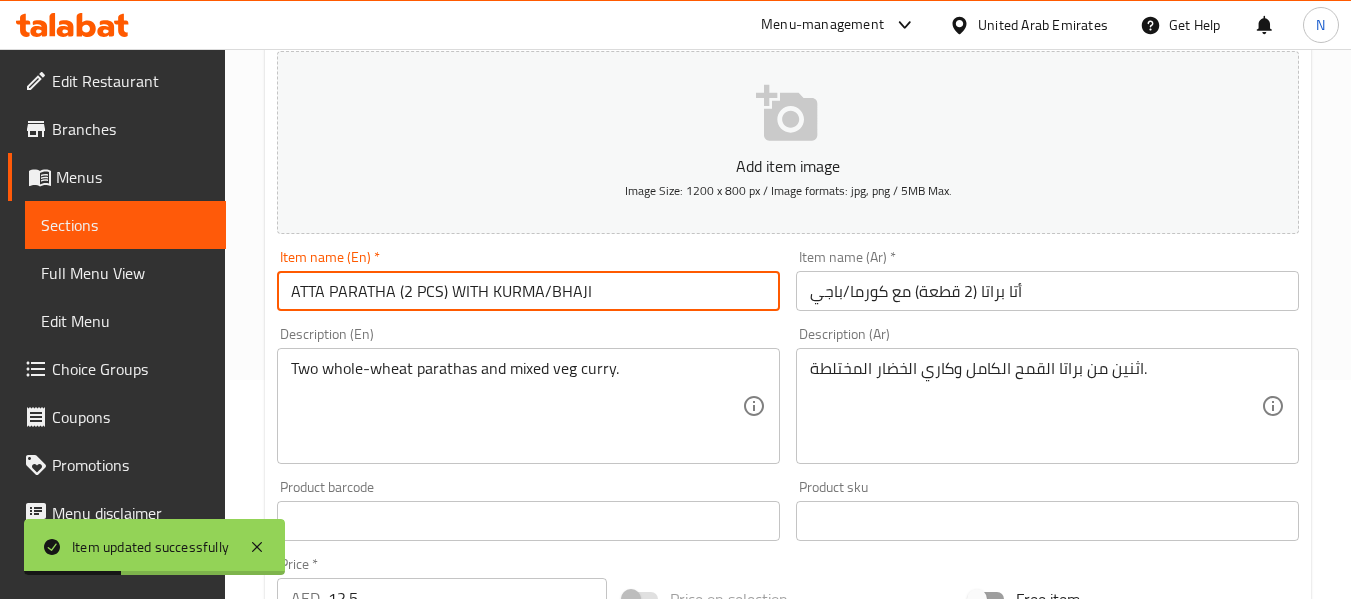 drag, startPoint x: 647, startPoint y: 287, endPoint x: 491, endPoint y: 298, distance: 156.38734 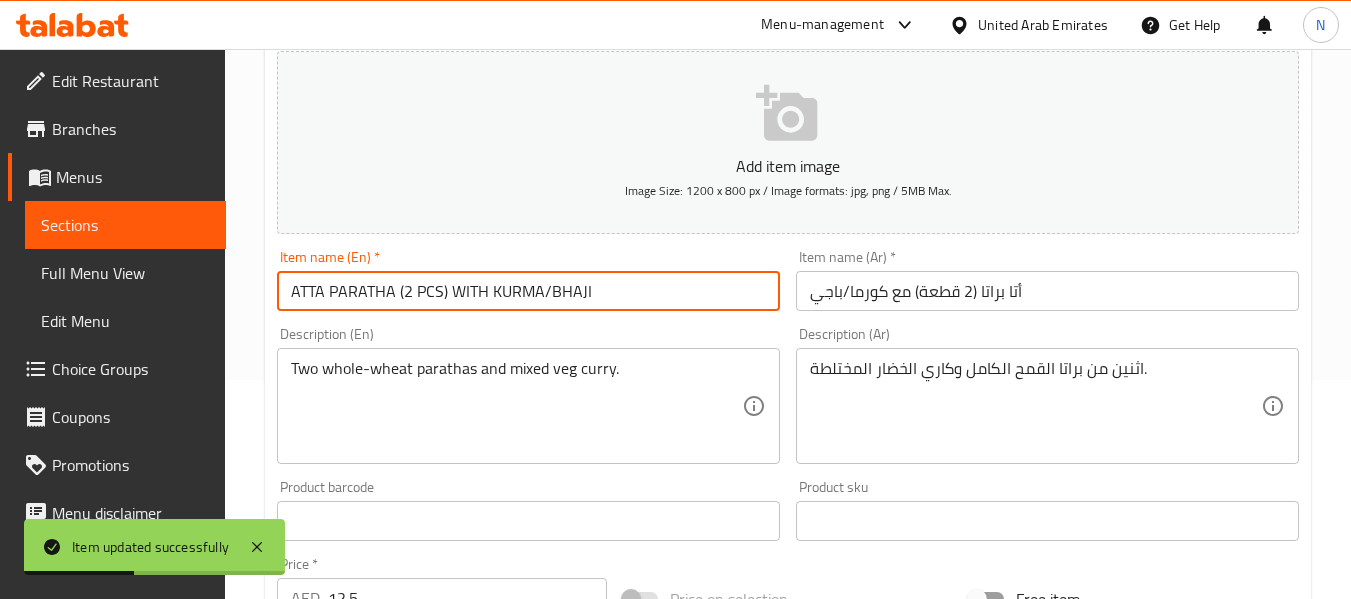 click on "ATTA PARATHA (2 PCS) WITH KURMA/BHAJI" at bounding box center (528, 291) 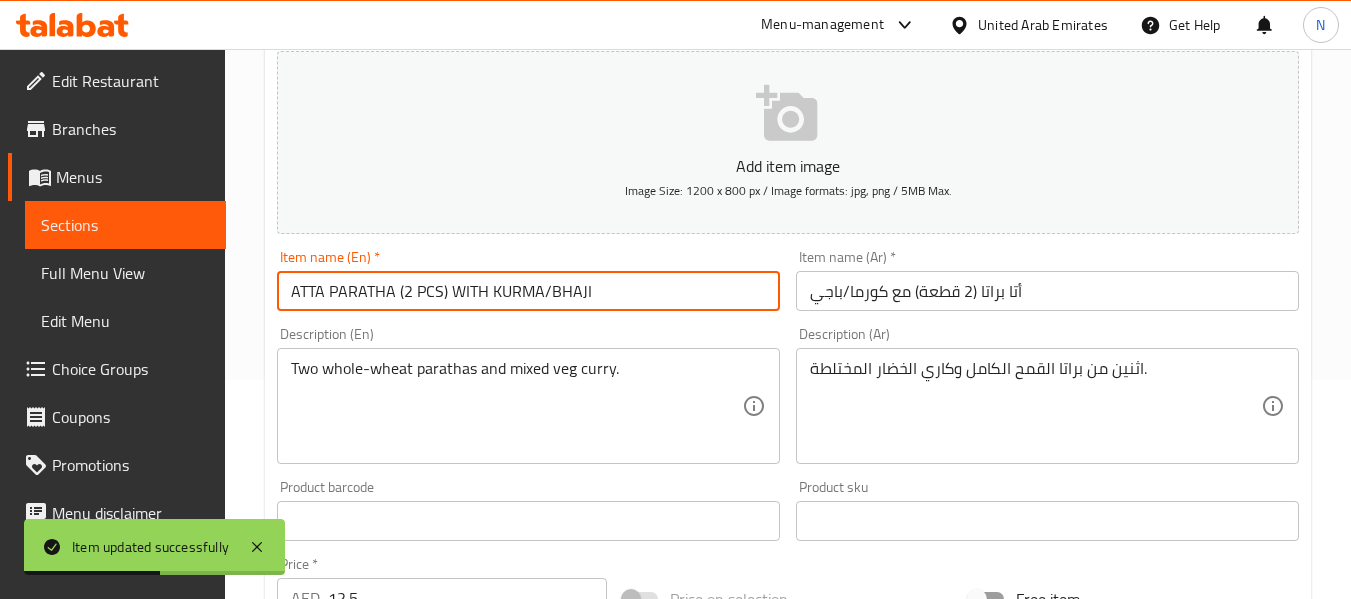 click on "ATTA PARATHA (2 PCS) WITH KURMA/BHAJI" at bounding box center (528, 291) 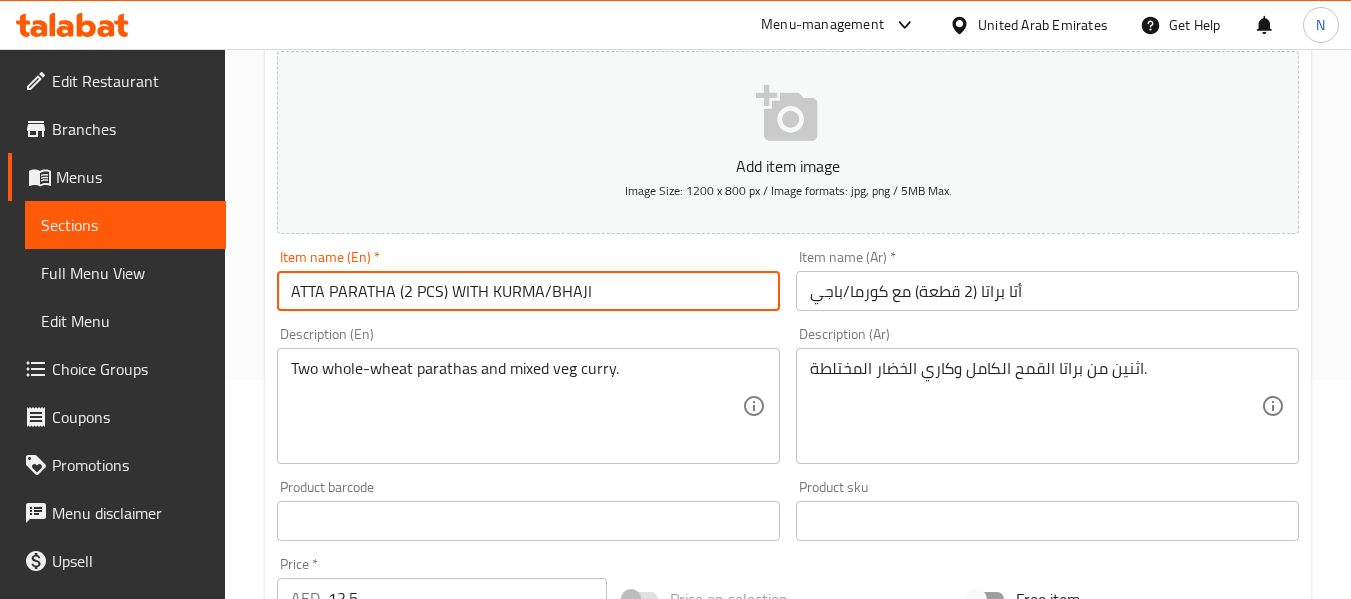 click on "ATTA PARATHA (2 PCS) WITH KURMA/BHAJI" at bounding box center (528, 291) 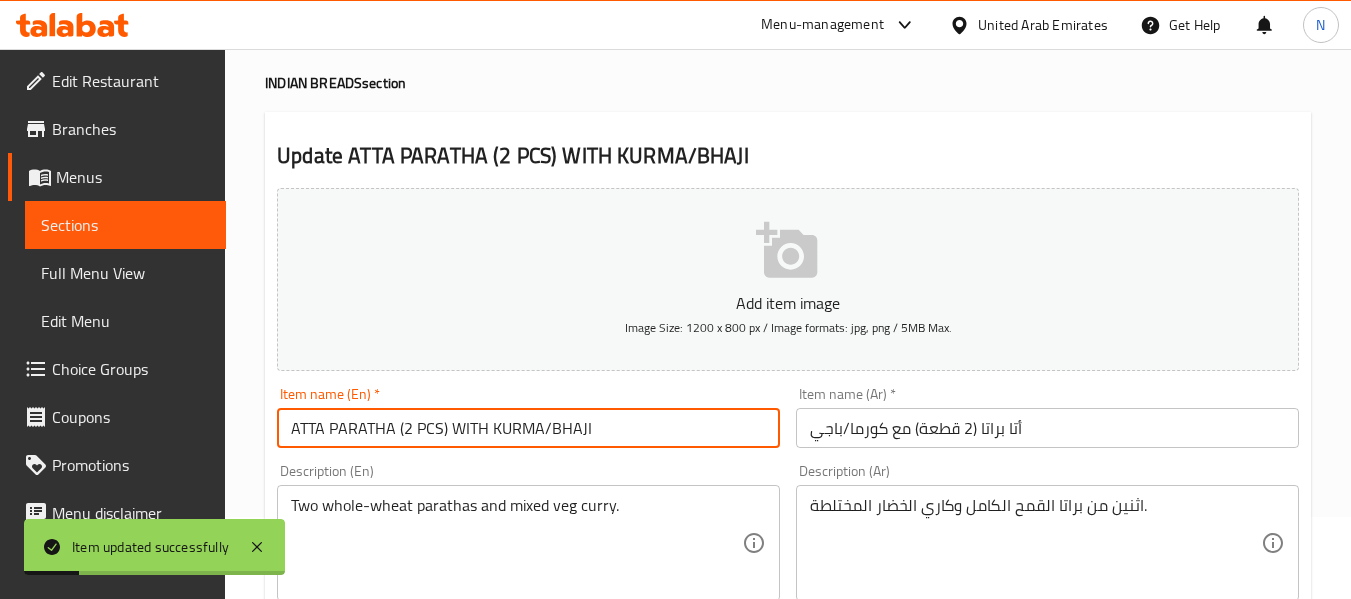 scroll, scrollTop: 0, scrollLeft: 0, axis: both 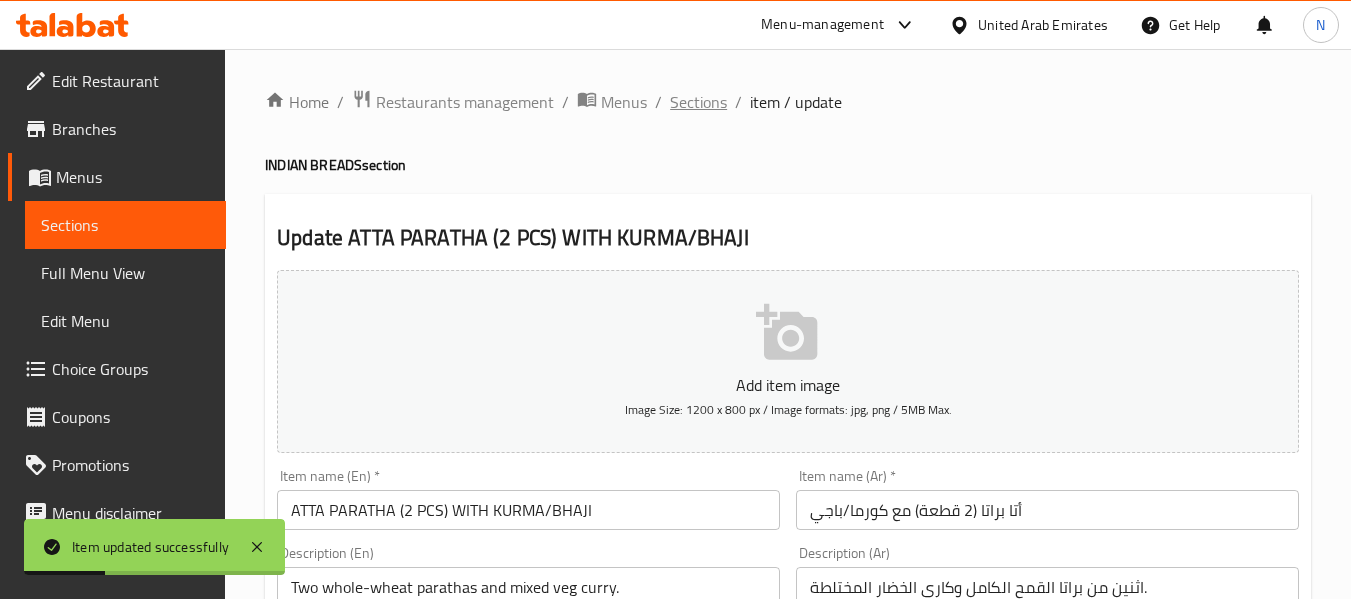 click on "Sections" at bounding box center [698, 102] 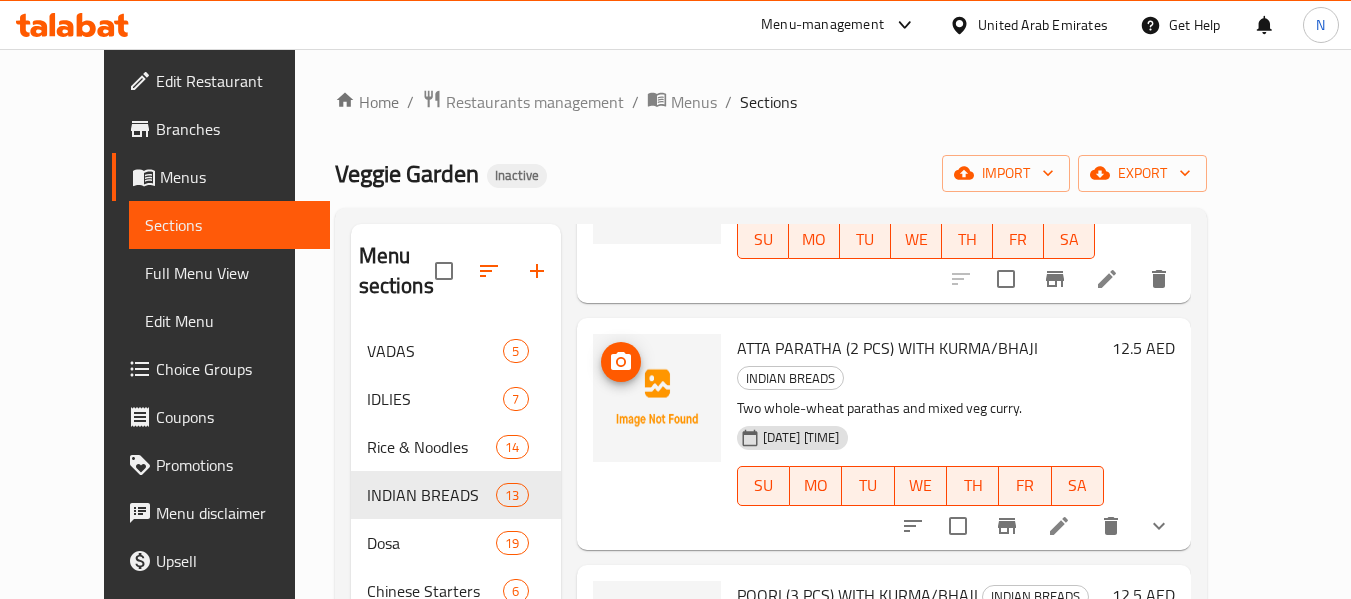 scroll, scrollTop: 861, scrollLeft: 0, axis: vertical 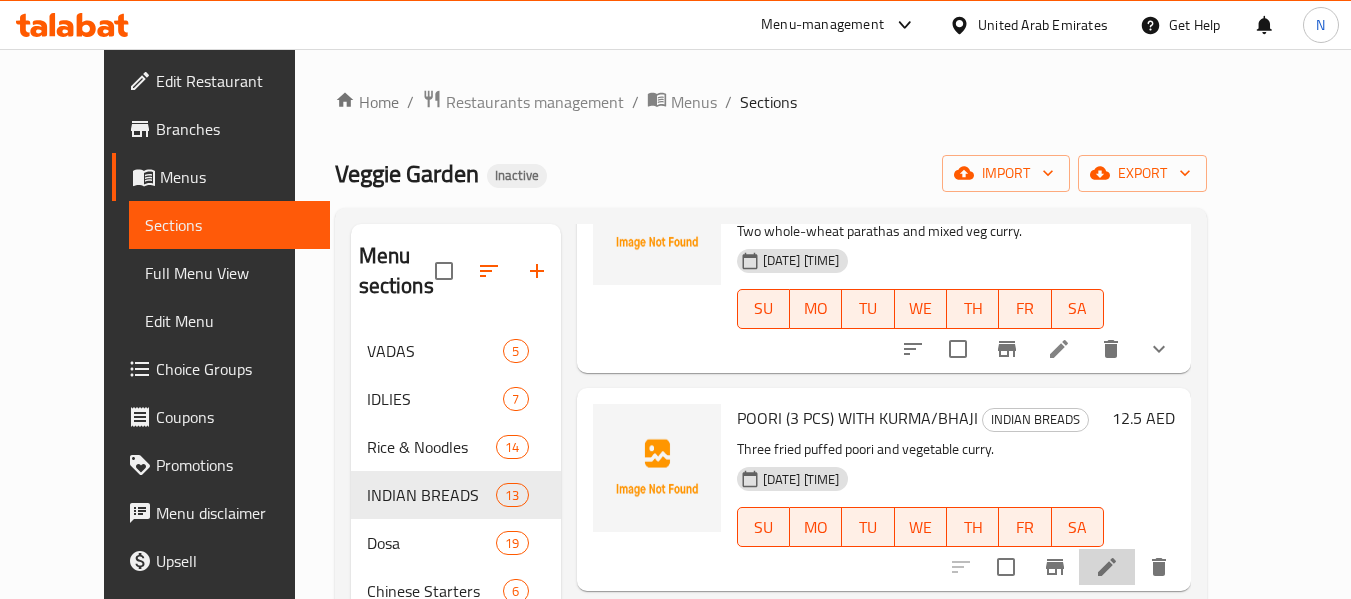 click at bounding box center [1107, 567] 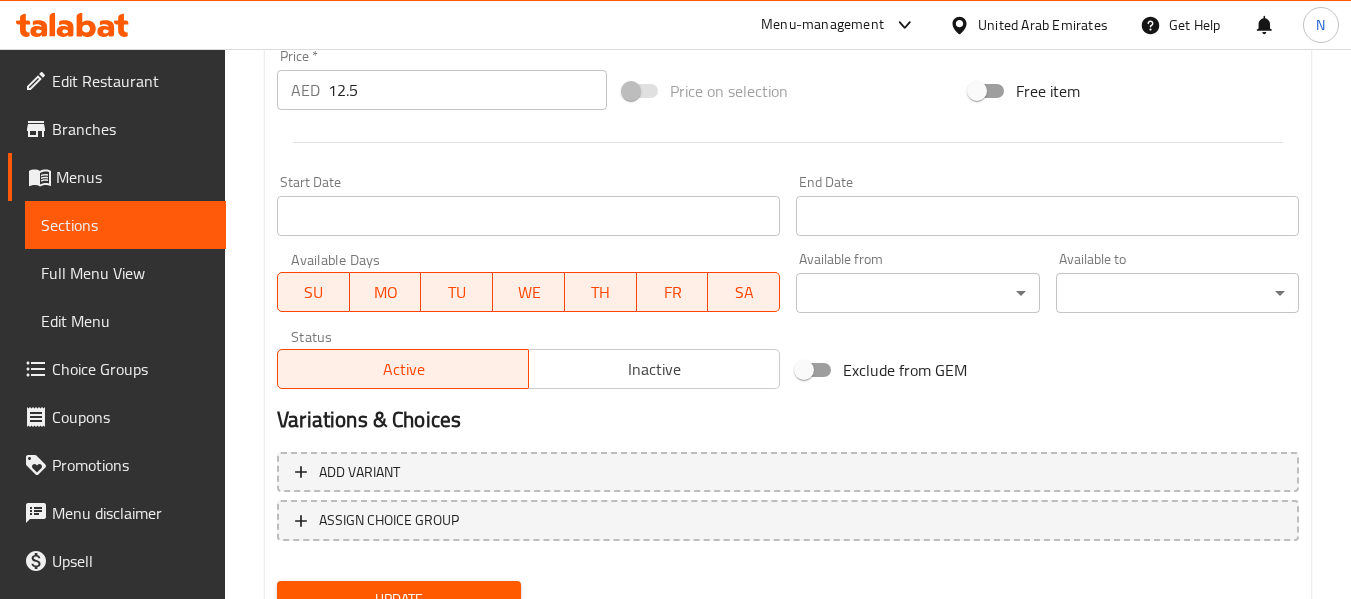 scroll, scrollTop: 814, scrollLeft: 0, axis: vertical 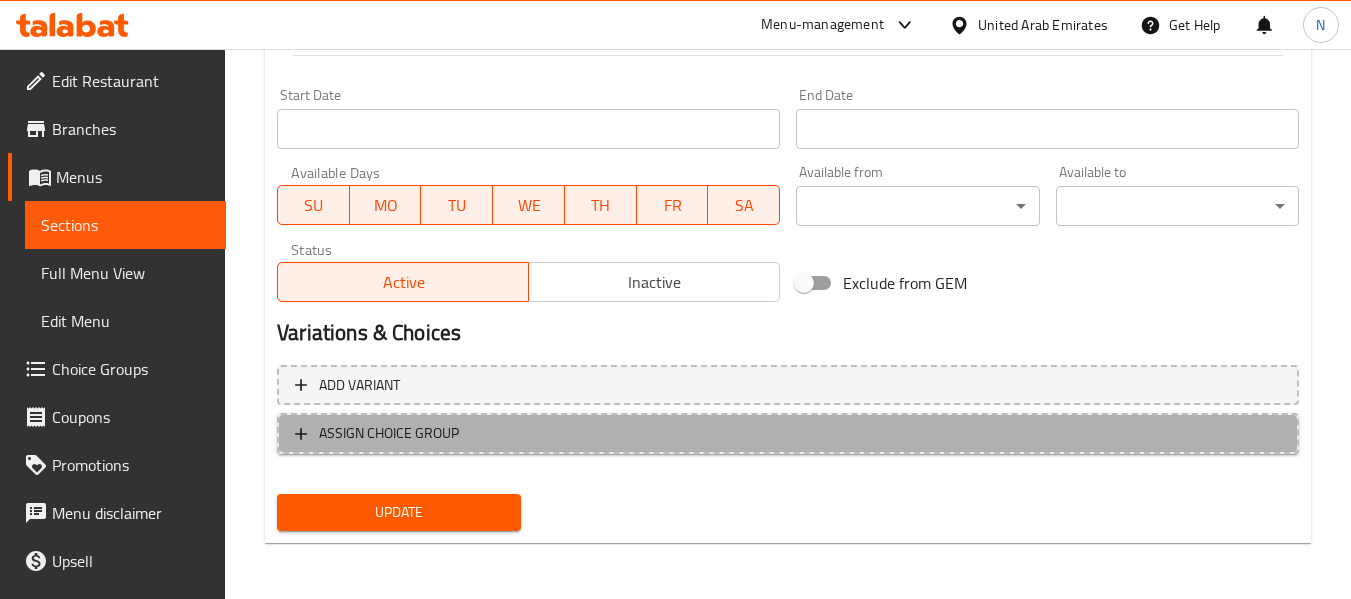 click on "ASSIGN CHOICE GROUP" at bounding box center (788, 433) 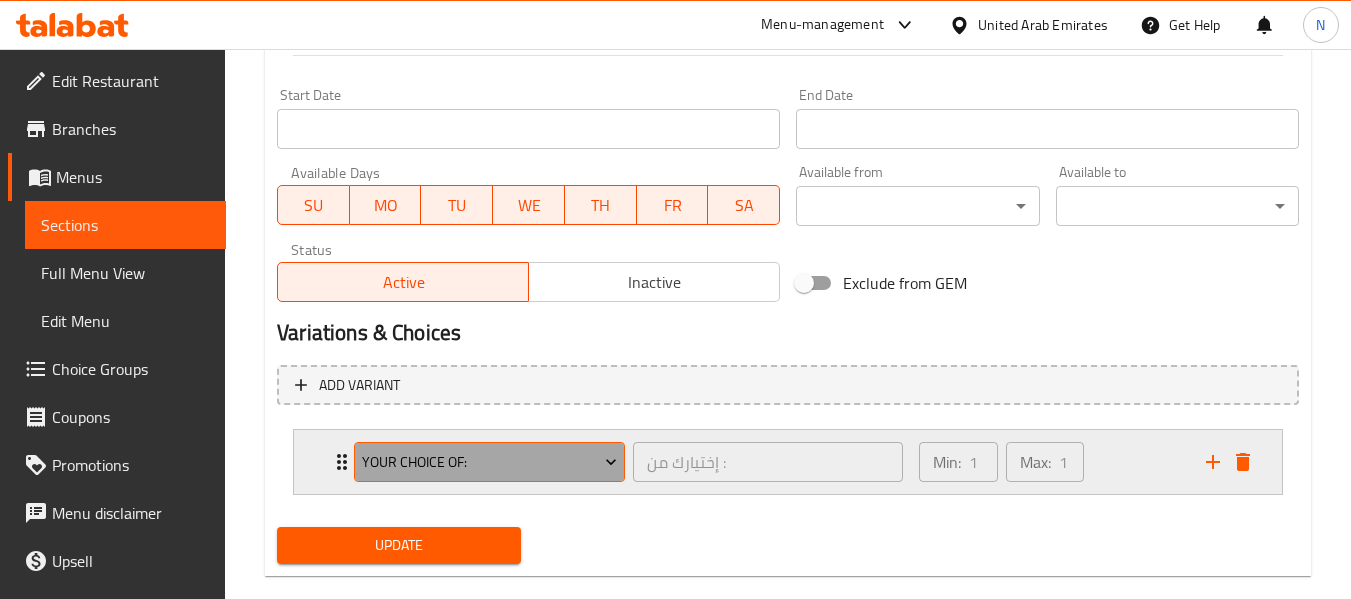 click on "Your Choice of:" at bounding box center [489, 462] 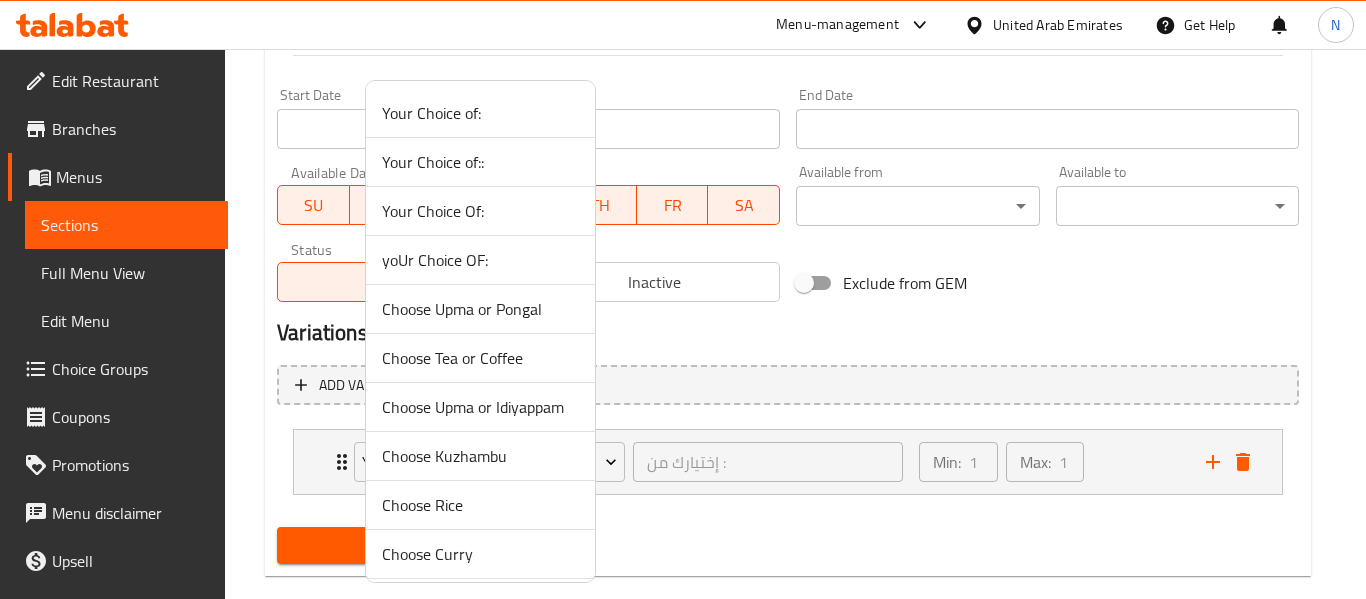 click on "yoUr Choice OF:" at bounding box center [480, 260] 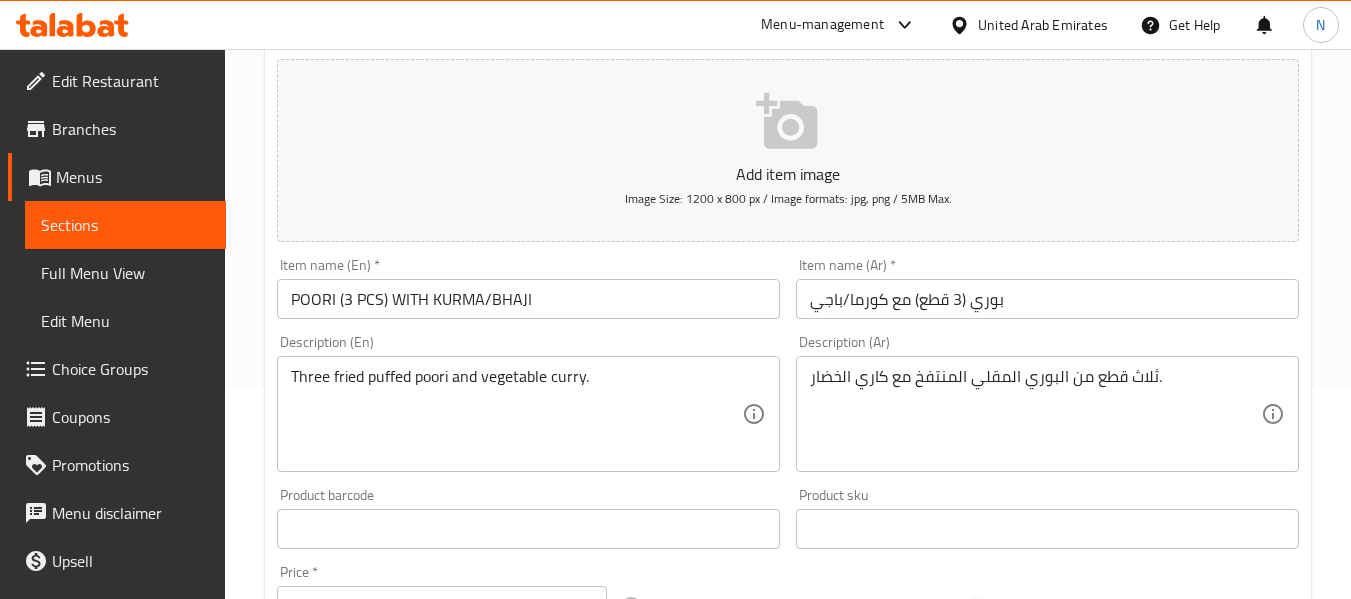 scroll, scrollTop: 212, scrollLeft: 0, axis: vertical 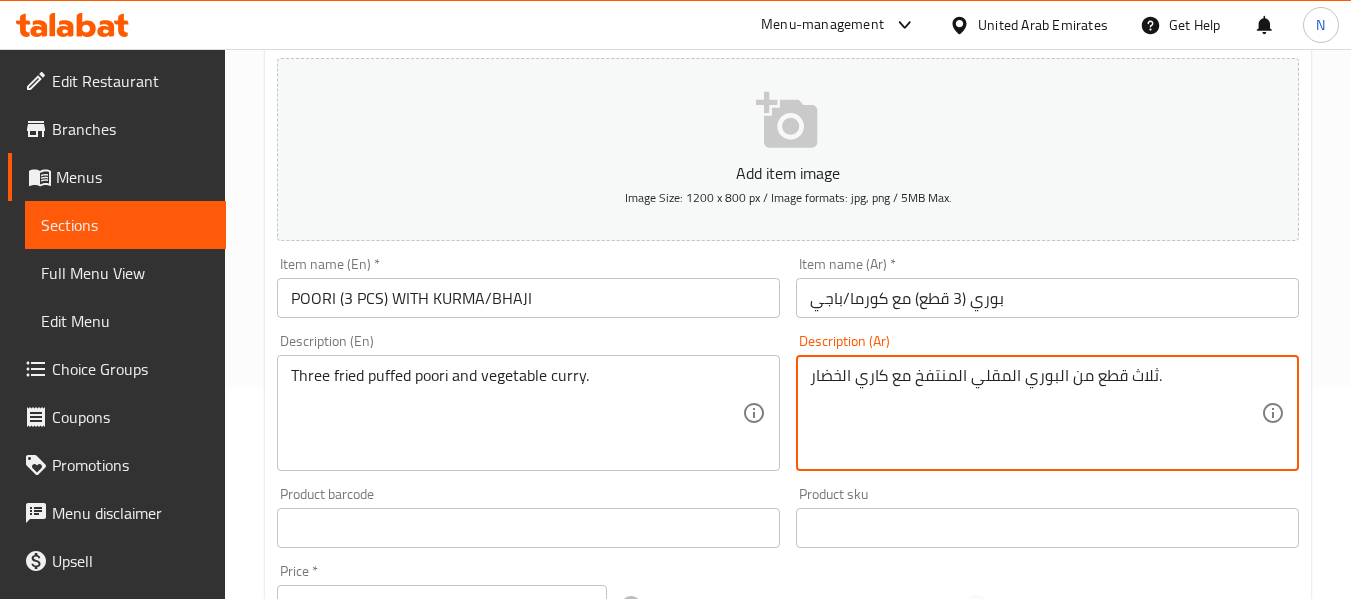 click on "ثلاث قطع من البوري المقلي المنتفخ مع كاري الخضار." at bounding box center (1035, 413) 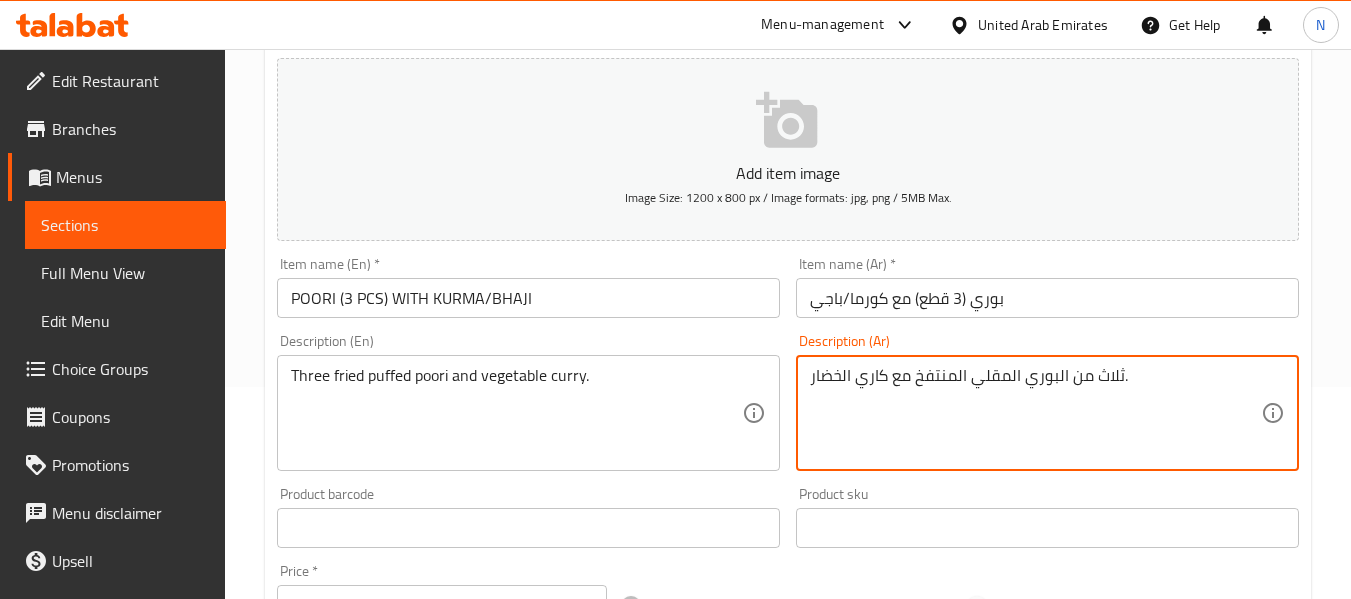 click on "ثلاث من البوري المقلي المنتفخ مع كاري الخضار." at bounding box center (1035, 413) 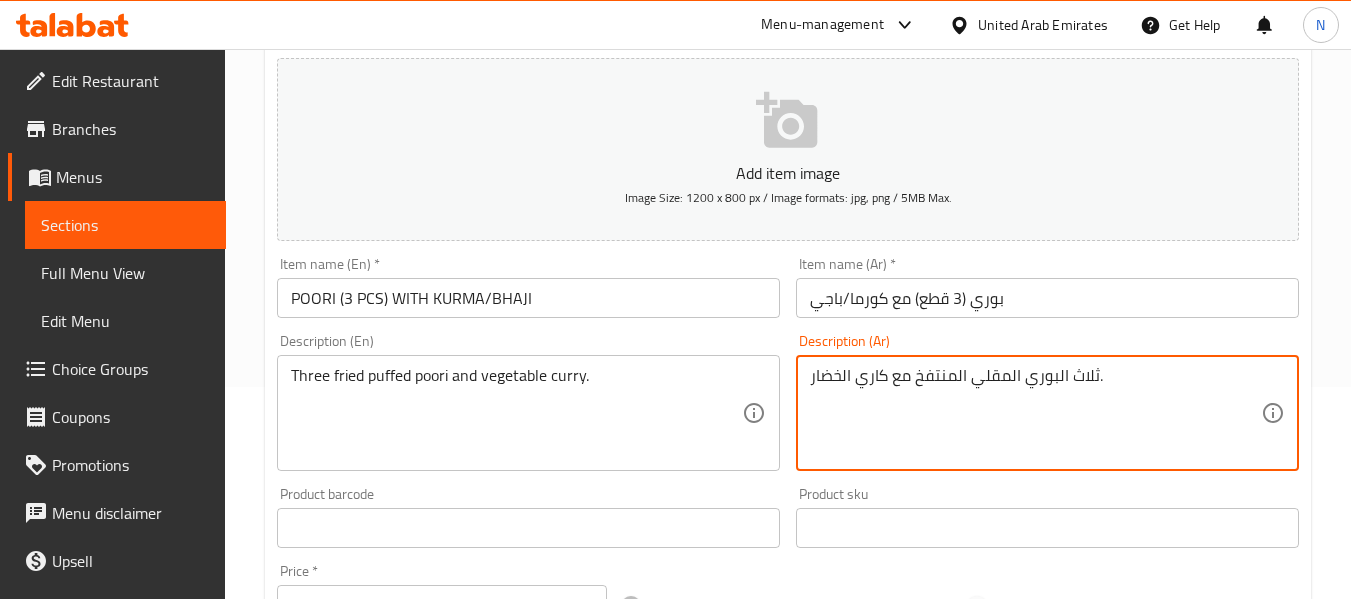 click on "ثلاث البوري المقلي المنتفخ مع كاري الخضار." at bounding box center (1035, 413) 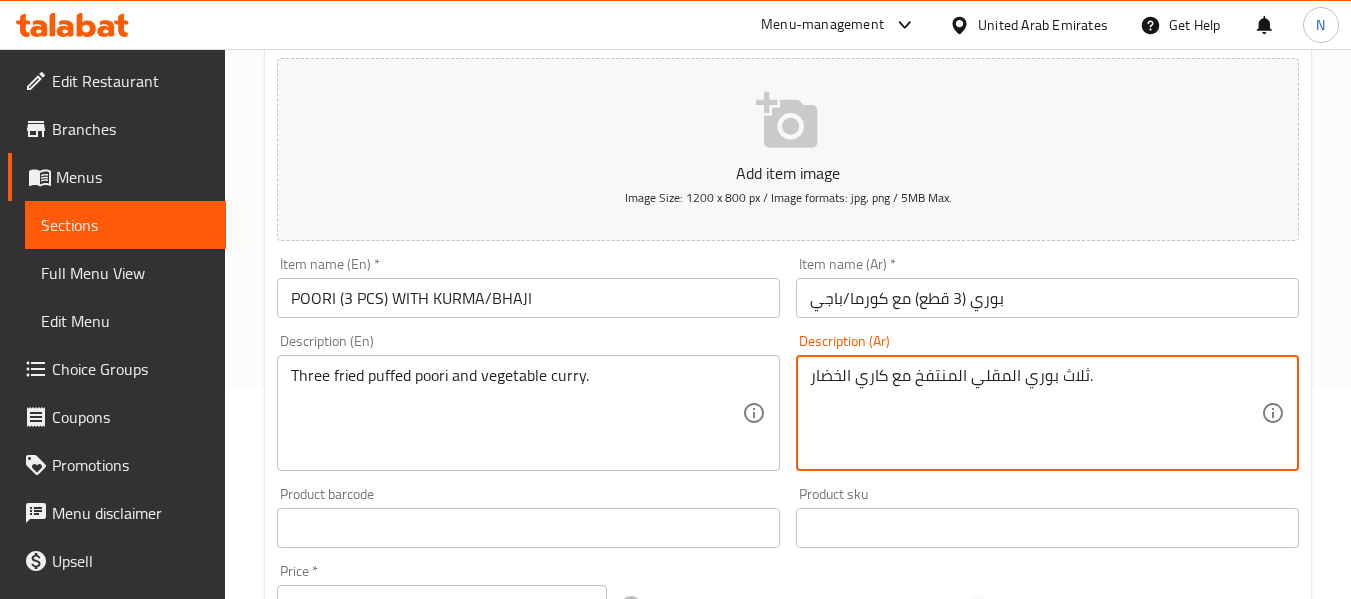 type on "ثلاث بوري المقلي المنتفخ مع كاري الخضار." 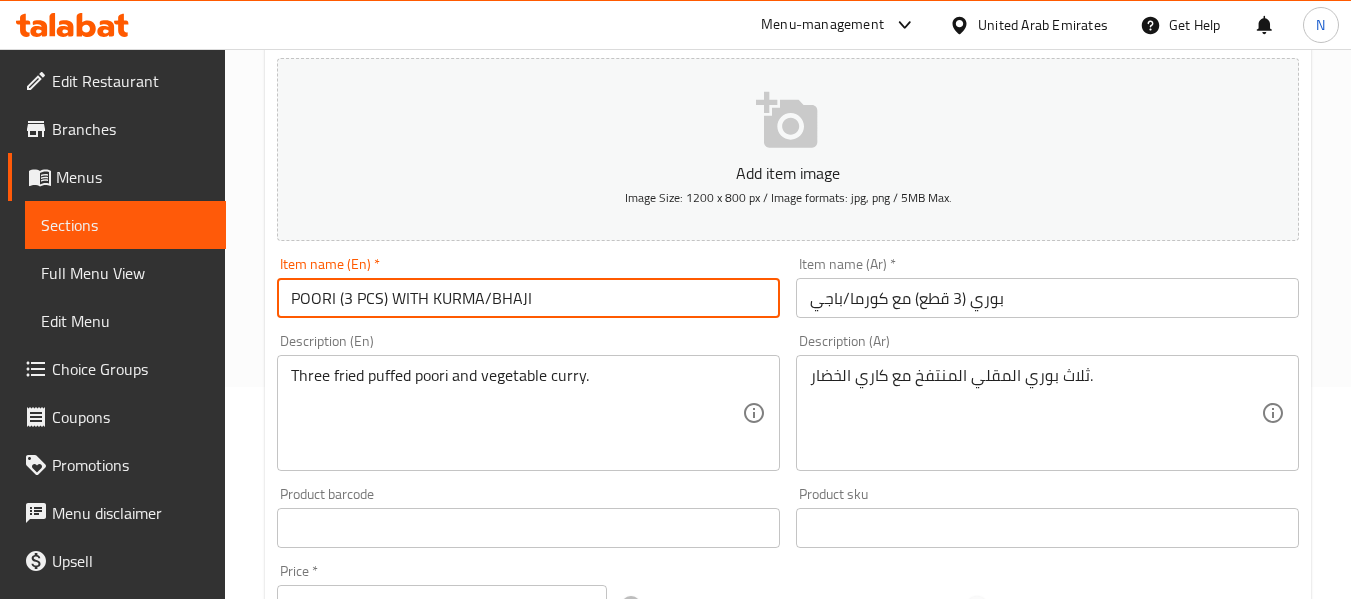 click on "POORI (3 PCS) WITH KURMA/BHAJI" at bounding box center [528, 298] 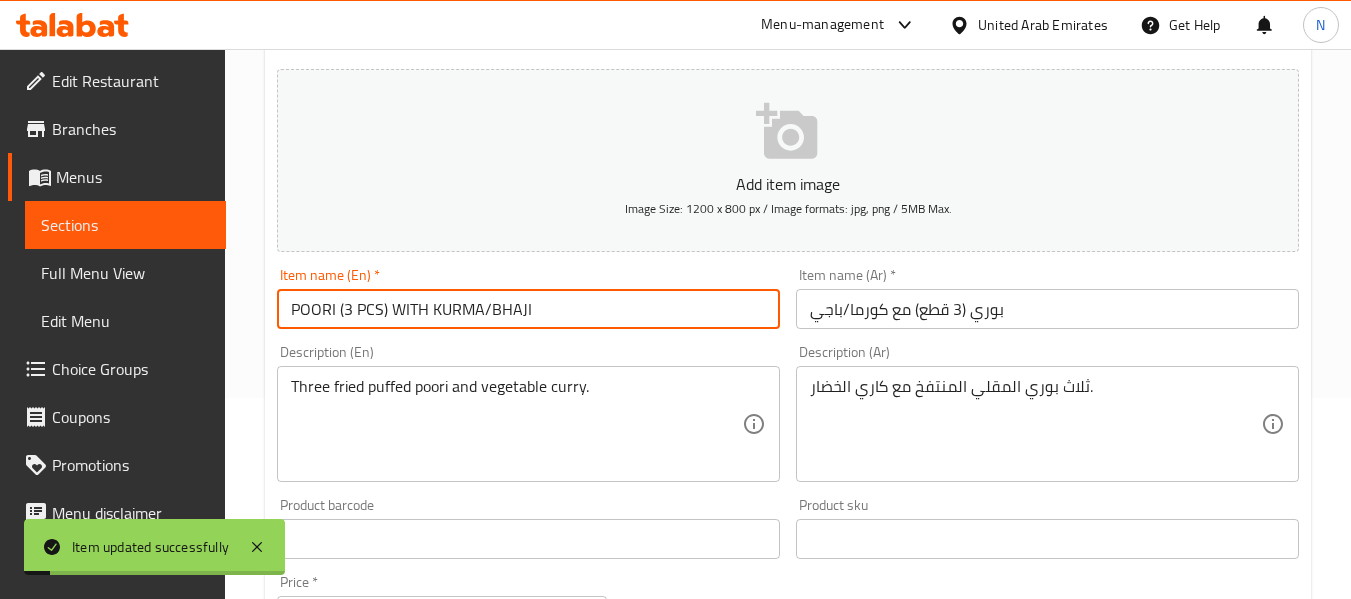 scroll, scrollTop: 199, scrollLeft: 0, axis: vertical 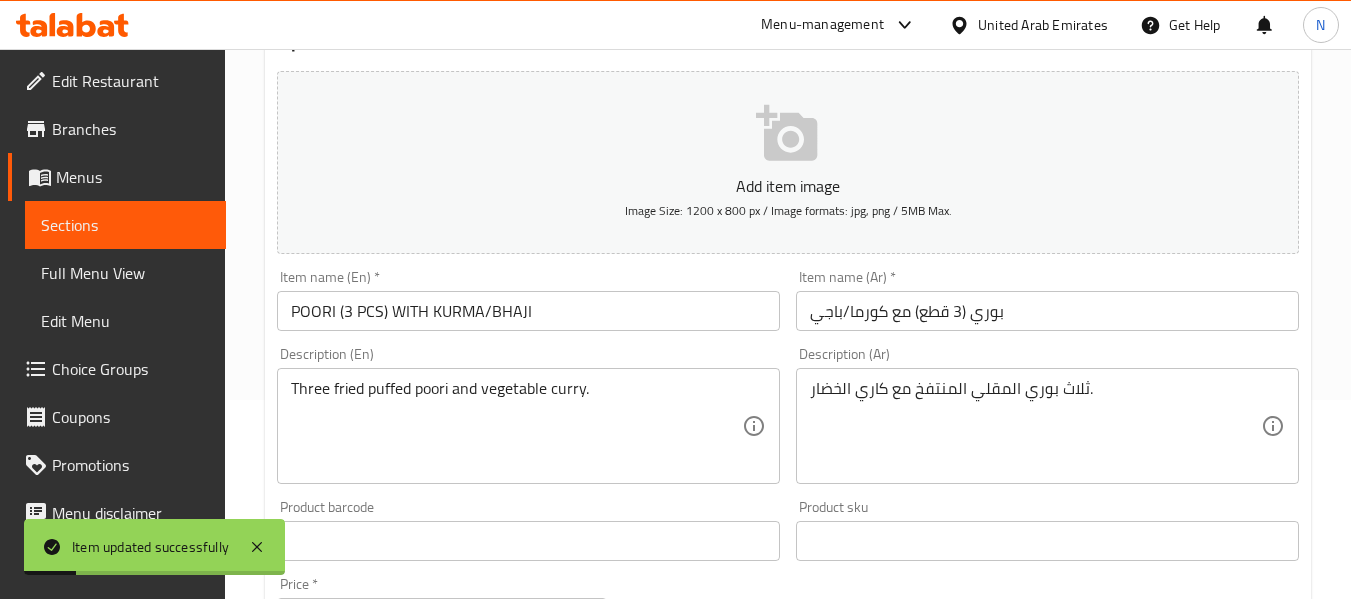 click on "Description (En) Three fried puffed poori and vegetable curry. Description (En)" at bounding box center (528, 415) 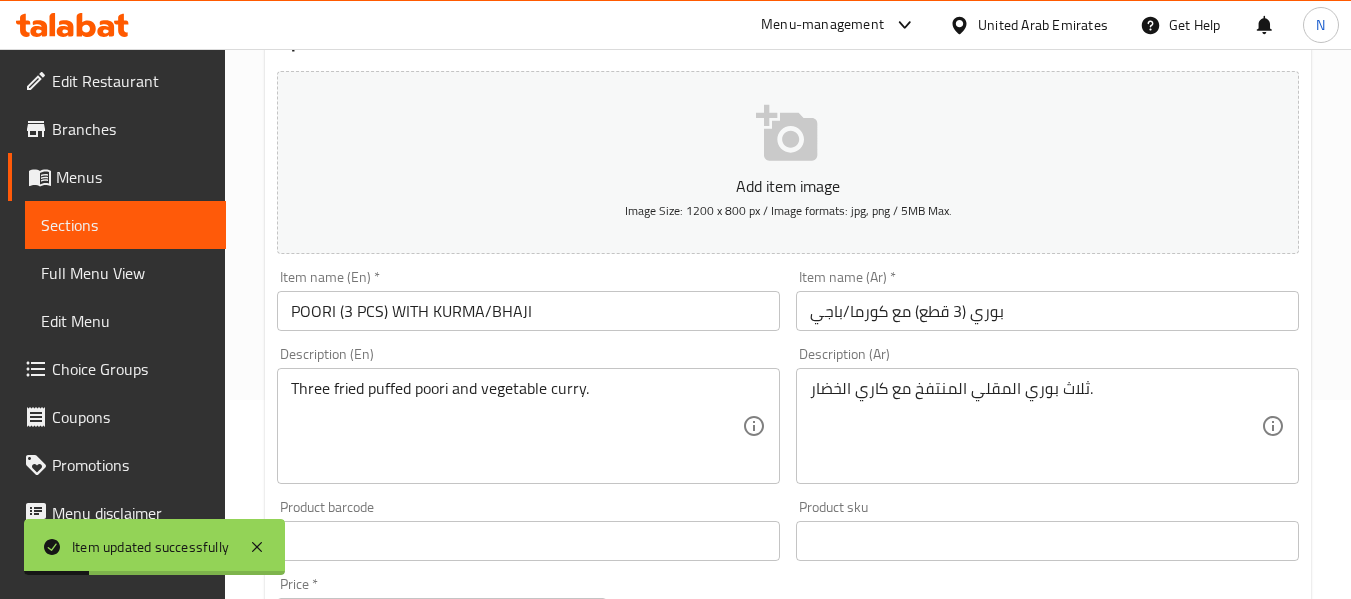 scroll, scrollTop: 0, scrollLeft: 0, axis: both 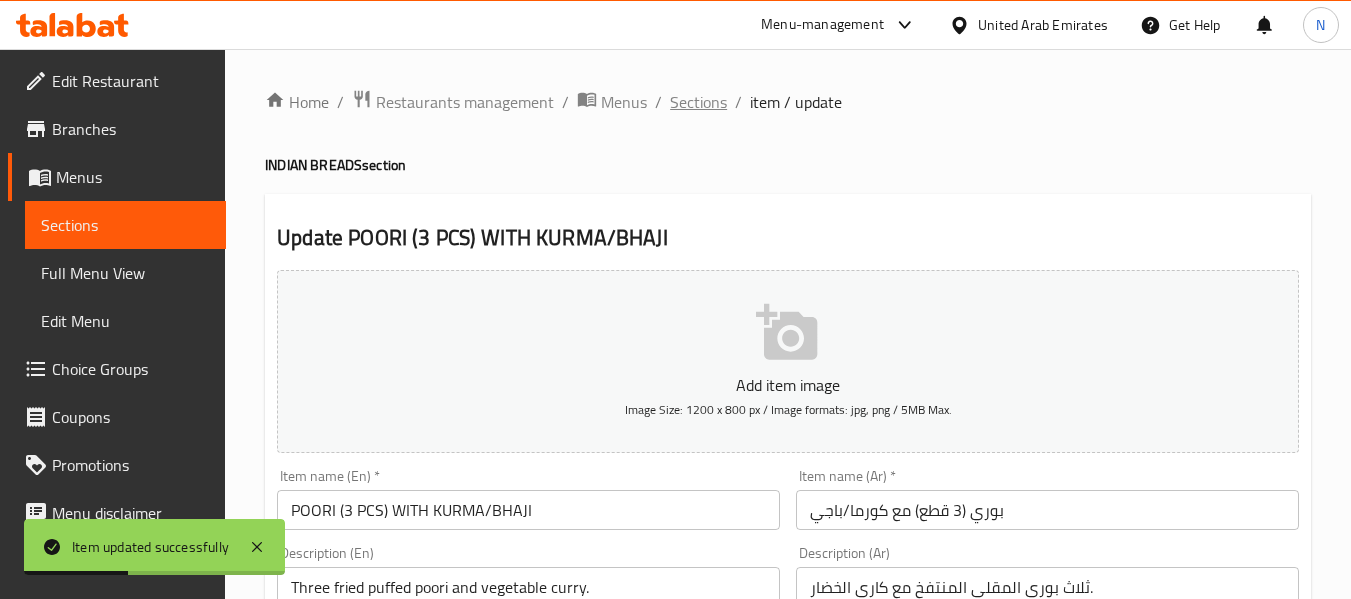 click on "Sections" at bounding box center (698, 102) 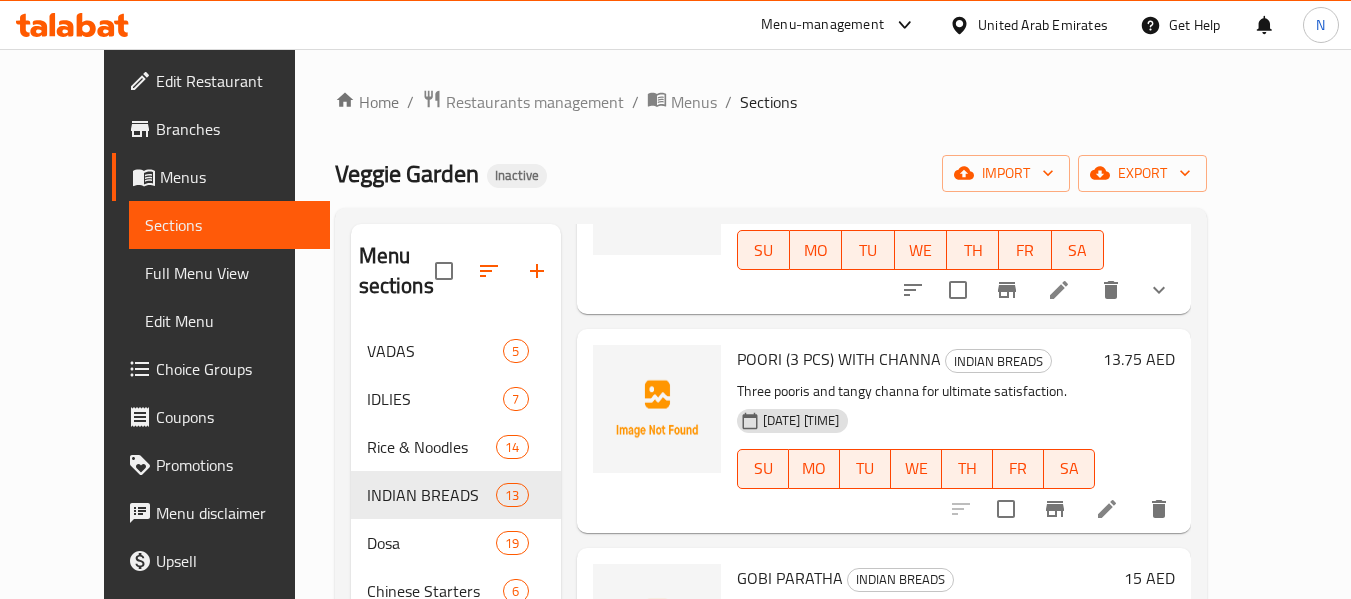 scroll, scrollTop: 1147, scrollLeft: 0, axis: vertical 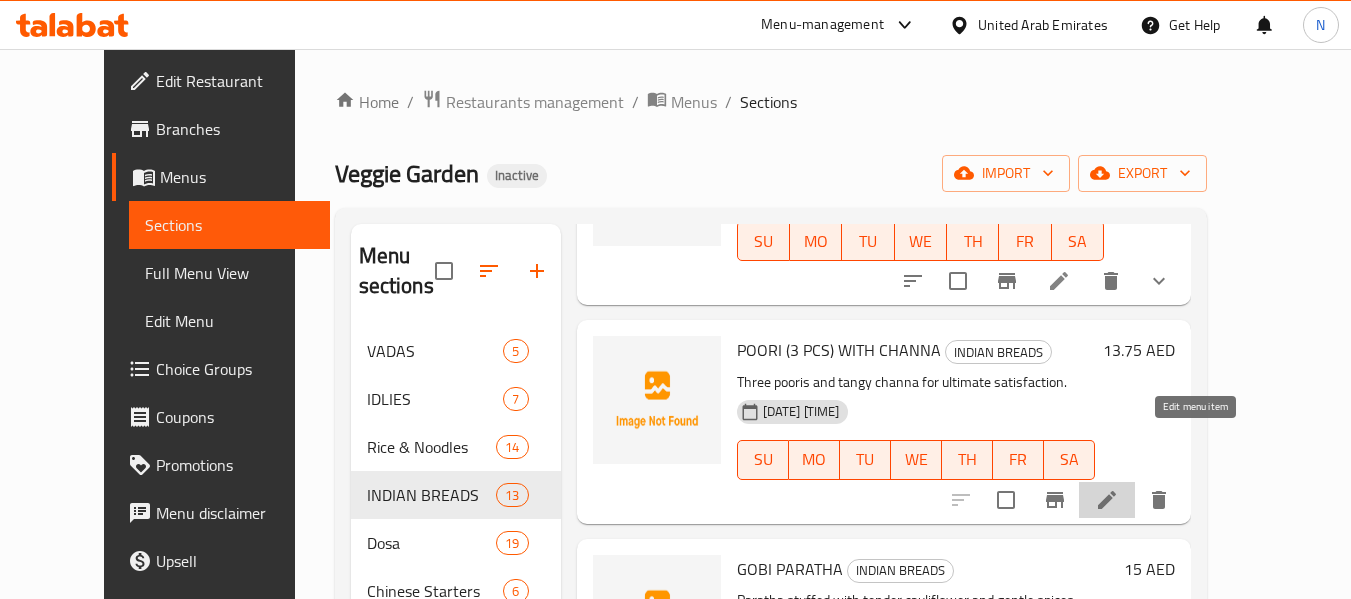 click 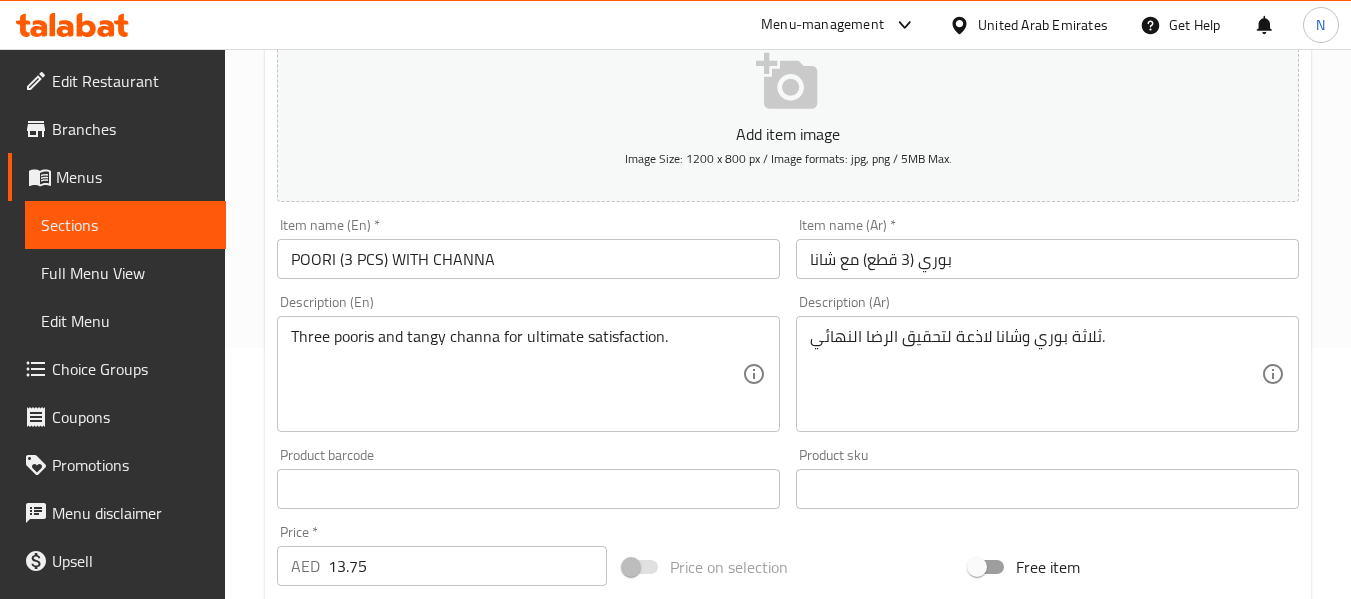 scroll, scrollTop: 252, scrollLeft: 0, axis: vertical 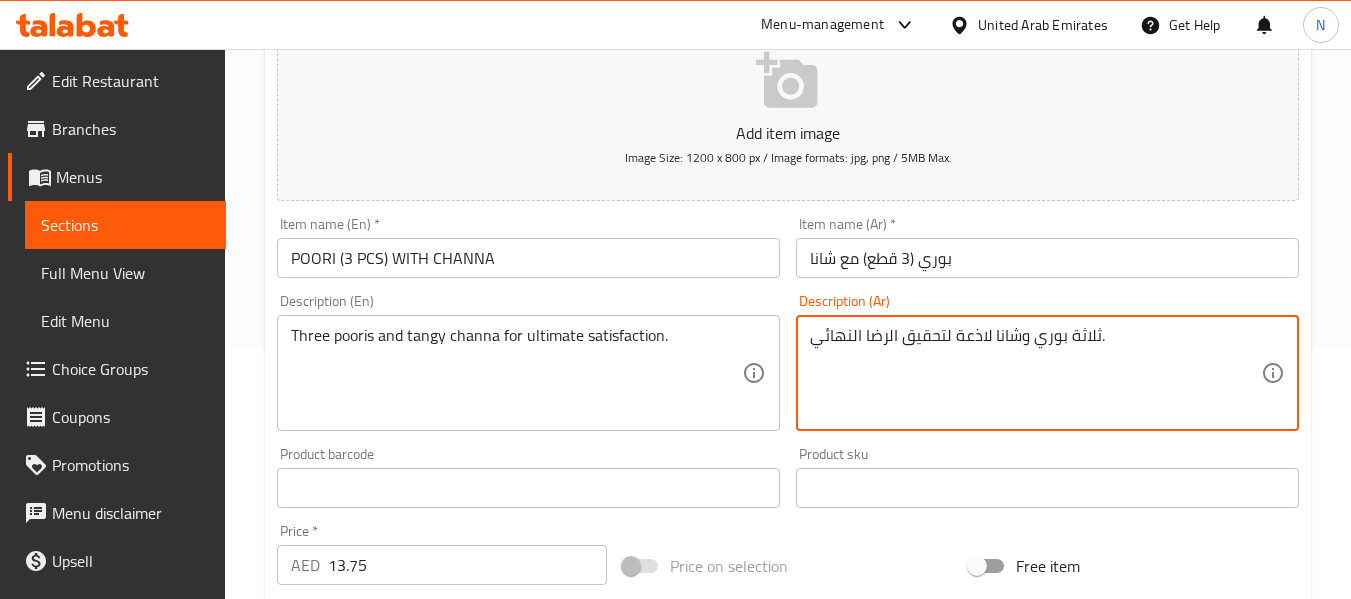 click on "ثلاثة بوري وشانا لاذعة لتحقيق الرضا النهائي." at bounding box center (1035, 373) 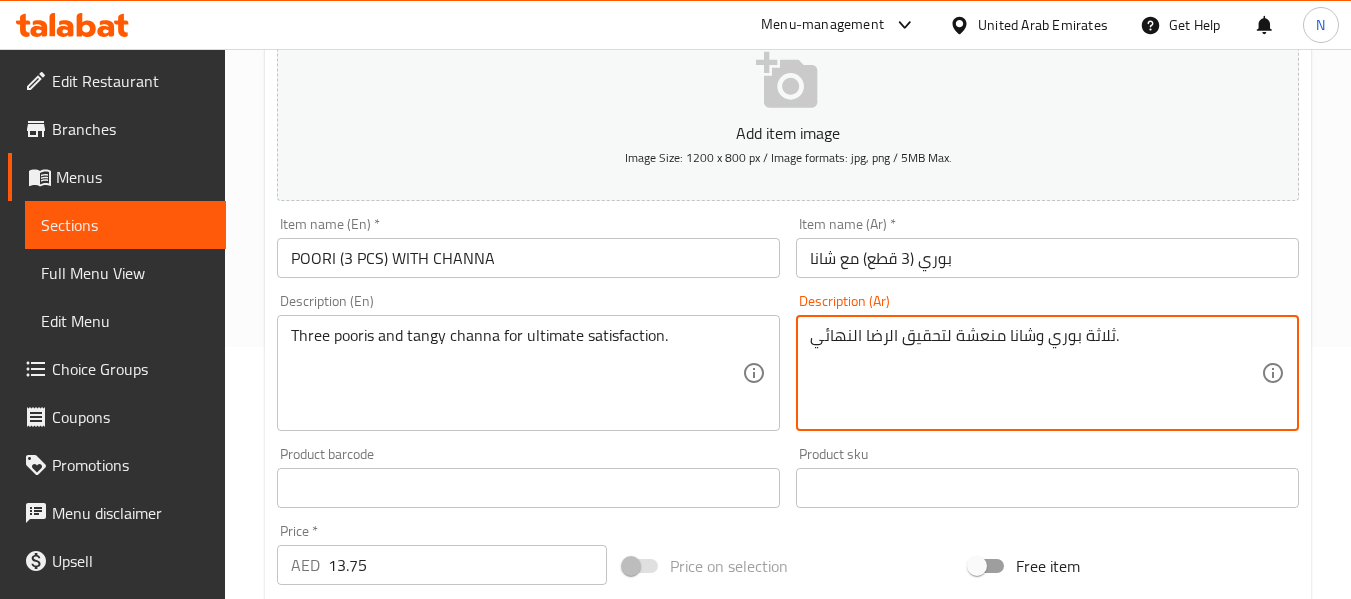 click on "ثلاثة بوري وشانا منعشة لتحقيق الرضا النهائي." at bounding box center [1035, 373] 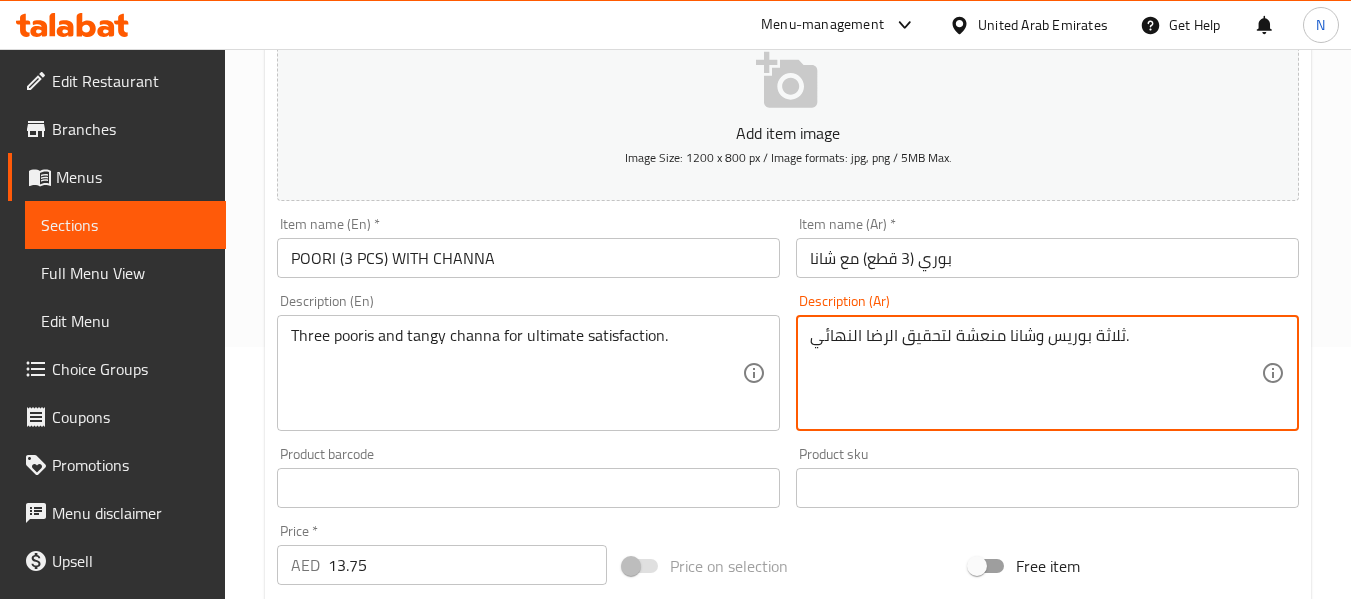 type on "ثلاثة بوريس وشانا منعشة لتحقيق الرضا النهائي." 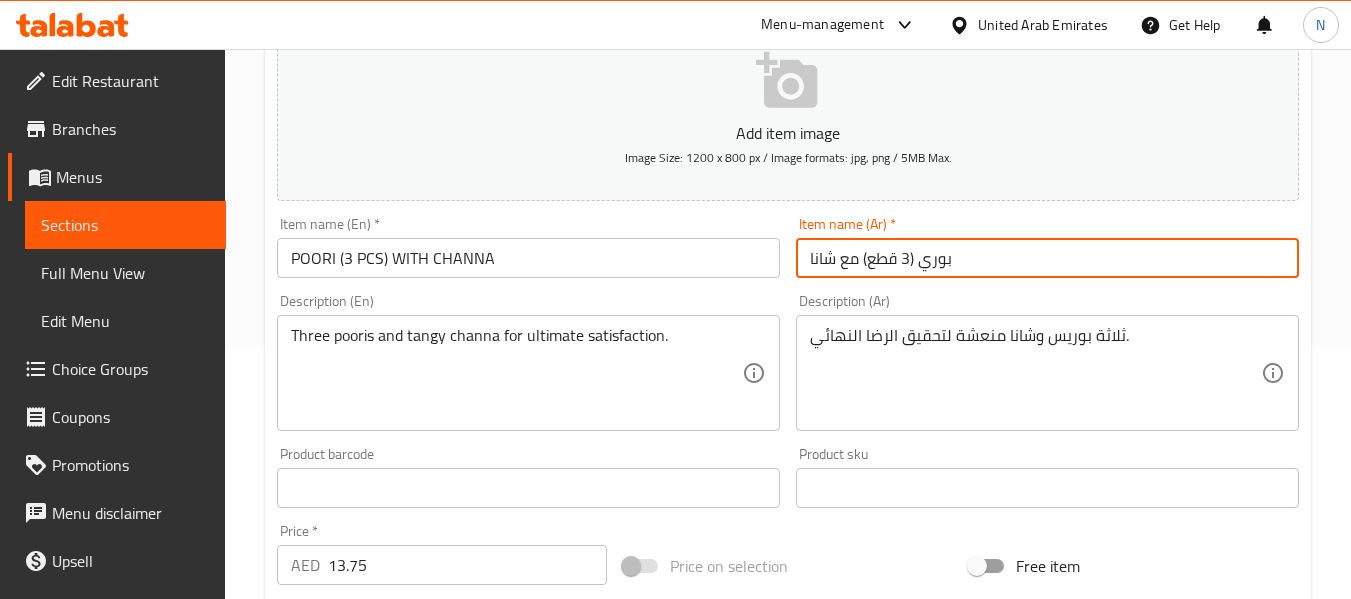 click on "Update" at bounding box center [398, 1074] 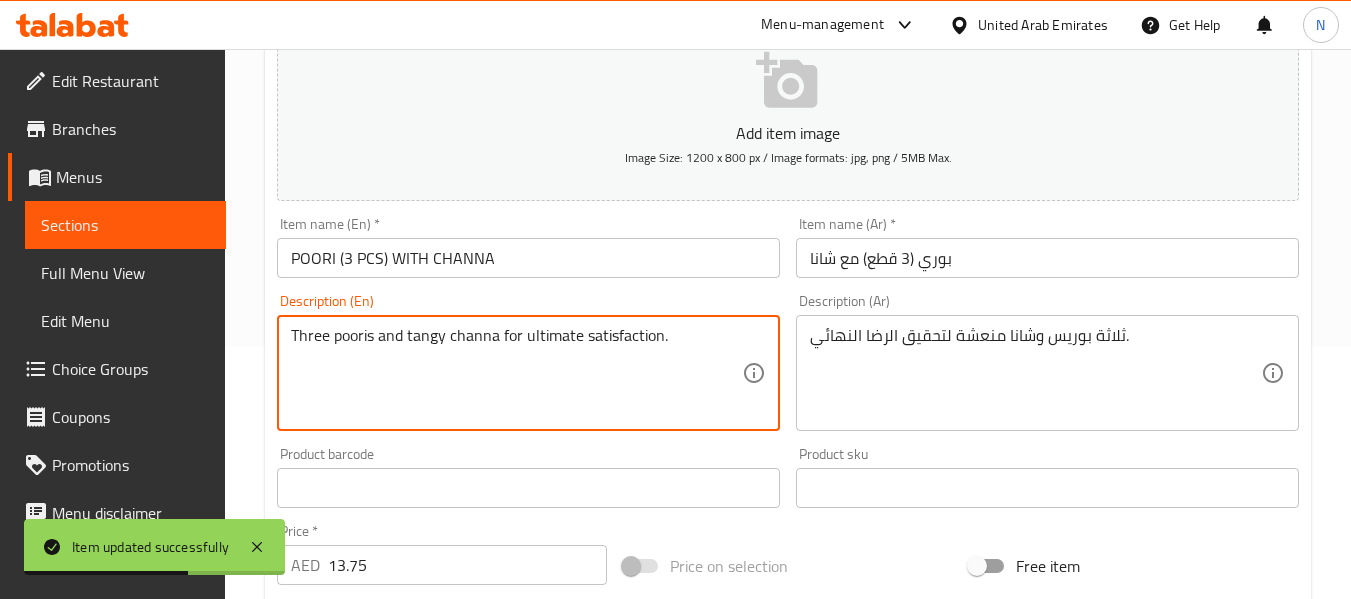 drag, startPoint x: 671, startPoint y: 354, endPoint x: 652, endPoint y: 352, distance: 19.104973 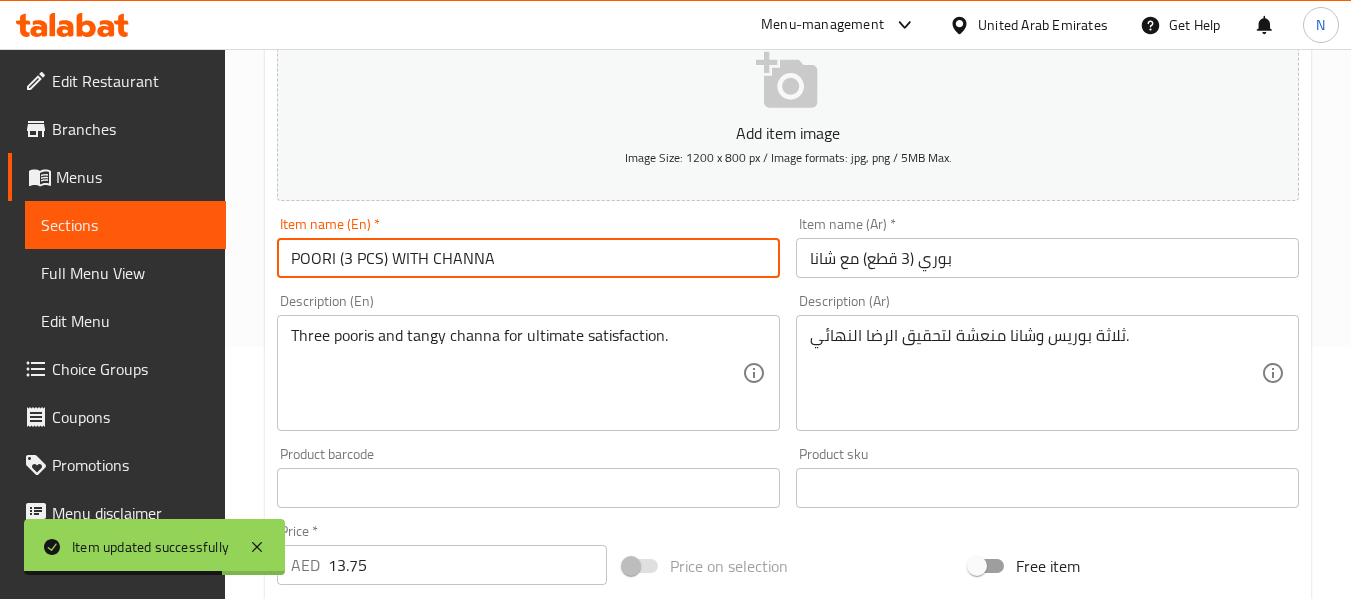 click on "POORI (3 PCS) WITH CHANNA" at bounding box center [528, 258] 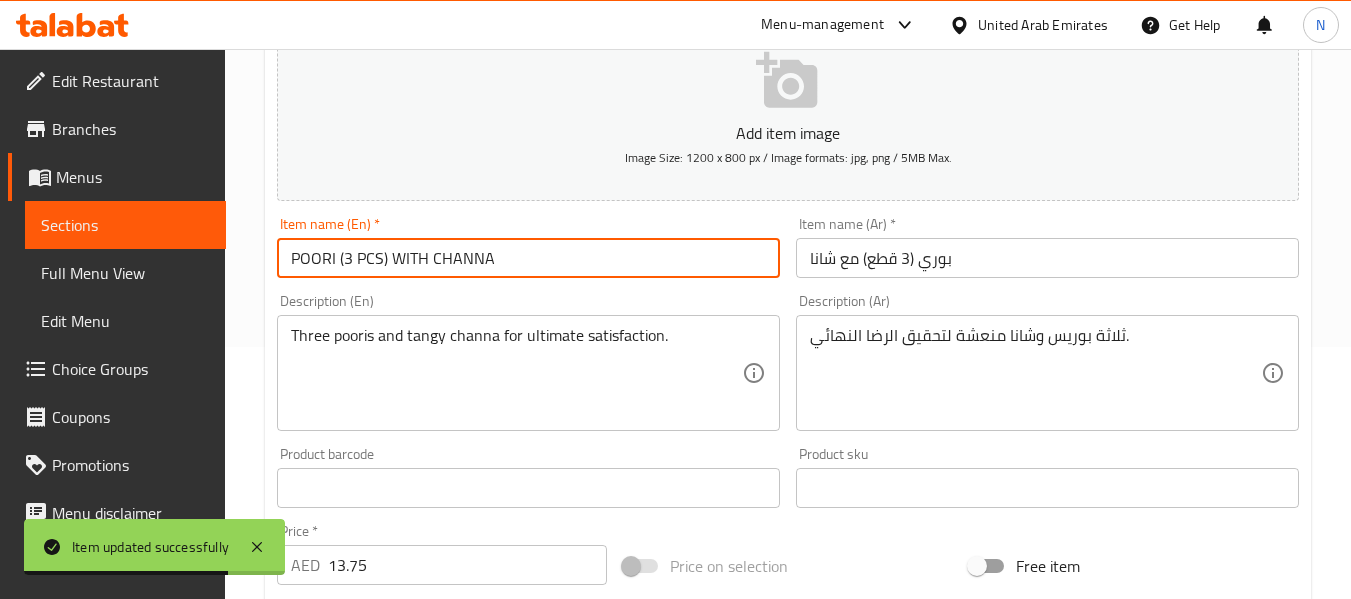 click on "POORI (3 PCS) WITH CHANNA" at bounding box center (528, 258) 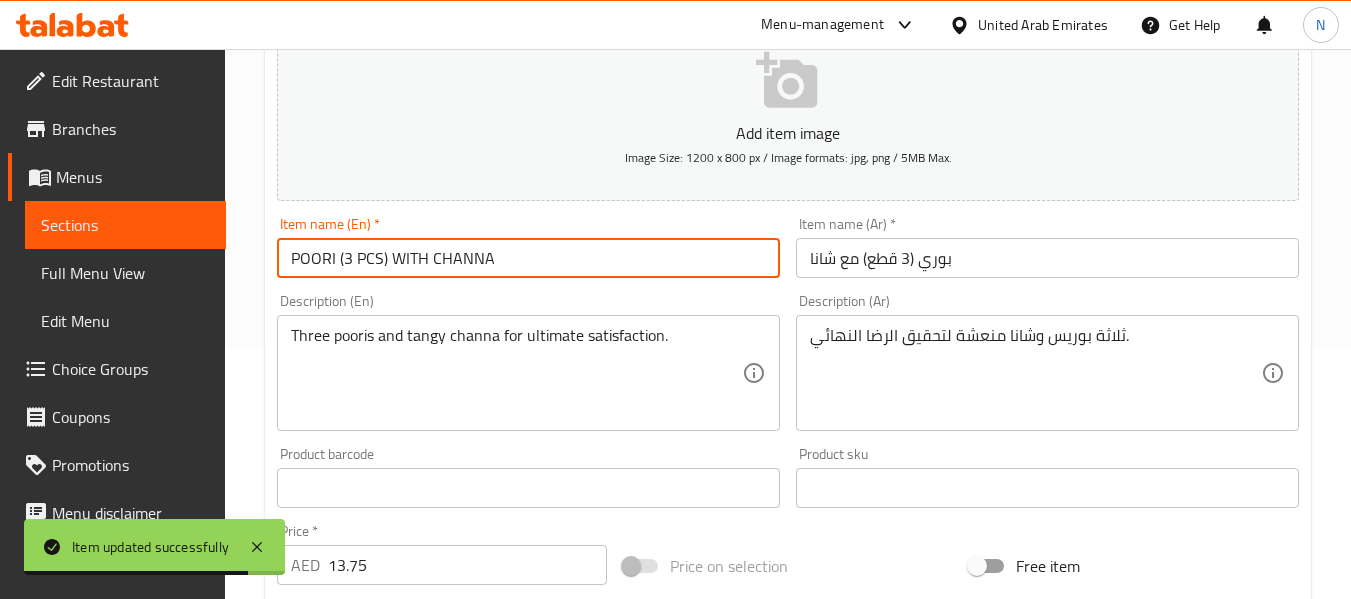 click on "POORI (3 PCS) WITH CHANNA" at bounding box center [528, 258] 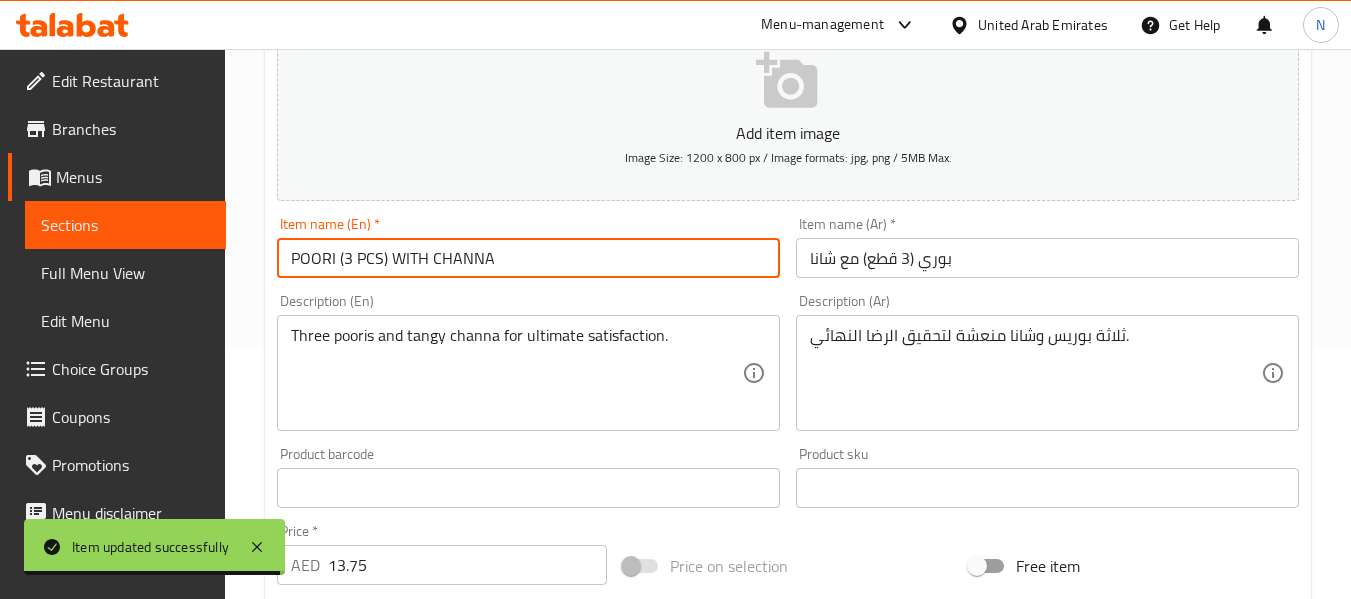drag, startPoint x: 385, startPoint y: 253, endPoint x: 231, endPoint y: 244, distance: 154.26276 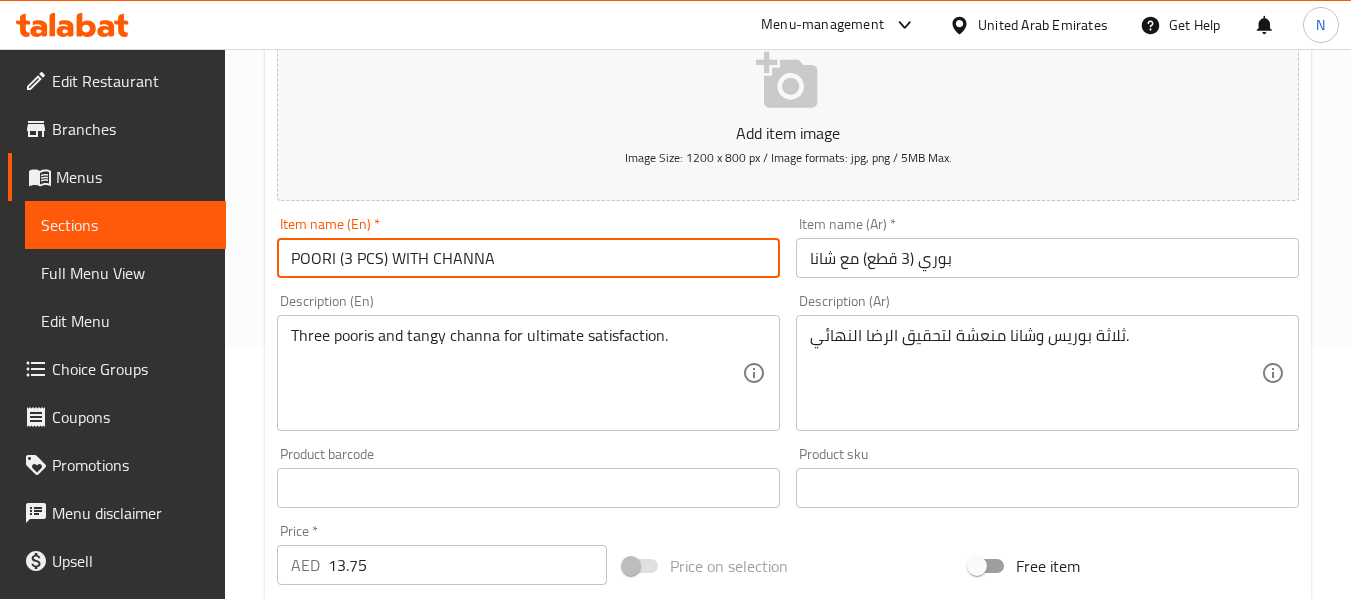 click on "POORI (3 PCS) WITH CHANNA" at bounding box center (528, 258) 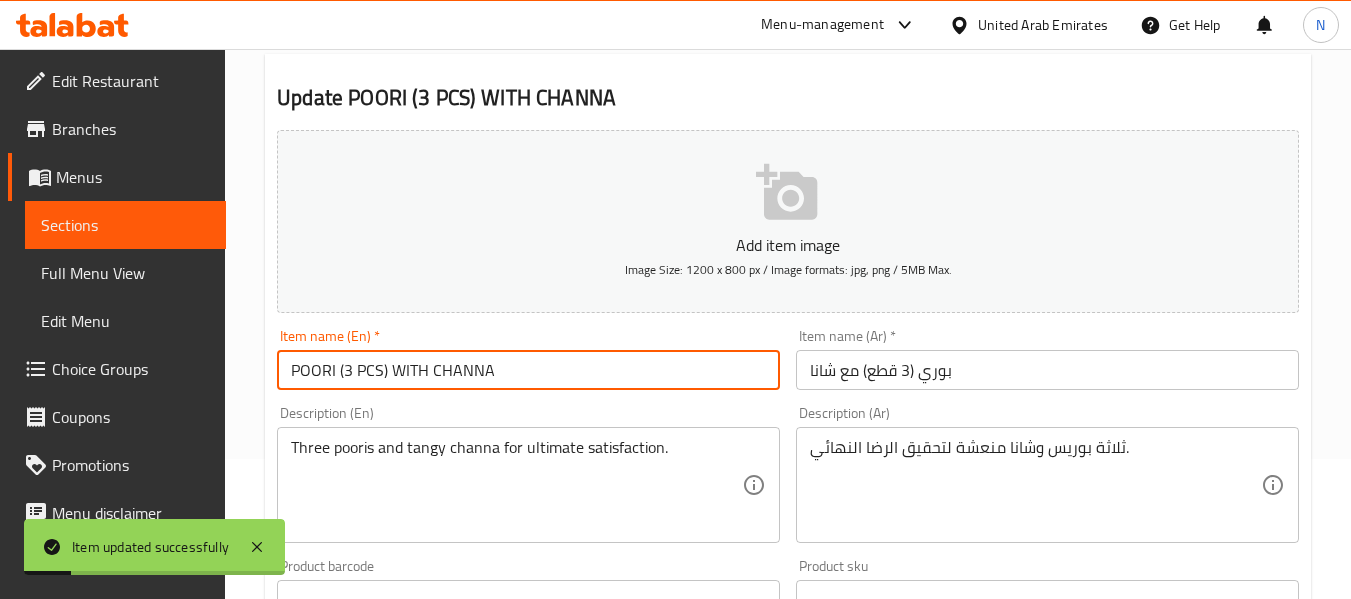 scroll, scrollTop: 0, scrollLeft: 0, axis: both 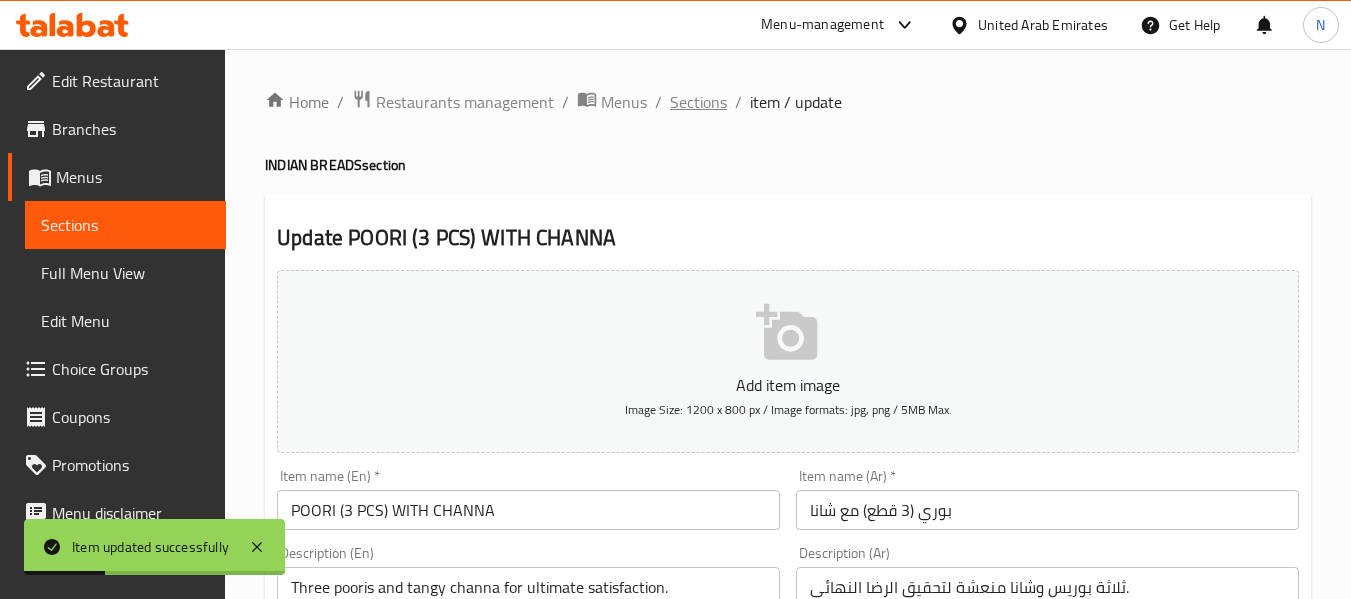 click on "Sections" at bounding box center [698, 102] 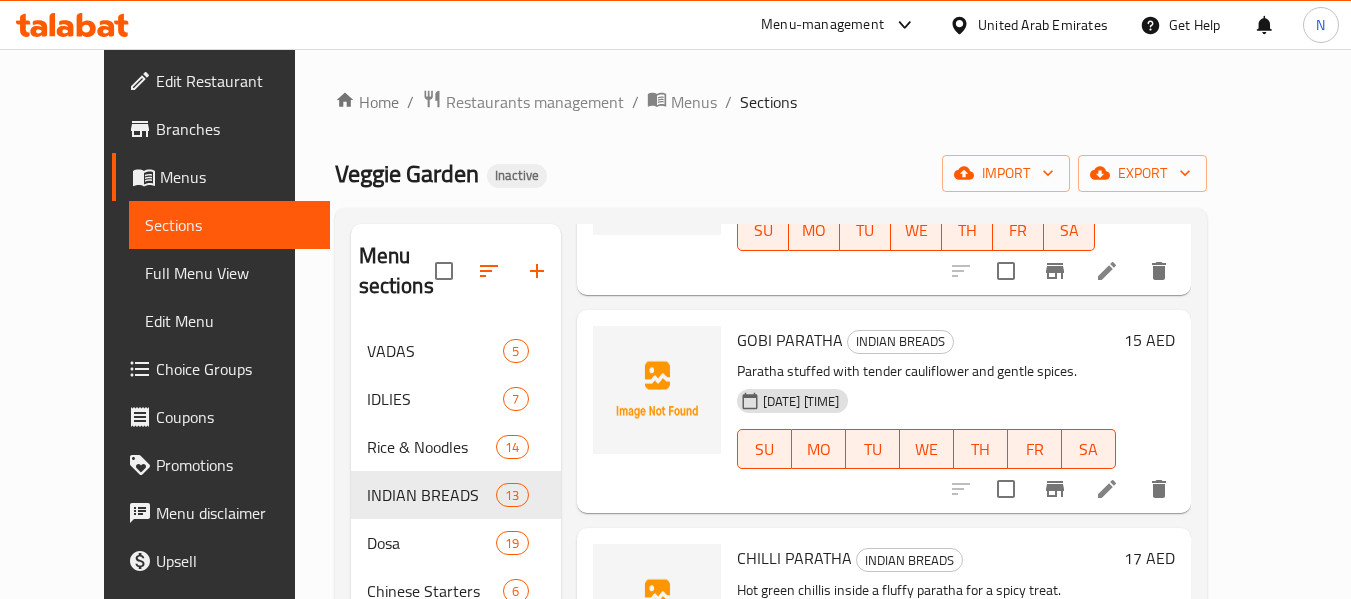 scroll, scrollTop: 1375, scrollLeft: 0, axis: vertical 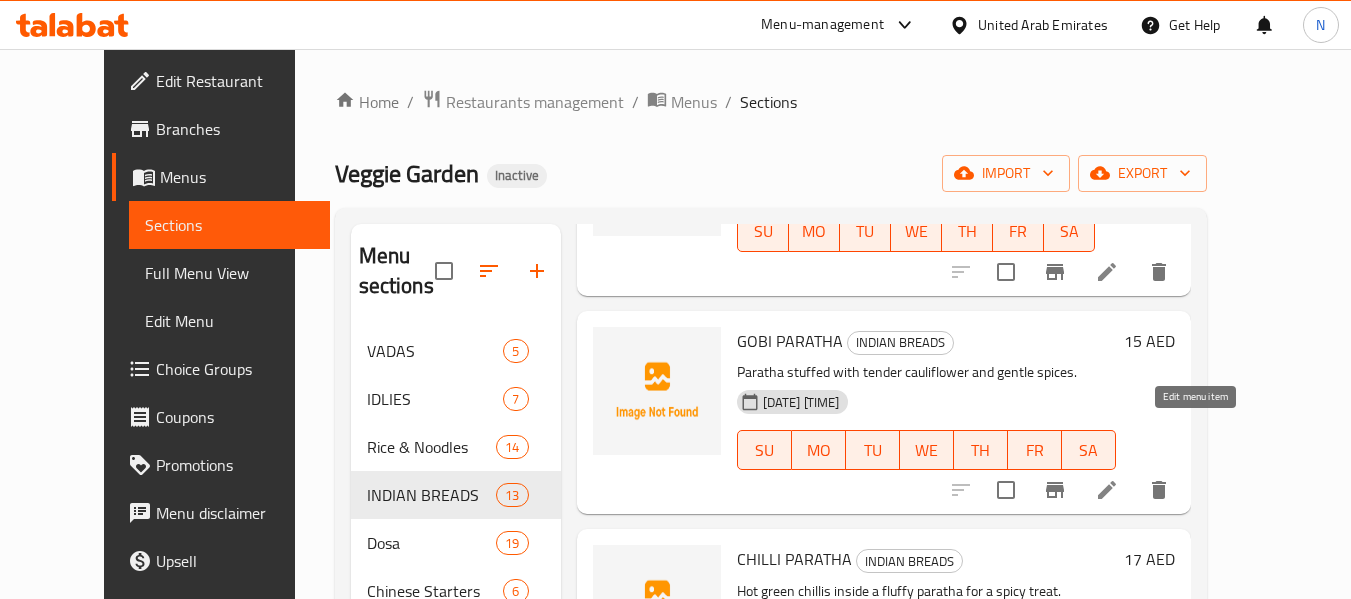 click 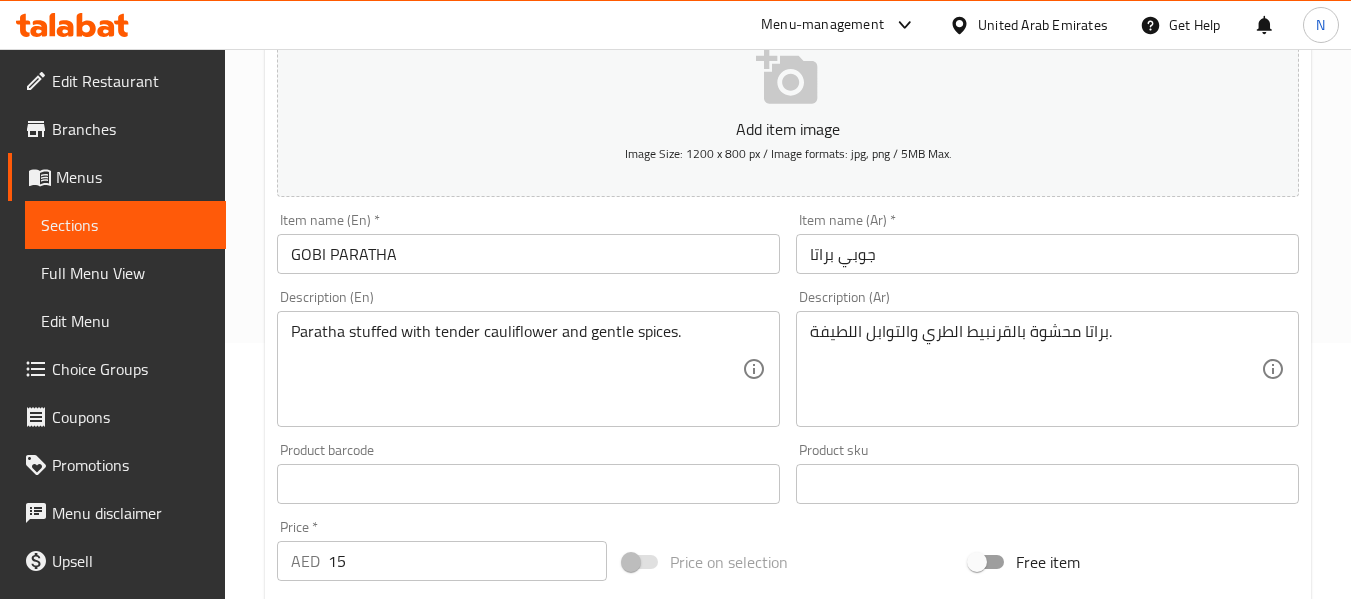 scroll, scrollTop: 257, scrollLeft: 0, axis: vertical 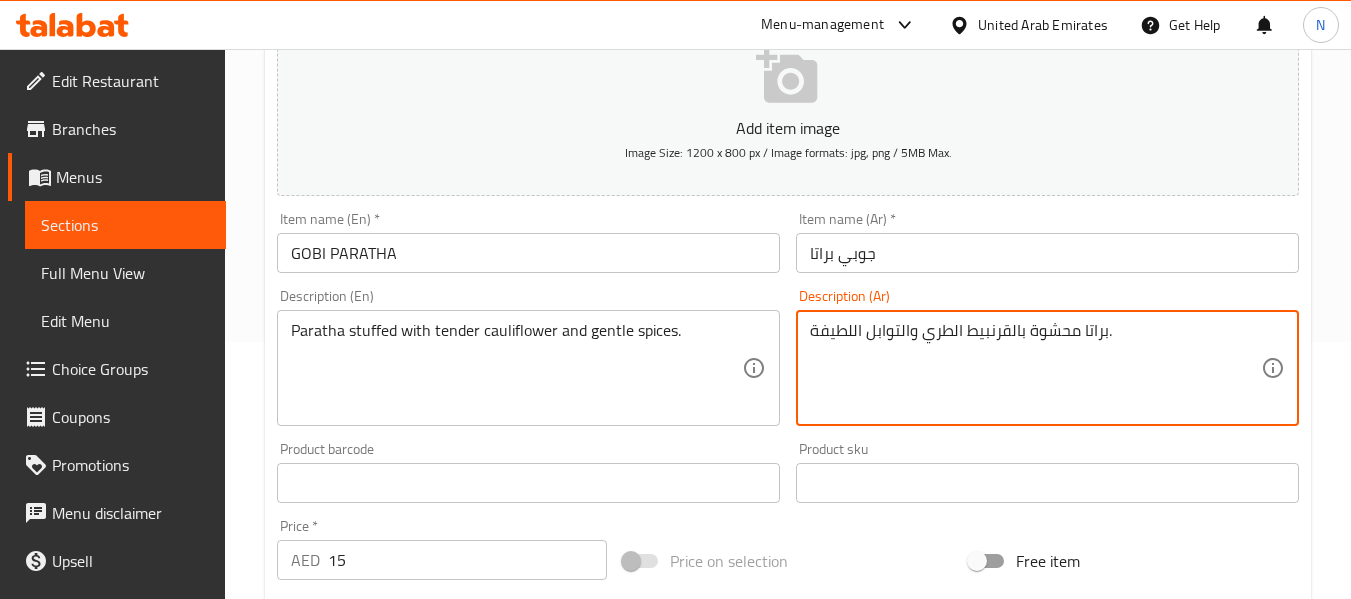click on "براتا محشوة بالقرنبيط الطري والتوابل اللطيفة." at bounding box center [1035, 368] 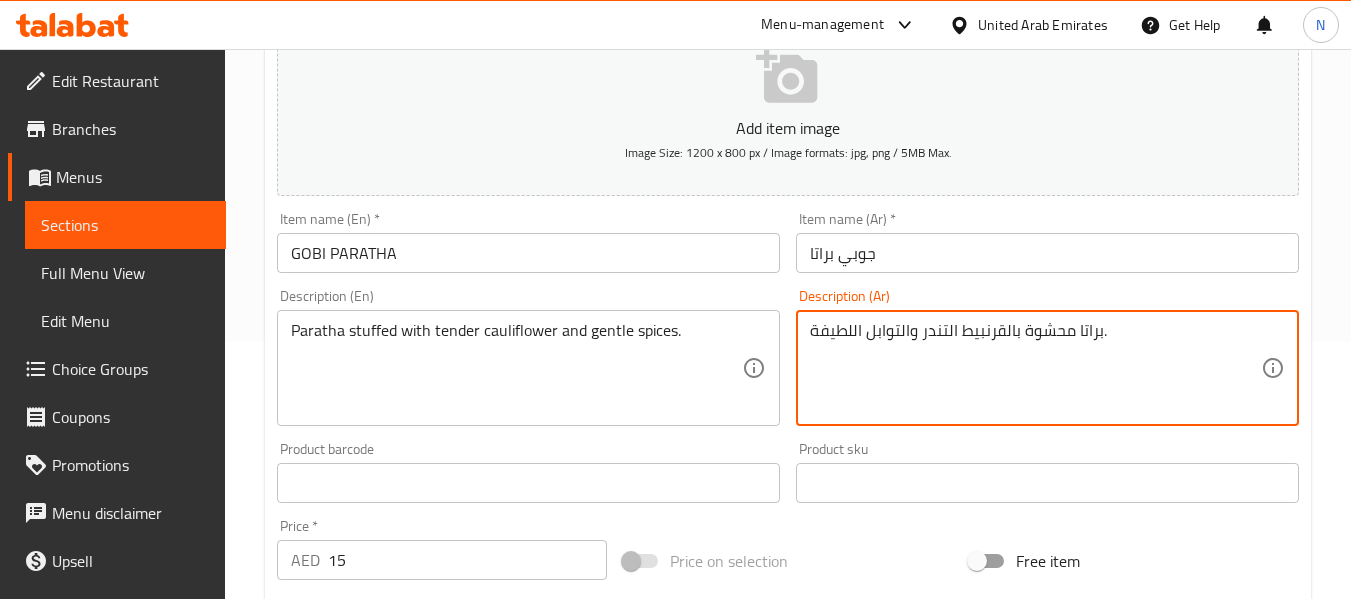 type on "براتا محشوة بالقرنبيط التندر والتوابل اللطيفة." 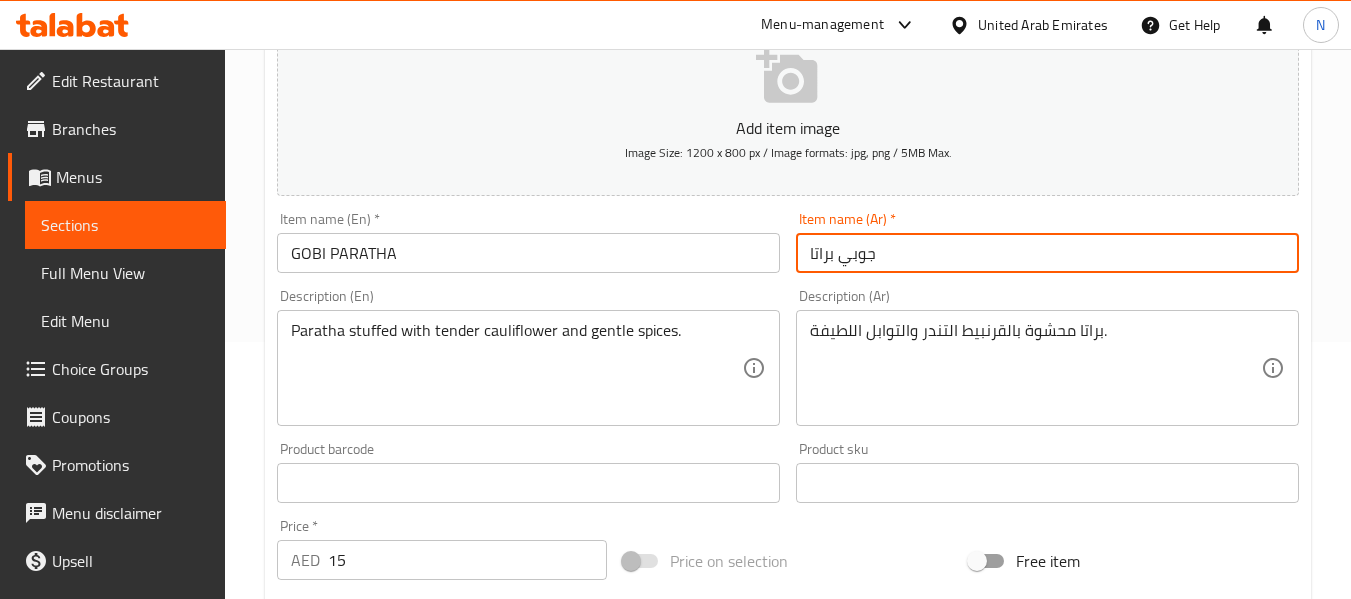 click on "Update" at bounding box center [398, 1069] 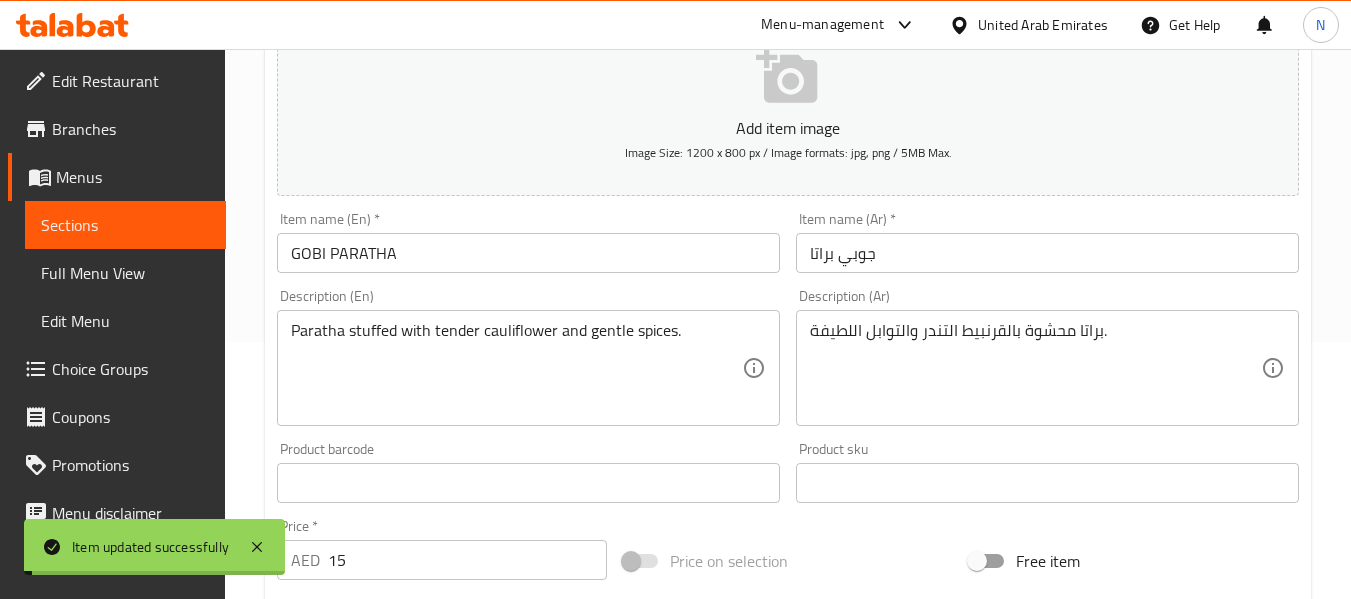 click on "Description (En) Paratha stuffed with tender cauliflower and gentle spices. Description (En)" at bounding box center [528, 357] 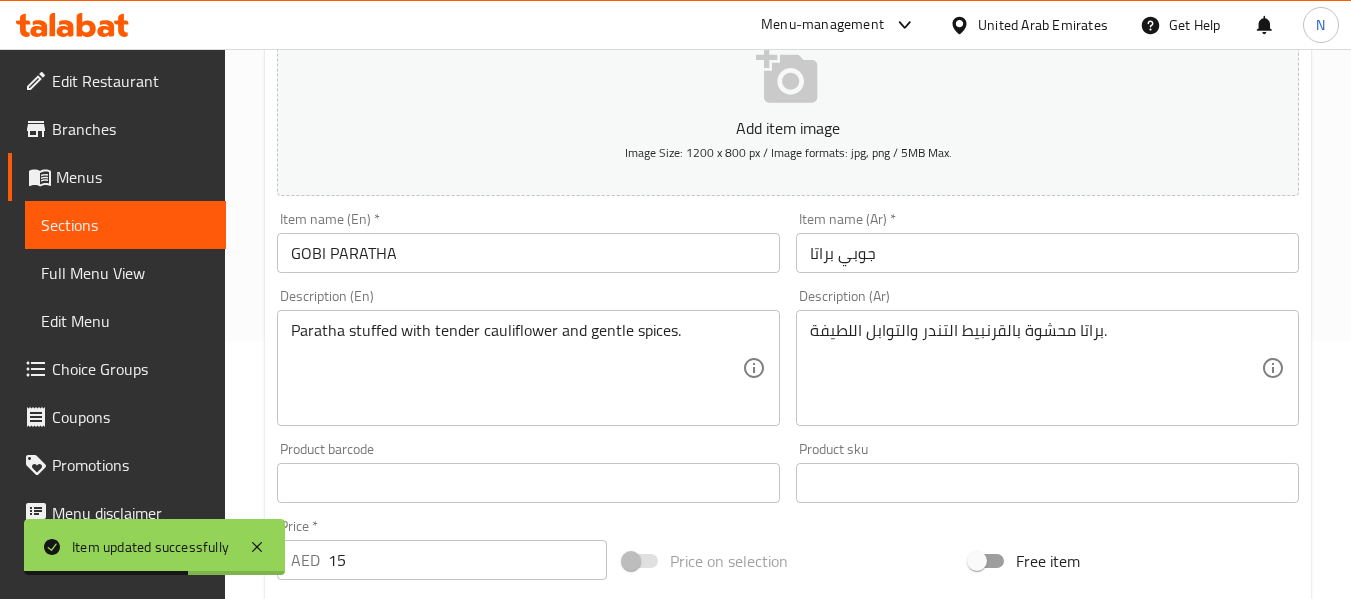 scroll, scrollTop: 0, scrollLeft: 0, axis: both 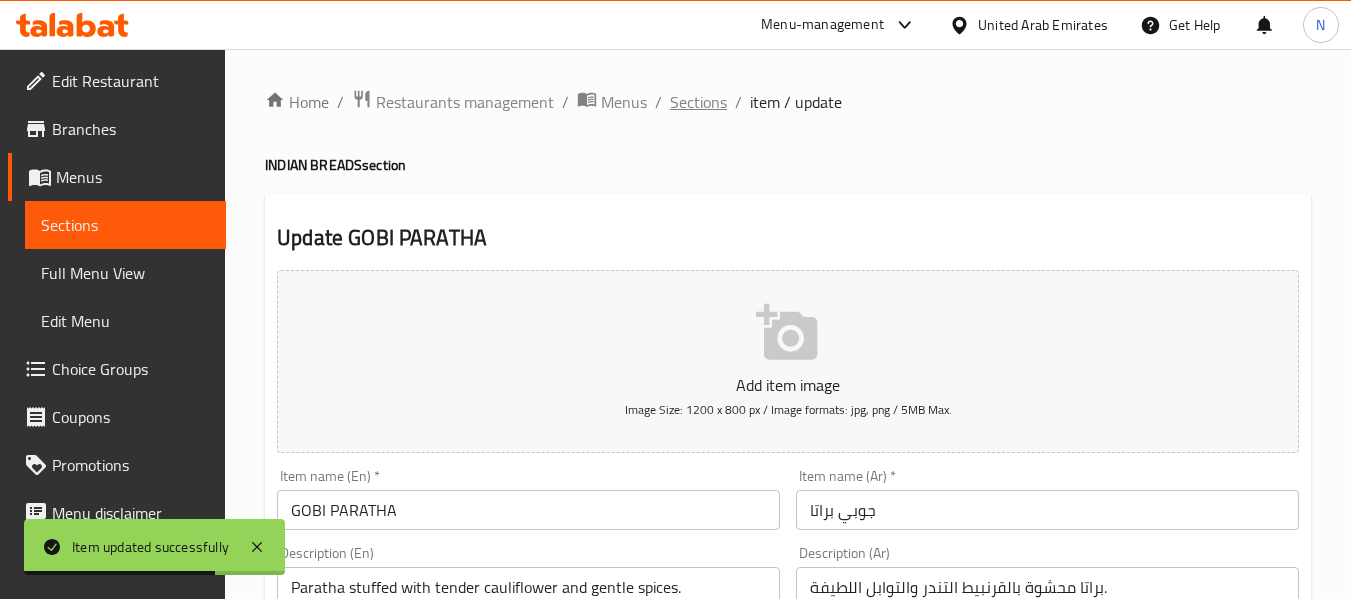 click on "Sections" at bounding box center (698, 102) 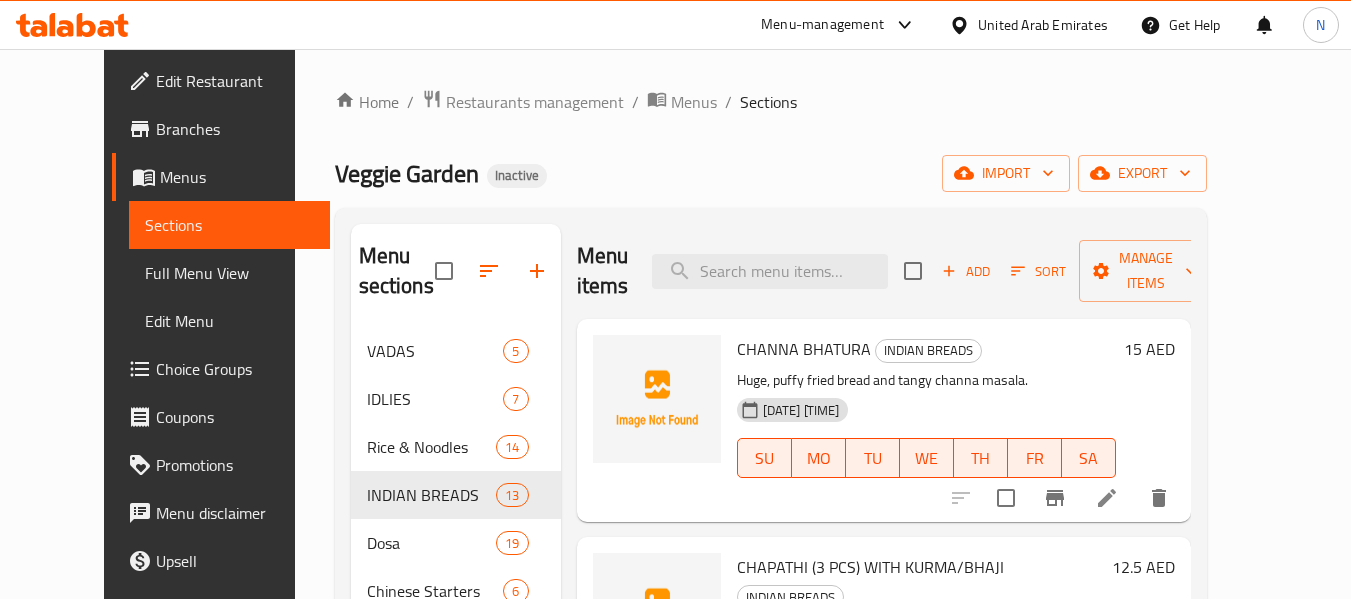 scroll, scrollTop: 412, scrollLeft: 0, axis: vertical 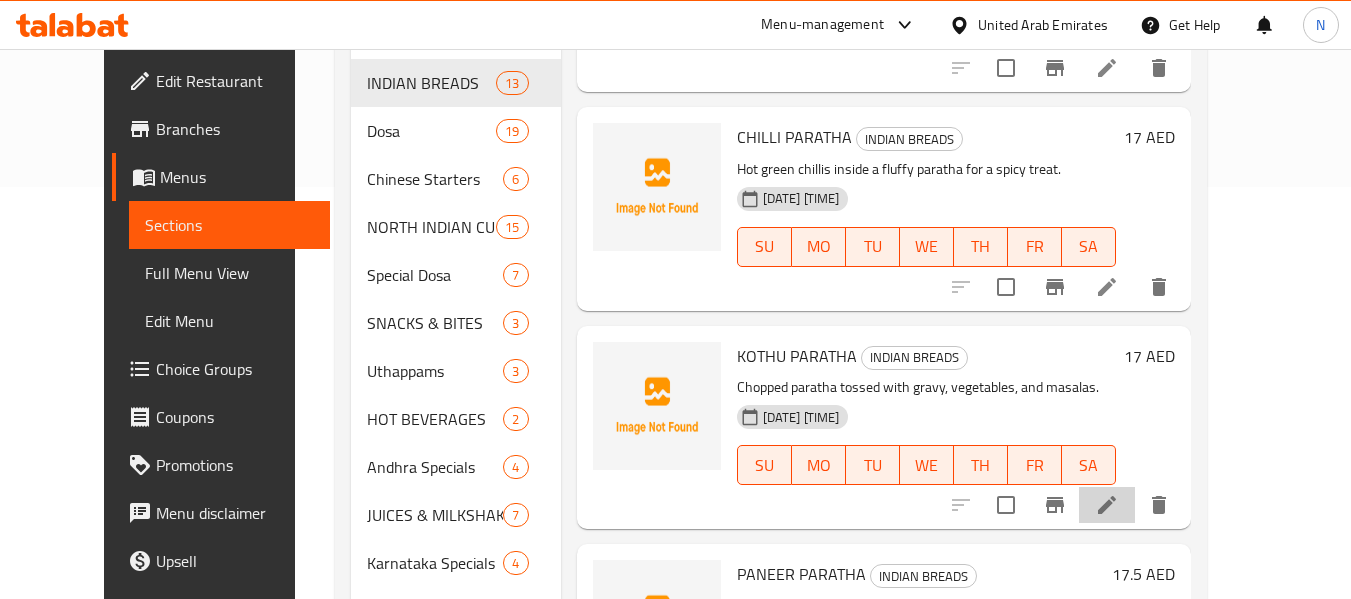 click at bounding box center [1107, 505] 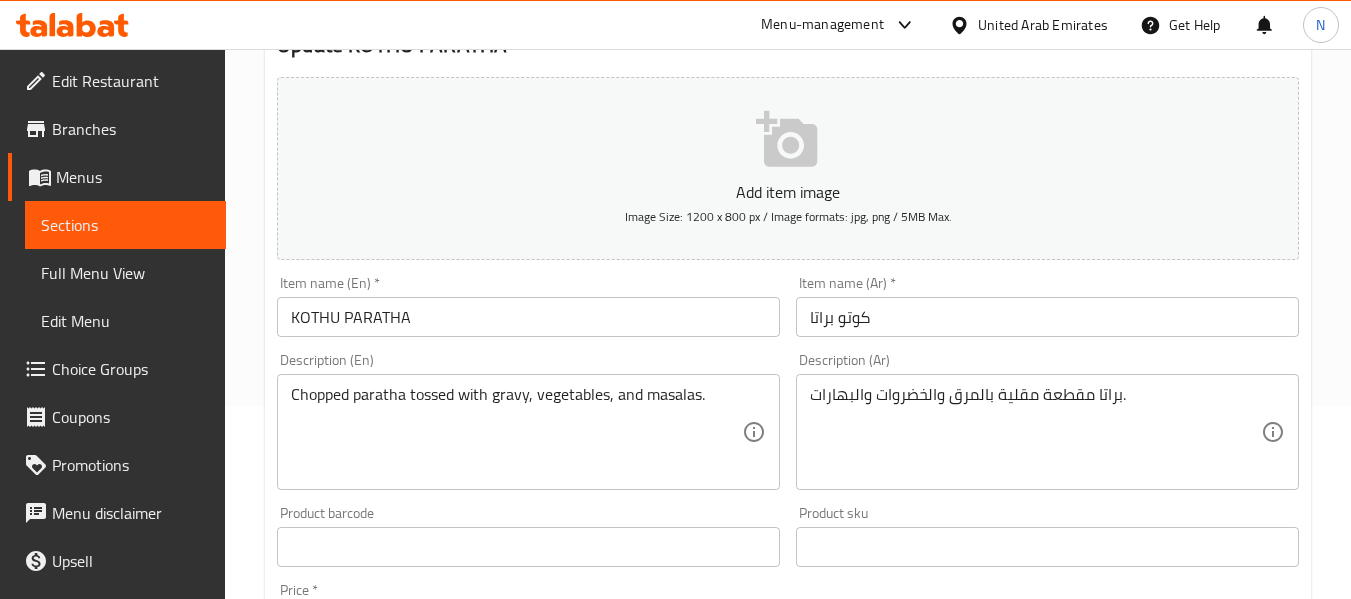 scroll, scrollTop: 194, scrollLeft: 0, axis: vertical 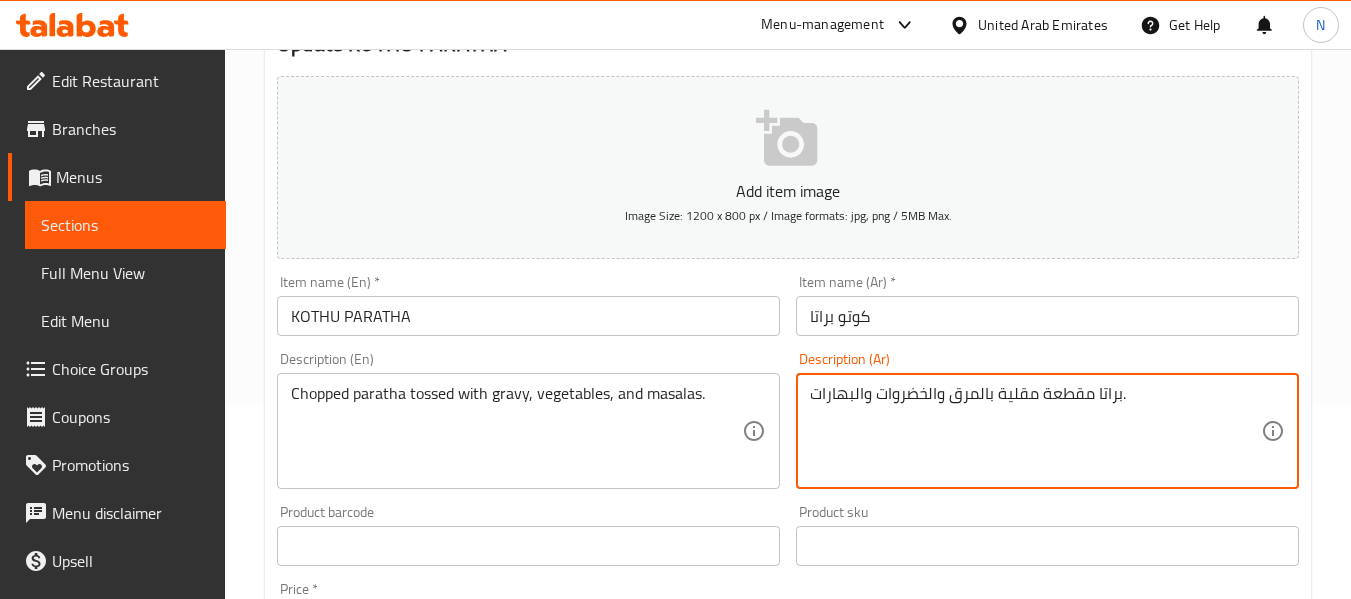 click on "براتا مقطعة مقلية بالمرق والخضروات والبهارات." at bounding box center (1035, 431) 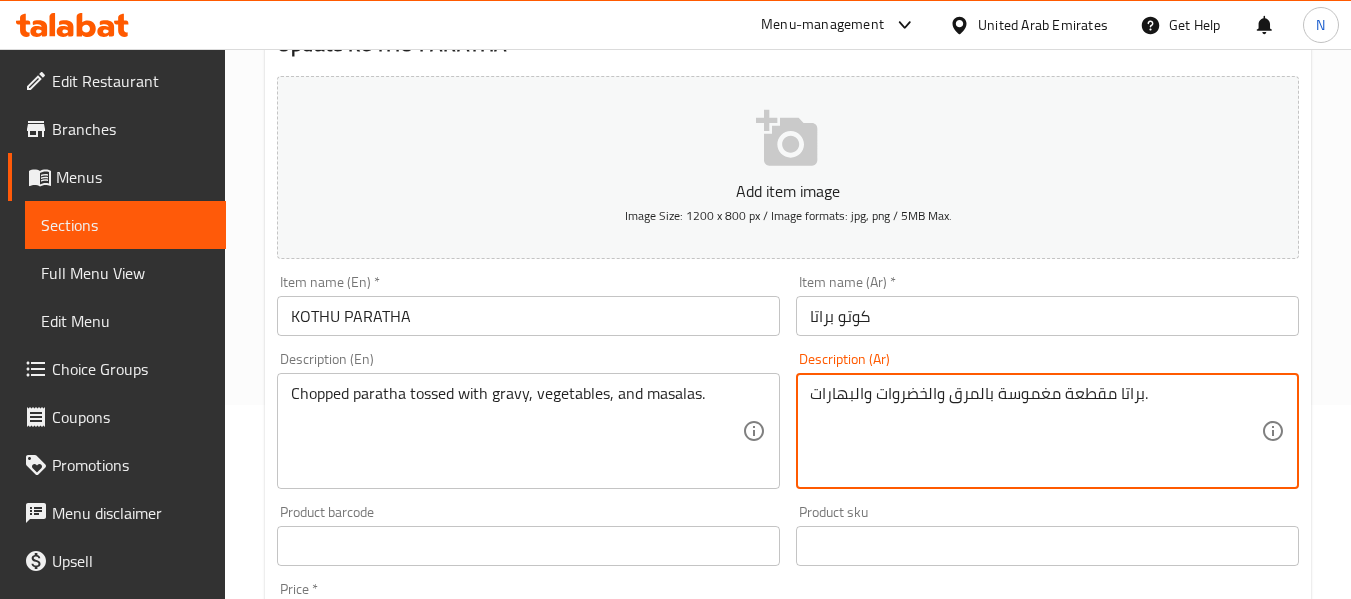 click on "براتا مقطعة مغموسة بالمرق والخضروات والبهارات." at bounding box center [1035, 431] 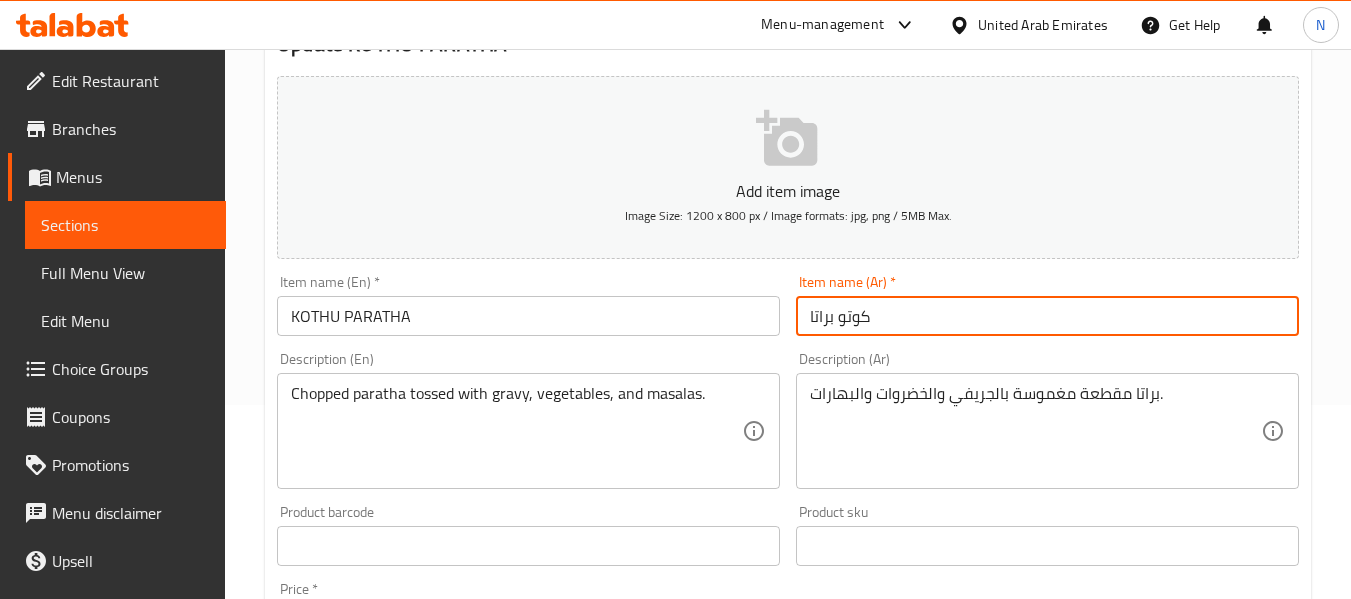 click on "كوتو براتا" at bounding box center [1047, 316] 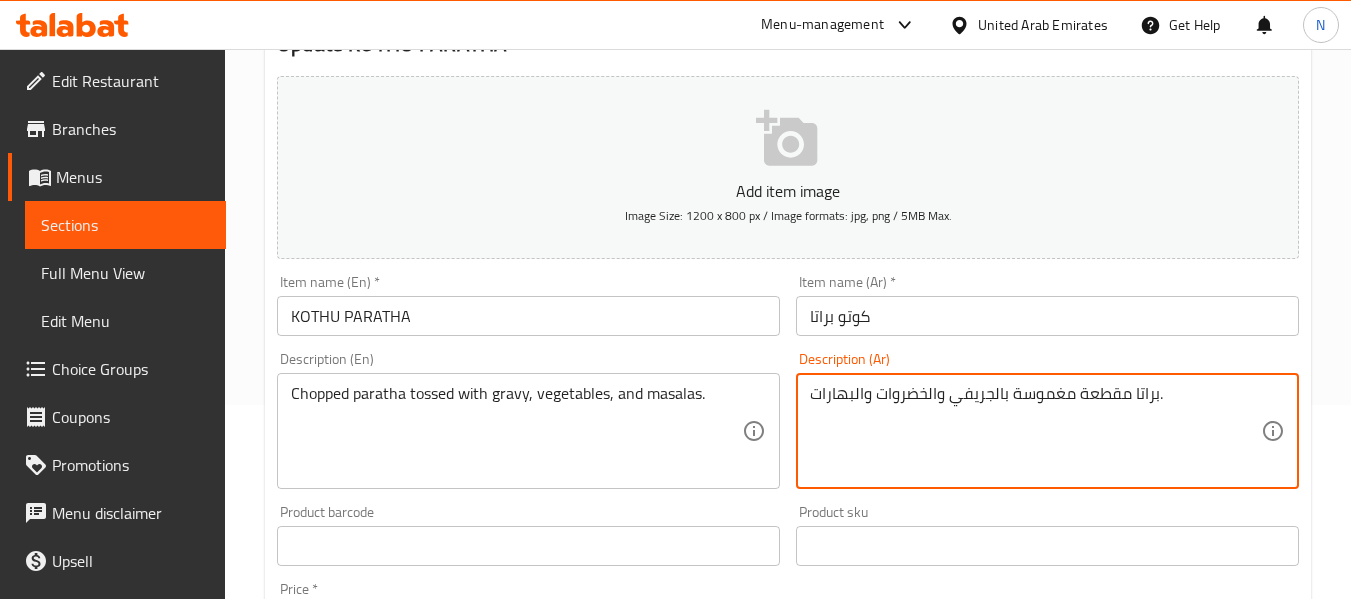click on "براتا مقطعة مغموسة بالجريفي والخضروات والبهارات." at bounding box center [1035, 431] 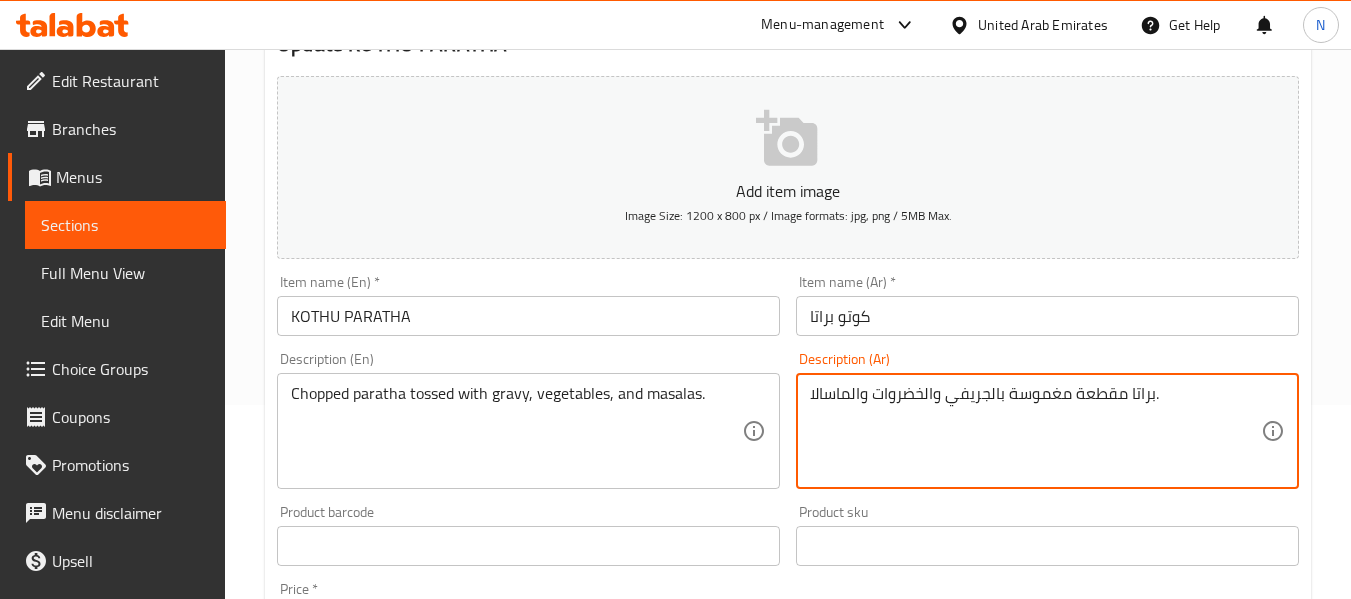type on "براتا مقطعة مغموسة بالجريفي والخضروات والماسالا." 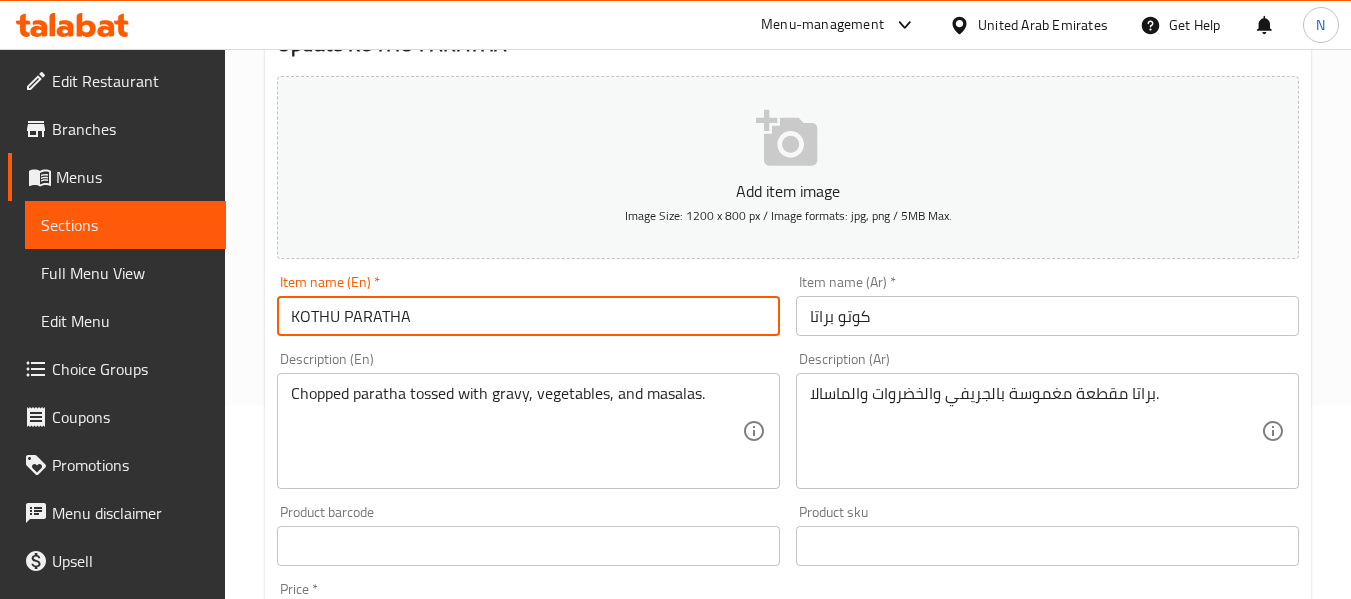 click on "KOTHU PARATHA" at bounding box center [528, 316] 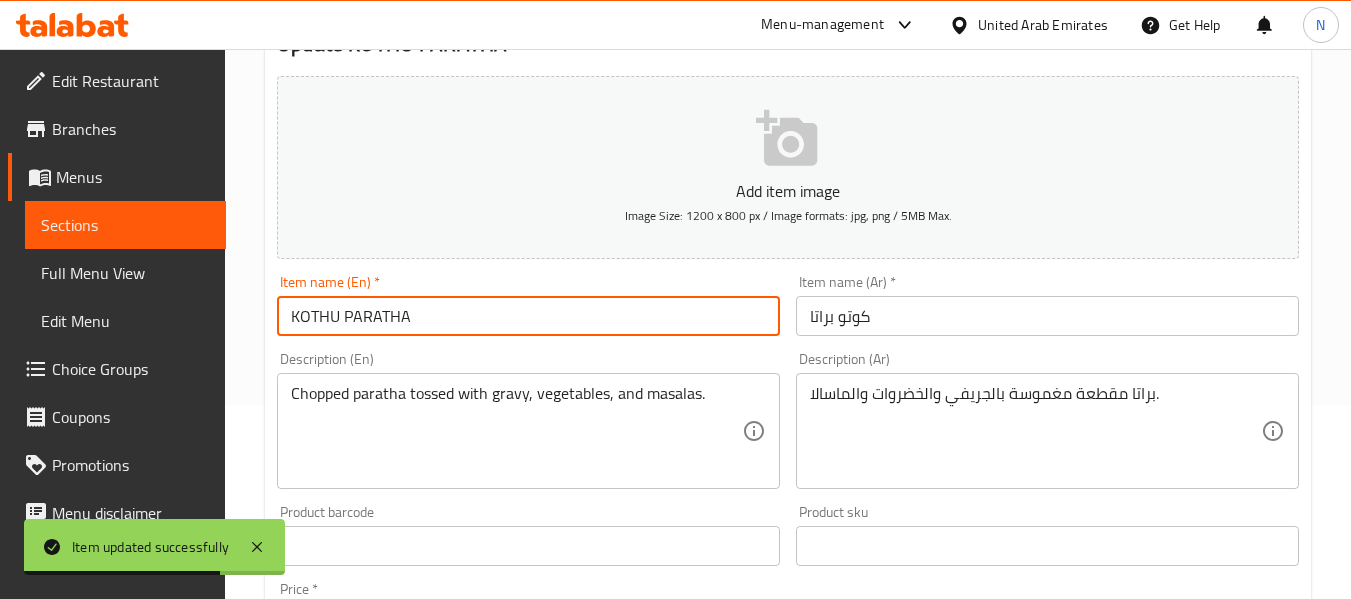 click on "Description (En) Chopped paratha tossed with gravy, vegetables, and masalas. Description (En)" at bounding box center (528, 420) 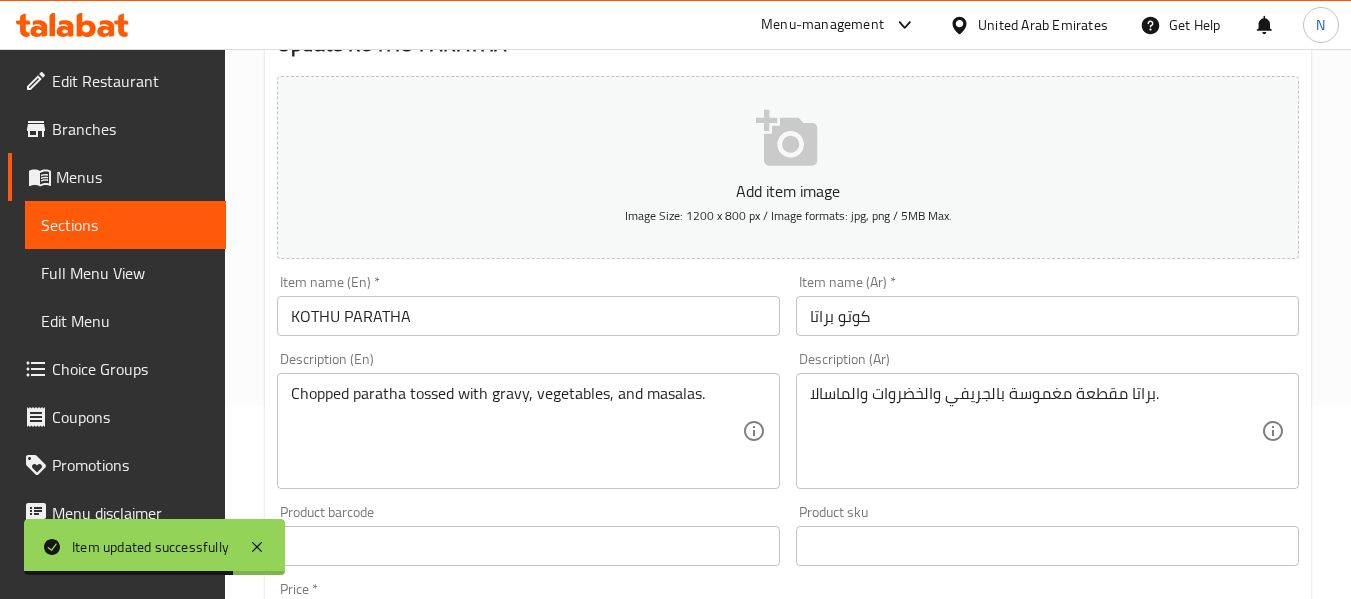 scroll, scrollTop: 0, scrollLeft: 0, axis: both 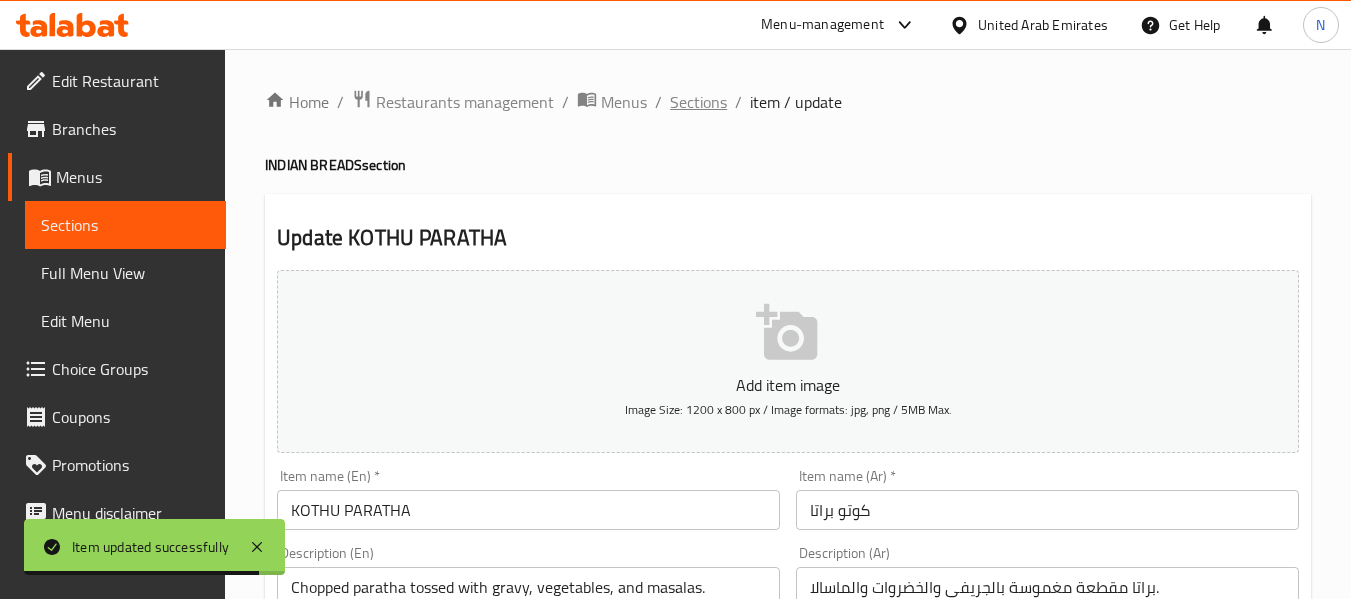 click on "Sections" at bounding box center [698, 102] 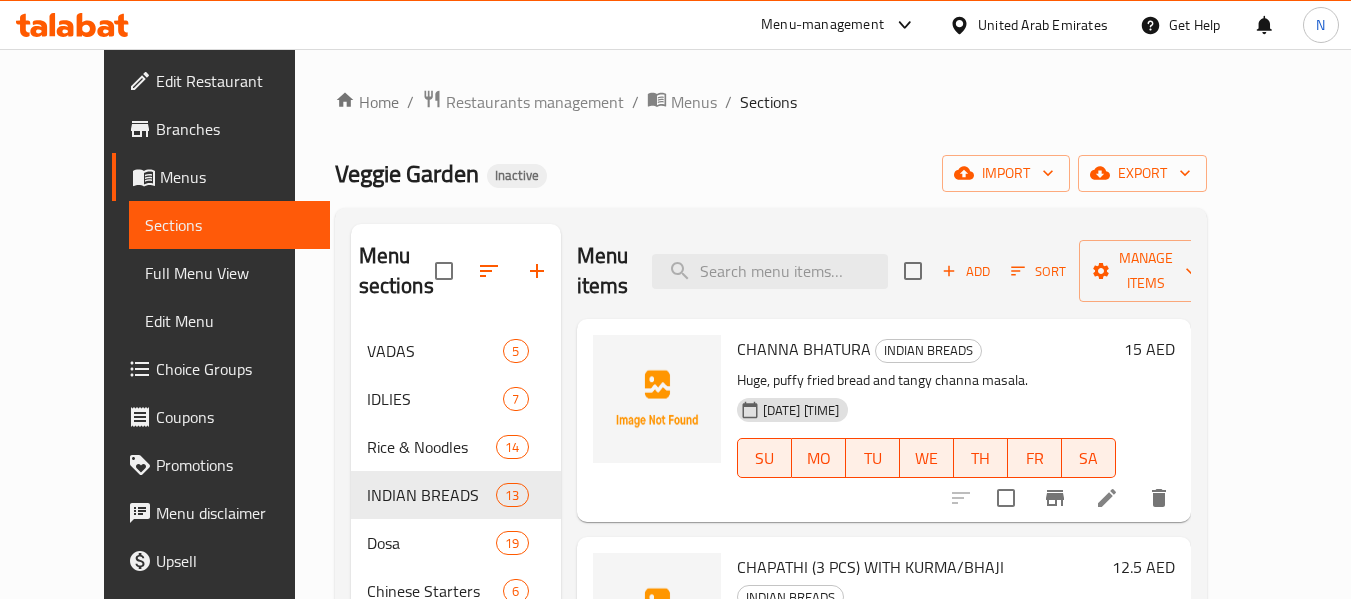scroll, scrollTop: 1385, scrollLeft: 0, axis: vertical 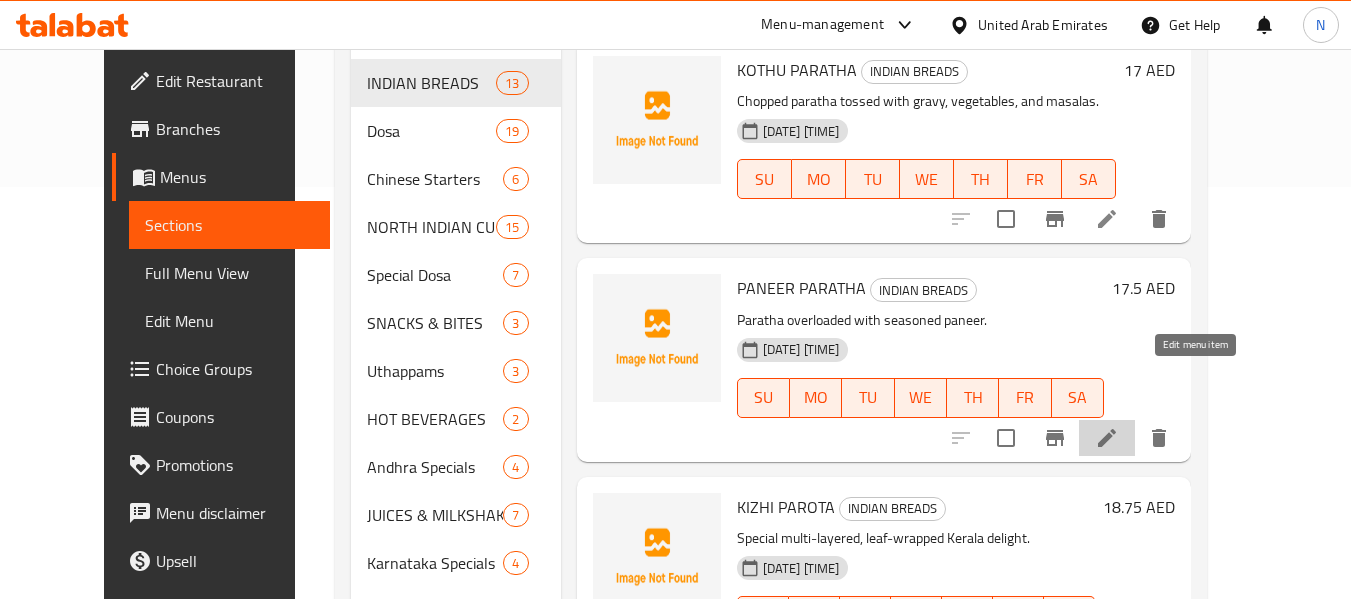 click 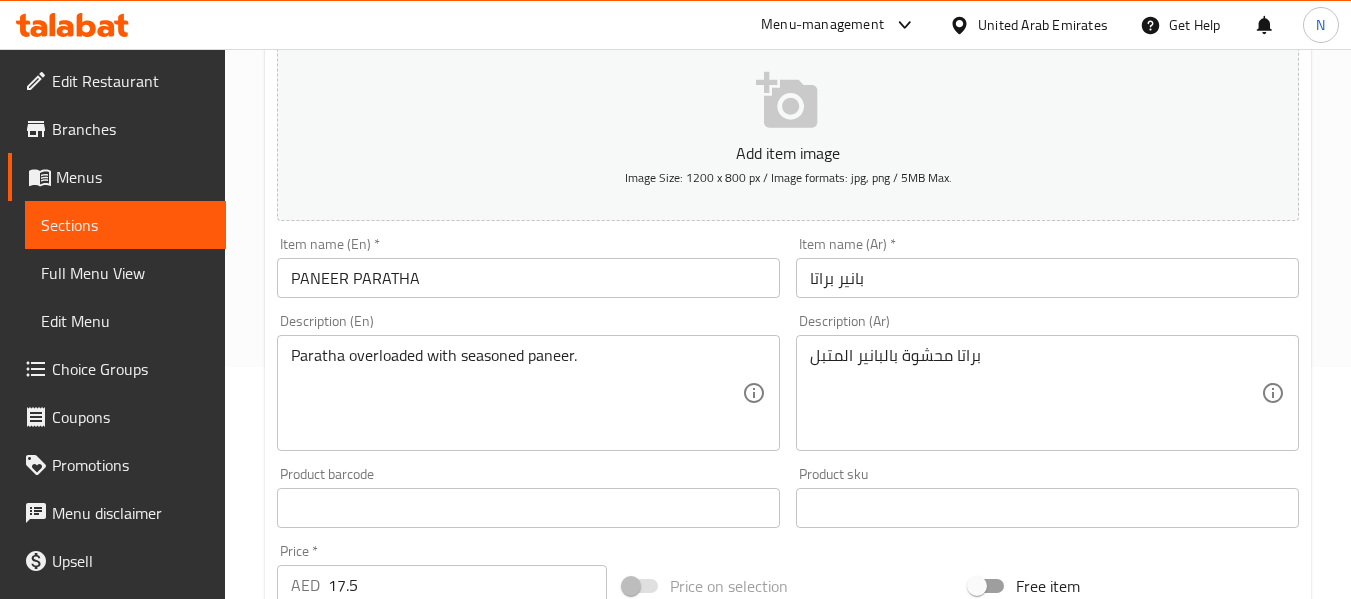 scroll, scrollTop: 233, scrollLeft: 0, axis: vertical 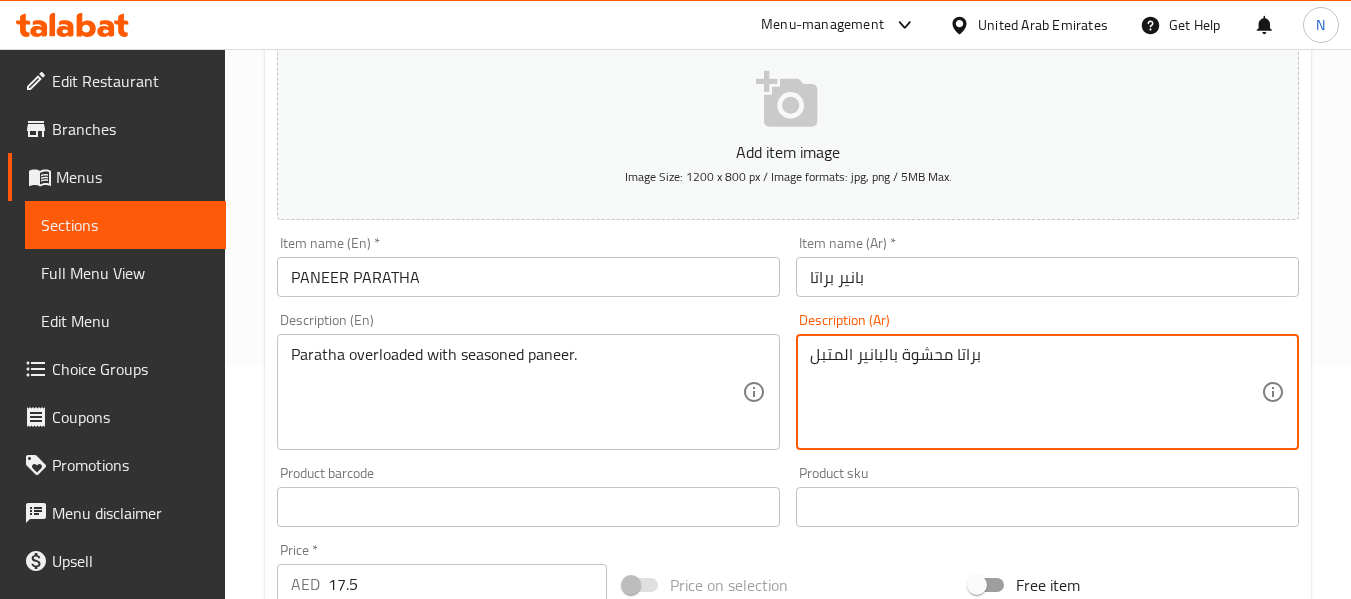 click on "براتا محشوة بالبانير المتبل" at bounding box center [1035, 392] 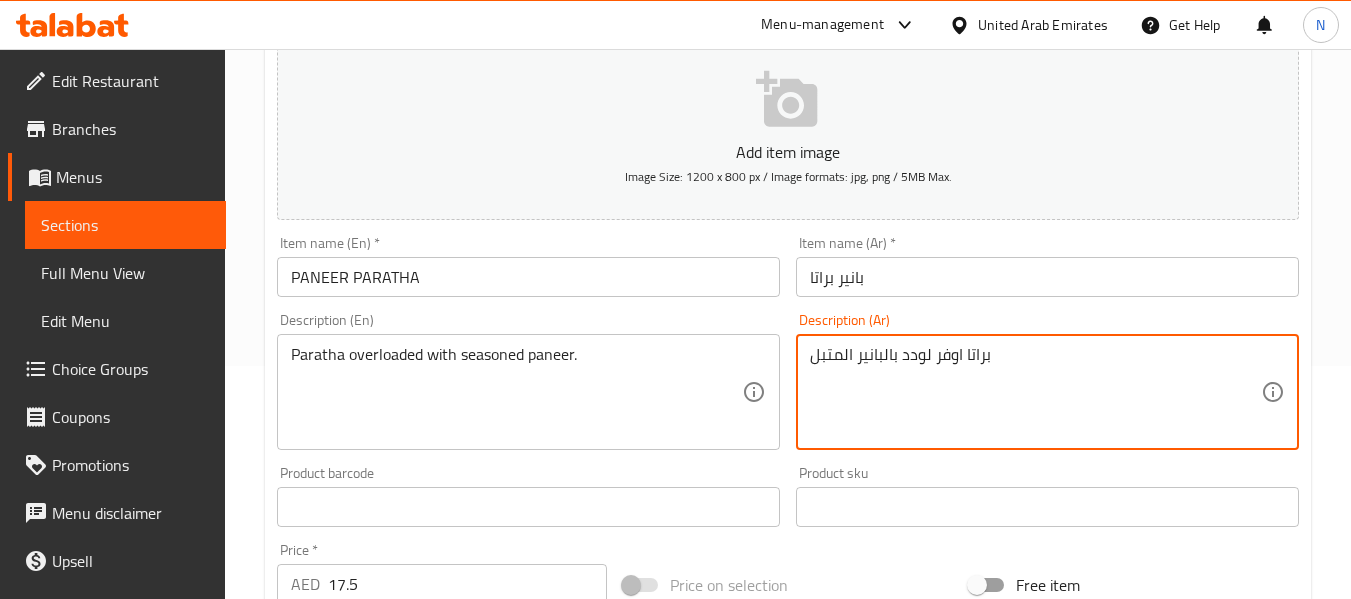 type on "براتا اوفر لودد بالبانير المتبل" 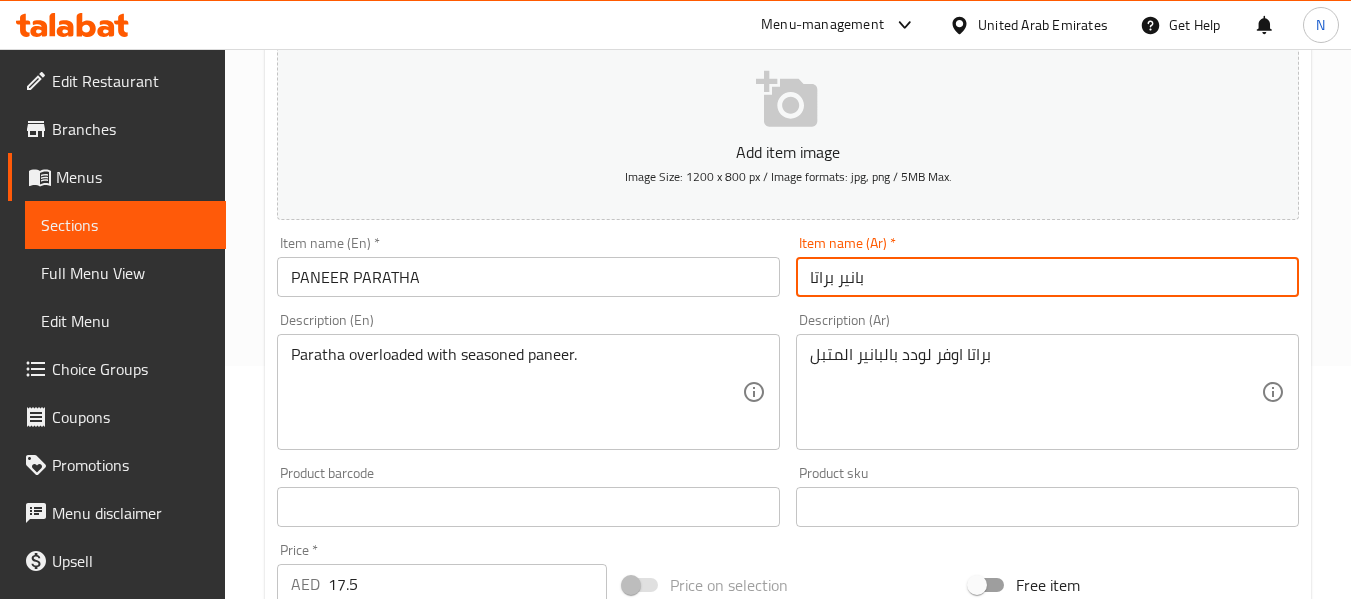 click on "Update" at bounding box center [398, 1093] 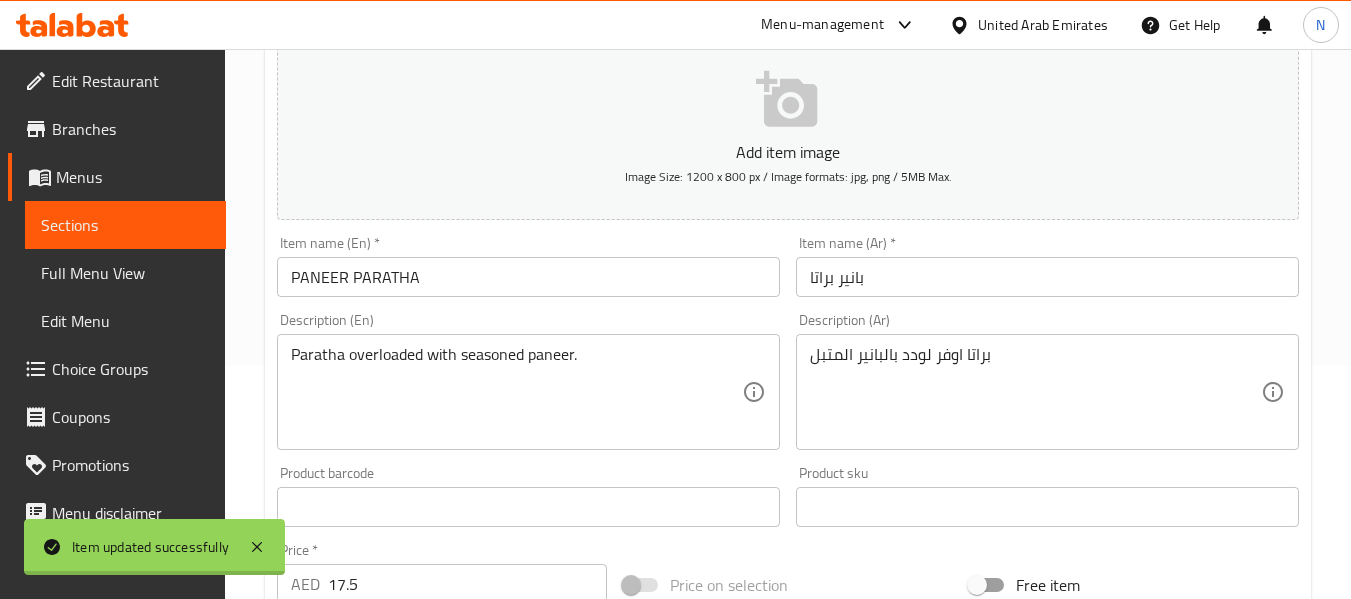 click at bounding box center [675, 299] 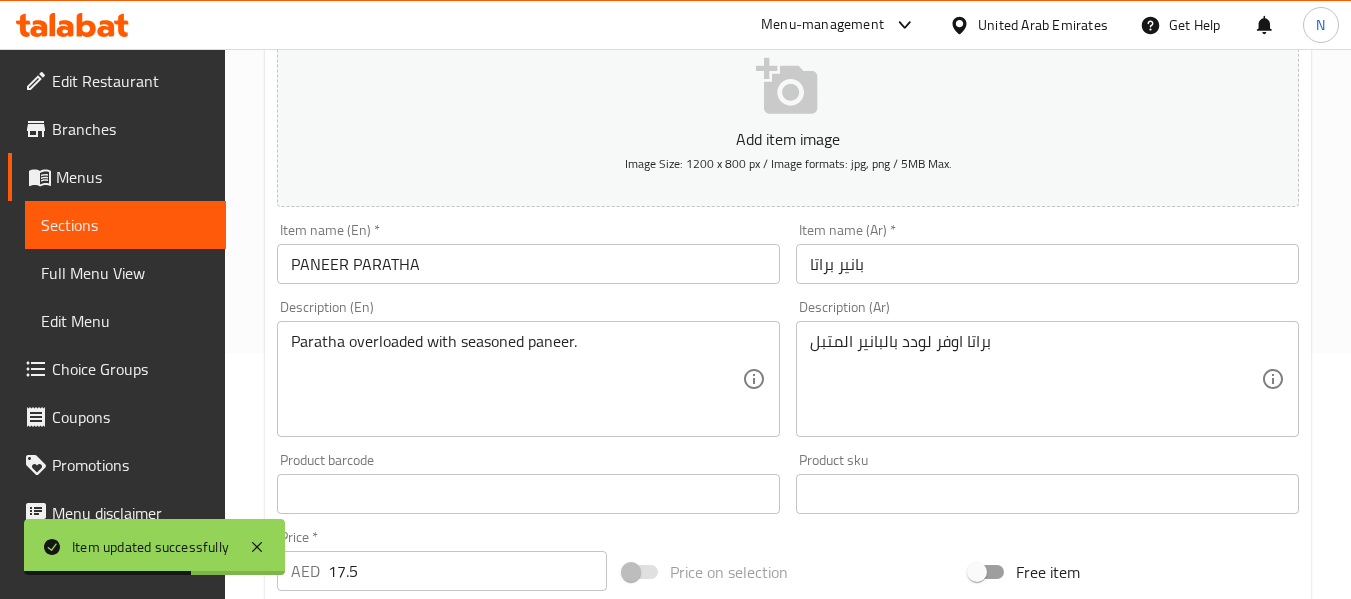 scroll, scrollTop: 0, scrollLeft: 0, axis: both 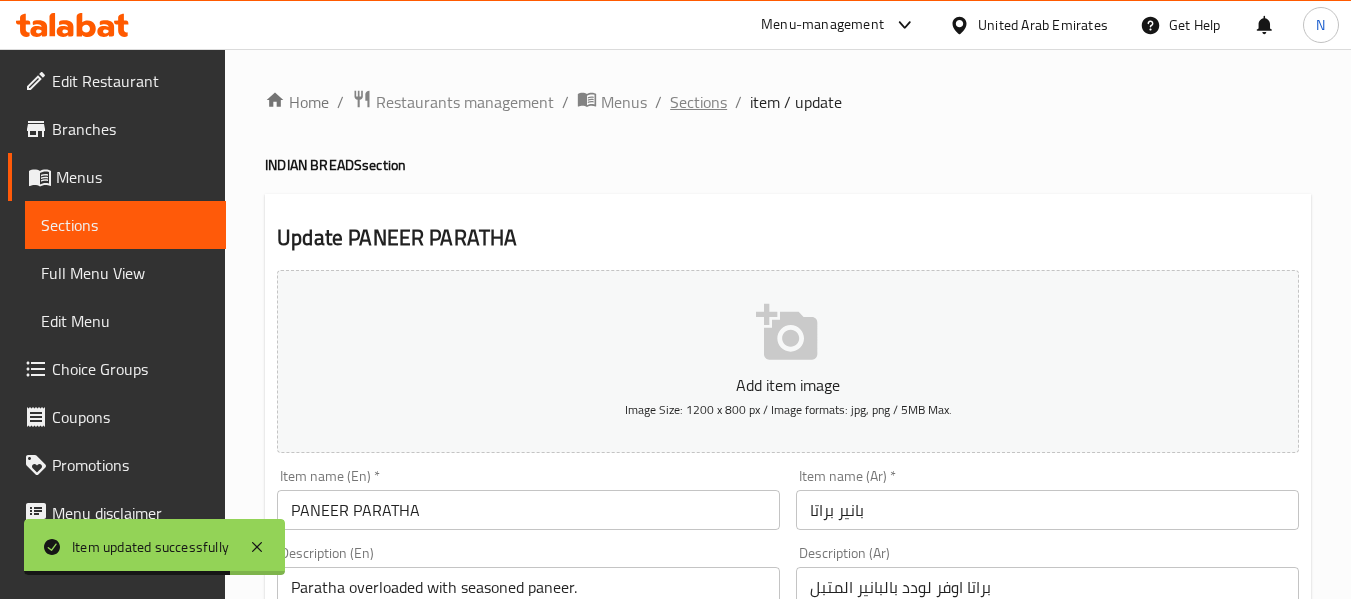 click on "Sections" at bounding box center (698, 102) 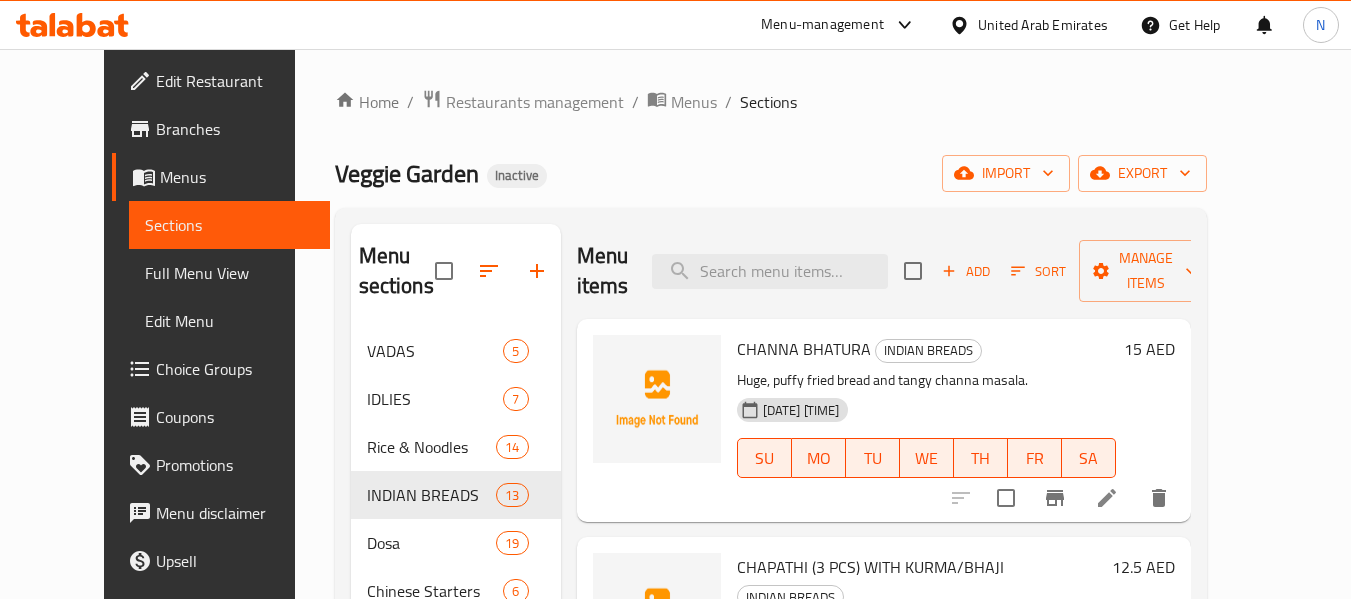 scroll, scrollTop: 1385, scrollLeft: 0, axis: vertical 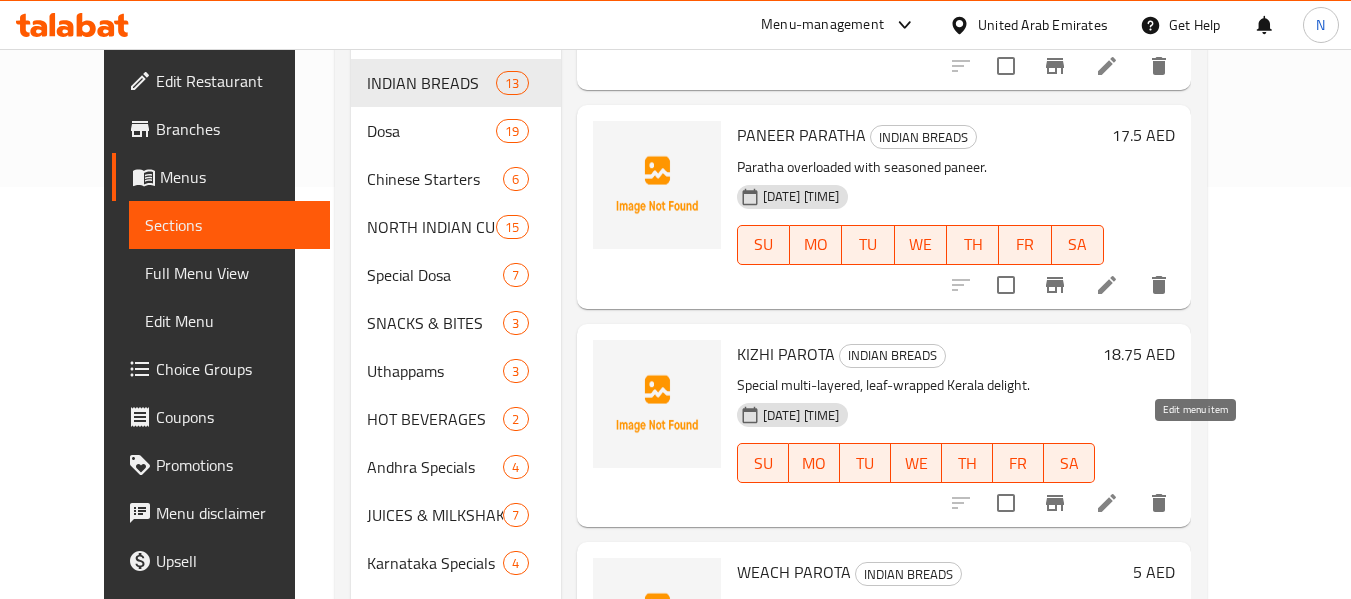 click 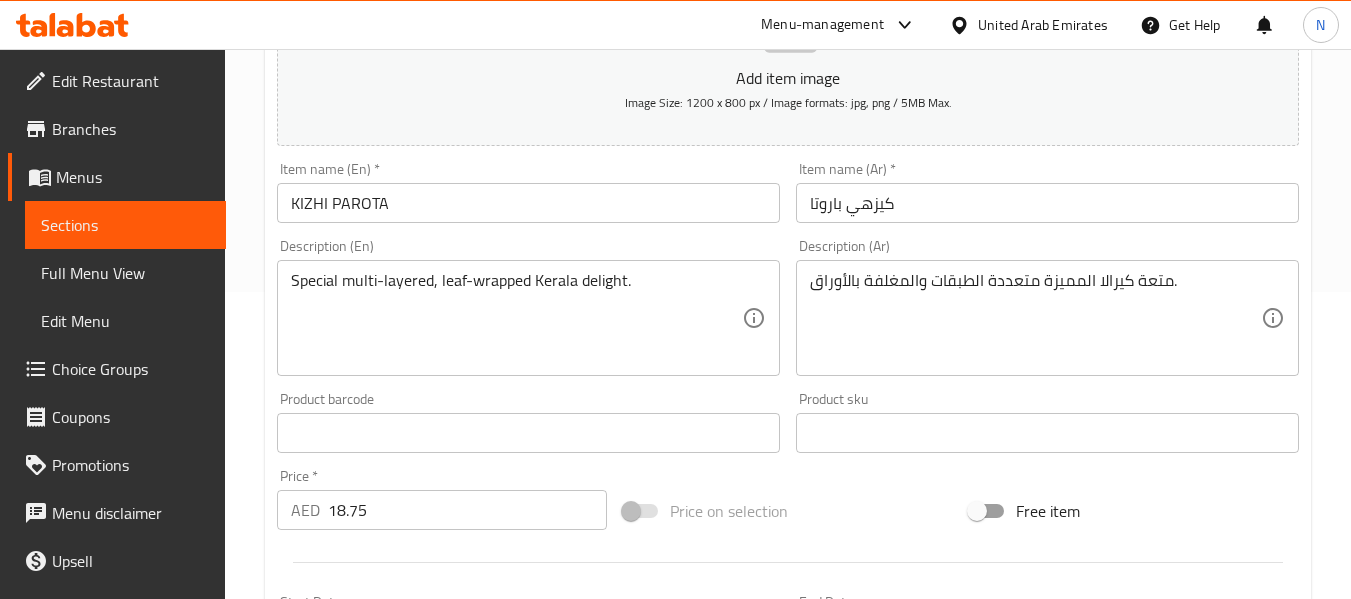 scroll, scrollTop: 375, scrollLeft: 0, axis: vertical 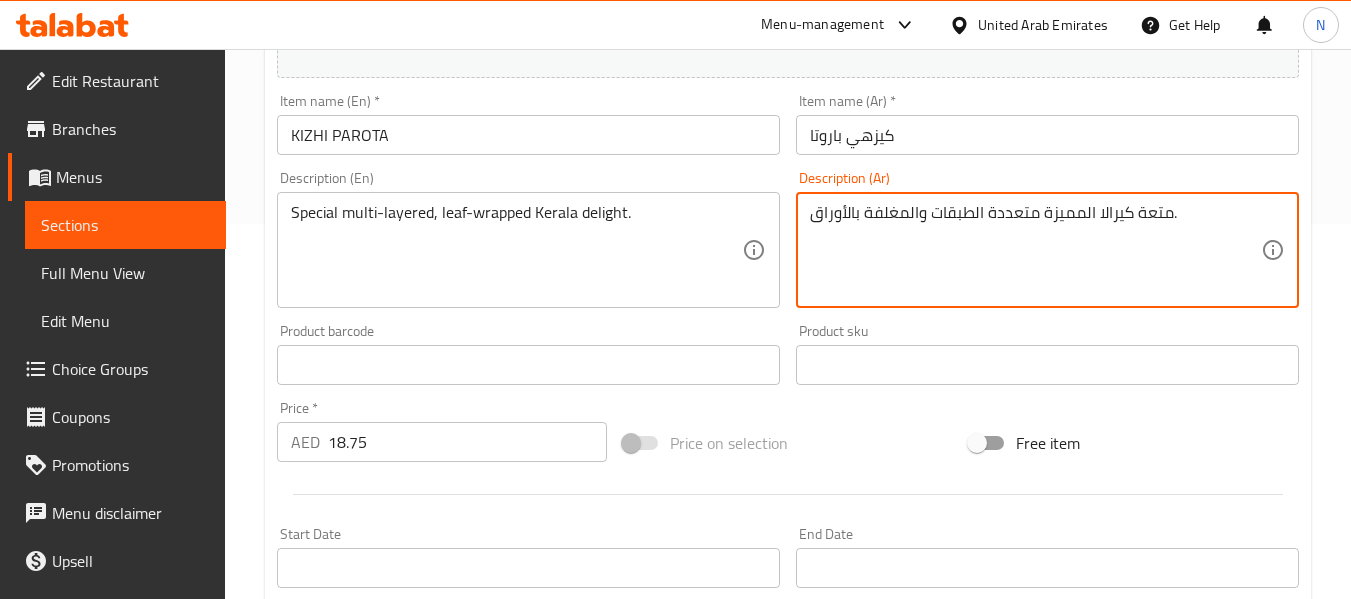 click on "متعة كيرالا المميزة متعددة الطبقات والمغلفة بالأوراق." at bounding box center [1035, 250] 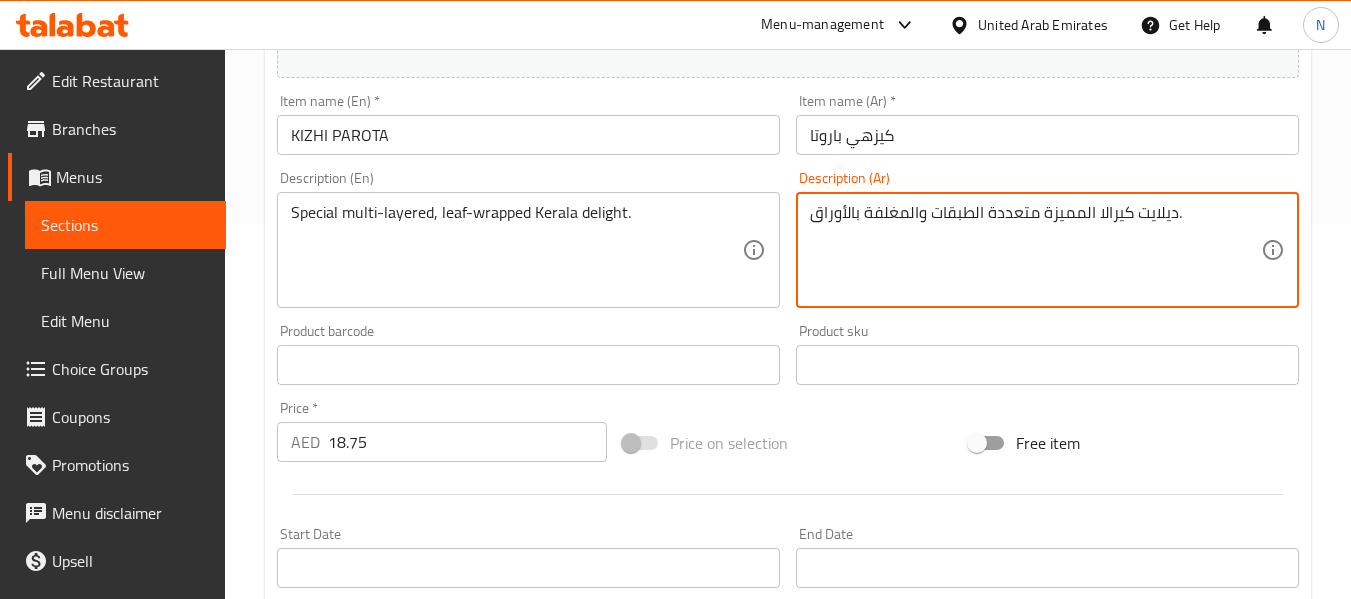 click on "Update" at bounding box center (398, 951) 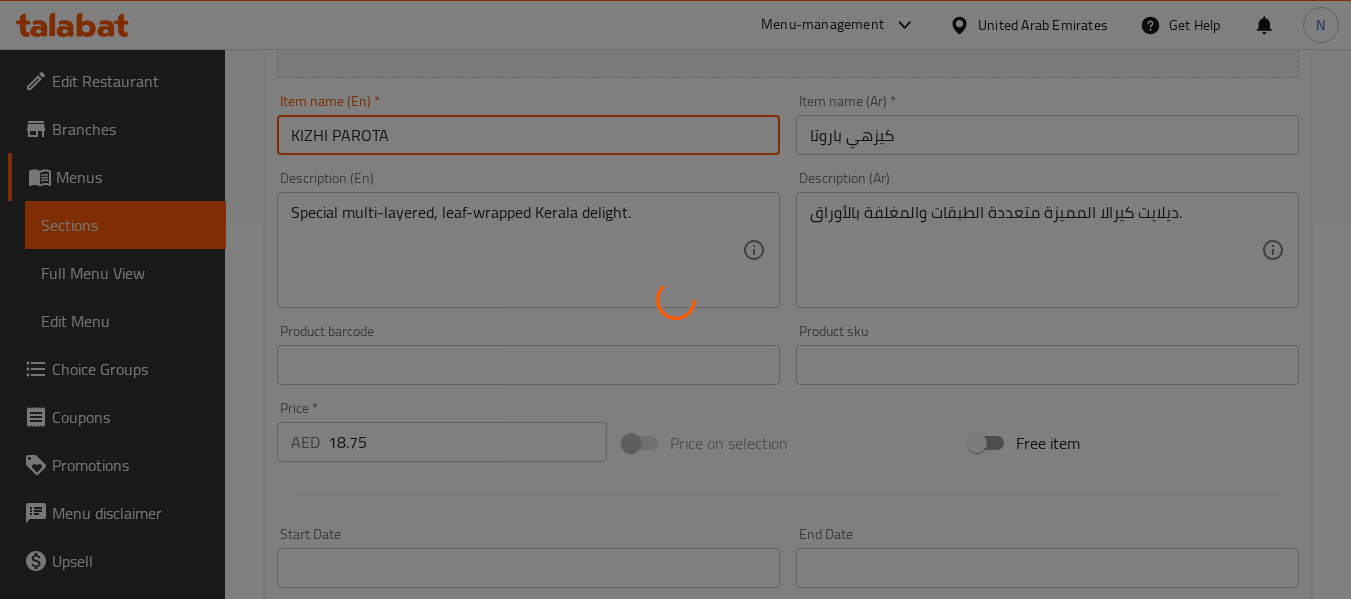 click on "Home / Restaurants management / Menus / Sections / item / update INDIAN BREADS section Update KIZHI PAROTA Add item image Image Size: 1200 x 800 px / Image formats: jpg, png / 5MB Max. Item name (En) * KIZHI PAROTA Item name (En) * Item name (Ar) * كيزهي باروتا Item name (Ar) * Description (En) Special multi-layered, leaf-wrapped Kerala delight. Description (En) Description (Ar) ديلايت كيرالا المميزة متعددة الطبقات والمغلفة بالأوراق. Description (Ar) Product barcode Product barcode Product sku Product sku Price * AED [NUMBER] Price * Price on selection Free item Start Date Start Date End Date End Date Available Days SU MO TU WE TH FR SA Available from ​ ​ Available to ​ ​ Status Active Inactive Exclude from GEM Variations & Choices Add variant ASSIGN CHOICE GROUP Update" at bounding box center (788, 356) 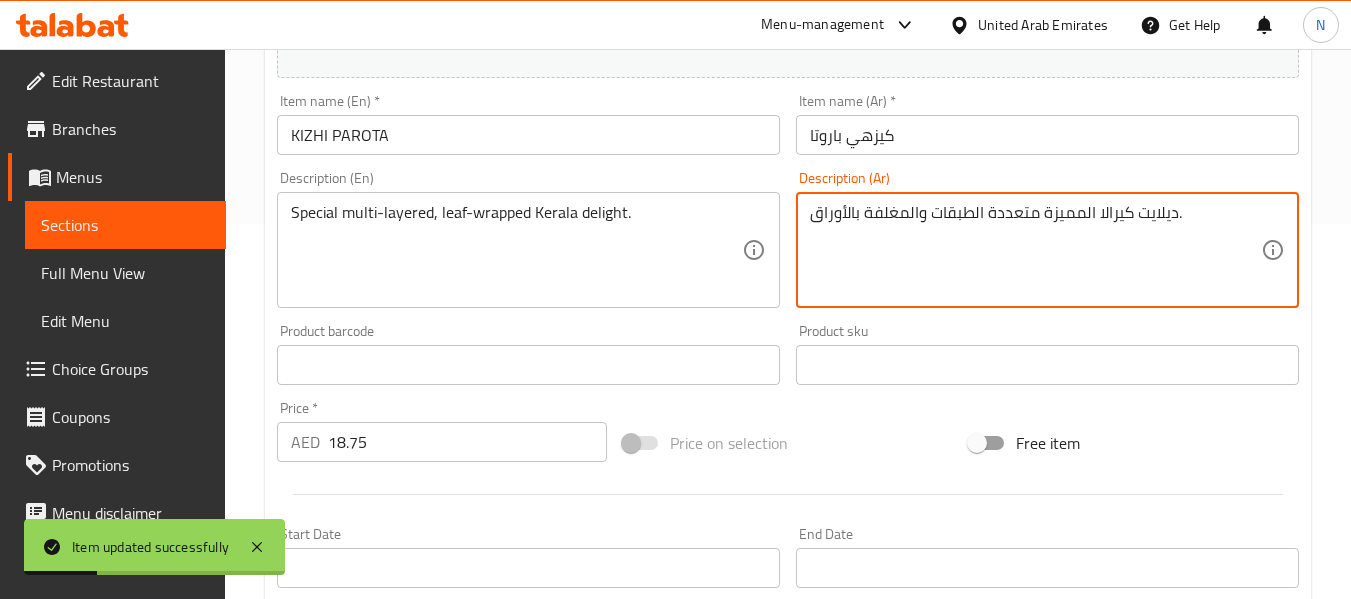 click on "ديلايت كيرالا المميزة متعددة الطبقات والمغلفة بالأوراق." at bounding box center [1035, 250] 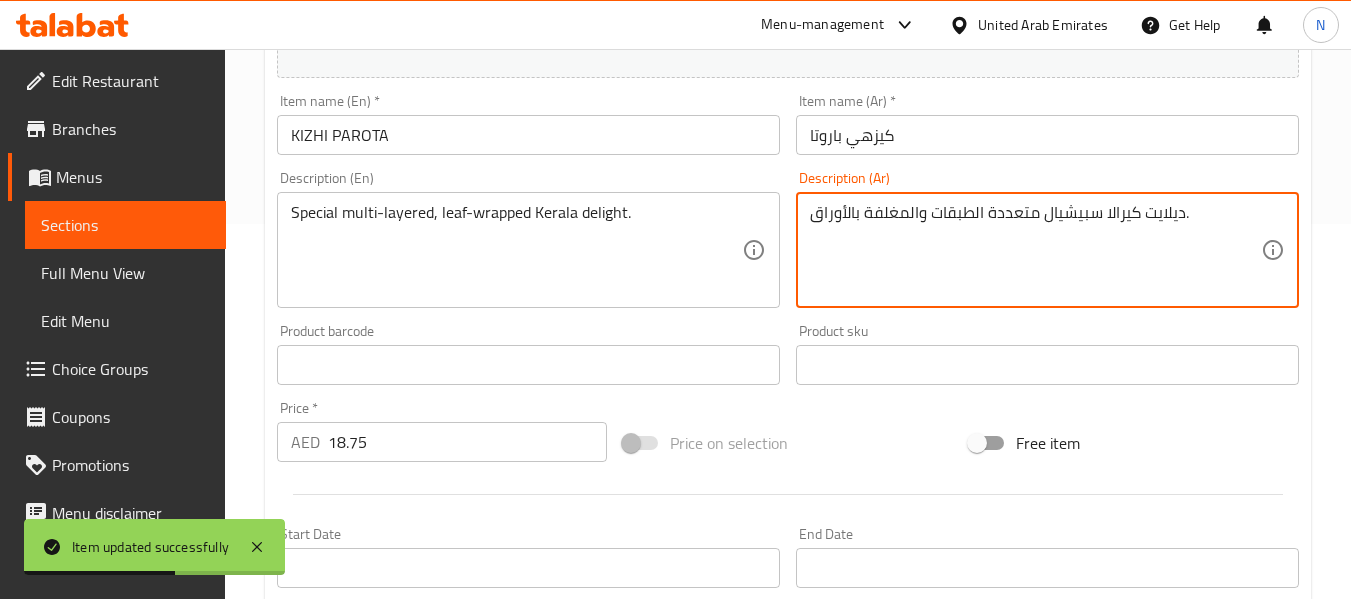 type on "ديلايت كيرالا سبيشيال متعددة الطبقات والمغلفة بالأوراق." 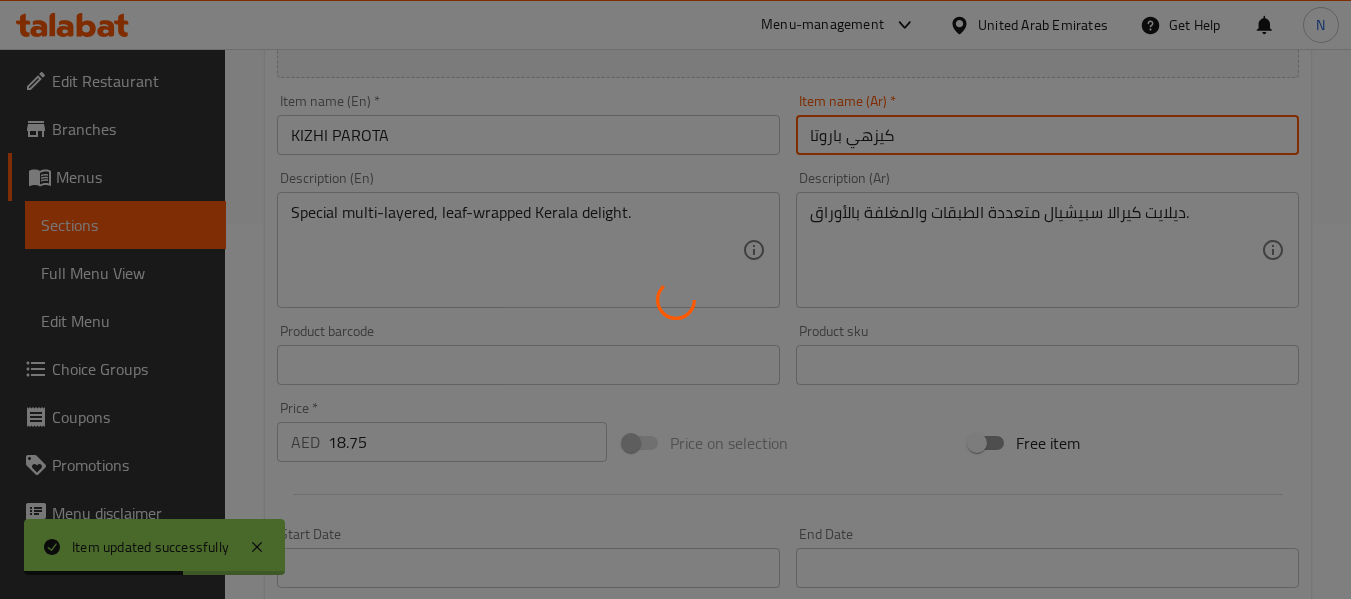 click on "Home / Restaurants management / Menus / Sections / item / update INDIAN BREADS  section Update KIZHI PAROTA Add item image Image Size: 1200 x 800 px / Image formats: jpg, png / 5MB Max. Item name (En)   * KIZHI PAROTA Item name (En)  * Item name (Ar)   * كيزهي باروتا Item name (Ar)  * Description (En) Special multi-layered, leaf-wrapped Kerala delight. Description (En) Description (Ar) ديلايت كيرالا سبيشيال متعددة الطبقات والمغلفة بالأوراق. Description (Ar) Product barcode Product barcode Product sku Product sku Price   * AED 18.75 Price  * Price on selection Free item Start Date Start Date End Date End Date Available Days SU MO TU WE TH FR SA Available from ​ ​ Available to ​ ​ Status Active Inactive Exclude from GEM Variations & Choices Add variant ASSIGN CHOICE GROUP Update" at bounding box center [788, 356] 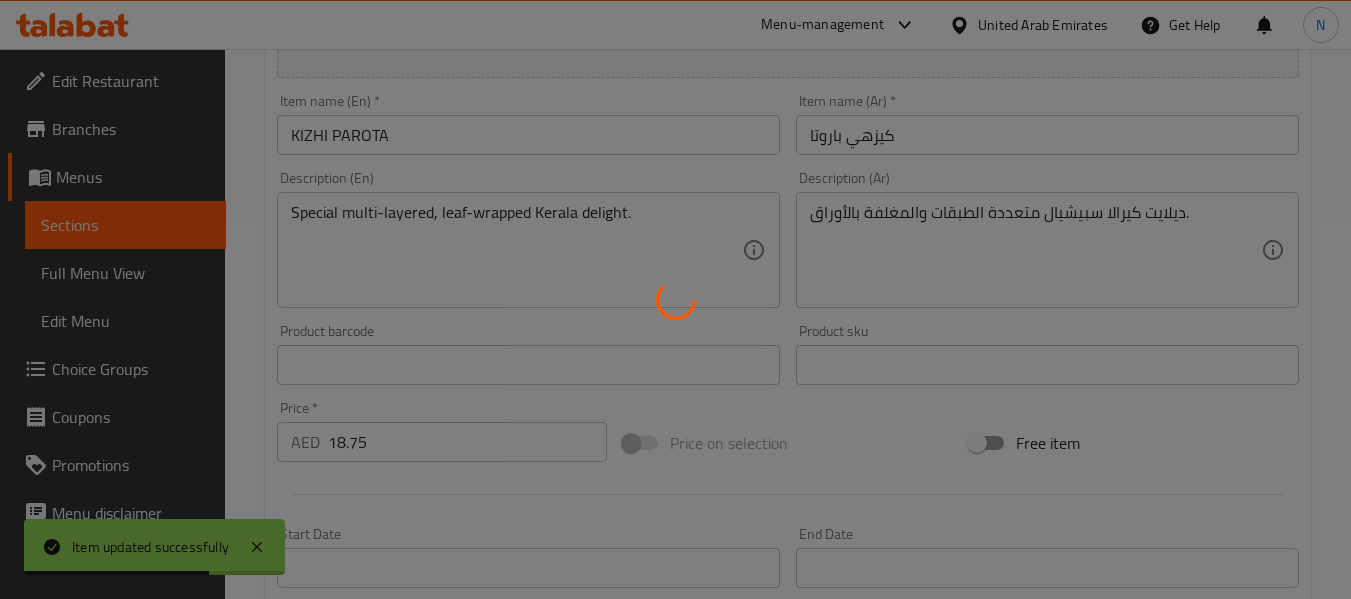click at bounding box center [675, 299] 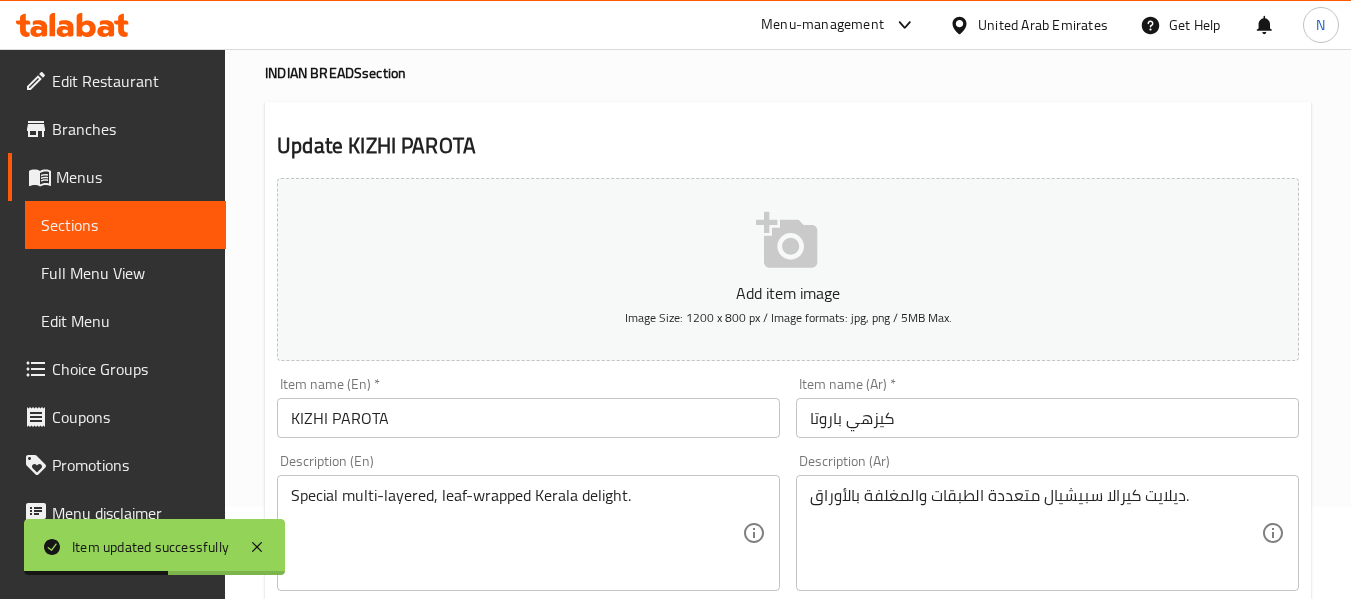 scroll, scrollTop: 0, scrollLeft: 0, axis: both 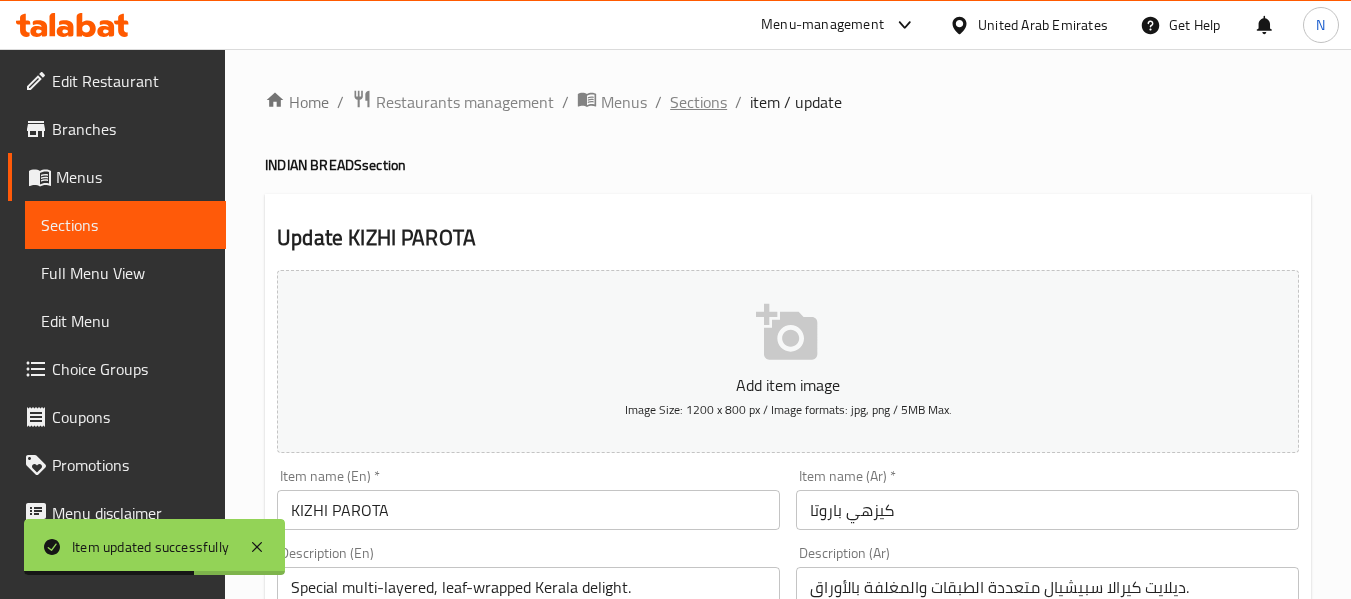 click on "Sections" at bounding box center [698, 102] 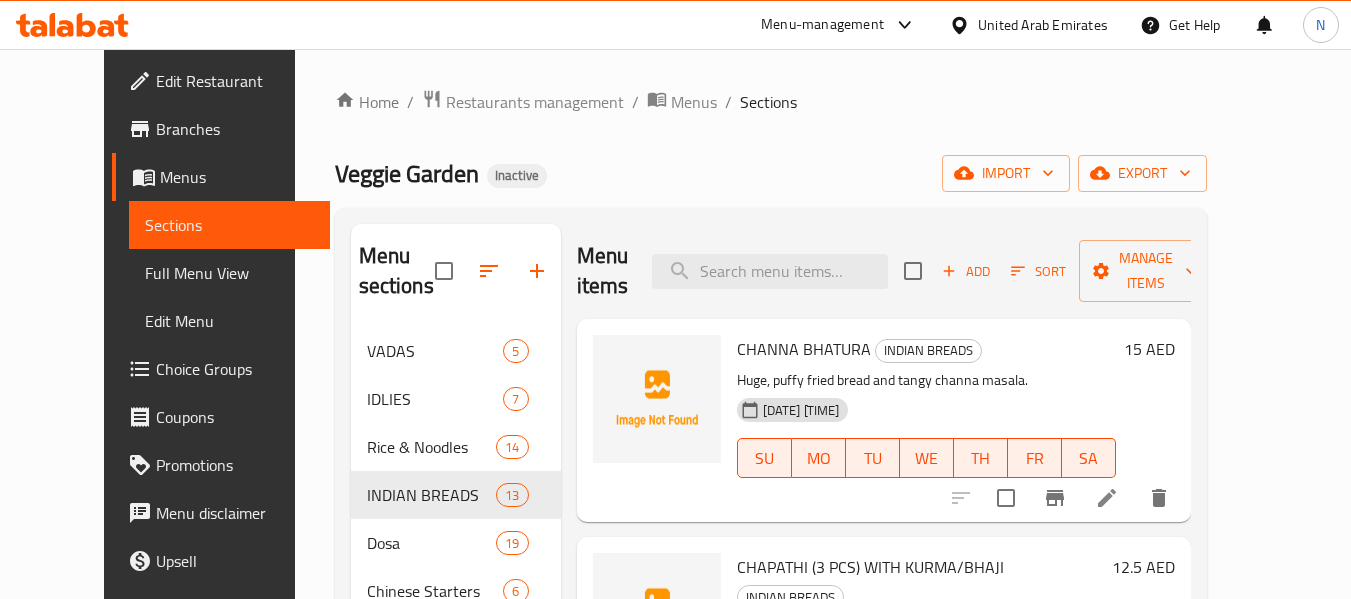 scroll, scrollTop: 1945, scrollLeft: 0, axis: vertical 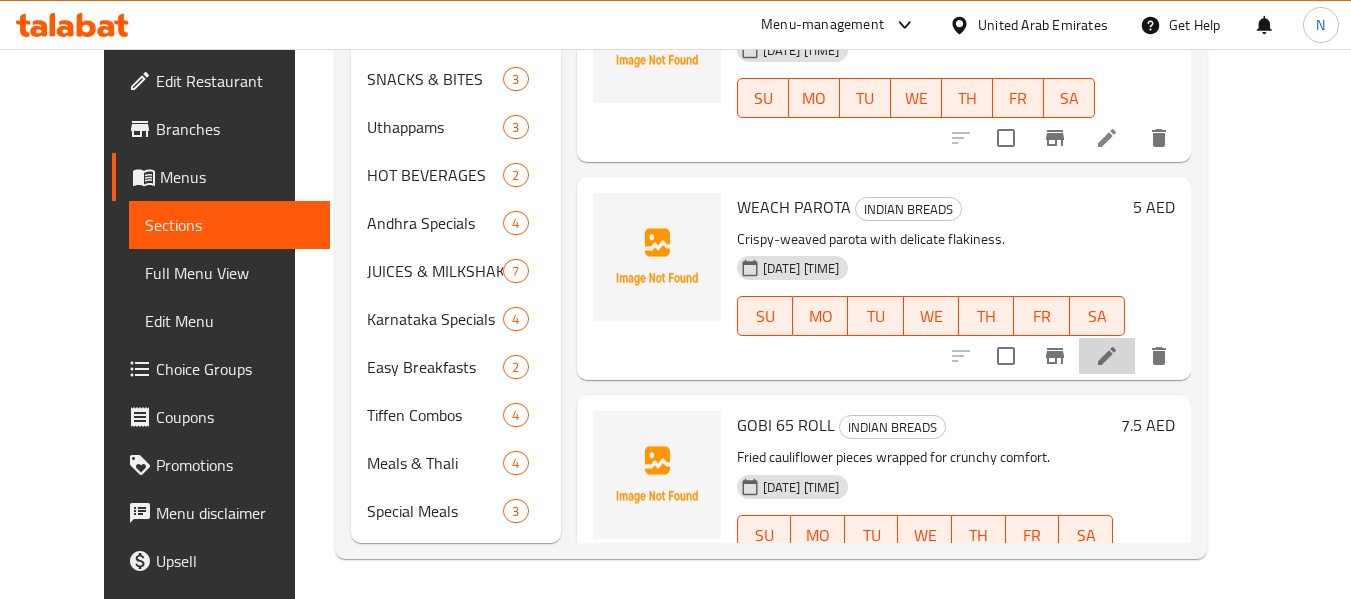 click at bounding box center (1107, 356) 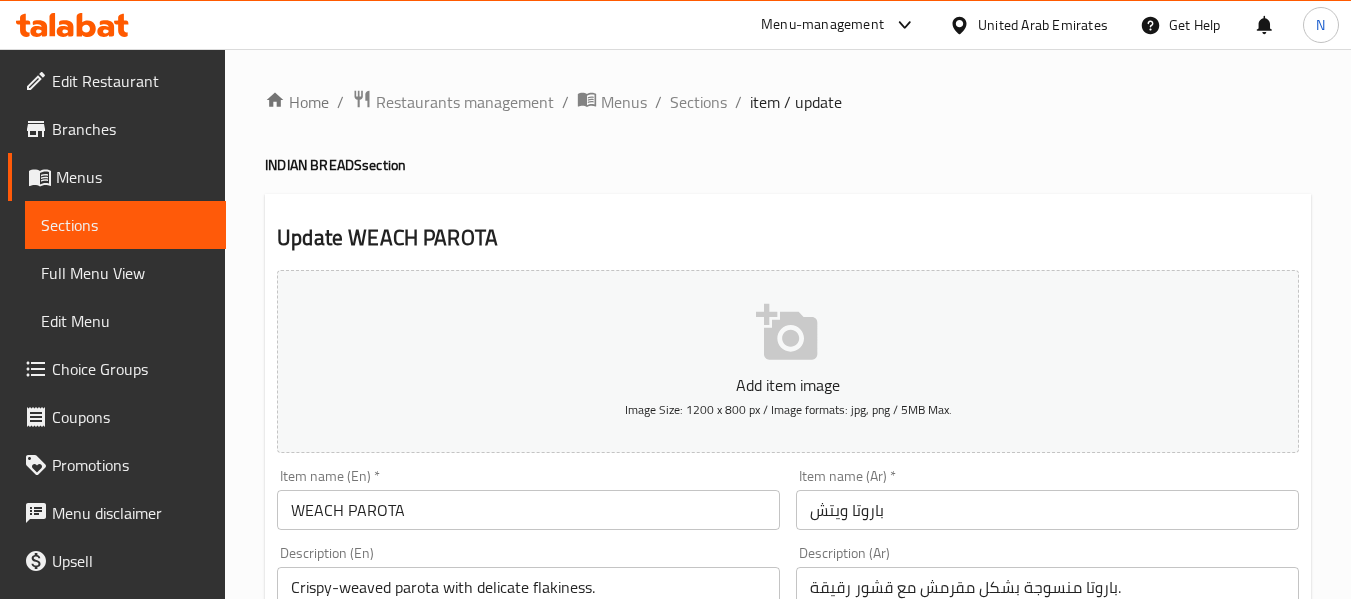 scroll, scrollTop: 243, scrollLeft: 0, axis: vertical 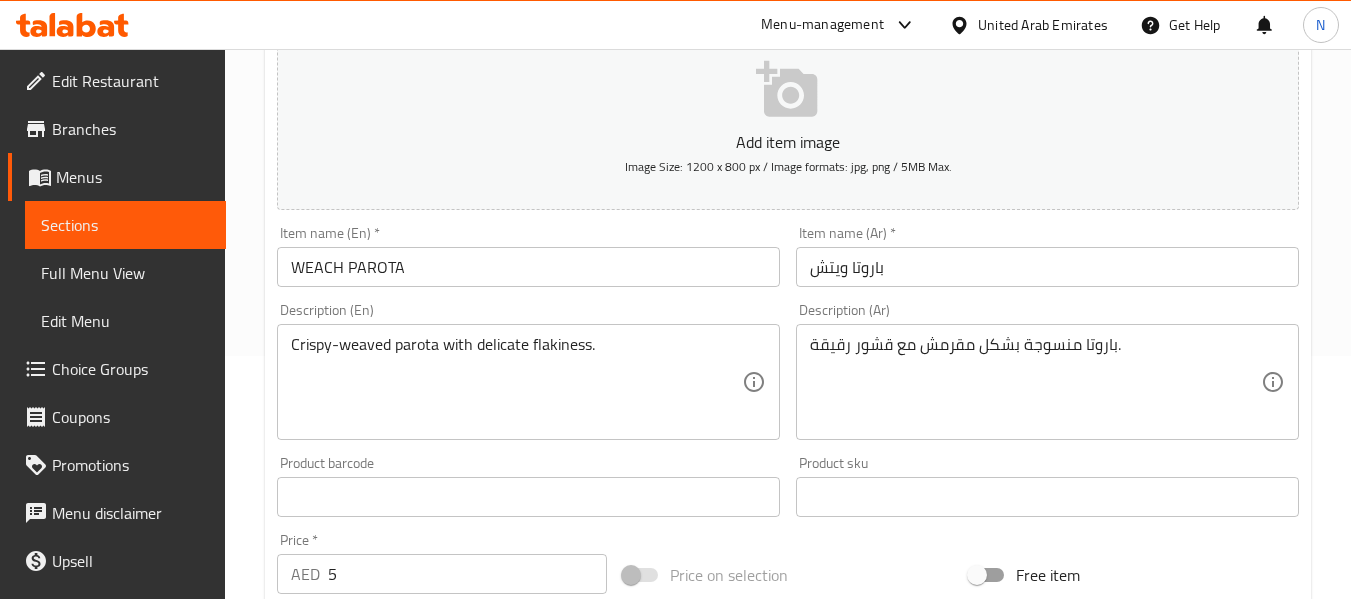 click on "Description (En) Crispy-weaved parota with delicate flakiness. Description (En)" at bounding box center [528, 371] 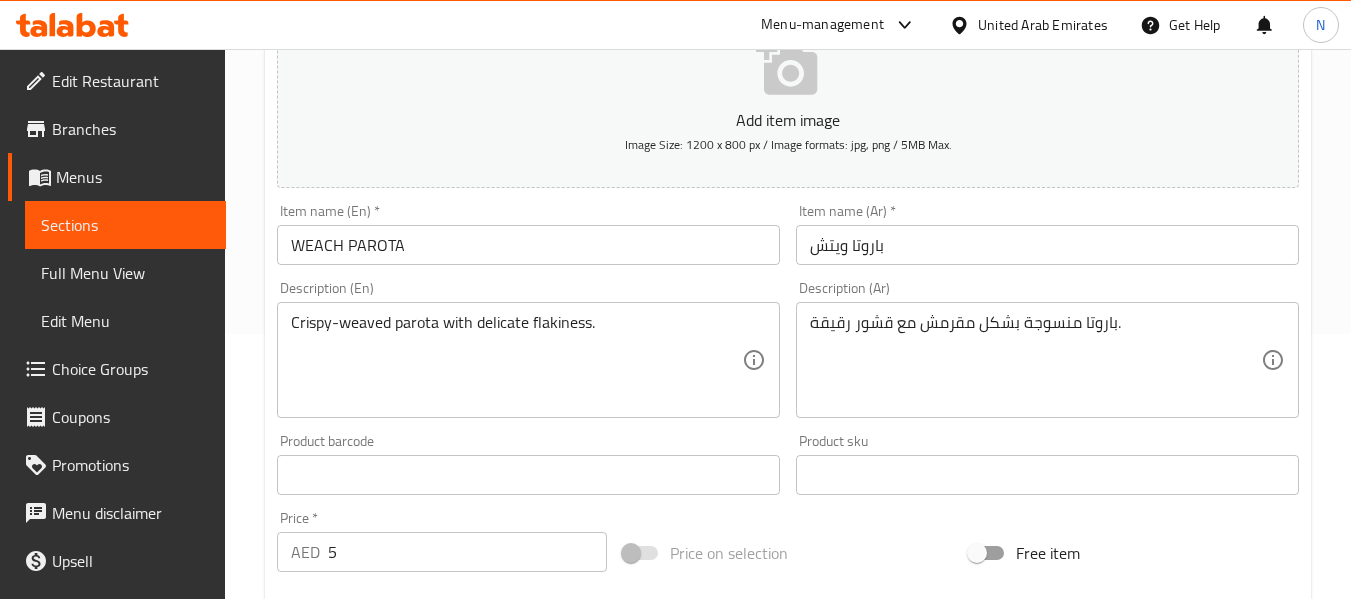 scroll, scrollTop: 266, scrollLeft: 0, axis: vertical 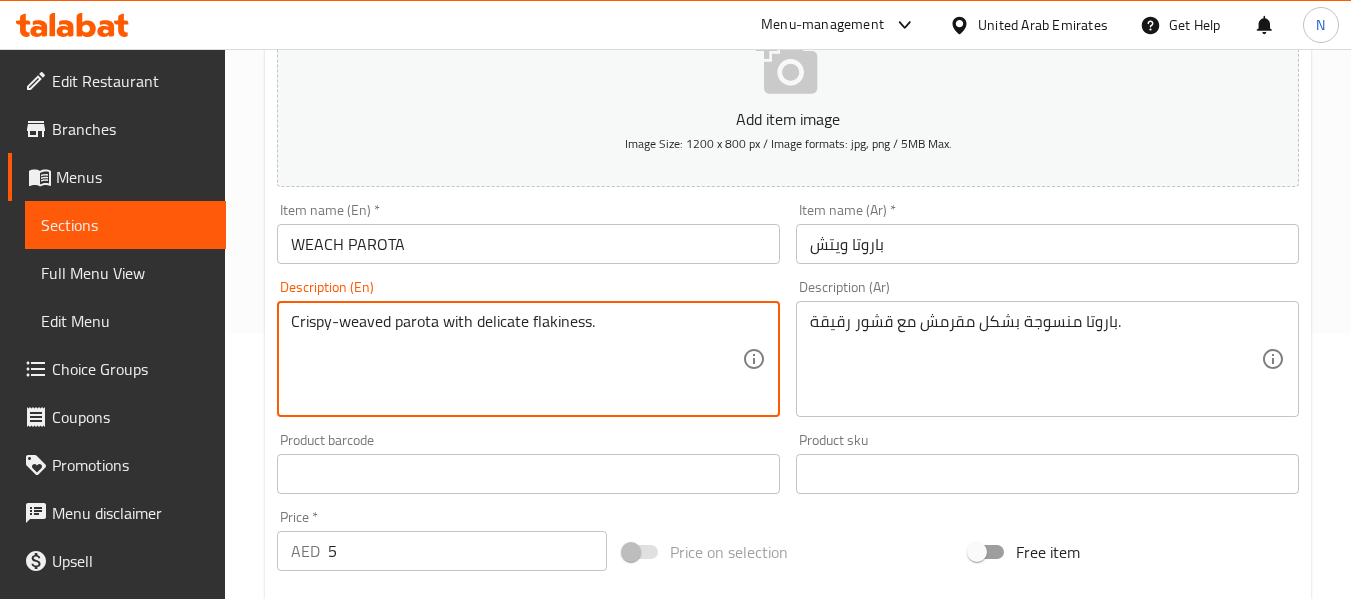 click on "Crispy-weaved parota with delicate flakiness." at bounding box center [516, 359] 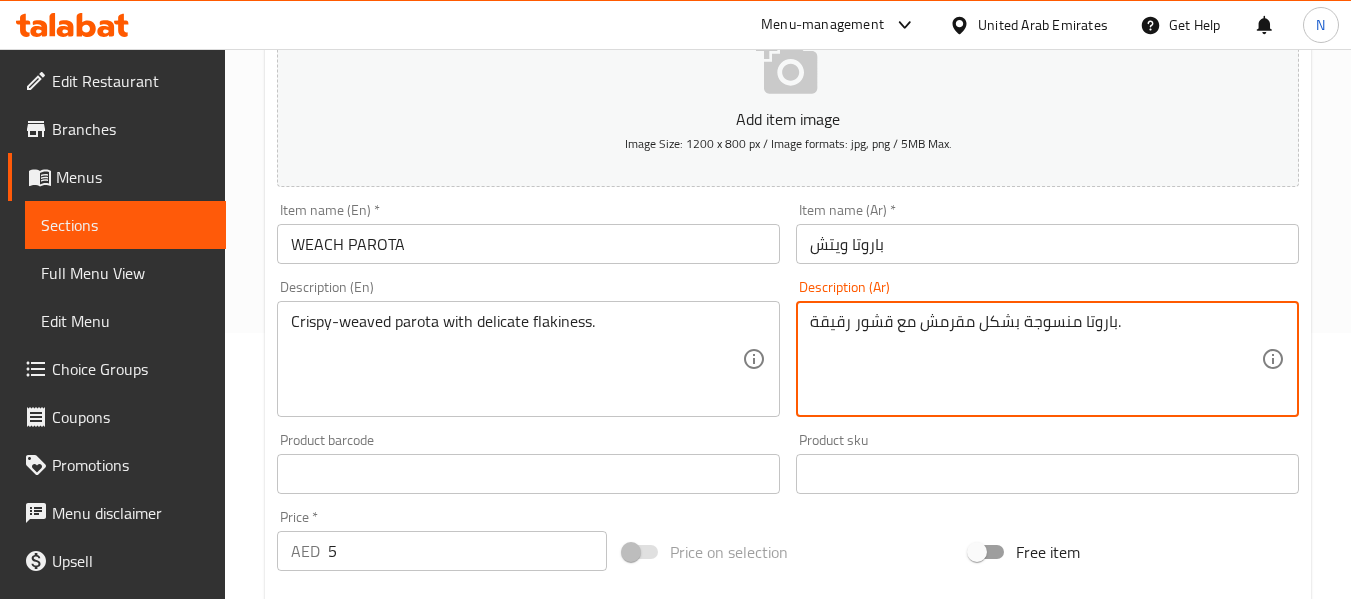 click on "باروتا منسوجة بشكل مقرمش مع قشور رقيقة." at bounding box center [1035, 359] 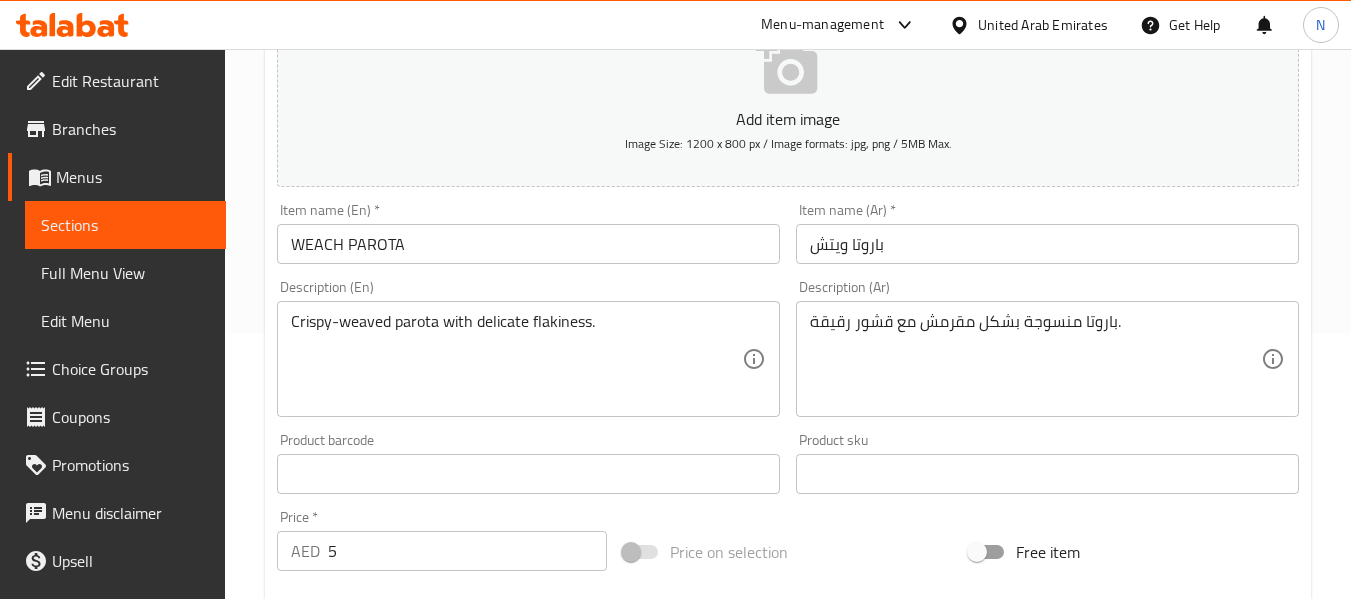click on "Item name (En)   * WEACH PAROTA Item name (En)  *" at bounding box center [528, 233] 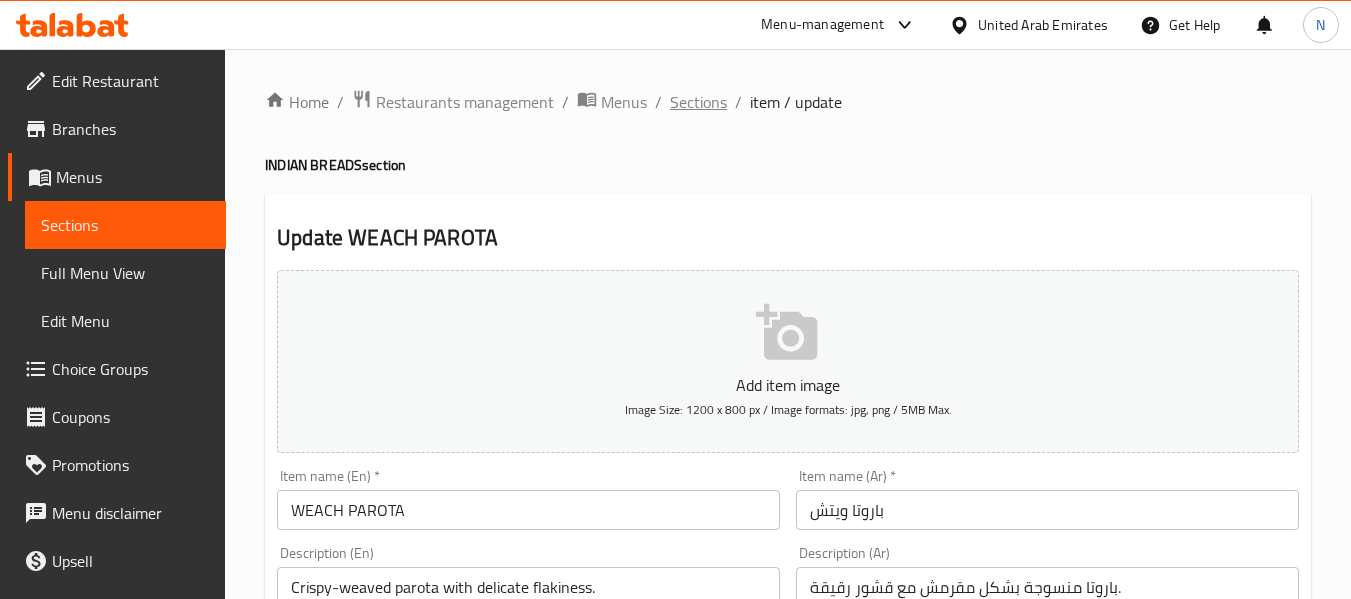 click on "Sections" at bounding box center [698, 102] 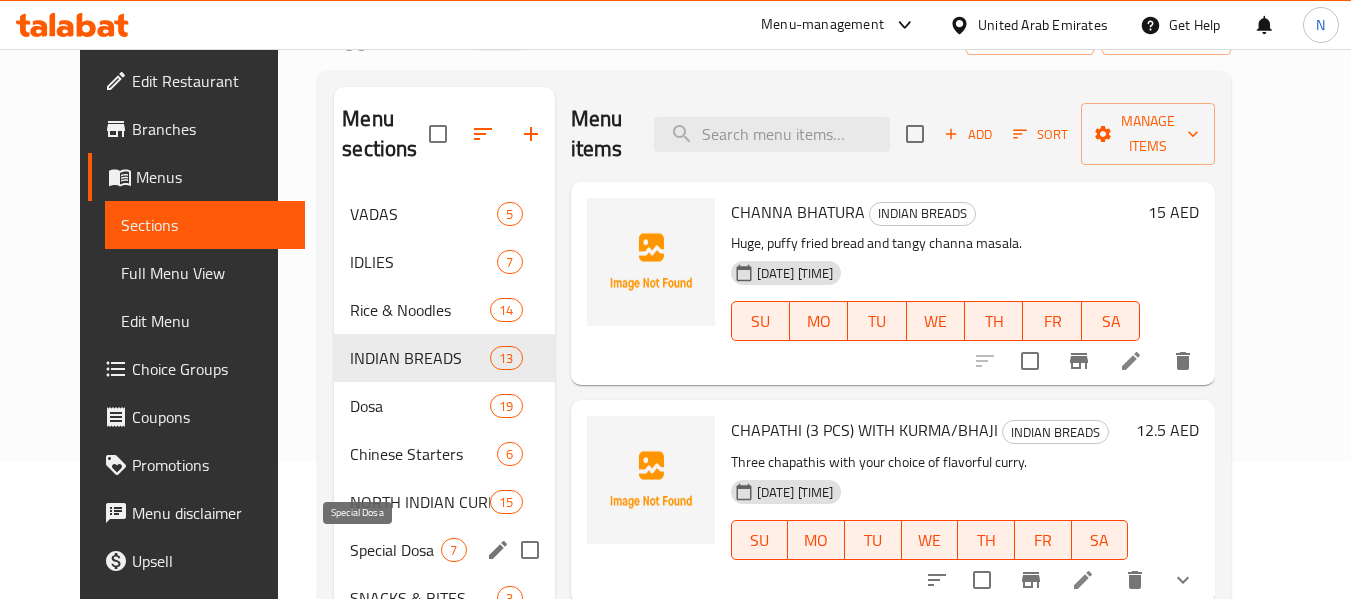scroll, scrollTop: 138, scrollLeft: 0, axis: vertical 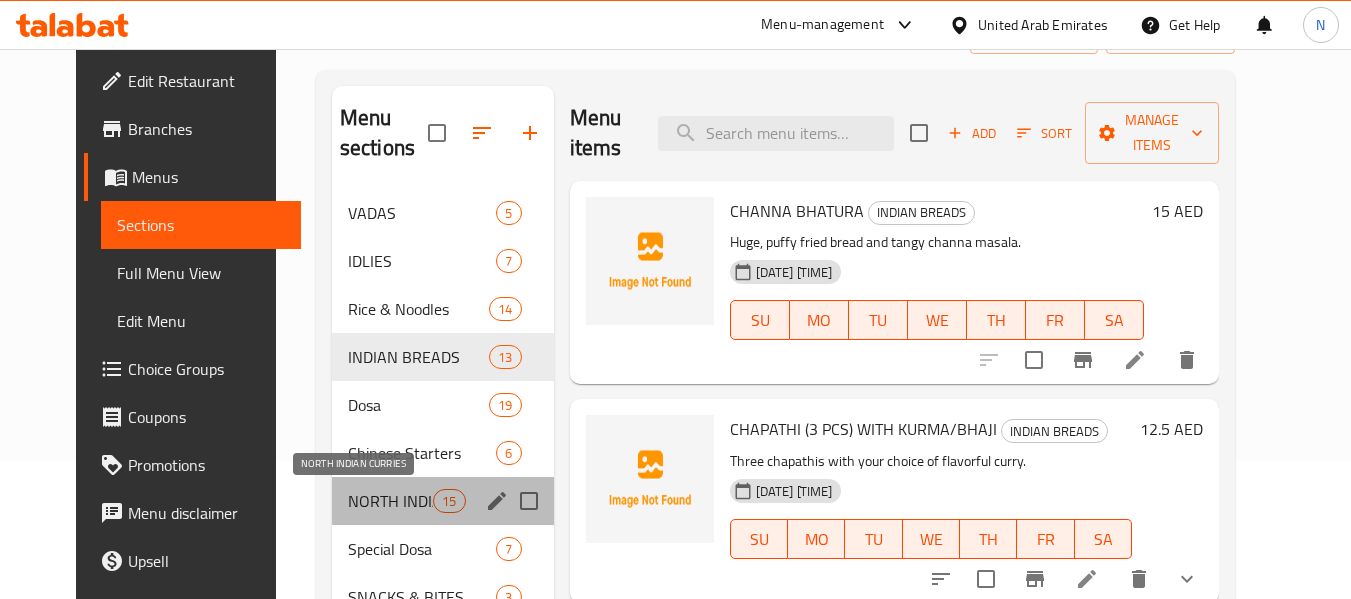 click on "NORTH INDIAN CURRIES" at bounding box center [390, 501] 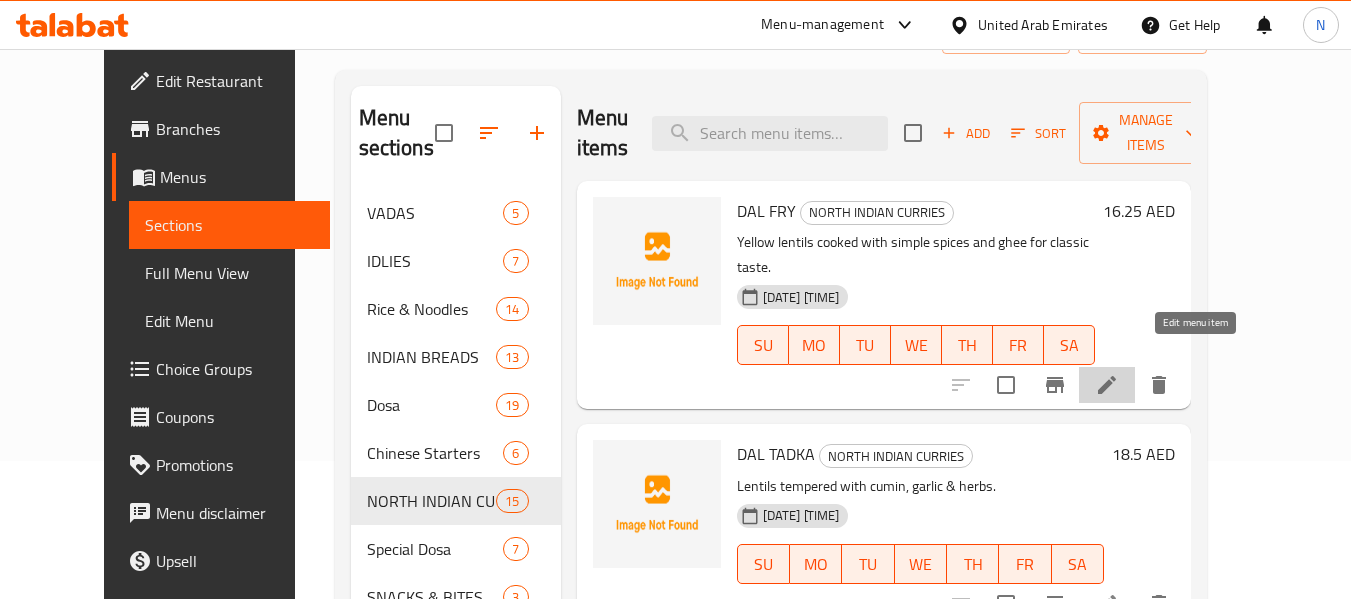 click 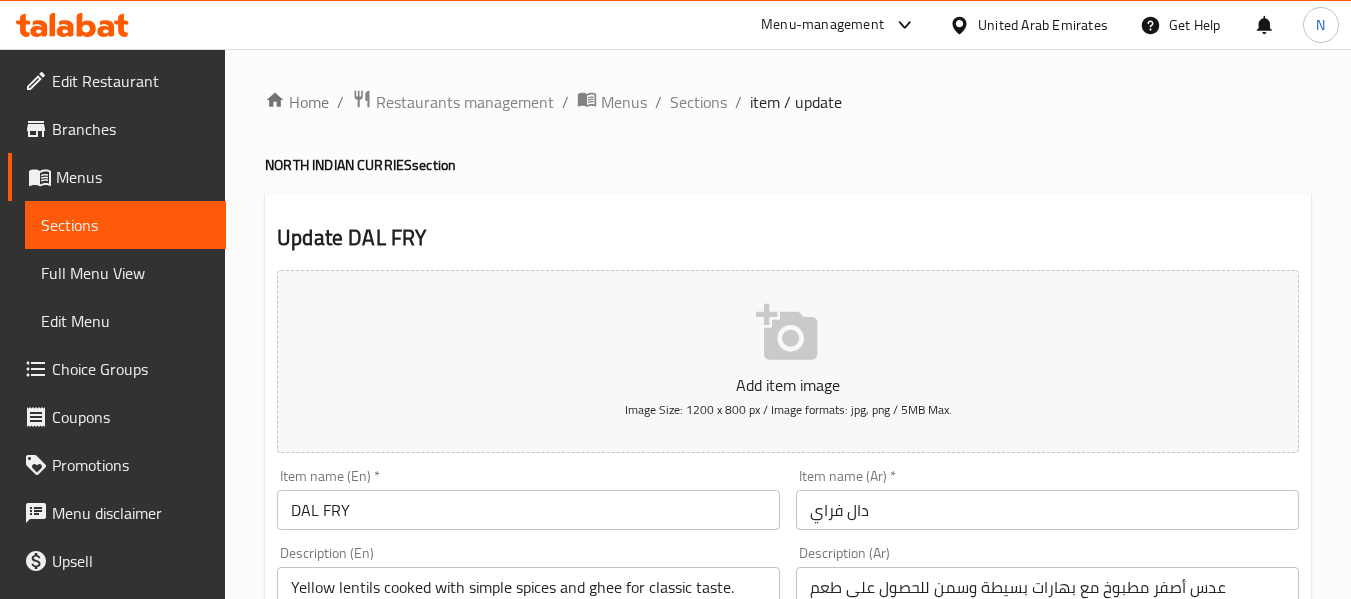 scroll, scrollTop: 357, scrollLeft: 0, axis: vertical 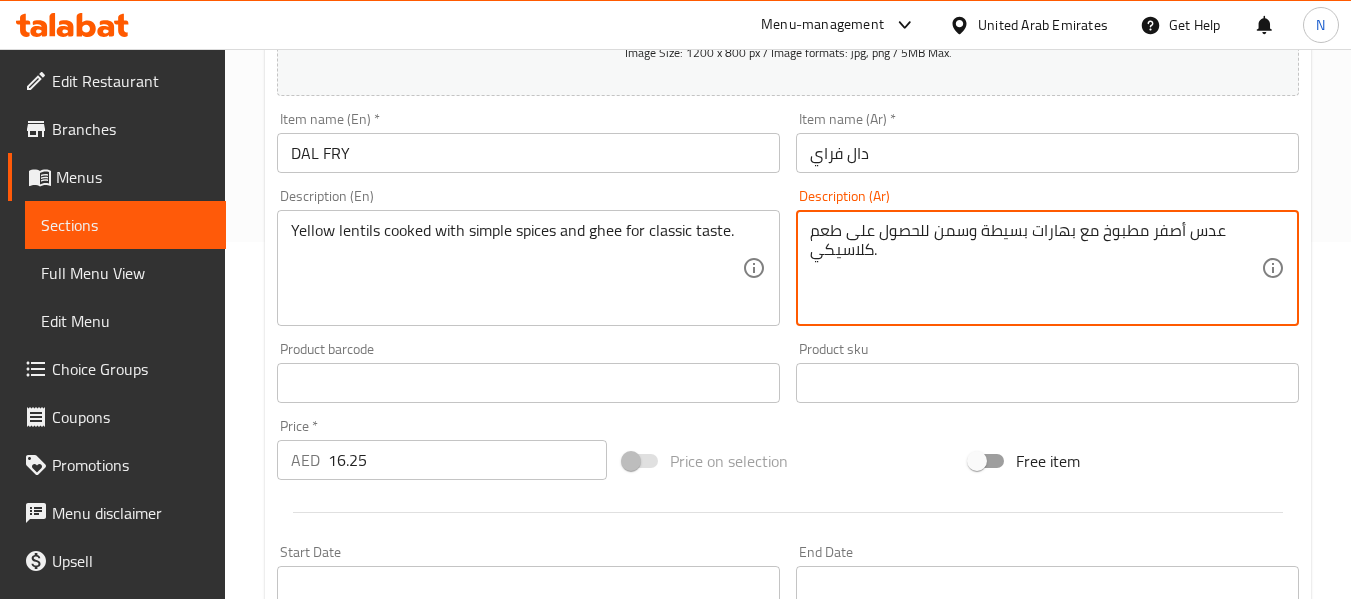 click on "عدس أصفر مطبوخ مع بهارات بسيطة وسمن للحصول على طعم كلاسيكي." at bounding box center (1035, 268) 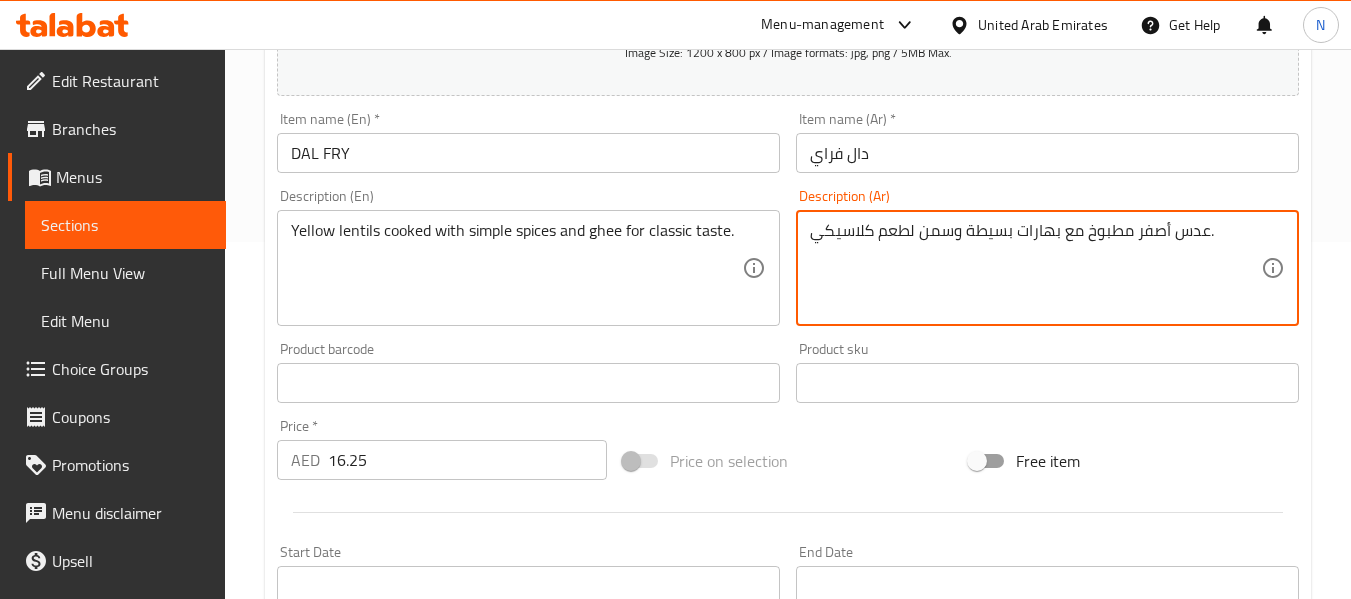 type on "عدس أصفر مطبوخ مع بهارات بسيطة وسمن لطعم كلاسيكي." 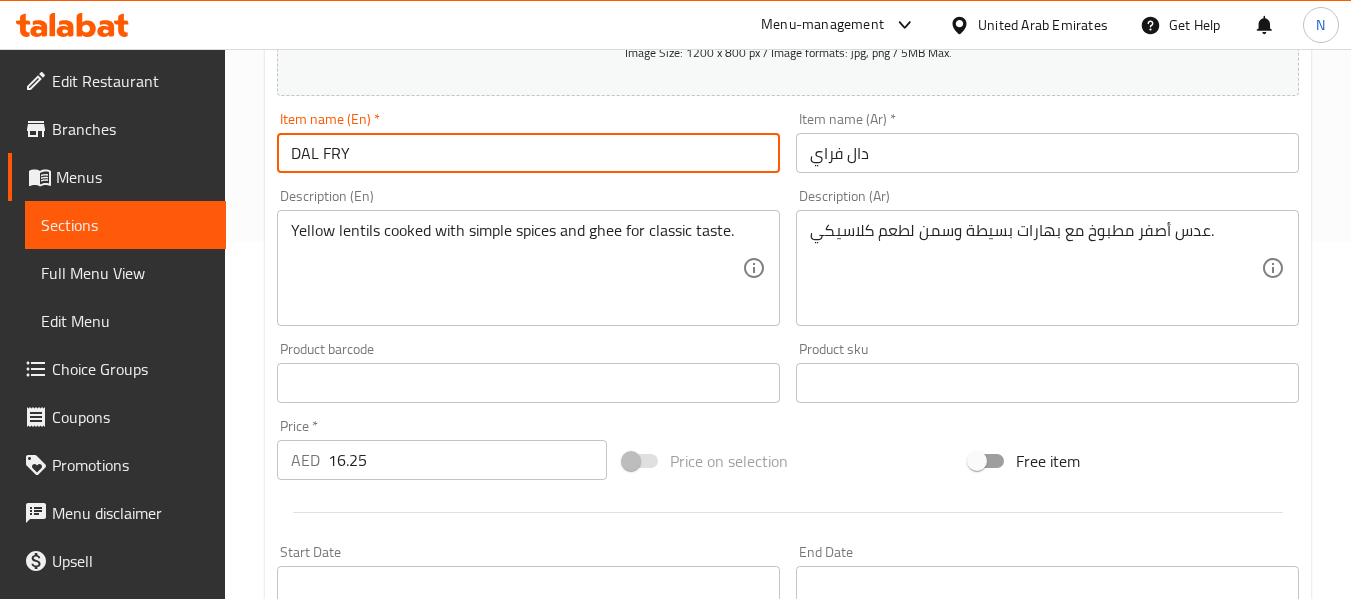click on "Update" at bounding box center [398, 969] 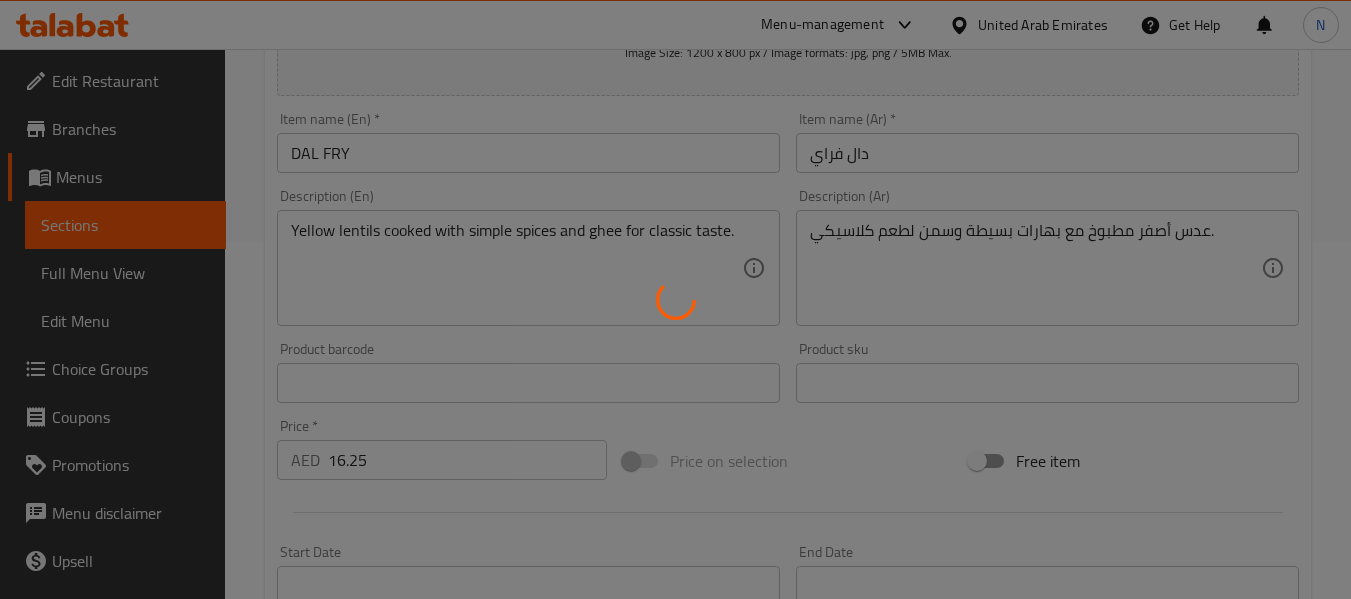 click at bounding box center (675, 299) 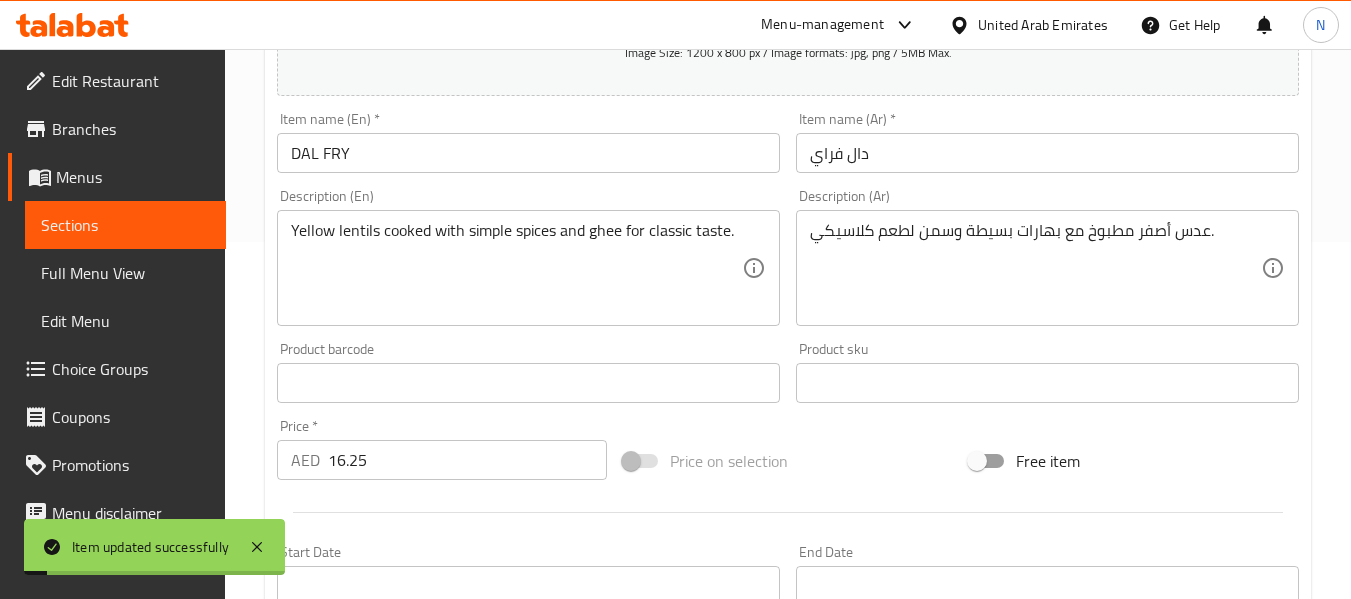 click on "Description (En) Yellow lentils cooked with simple spices and ghee for classic taste. Description (En)" at bounding box center [528, 257] 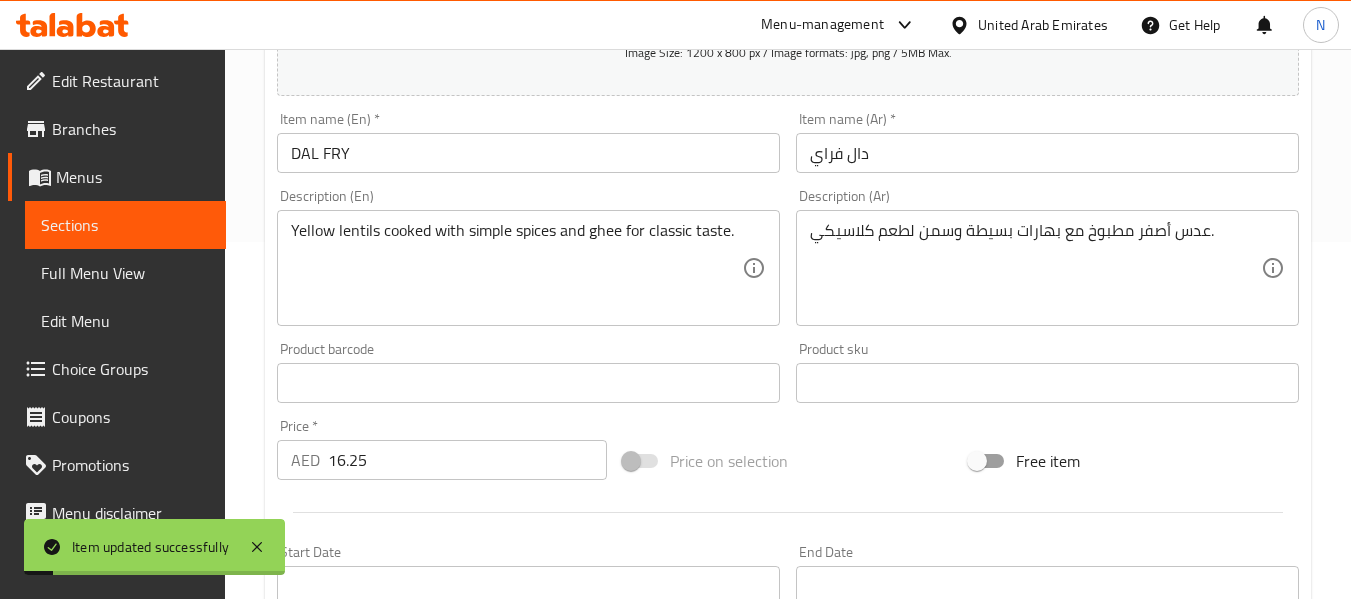 scroll, scrollTop: 0, scrollLeft: 0, axis: both 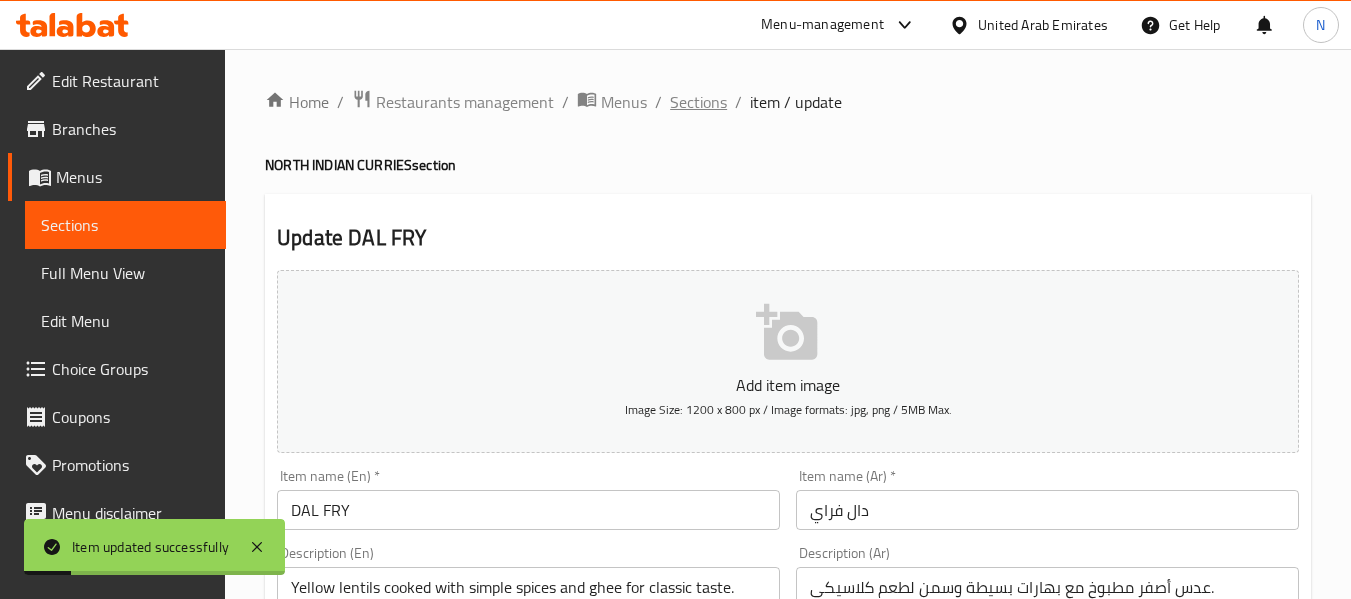 click on "Sections" at bounding box center (698, 102) 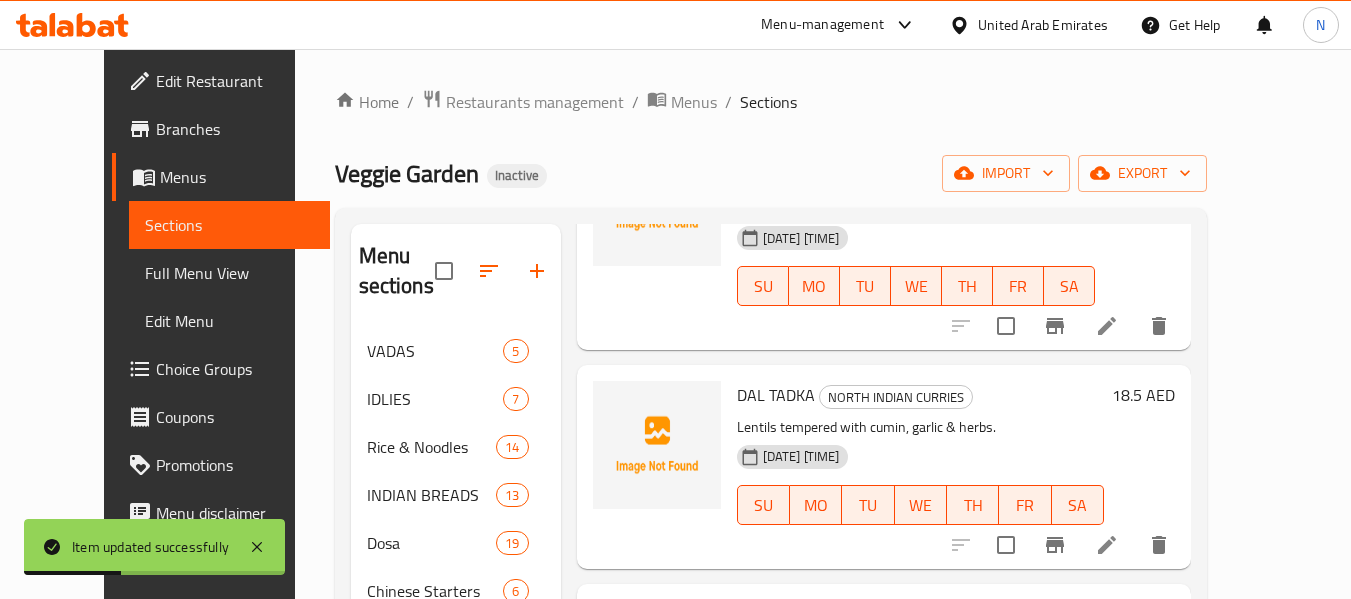 scroll, scrollTop: 198, scrollLeft: 0, axis: vertical 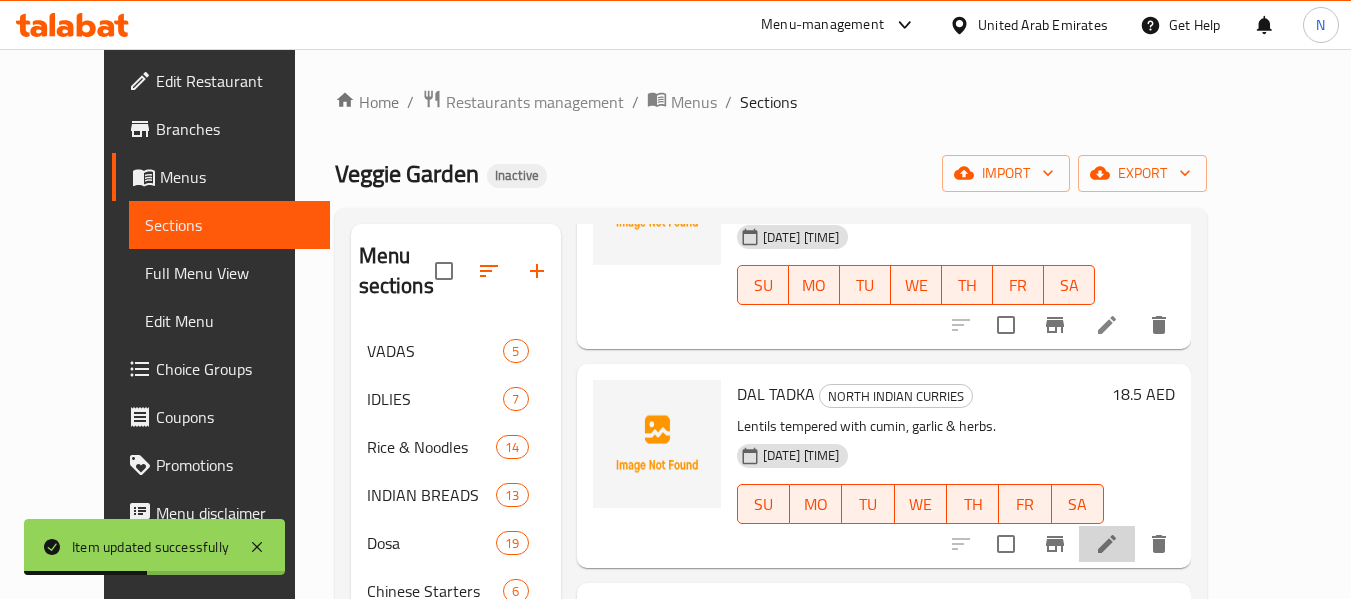 click at bounding box center [1107, 544] 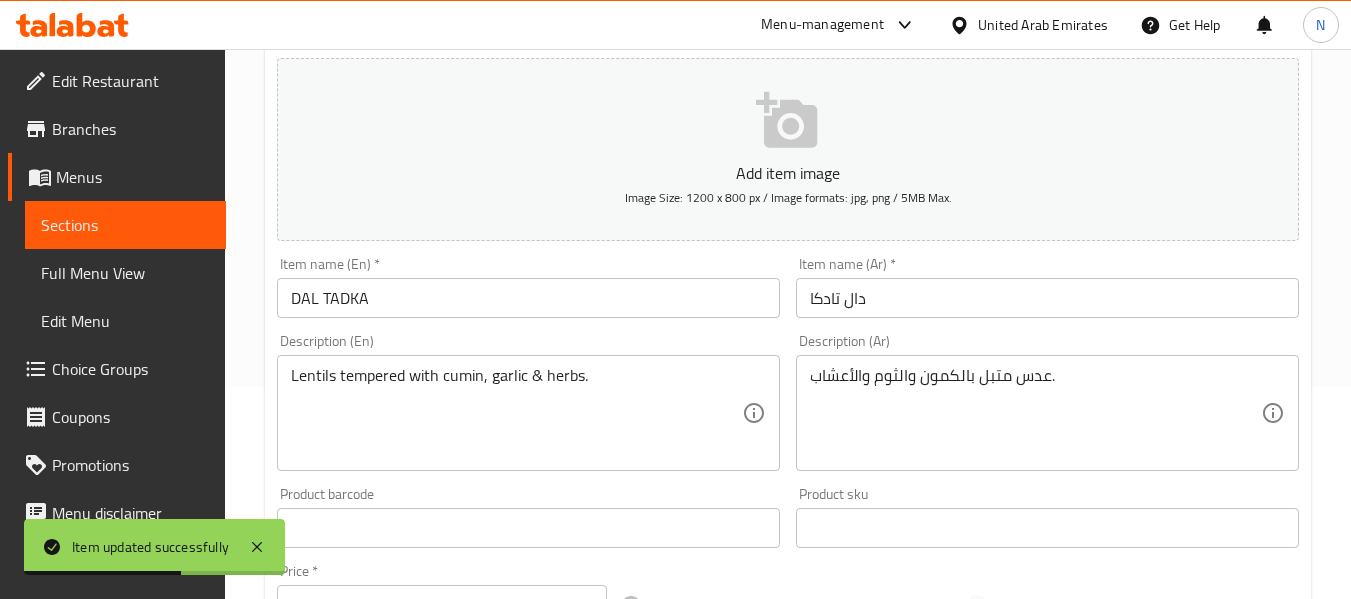 scroll, scrollTop: 215, scrollLeft: 0, axis: vertical 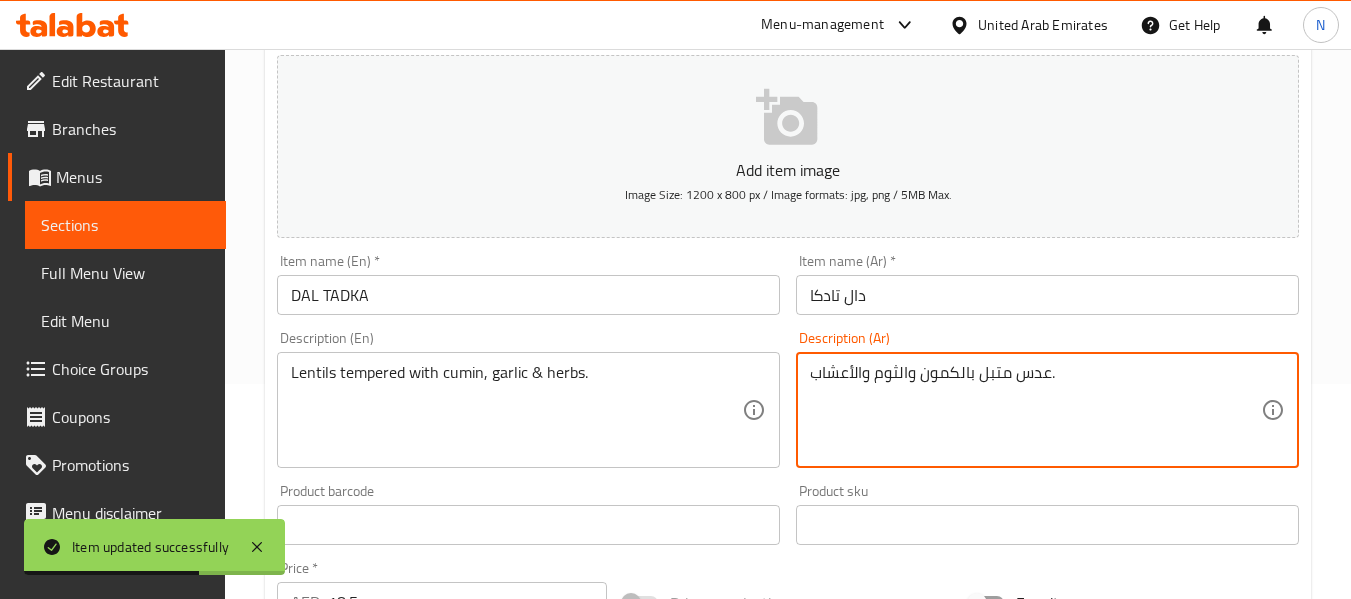 click on "عدس متبل بالكمون والثوم والأعشاب." at bounding box center [1035, 410] 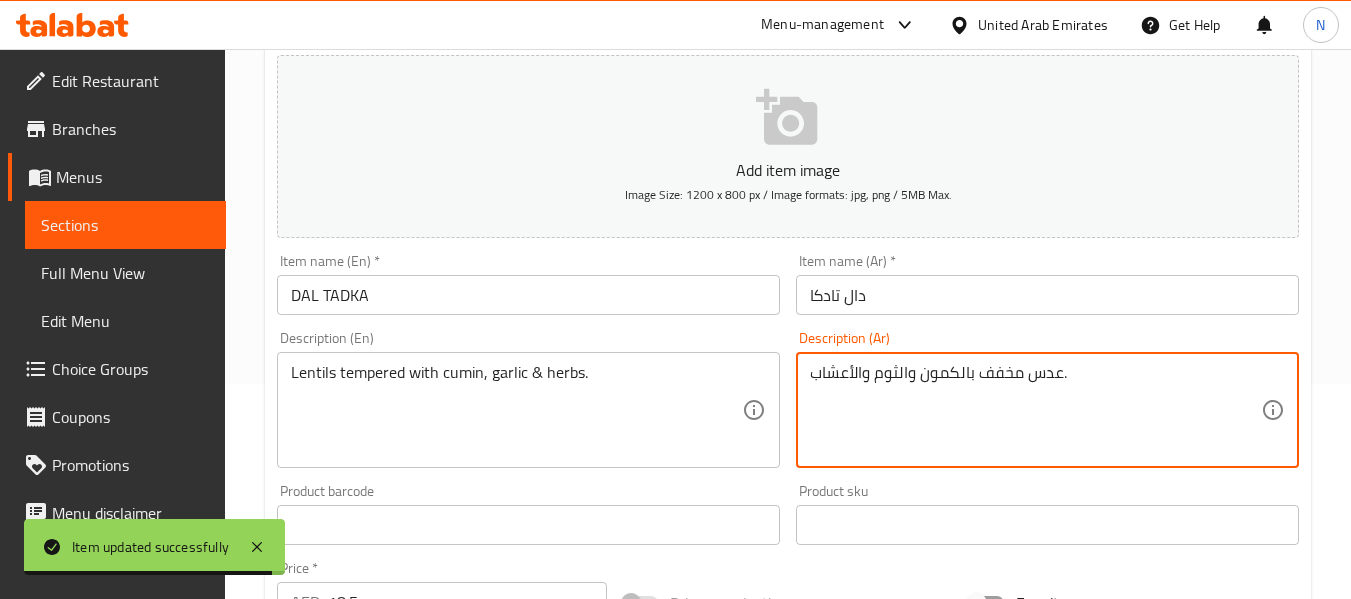 type on "عدس مخفف بالكمون والثوم والأعشاب." 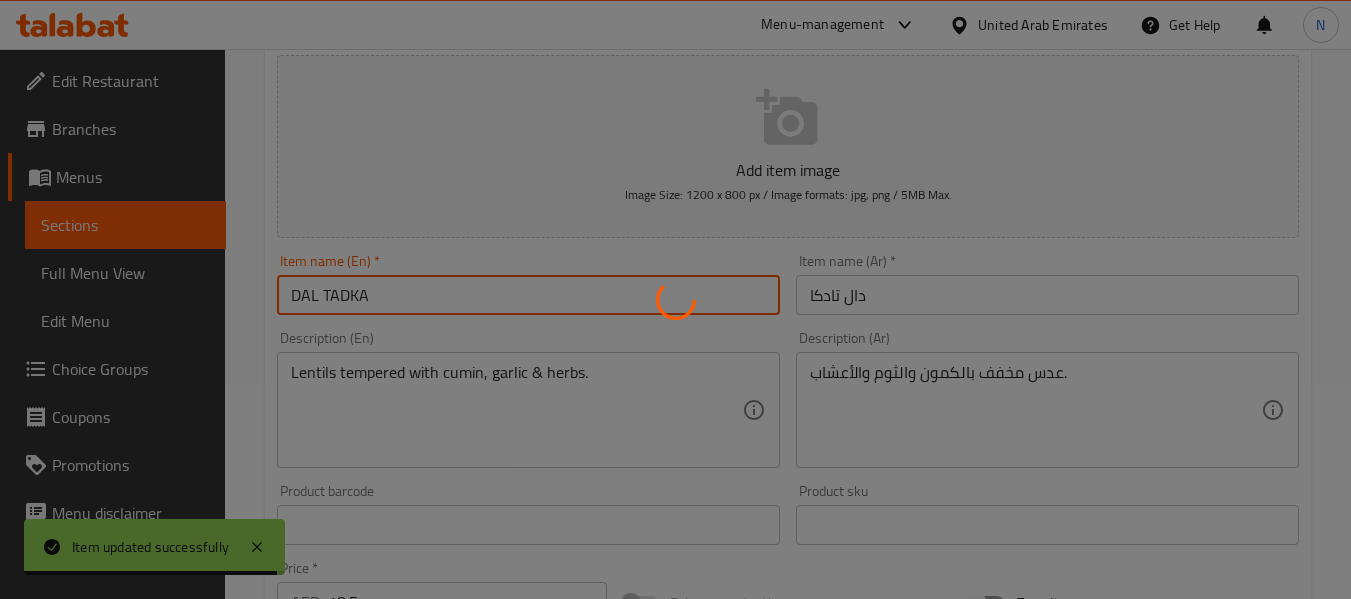 click on "Home / Restaurants management / Menus / Sections / item / update NORTH INDIAN CURRIES section Update DAL TADKA Add item image Image Size: 1200 x 800 px / Image formats: jpg, png / 5MB Max. Item name (En) * DAL TADKA Item name (En) * Item name (Ar) * دال تادكا Item name (Ar) * Description (En) Lentils tempered with cumin, garlic & herbs. Description (En) Description (Ar) عدس مخفف بالكمون والثوم والأعشاب. Description (Ar) Product barcode Product barcode Product sku Product sku Price * AED [NUMBER] Price * Price on selection Free item Start Date Start Date End Date End Date Available Days SU MO TU WE TH FR SA Available from ​ ​ Available to ​ ​ Status Active Inactive Exclude from GEM Variations & Choices Add variant ASSIGN CHOICE GROUP Update" at bounding box center [788, 516] 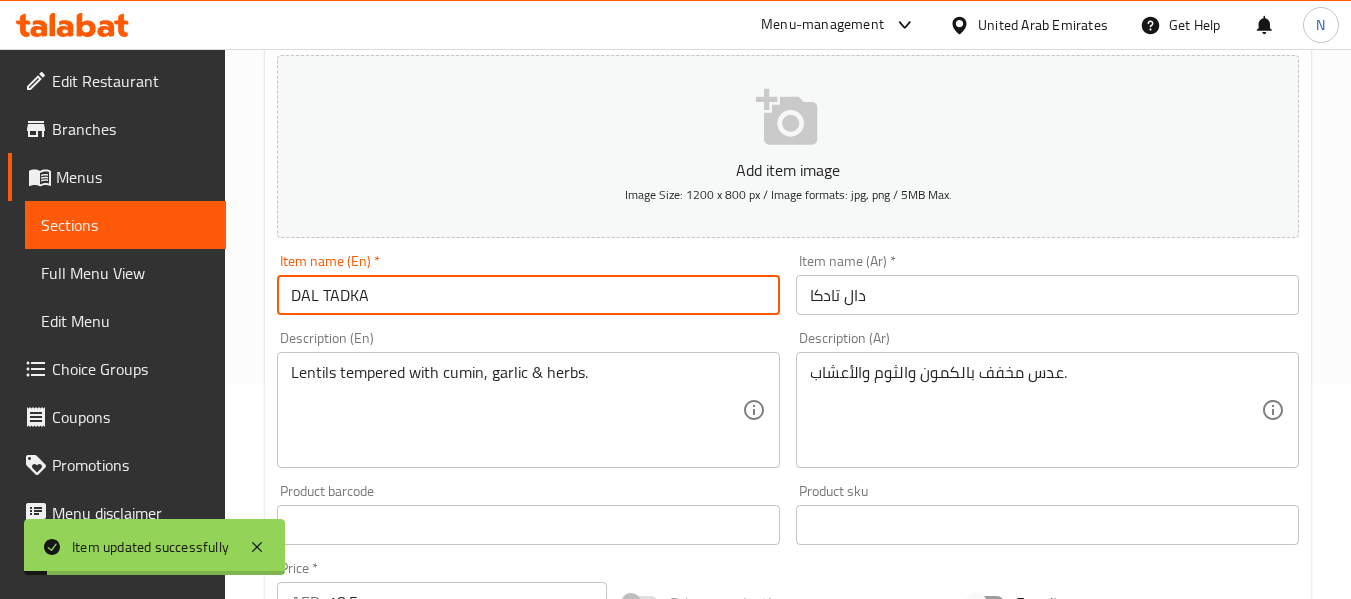 scroll, scrollTop: 0, scrollLeft: 0, axis: both 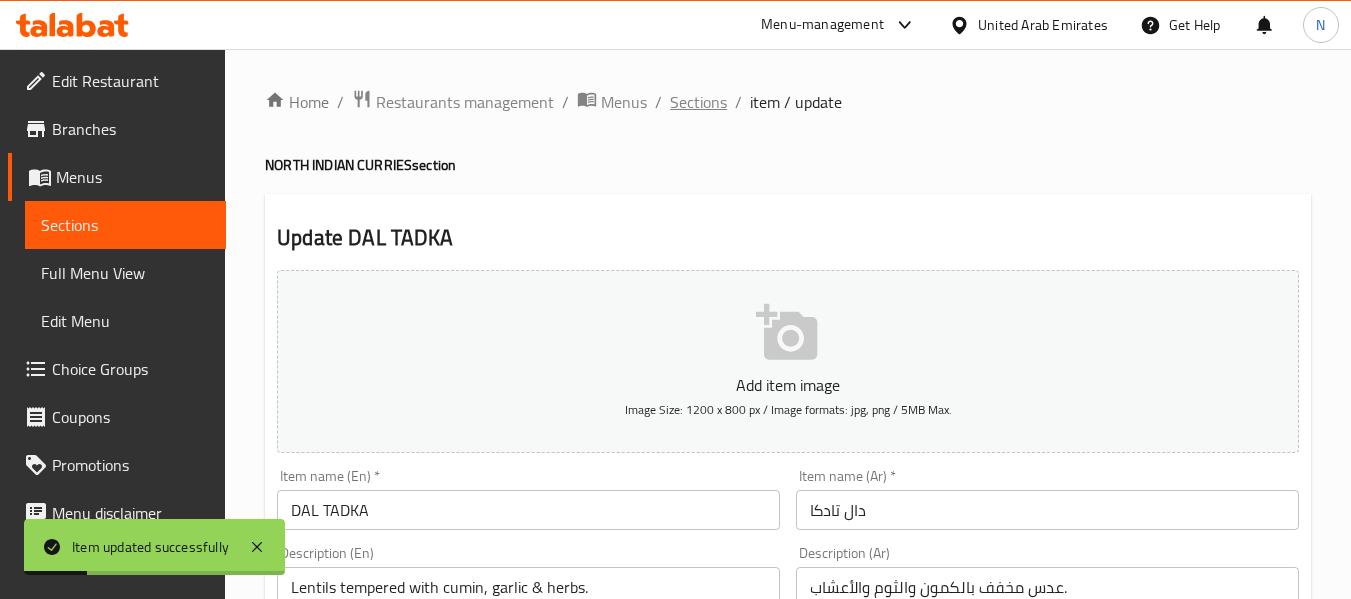 click on "Sections" at bounding box center (698, 102) 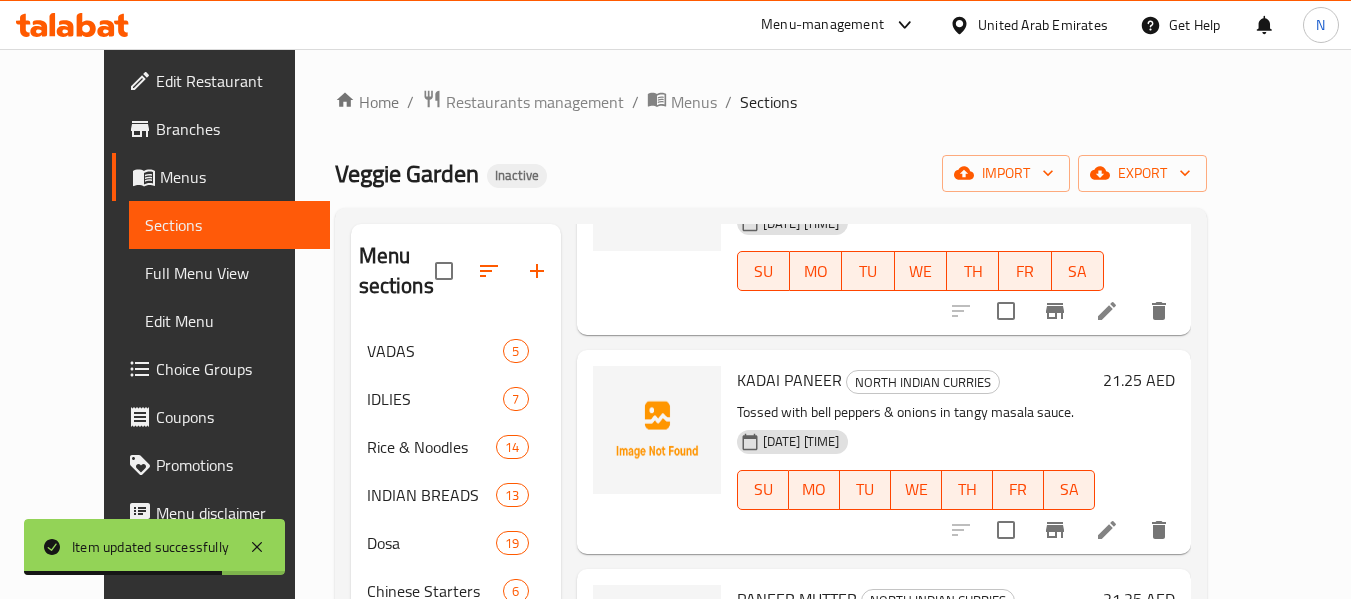 scroll, scrollTop: 727, scrollLeft: 0, axis: vertical 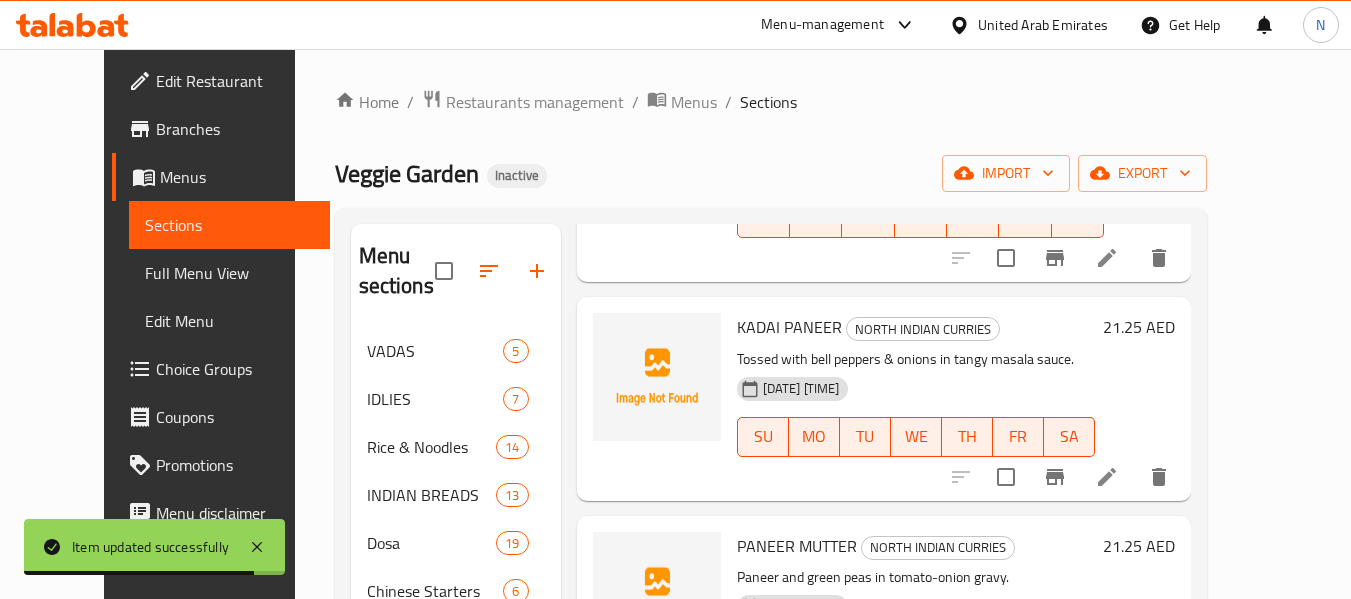 click at bounding box center [1107, 477] 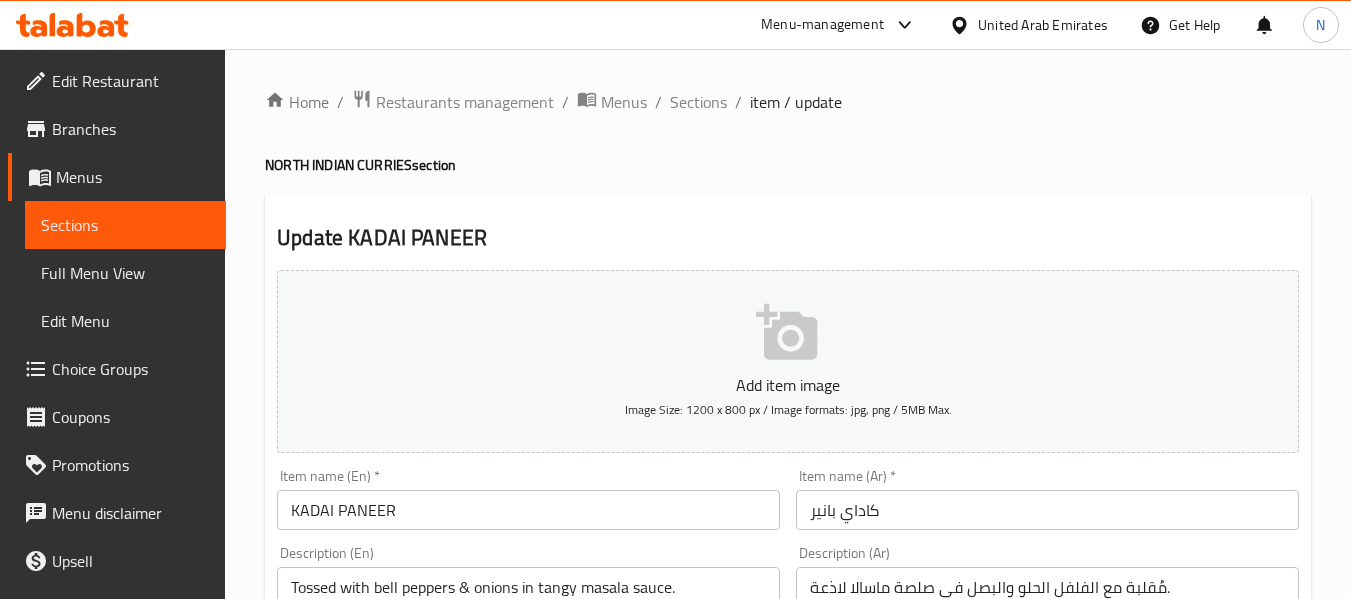 scroll, scrollTop: 198, scrollLeft: 0, axis: vertical 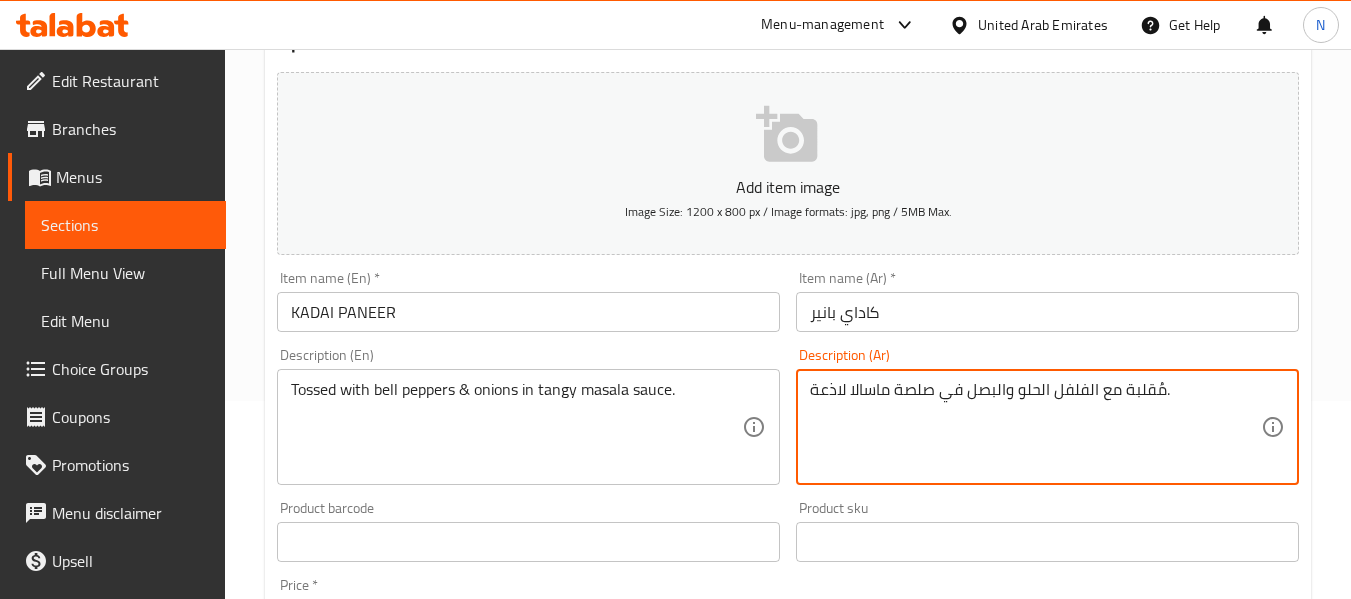 click on "مُقلبة مع الفلفل الحلو والبصل في صلصة ماسالا لاذعة." at bounding box center (1035, 427) 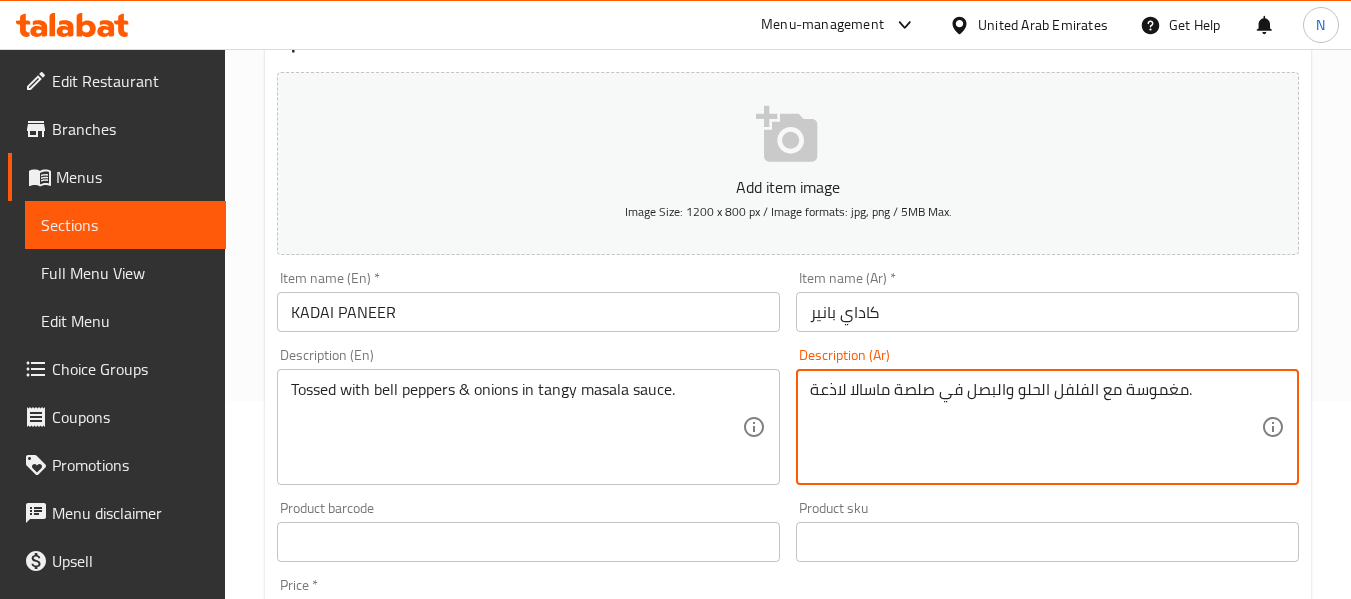 click on "مغموسة مع الفلفل الحلو والبصل في صلصة ماسالا لاذعة." at bounding box center [1035, 427] 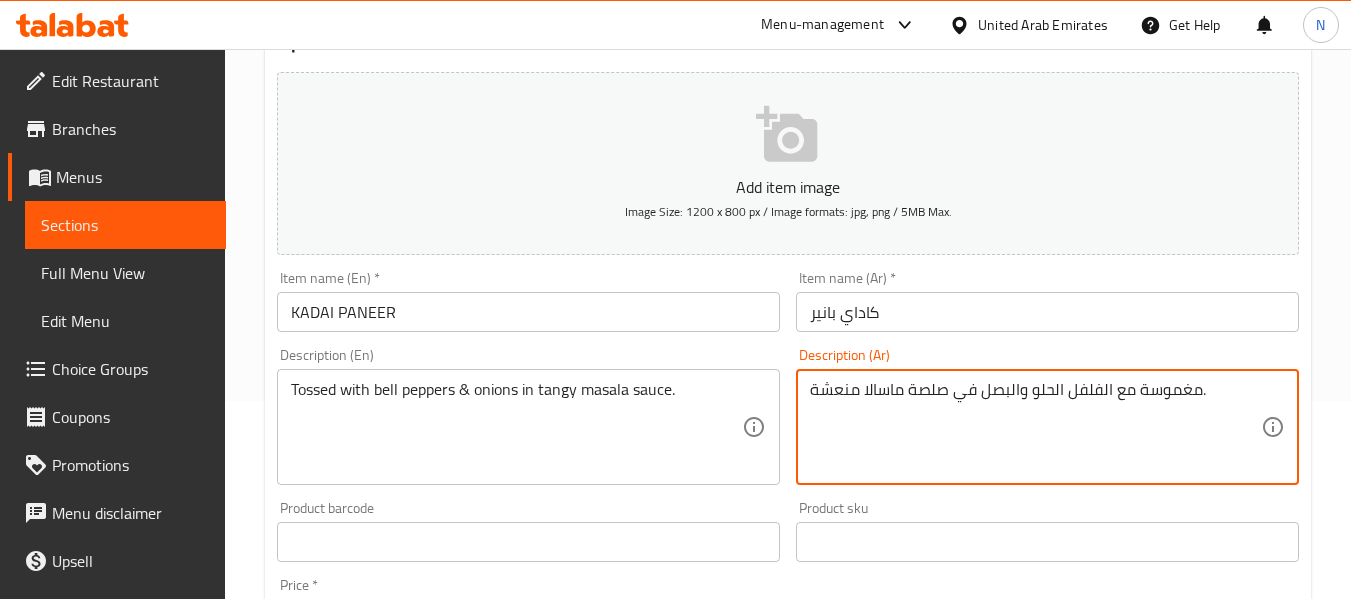 type on "مغموسة مع الفلفل الحلو والبصل في صلصة ماسالا منعشة." 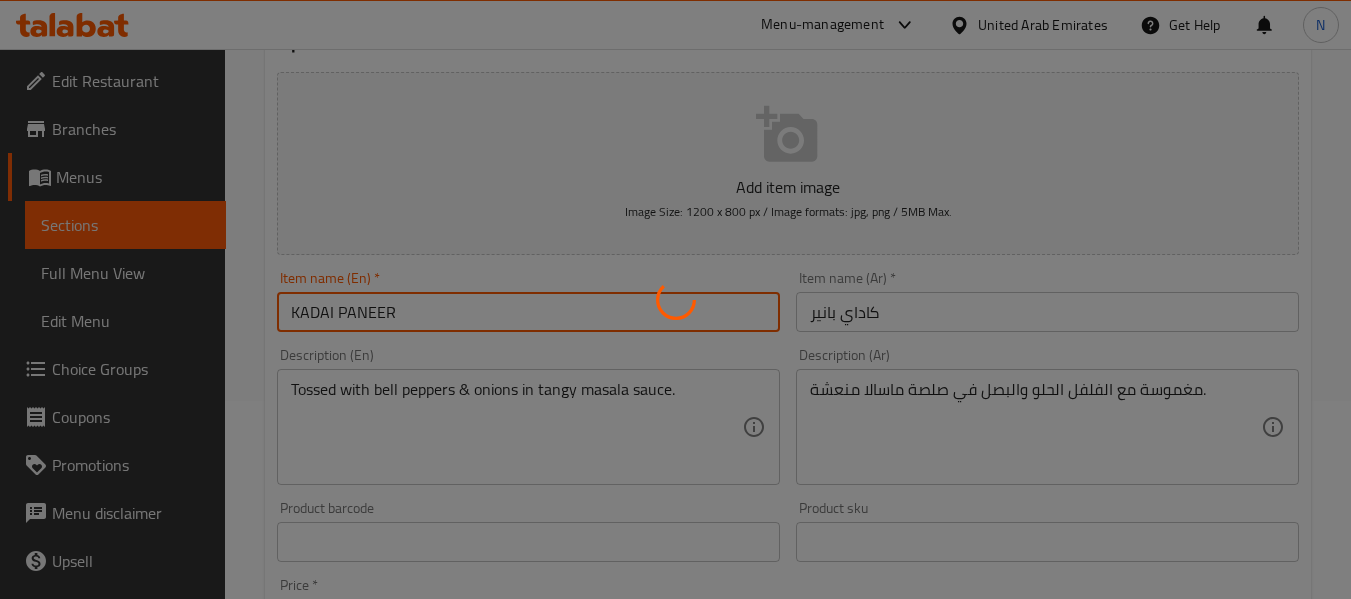 click on "Home / Restaurants management / Menus / Sections / item / update NORTH INDIAN CURRIES  section Update KADAI PANEER Add item image Image Size: 1200 x 800 px / Image formats: jpg, png / 5MB Max. Item name (En)   * KADAI PANEER Item name (En)  * Item name (Ar)   * كاداي بانير Item name (Ar)  * Description (En) Tossed with bell peppers & onions in tangy masala sauce. Description (En) Description (Ar) مغموسة مع الفلفل الحلو والبصل في صلصة ماسالا منعشة. Description (Ar) Product barcode Product barcode Product sku Product sku Price   * AED 21.25 Price  * Price on selection Free item Start Date Start Date End Date End Date Available Days SU MO TU WE TH FR SA Available from ​ ​ Available to ​ ​ Status Active Inactive Exclude from GEM Variations & Choices Add variant ASSIGN CHOICE GROUP Update" at bounding box center [788, 533] 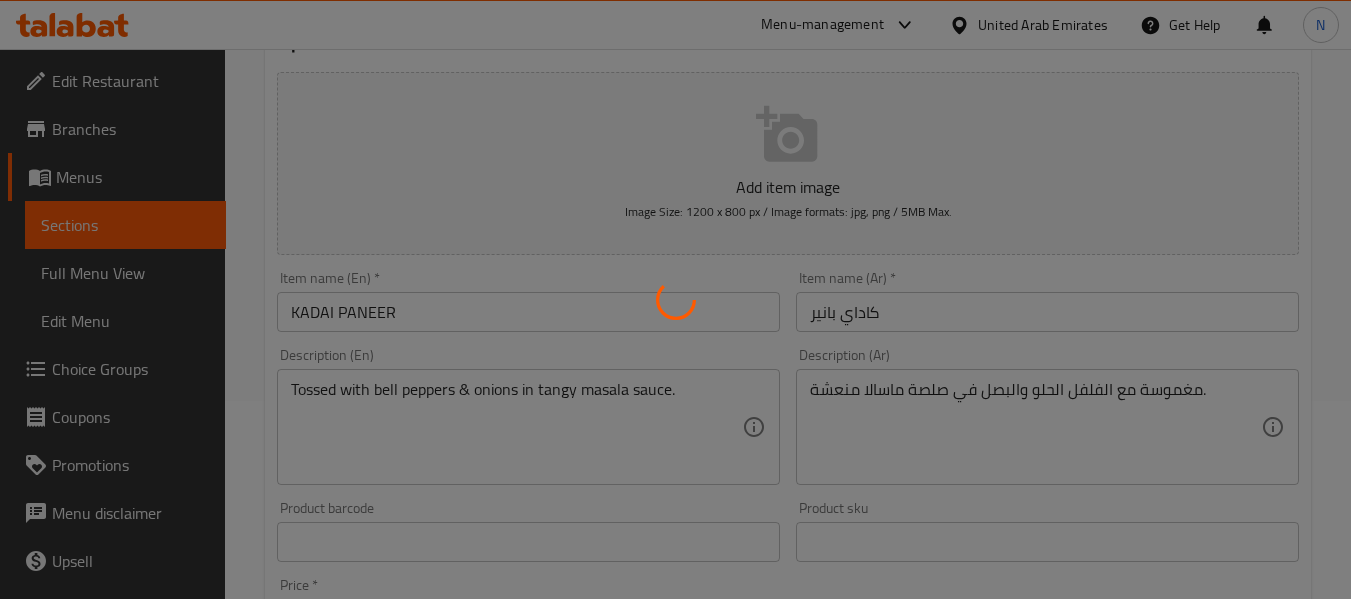 click at bounding box center [675, 299] 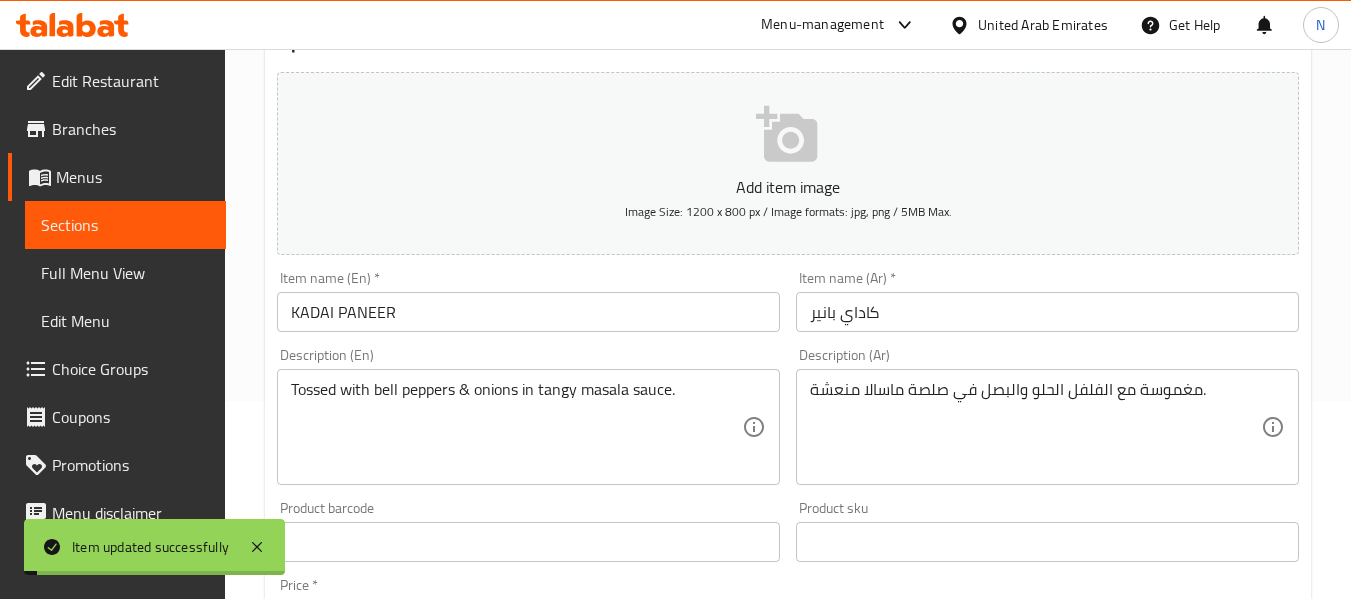 scroll, scrollTop: 0, scrollLeft: 0, axis: both 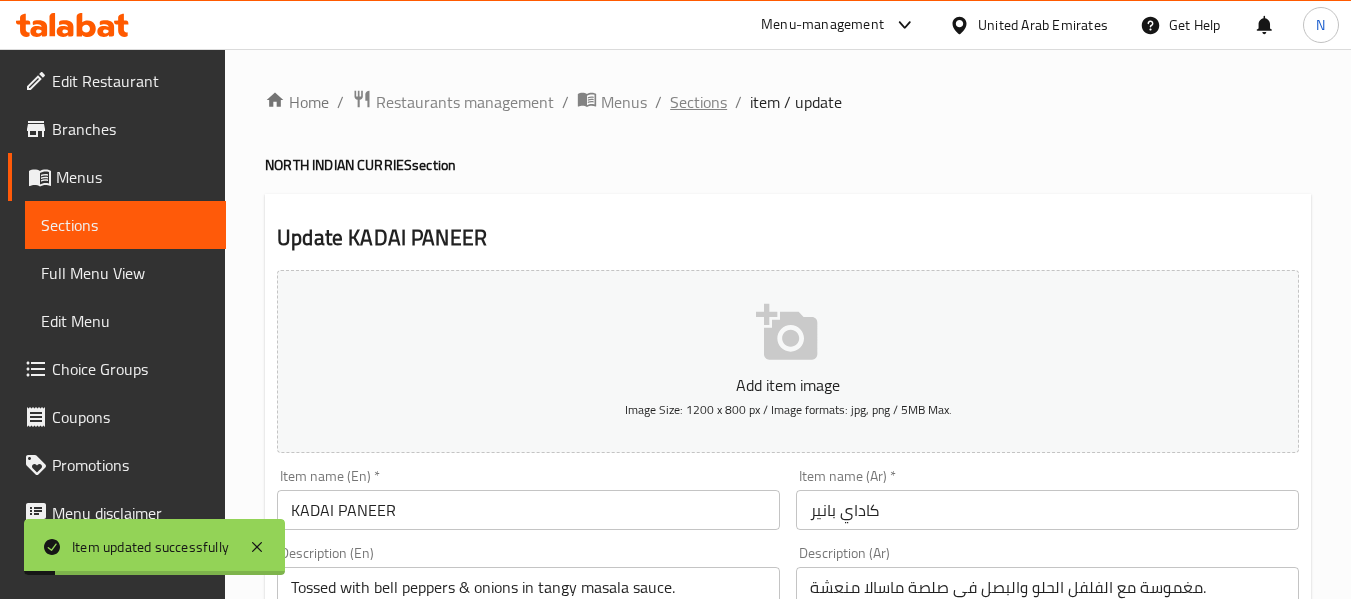 click on "Sections" at bounding box center (698, 102) 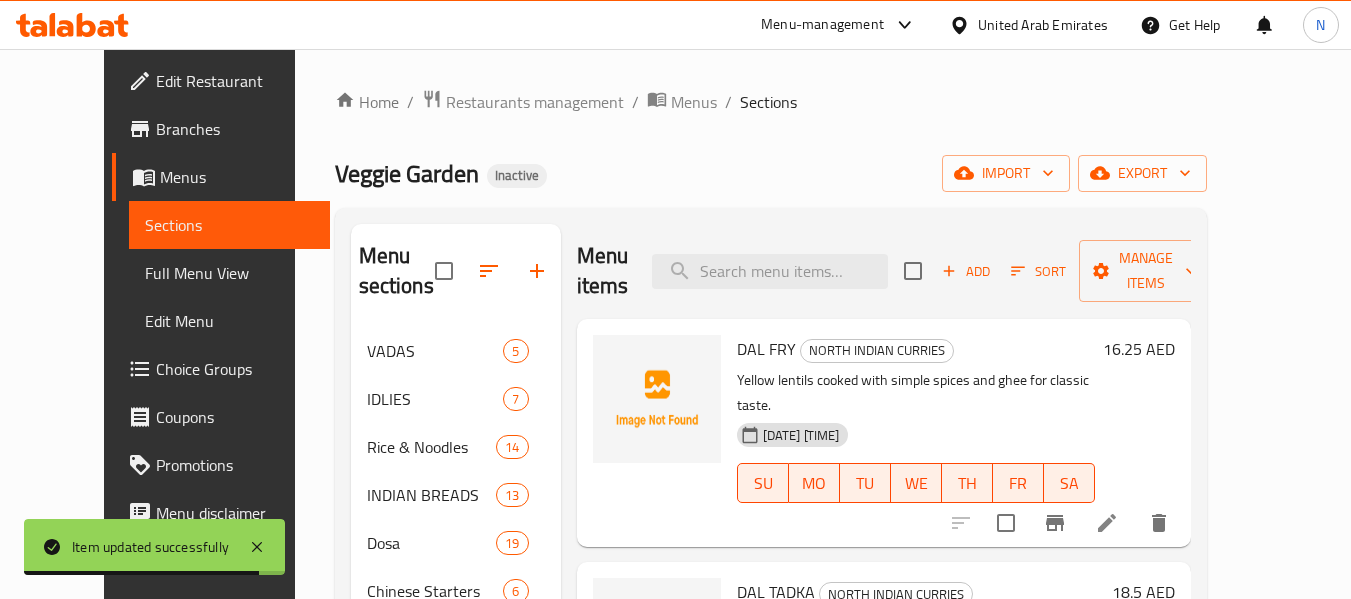 scroll, scrollTop: 1604, scrollLeft: 0, axis: vertical 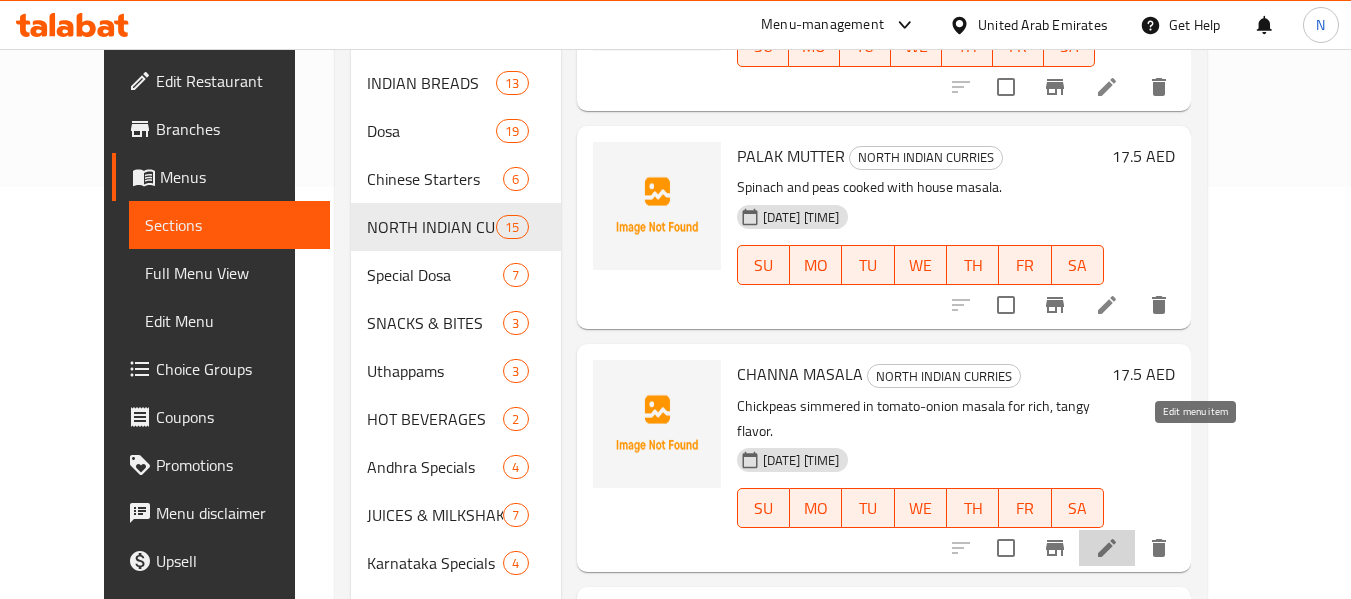click 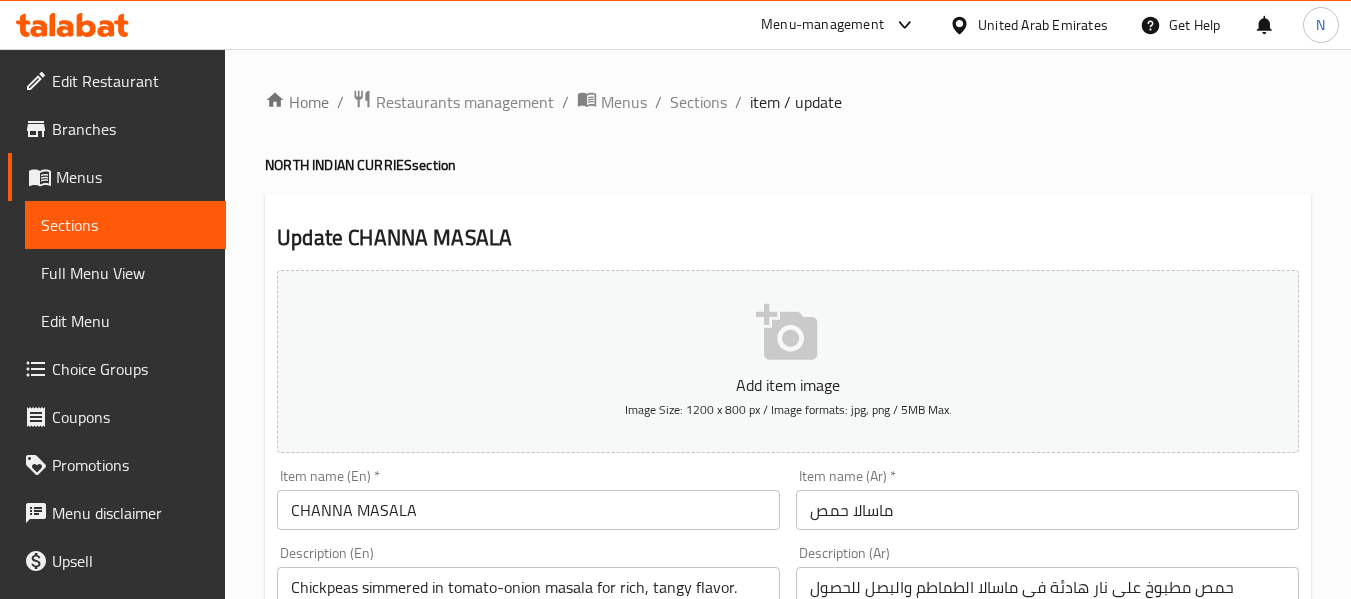 scroll, scrollTop: 131, scrollLeft: 0, axis: vertical 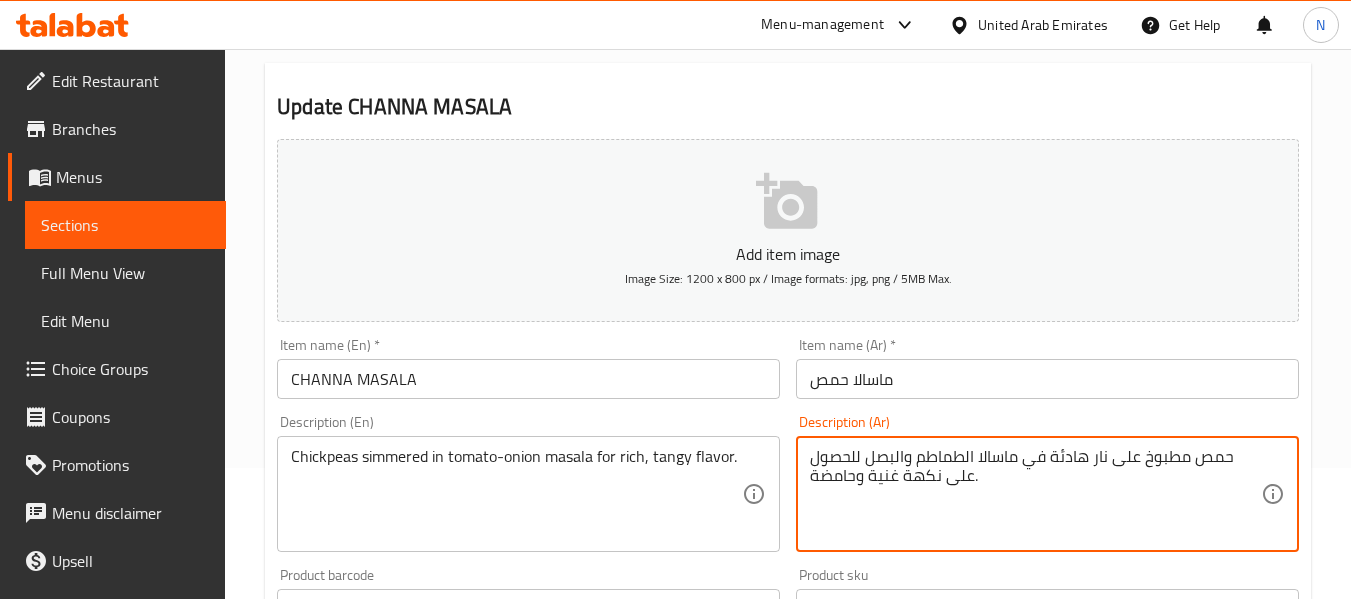 click on "حمص مطبوخ على نار هادئة في ماسالا الطماطم والبصل للحصول على نكهة غنية وحامضة." at bounding box center (1035, 494) 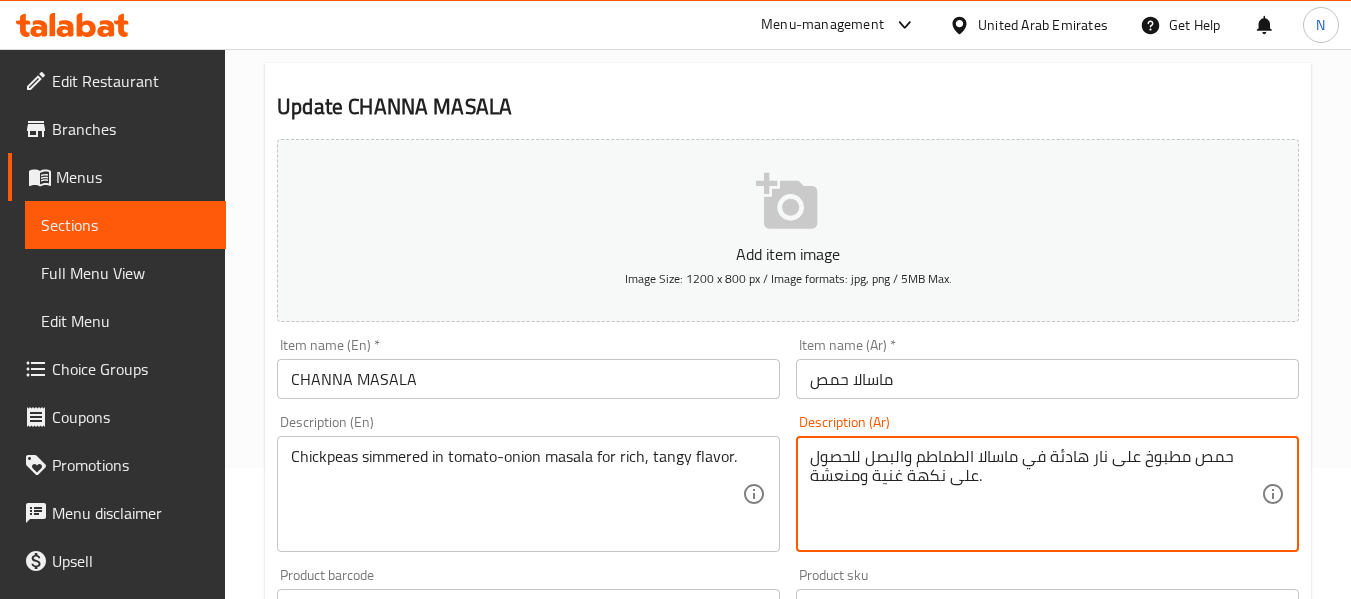 type on "حمص مطبوخ على نار هادئة في ماسالا الطماطم والبصل للحصول على نكهة غنية ومنعشة." 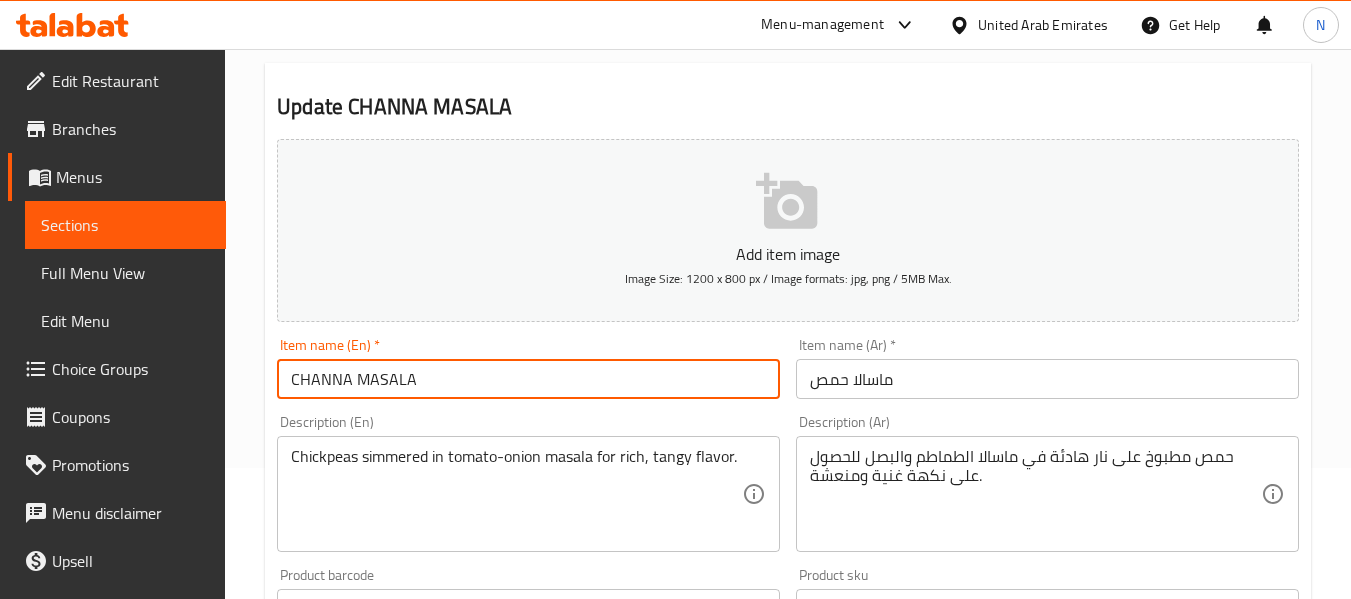 click on "CHANNA MASALA" at bounding box center (528, 379) 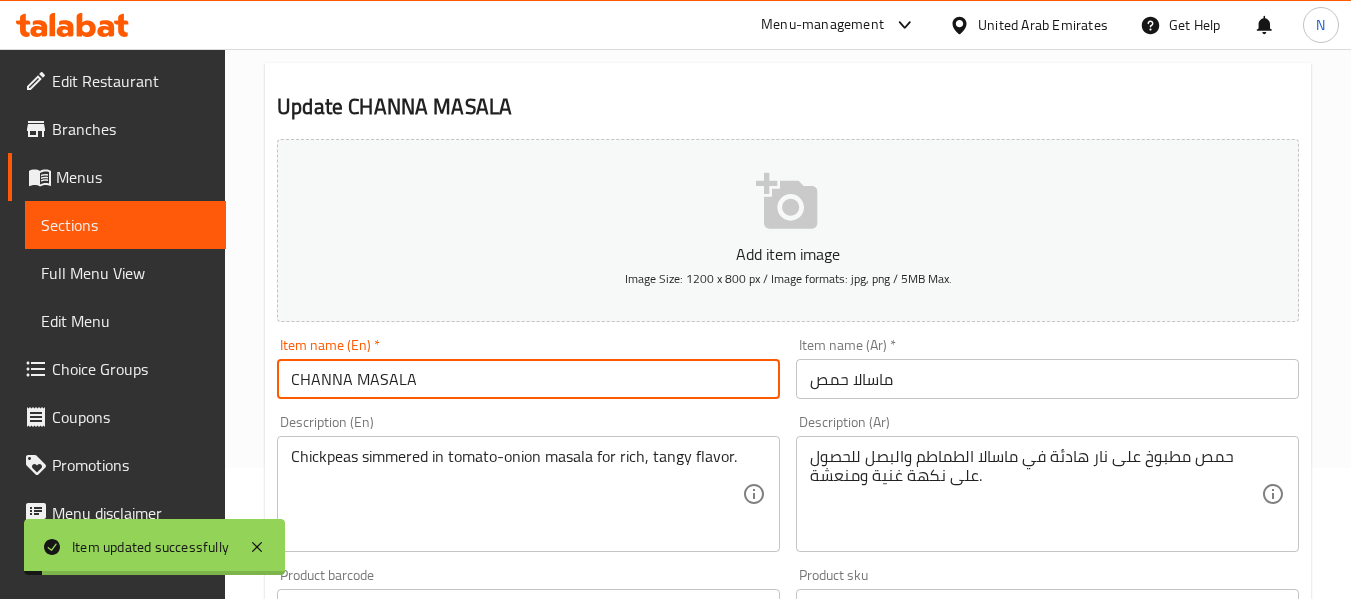 scroll, scrollTop: 0, scrollLeft: 0, axis: both 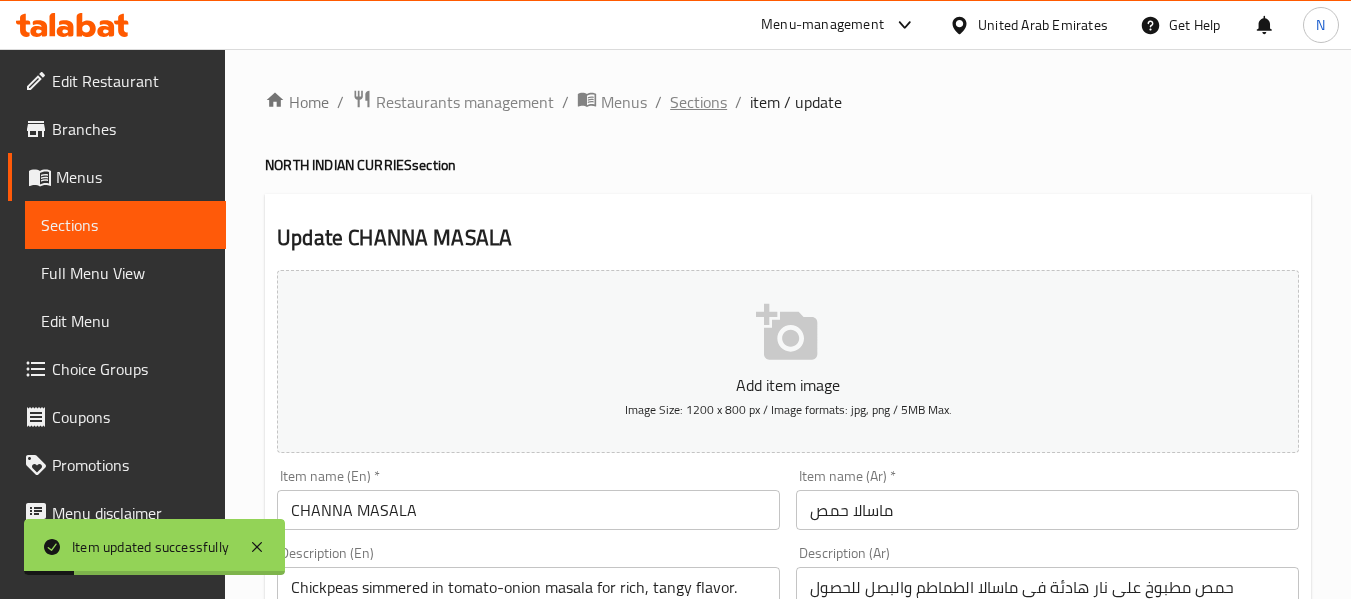 click on "Sections" at bounding box center (698, 102) 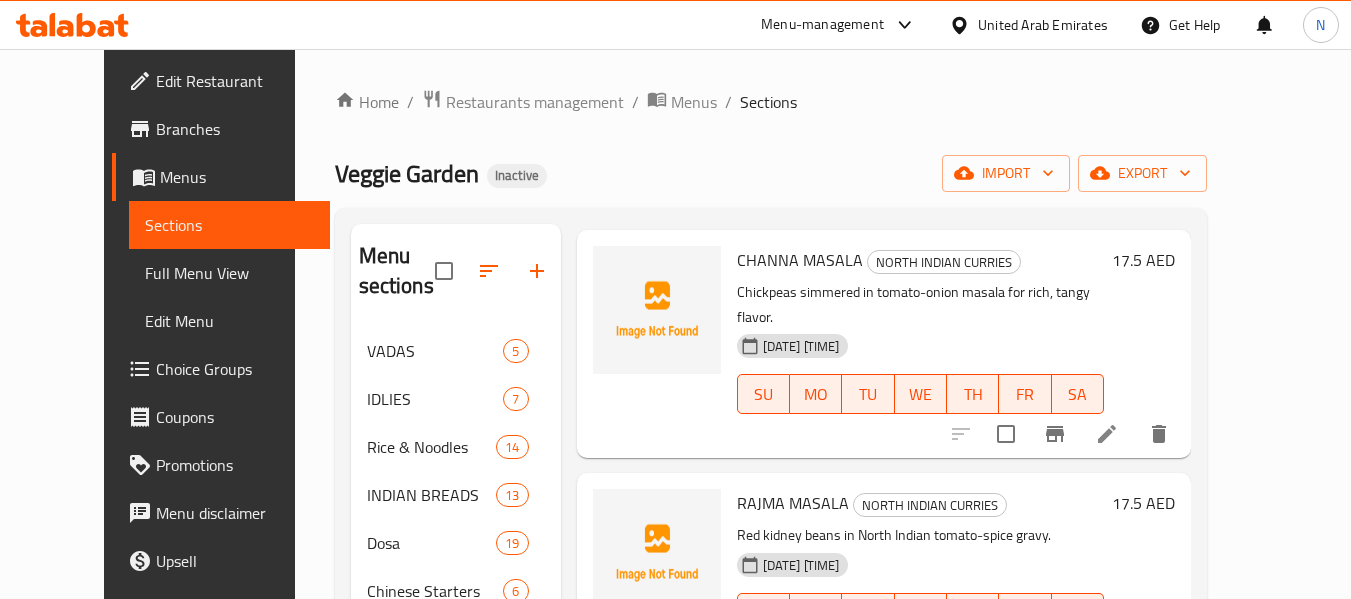 scroll, scrollTop: 2130, scrollLeft: 0, axis: vertical 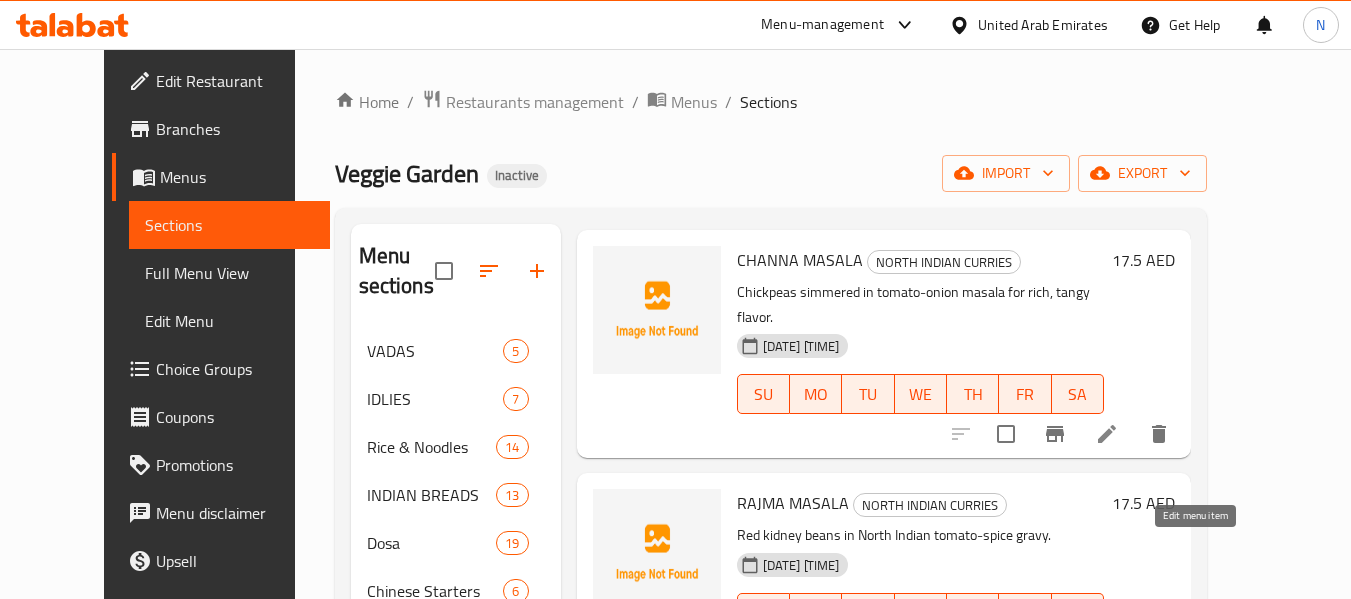 click 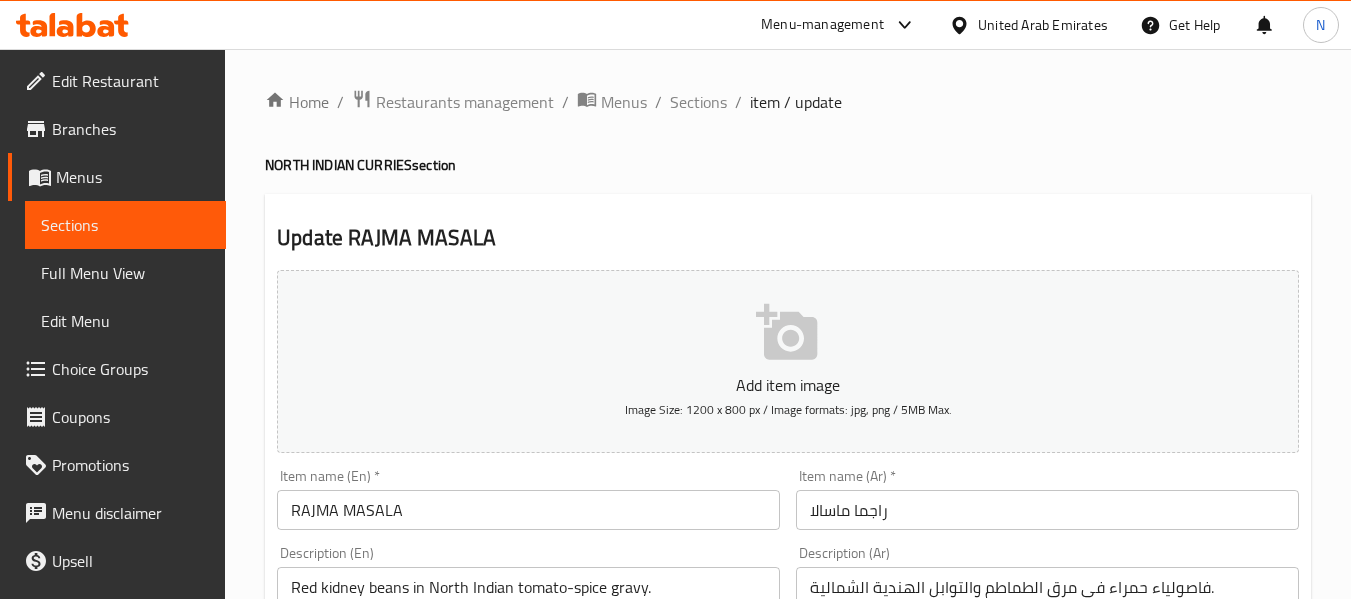 scroll, scrollTop: 152, scrollLeft: 0, axis: vertical 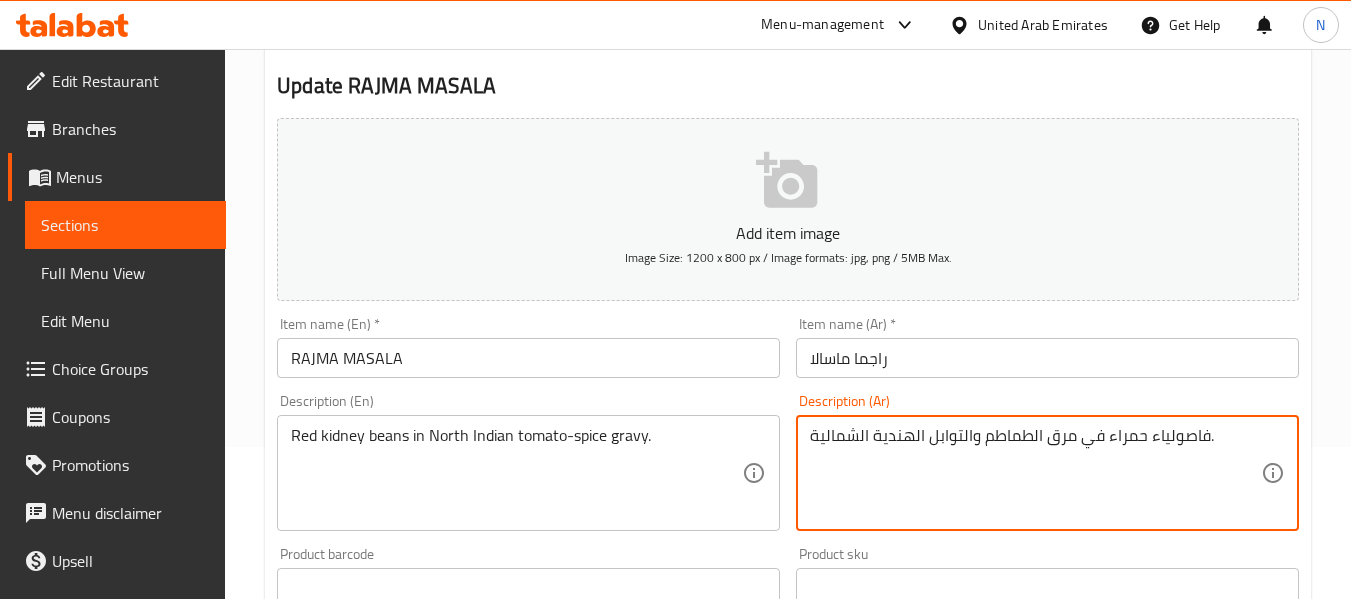 click on "فاصولياء حمراء في مرق الطماطم والتوابل الهندية الشمالية." at bounding box center [1035, 473] 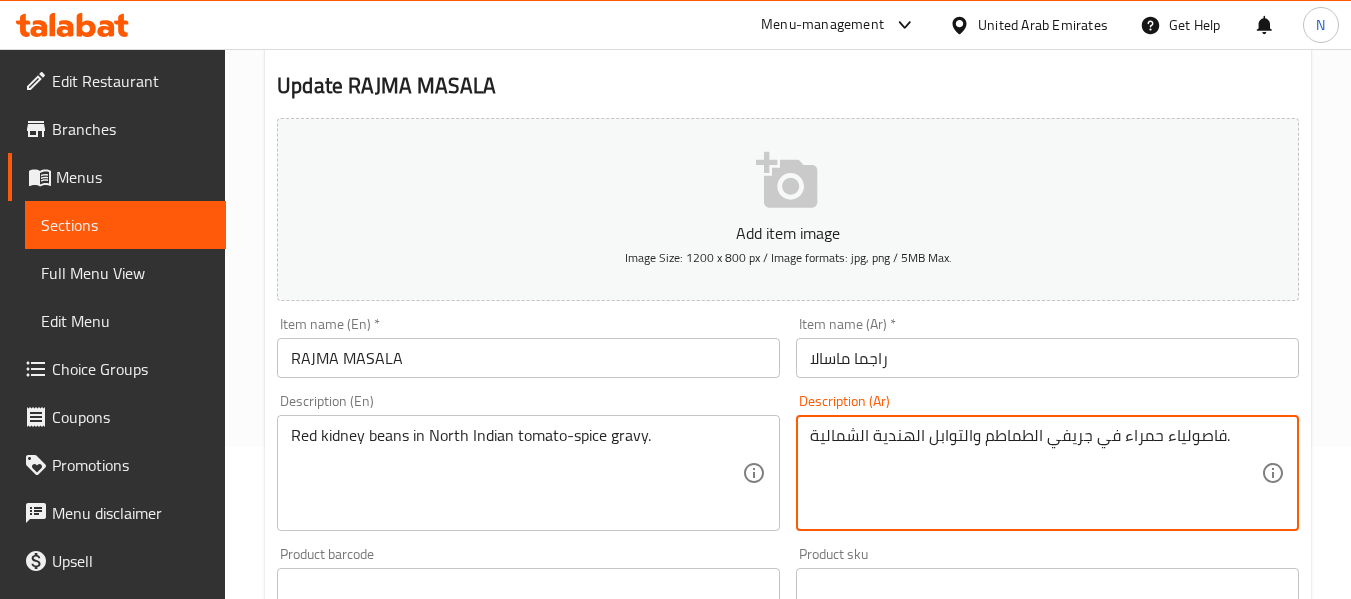 type on "فاصولياء حمراء في جريفي الطماطم والتوابل الهندية الشمالية." 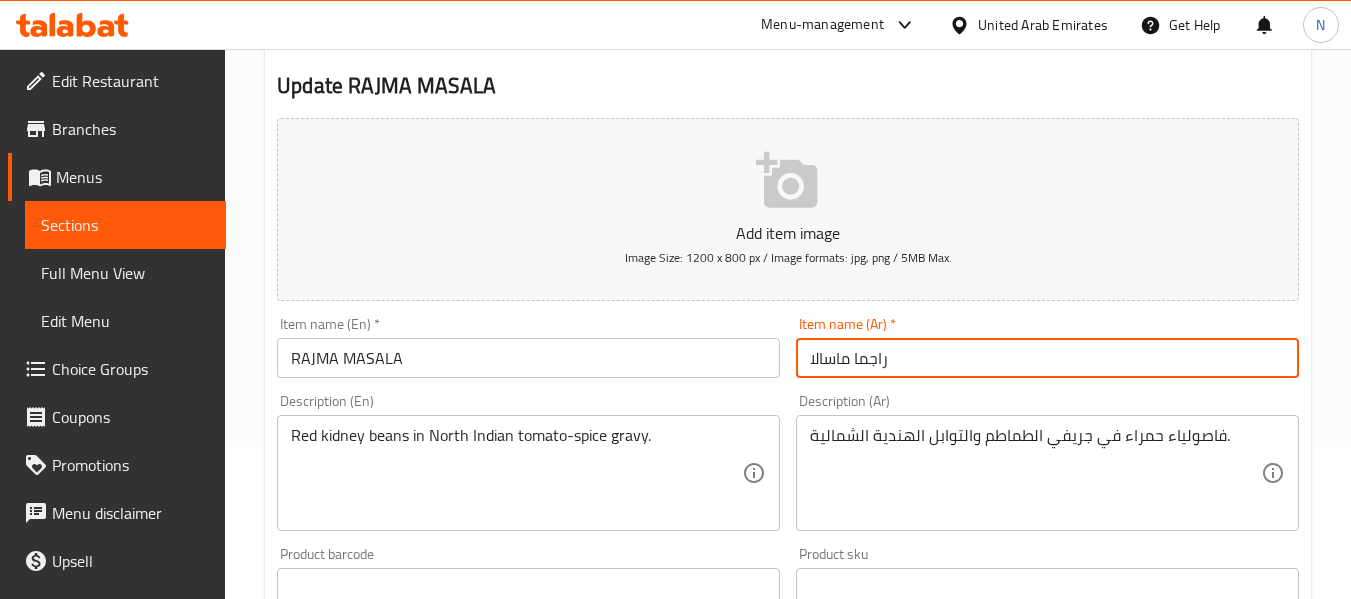 click on "Update" at bounding box center [398, 1174] 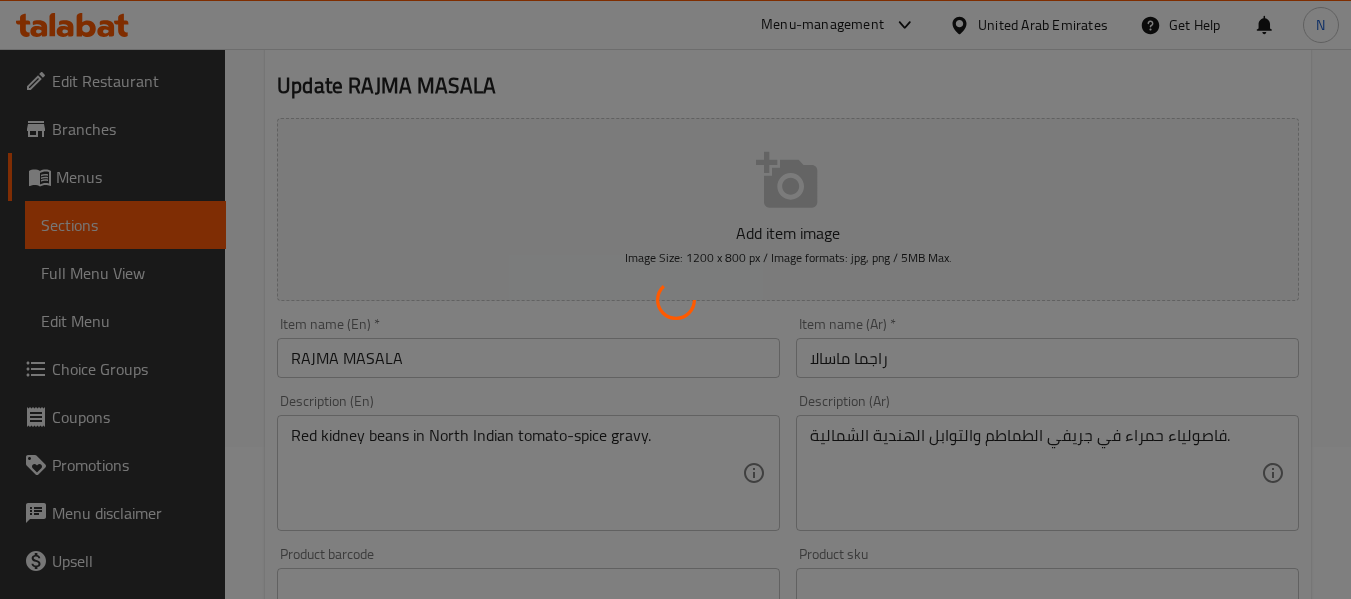 click at bounding box center [675, 299] 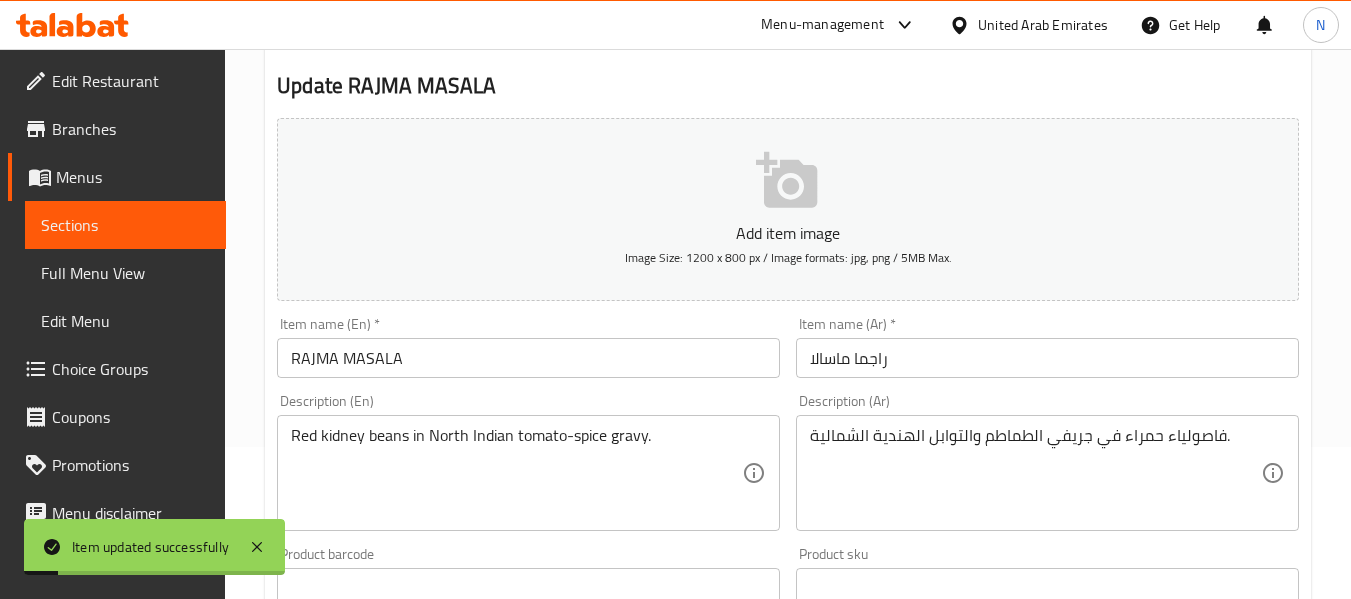click on "Item name (En) * RAJMA MASALA Item name (En) *" at bounding box center [528, 347] 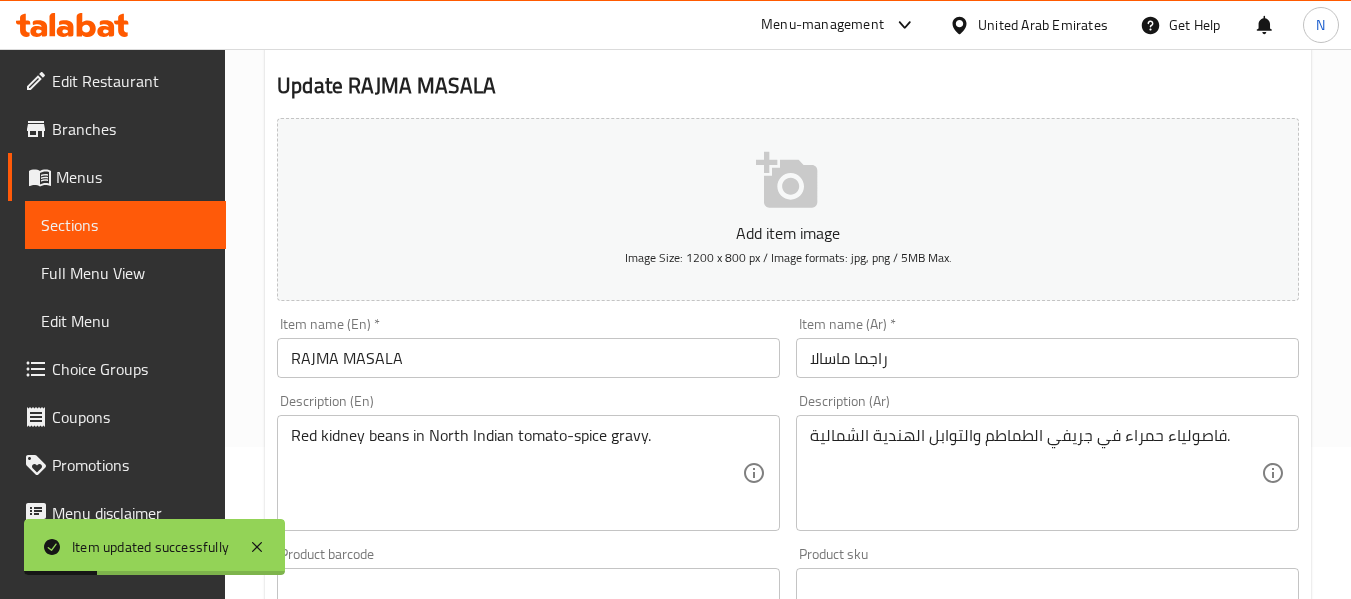 scroll, scrollTop: 0, scrollLeft: 0, axis: both 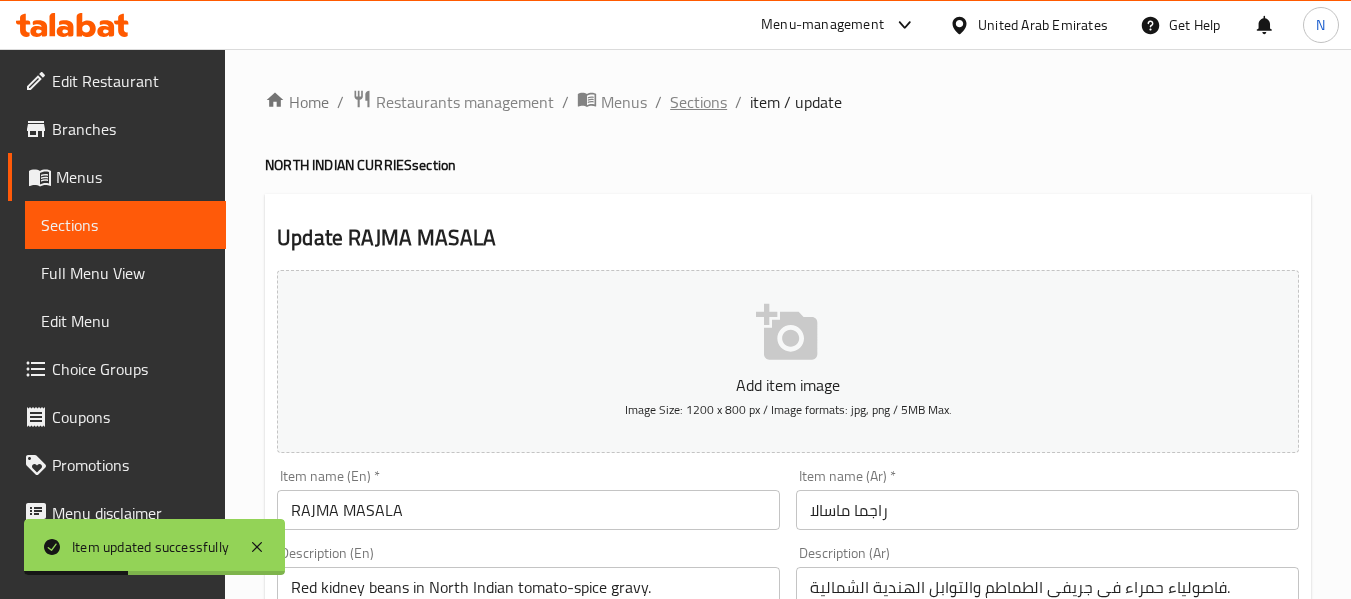 click on "Sections" at bounding box center [698, 102] 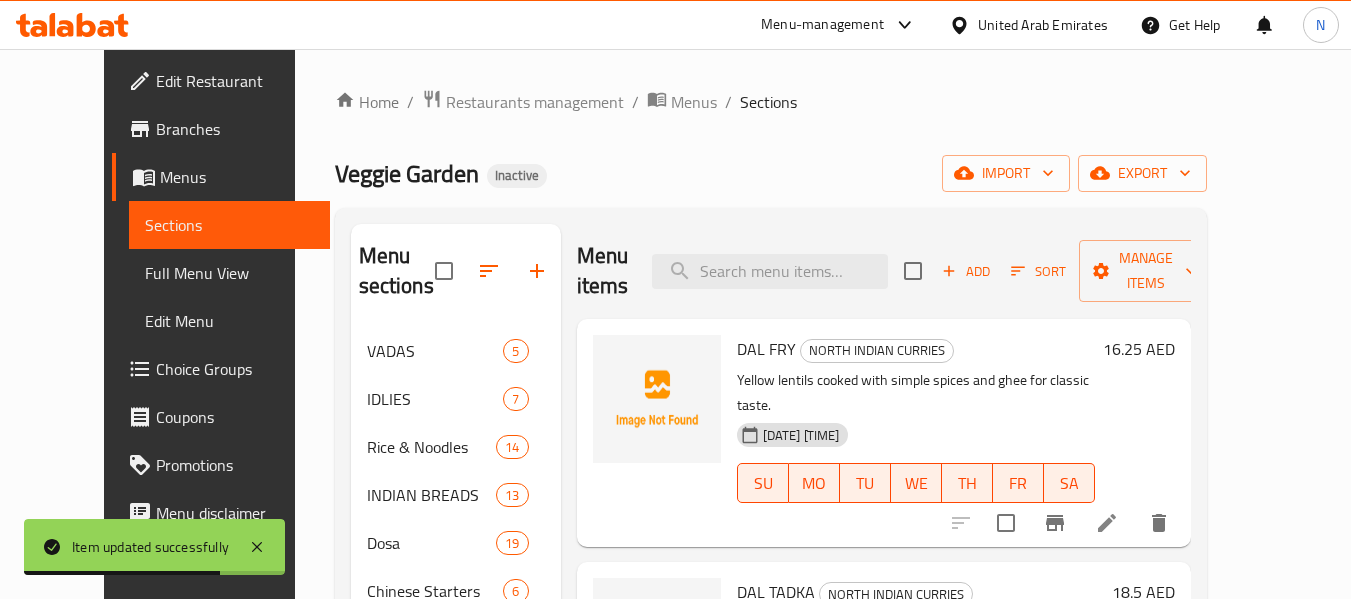 scroll, scrollTop: 412, scrollLeft: 0, axis: vertical 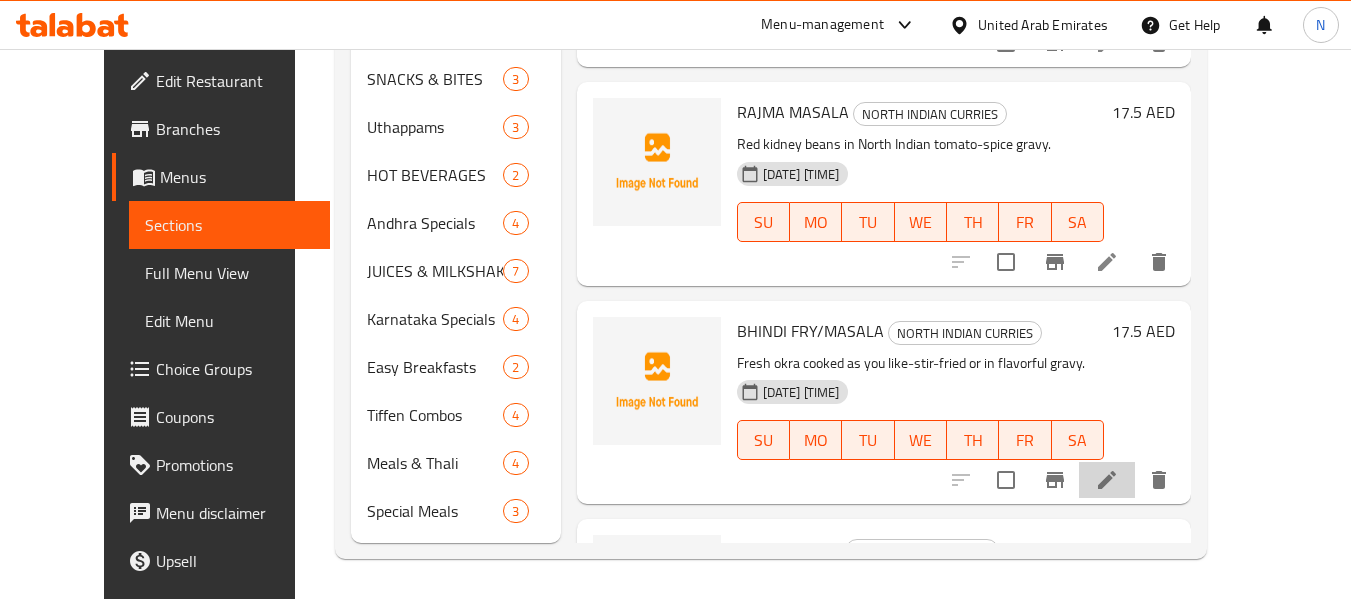 click at bounding box center [1107, 480] 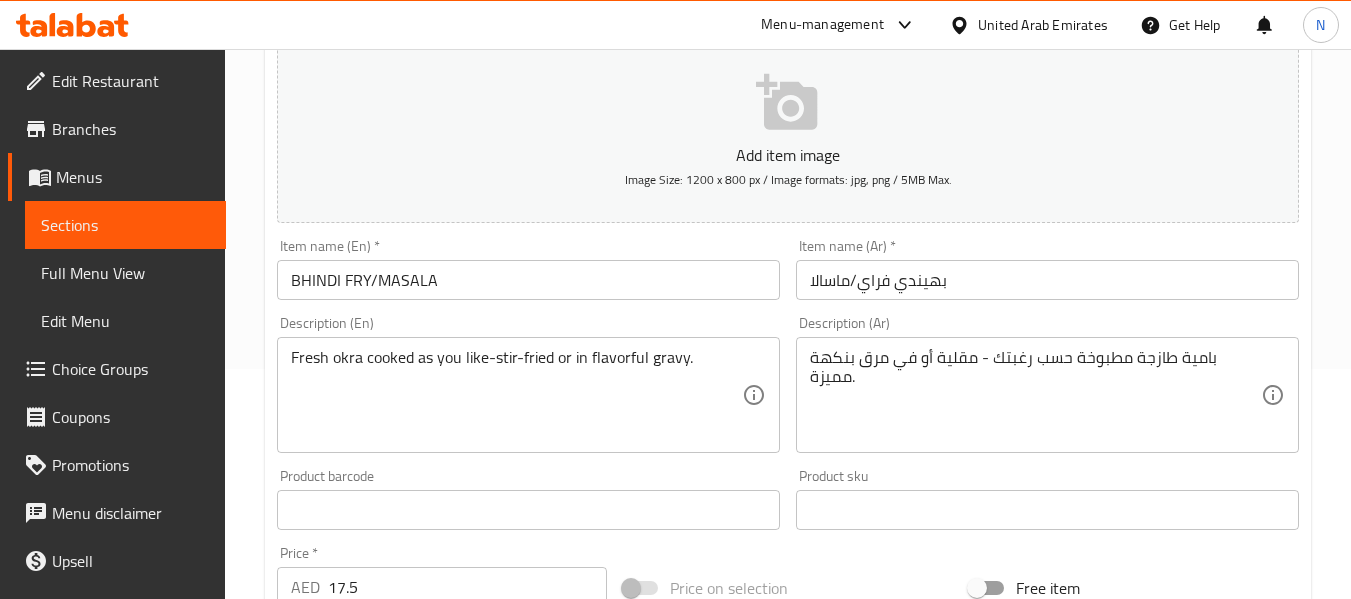scroll, scrollTop: 227, scrollLeft: 0, axis: vertical 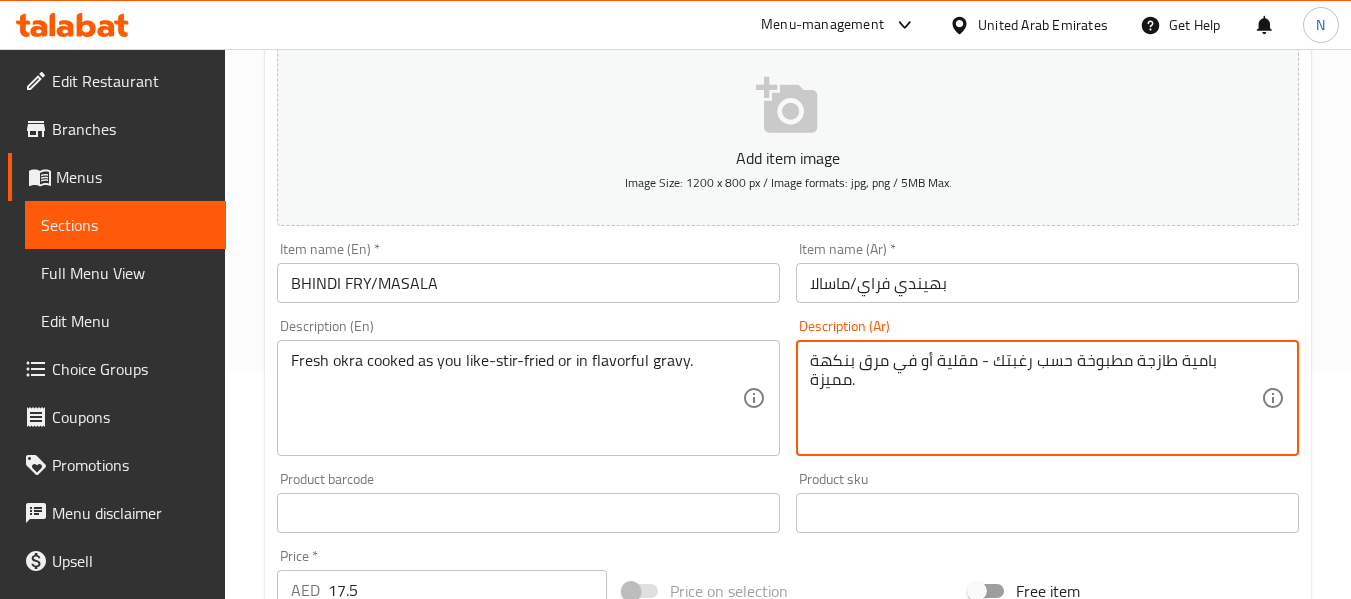 click on "بامية طازجة مطبوخة حسب رغبتك - مقلية أو في مرق بنكهة مميزة." at bounding box center [1035, 398] 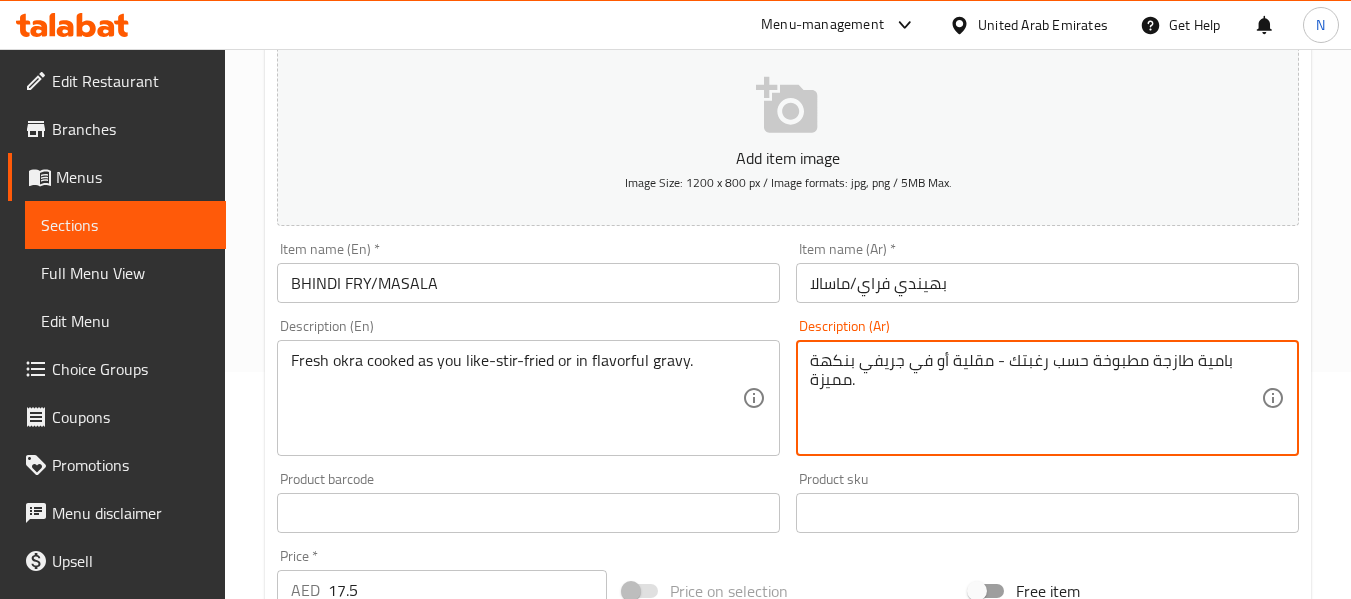 type on "بامية طازجة مطبوخة حسب رغبتك - مقلية أو في جريفي بنكهة مميزة." 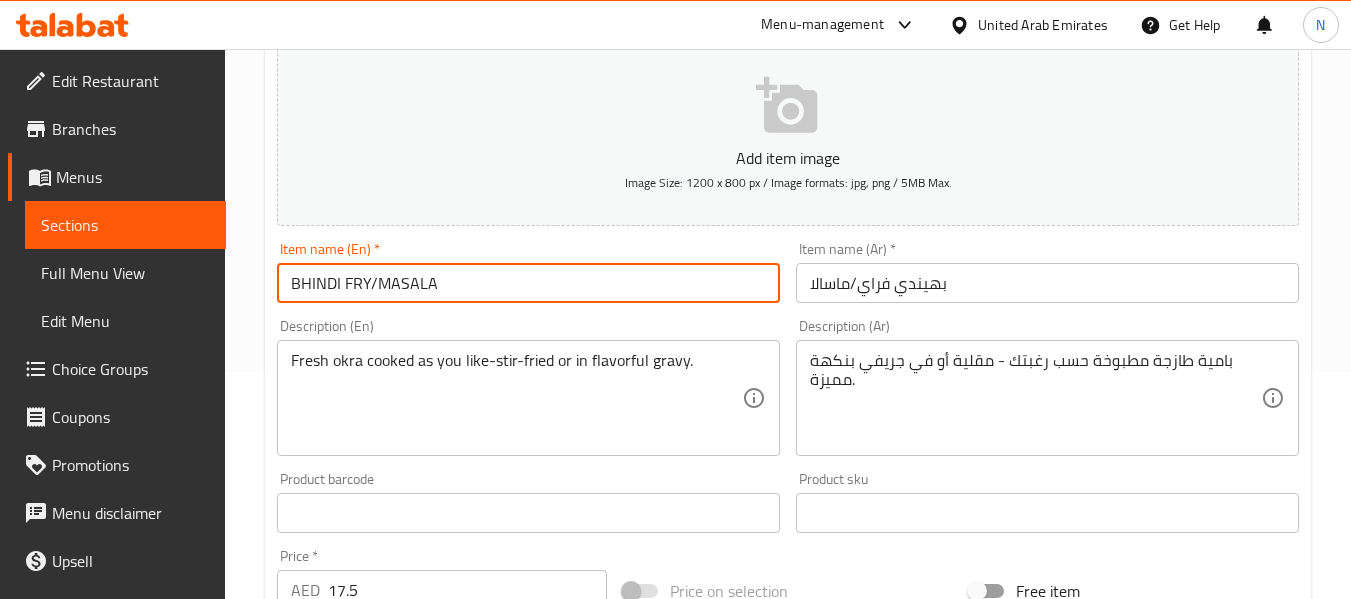 click on "BHINDI FRY/MASALA" at bounding box center (528, 283) 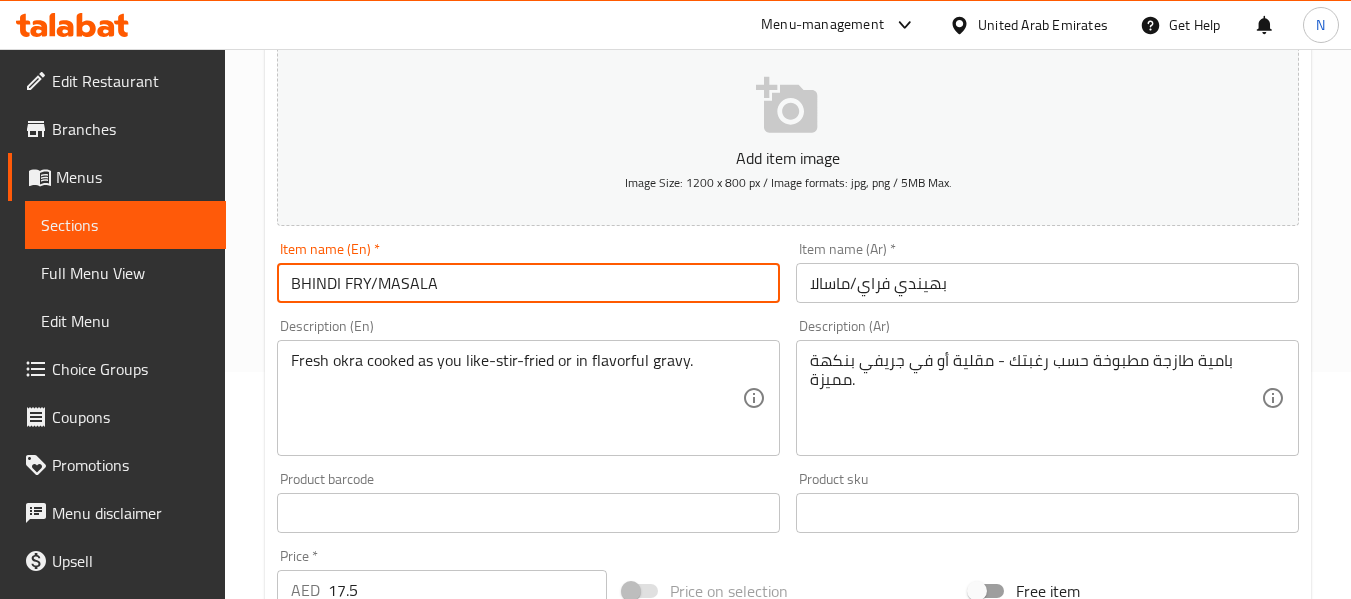 click on "Update" at bounding box center (398, 1099) 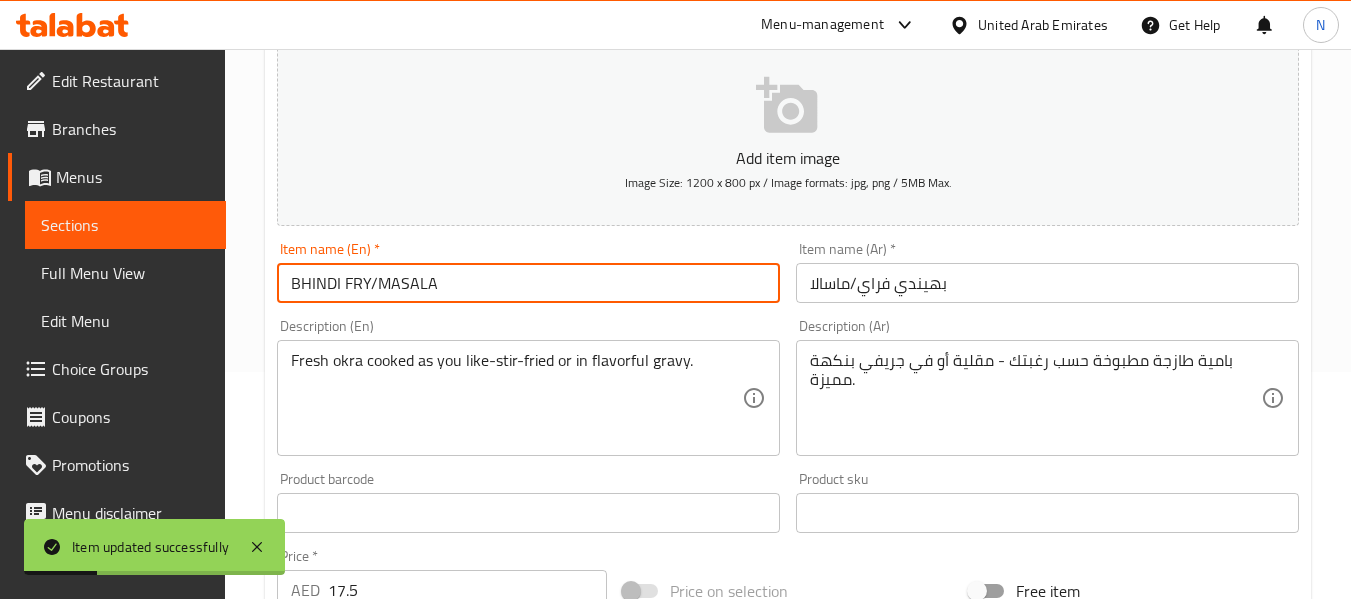 drag, startPoint x: 342, startPoint y: 280, endPoint x: 496, endPoint y: 293, distance: 154.54773 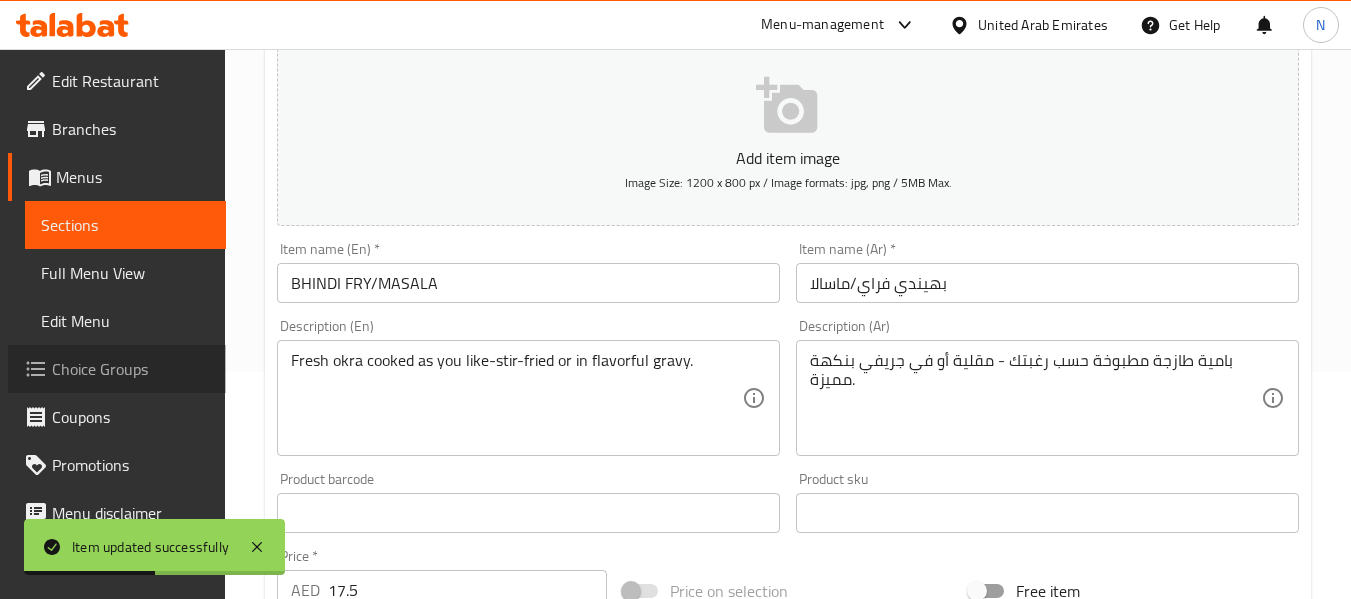 click on "Choice Groups" at bounding box center (131, 369) 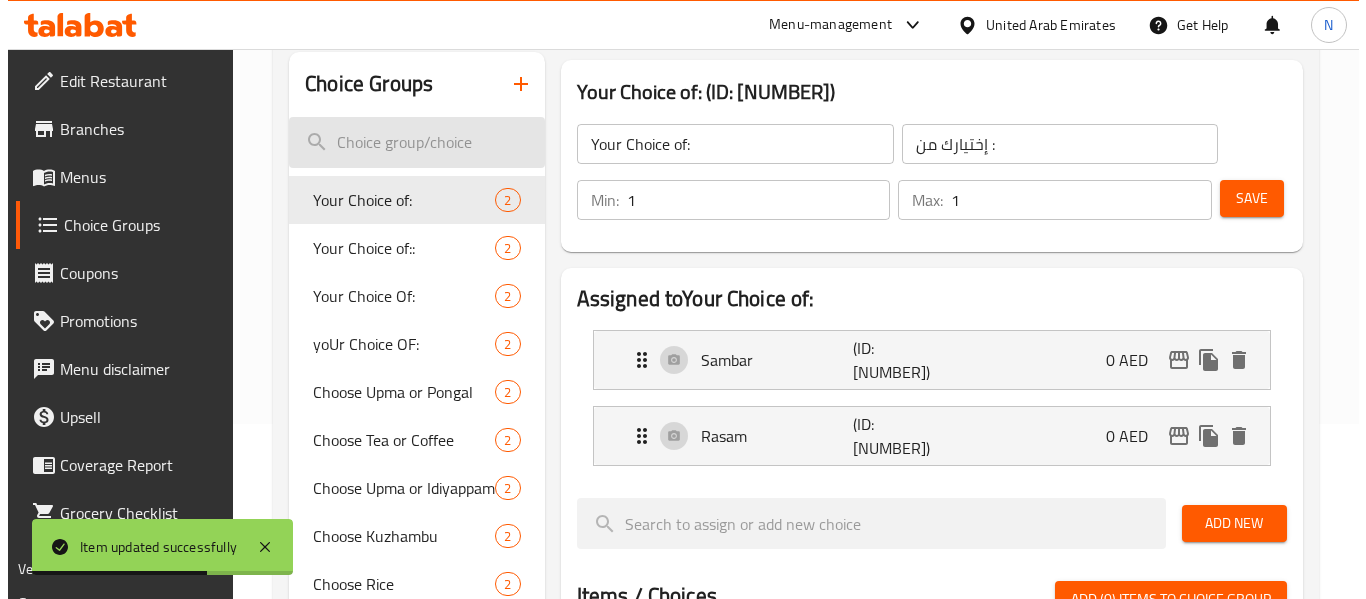 scroll, scrollTop: 173, scrollLeft: 0, axis: vertical 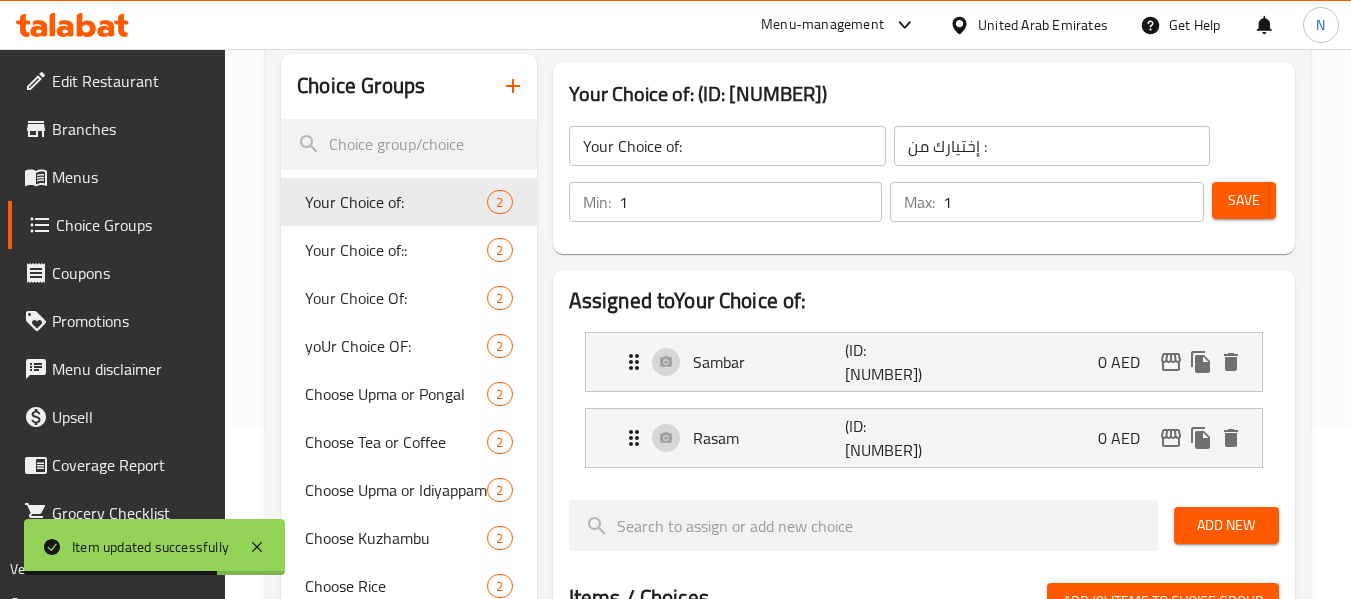 click on "Choice Groups" at bounding box center [408, 86] 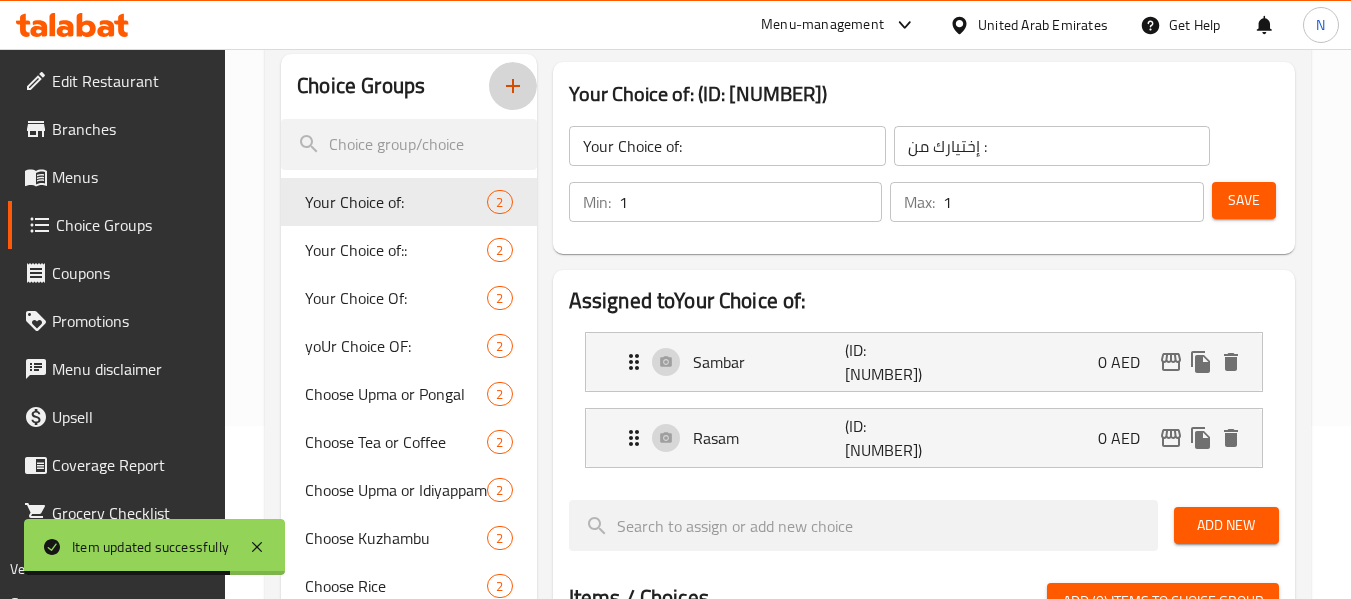 click 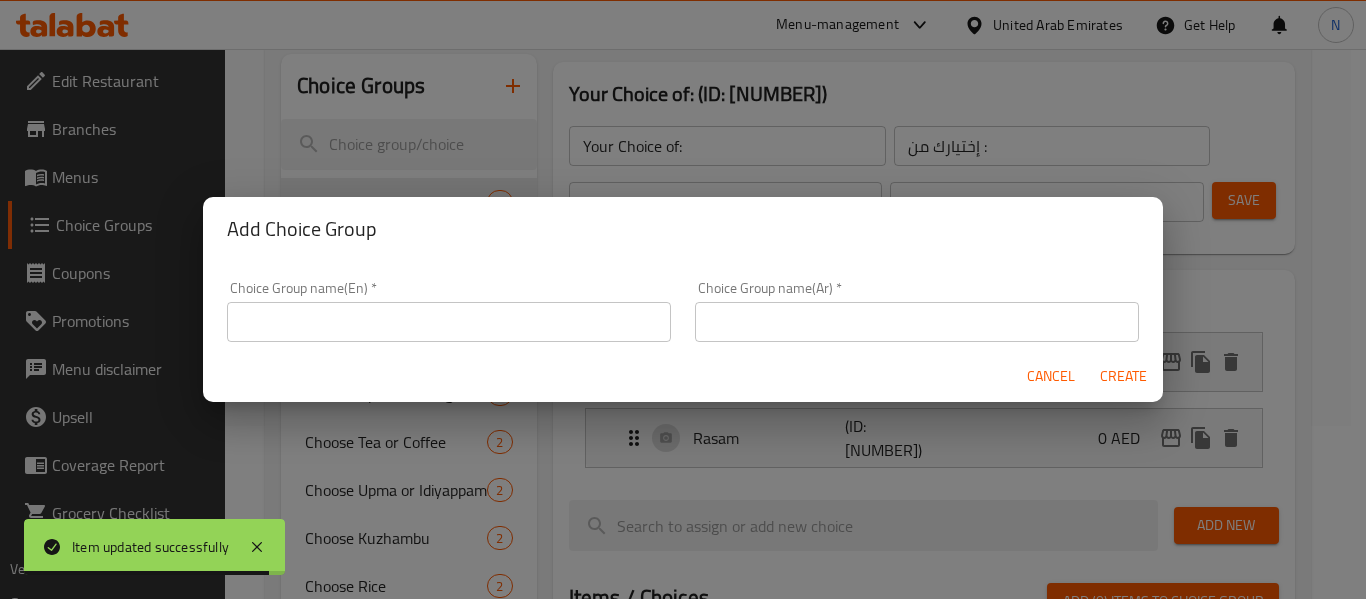 drag, startPoint x: 290, startPoint y: 345, endPoint x: 275, endPoint y: 327, distance: 23.43075 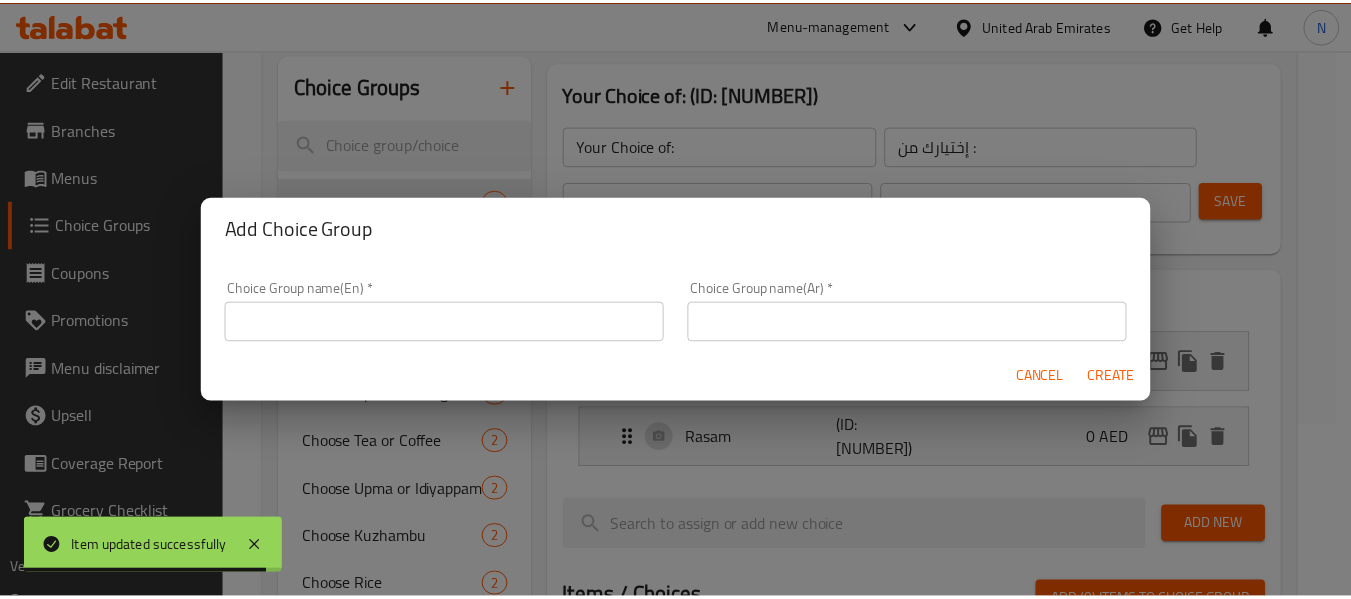 scroll, scrollTop: 6, scrollLeft: 0, axis: vertical 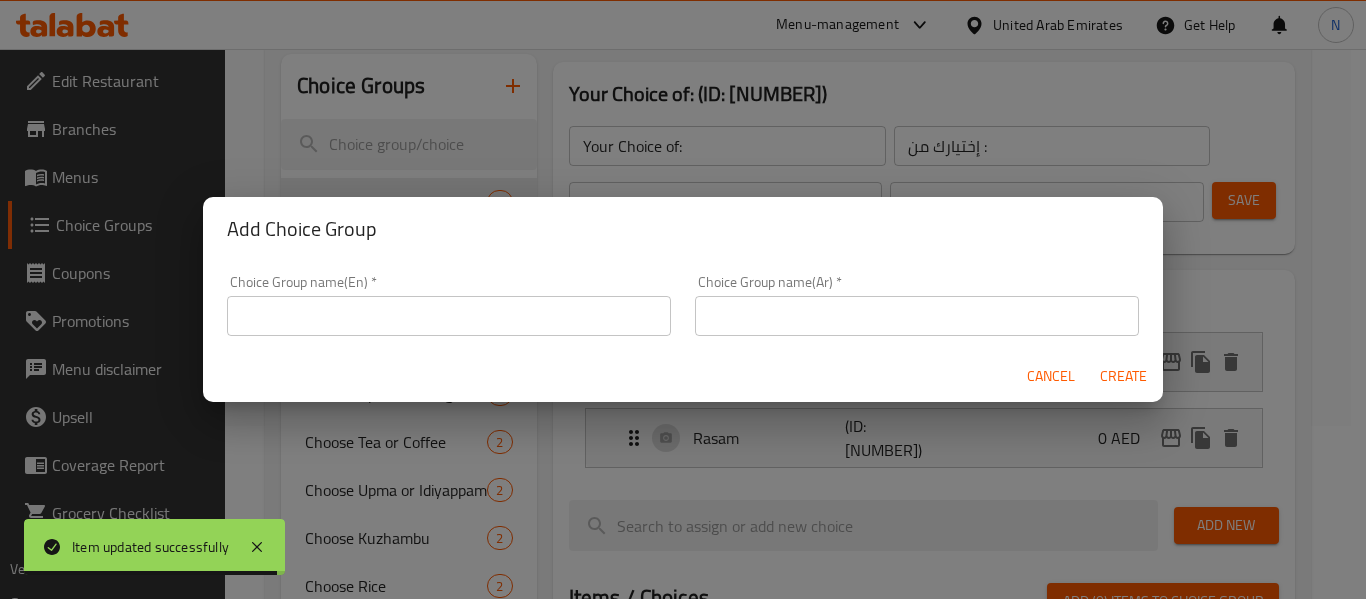 click at bounding box center [449, 316] 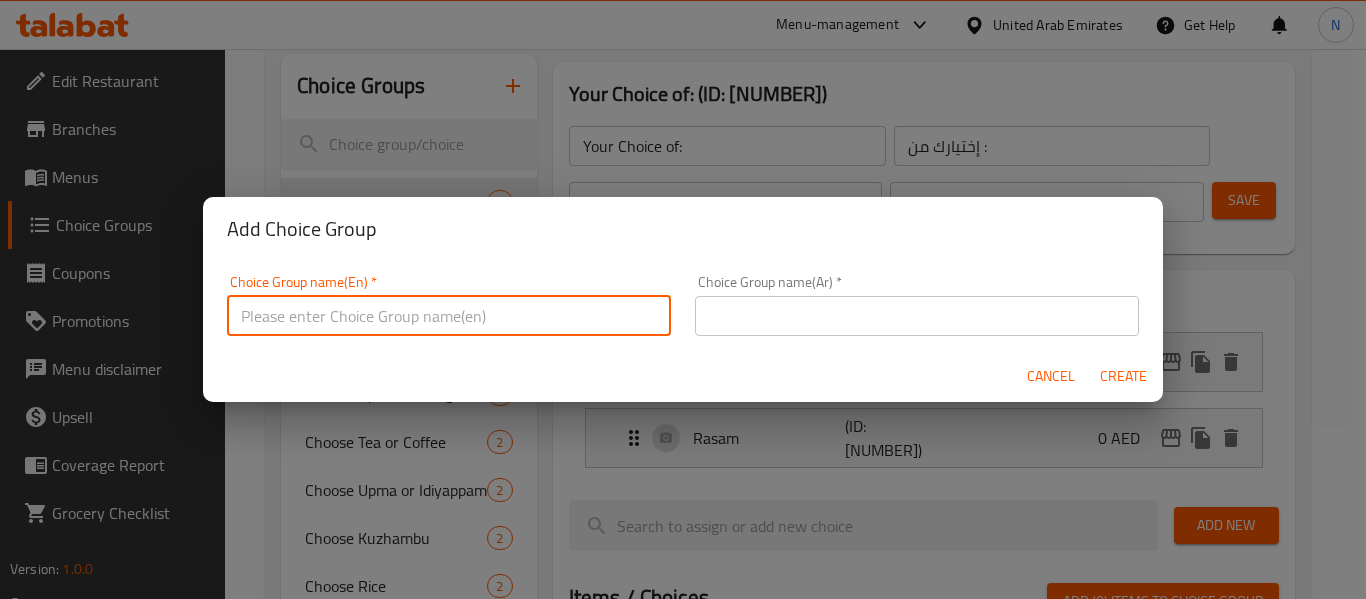 click at bounding box center (449, 316) 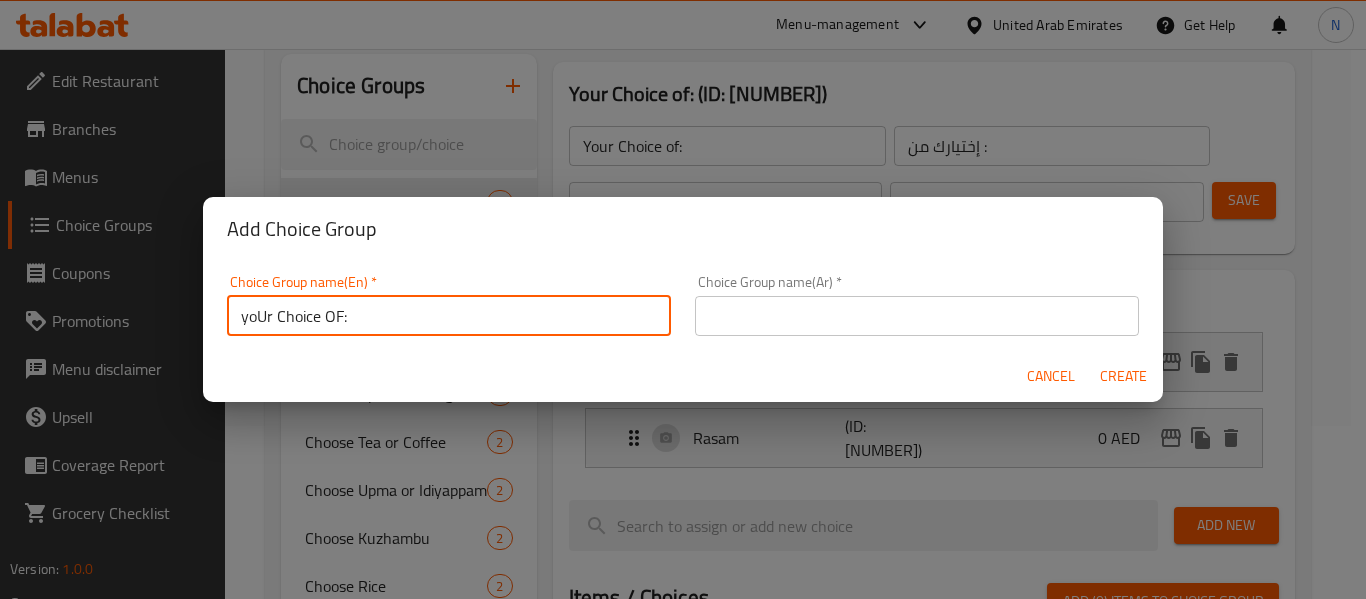 click on "yoUr Choice OF:" at bounding box center (449, 316) 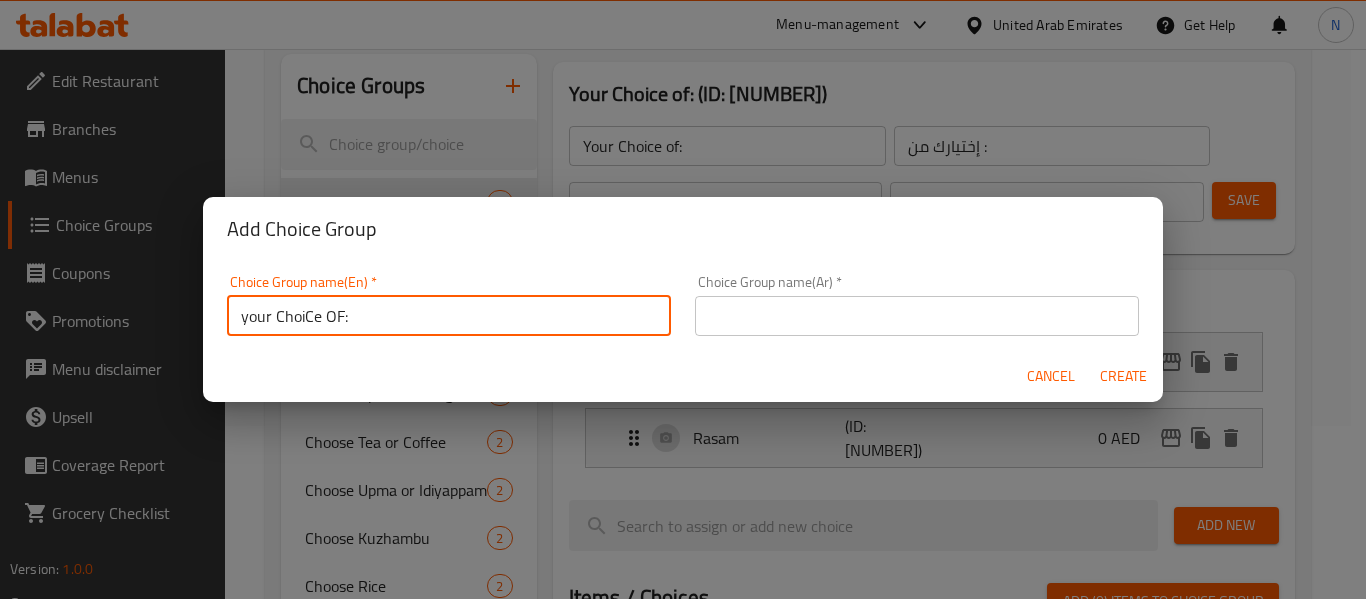 click at bounding box center [917, 316] 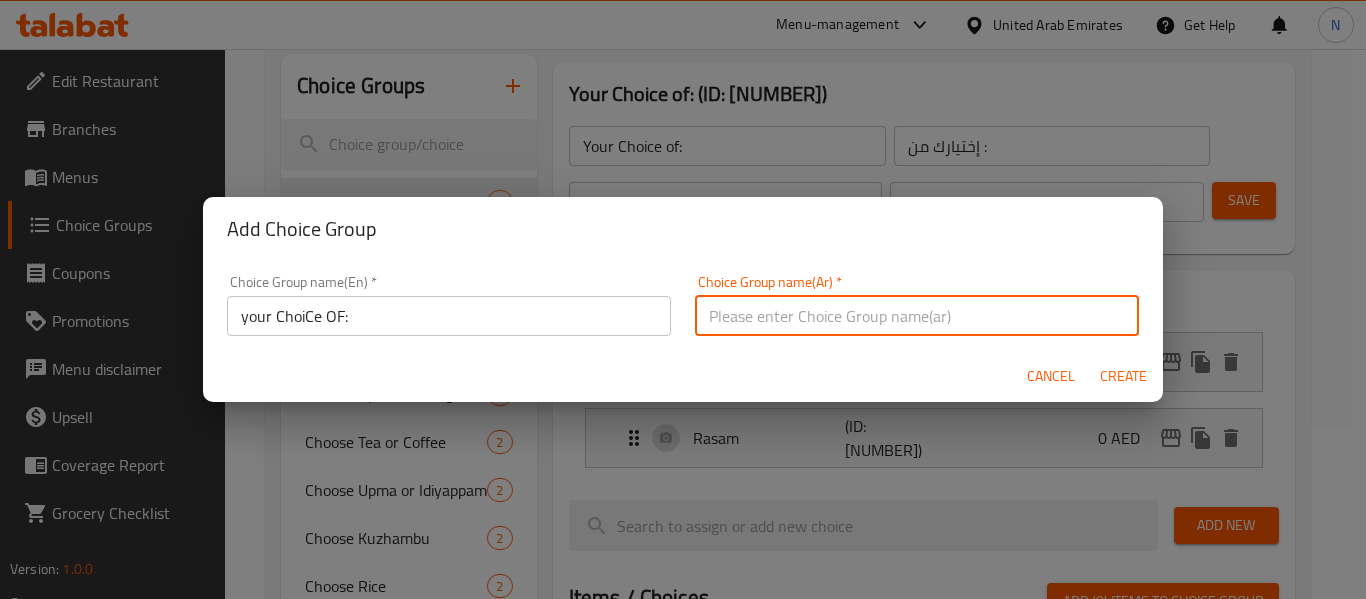 type on "إختيارك من :" 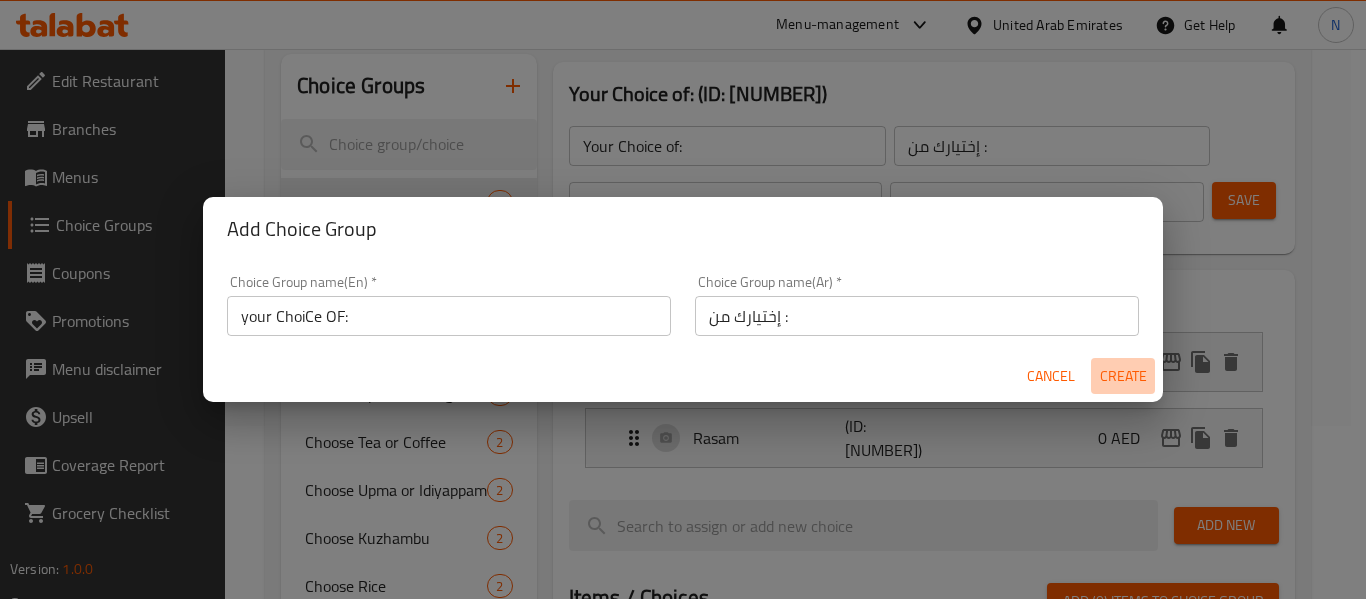 click on "Create" at bounding box center (1123, 376) 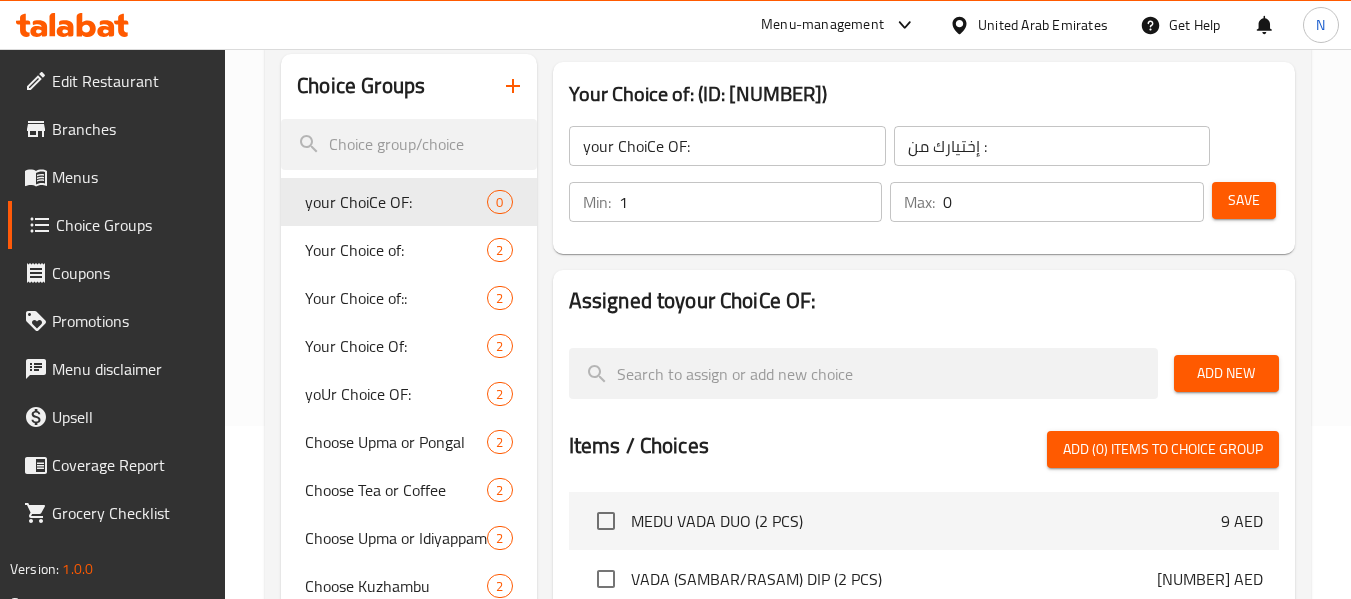 type on "1" 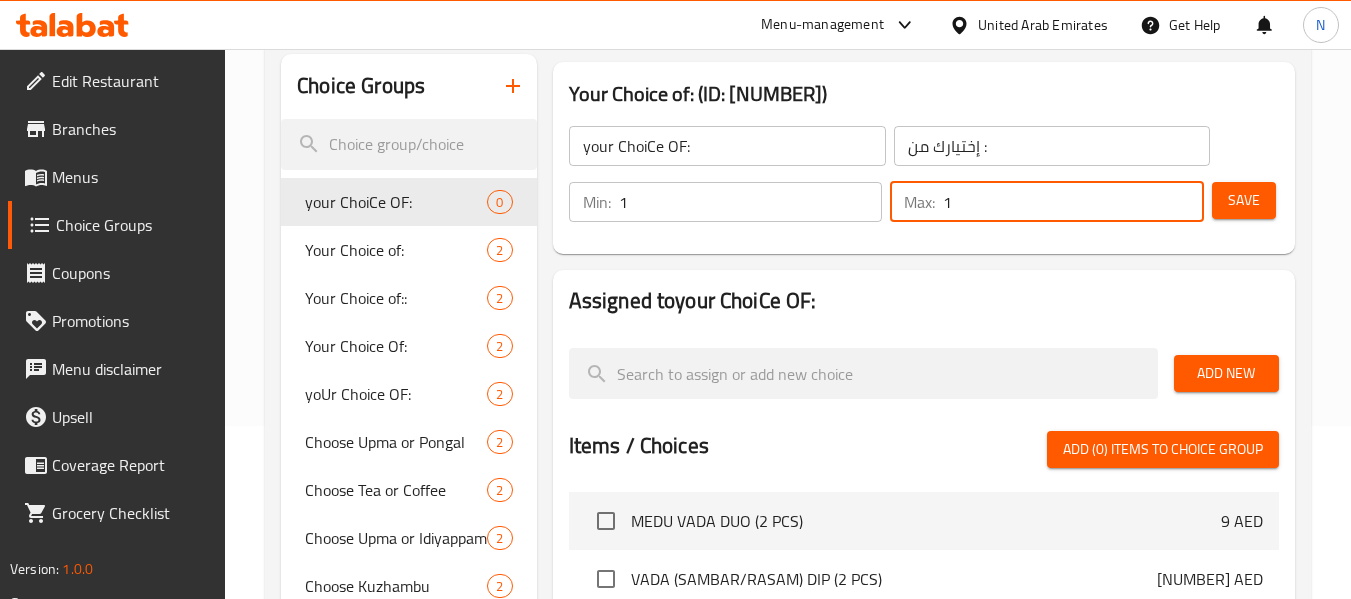 type on "1" 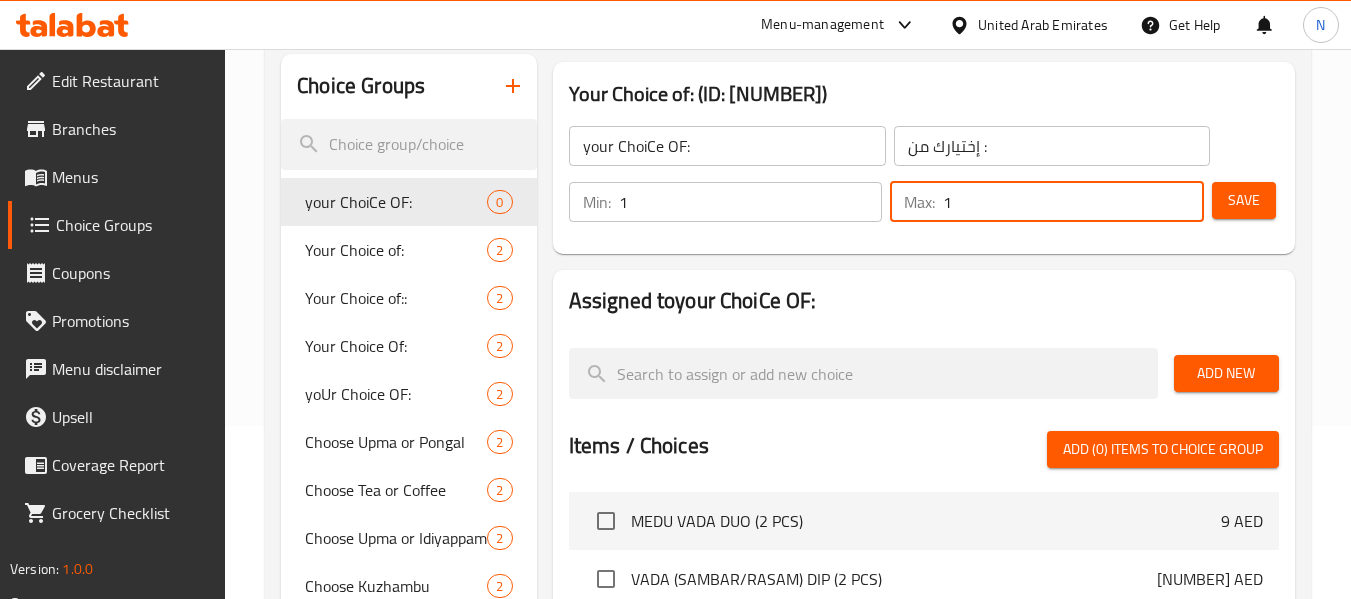 click on "1" at bounding box center (1073, 202) 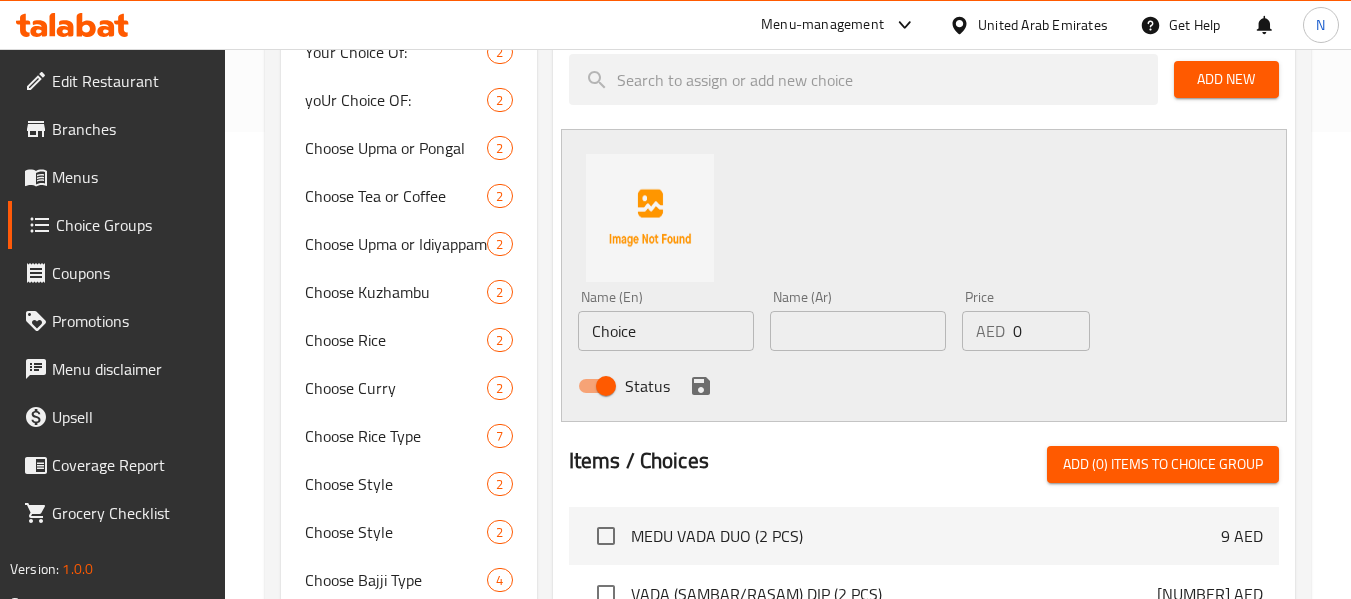 scroll, scrollTop: 468, scrollLeft: 0, axis: vertical 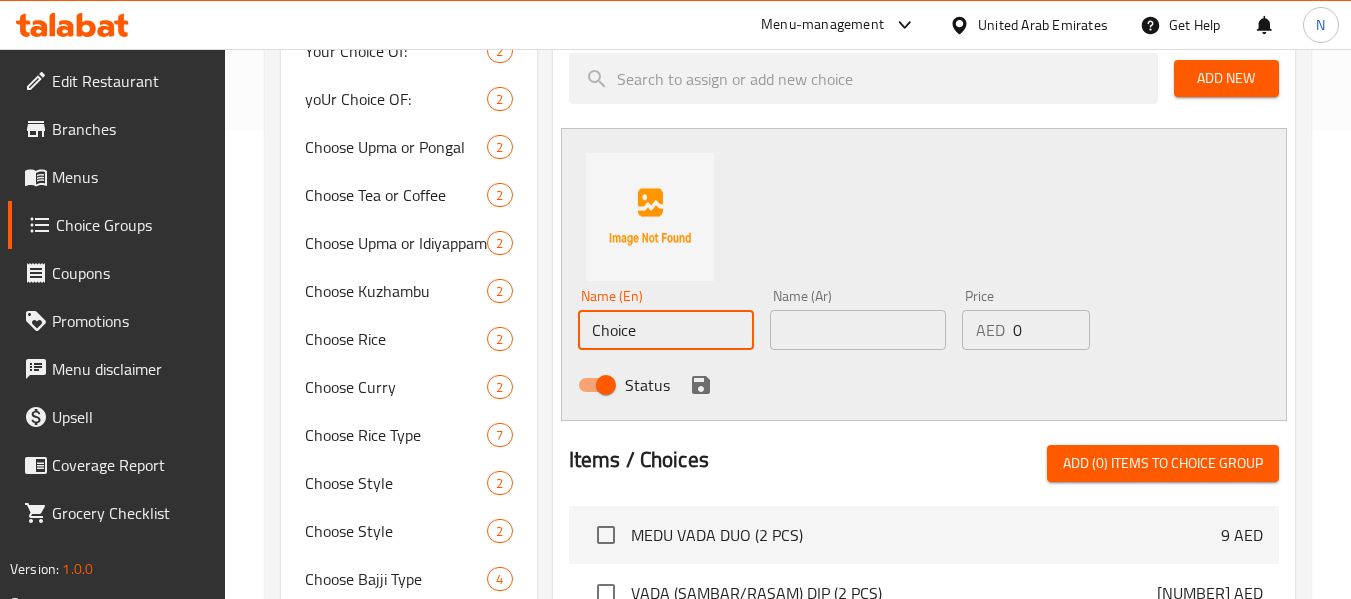 click on "Choice" at bounding box center (666, 330) 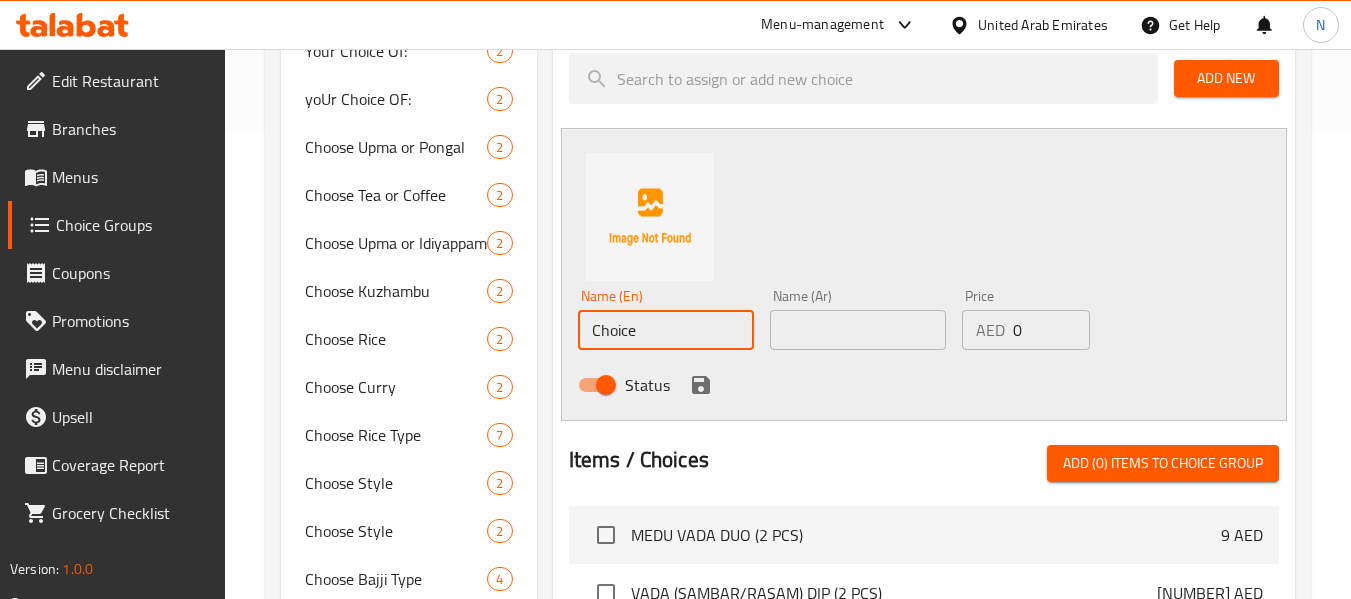 click on "Choice" at bounding box center [666, 330] 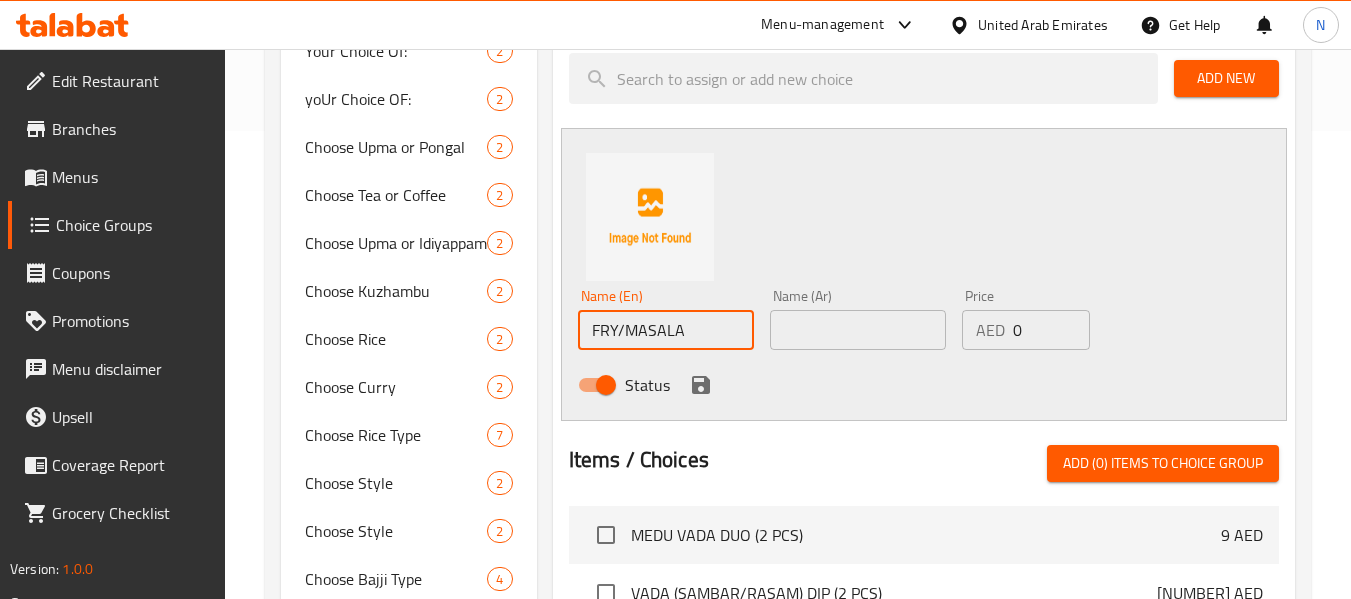 click on "FRY/MASALA" at bounding box center [666, 330] 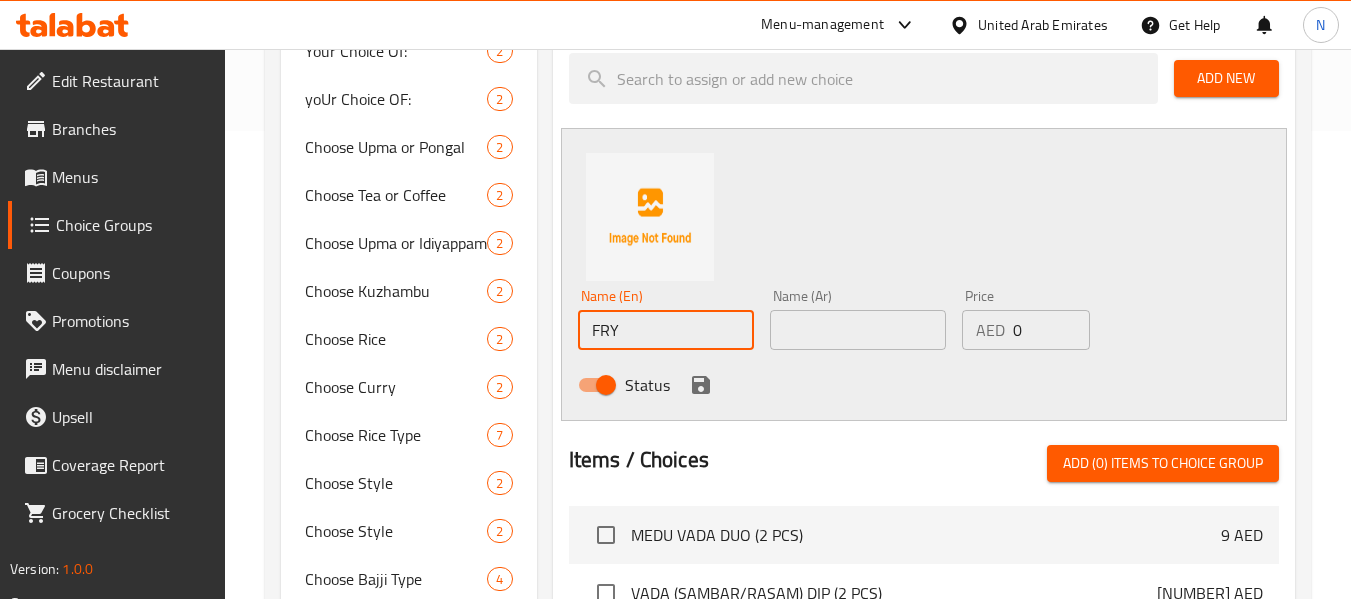 type on "FRY" 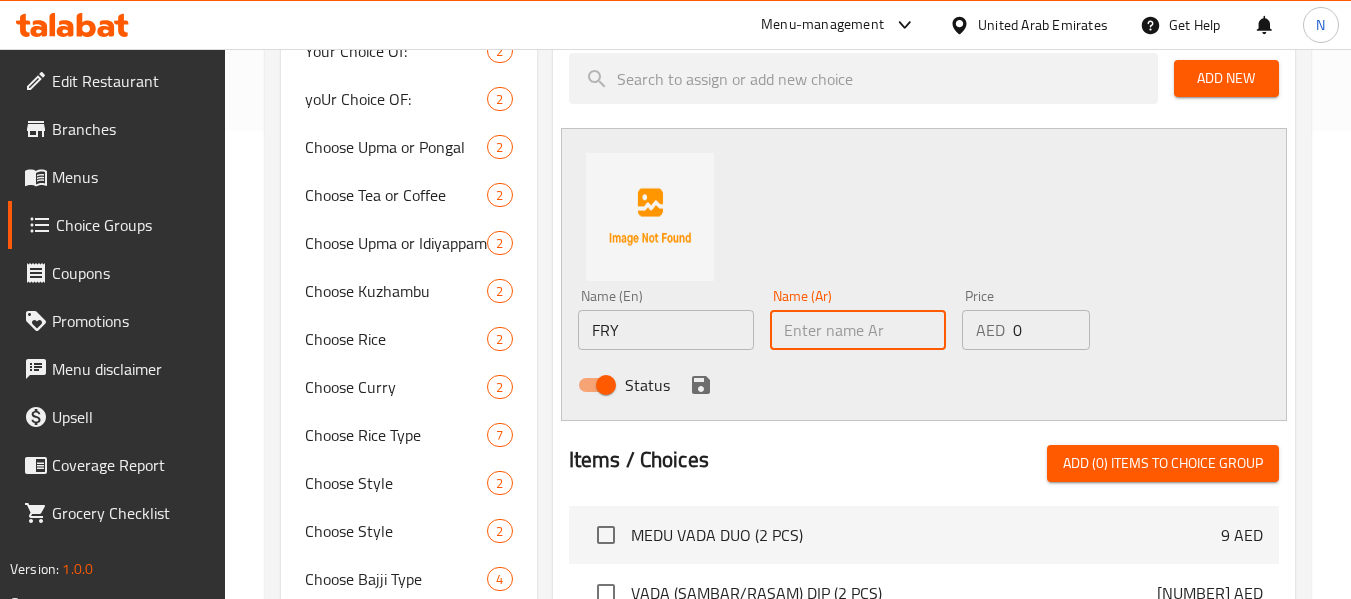 click at bounding box center [858, 330] 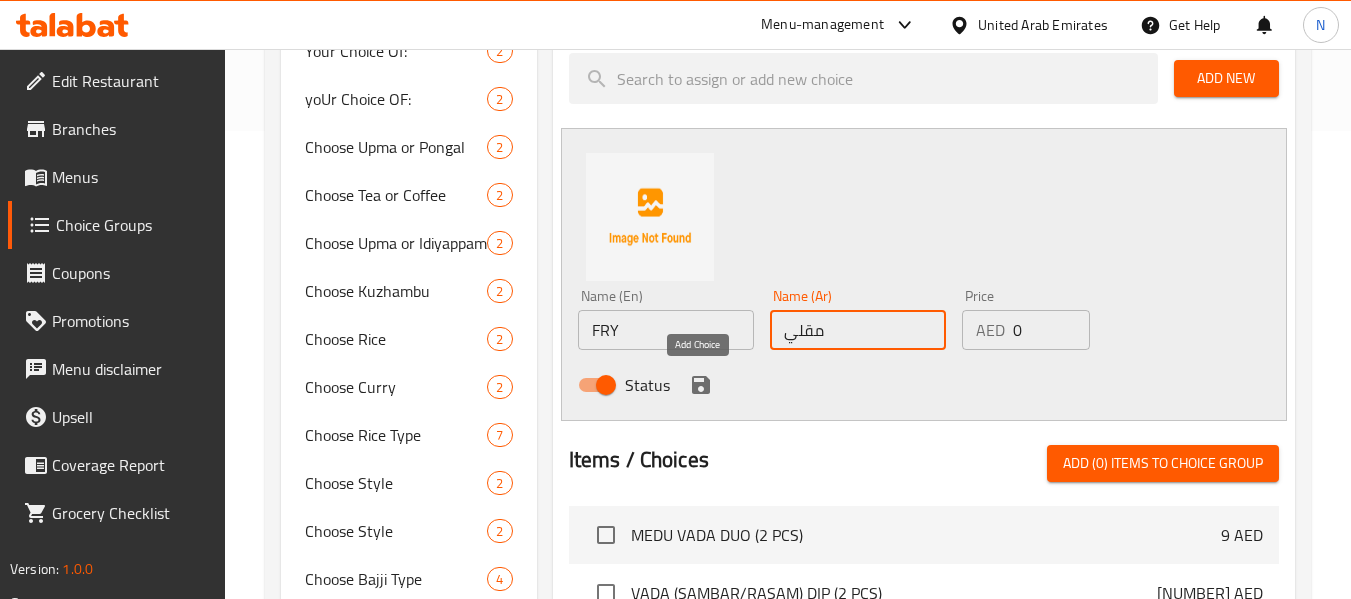 type on "مقلي" 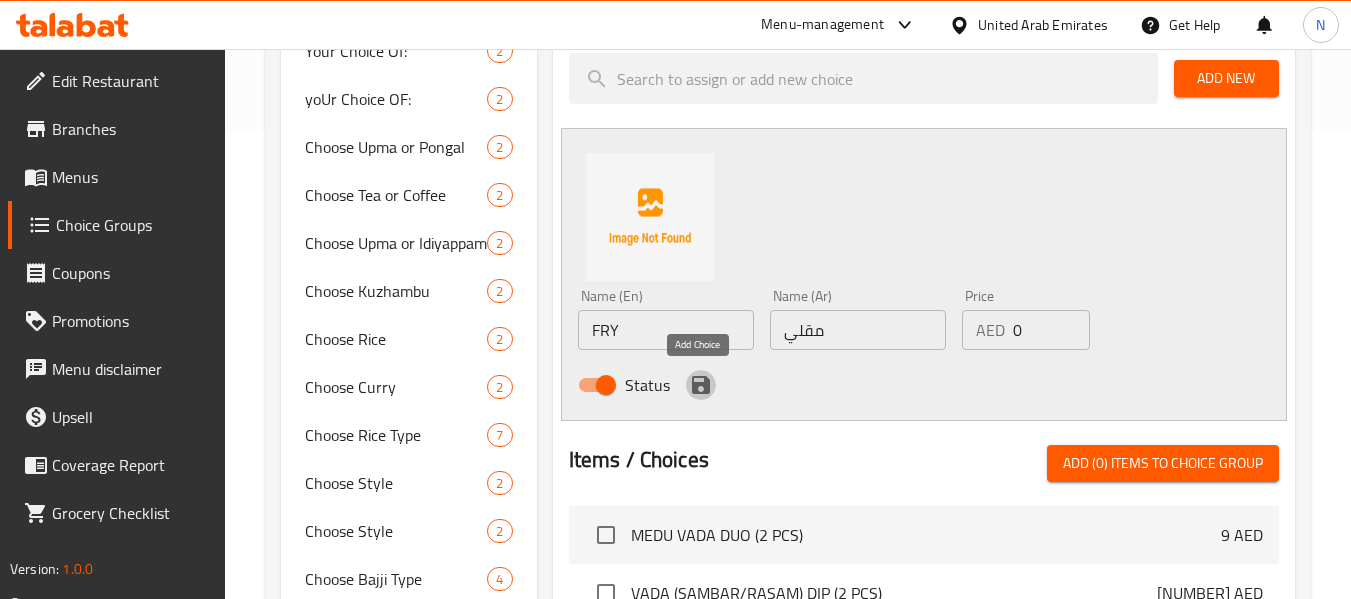 click 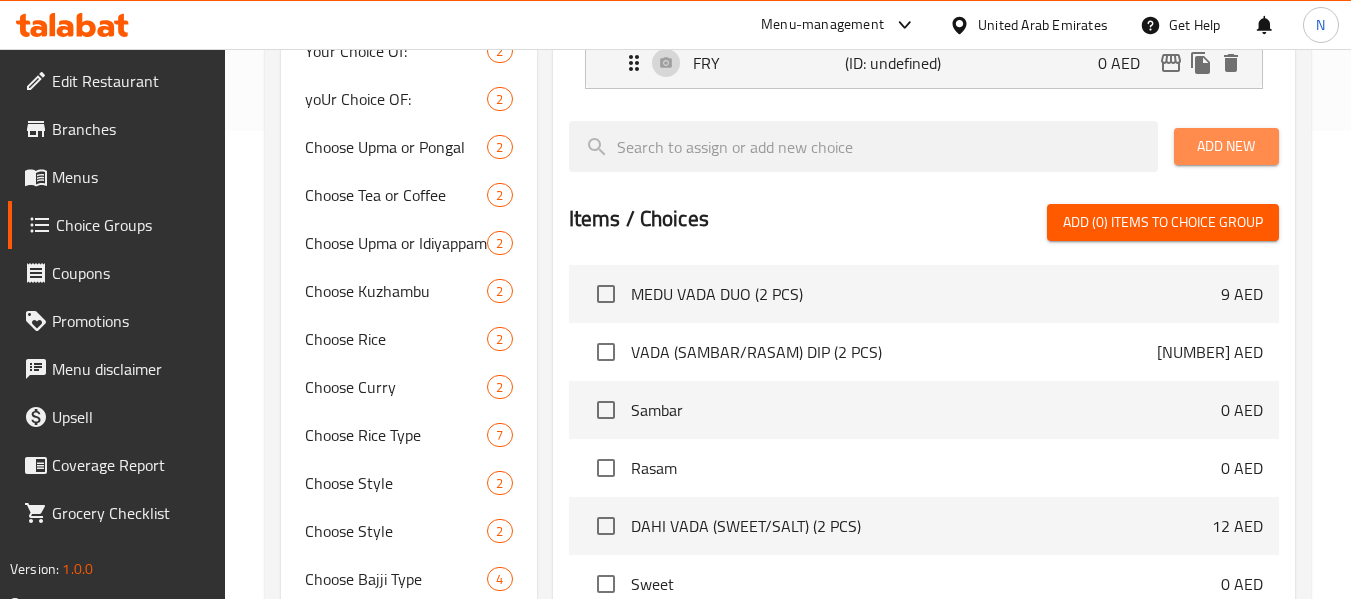 click on "Add New" at bounding box center (1226, 146) 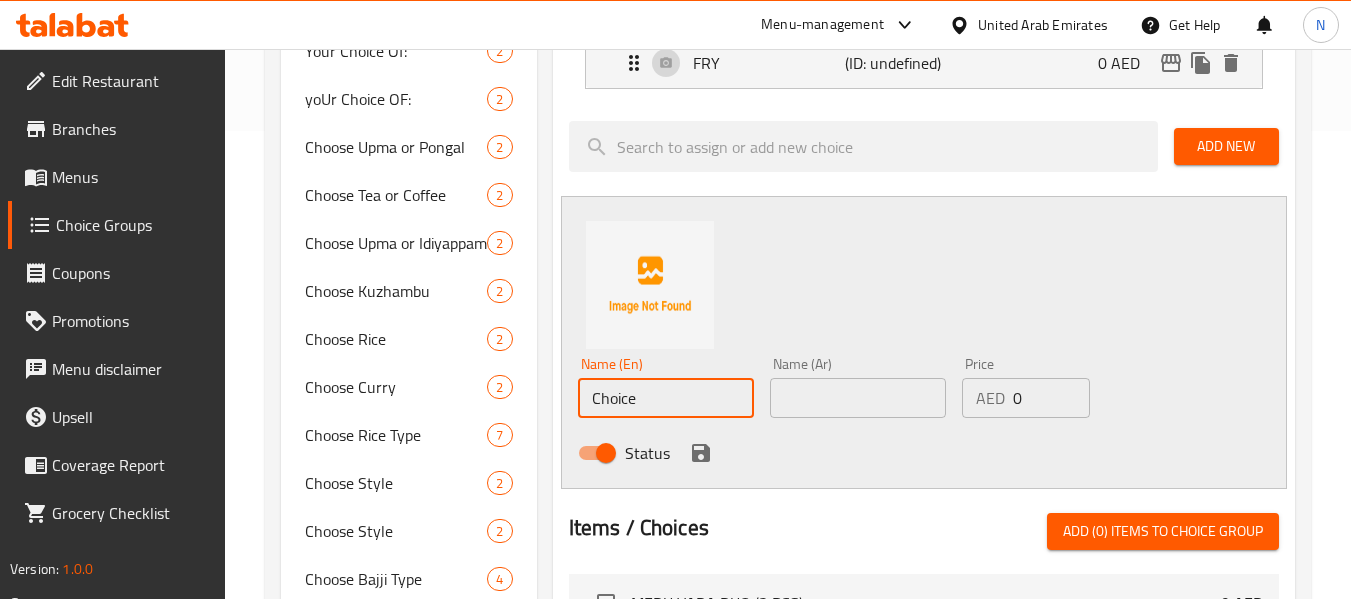 click on "Choice" at bounding box center (666, 398) 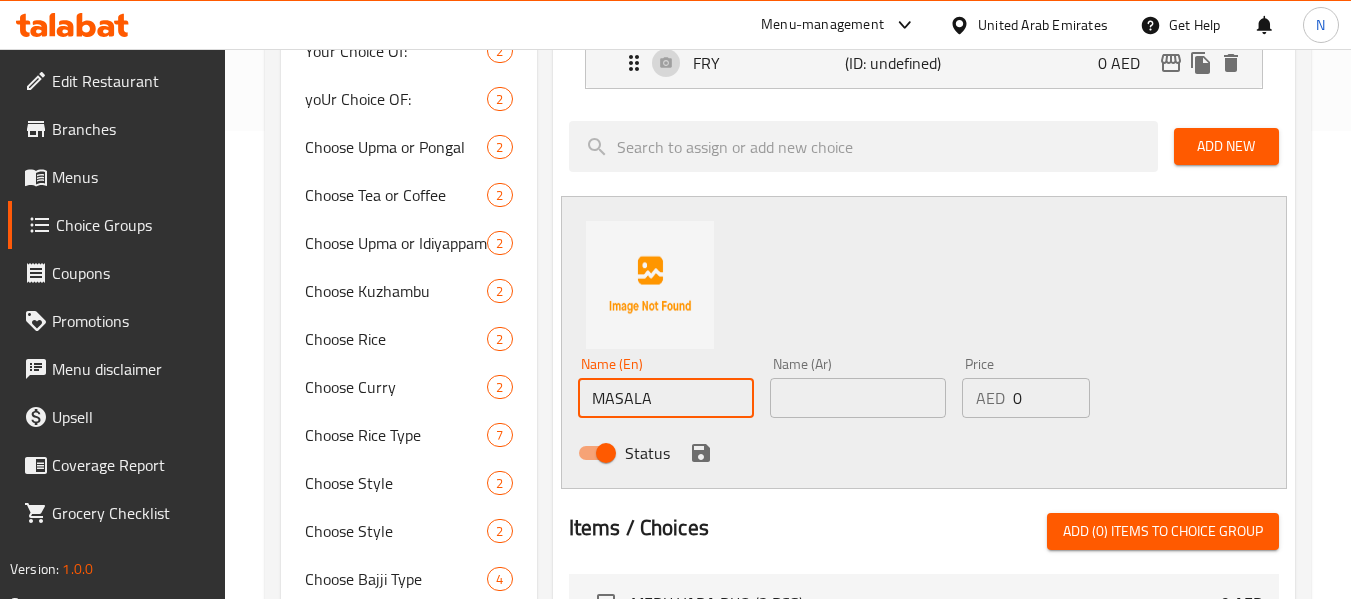 type on "MASALA" 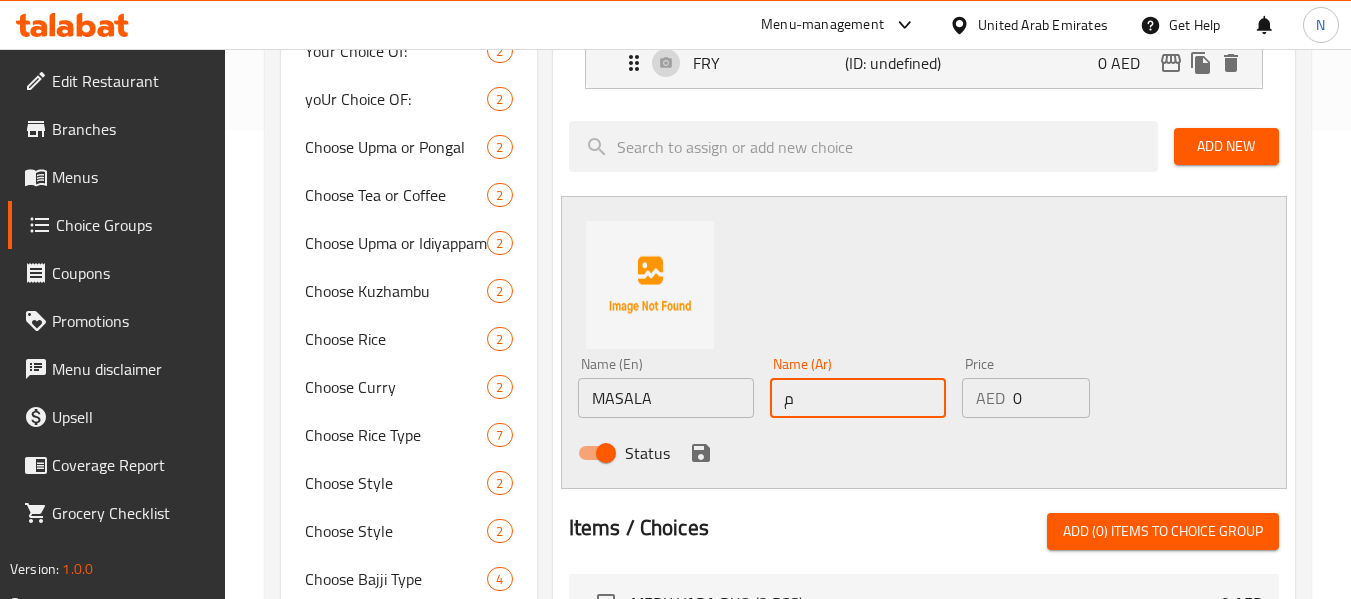 click on "م" at bounding box center [858, 398] 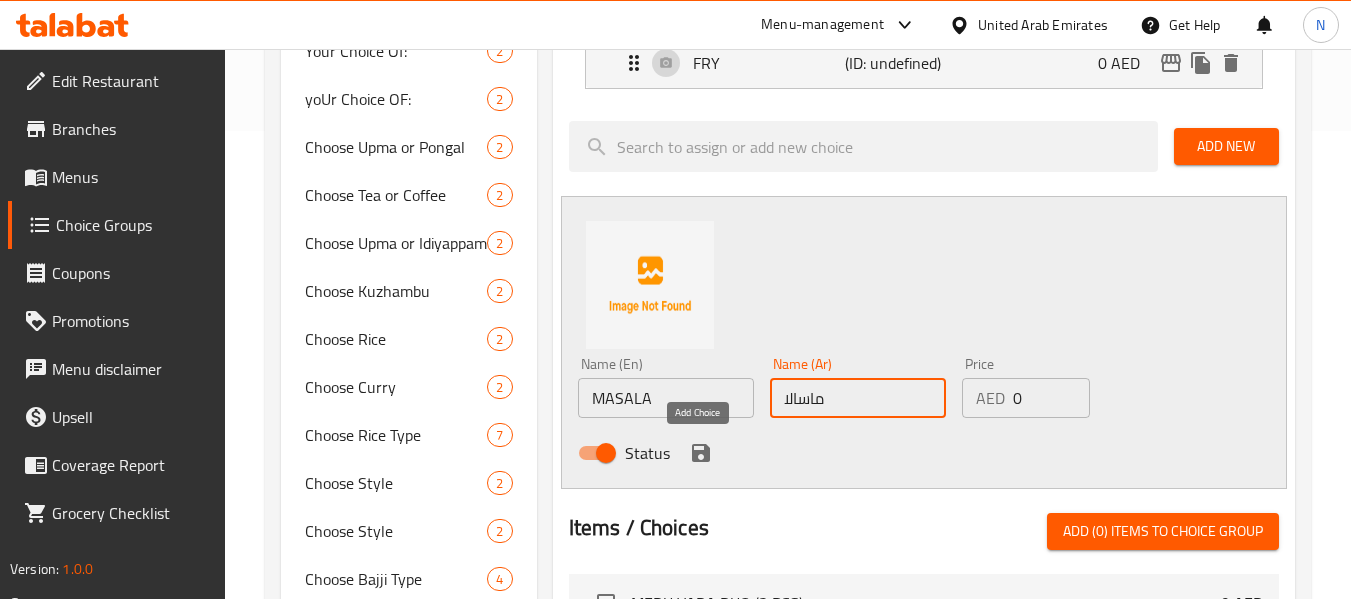 type on "ماسالا" 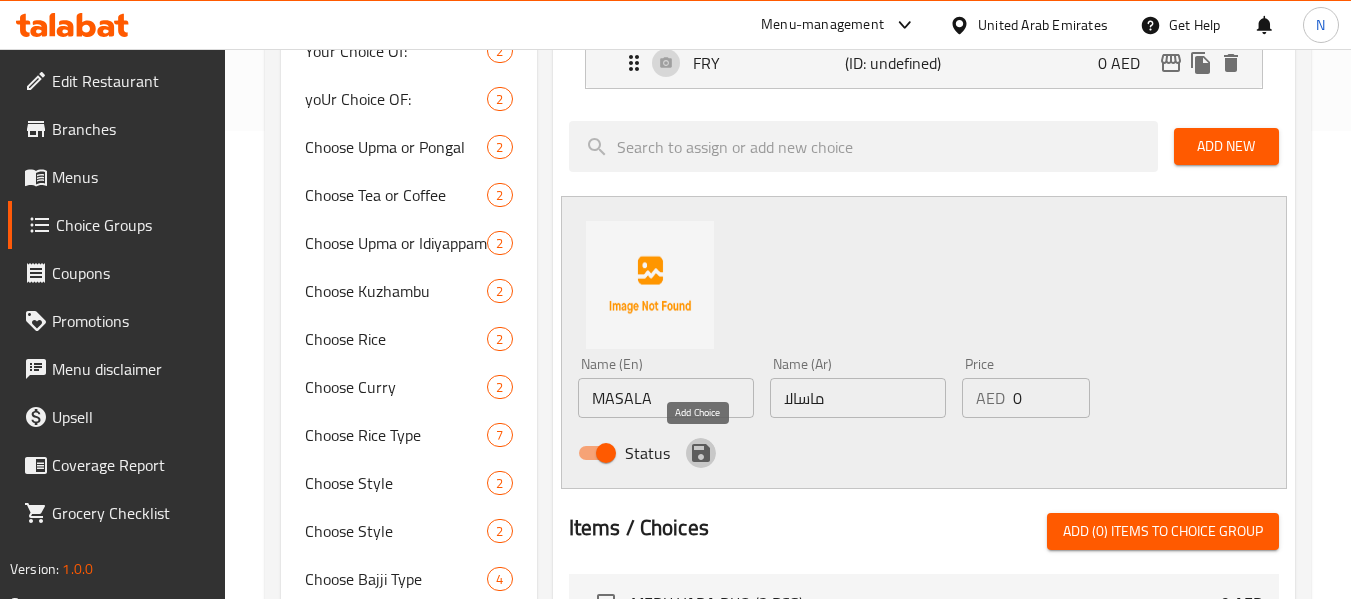 click 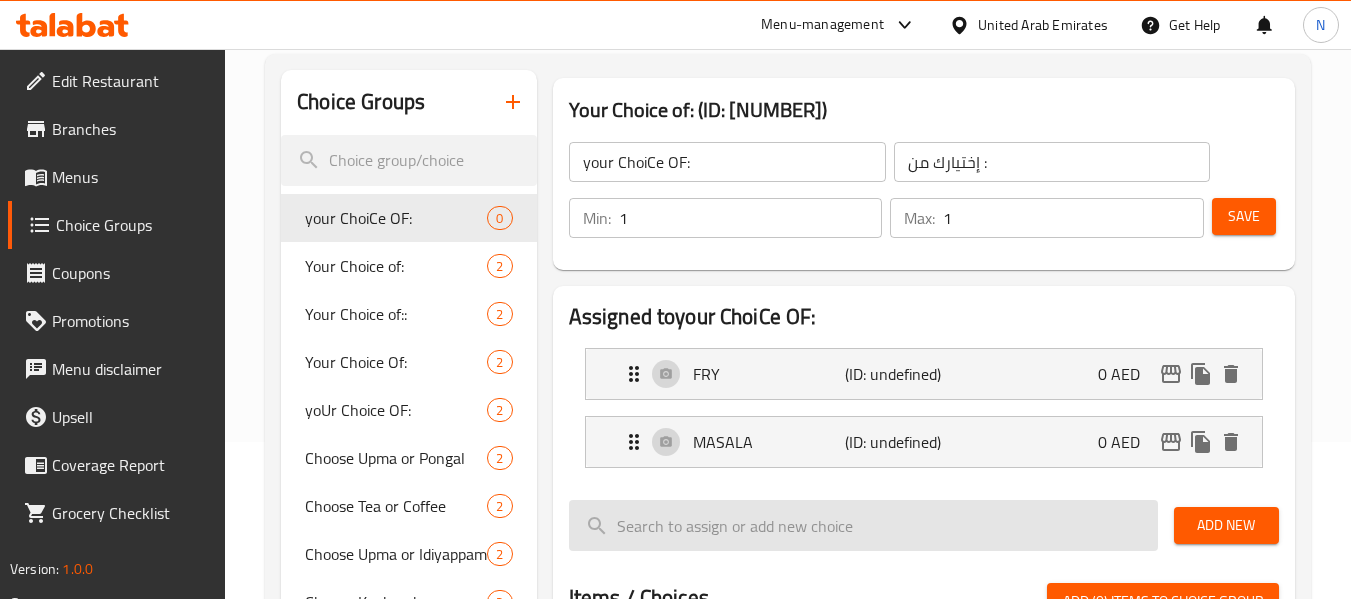 scroll, scrollTop: 144, scrollLeft: 0, axis: vertical 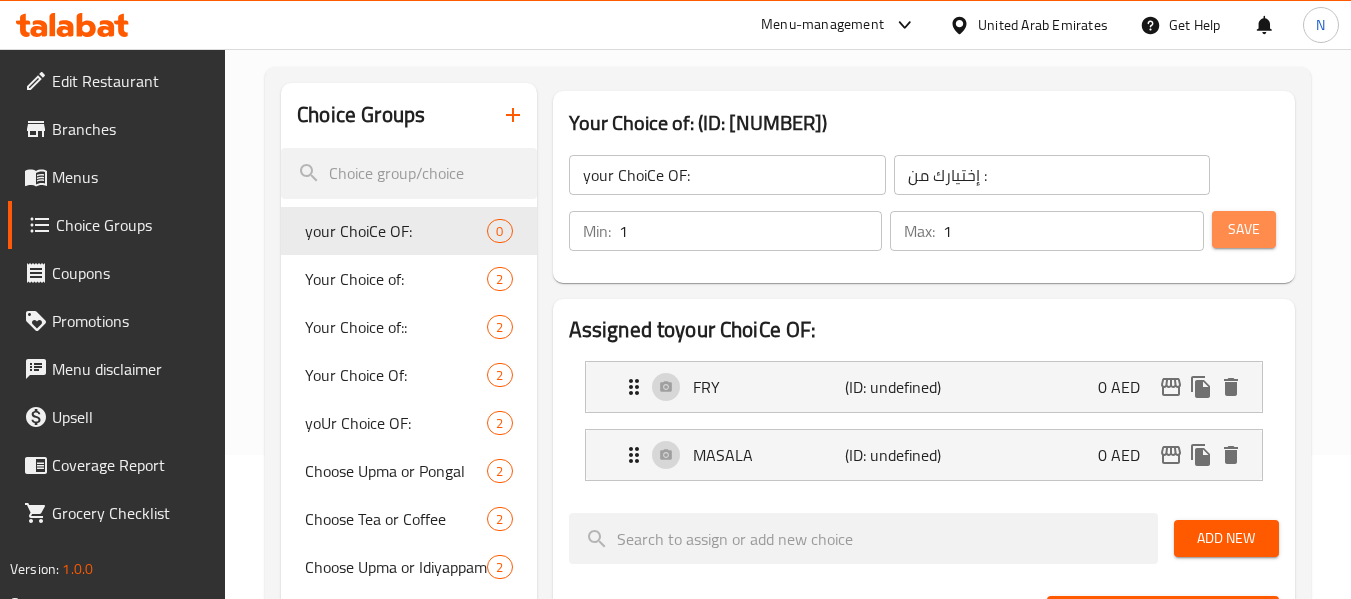 click on "Save" at bounding box center (1244, 229) 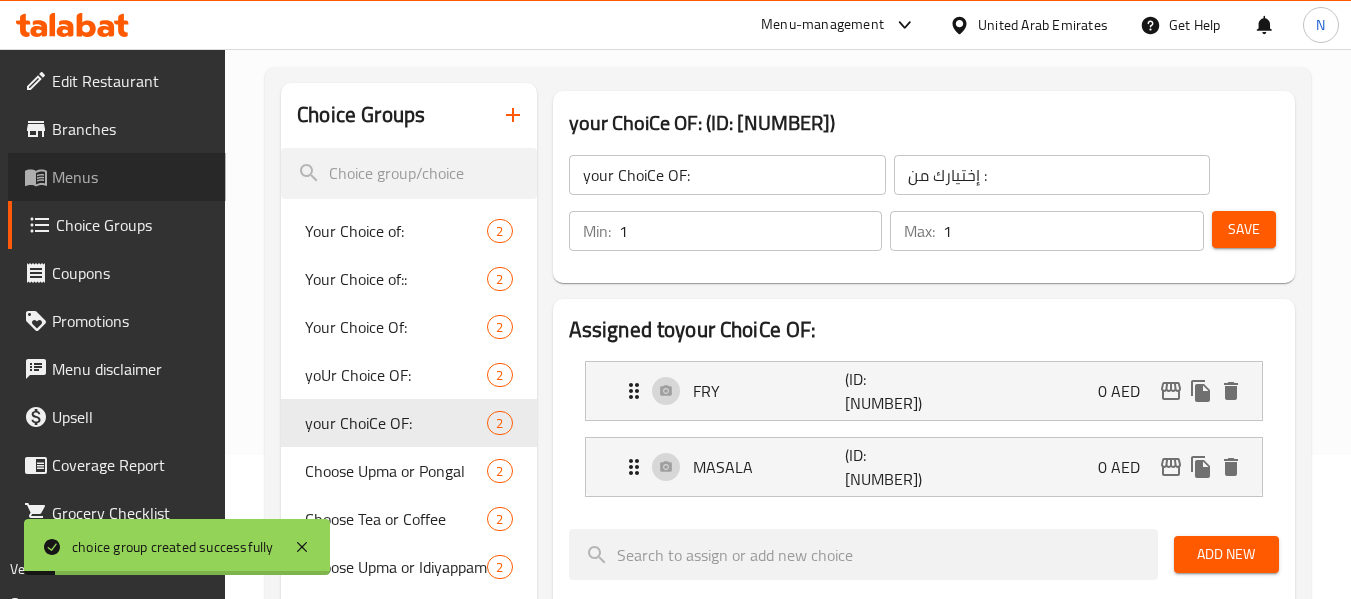 click on "Menus" at bounding box center [131, 177] 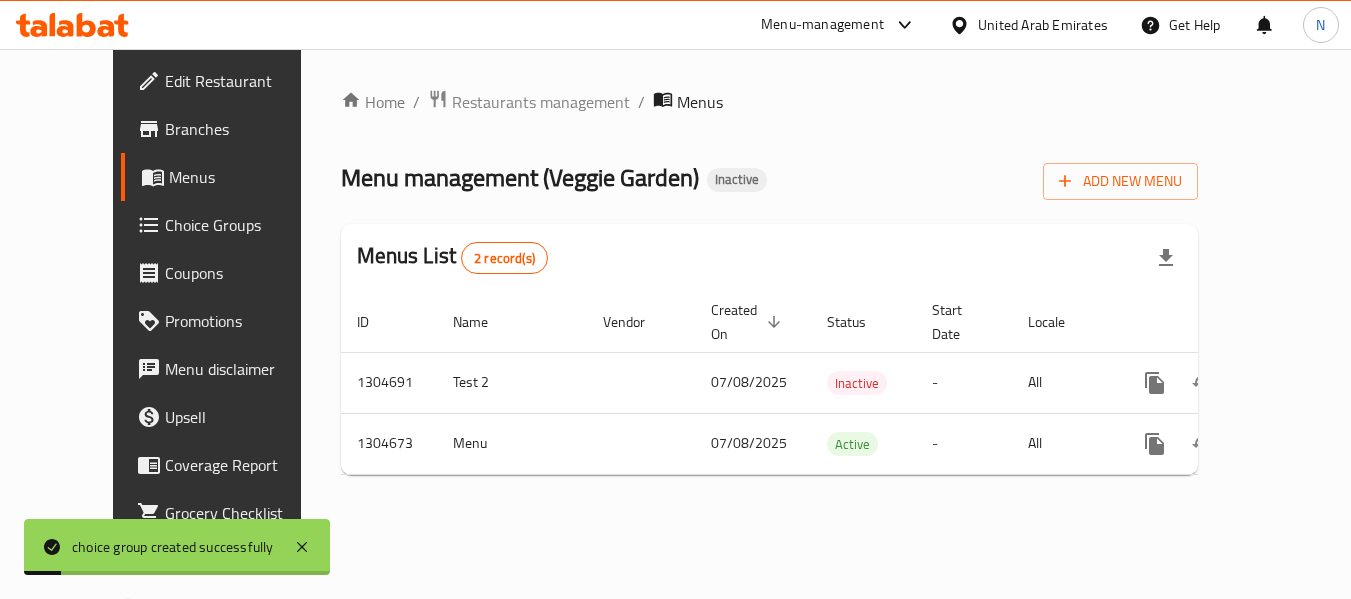 scroll, scrollTop: 0, scrollLeft: 0, axis: both 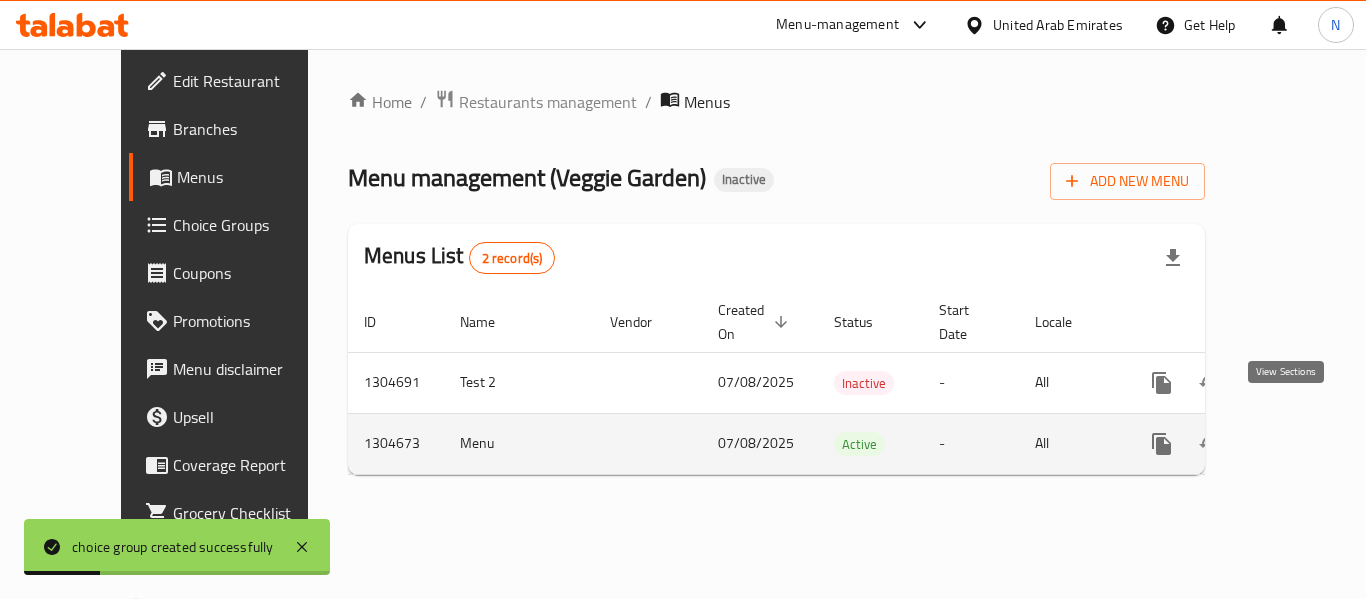 click 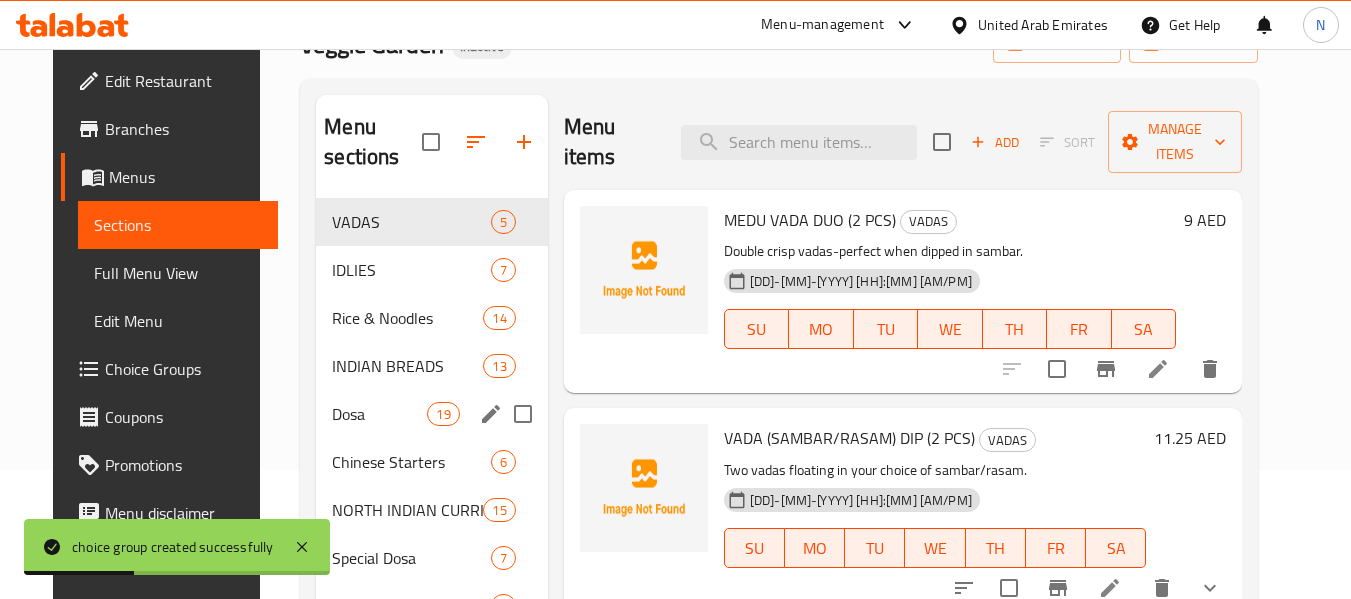 scroll, scrollTop: 148, scrollLeft: 0, axis: vertical 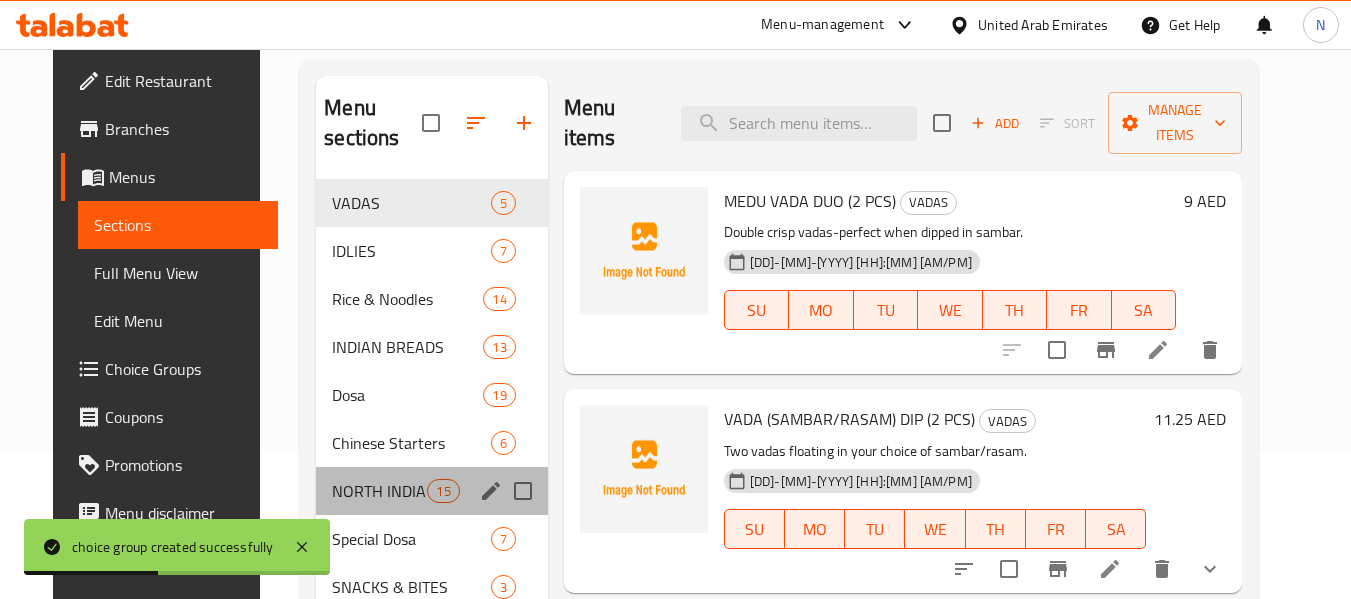 click on "NORTH INDIAN CURRIES 15" at bounding box center [431, 491] 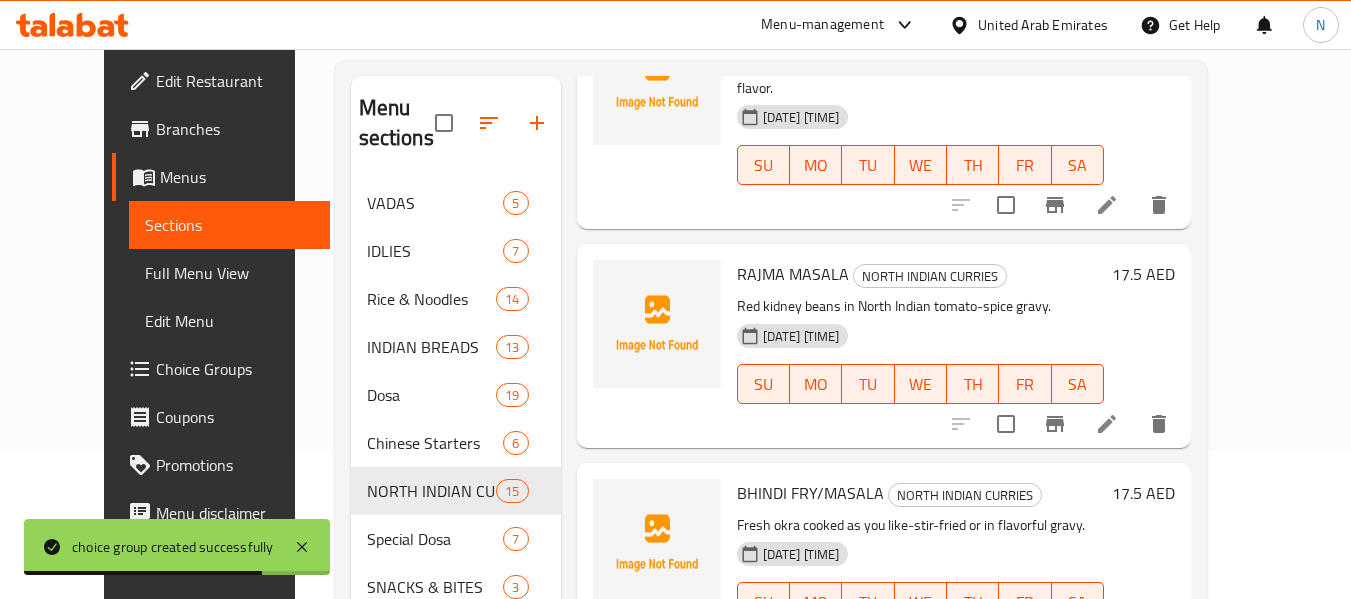scroll, scrollTop: 2355, scrollLeft: 0, axis: vertical 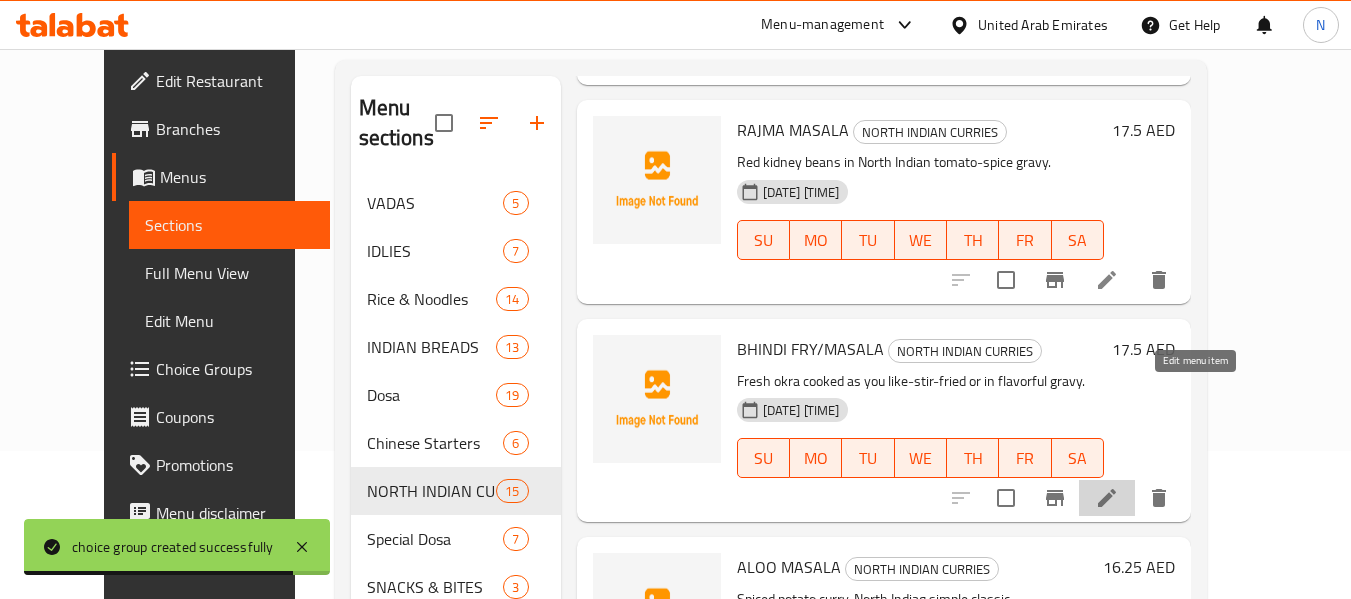 click 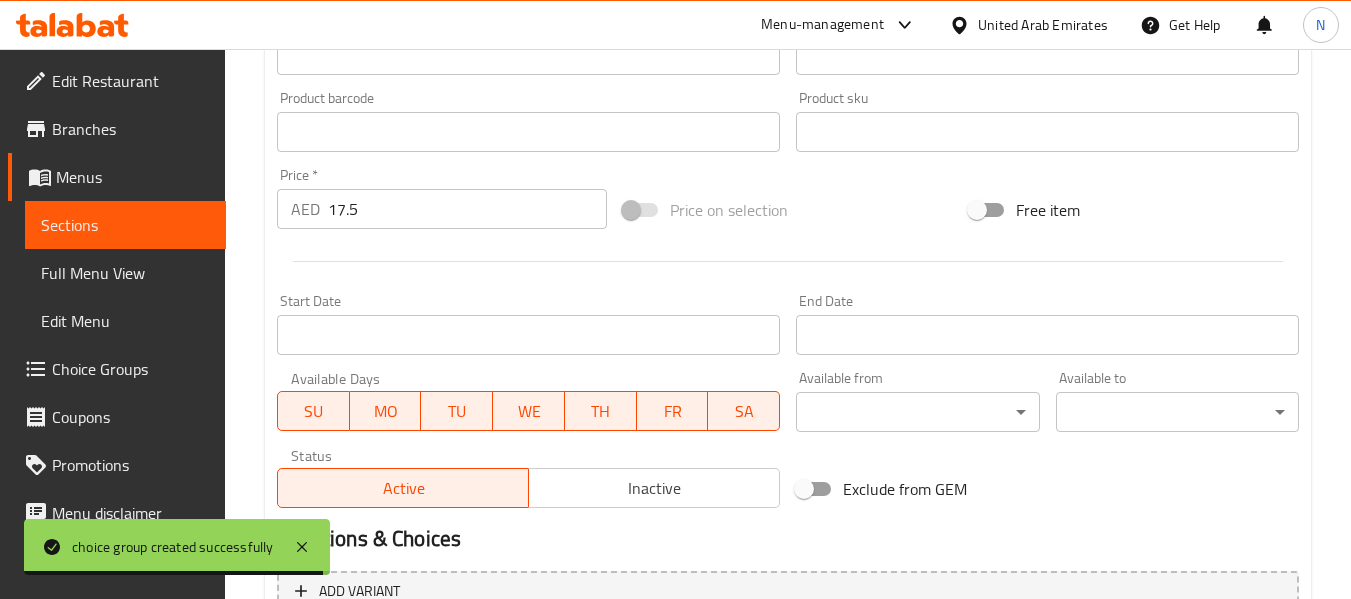 scroll, scrollTop: 814, scrollLeft: 0, axis: vertical 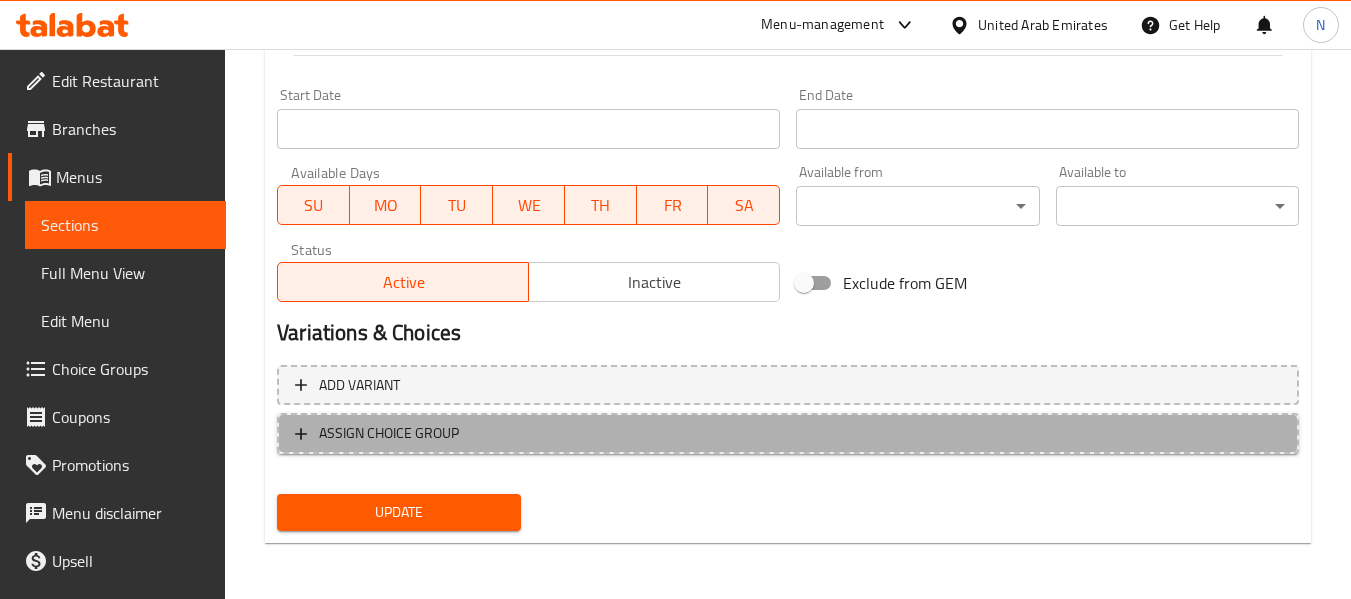 click on "ASSIGN CHOICE GROUP" at bounding box center (788, 433) 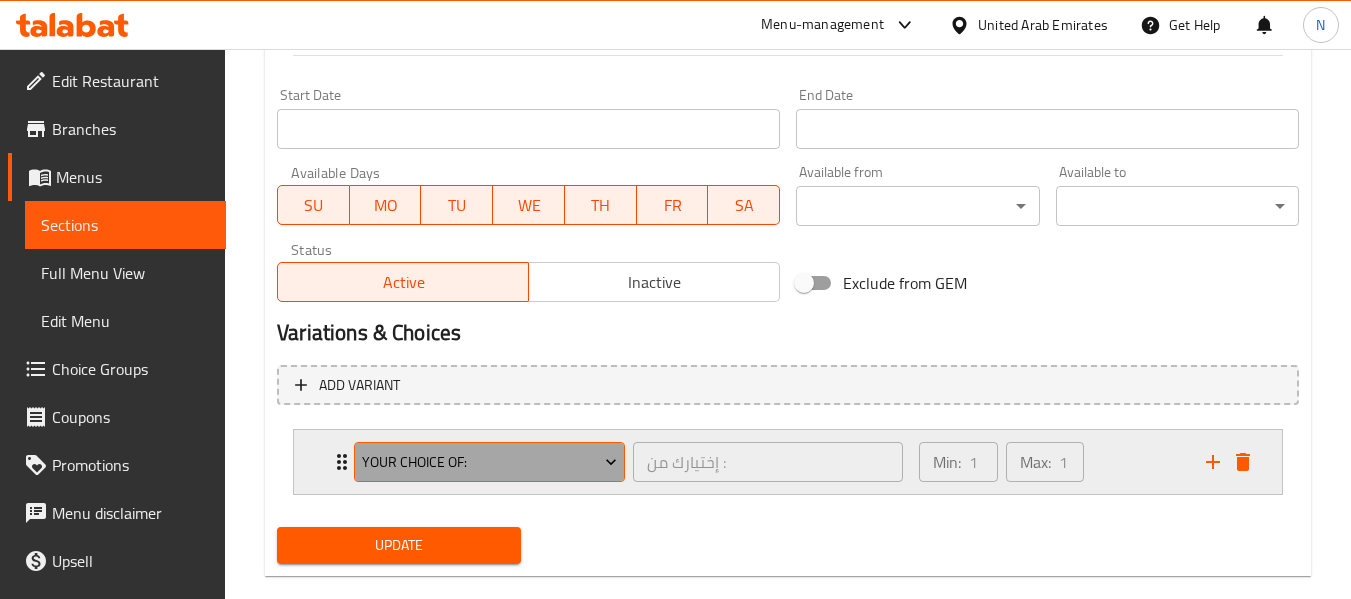 click on "Your Choice of:" at bounding box center (490, 462) 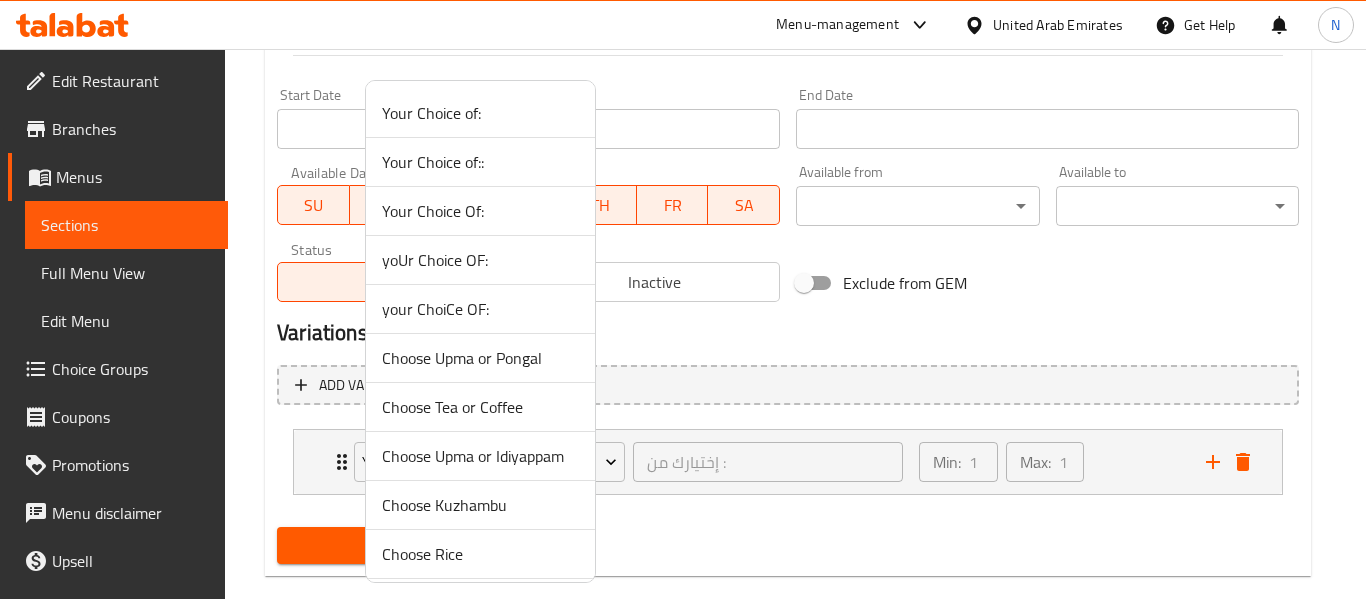 click on "your ChoiCe OF:" at bounding box center (480, 309) 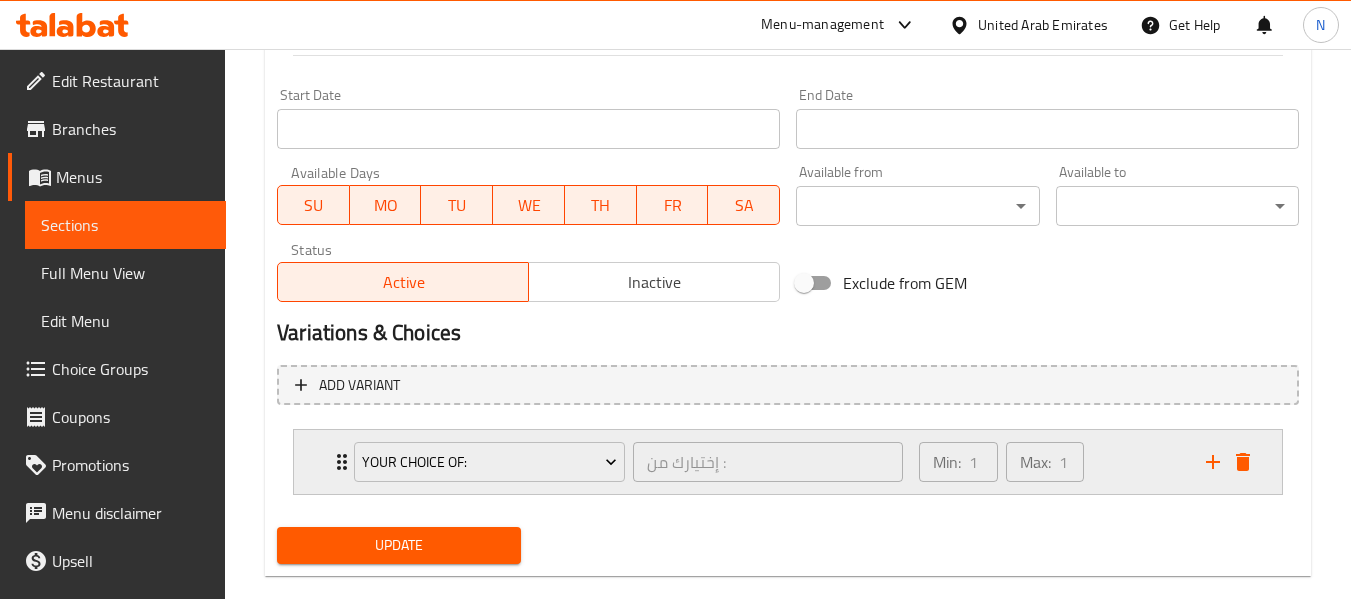 click on "Min: 1 ​ Max: 1 ​" at bounding box center (1050, 462) 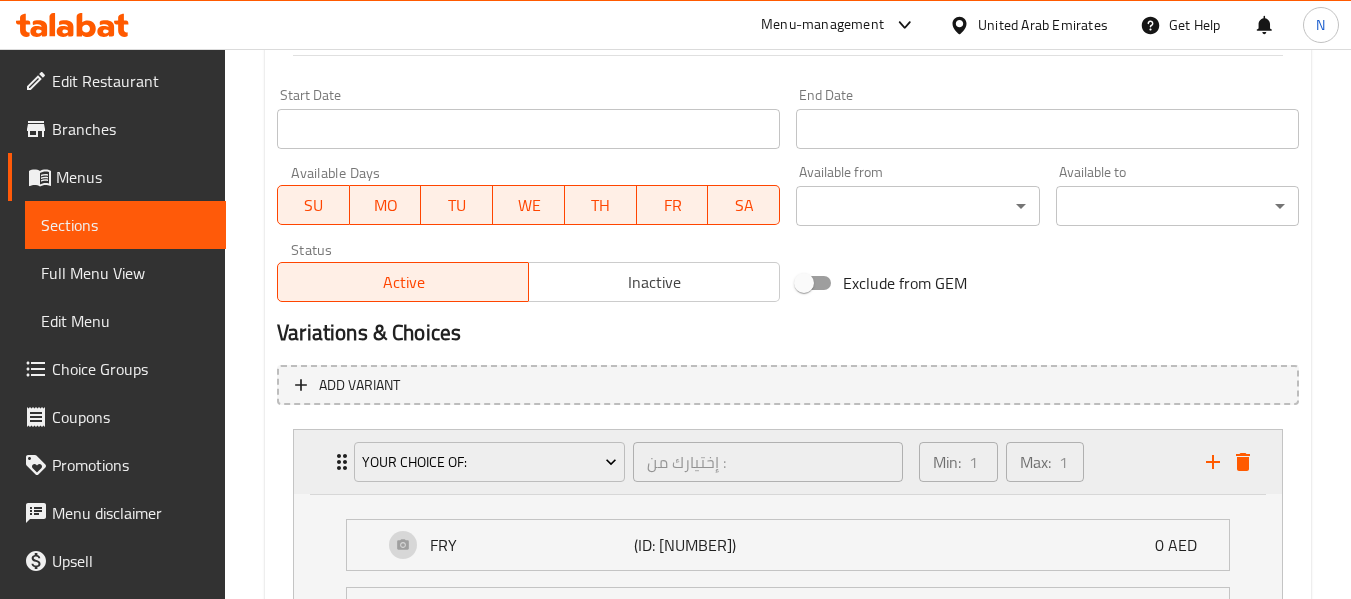 scroll, scrollTop: 1024, scrollLeft: 0, axis: vertical 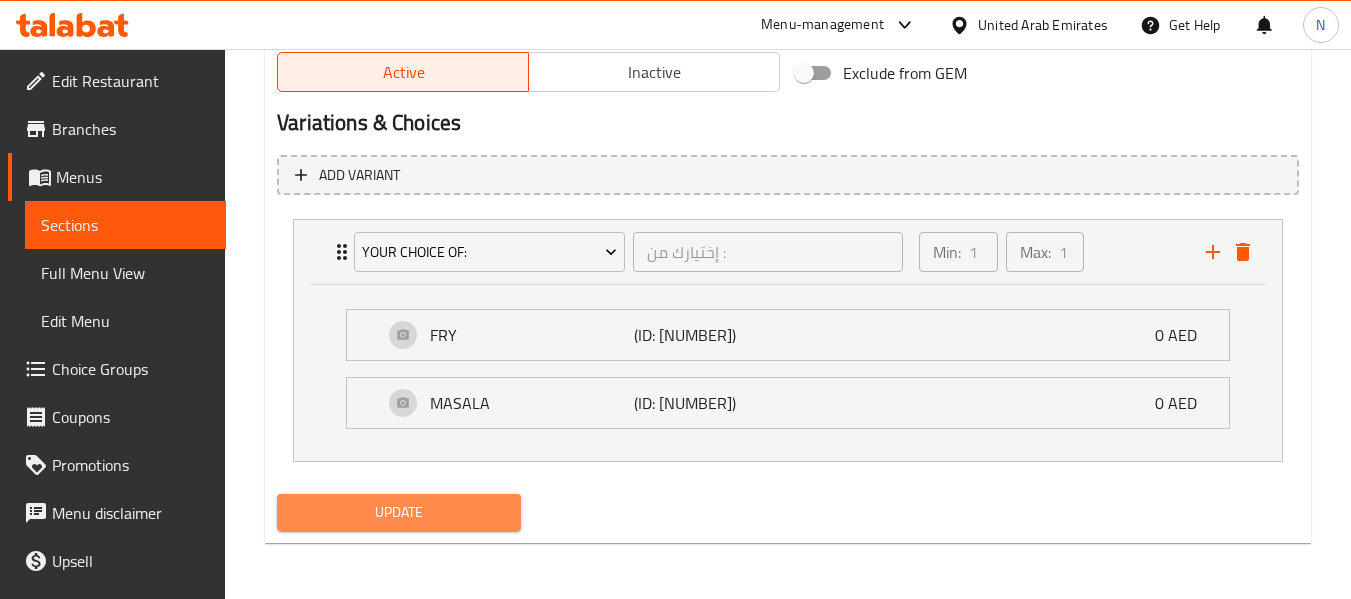click on "Update" at bounding box center [398, 512] 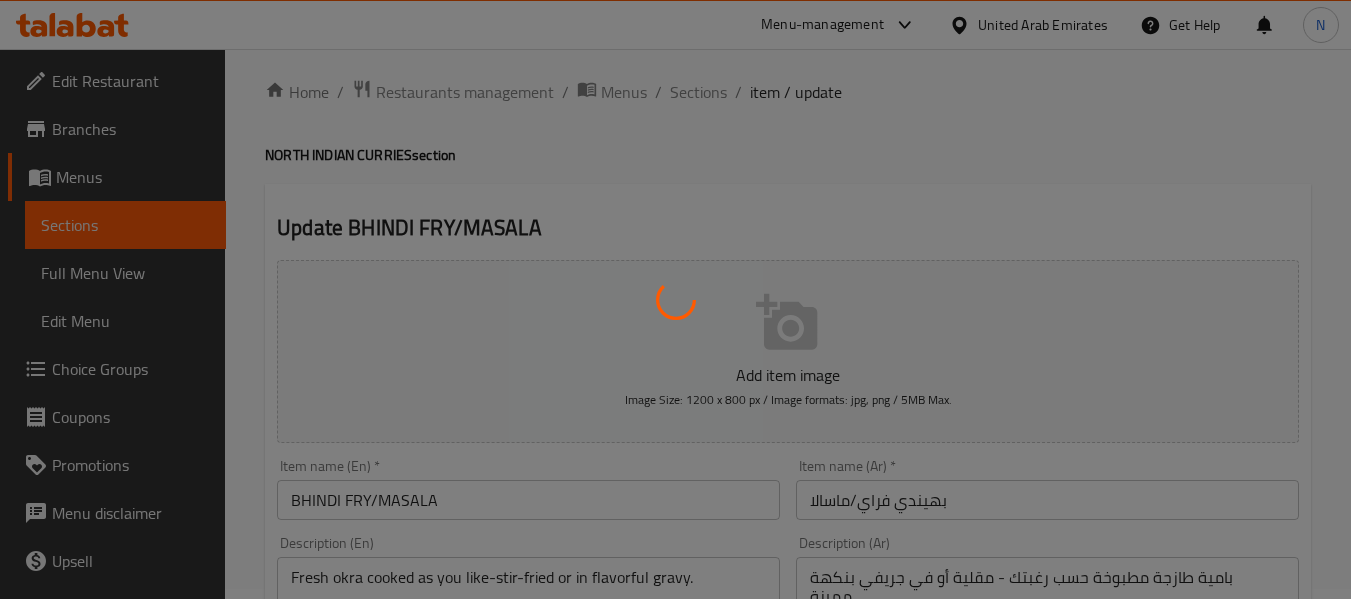 scroll, scrollTop: 0, scrollLeft: 0, axis: both 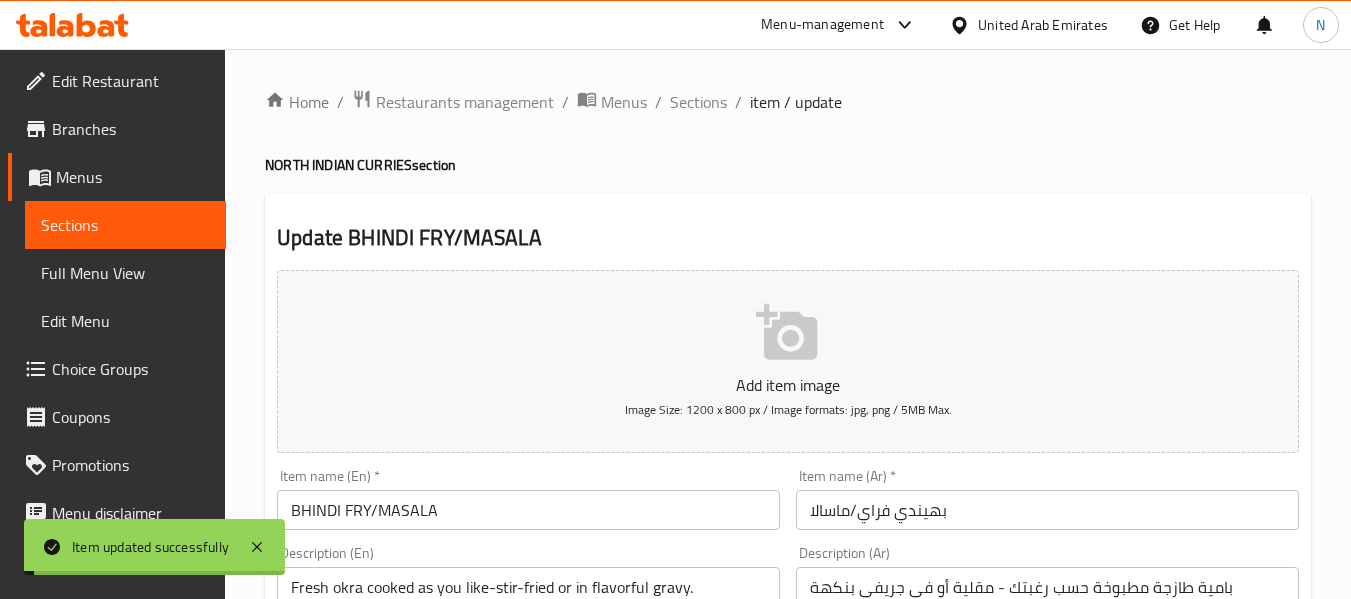 click on "Sections" at bounding box center [698, 102] 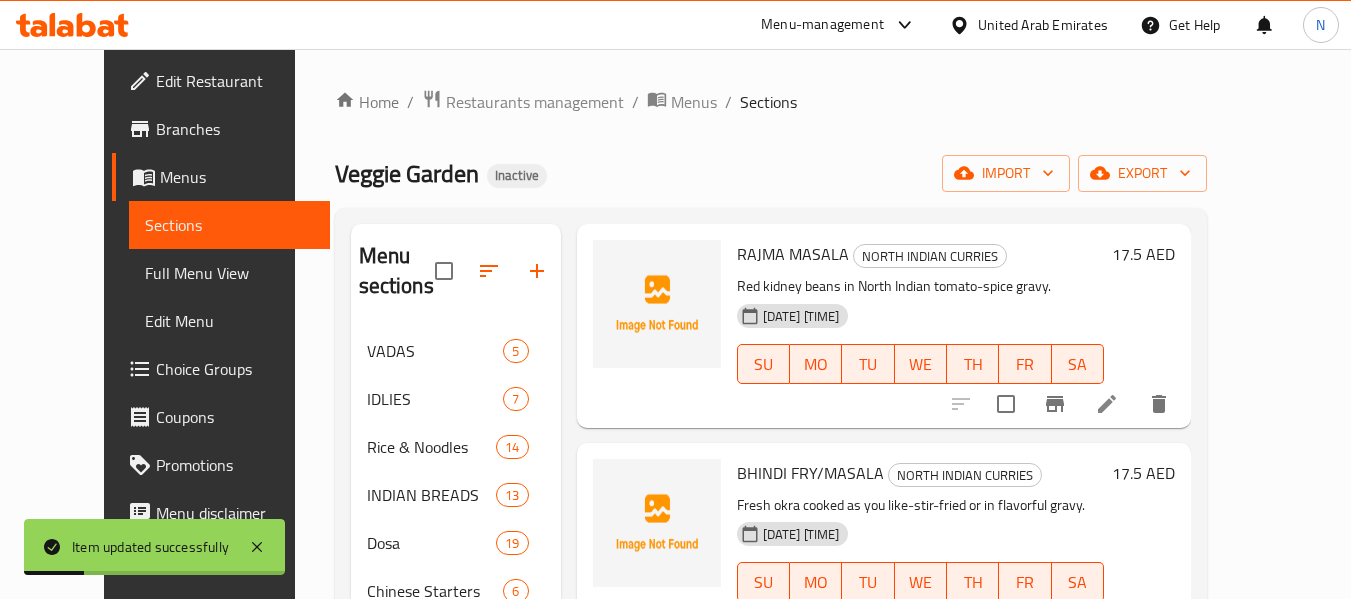 scroll, scrollTop: 2382, scrollLeft: 0, axis: vertical 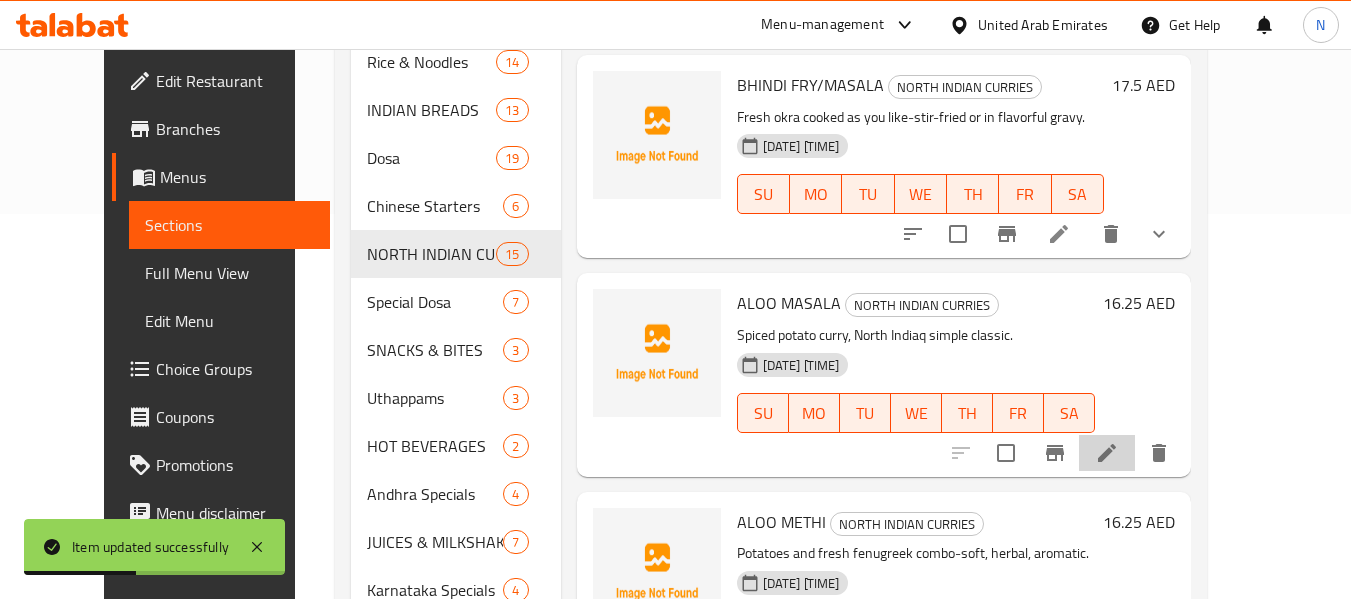 click at bounding box center (1107, 453) 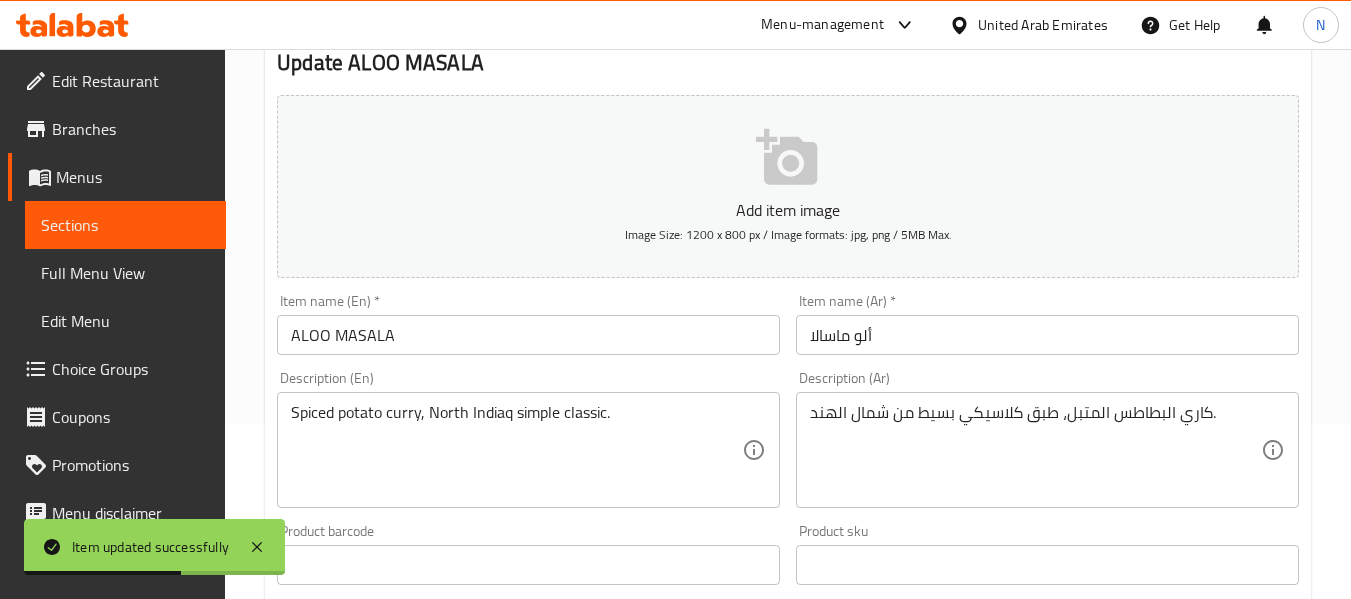 scroll, scrollTop: 176, scrollLeft: 0, axis: vertical 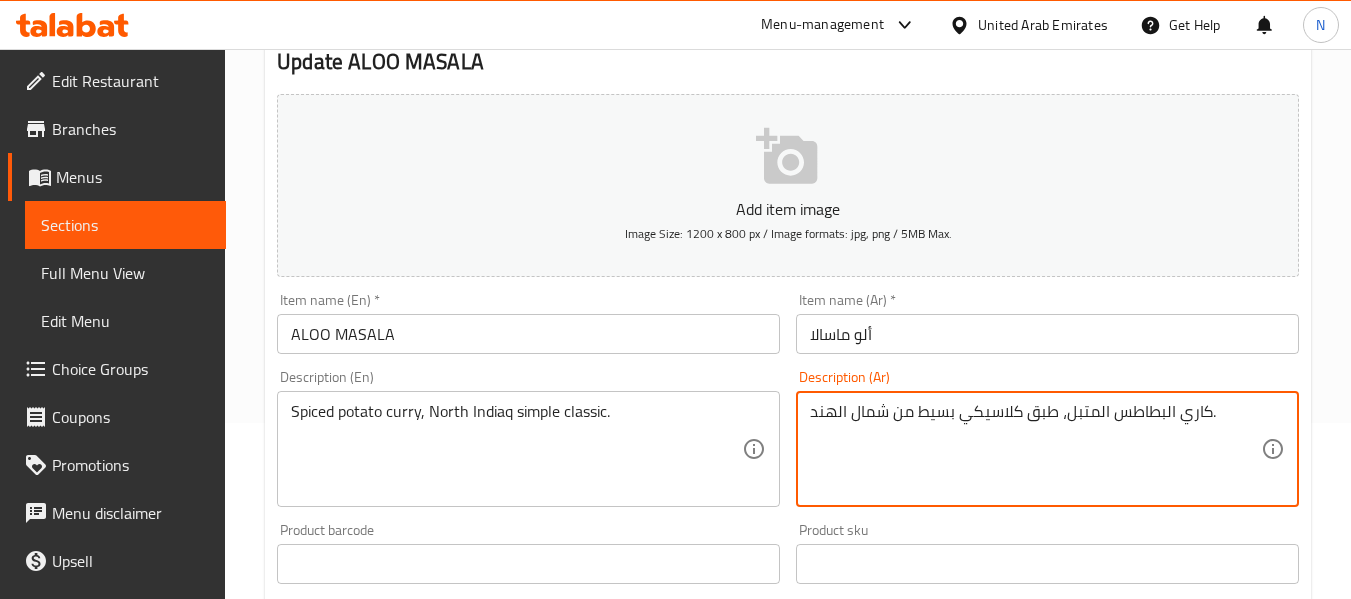 click on "كاري البطاطس المتبل، طبق كلاسيكي بسيط من شمال الهند." at bounding box center (1035, 449) 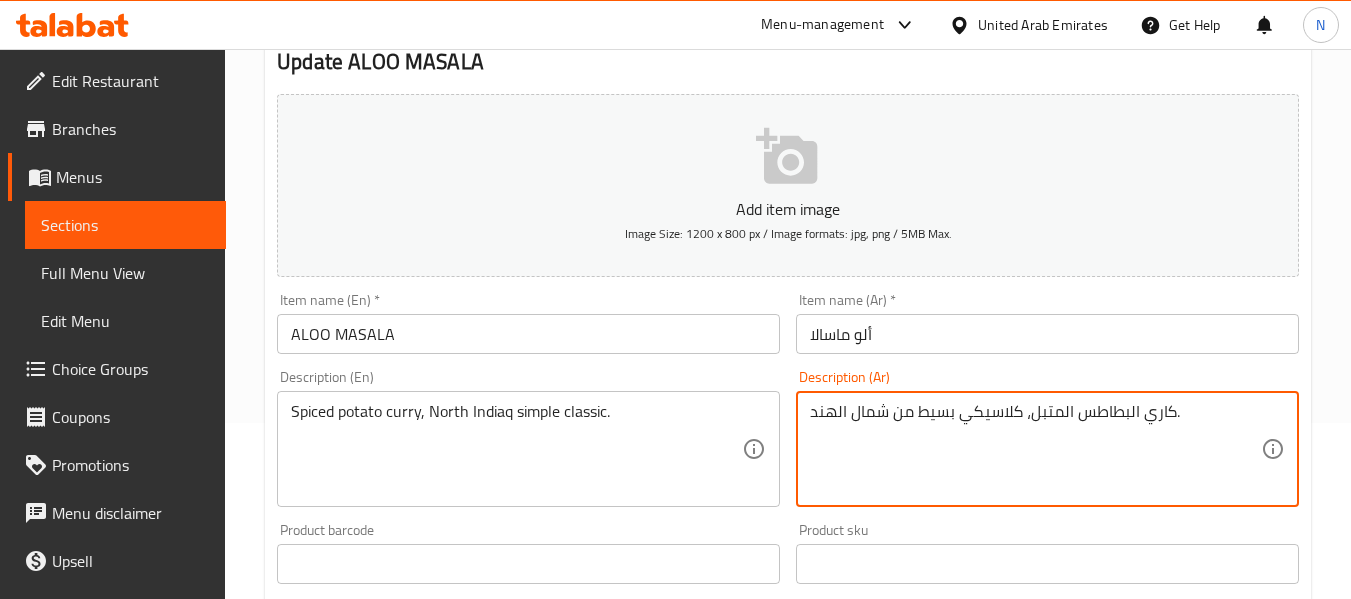 type on "كاري البطاطس المتبل، كلاسيكي بسيط من شمال الهند." 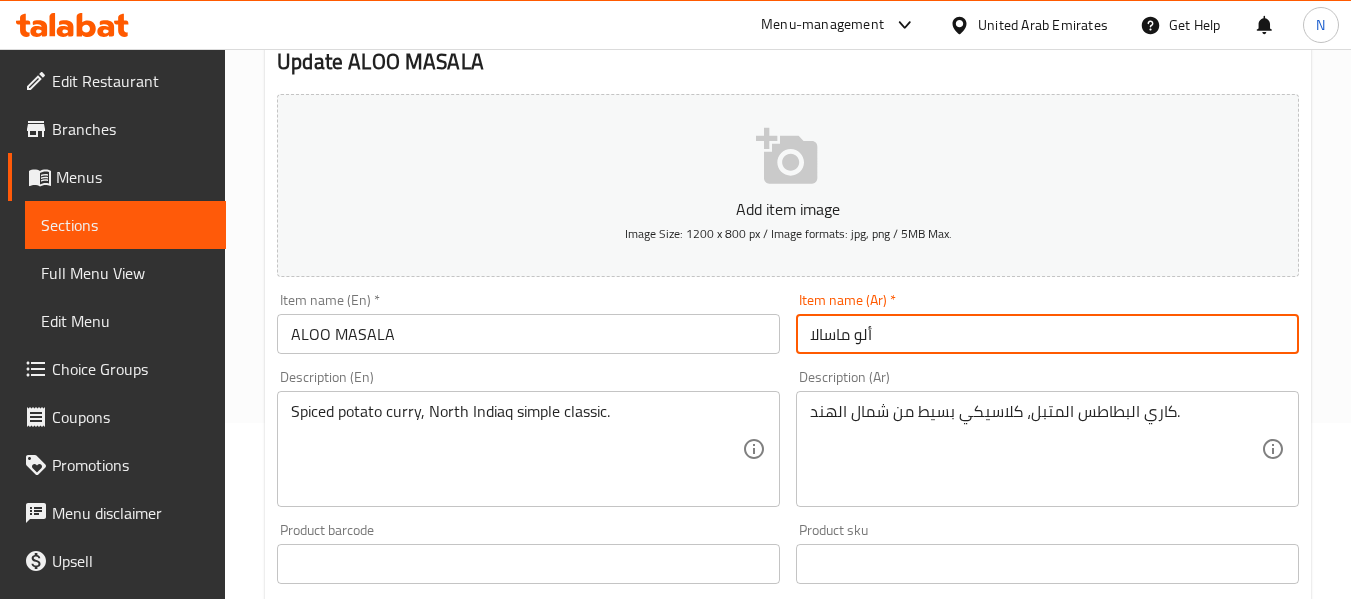 click on "Update" at bounding box center [398, 1150] 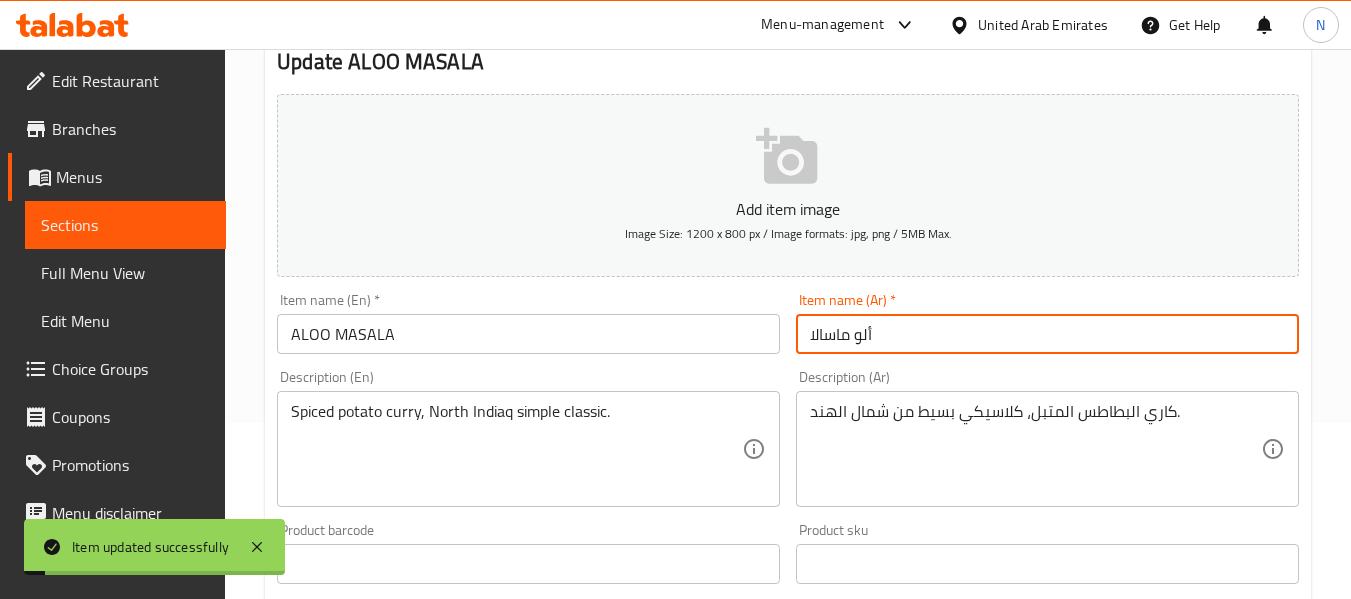 scroll, scrollTop: 0, scrollLeft: 0, axis: both 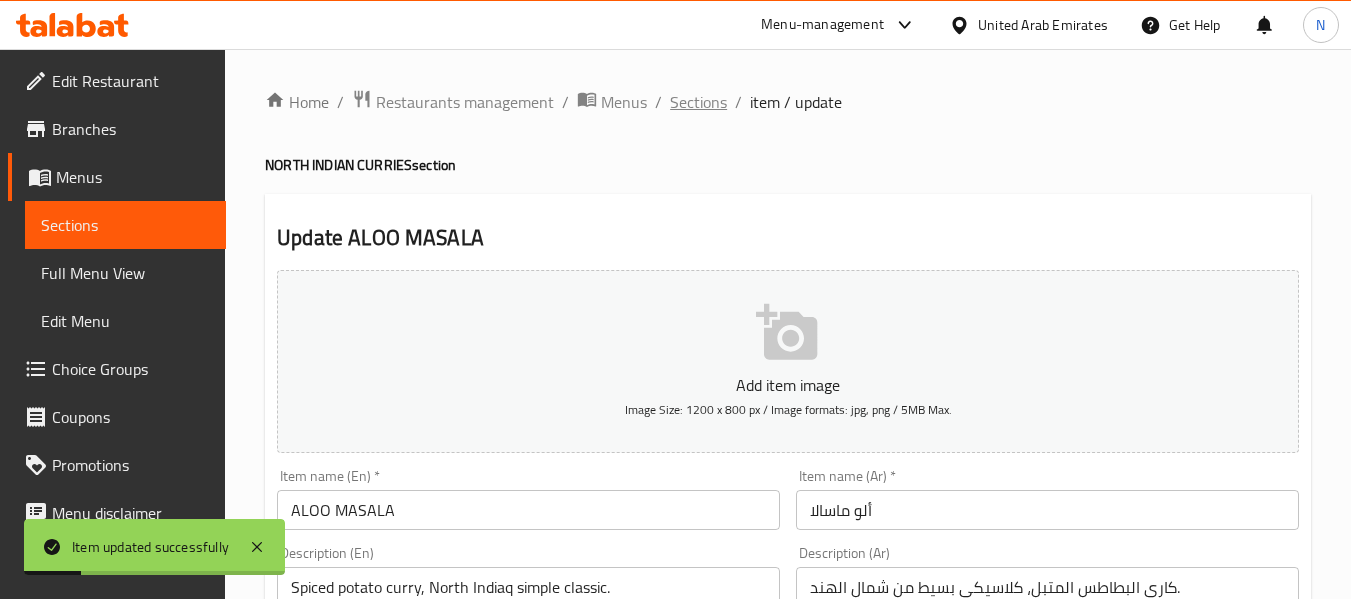click on "Sections" at bounding box center [698, 102] 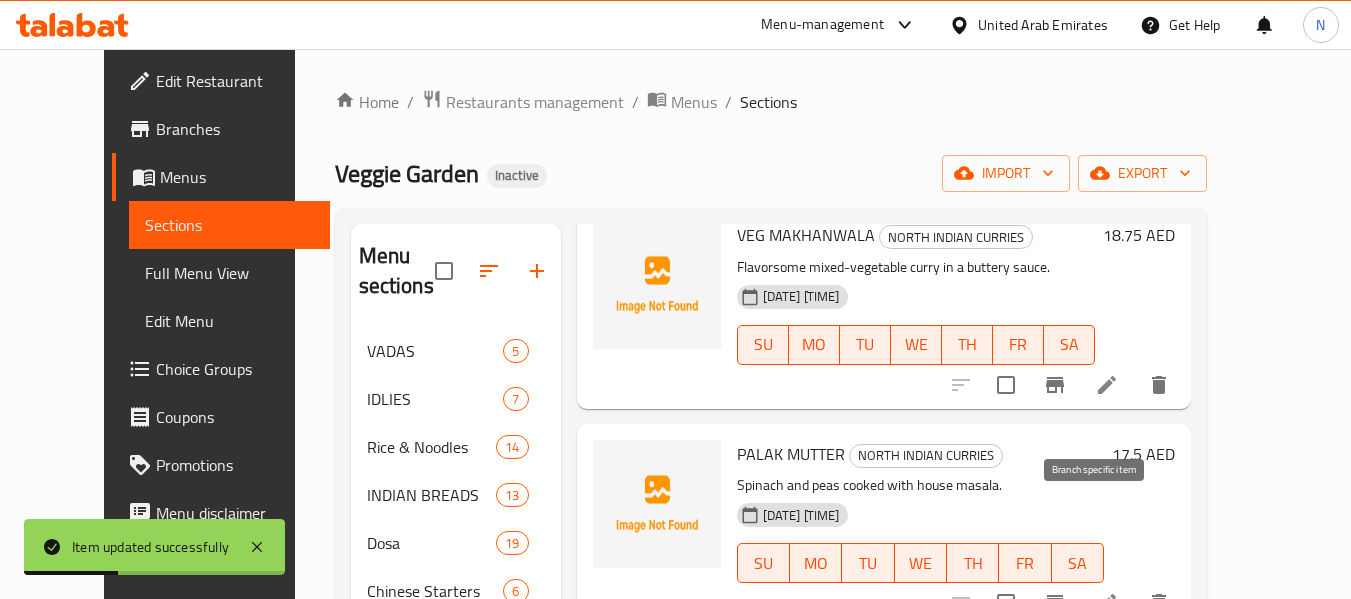 scroll, scrollTop: 2382, scrollLeft: 0, axis: vertical 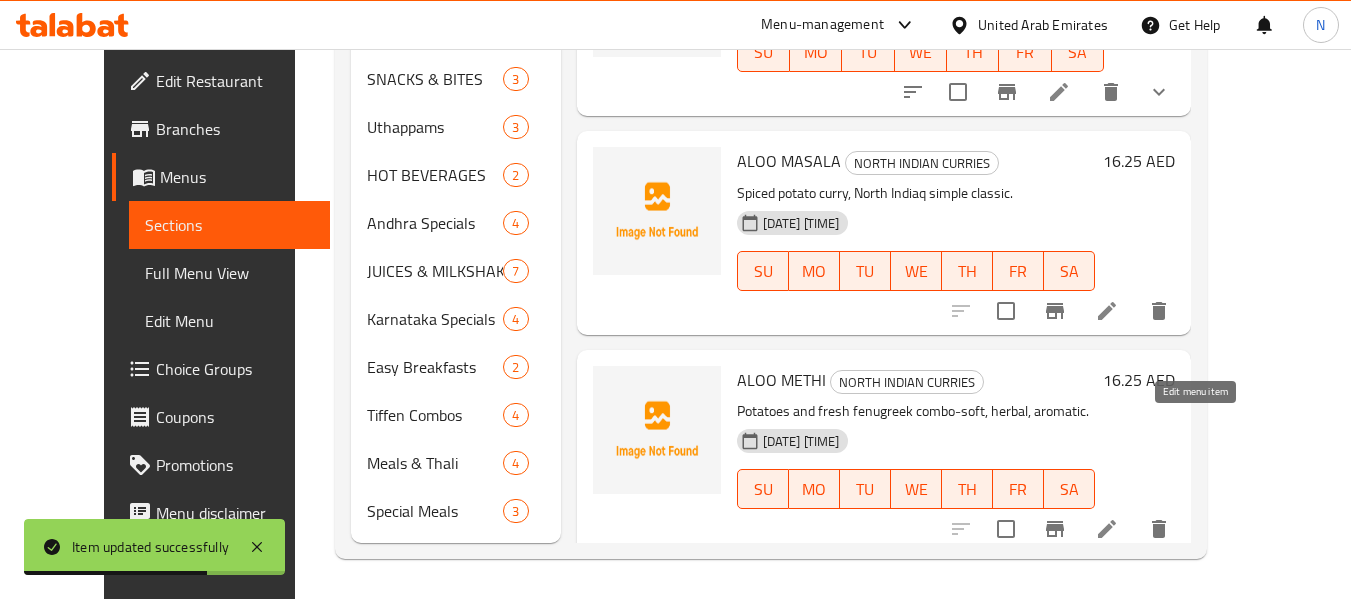 click 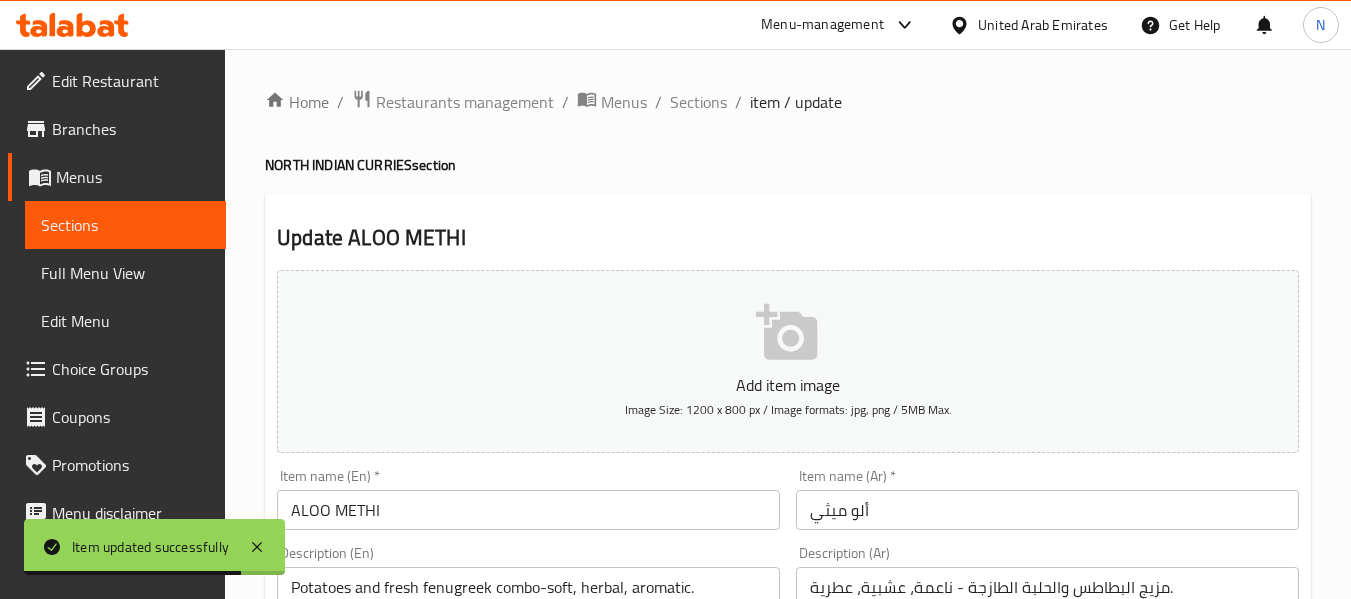 scroll, scrollTop: 244, scrollLeft: 0, axis: vertical 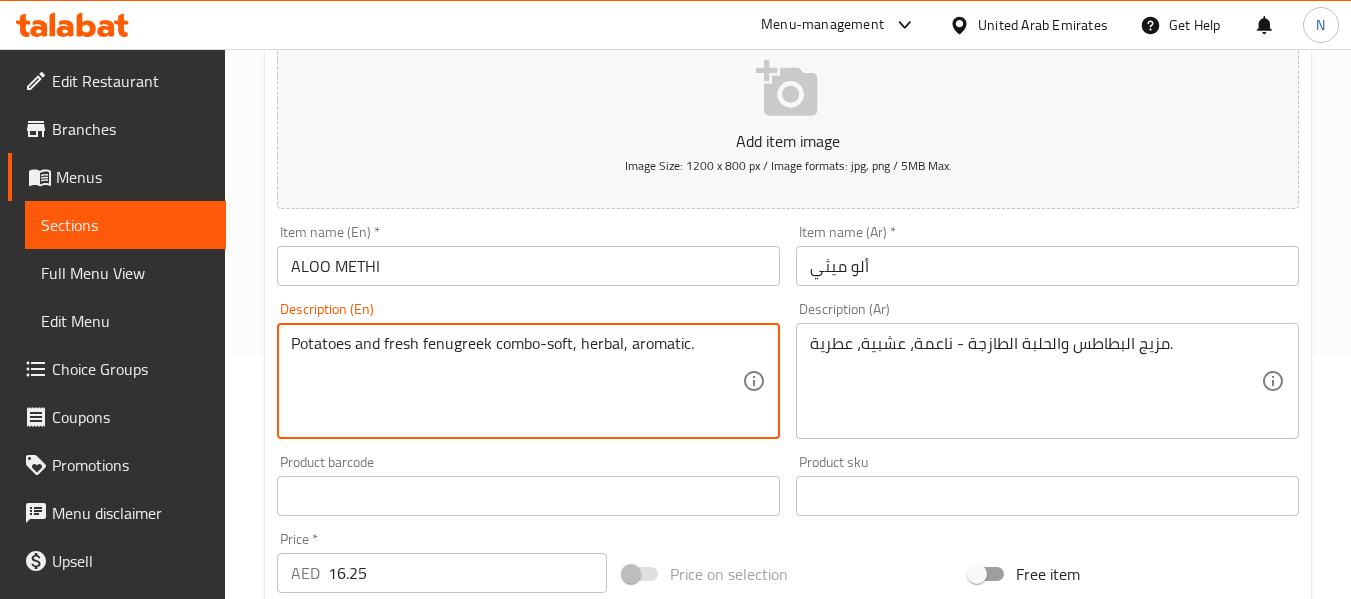 click on "Potatoes and fresh fenugreek combo-soft, herbal, aromatic." at bounding box center (516, 381) 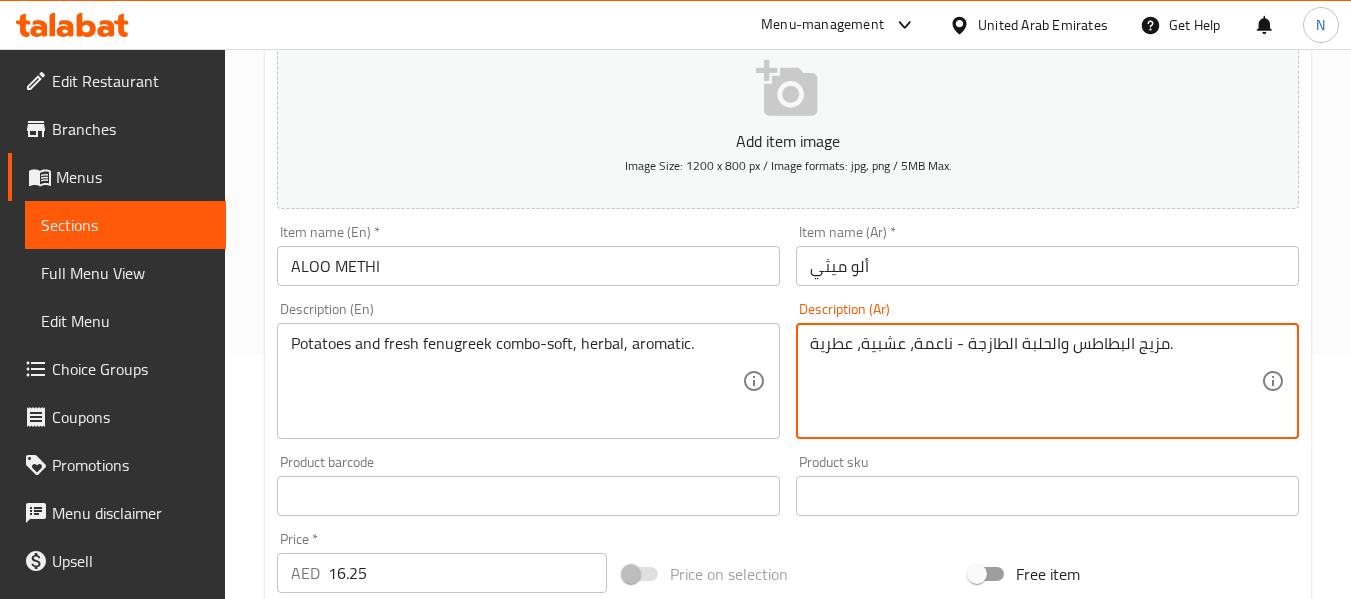 click on "مزيج البطاطس والحلبة الطازجة - ناعمة، عشبية، عطرية." at bounding box center (1035, 381) 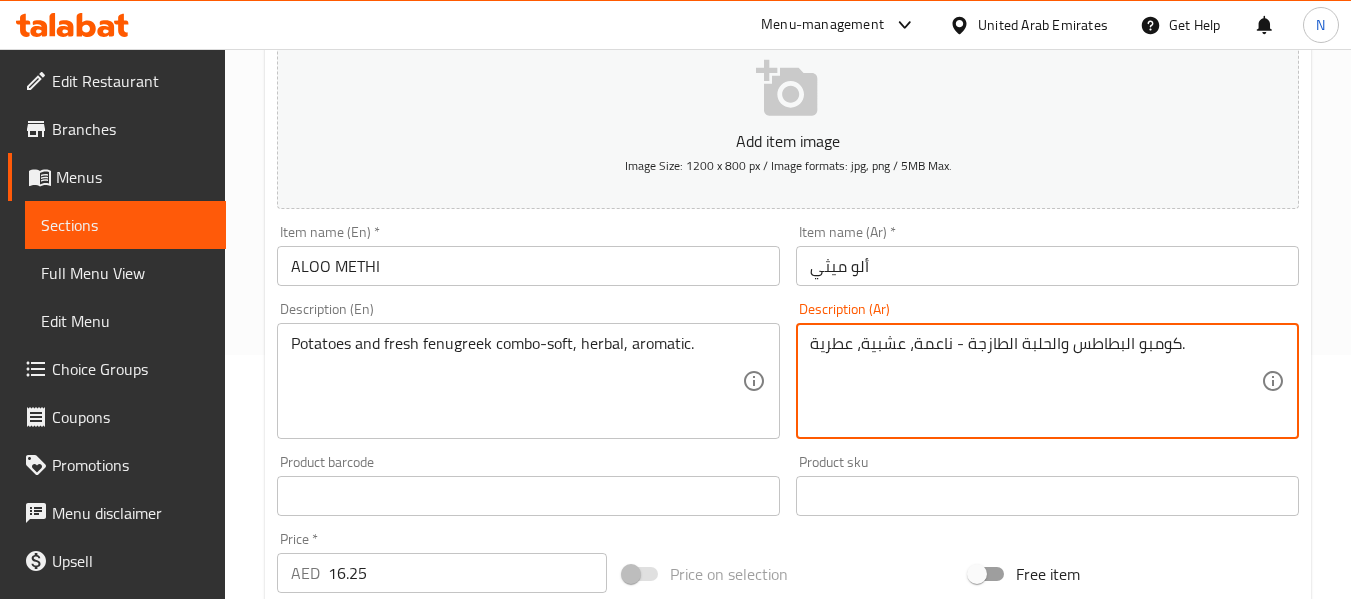 type on "كومبو البطاطس والحلبة الطازجة - ناعمة، عشبية، عطرية." 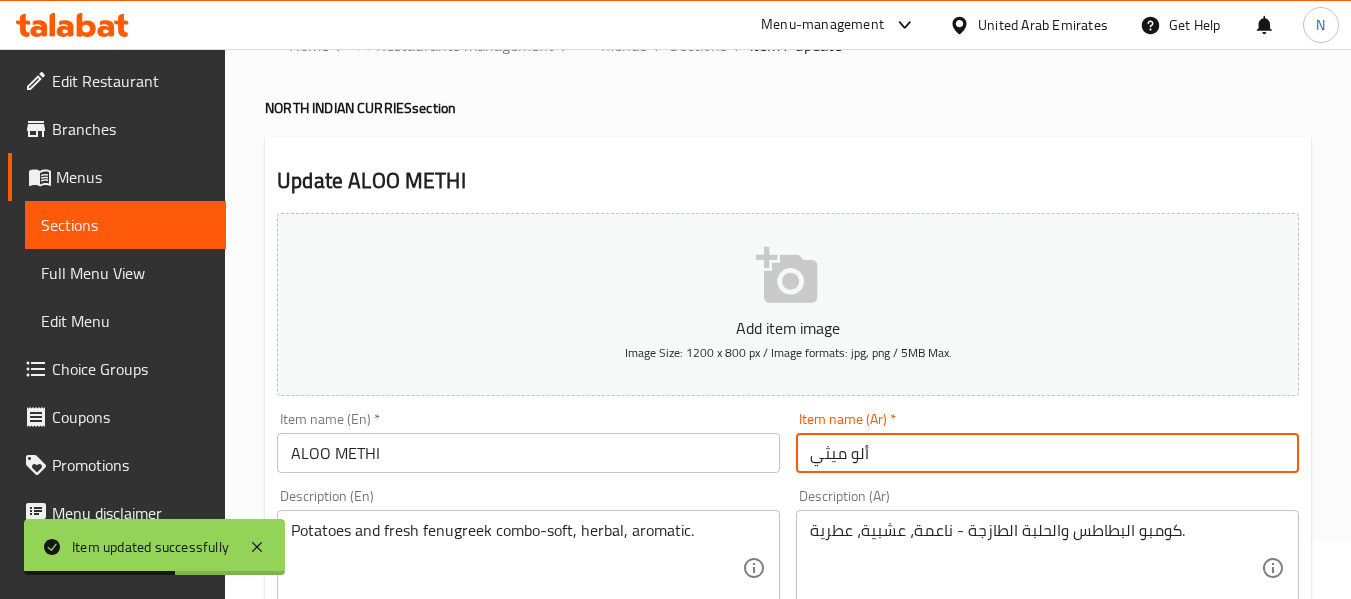 scroll, scrollTop: 0, scrollLeft: 0, axis: both 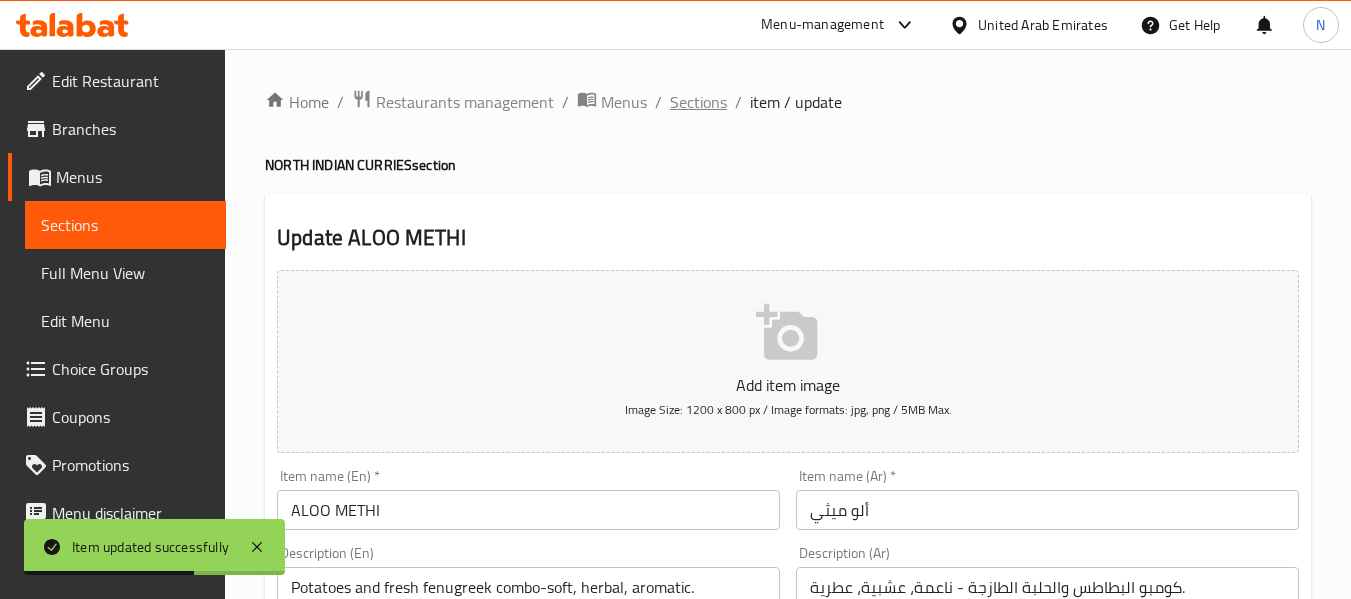 click on "Sections" at bounding box center (698, 102) 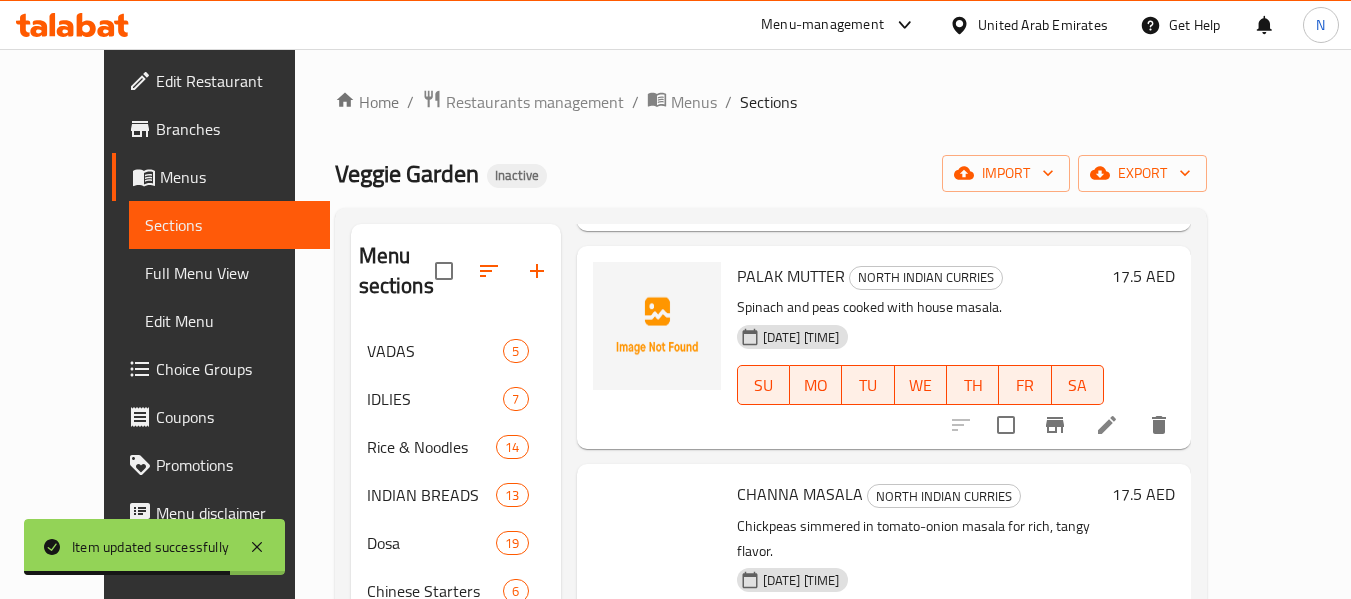 scroll, scrollTop: 2382, scrollLeft: 0, axis: vertical 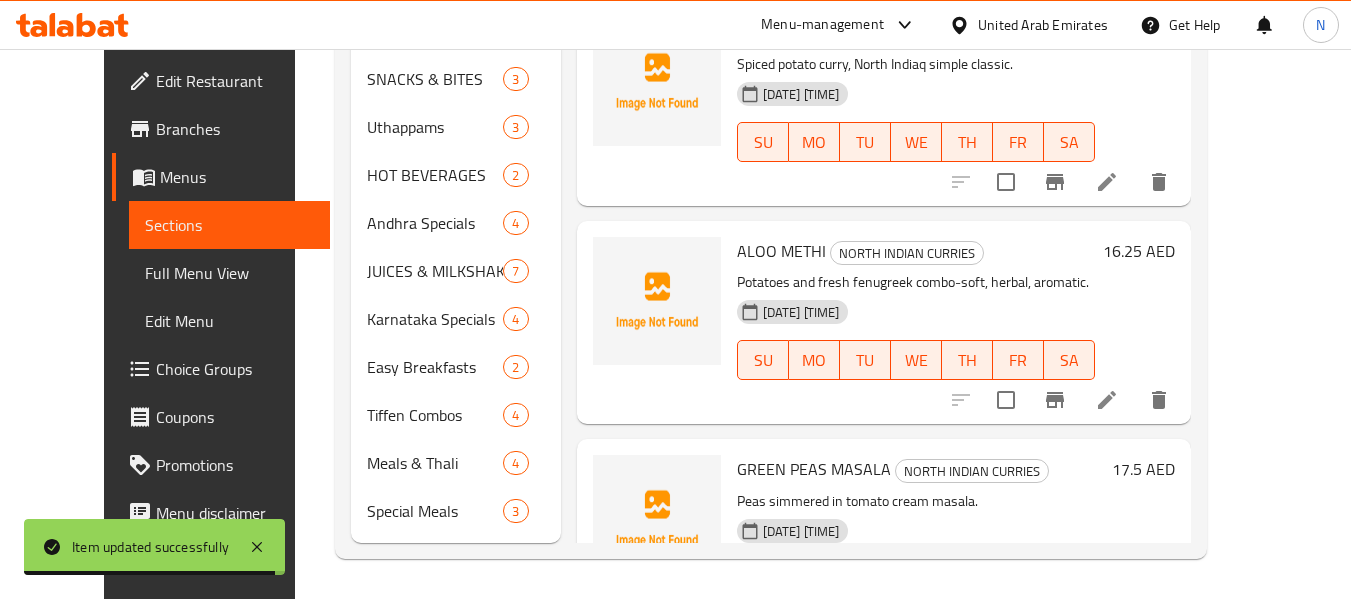 click at bounding box center [1107, 619] 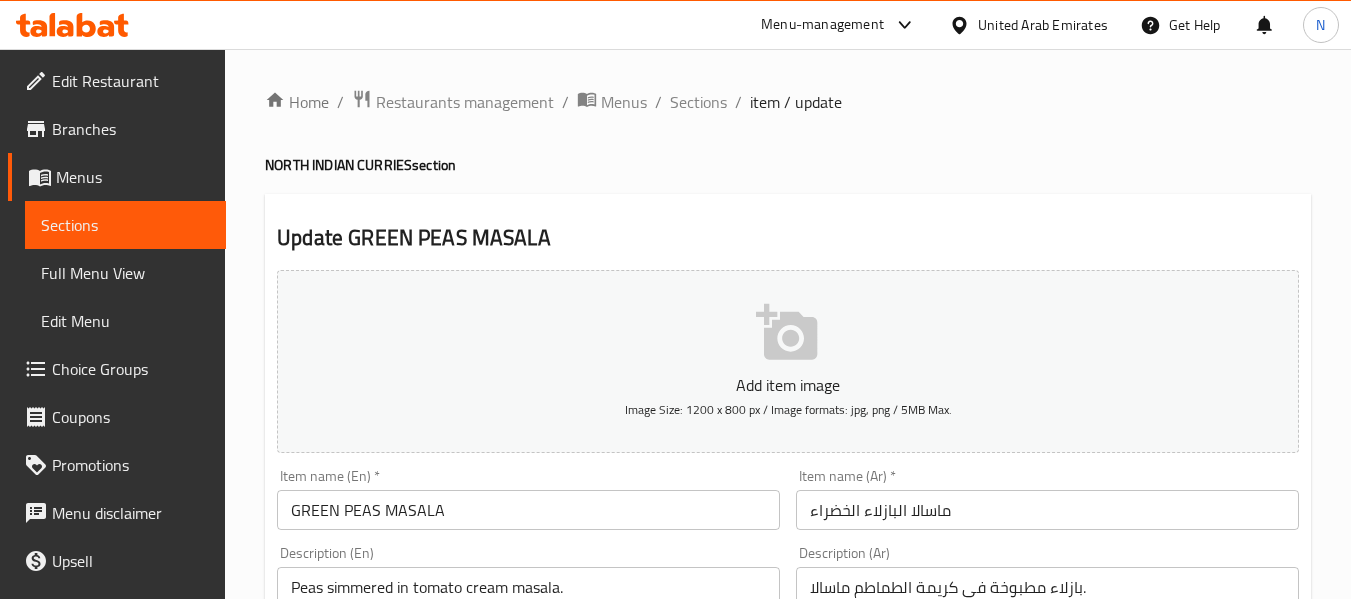 scroll, scrollTop: 182, scrollLeft: 0, axis: vertical 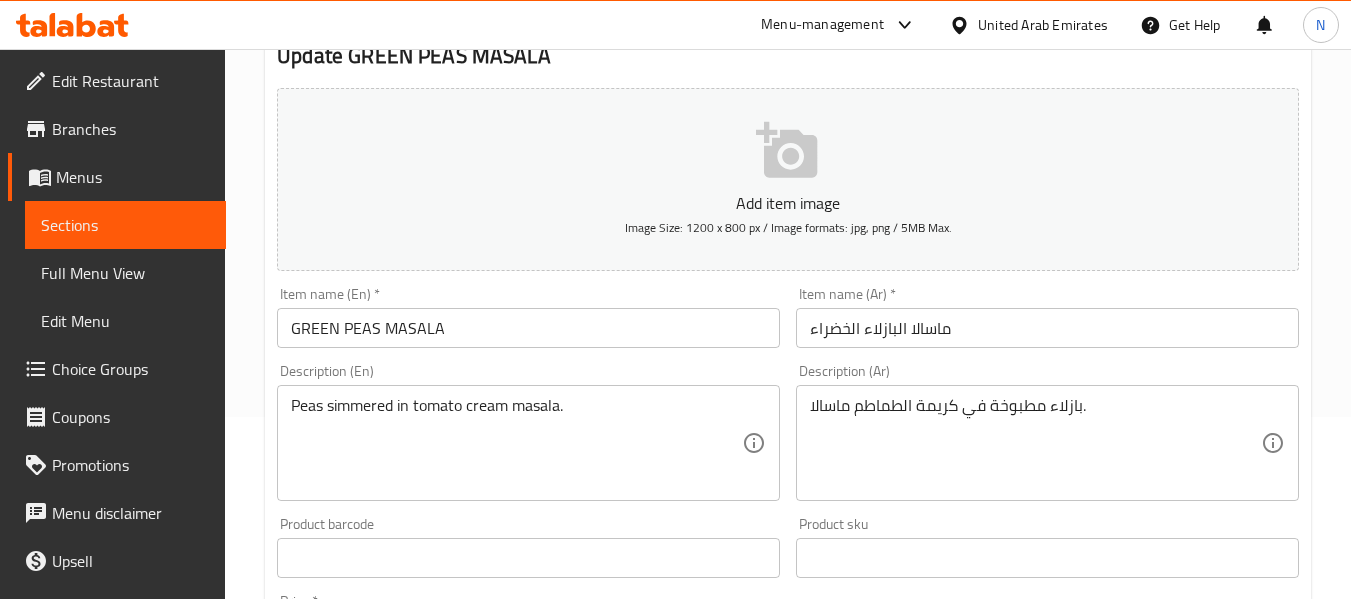 click on "Description (Ar) بازلاء مطبوخة في كريمة الطماطم ماسالا. Description (Ar)" at bounding box center [1047, 432] 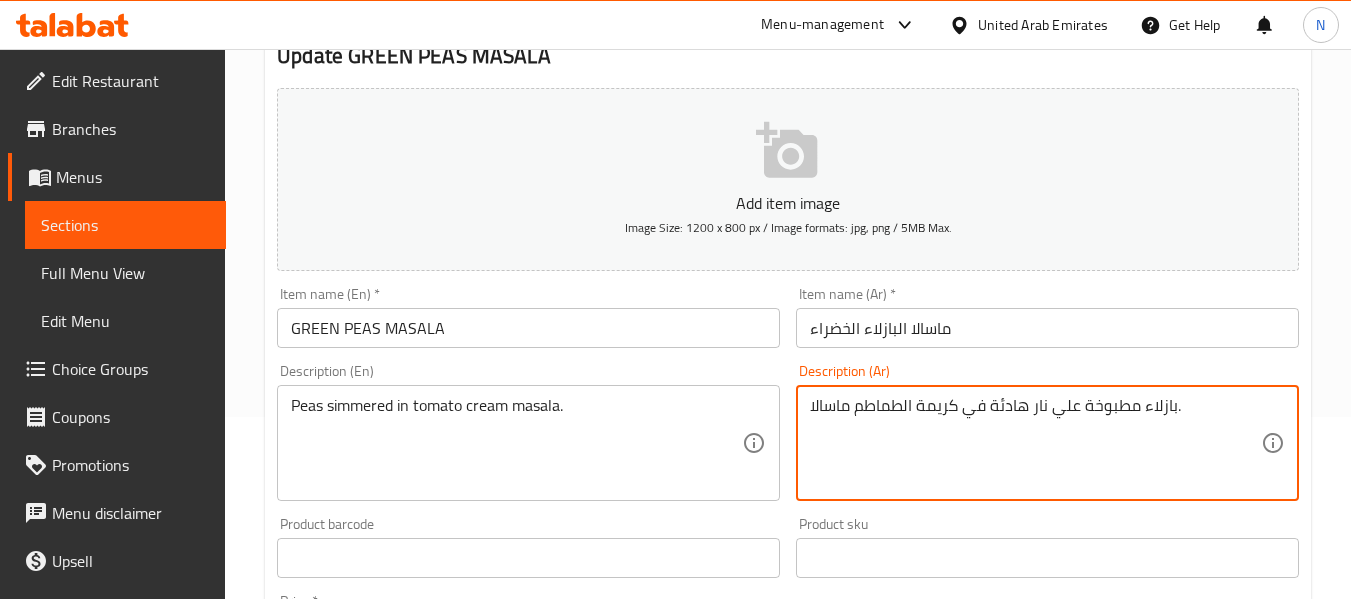 type on "بازلاء مطبوخة علي نار هادئة في كريمة الطماطم ماسالا." 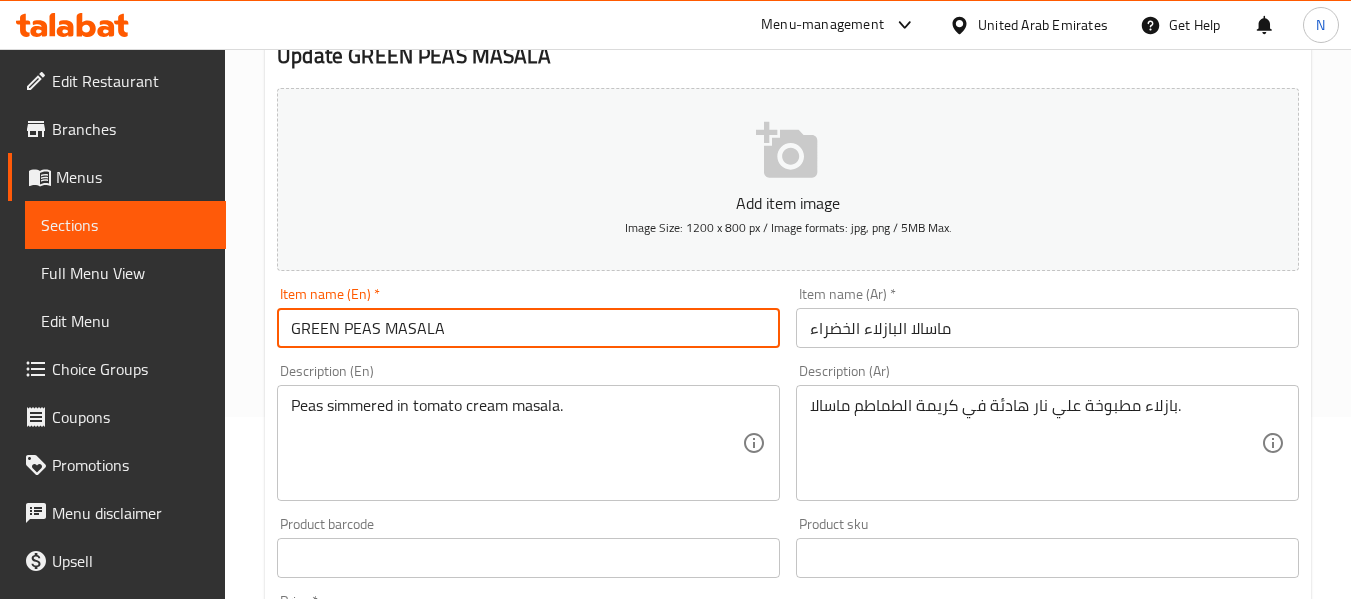 click on "GREEN PEAS MASALA" at bounding box center (528, 328) 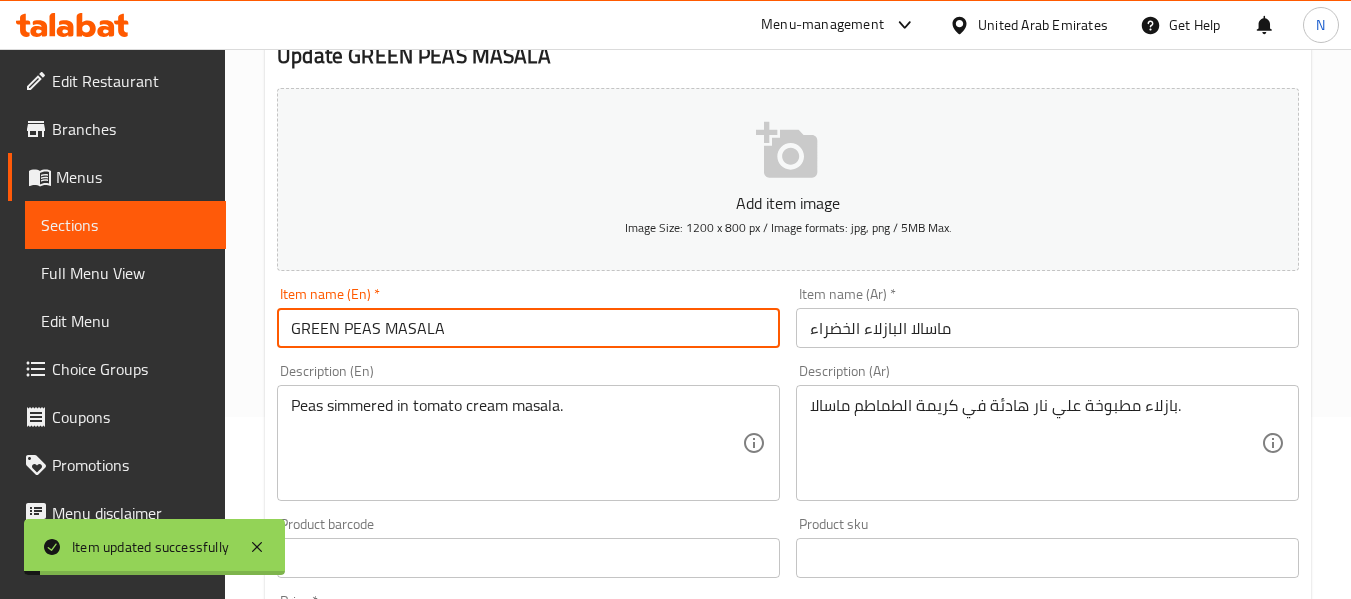 click on "GREEN PEAS MASALA" at bounding box center [528, 328] 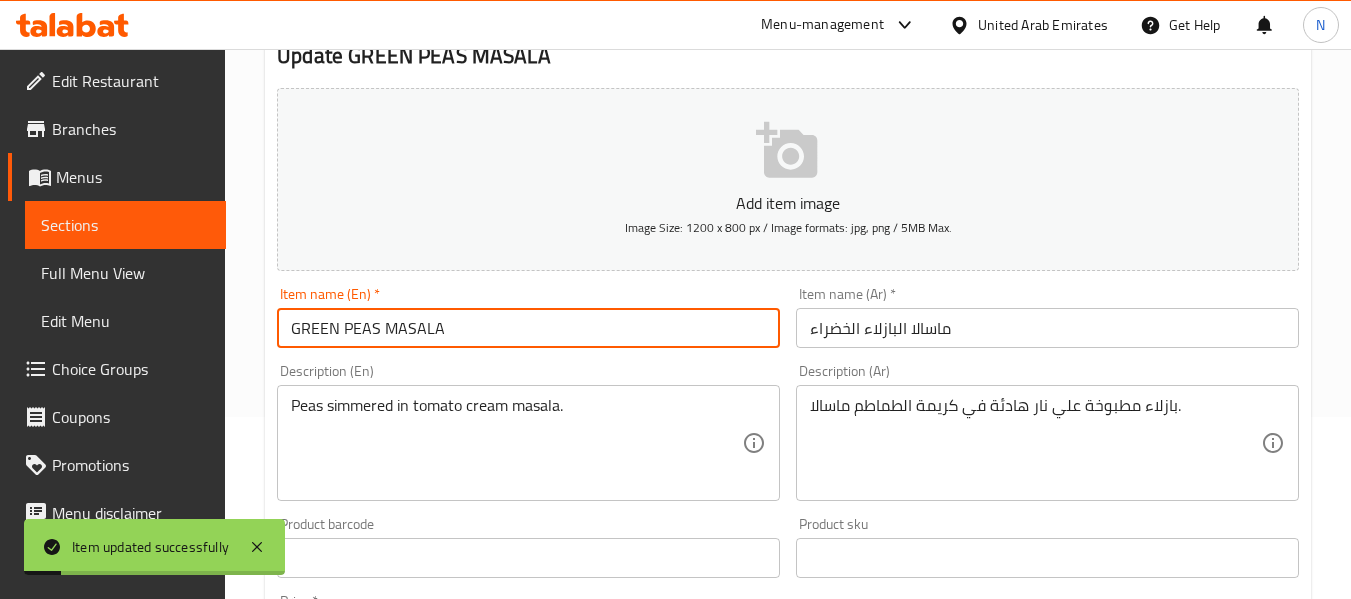 click on "GREEN PEAS MASALA" at bounding box center (528, 328) 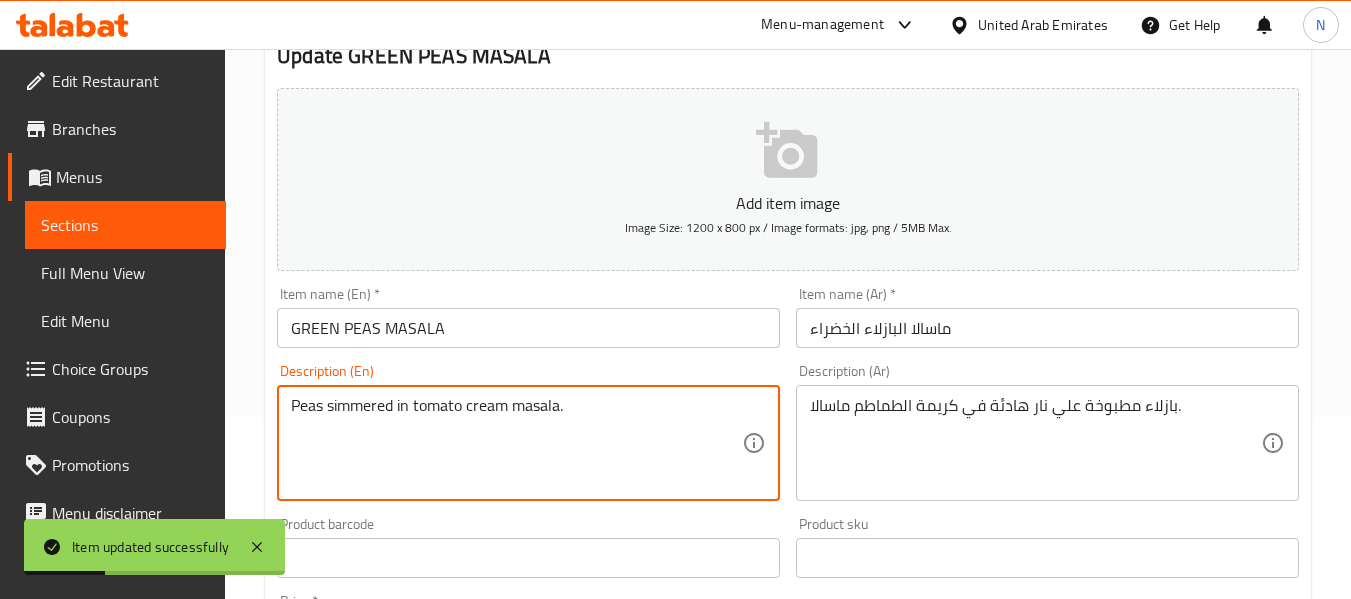 scroll, scrollTop: 0, scrollLeft: 0, axis: both 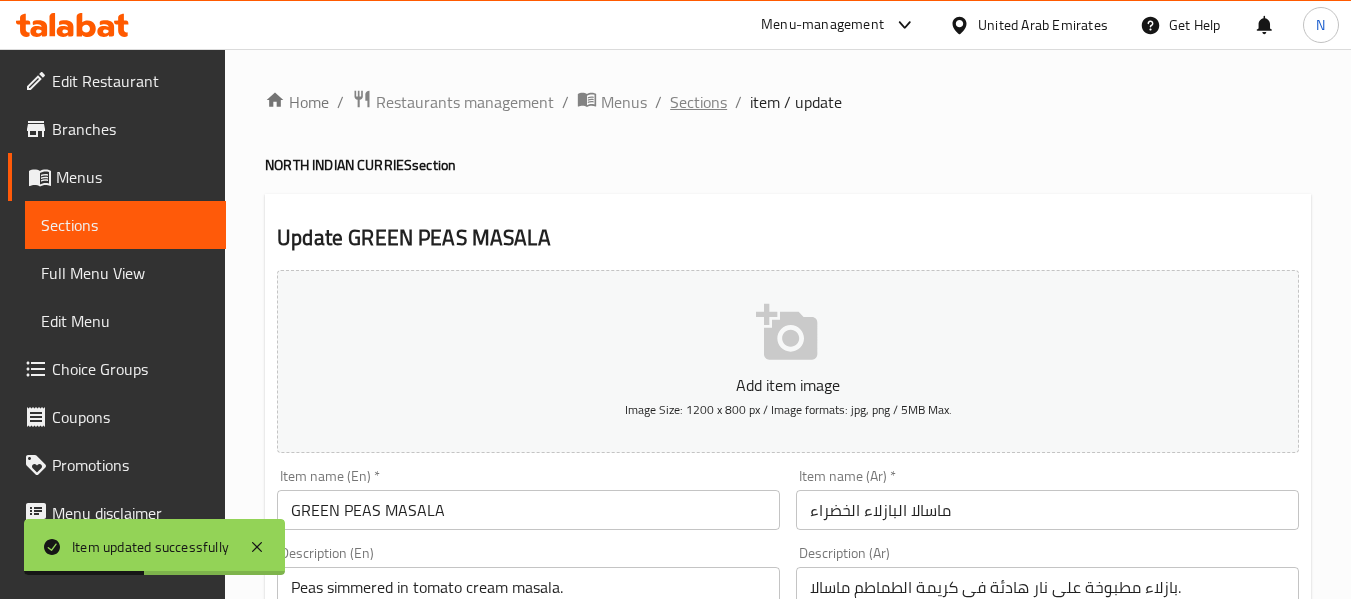 click on "Sections" at bounding box center (698, 102) 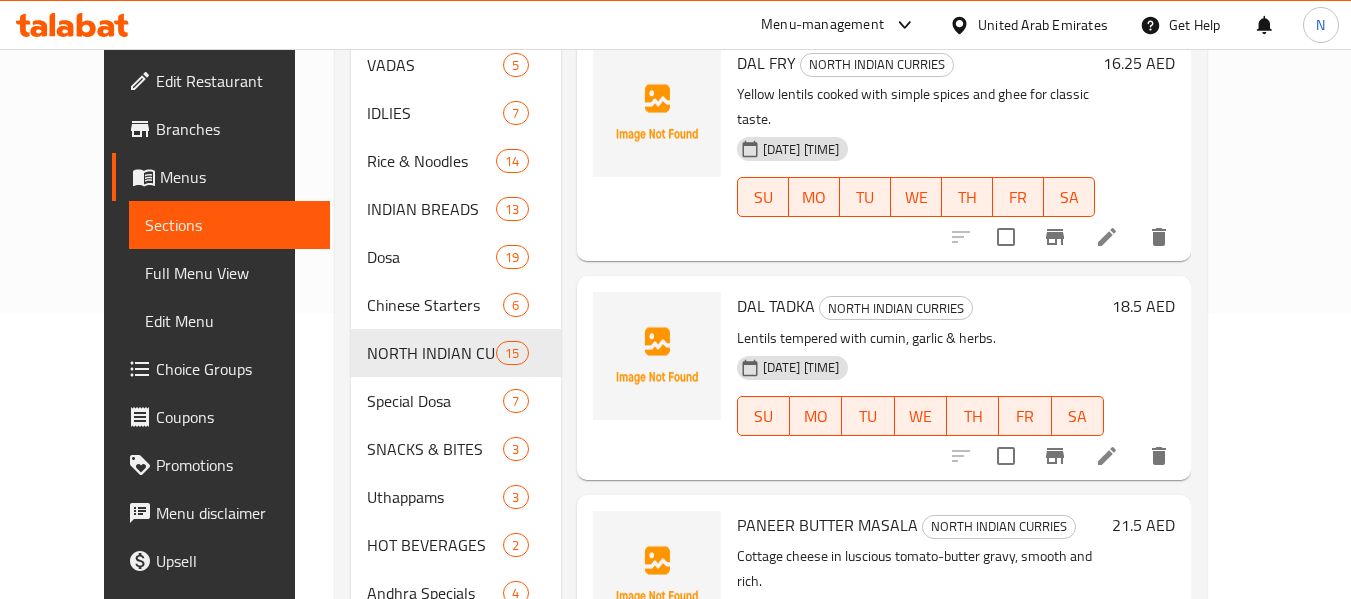 scroll, scrollTop: 287, scrollLeft: 0, axis: vertical 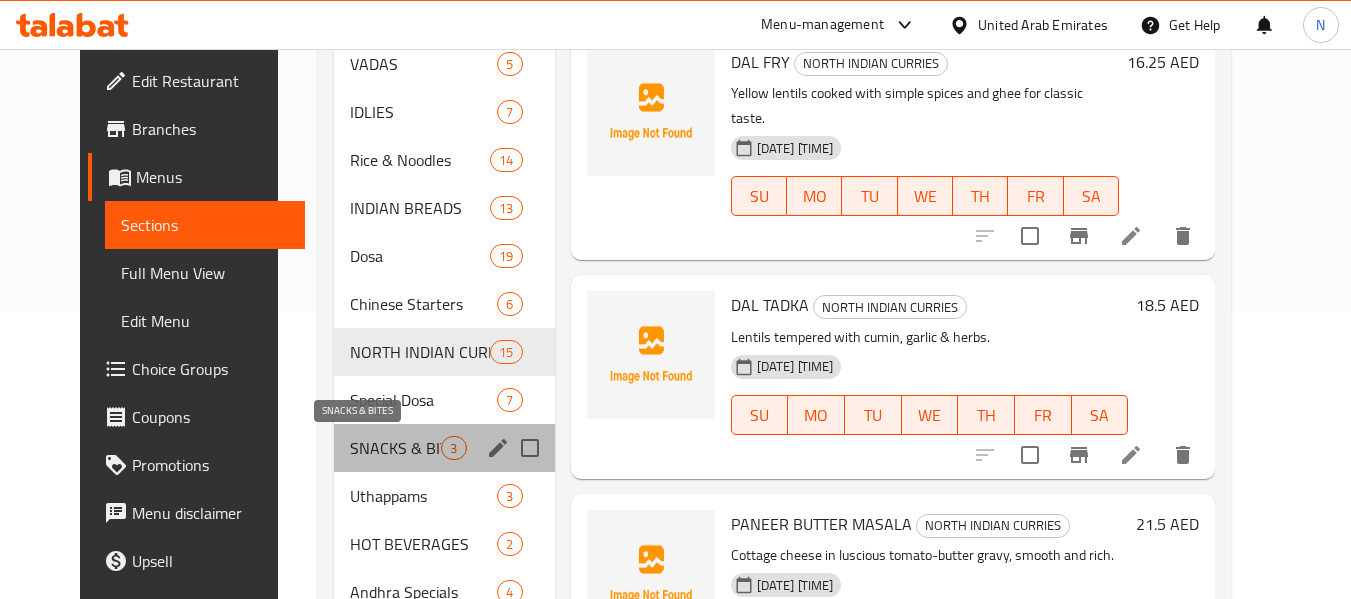 click on "SNACKS & BITES" at bounding box center [395, 448] 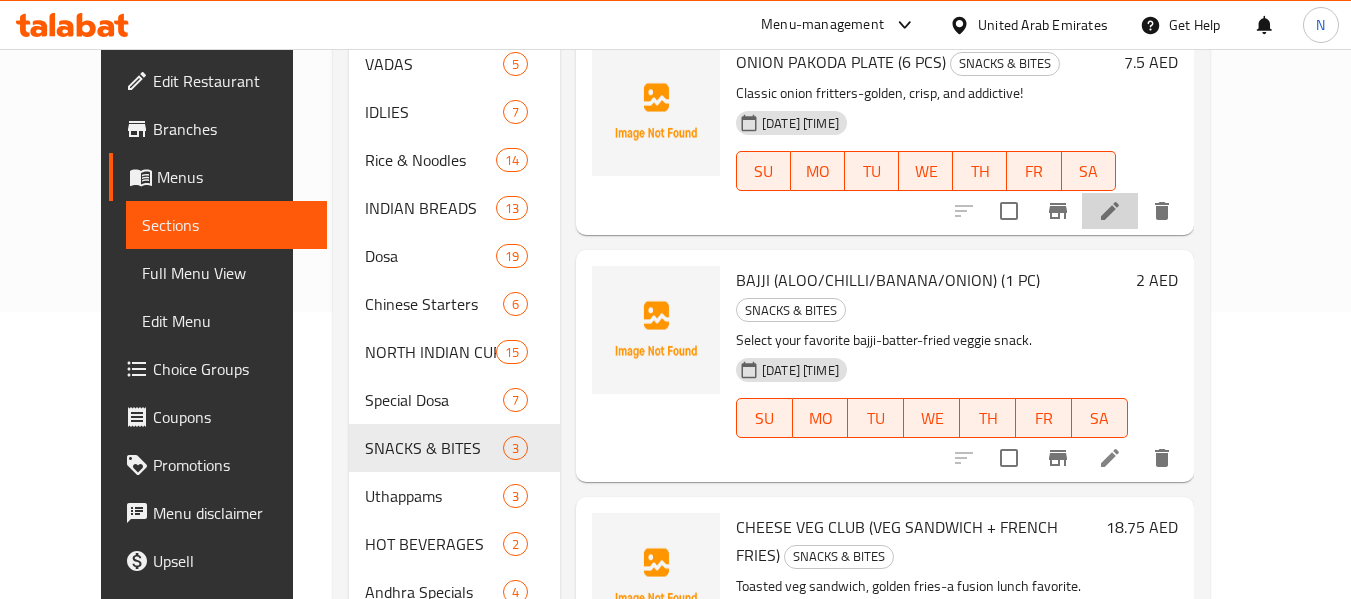 click at bounding box center [1110, 211] 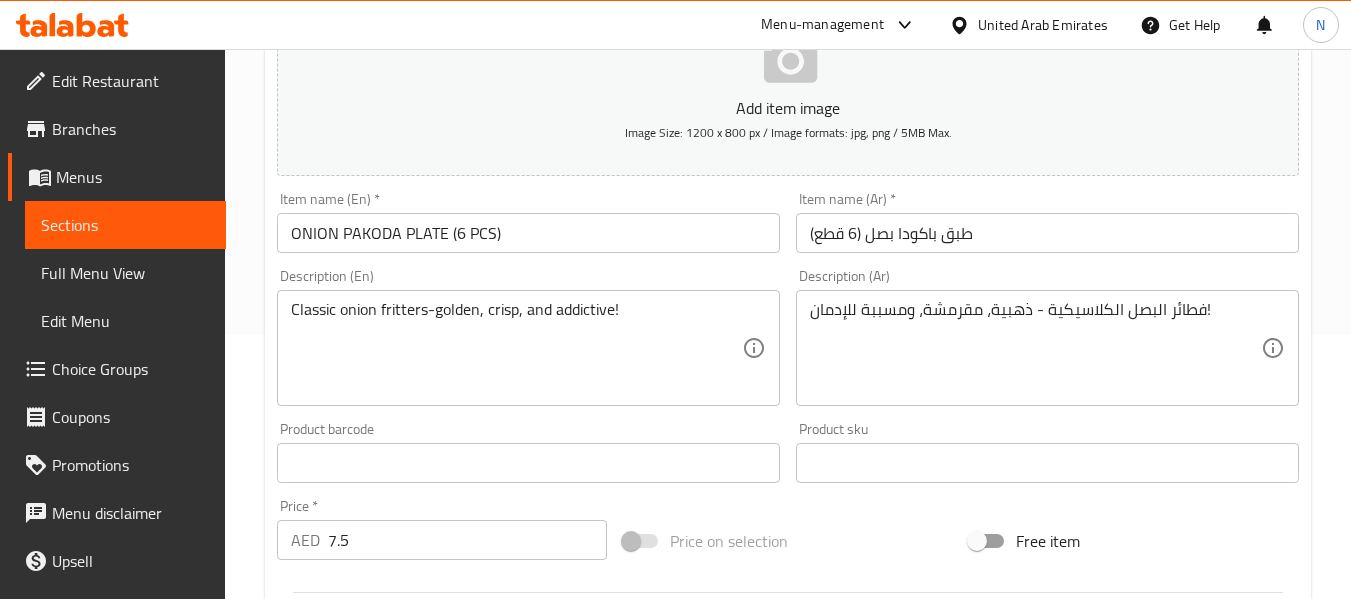 scroll, scrollTop: 265, scrollLeft: 0, axis: vertical 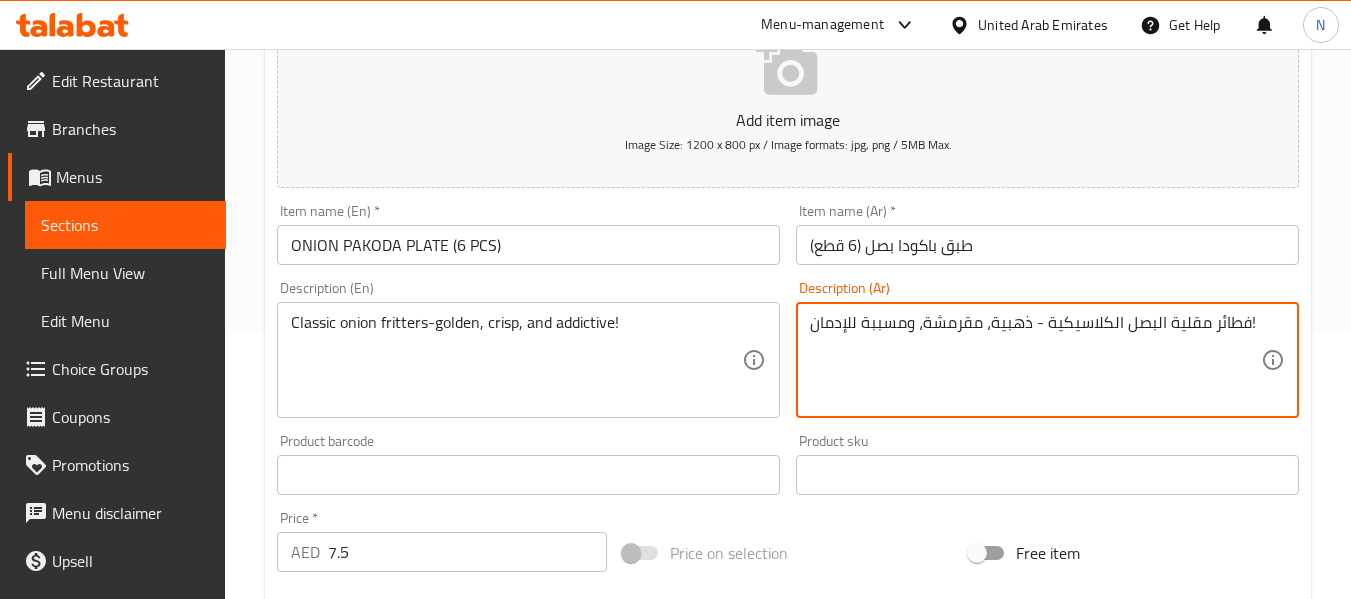 drag, startPoint x: 918, startPoint y: 326, endPoint x: 717, endPoint y: 319, distance: 201.12186 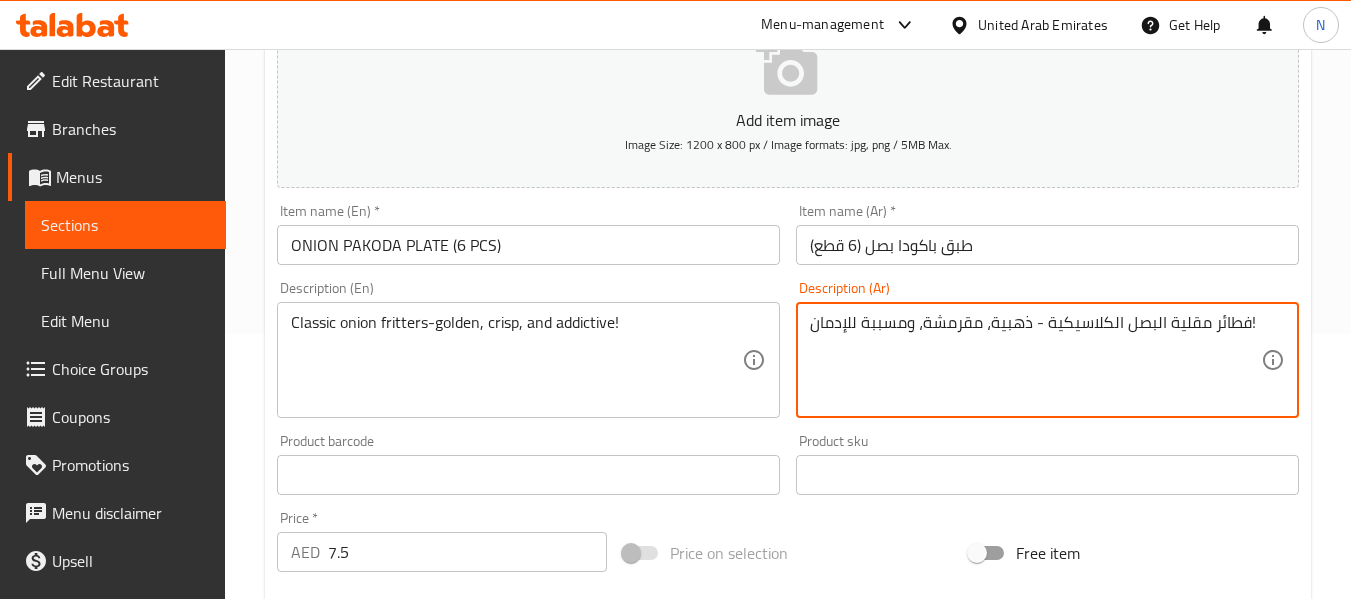 click on "Add item image Image Size: 1200 x 800 px / Image formats: jpg, png / 5MB Max. Item name (En) * ONION PAKODA PLATE (6 PCS) Item name (En) * Item name (Ar) * طبق باكودا بصل (6 قطع) Item name (Ar) * Description (En) Classic onion fritters-golden, crisp, and addictive! Description (En) Description (Ar) فطائر مقلية البصل الكلاسيكية - ذهبية، مقرمشة، ومسببة للإدمان! Description (Ar) Product barcode Product barcode Product sku Product sku Price * AED [NUMBER] Price * Price on selection Free item Start Date Start Date End Date End Date Available Days SU MO TU WE TH FR SA Available from ​ ​ Available to ​ ​ Status Active Inactive Exclude from GEM" at bounding box center [788, 428] 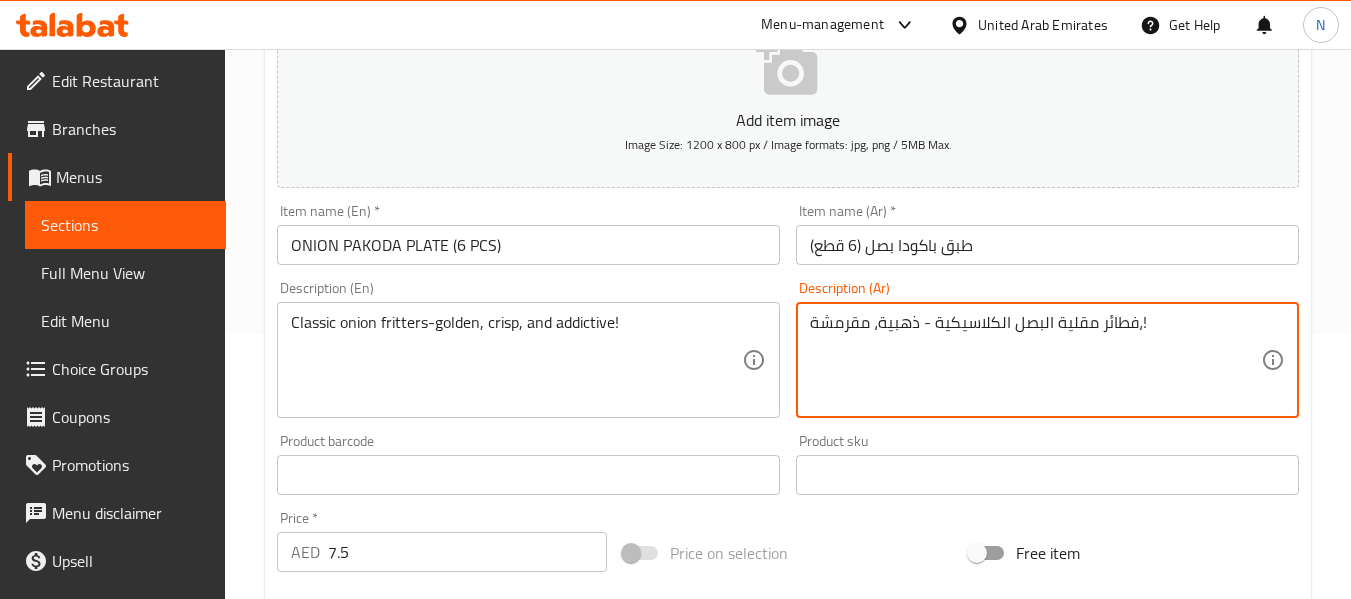 type on "فطائر مقلية البصل الكلاسيكية - ذهبية، مقرمشة،!" 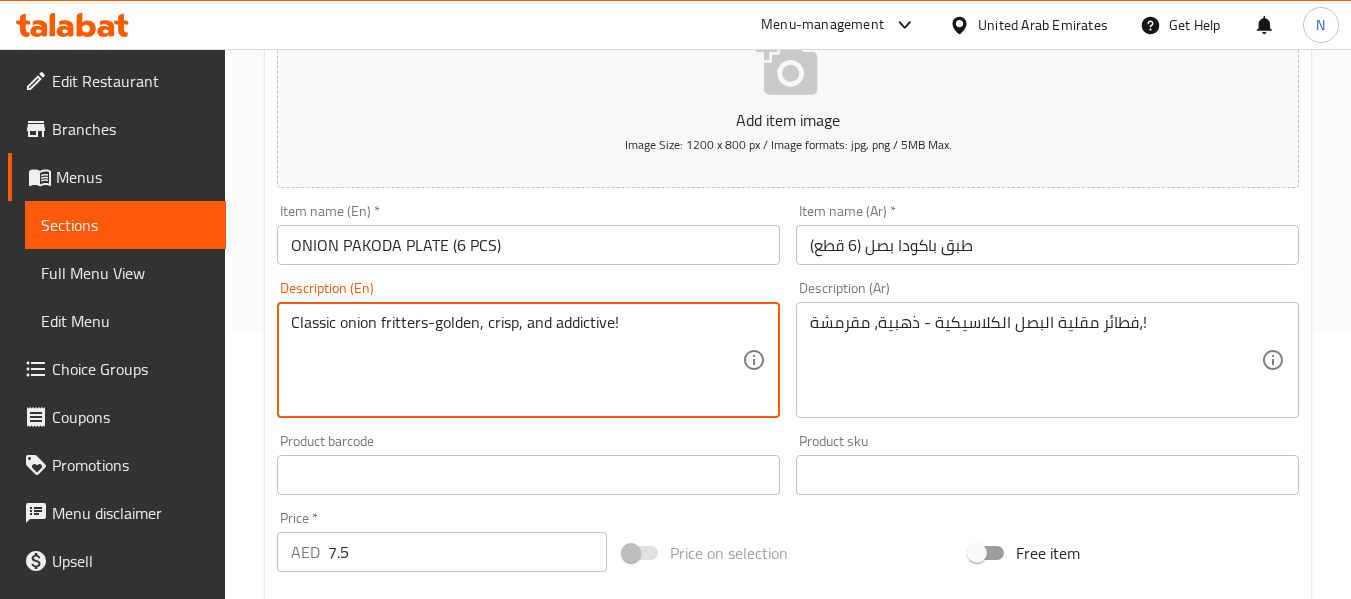 drag, startPoint x: 628, startPoint y: 327, endPoint x: 521, endPoint y: 338, distance: 107.563934 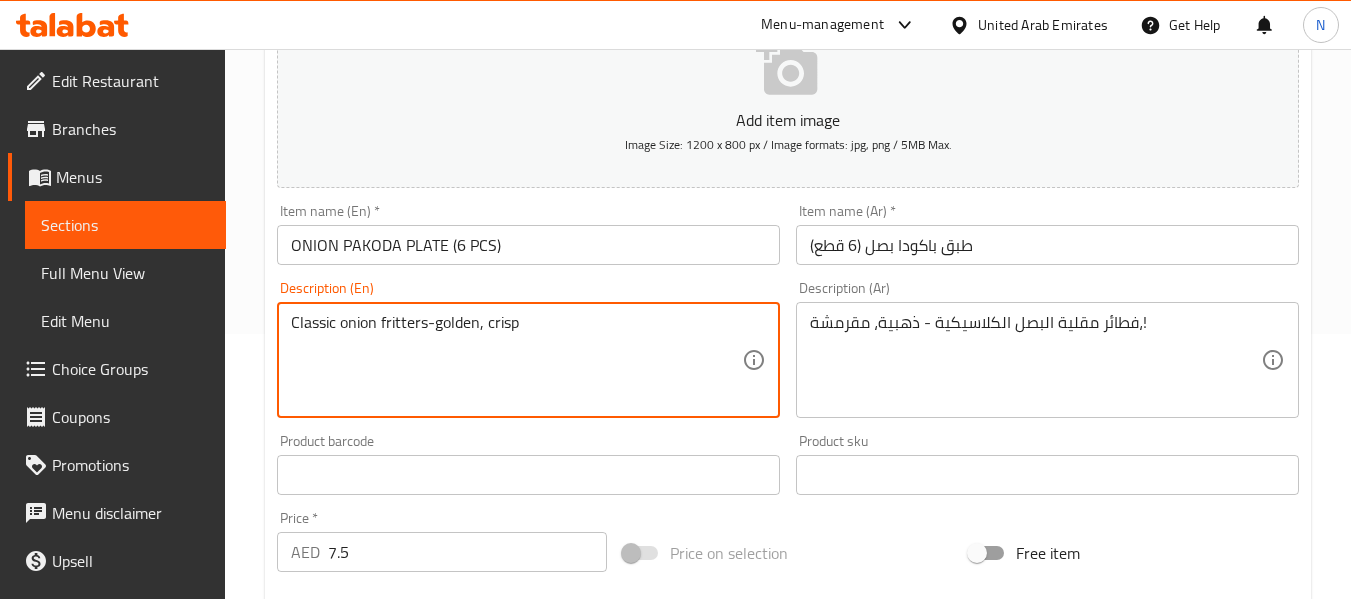 type on "Classic onion fritters-golden, crisp" 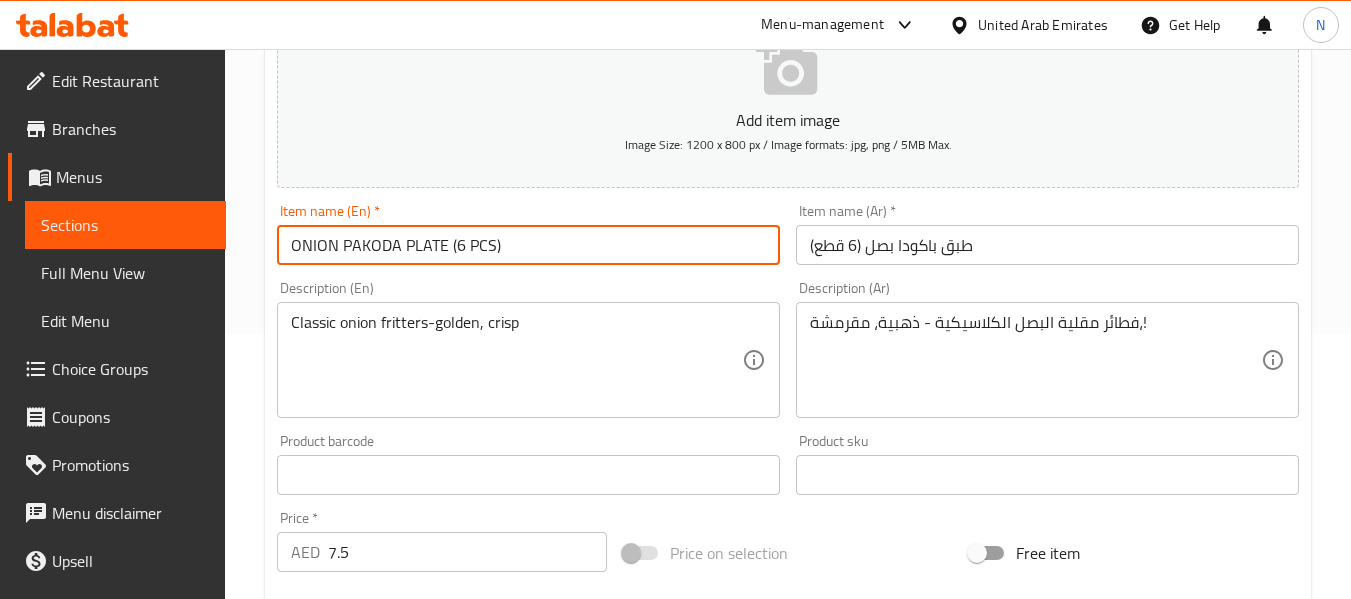 click on "Update" at bounding box center [398, 1061] 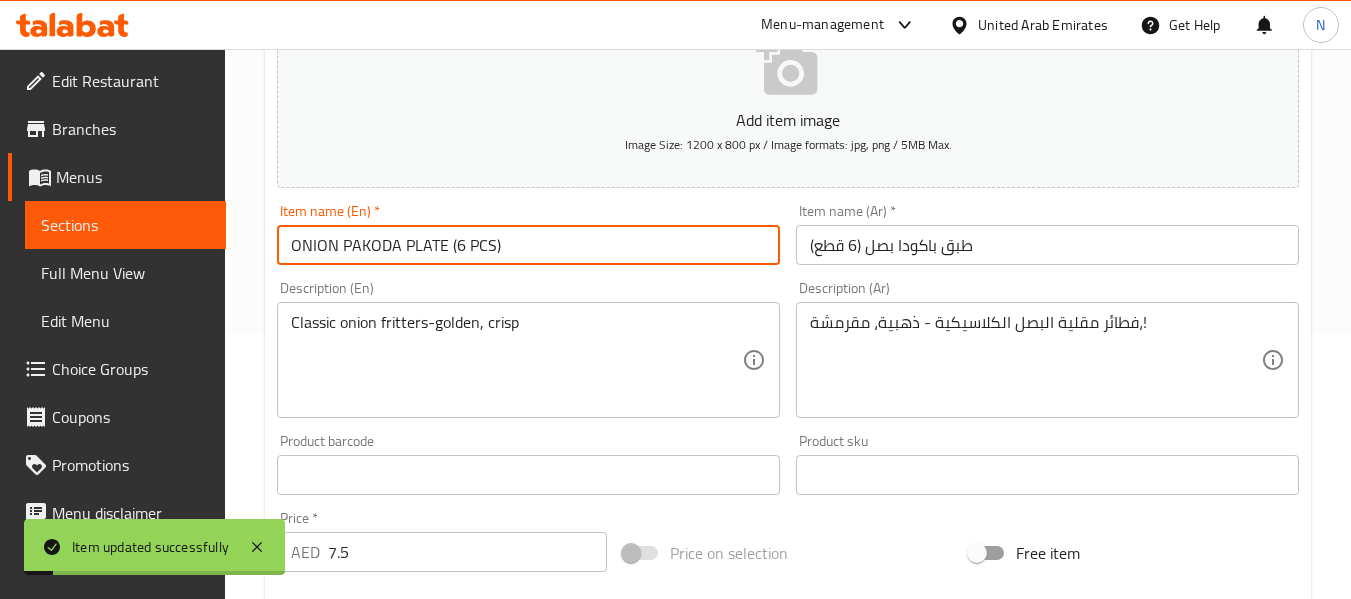 scroll, scrollTop: 0, scrollLeft: 0, axis: both 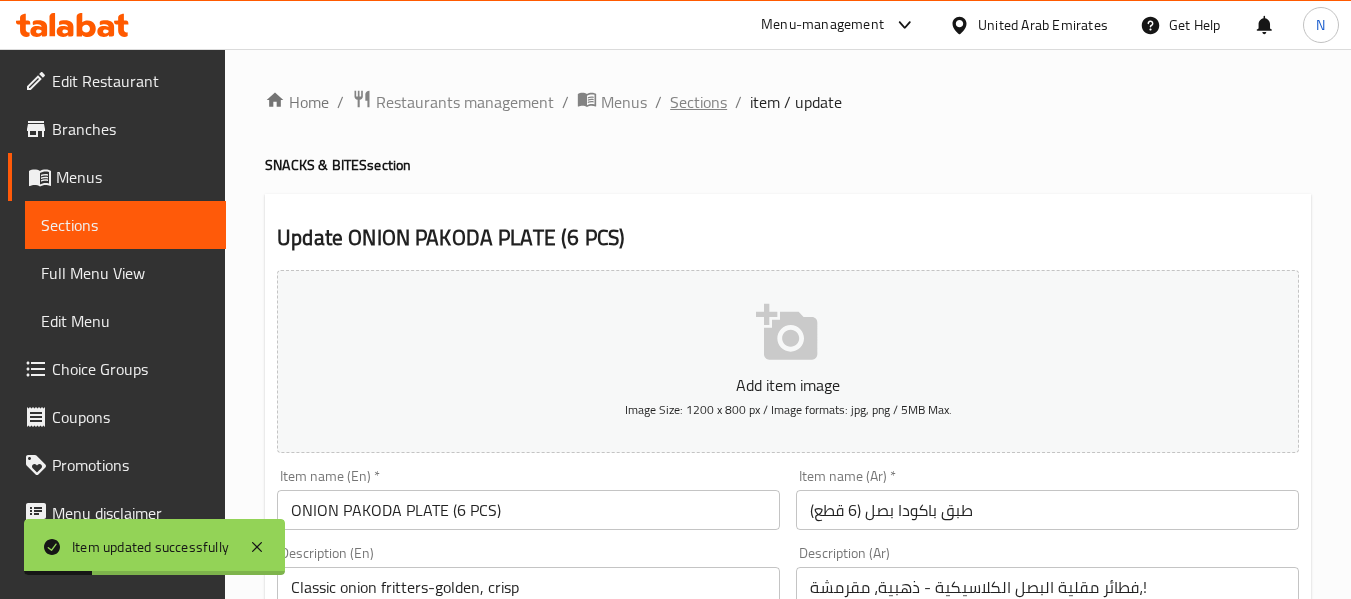 click on "Sections" at bounding box center [698, 102] 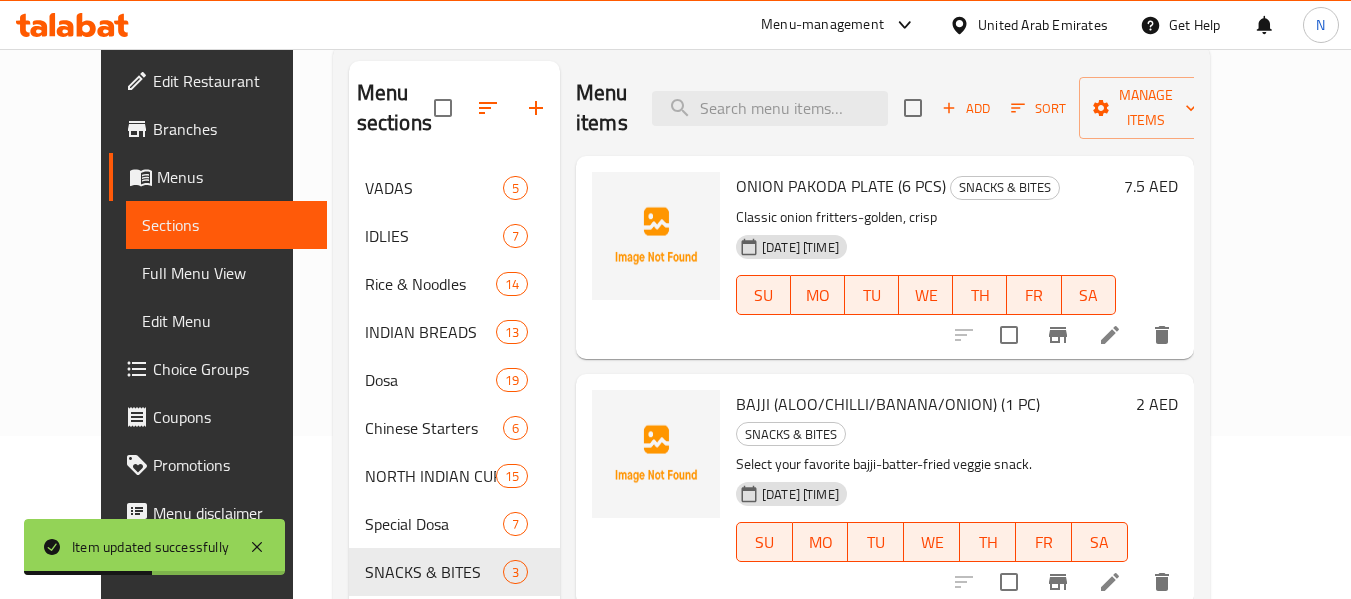 scroll, scrollTop: 164, scrollLeft: 0, axis: vertical 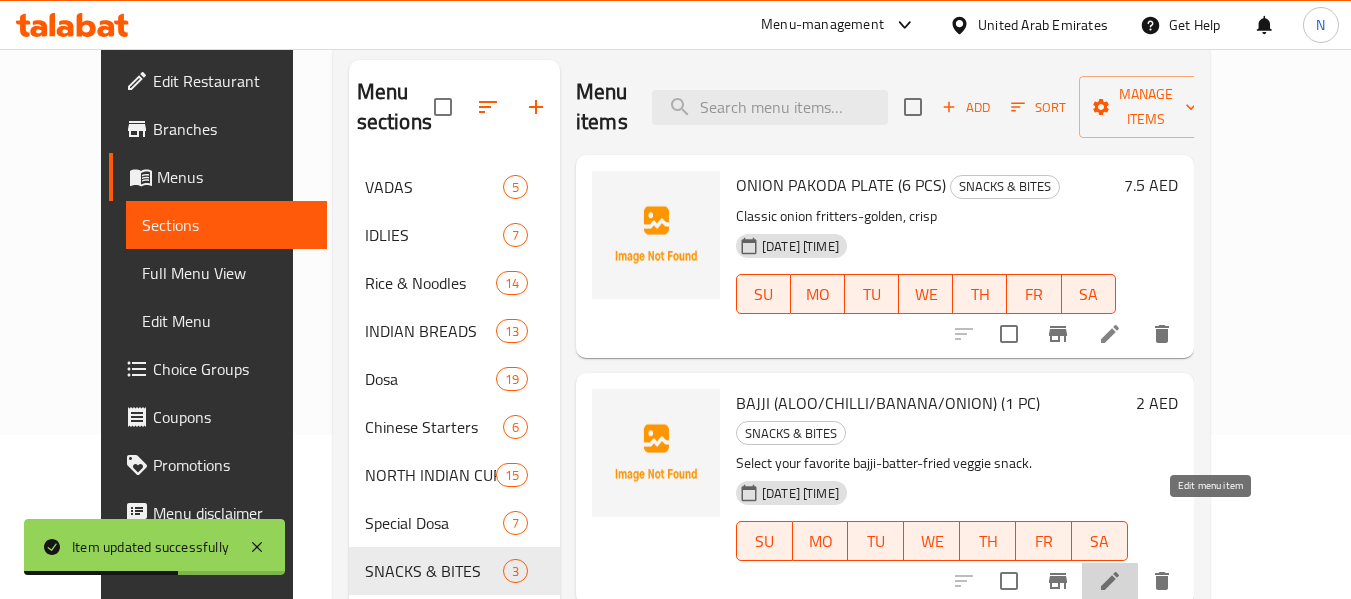 click 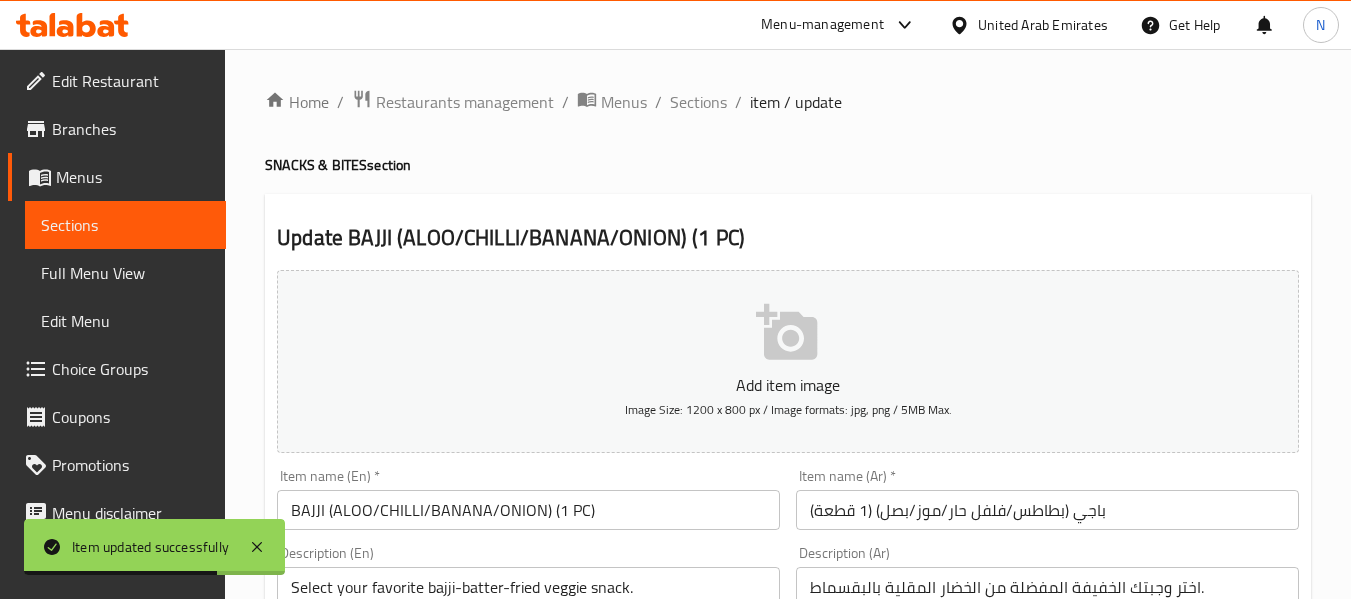 scroll, scrollTop: 95, scrollLeft: 0, axis: vertical 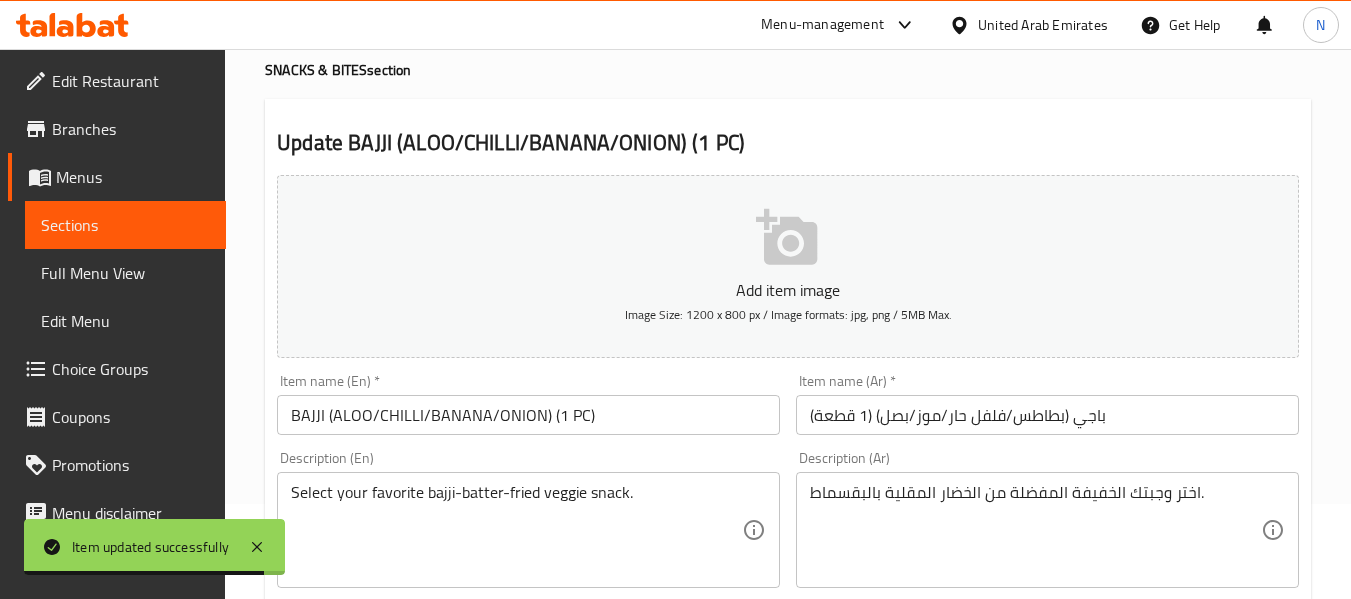 click on "باجي (بطاطس/فلفل حار/موز/بصل) (1 قطعة)" at bounding box center [1047, 415] 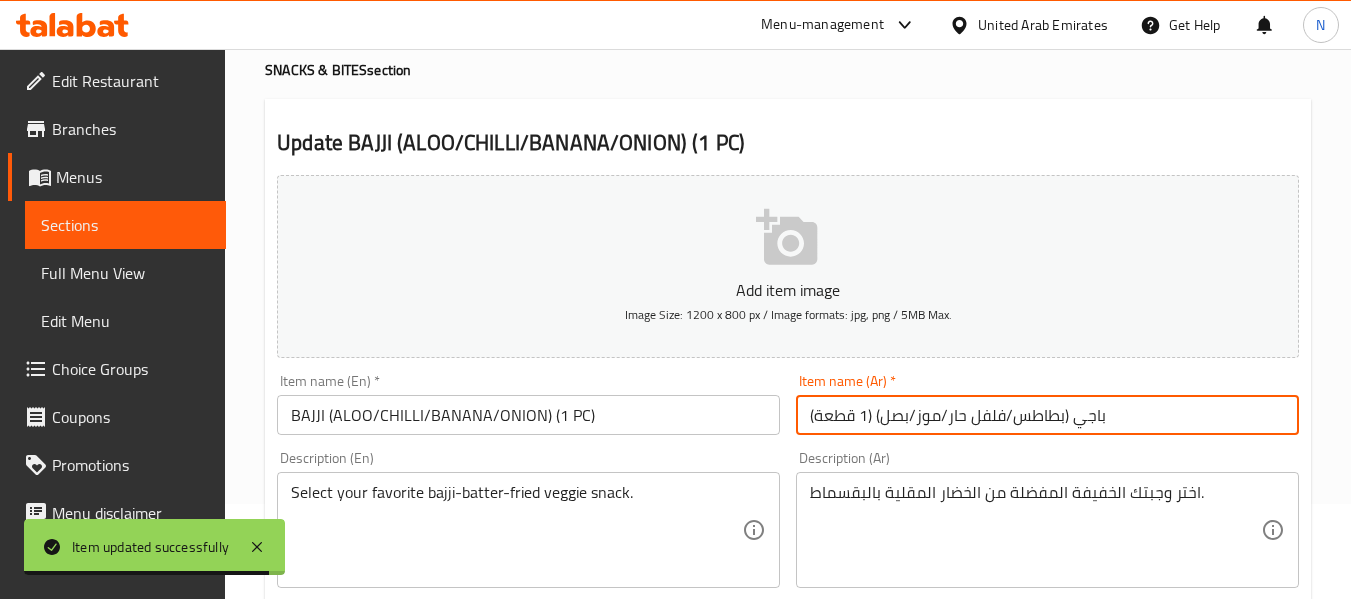 click on "باجي (بطاطس/فلفل حار/موز/بصل) (1 قطعة)" at bounding box center (1047, 415) 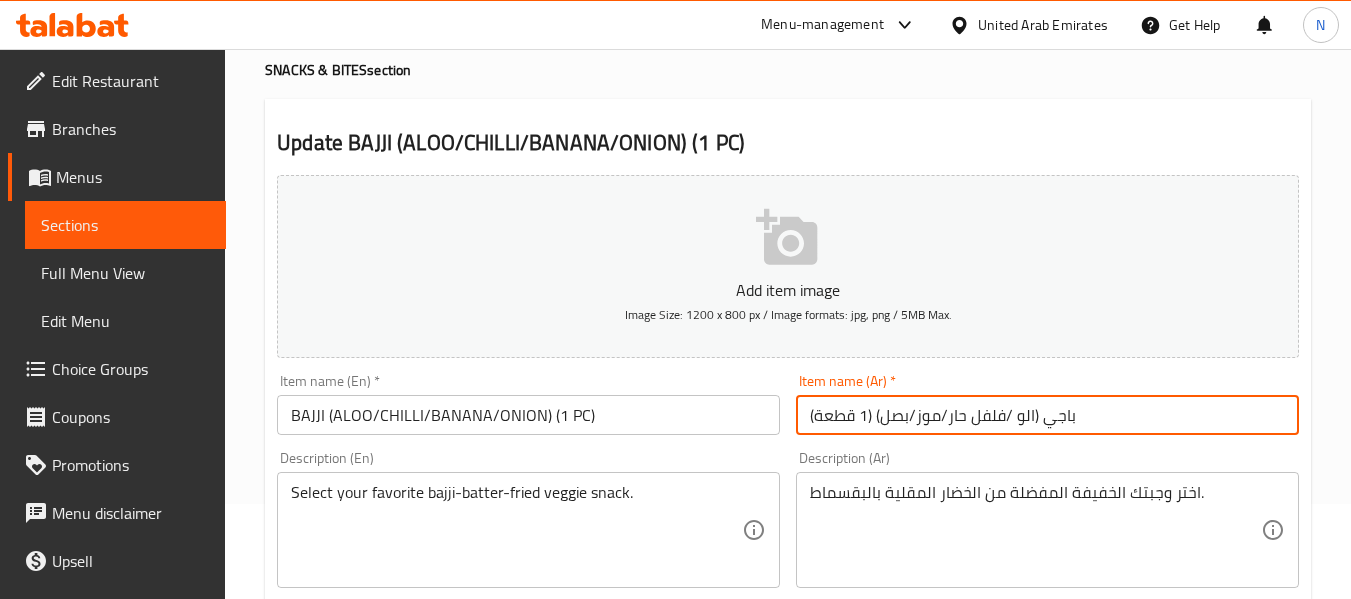 type on "باجي (الو /فلفل حار/موز/بصل) (1 قطعة)" 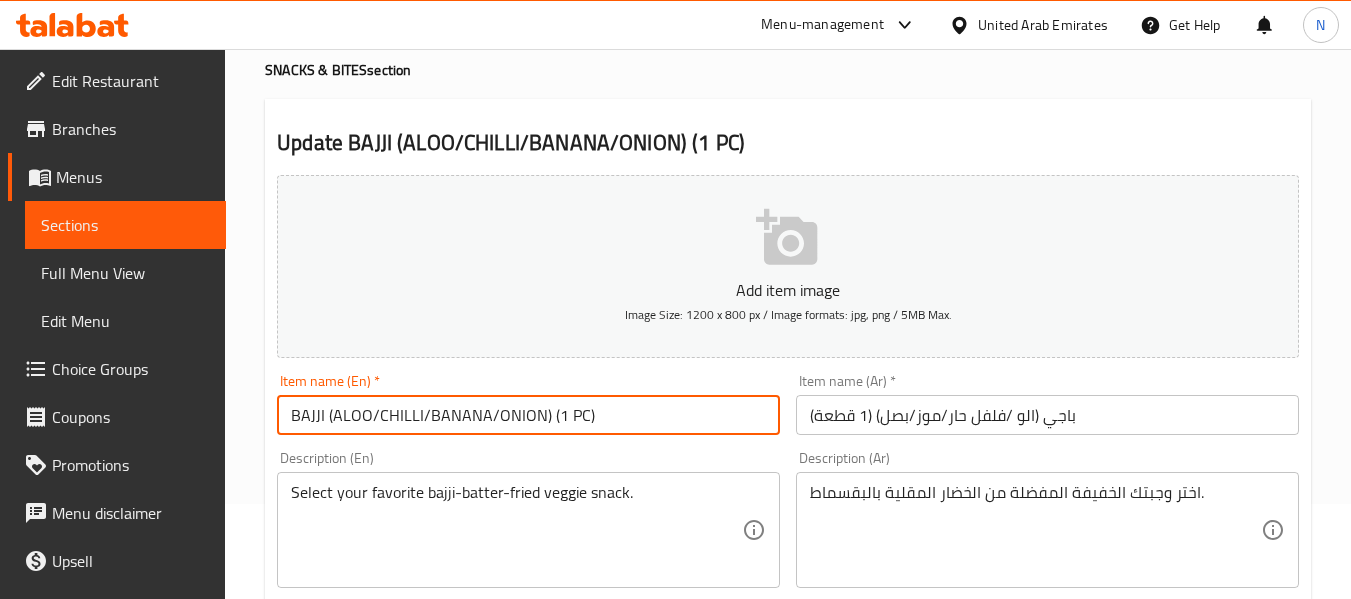 drag, startPoint x: 331, startPoint y: 417, endPoint x: 537, endPoint y: 432, distance: 206.5454 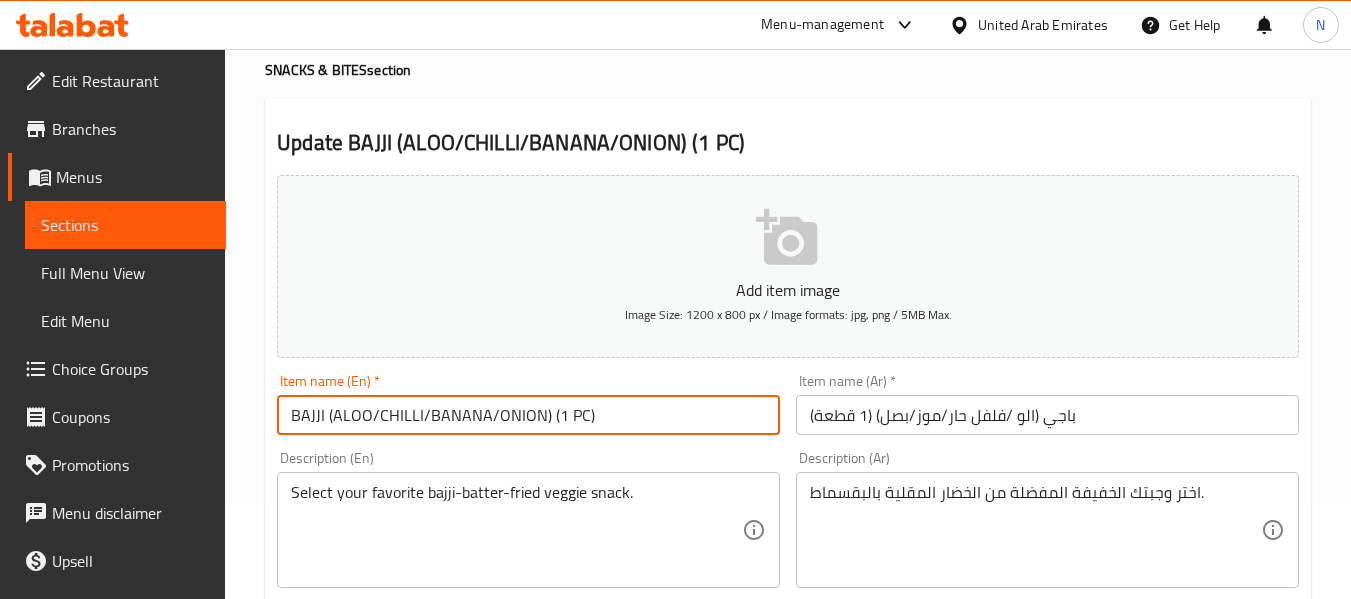 click on "BAJJI (ALOO/CHILLI/BANANA/ONION) (1 PC)" at bounding box center (528, 415) 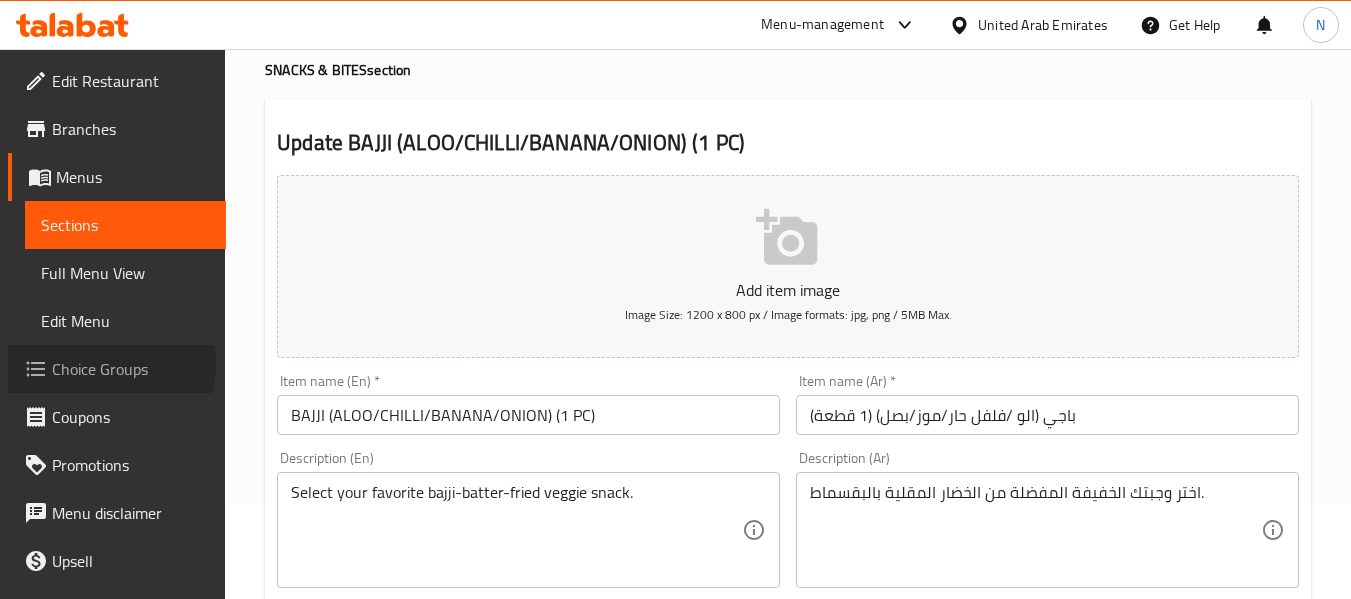 click on "Choice Groups" at bounding box center (131, 369) 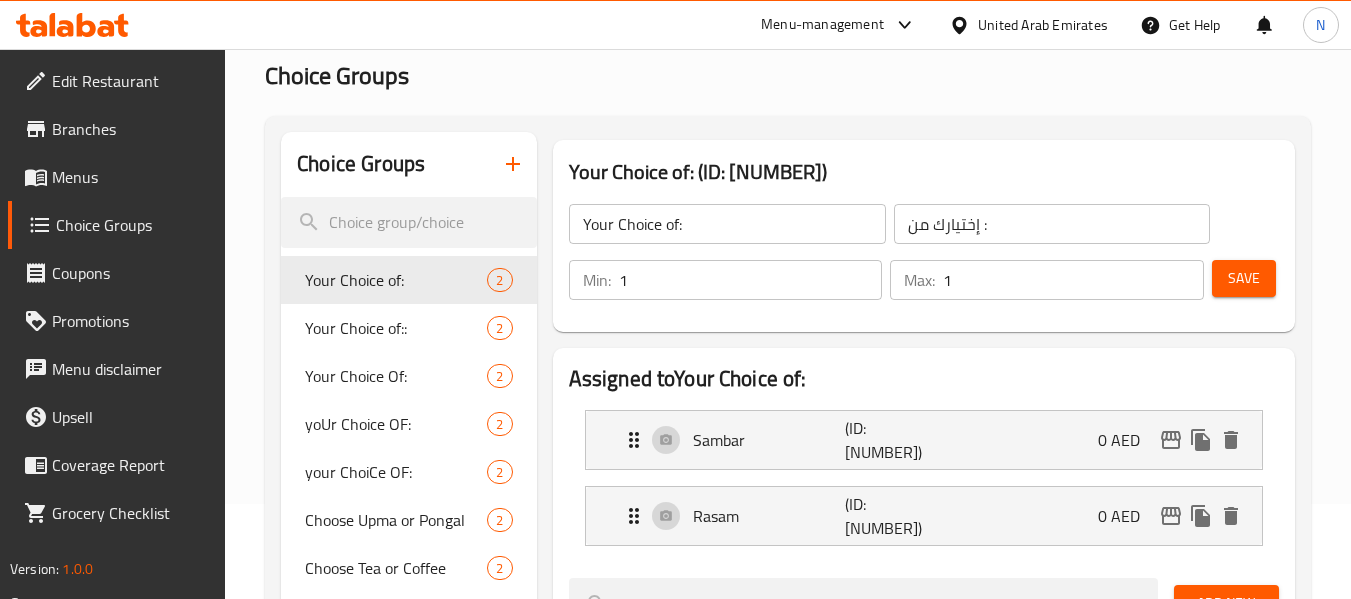 click at bounding box center [513, 164] 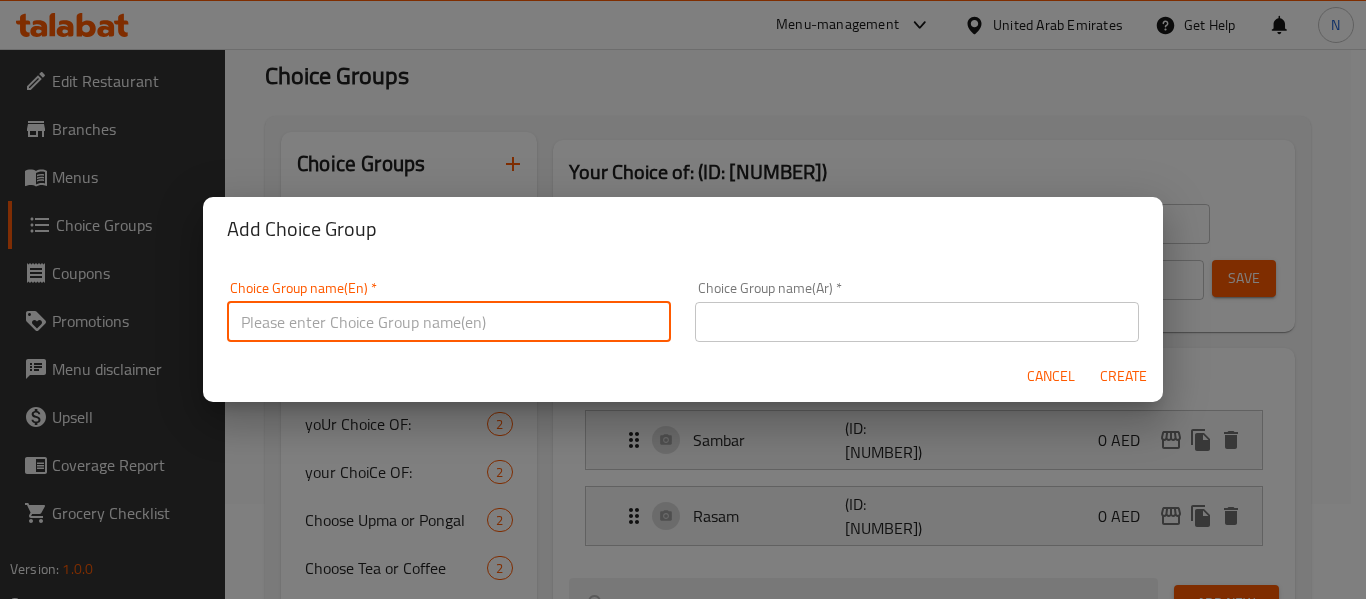 click at bounding box center [449, 322] 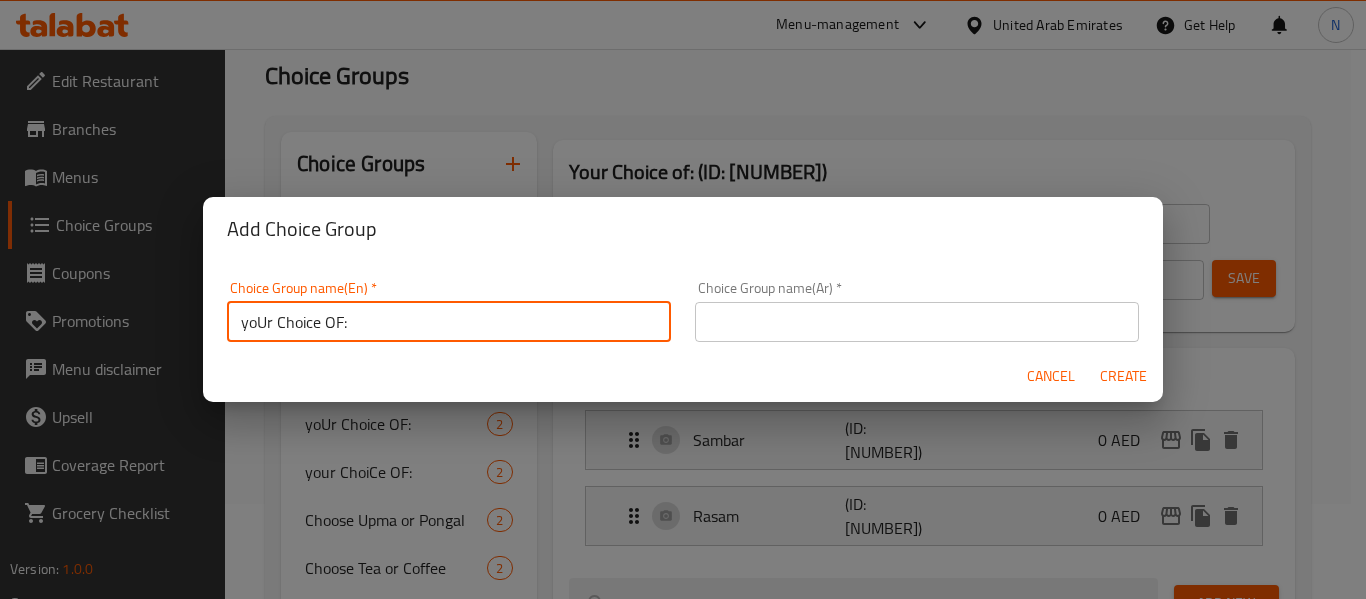 click on "yoUr Choice OF:" at bounding box center (449, 322) 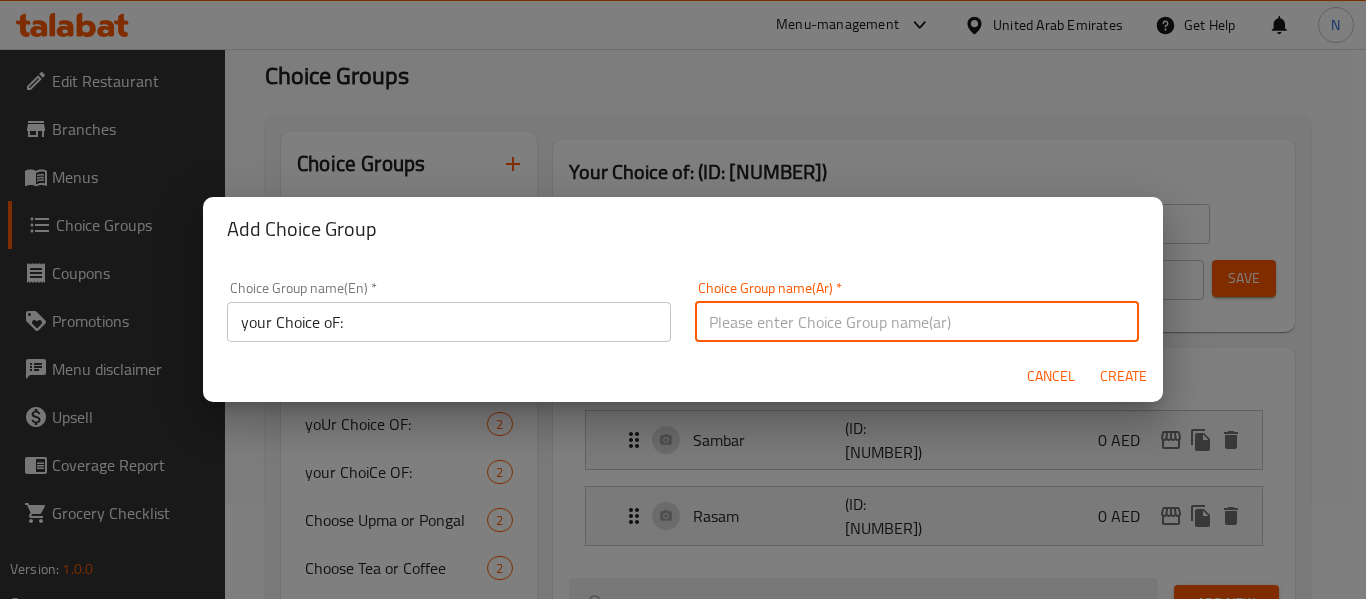 click at bounding box center [917, 322] 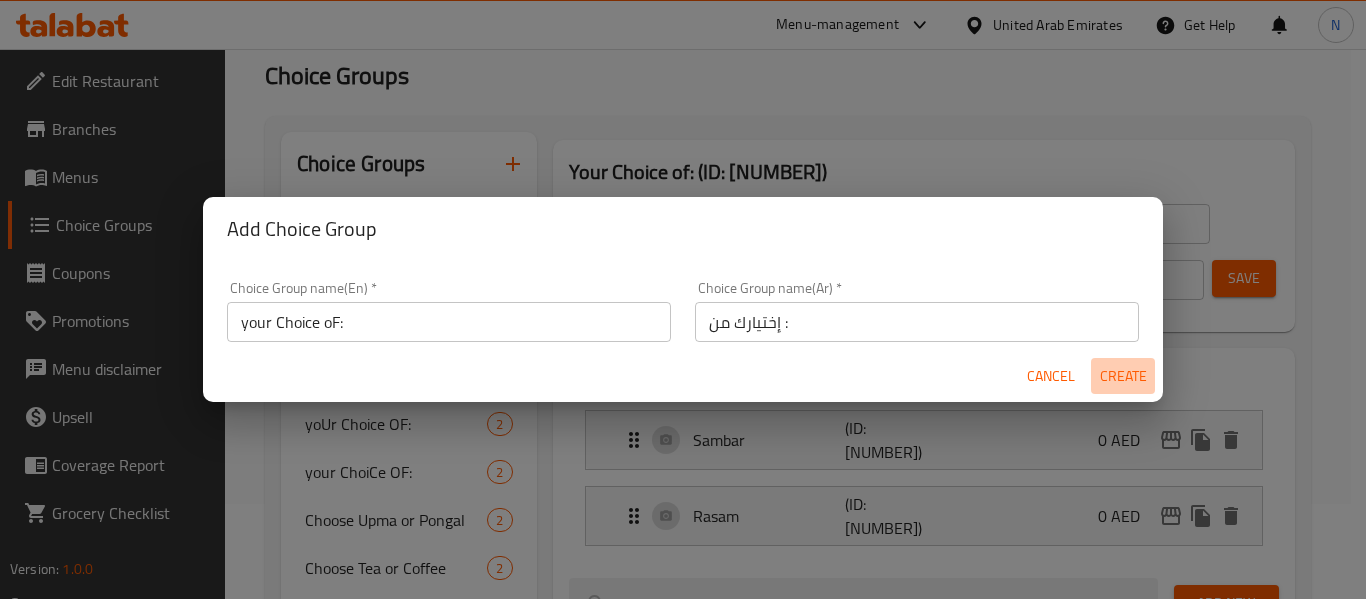 click on "Create" at bounding box center [1123, 376] 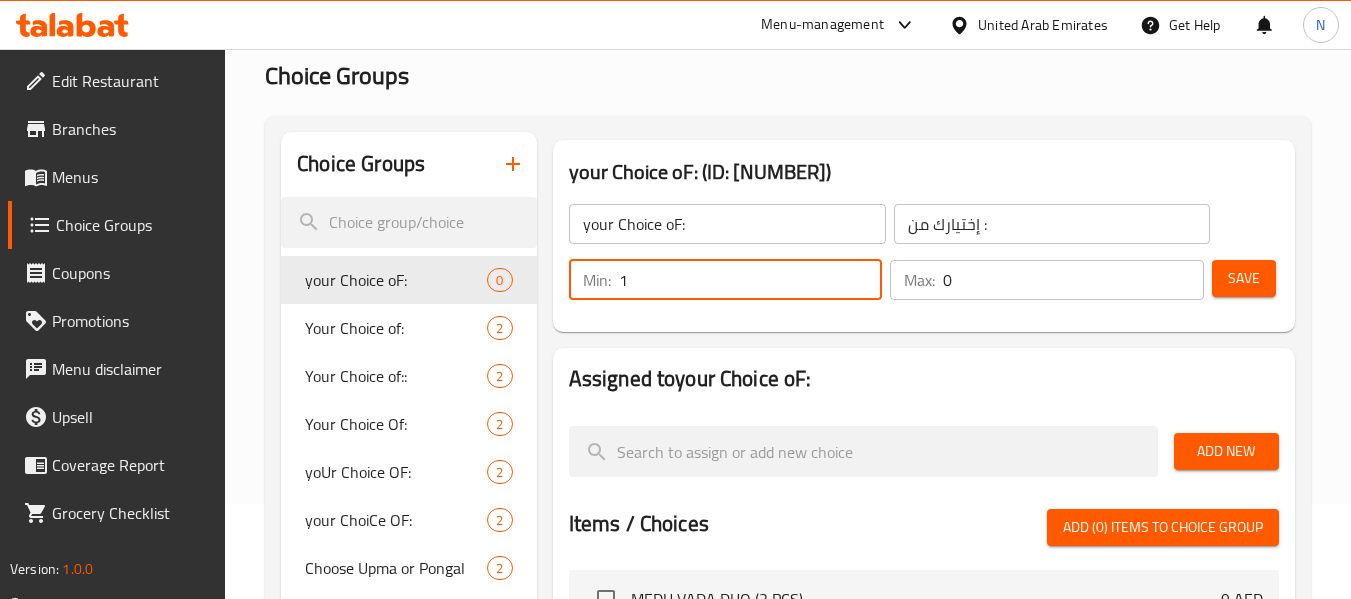 type on "1" 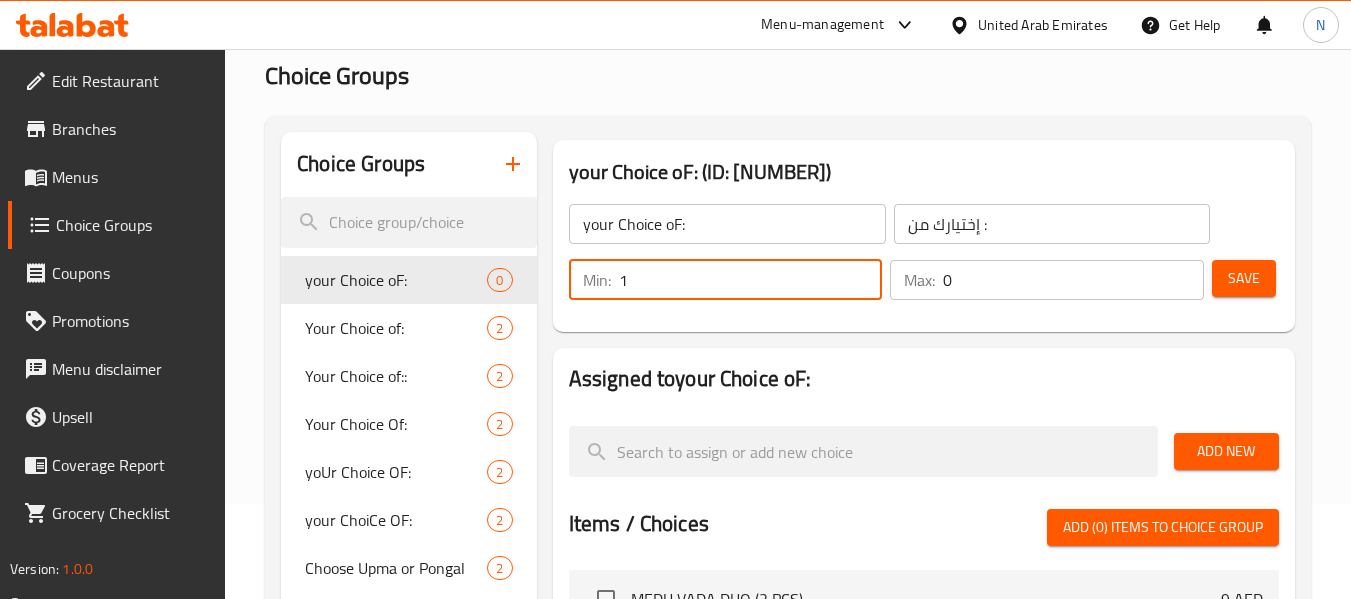 click on "1" at bounding box center [751, 280] 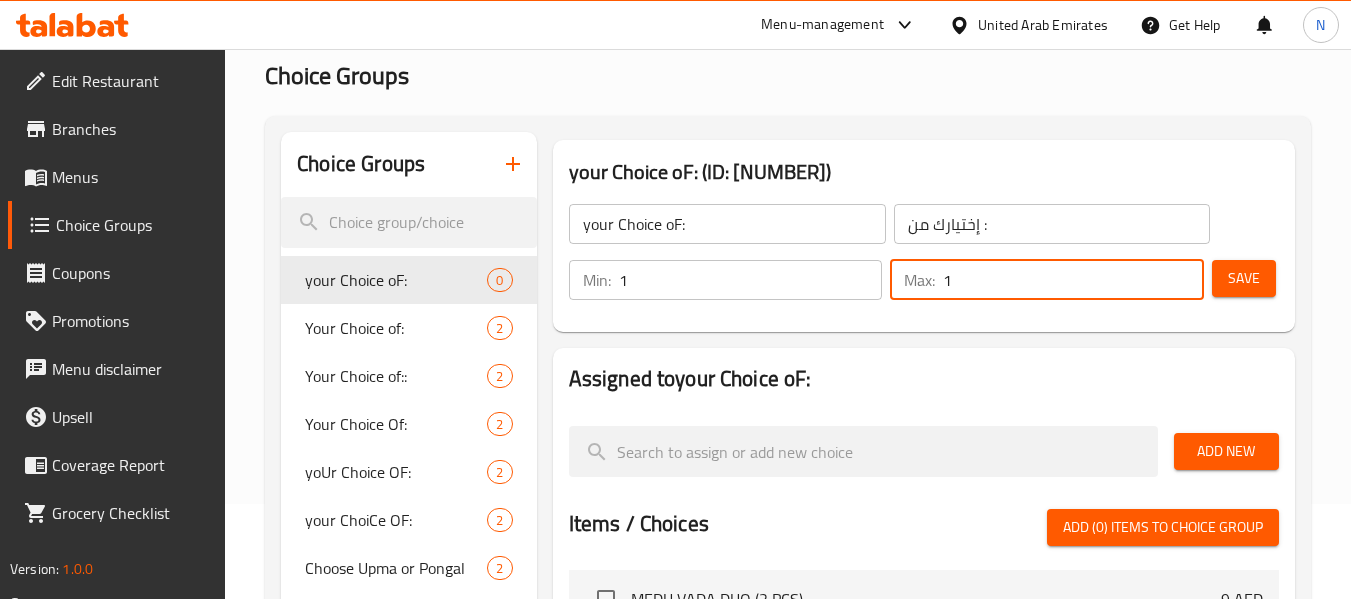 type on "1" 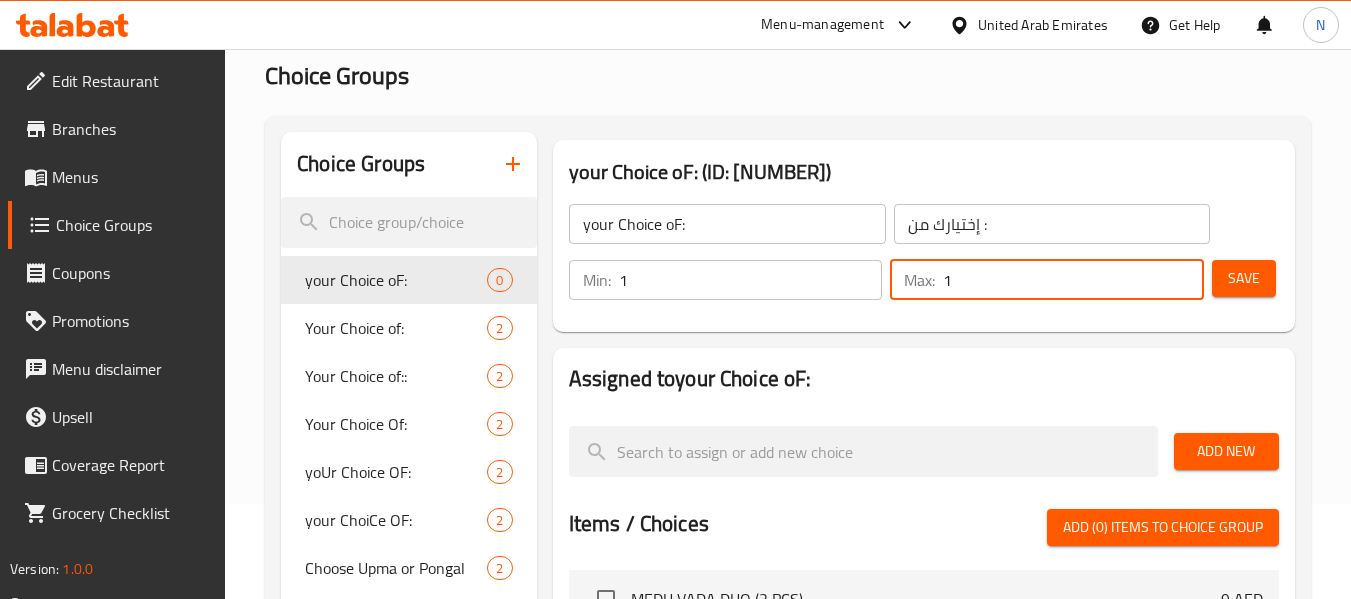 click on "1" at bounding box center (1073, 280) 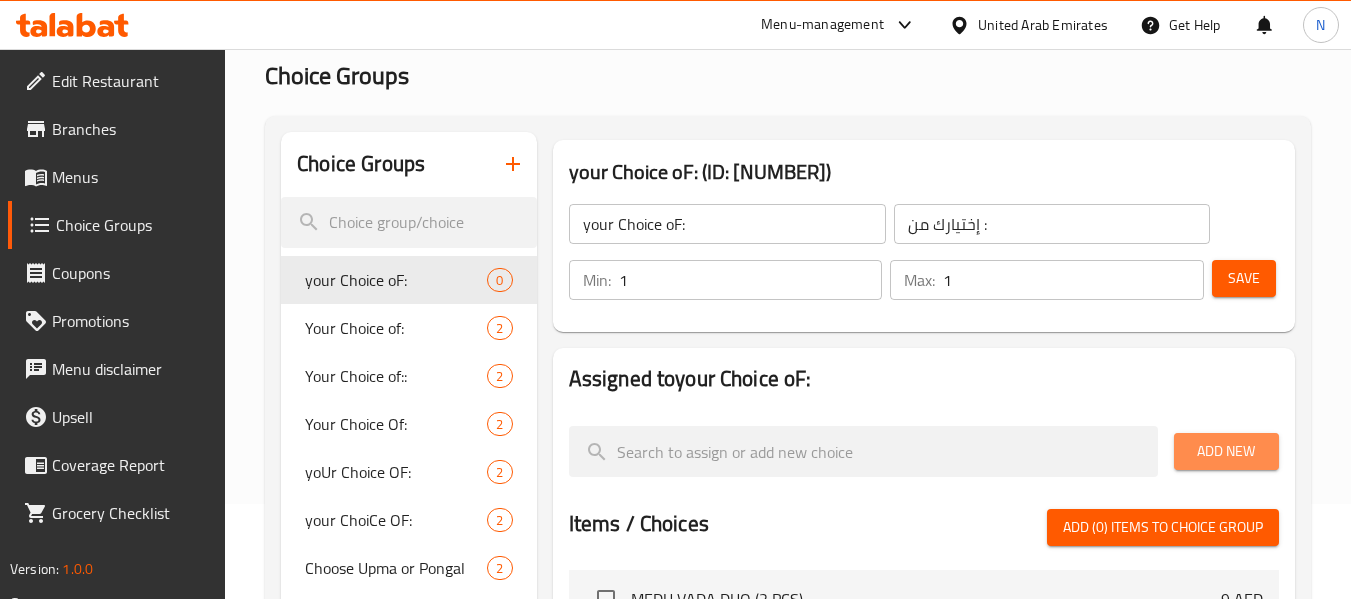 click on "Add New" at bounding box center (1226, 451) 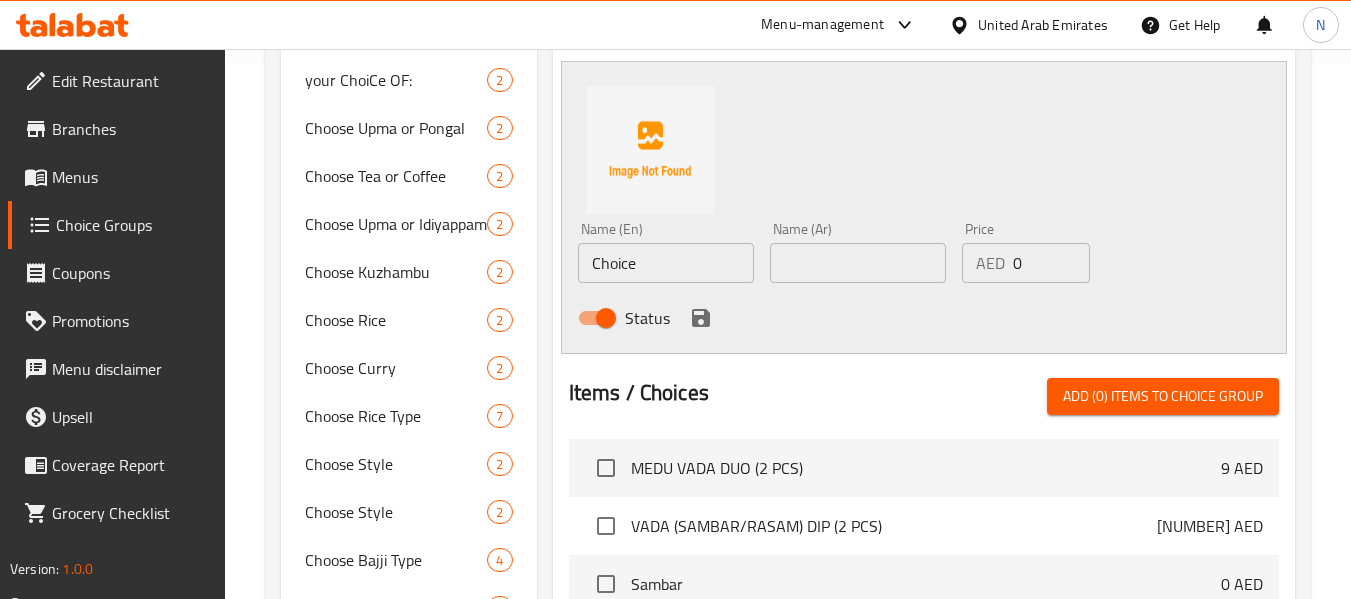 scroll, scrollTop: 570, scrollLeft: 0, axis: vertical 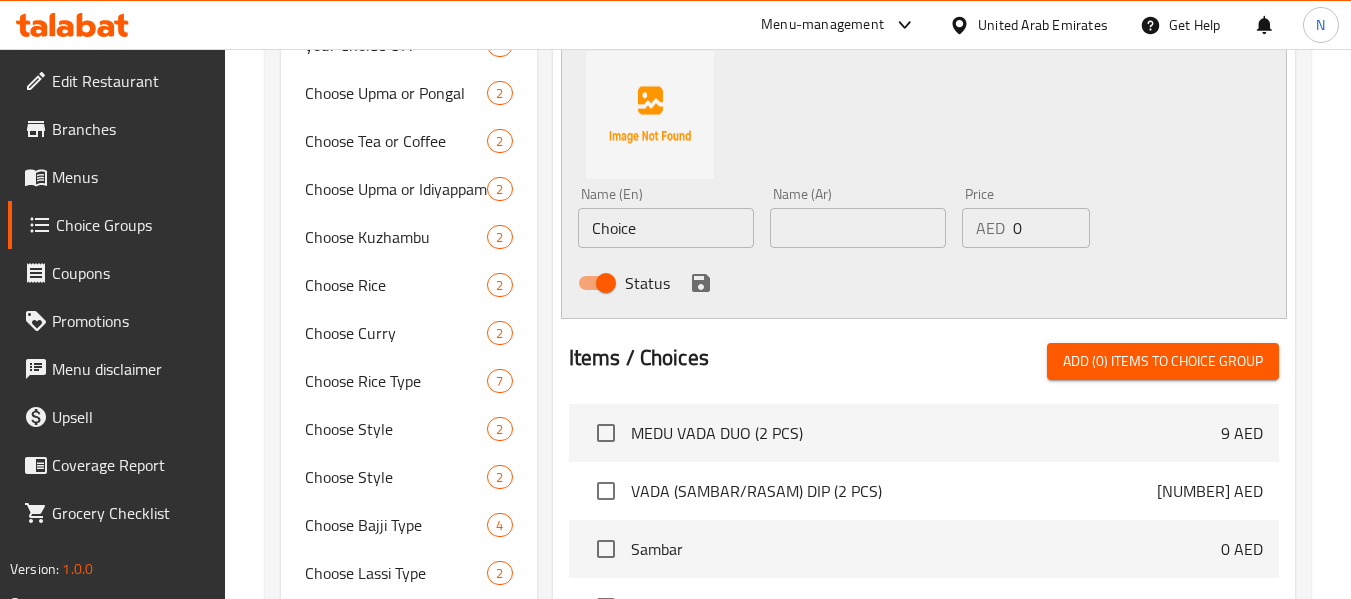 click on "Choice" at bounding box center [666, 228] 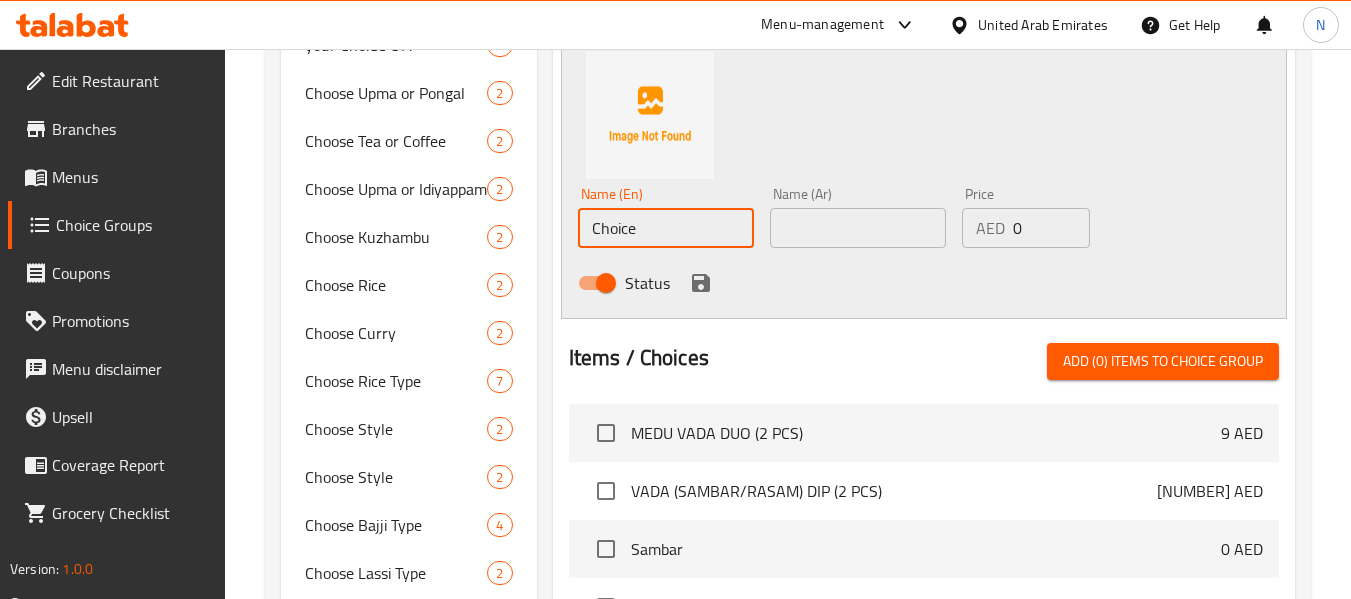 click on "Choice" at bounding box center [666, 228] 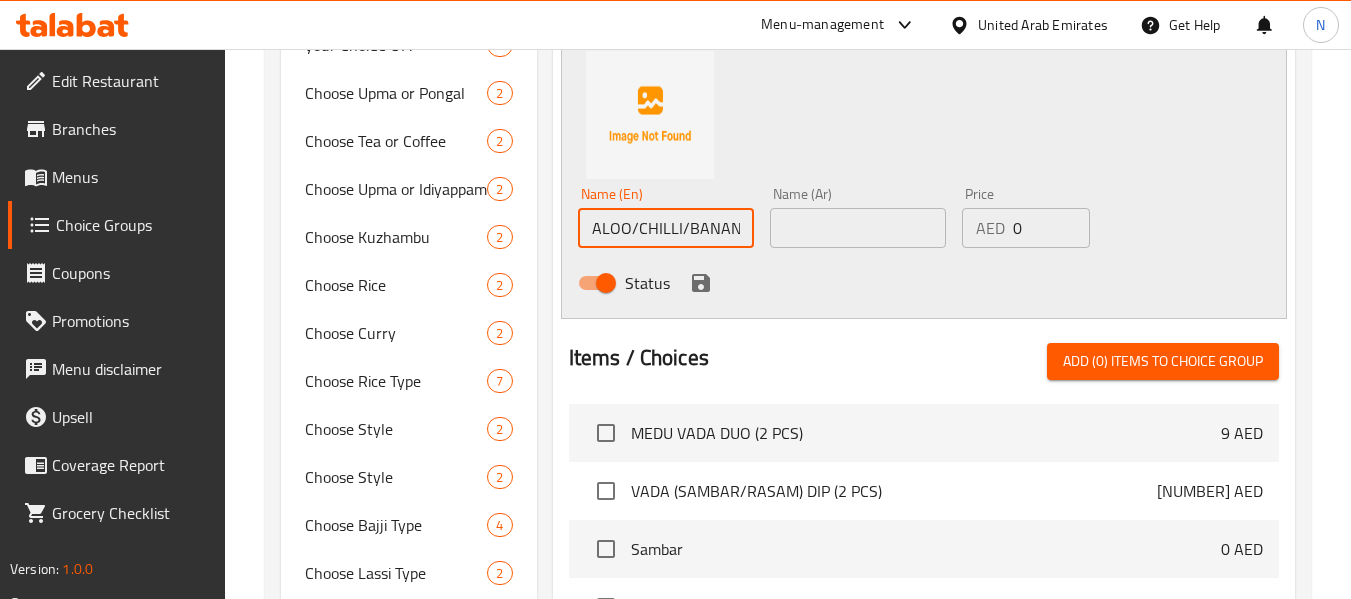 scroll, scrollTop: 0, scrollLeft: 58, axis: horizontal 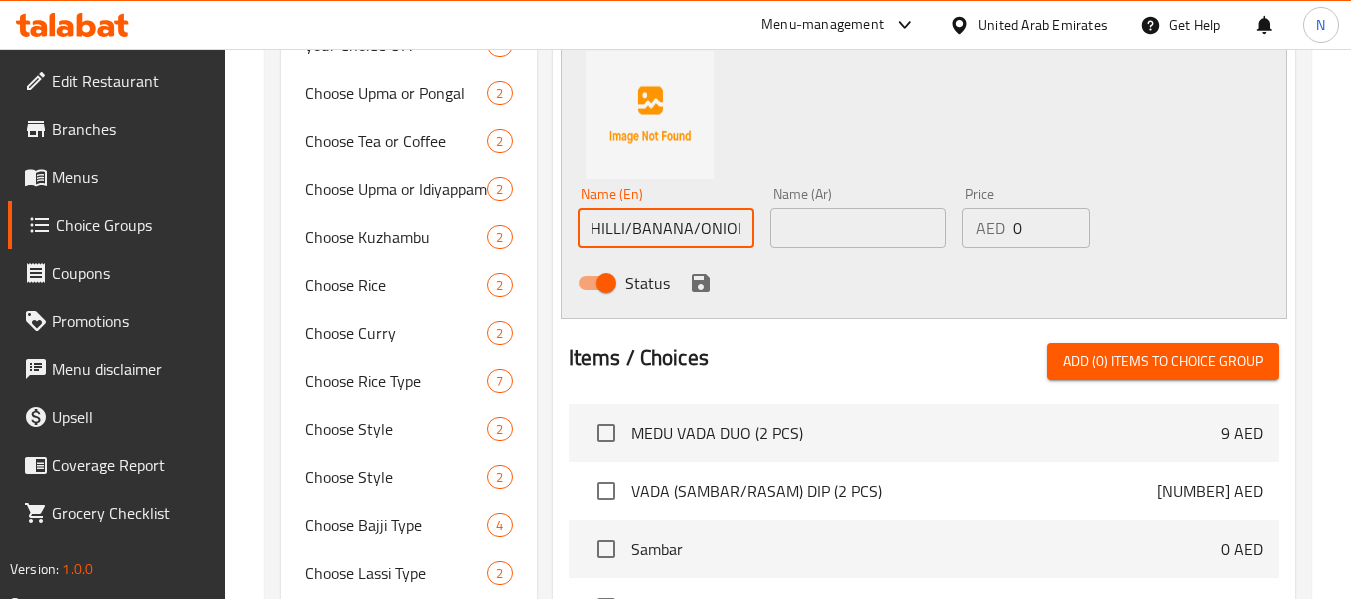 click on "ALOO/CHILLI/BANANA/ONION" at bounding box center [666, 228] 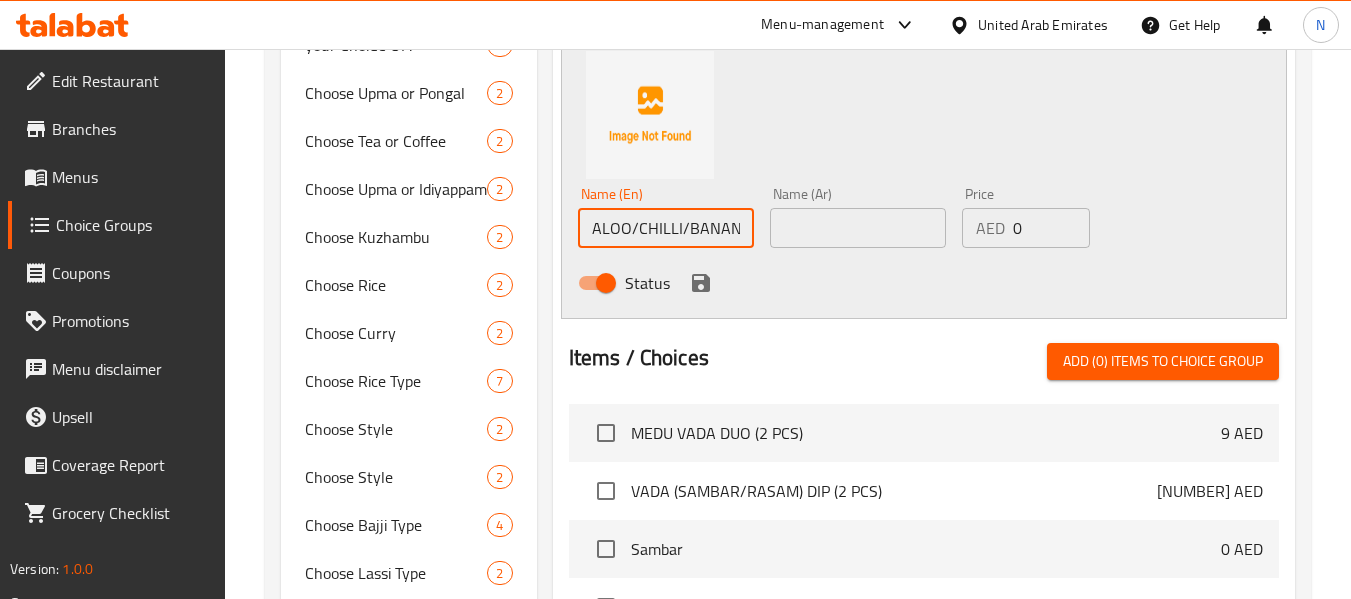 scroll, scrollTop: 0, scrollLeft: 59, axis: horizontal 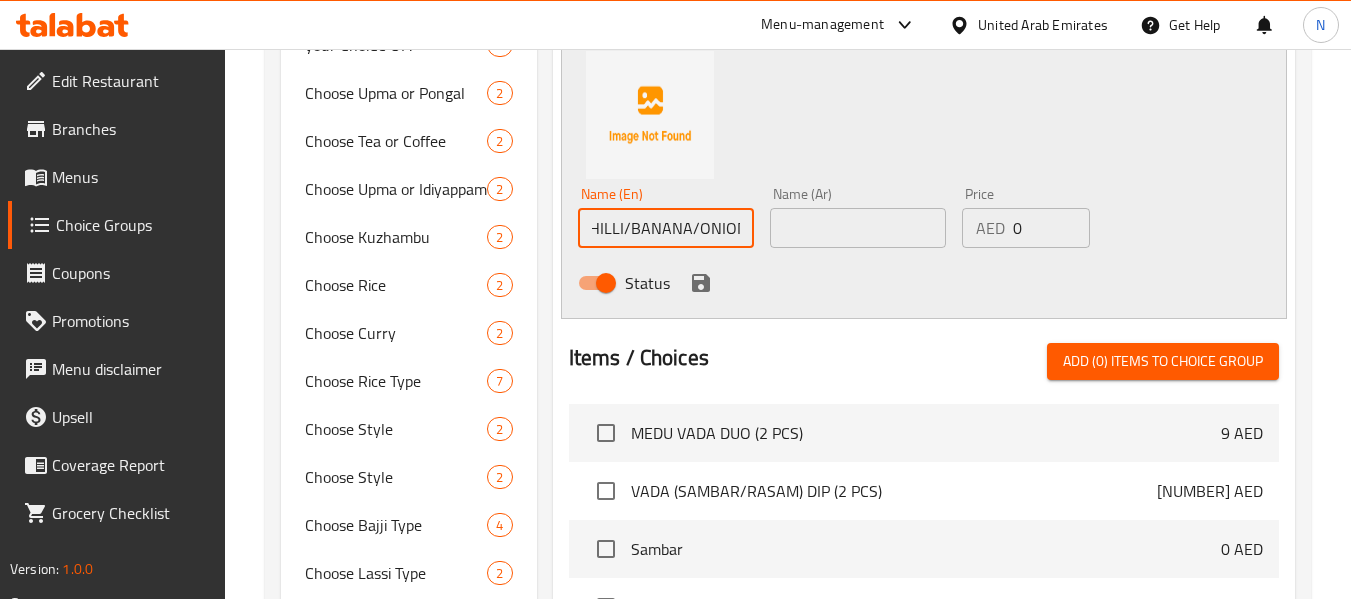 drag, startPoint x: 632, startPoint y: 229, endPoint x: 860, endPoint y: 228, distance: 228.0022 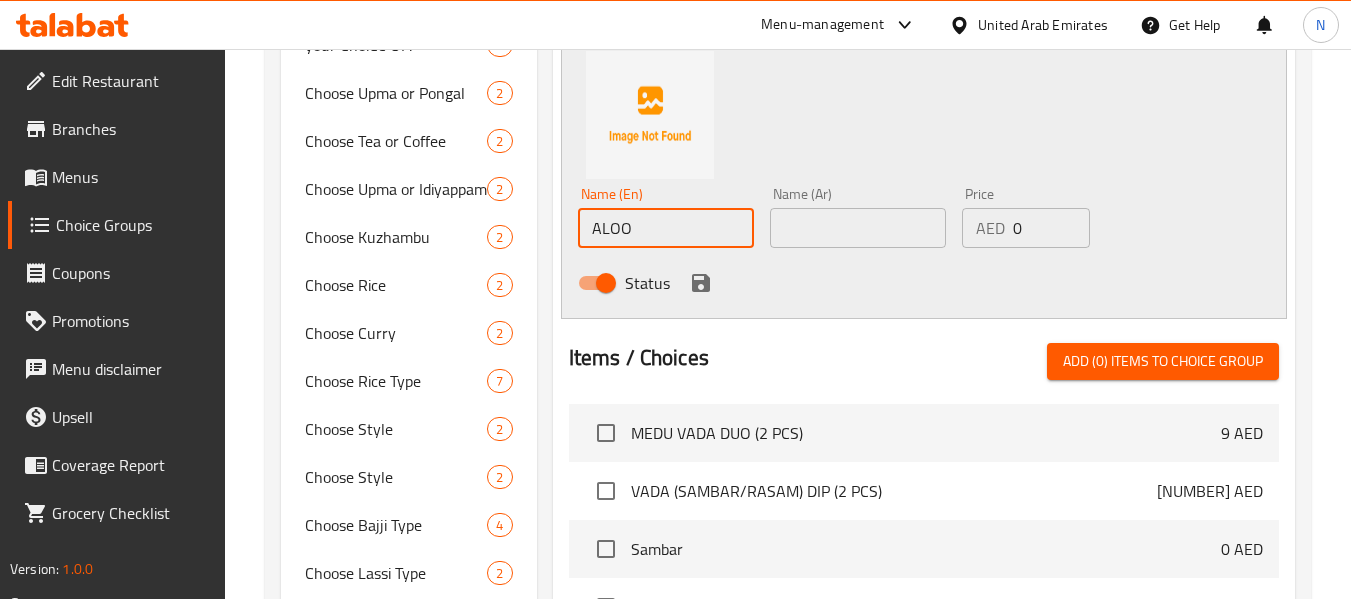 scroll, scrollTop: 0, scrollLeft: 0, axis: both 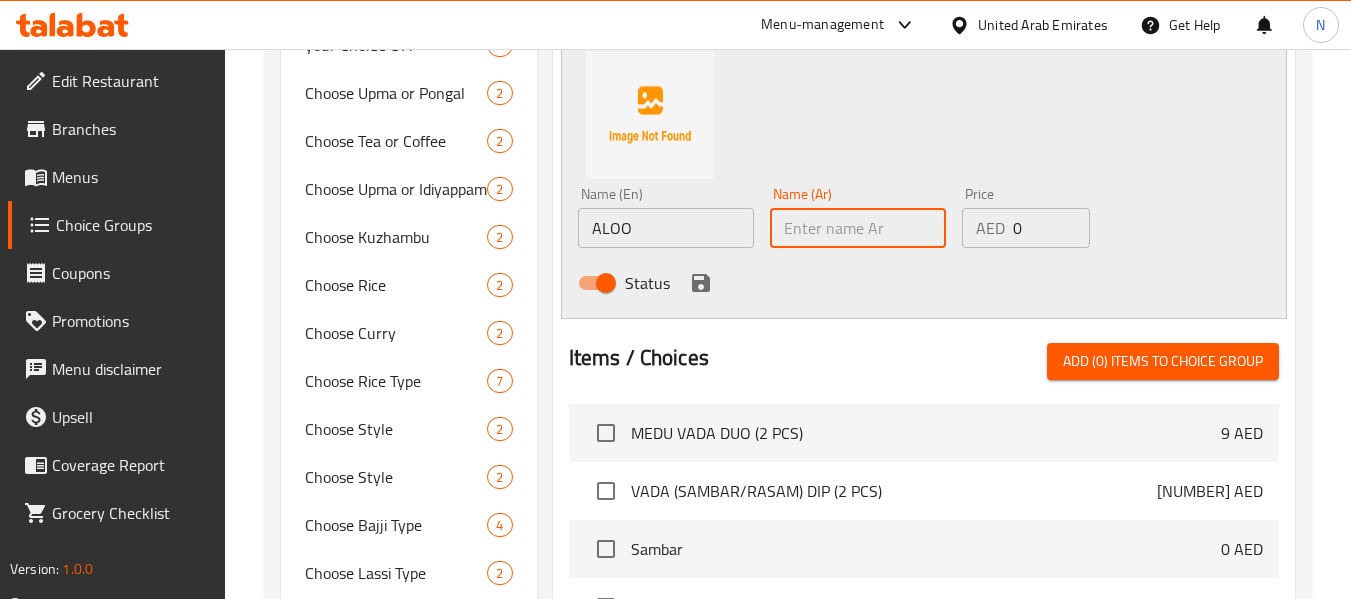 click at bounding box center (858, 228) 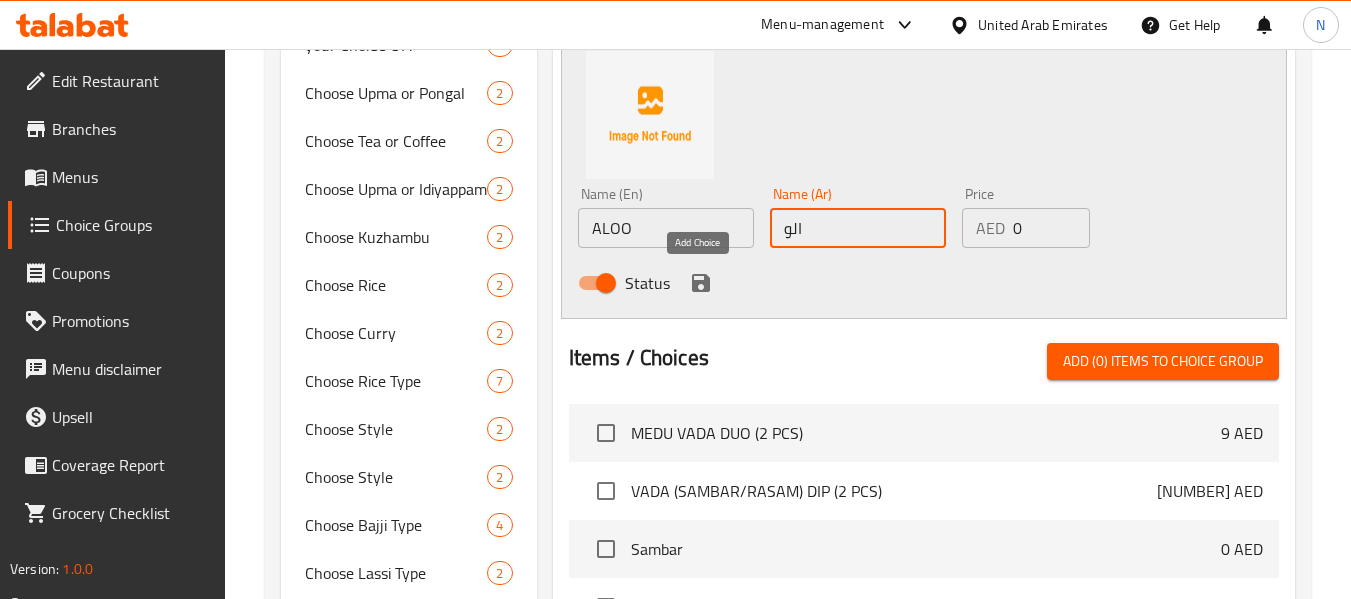 type on "الو" 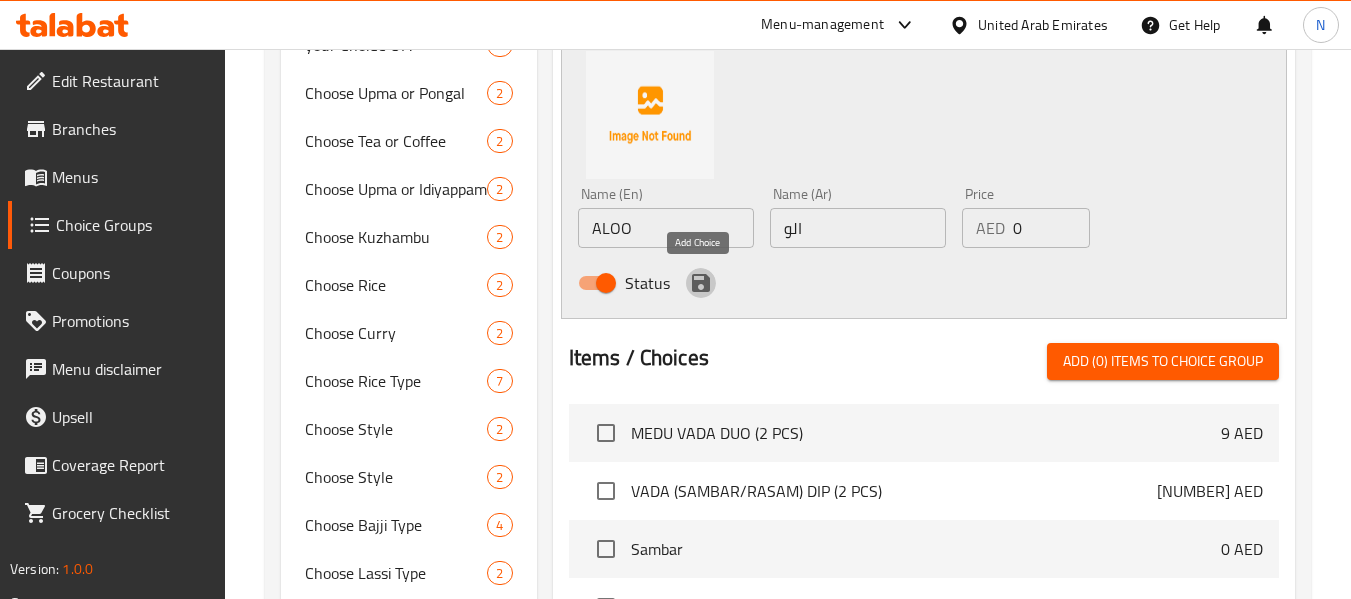 click 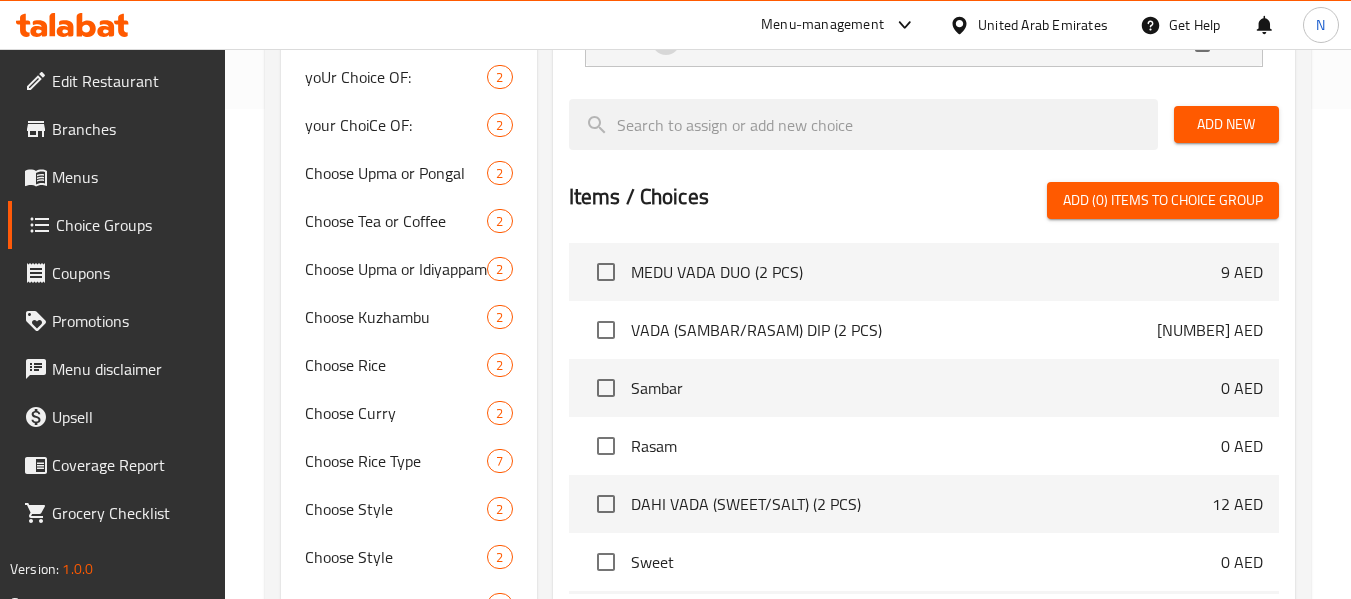 scroll, scrollTop: 488, scrollLeft: 0, axis: vertical 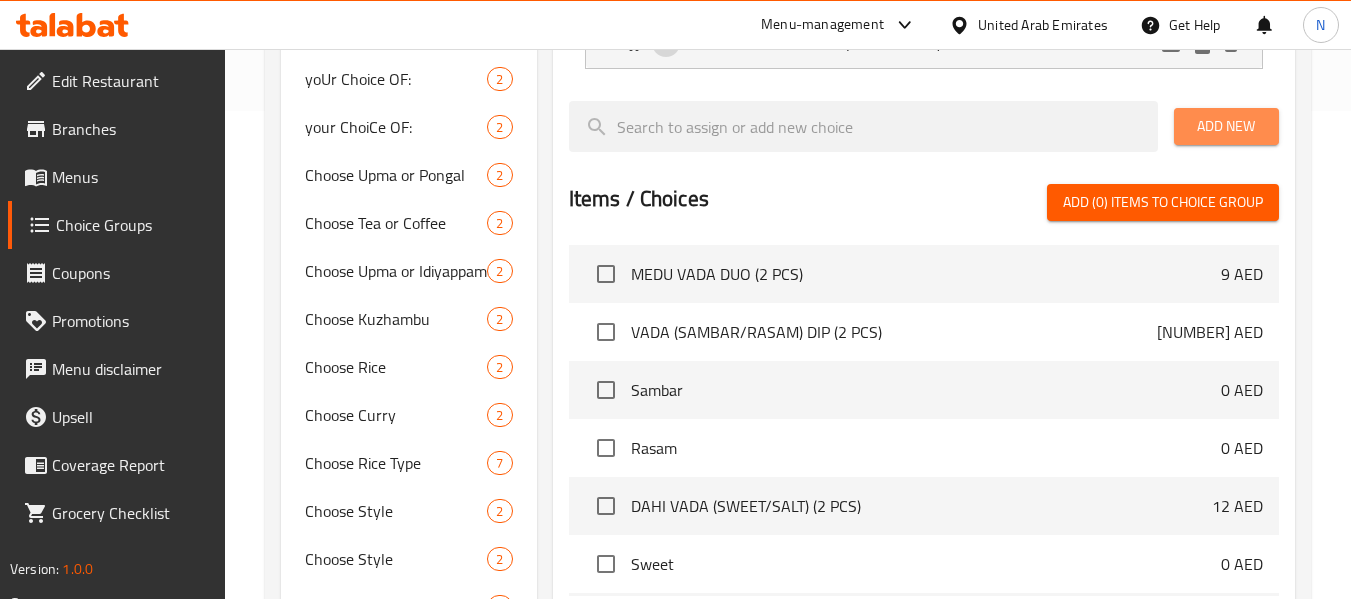 click on "Add New" at bounding box center (1226, 126) 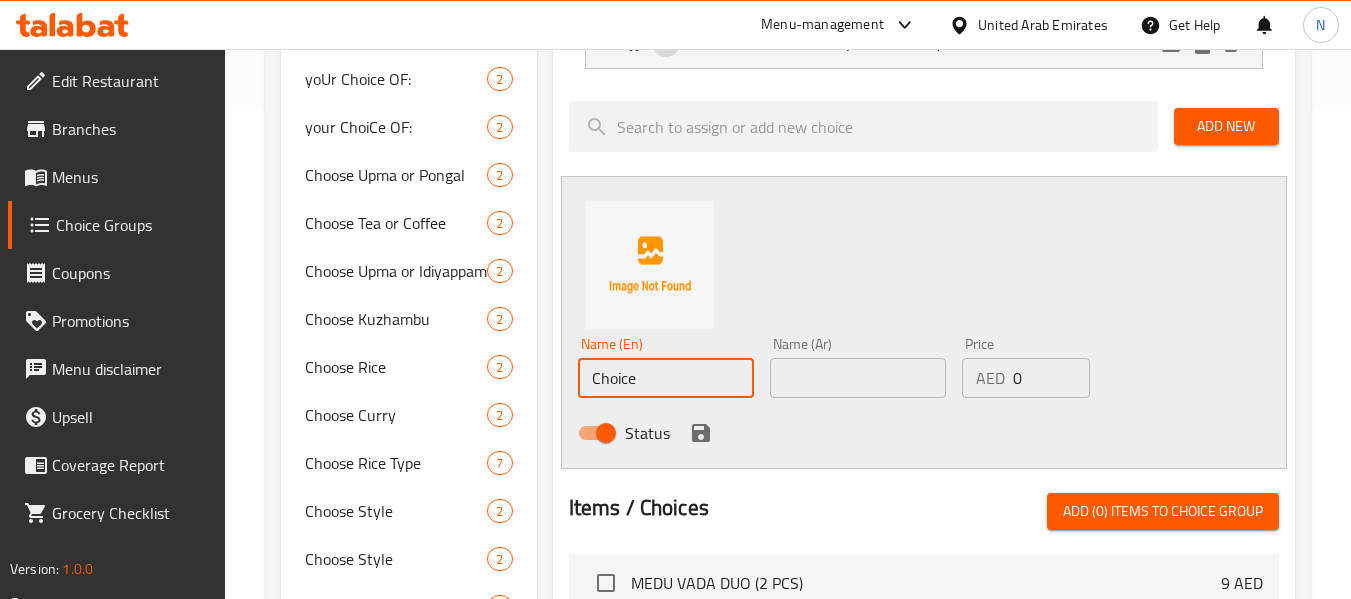 click on "Choice" at bounding box center (666, 378) 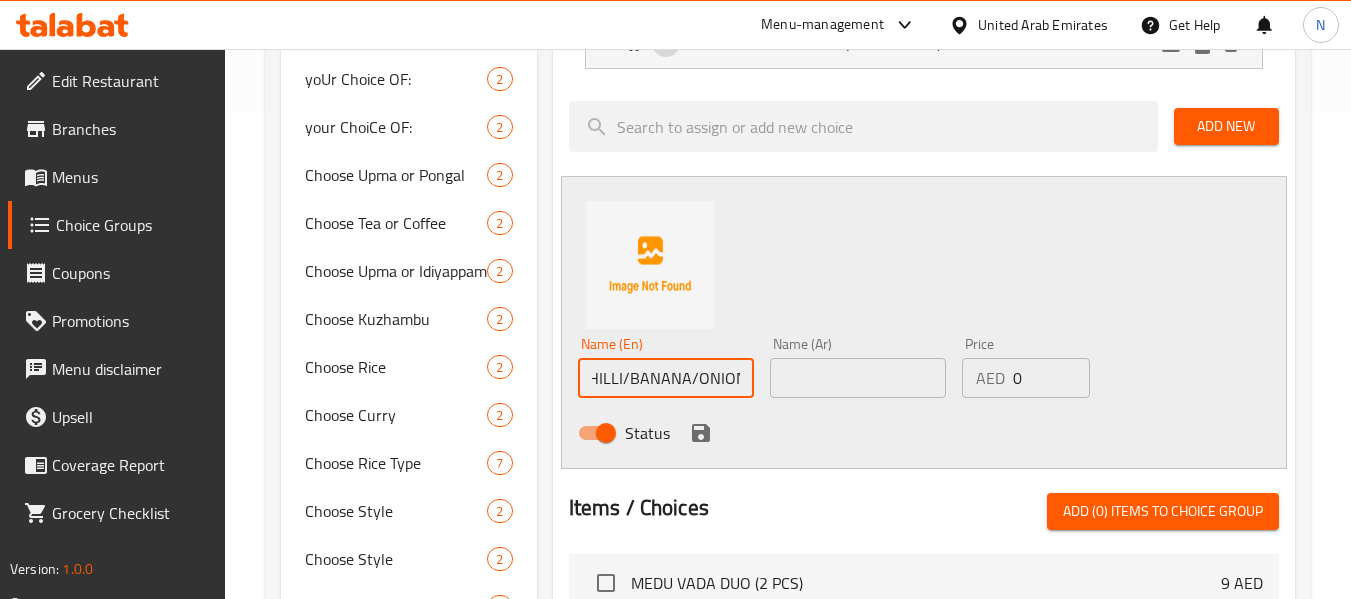 scroll, scrollTop: 0, scrollLeft: 21, axis: horizontal 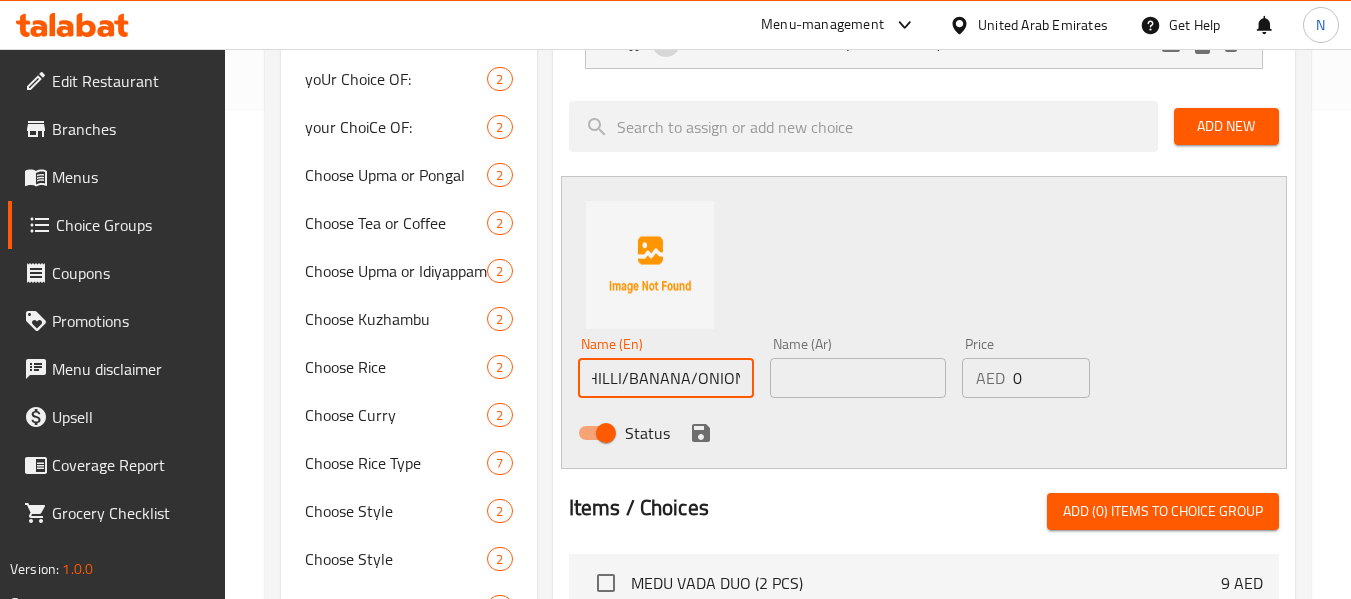 drag, startPoint x: 624, startPoint y: 382, endPoint x: 831, endPoint y: 401, distance: 207.87015 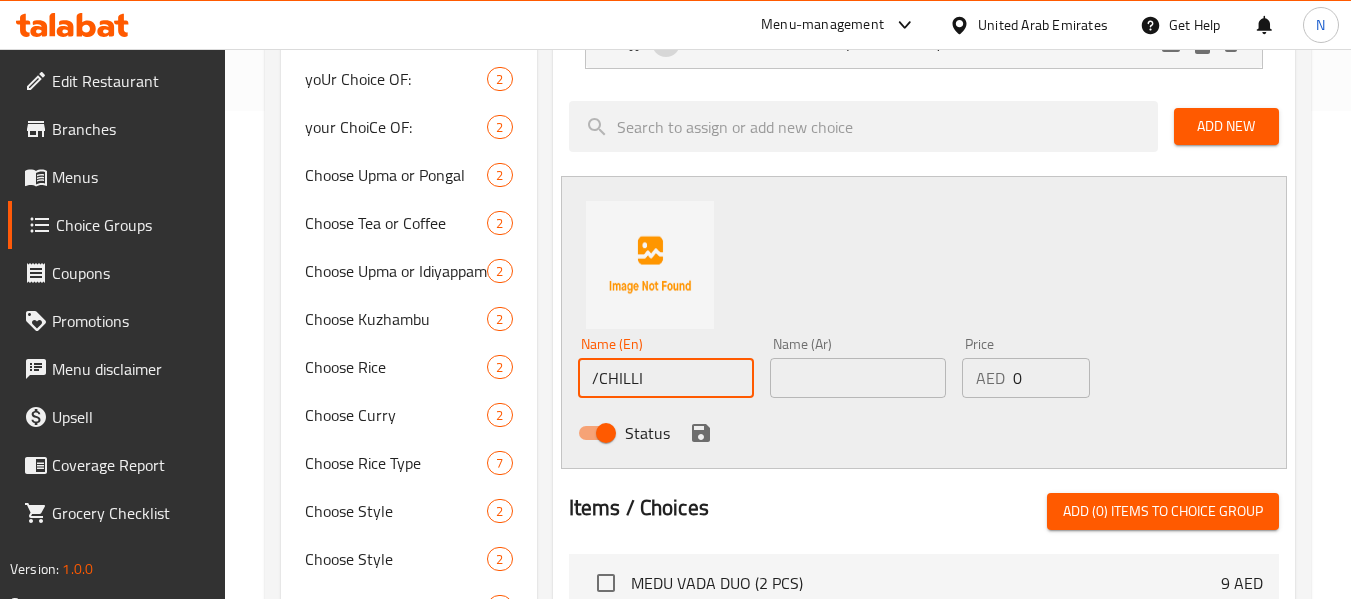 scroll, scrollTop: 0, scrollLeft: 0, axis: both 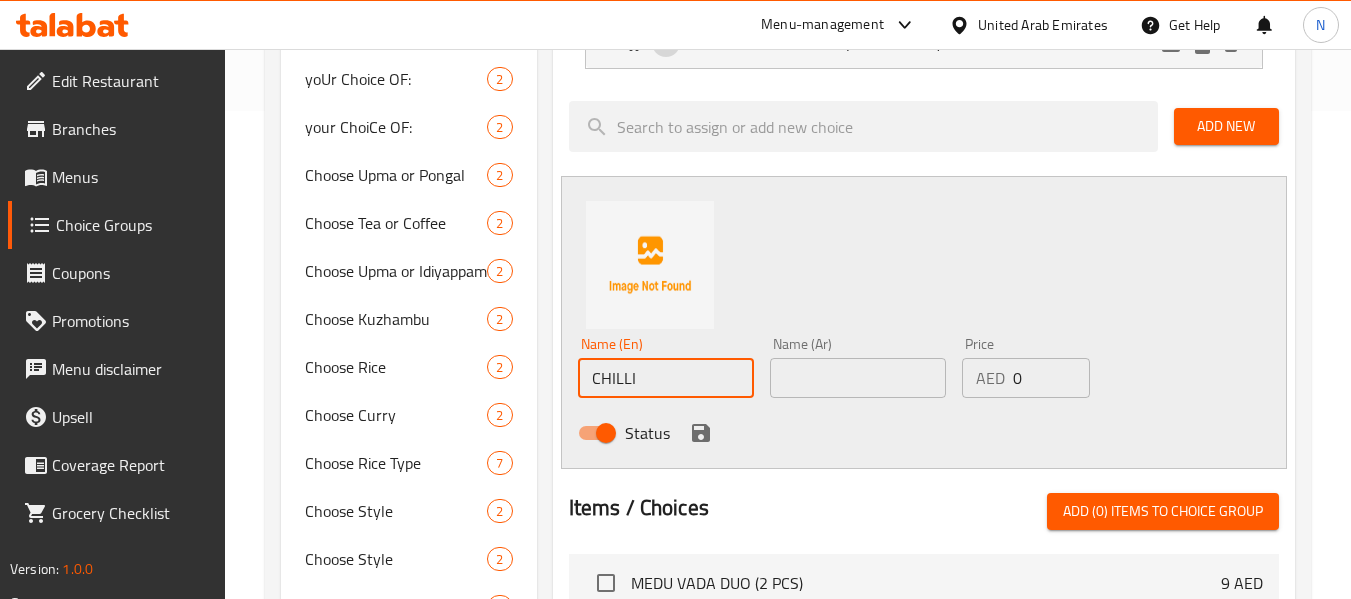 click on "CHILLI" at bounding box center [666, 378] 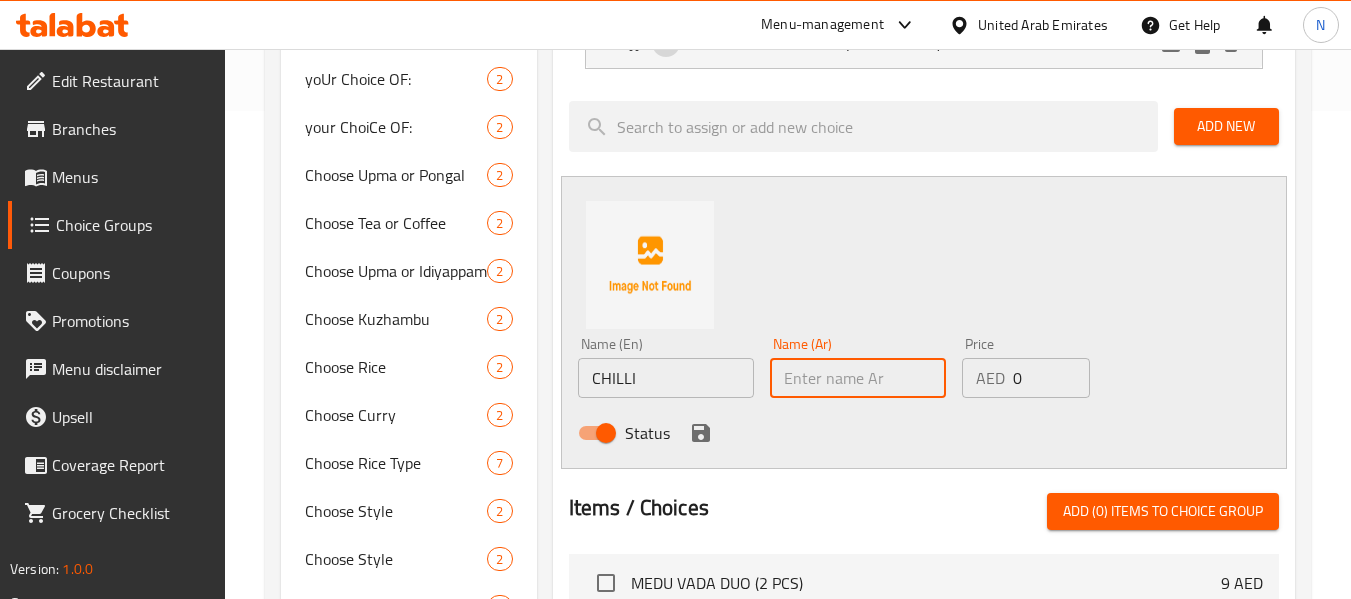 click at bounding box center (858, 378) 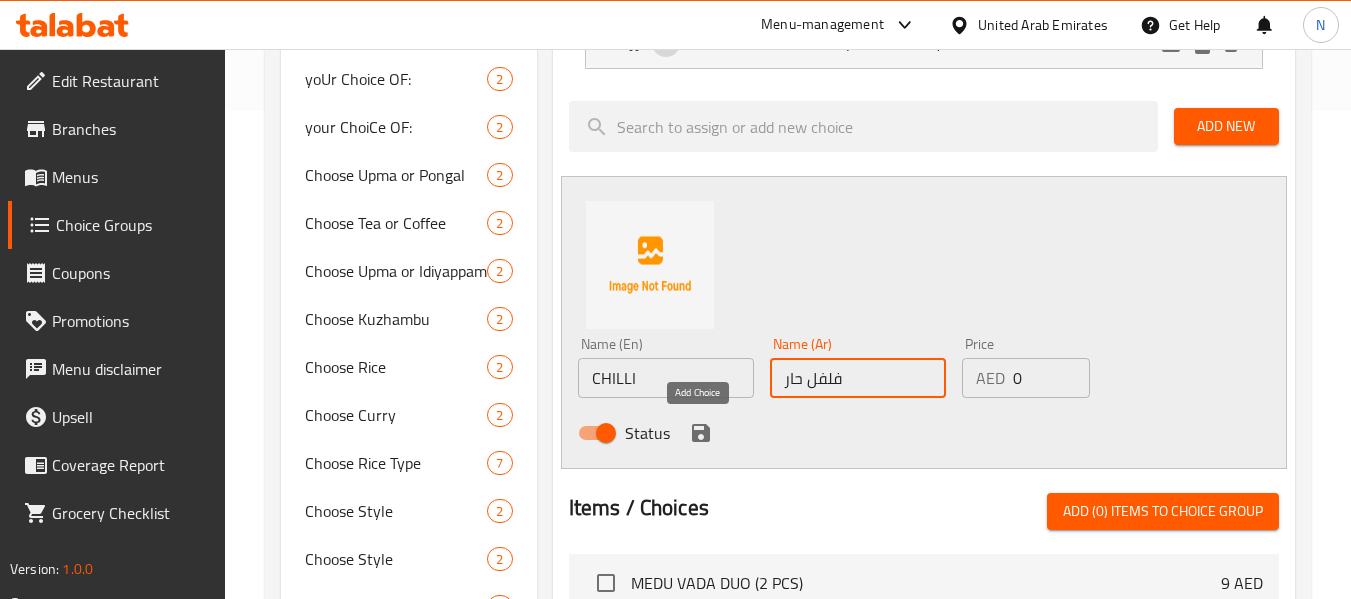 type on "فلفل حار" 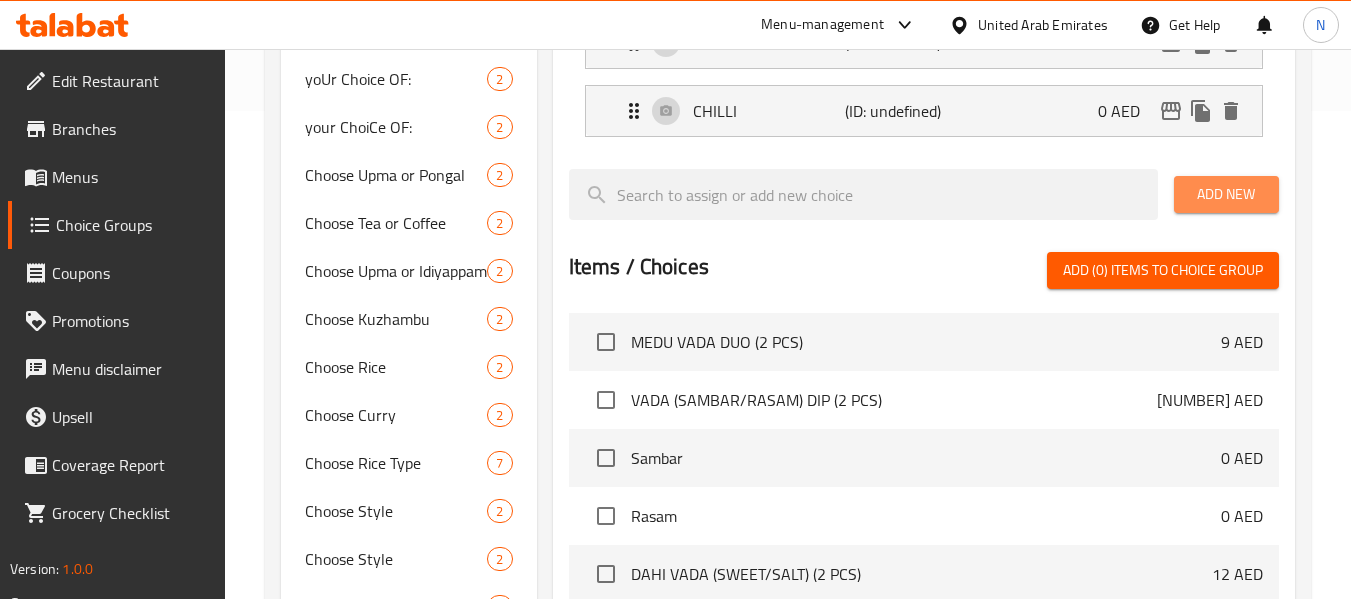 click on "Add New" at bounding box center [1226, 194] 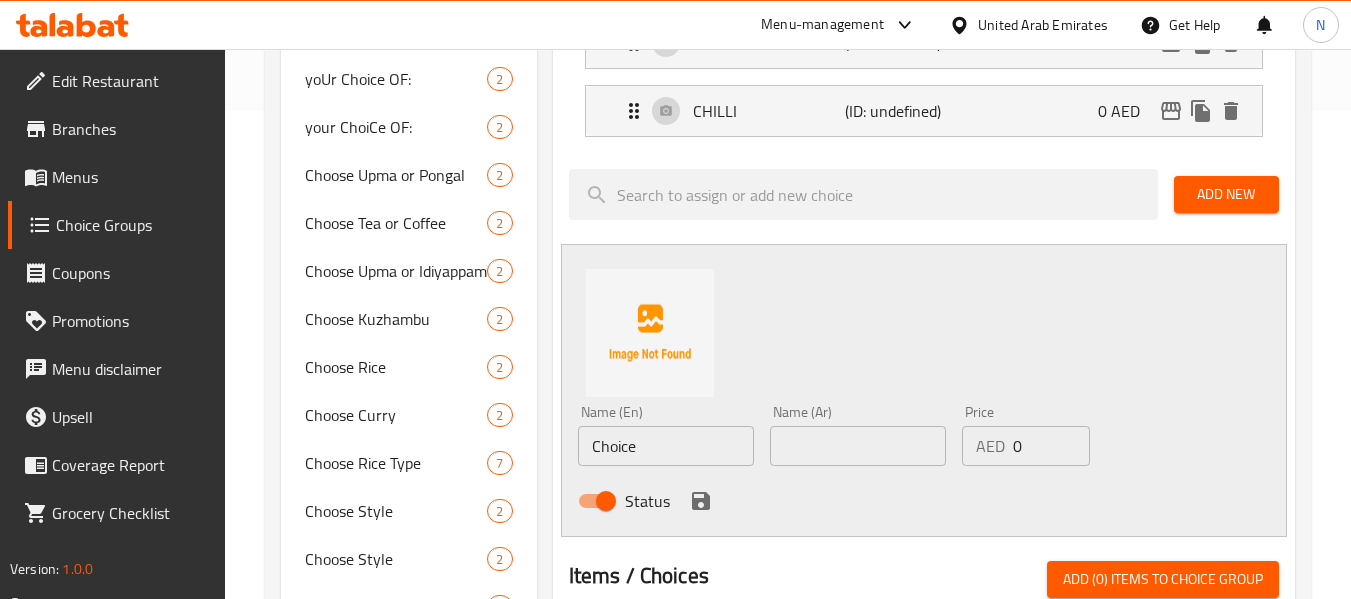 drag, startPoint x: 706, startPoint y: 422, endPoint x: 696, endPoint y: 440, distance: 20.59126 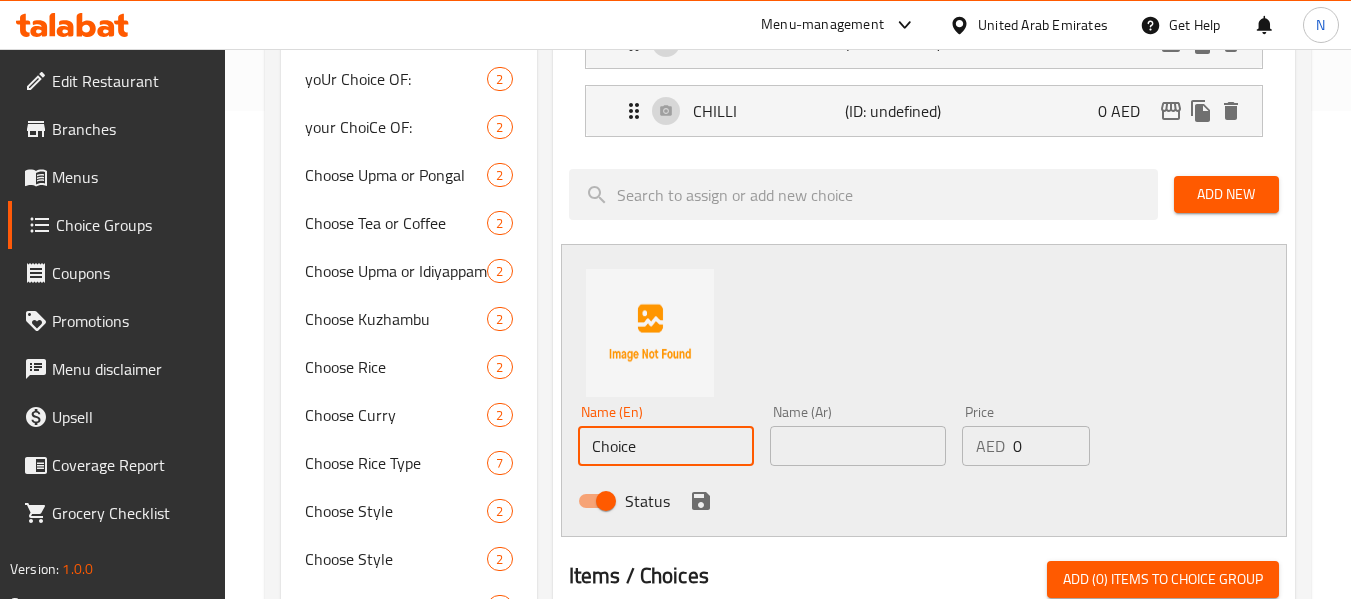 click on "Choice" at bounding box center (666, 446) 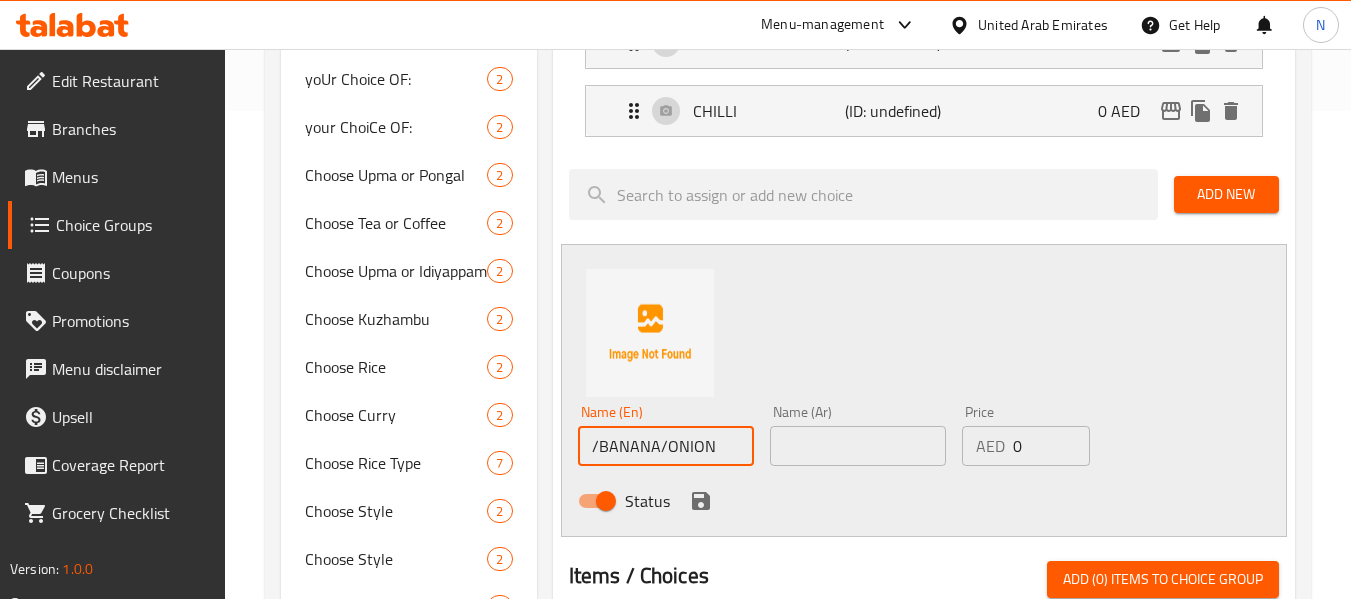 click on "/BANANA/ONION" at bounding box center [666, 446] 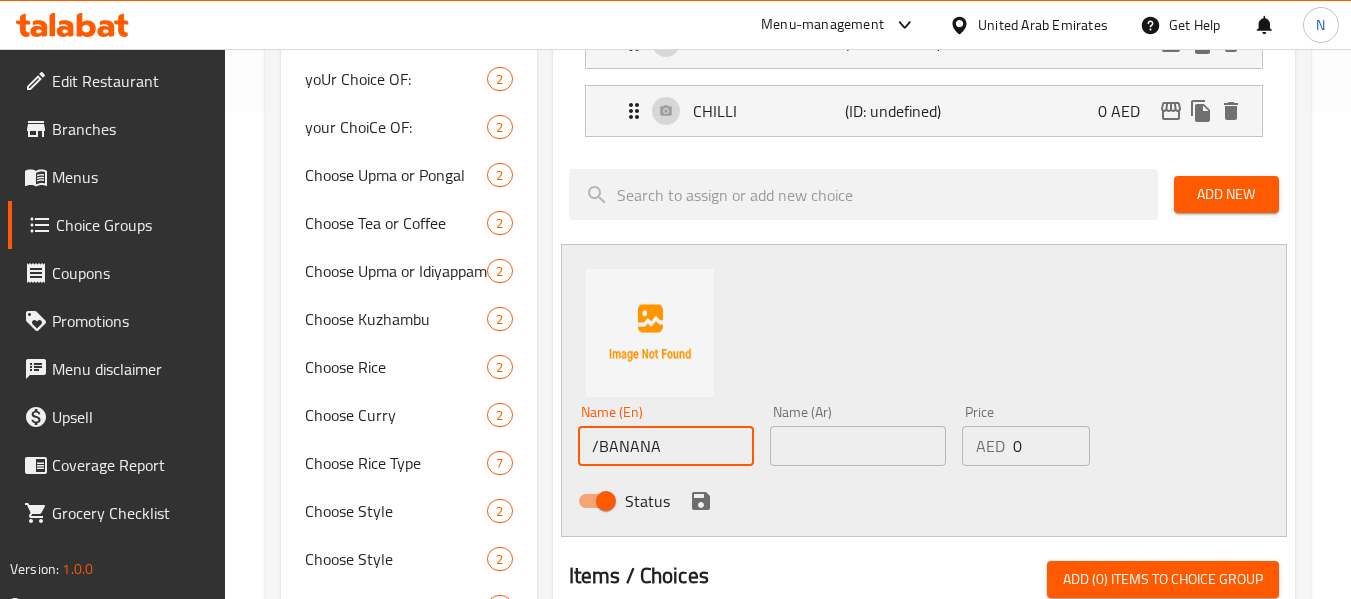 click on "/BANANA" at bounding box center [666, 446] 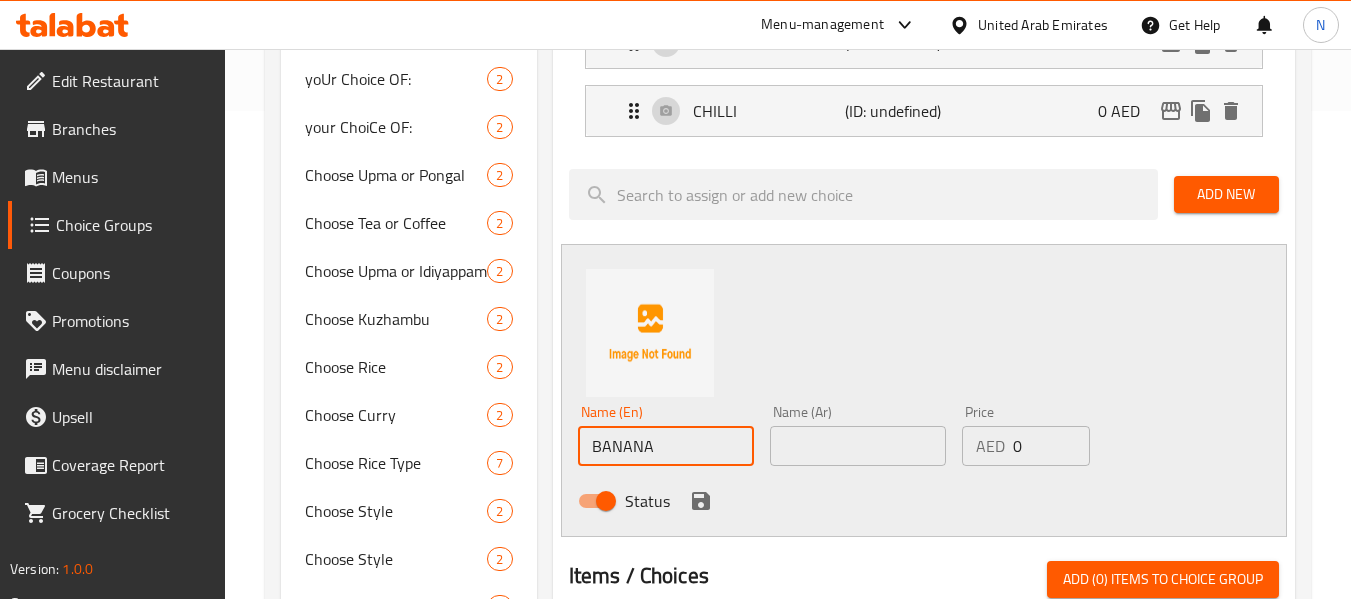 type on "BANANA" 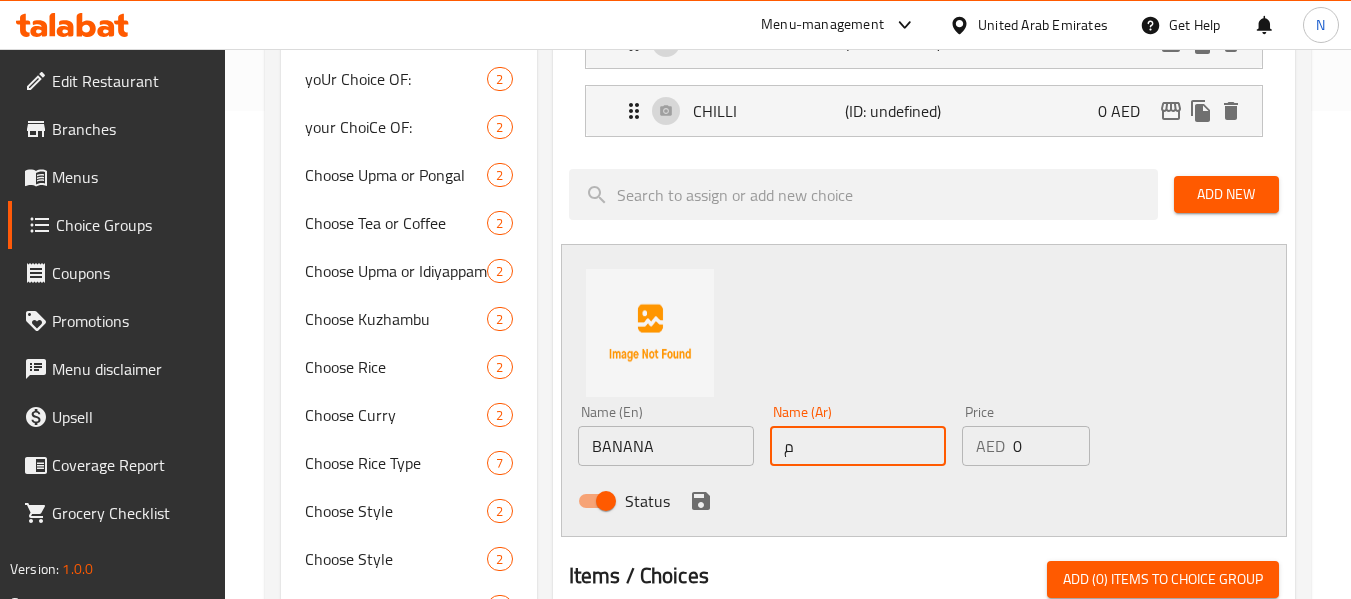 click on "م" at bounding box center [858, 446] 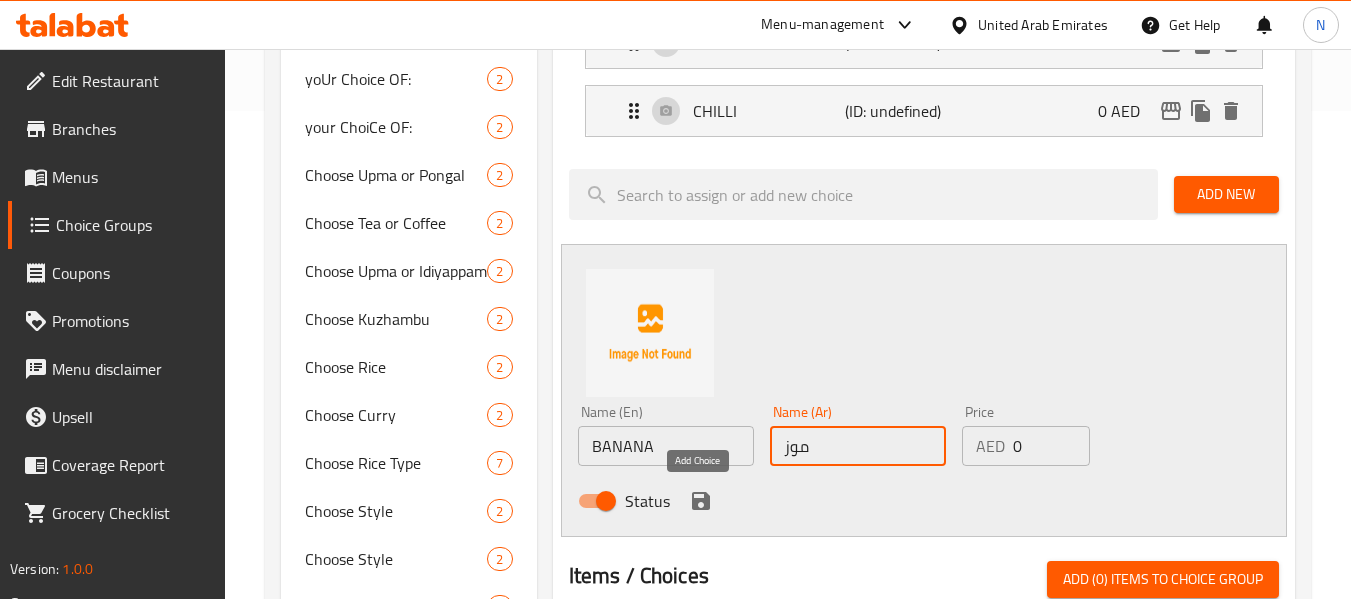 type on "موز" 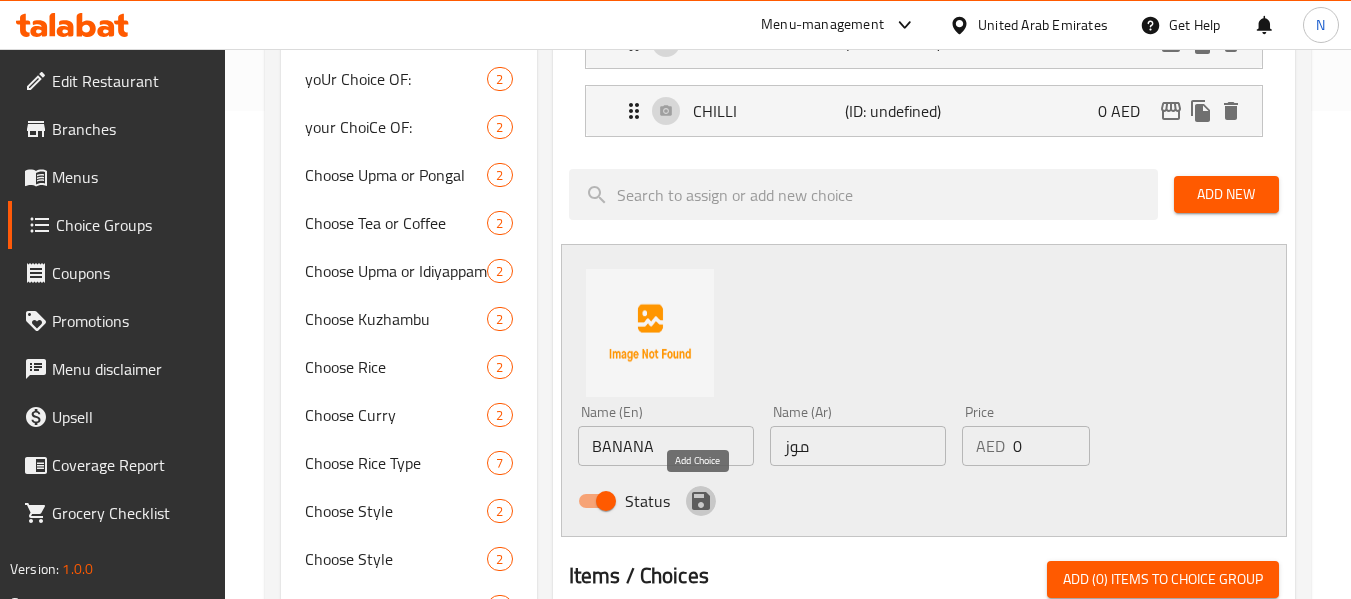 click 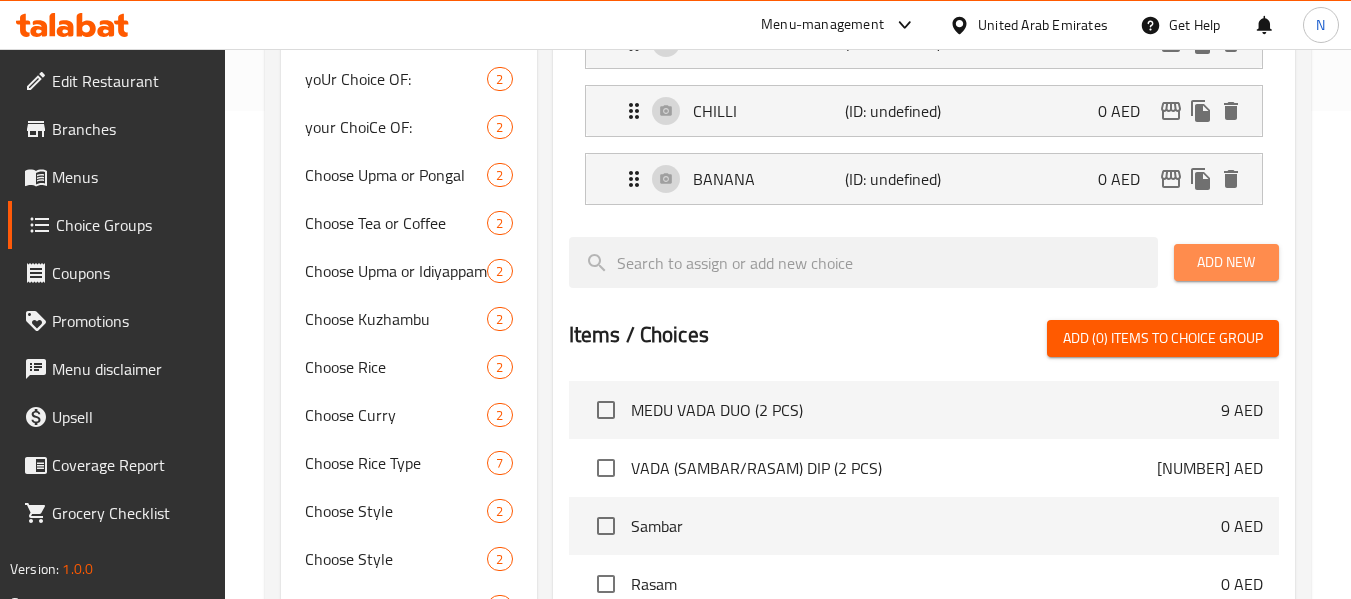 click on "Add New" at bounding box center (1226, 262) 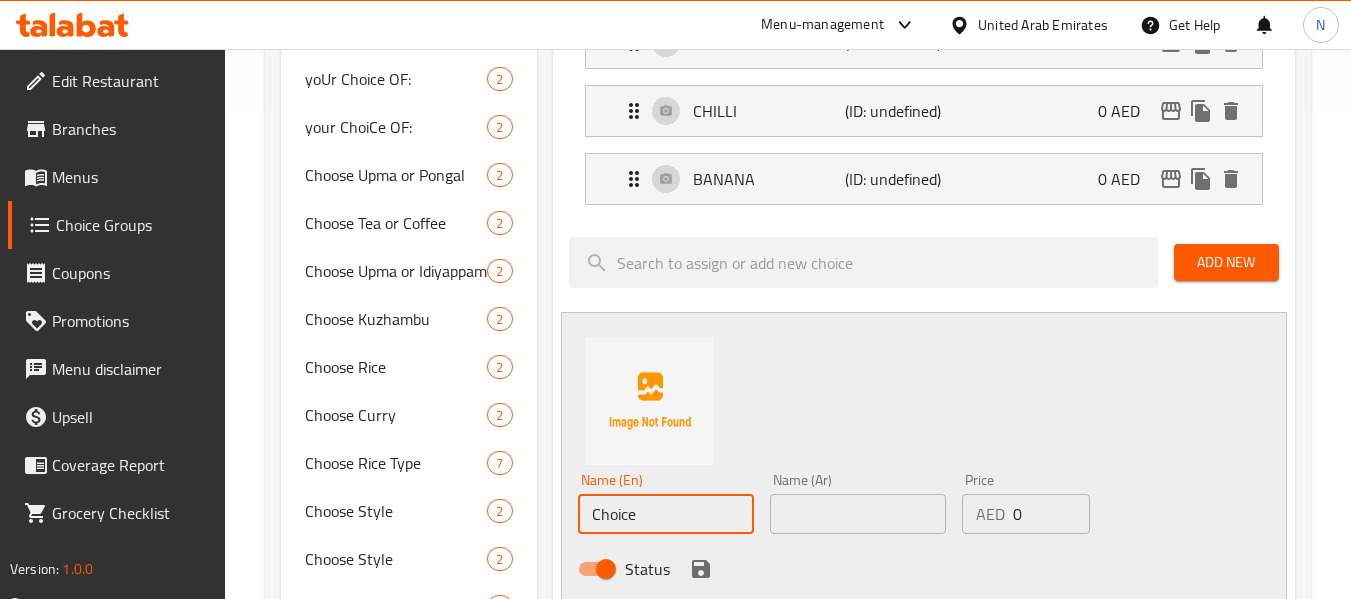 click on "Choice" at bounding box center [666, 514] 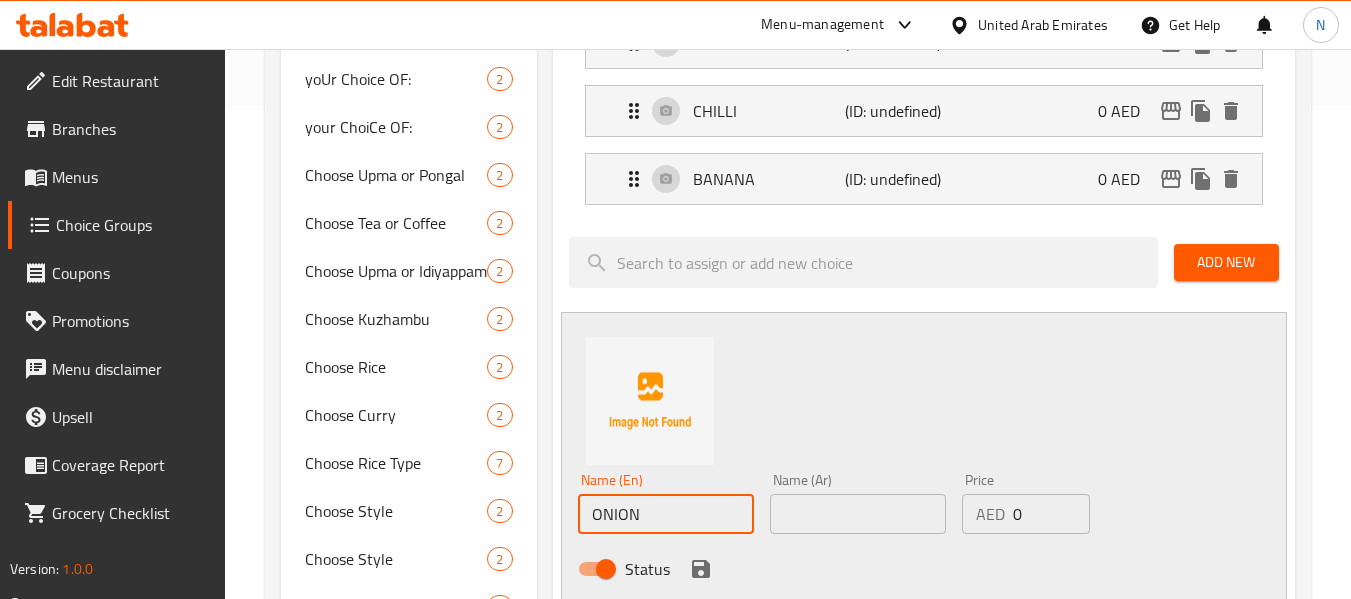 type on "ONION" 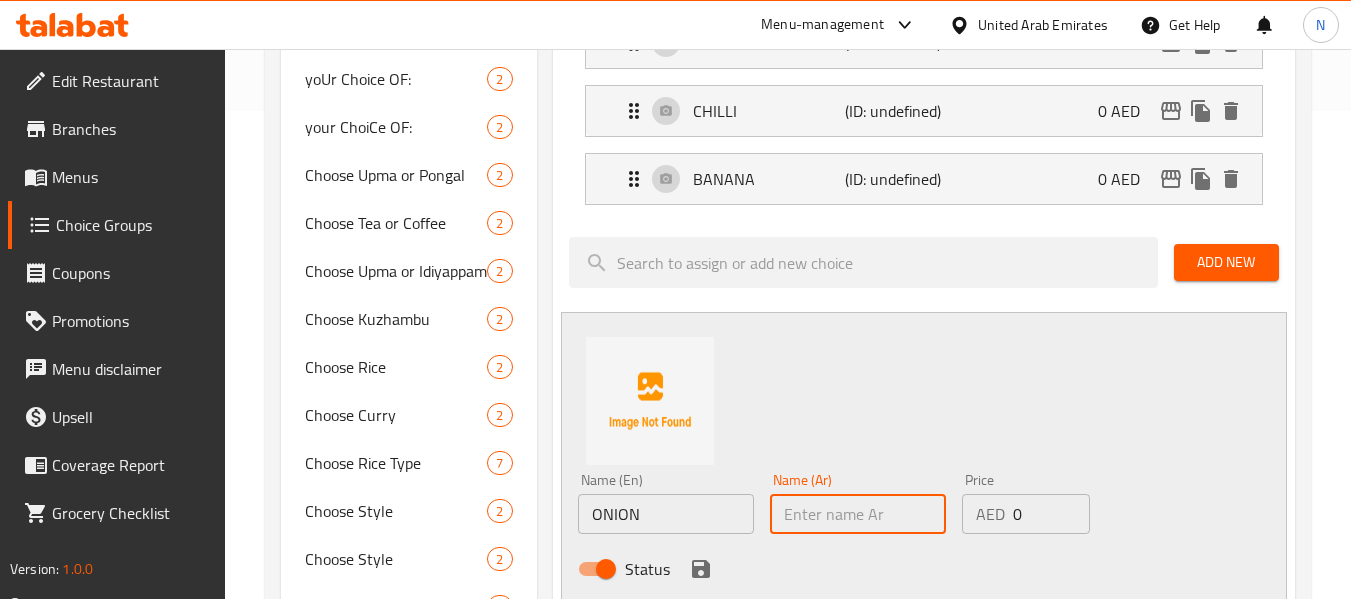click at bounding box center [858, 514] 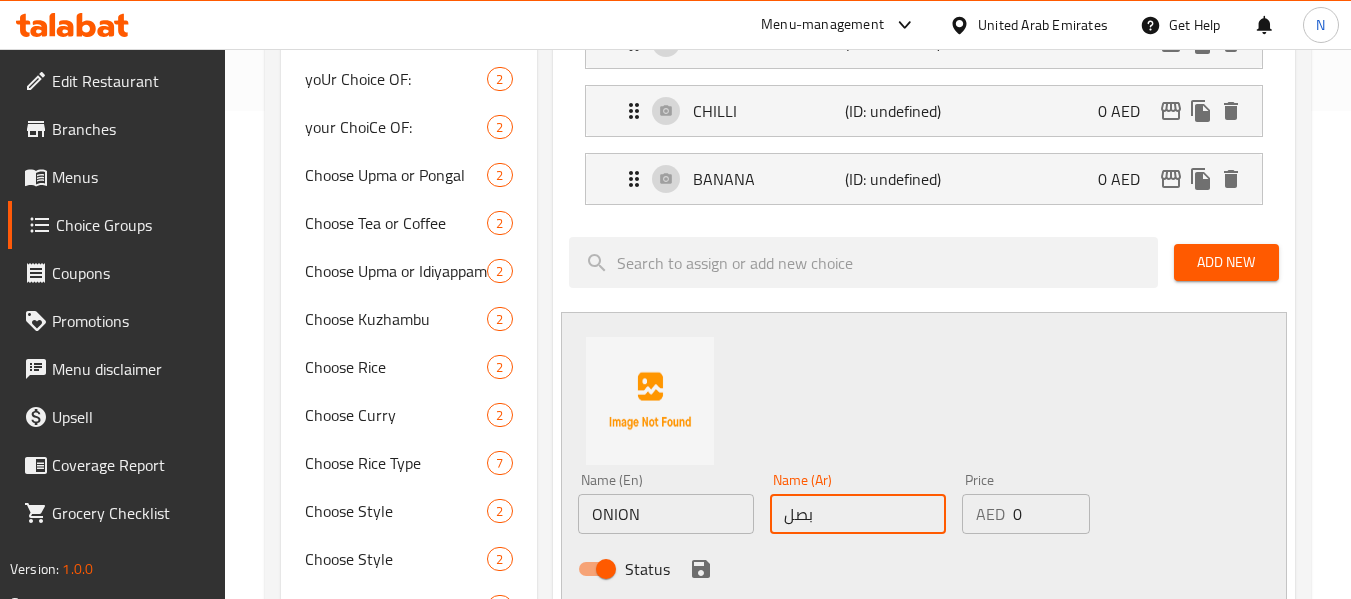 scroll, scrollTop: 506, scrollLeft: 0, axis: vertical 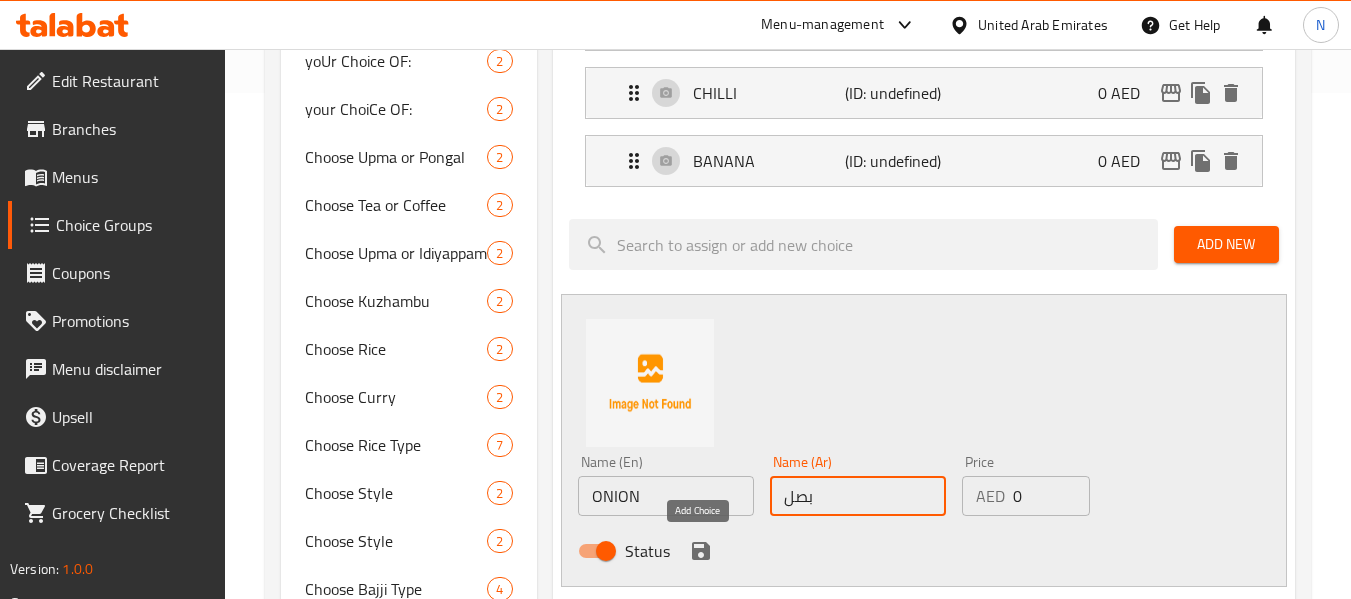 type on "بصل" 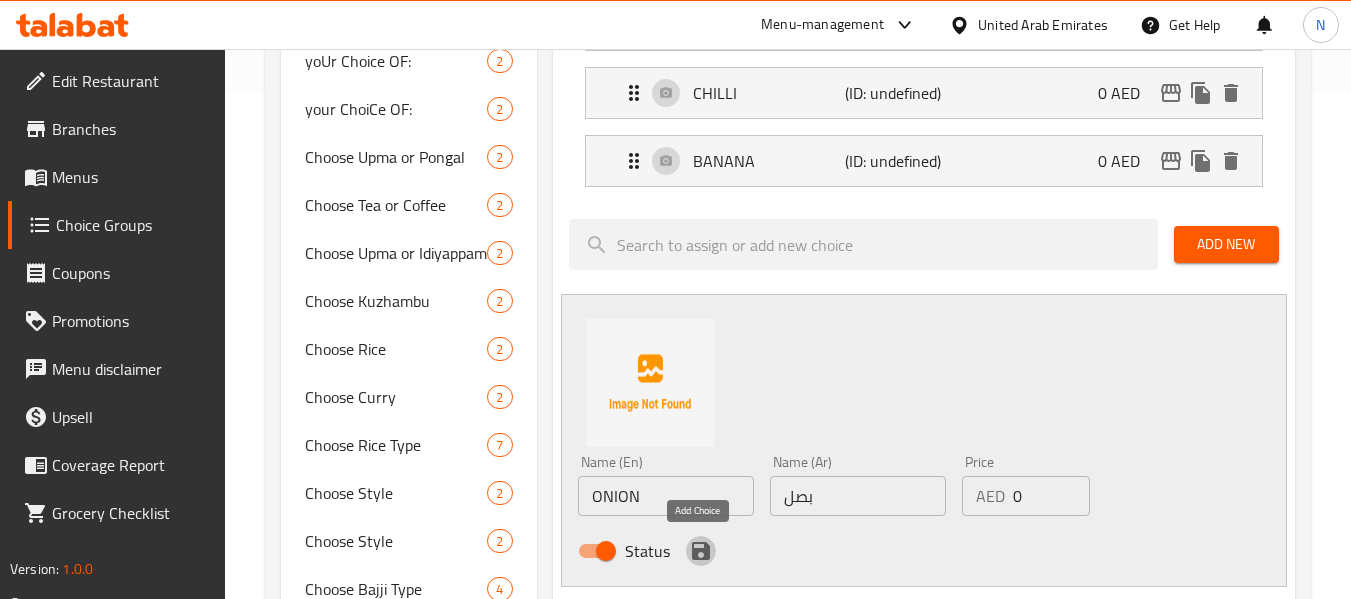 click 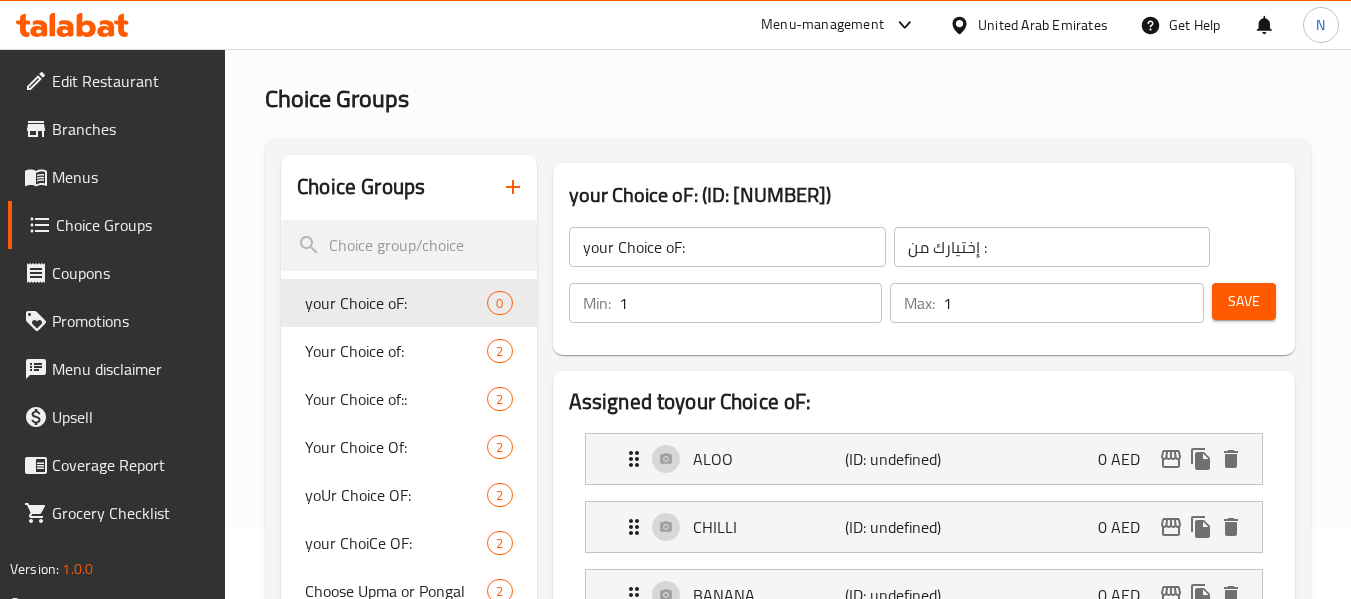 scroll, scrollTop: 0, scrollLeft: 0, axis: both 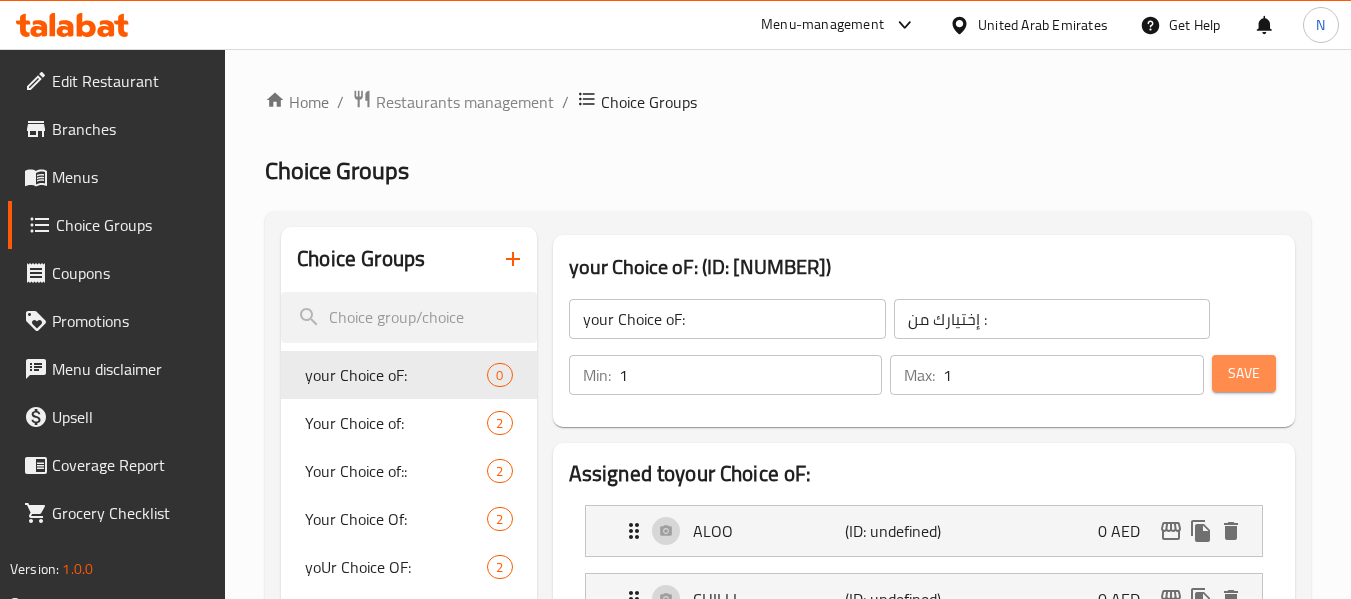 click on "Save" at bounding box center [1244, 373] 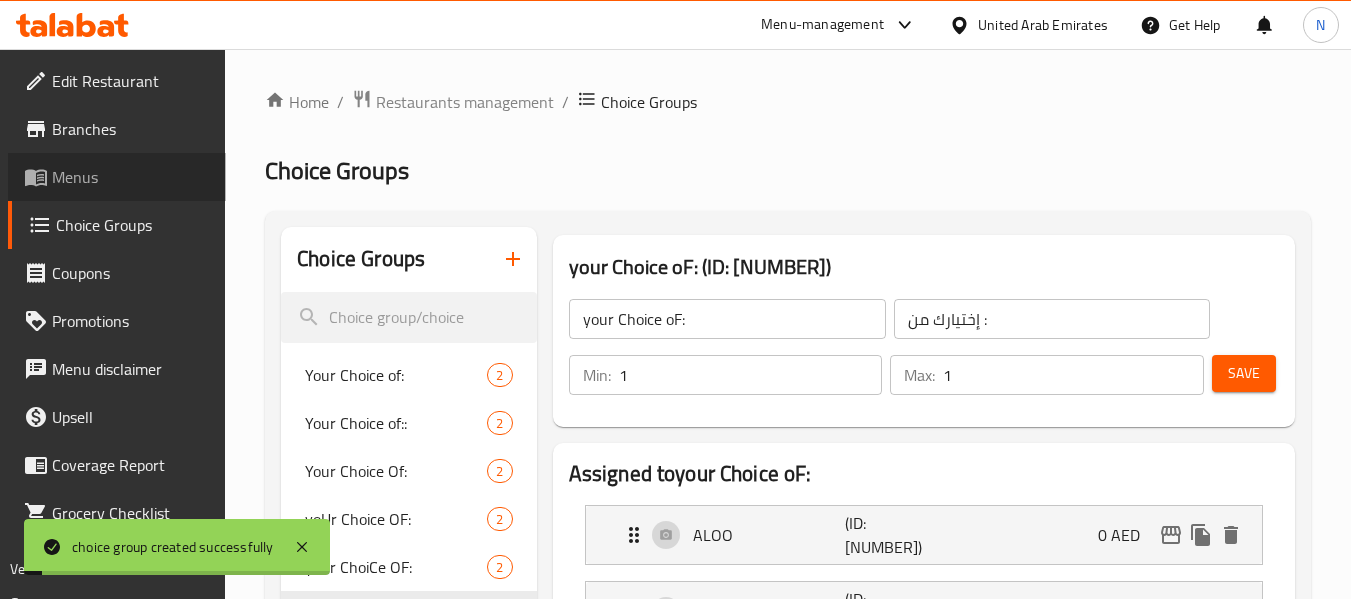 click on "Menus" at bounding box center (131, 177) 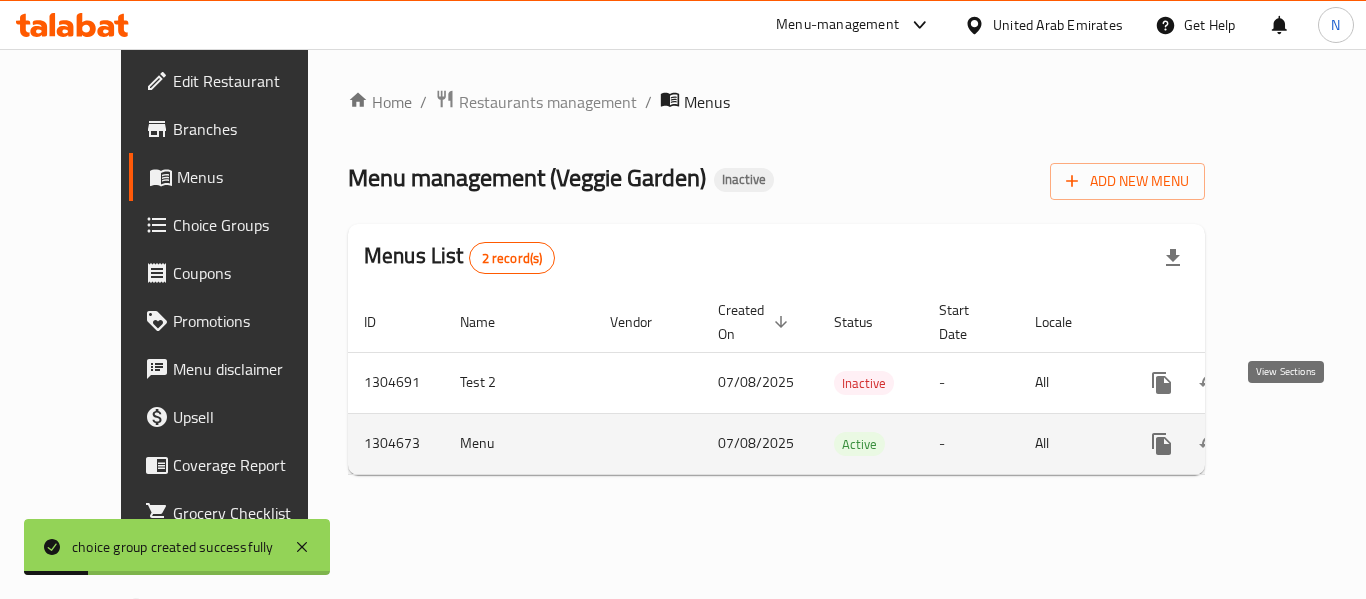 click at bounding box center [1306, 444] 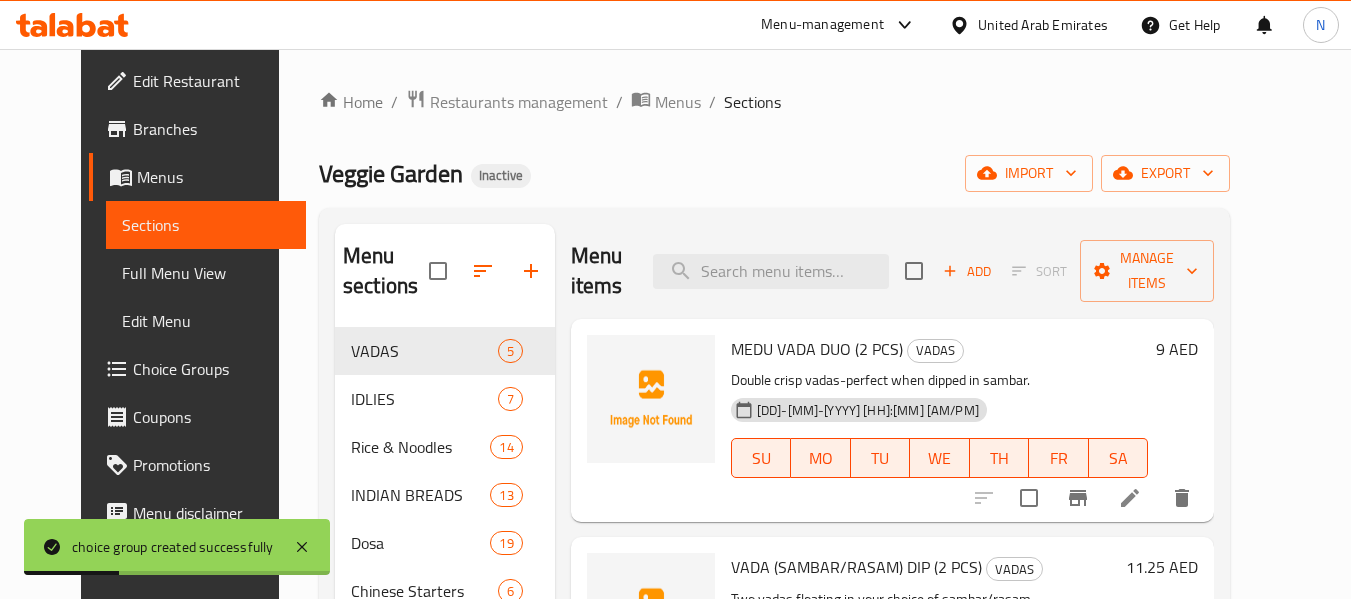 scroll, scrollTop: 197, scrollLeft: 0, axis: vertical 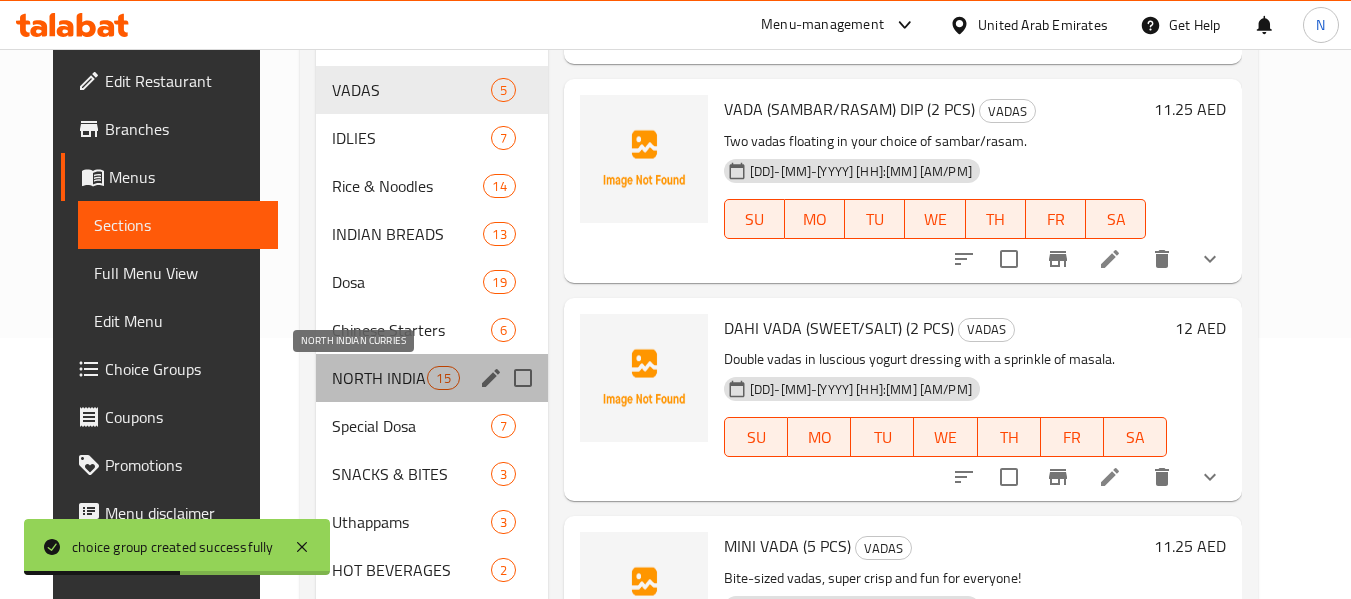 click on "NORTH INDIAN CURRIES" at bounding box center (379, 378) 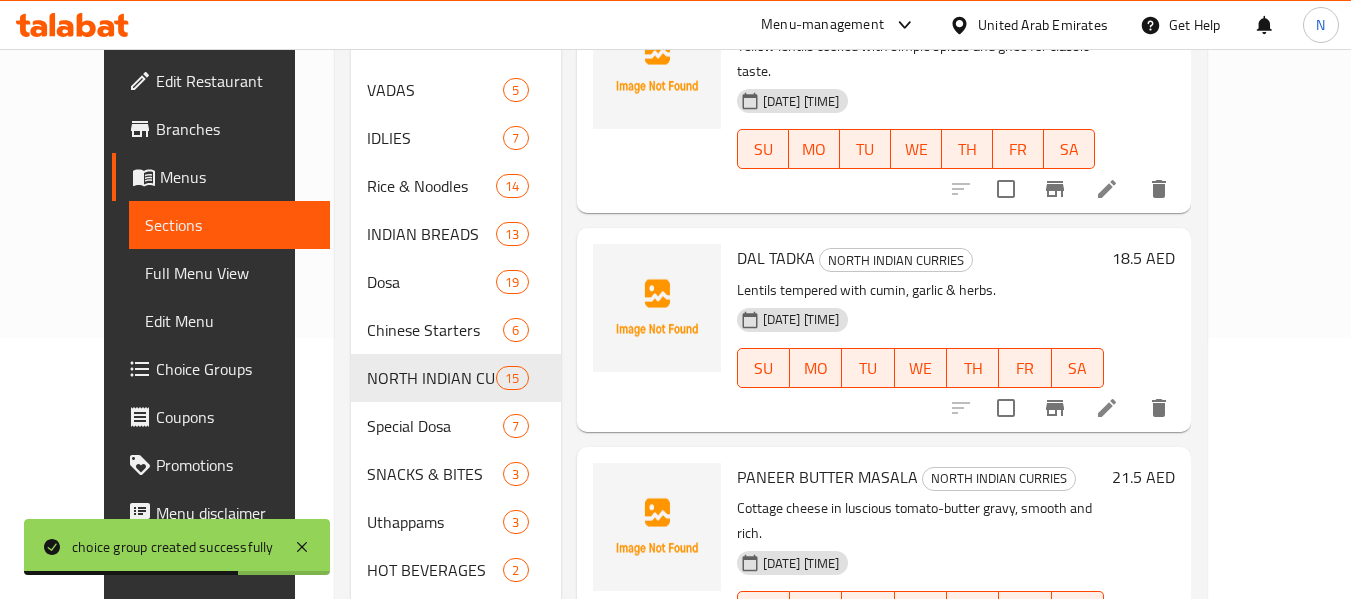 scroll, scrollTop: 0, scrollLeft: 0, axis: both 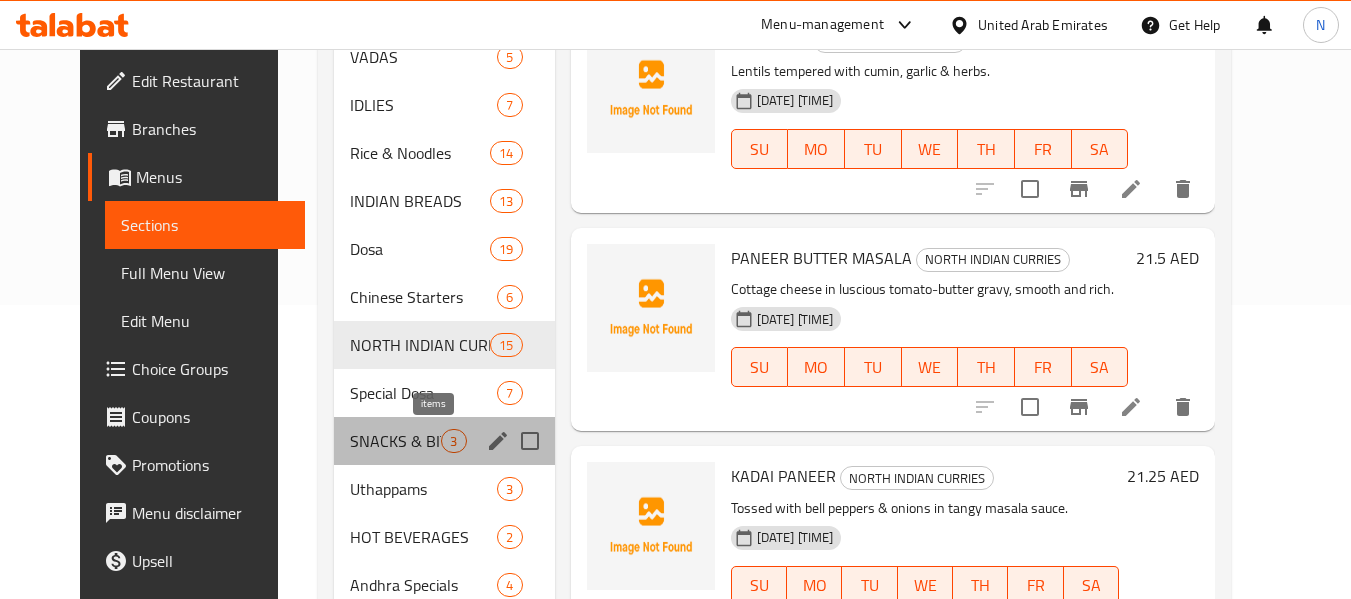 click on "3" at bounding box center [453, 441] 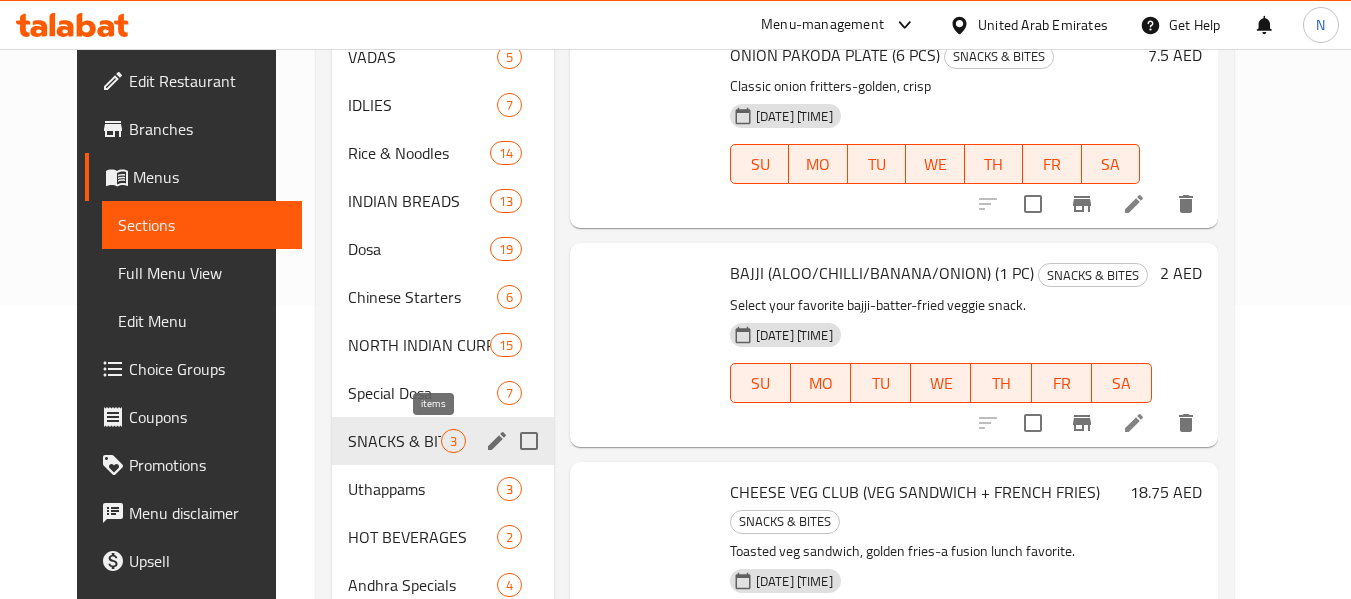 scroll, scrollTop: 0, scrollLeft: 0, axis: both 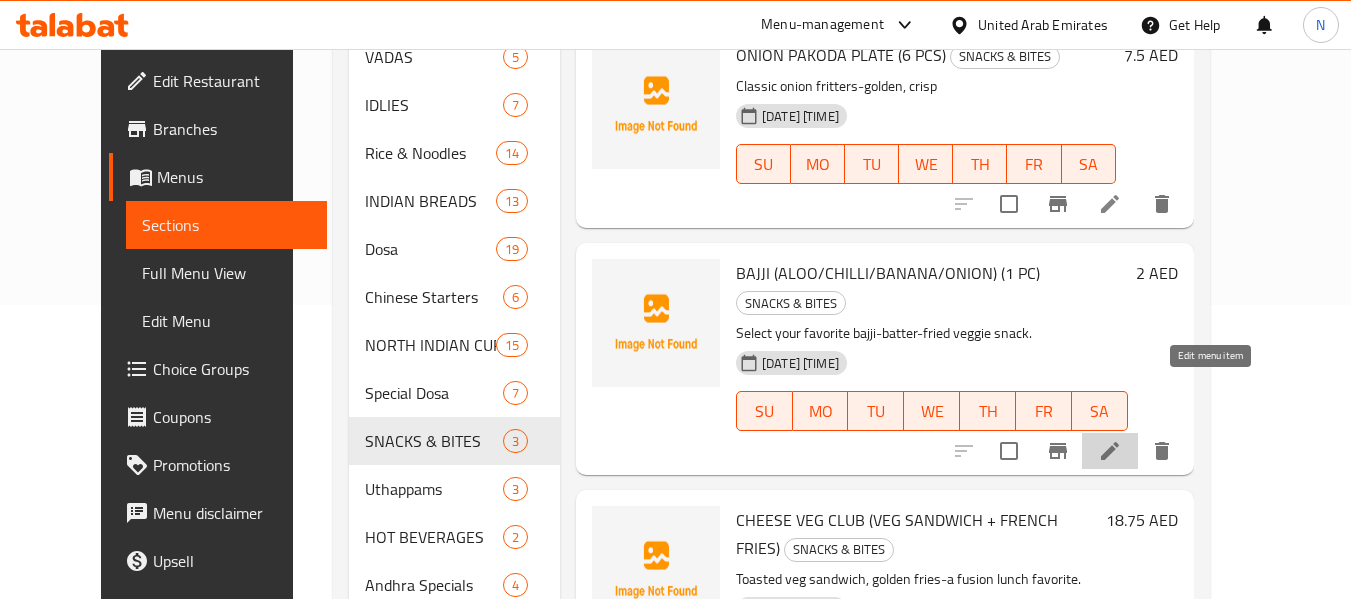 click 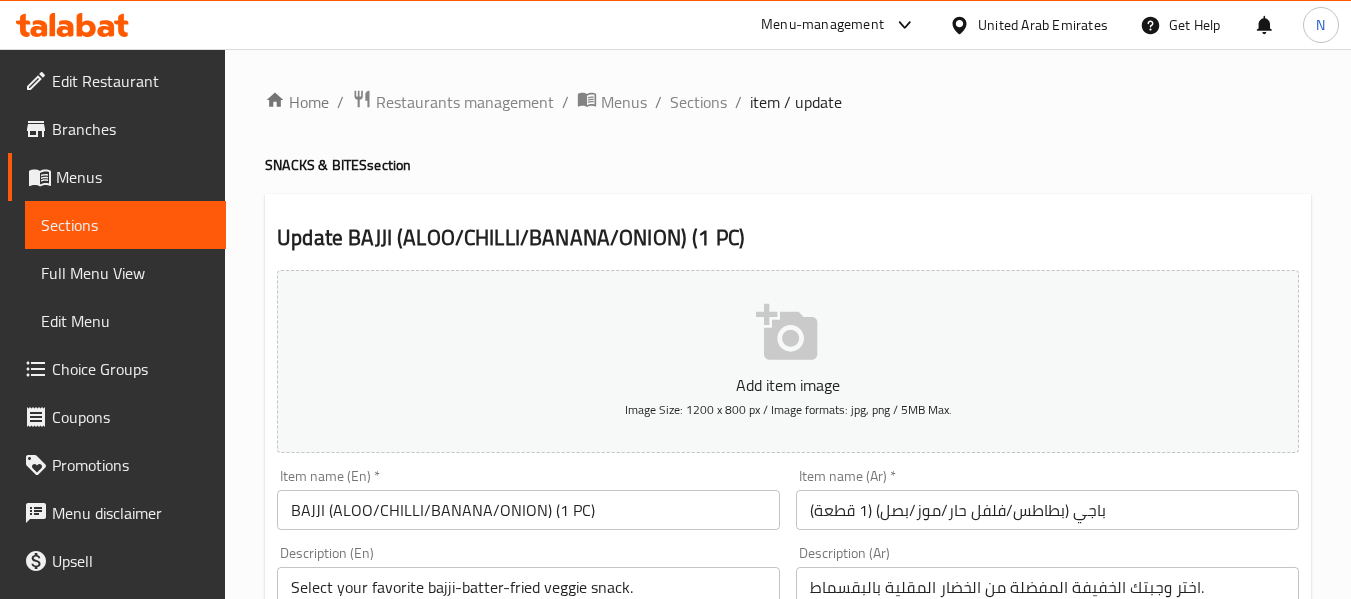 scroll, scrollTop: 814, scrollLeft: 0, axis: vertical 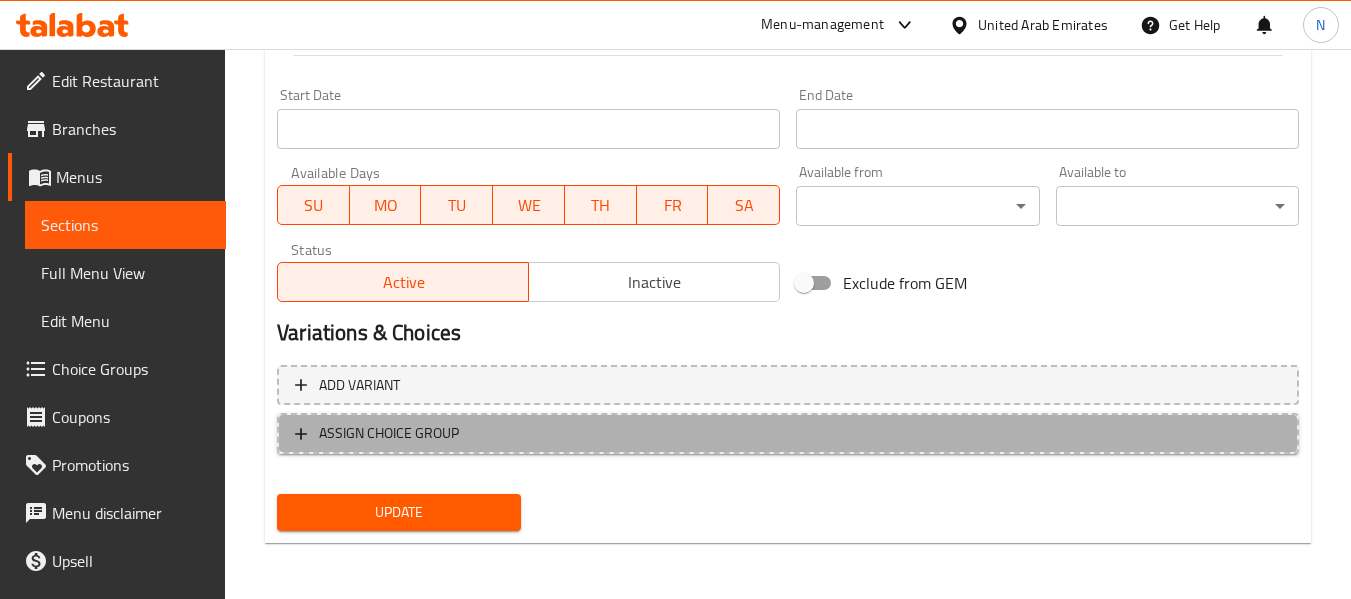 click on "ASSIGN CHOICE GROUP" at bounding box center [788, 433] 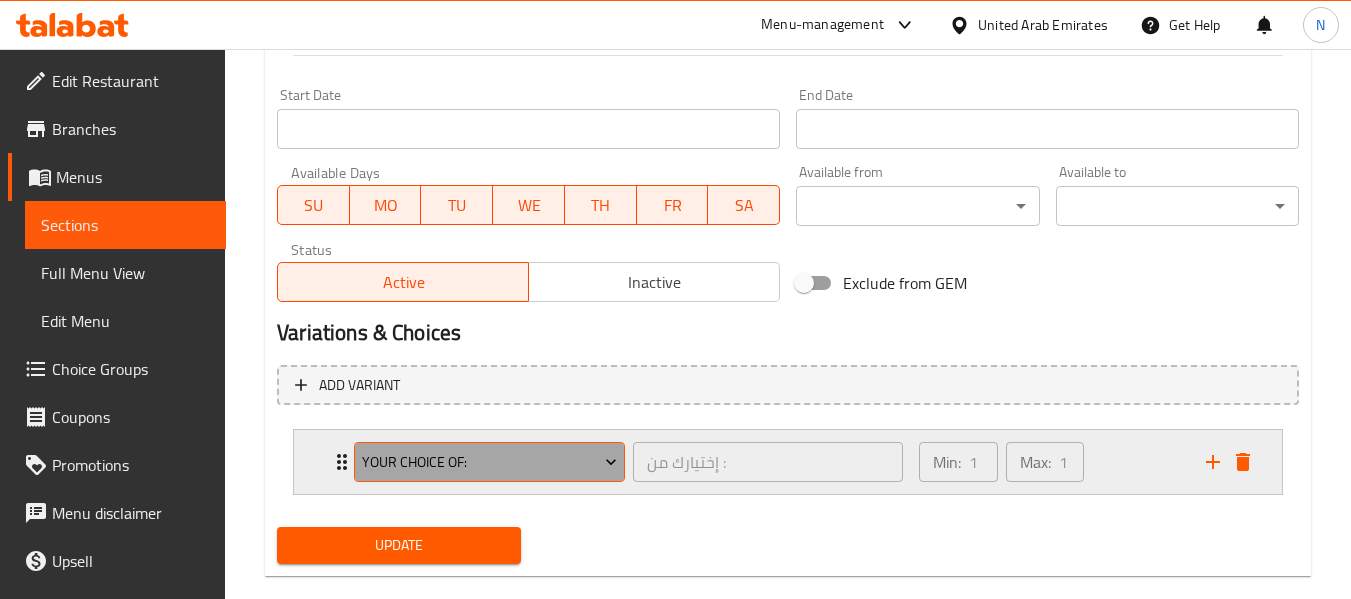 click on "Your Choice of:" at bounding box center [490, 462] 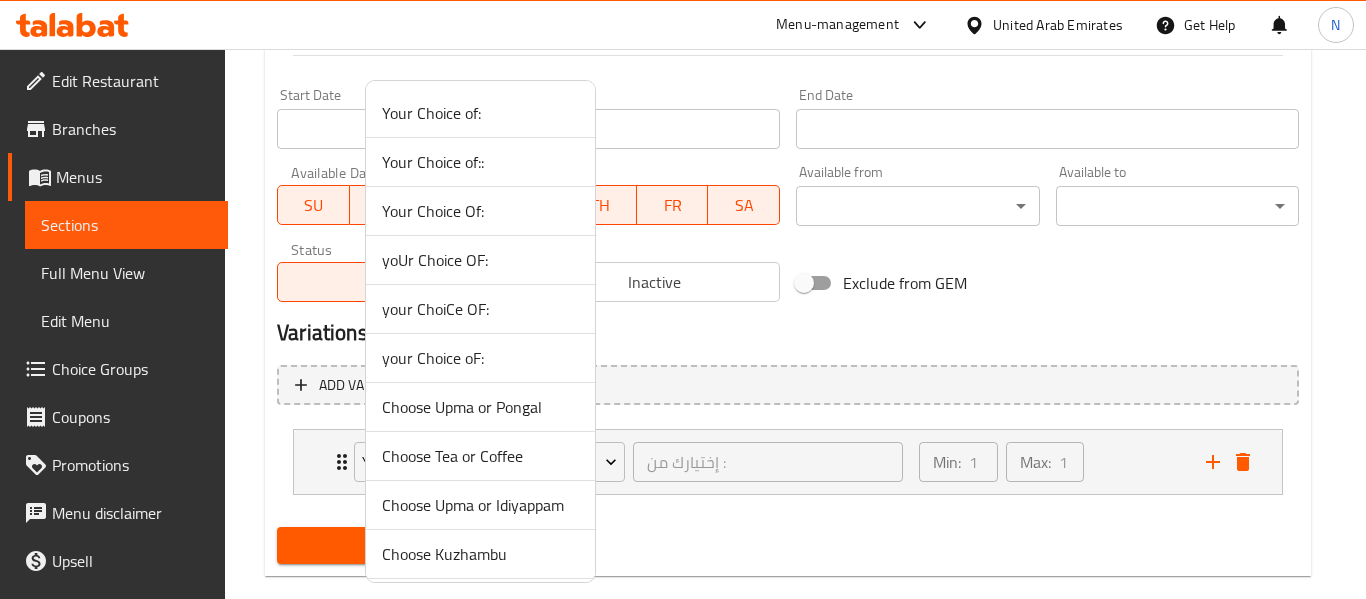 click on "your Choice oF:" at bounding box center [480, 358] 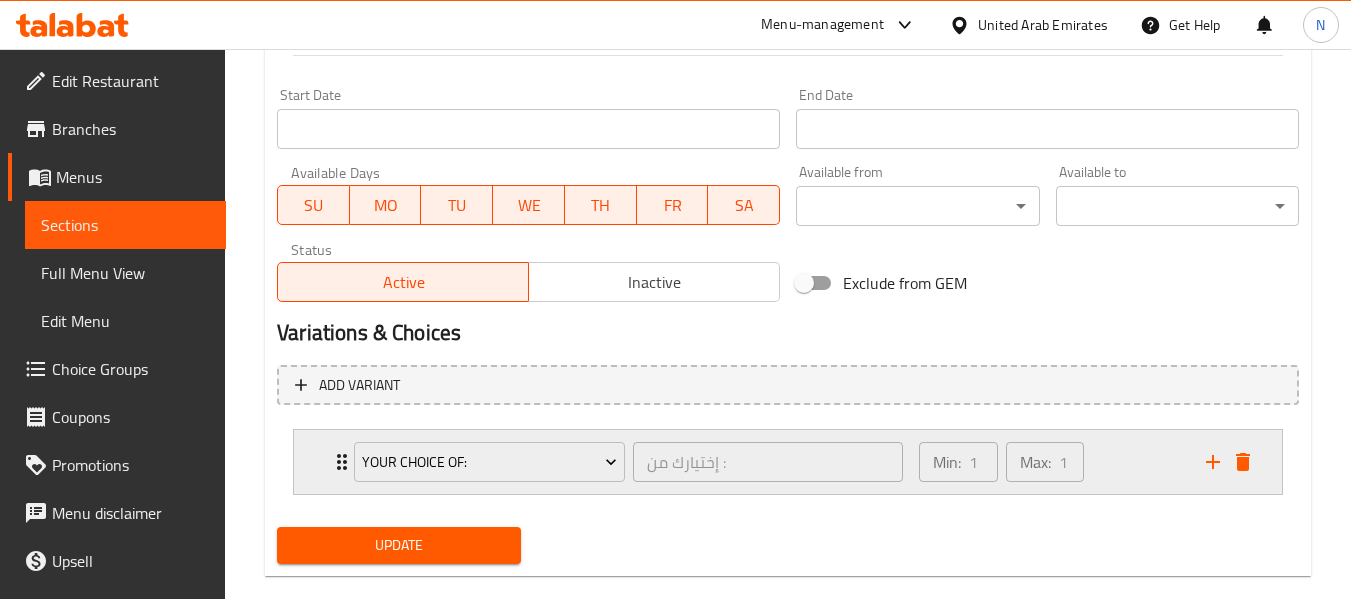 click on "Min: 1 ​ Max: 1 ​" at bounding box center (1050, 462) 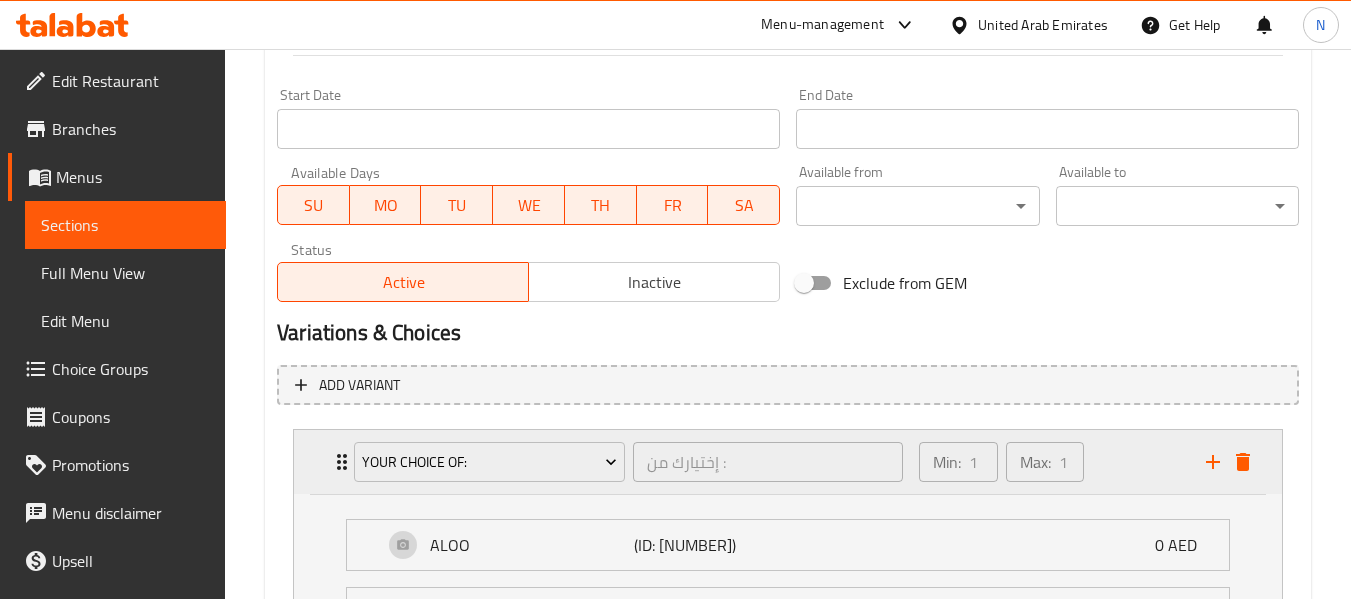 scroll, scrollTop: 1160, scrollLeft: 0, axis: vertical 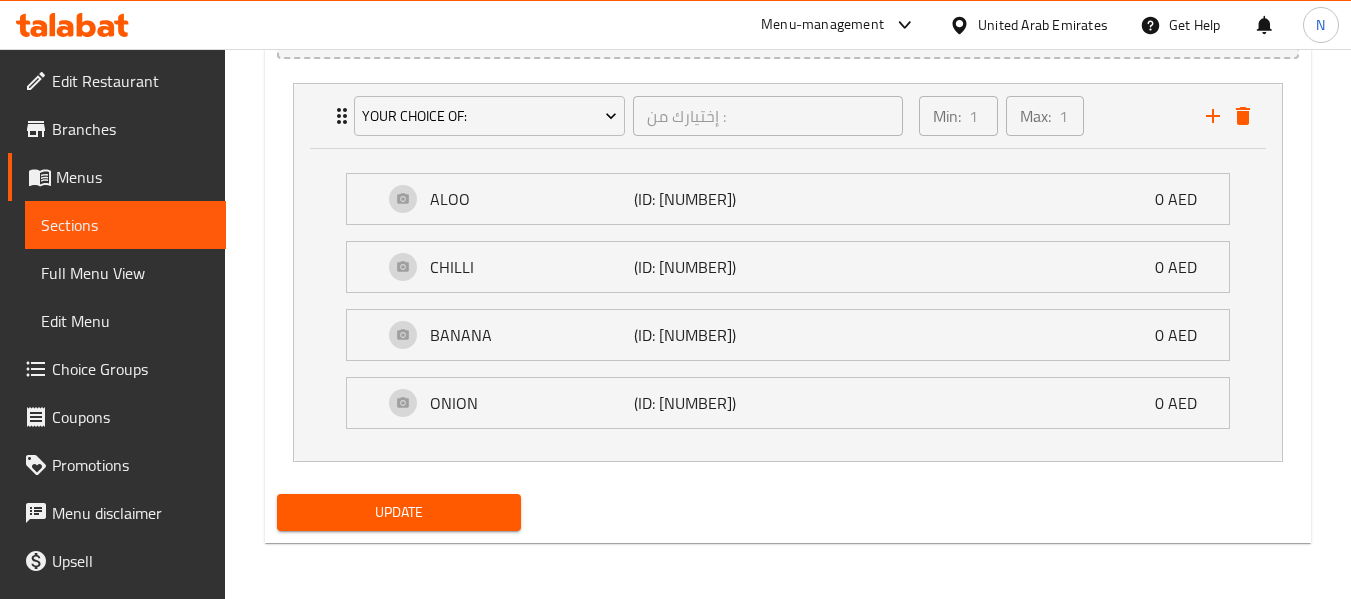 click on "Update" at bounding box center [398, 512] 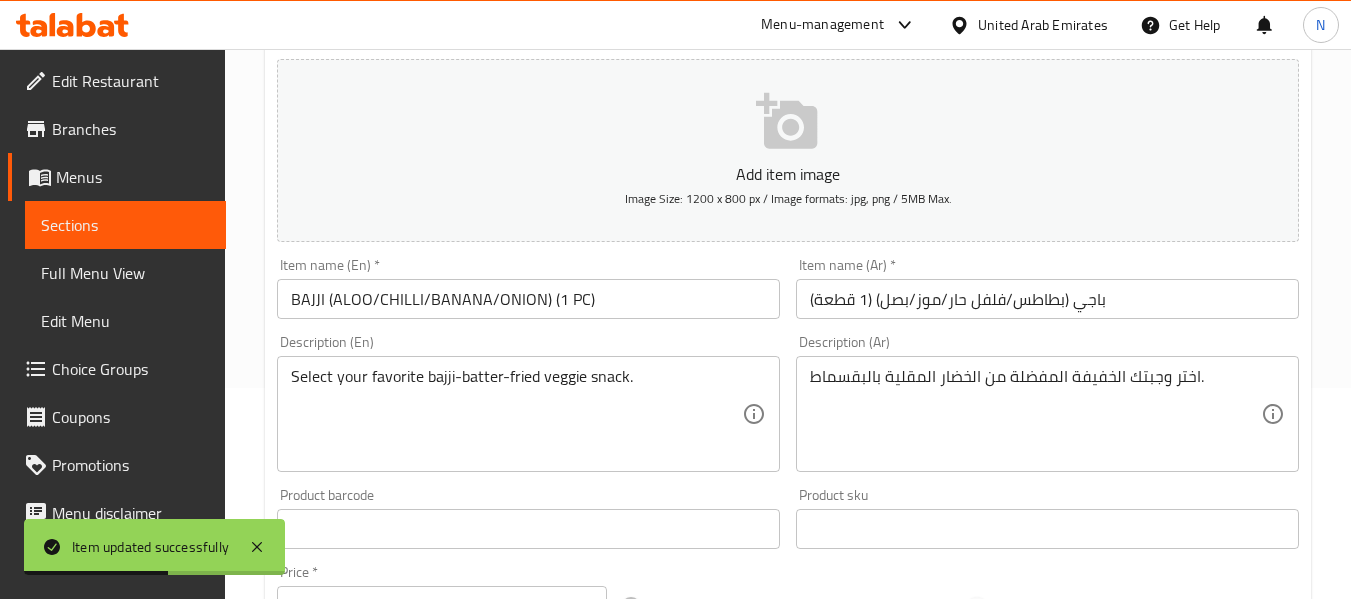 scroll, scrollTop: 0, scrollLeft: 0, axis: both 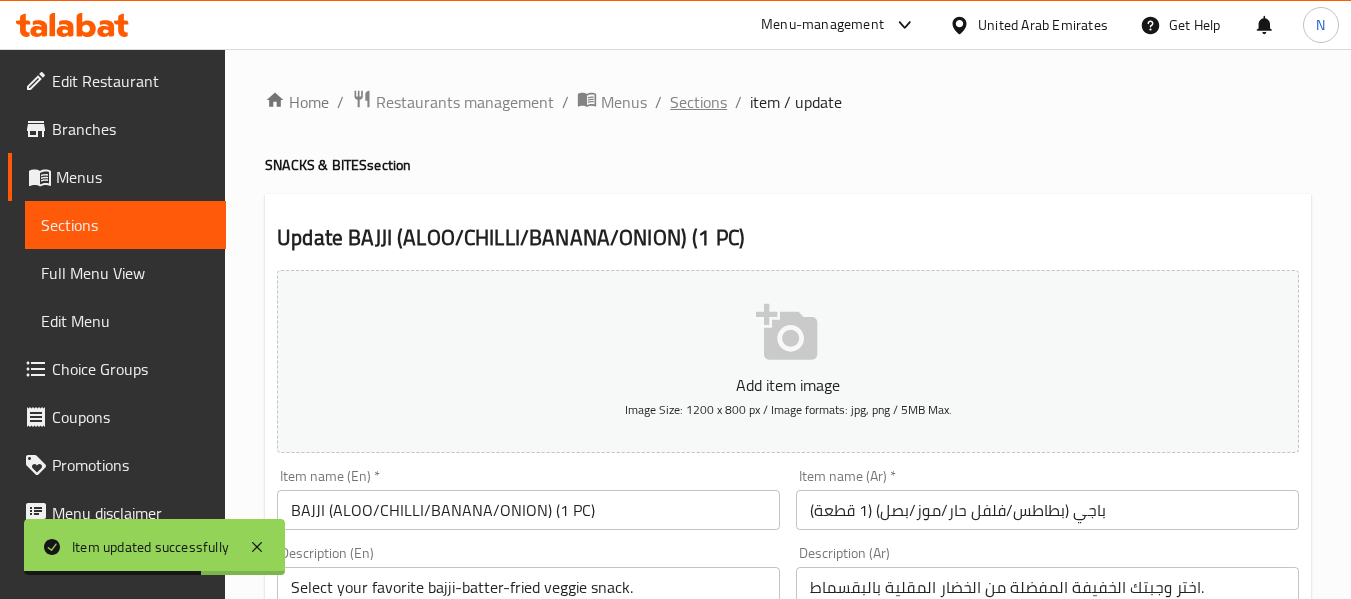 click on "Sections" at bounding box center (698, 102) 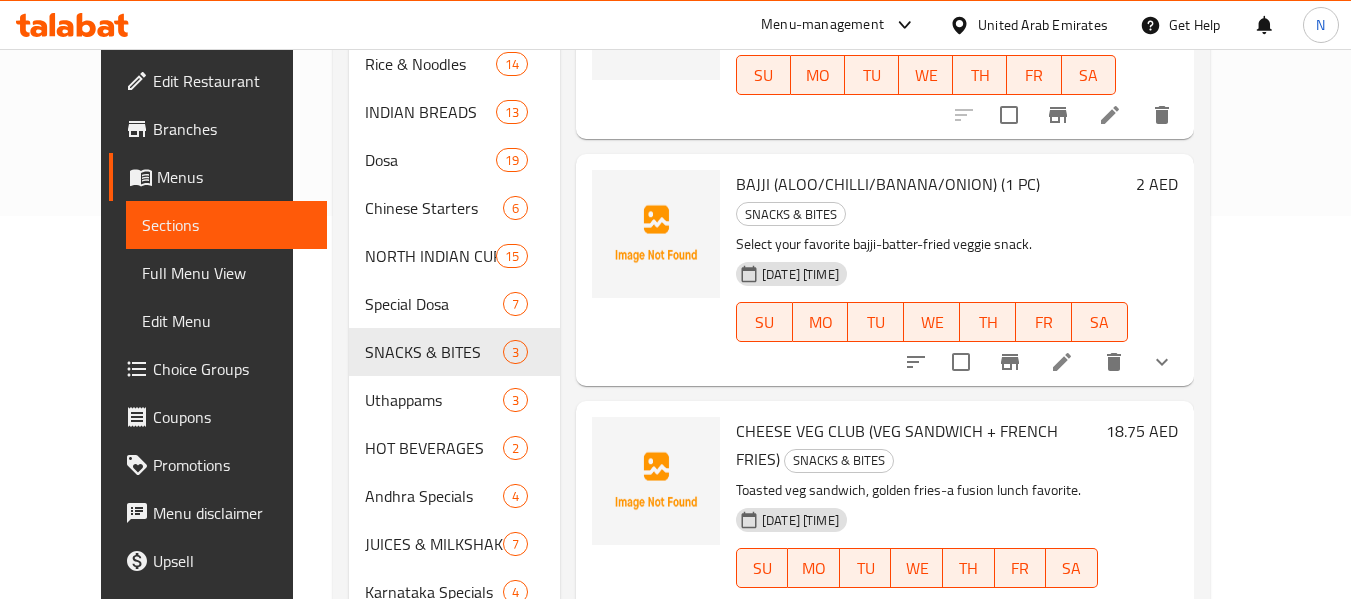 scroll, scrollTop: 384, scrollLeft: 0, axis: vertical 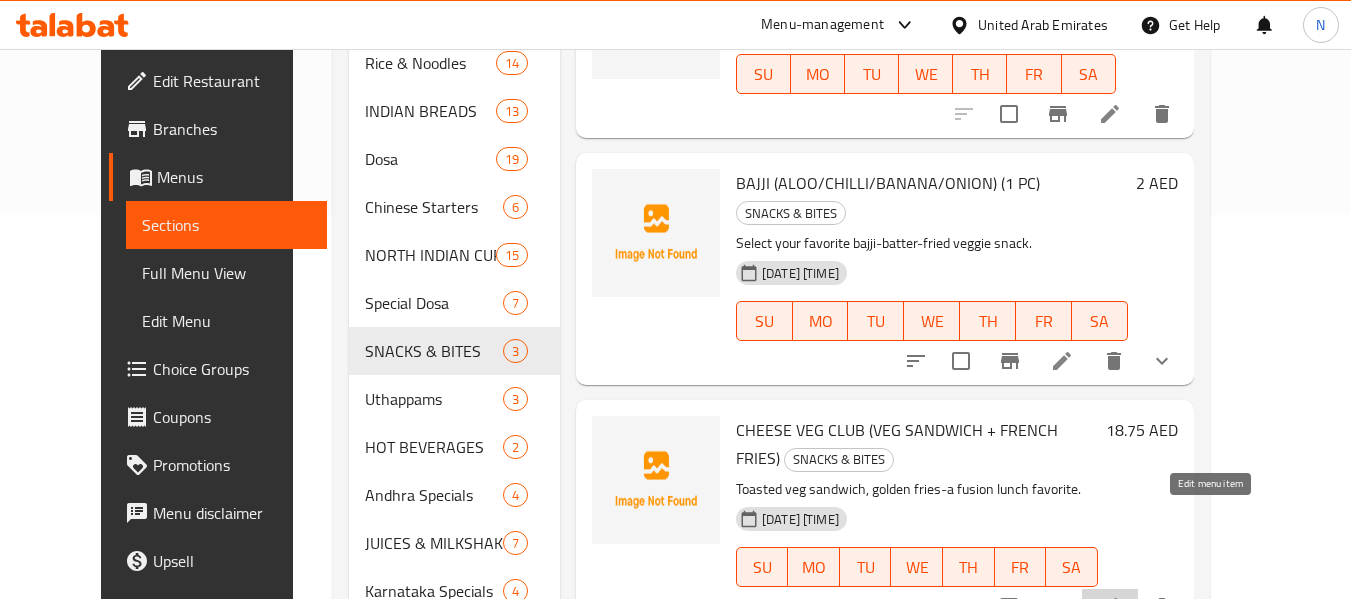 click 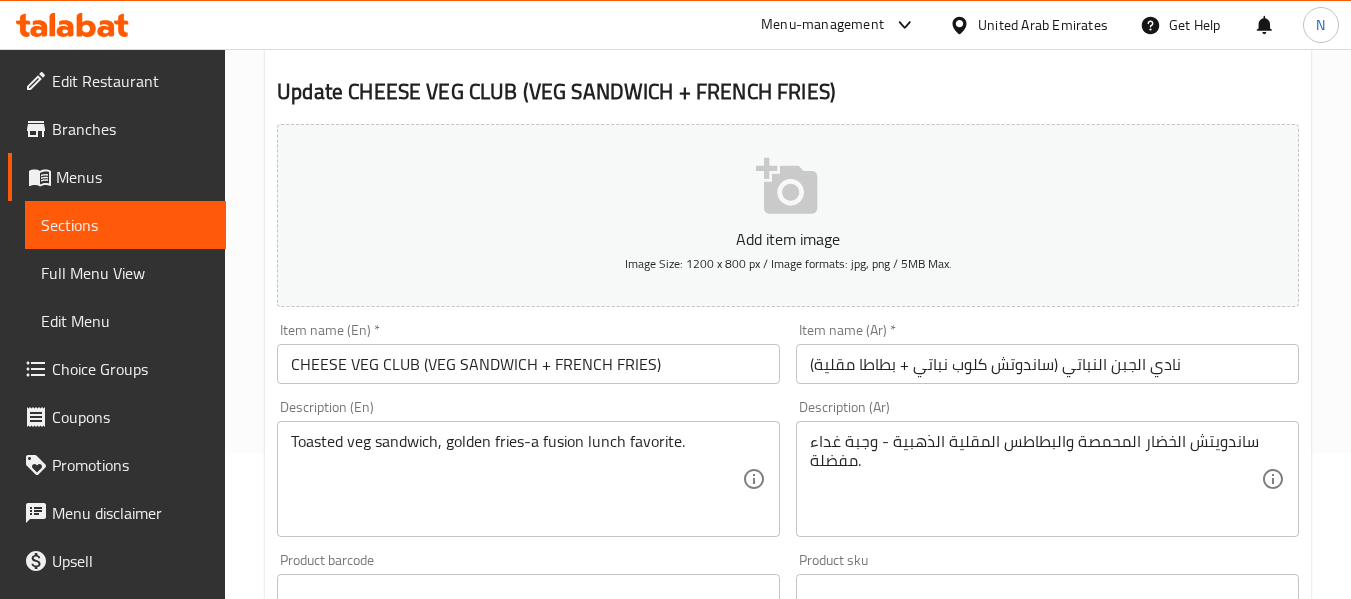 scroll, scrollTop: 147, scrollLeft: 0, axis: vertical 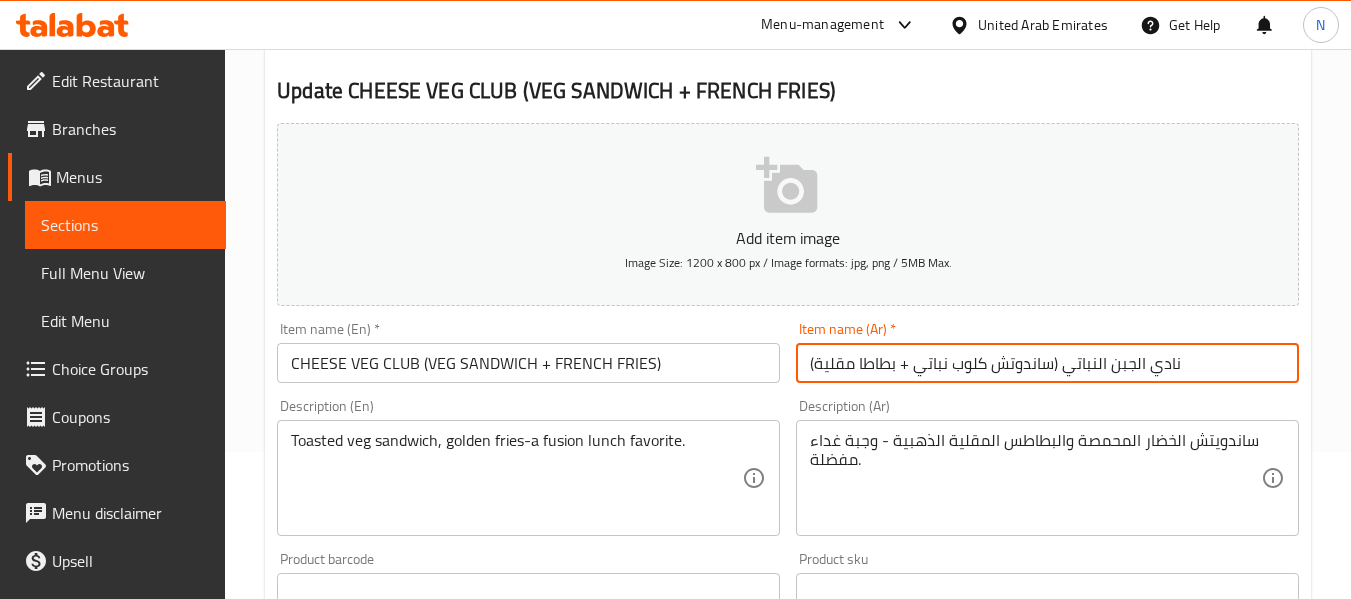 click on "نادي الجبن النباتي (ساندوتش كلوب نباتي + بطاطا مقلية)" at bounding box center [1047, 363] 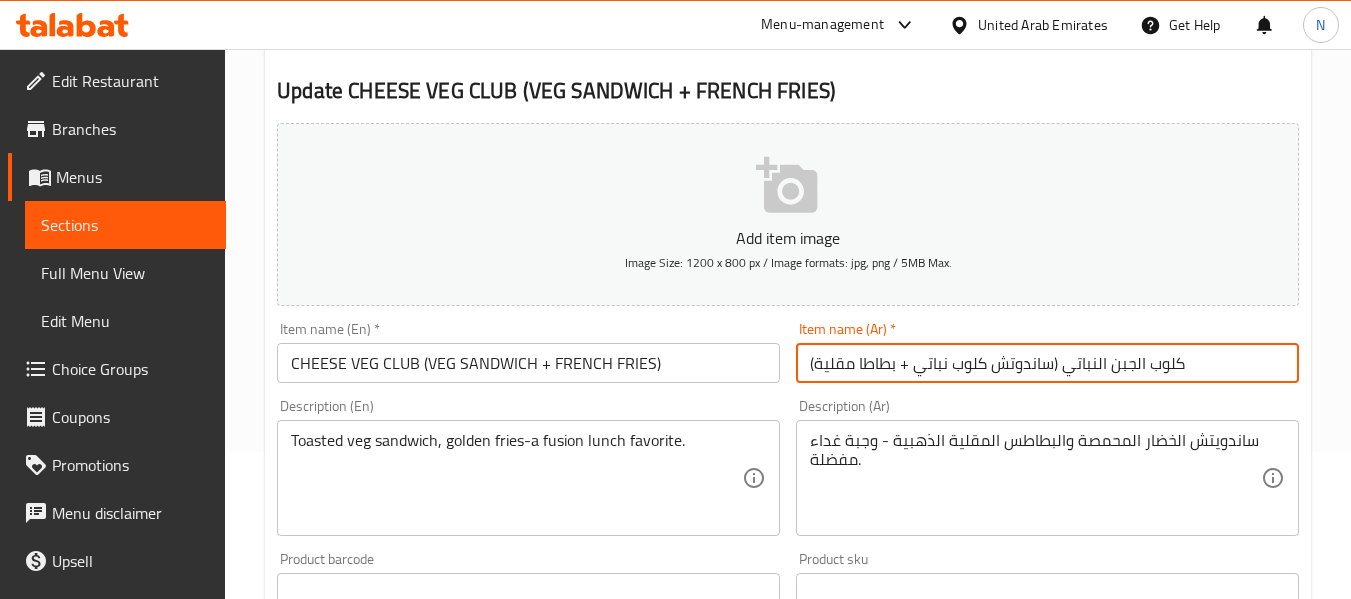 click on "كلوب الجبن النباتي (ساندوتش كلوب نباتي + بطاطا مقلية)" at bounding box center [1047, 363] 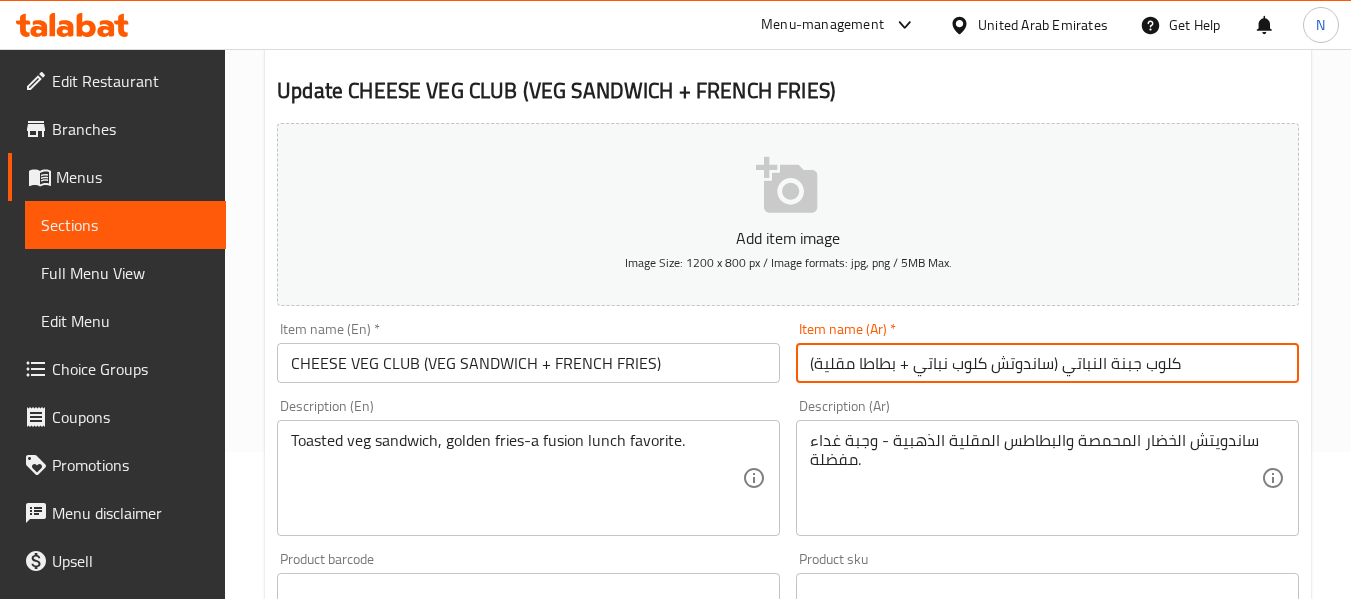 click on "كلوب جبنة النباتي (ساندوتش كلوب نباتي + بطاطا مقلية)" at bounding box center [1047, 363] 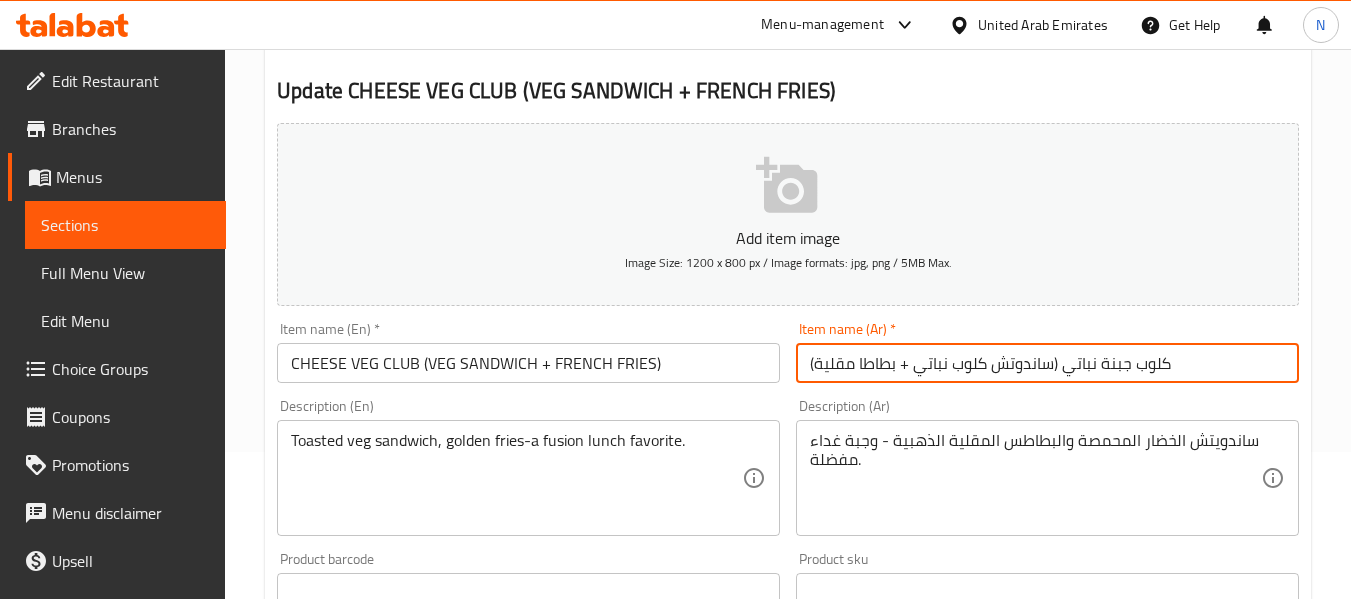 click on "Update" at bounding box center [398, 1179] 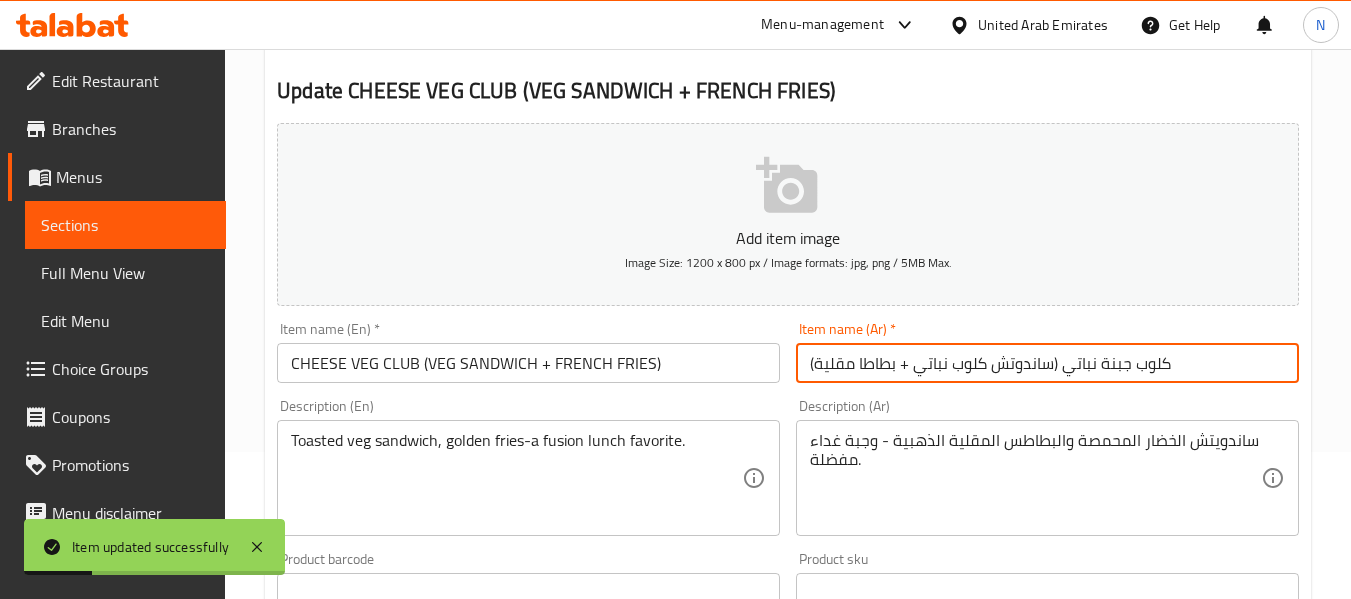 click on "كلوب جبنة نباتي (ساندوتش كلوب نباتي + بطاطا مقلية)" at bounding box center (1047, 363) 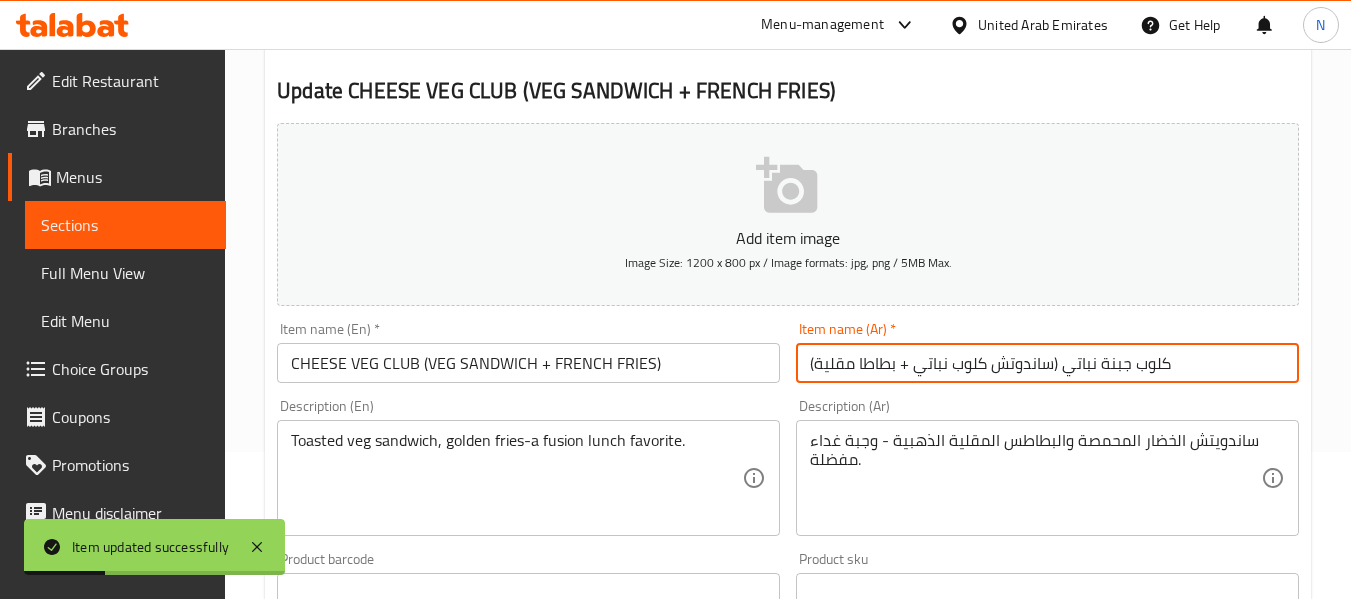 click on "كلوب جبنة نباتي (ساندوتش كلوب نباتي + بطاطا مقلية)" at bounding box center (1047, 363) 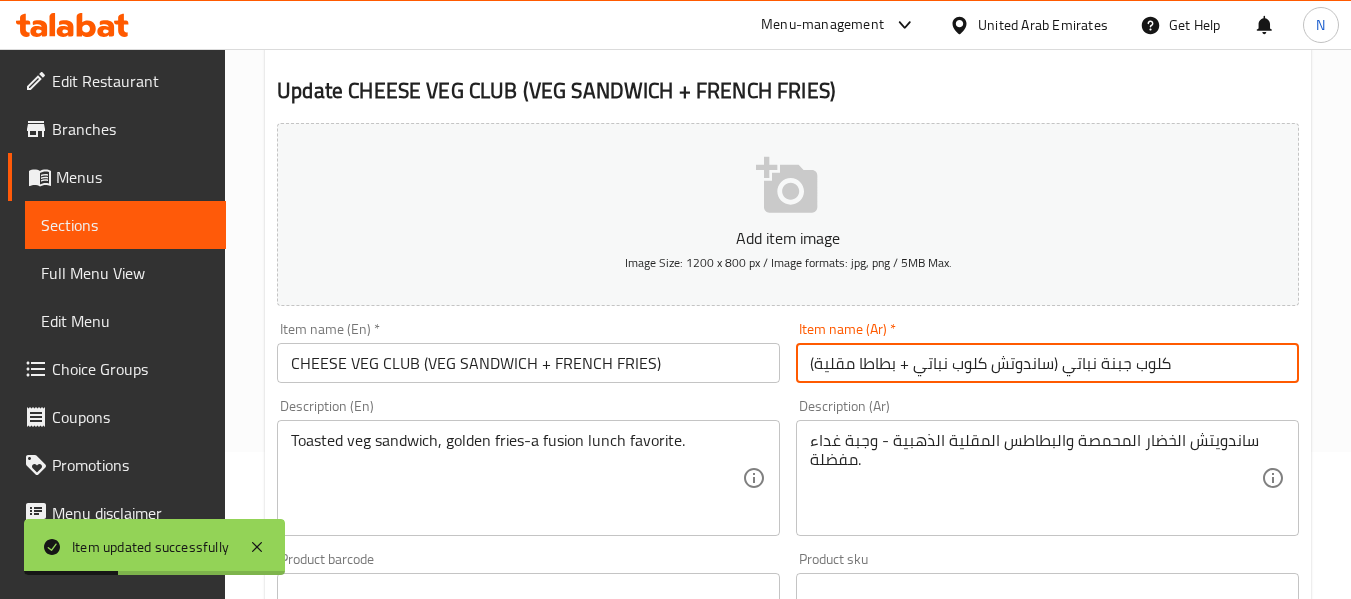 click on "كلوب جبنة نباتي (ساندوتش كلوب نباتي + بطاطا مقلية)" at bounding box center (1047, 363) 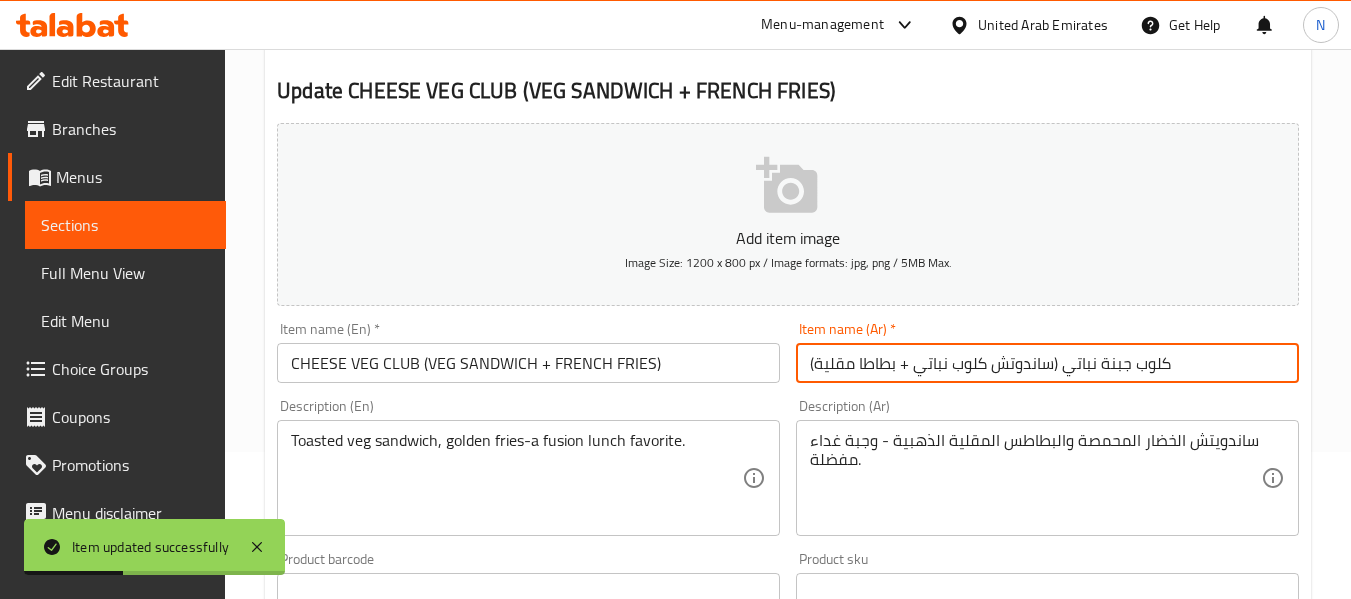 click on "كلوب جبنة نباتي (ساندوتش كلوب نباتي + بطاطا مقلية)" at bounding box center [1047, 363] 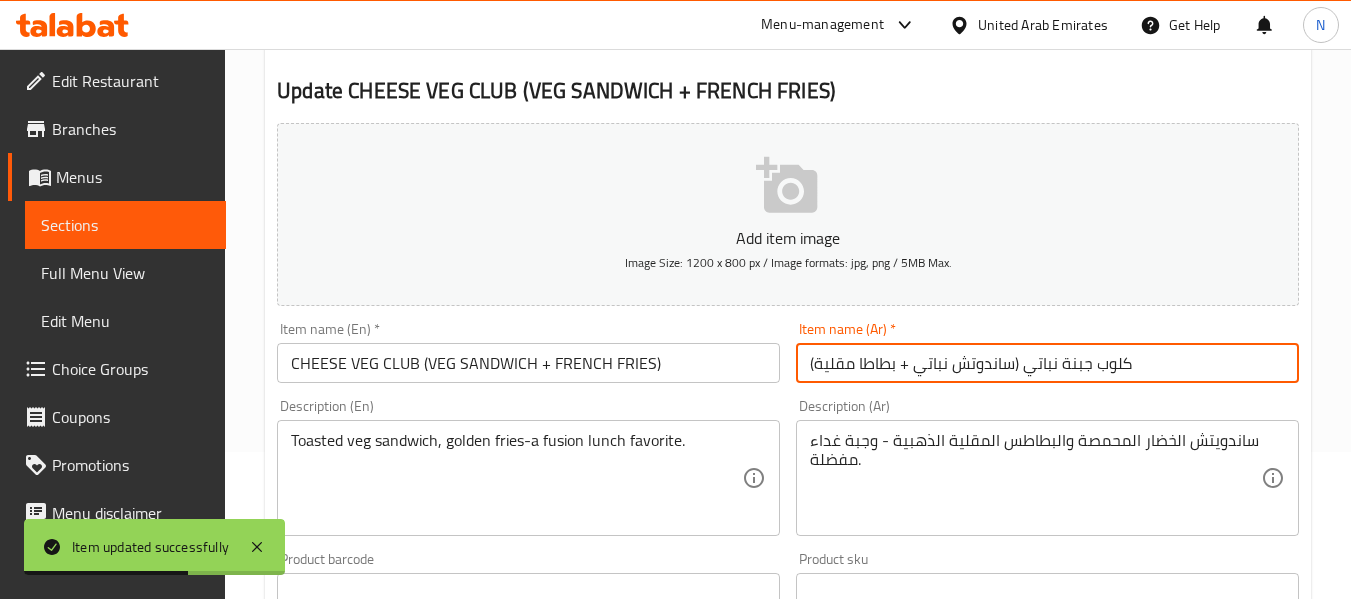 type on "كلوب جبنة نباتي (ساندوتش نباتي + بطاطا مقلية)" 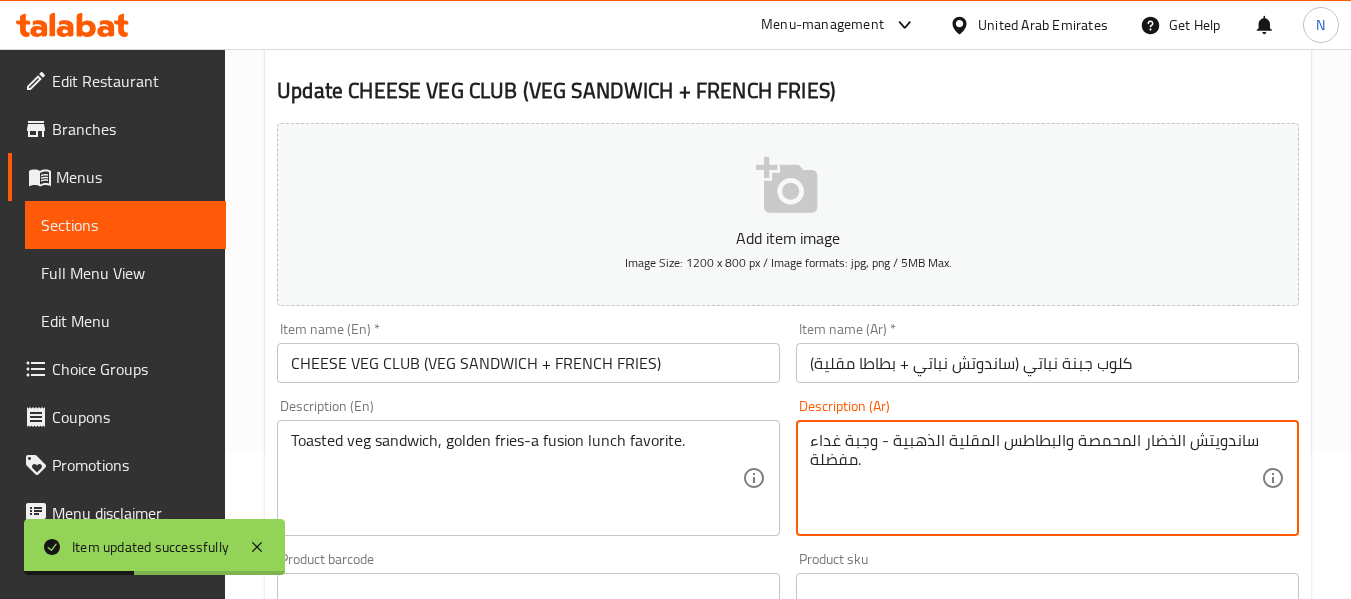 drag, startPoint x: 886, startPoint y: 445, endPoint x: 864, endPoint y: 484, distance: 44.777225 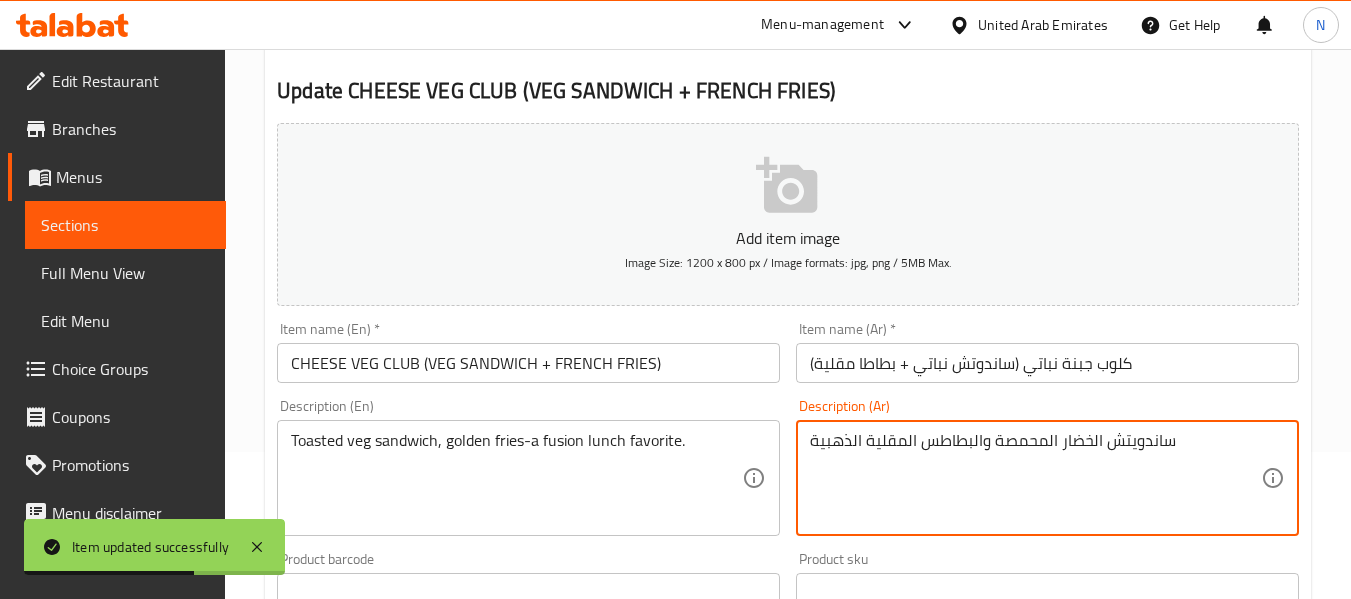 type on "ساندويتش الخضار المحمصة والبطاطس المقلية الذهبية" 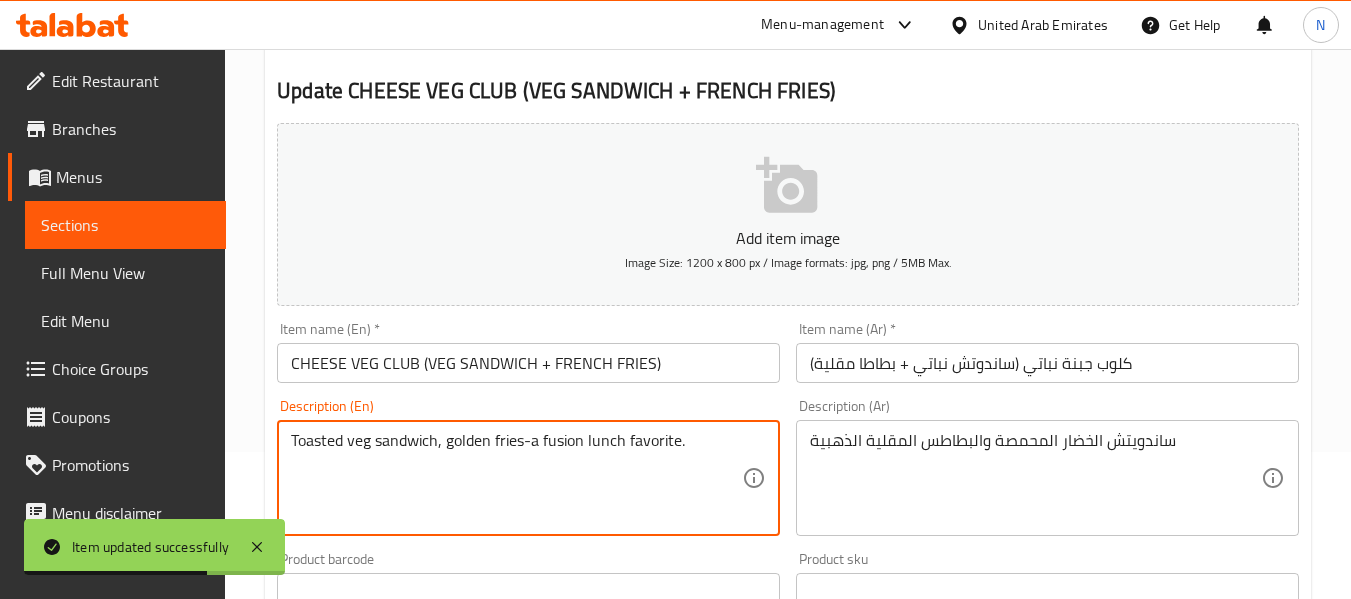 drag, startPoint x: 535, startPoint y: 443, endPoint x: 711, endPoint y: 449, distance: 176.10225 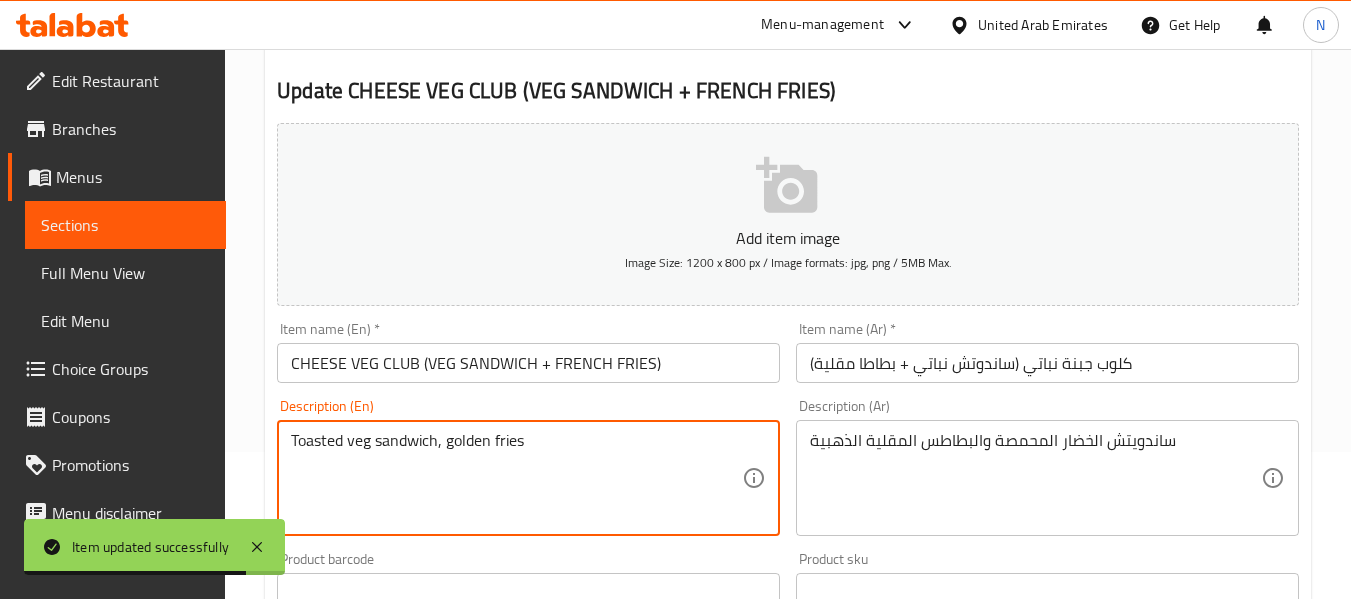 type on "Toasted veg sandwich, golden fries" 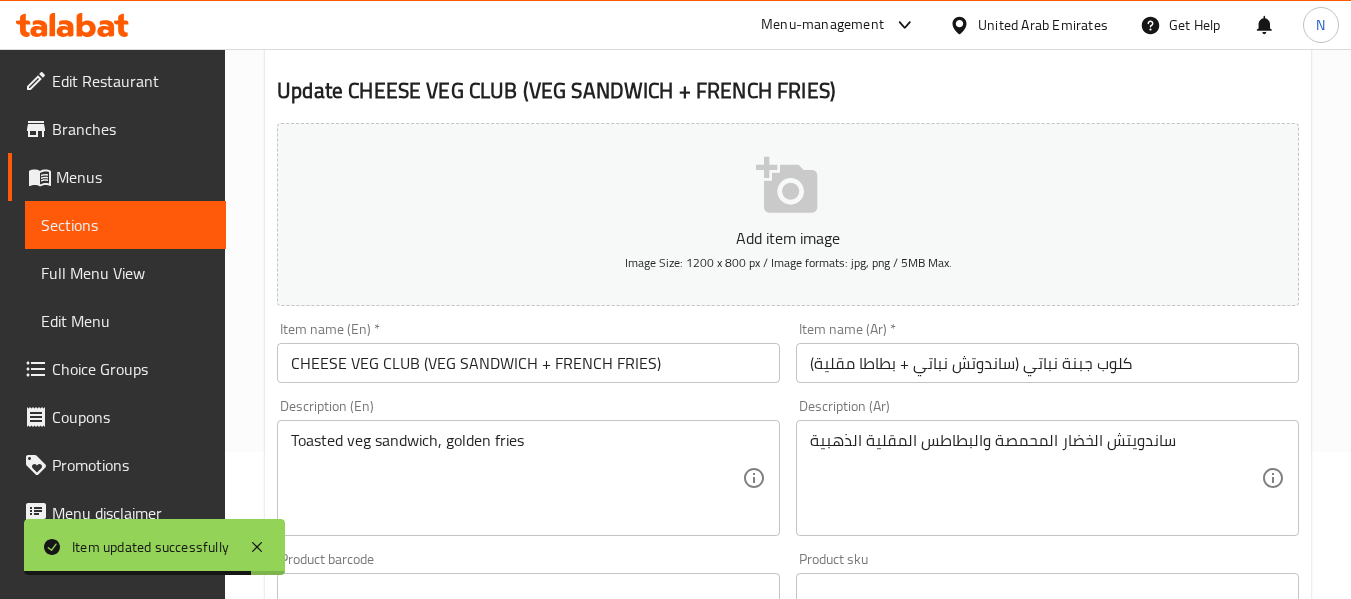 click on "Item name (En) * CHEESE VEG CLUB (VEG SANDWICH + FRENCH FRIES) Item name (En) *" at bounding box center [528, 352] 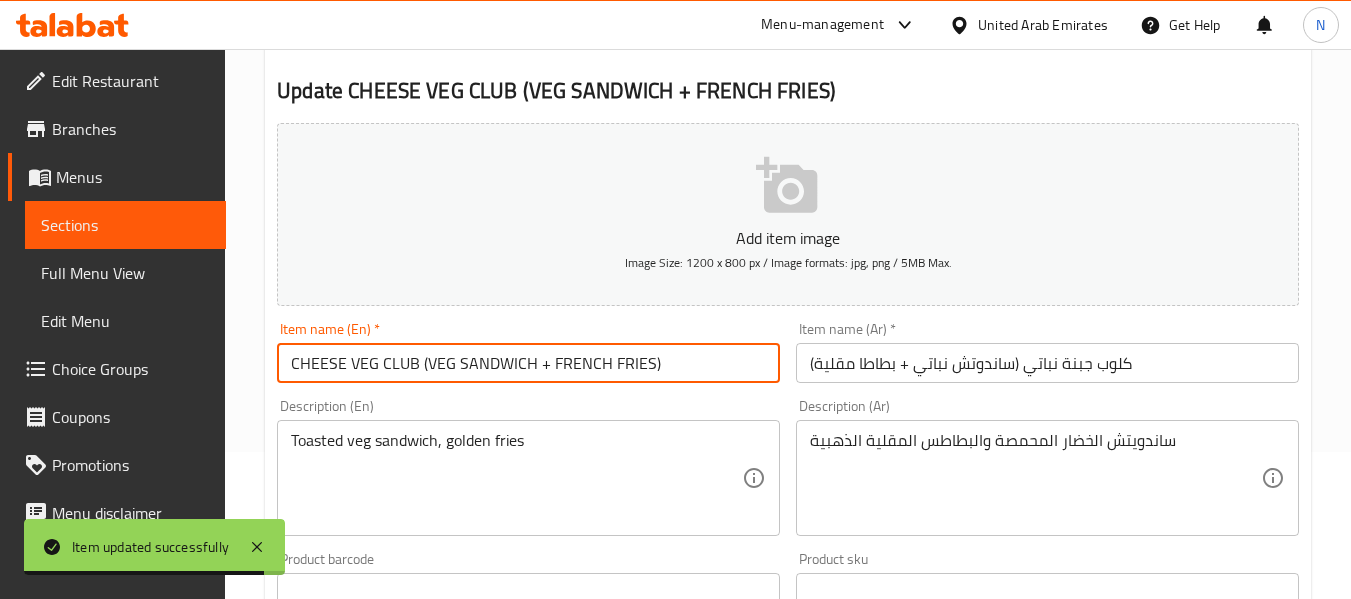 click on "Update" at bounding box center (398, 1179) 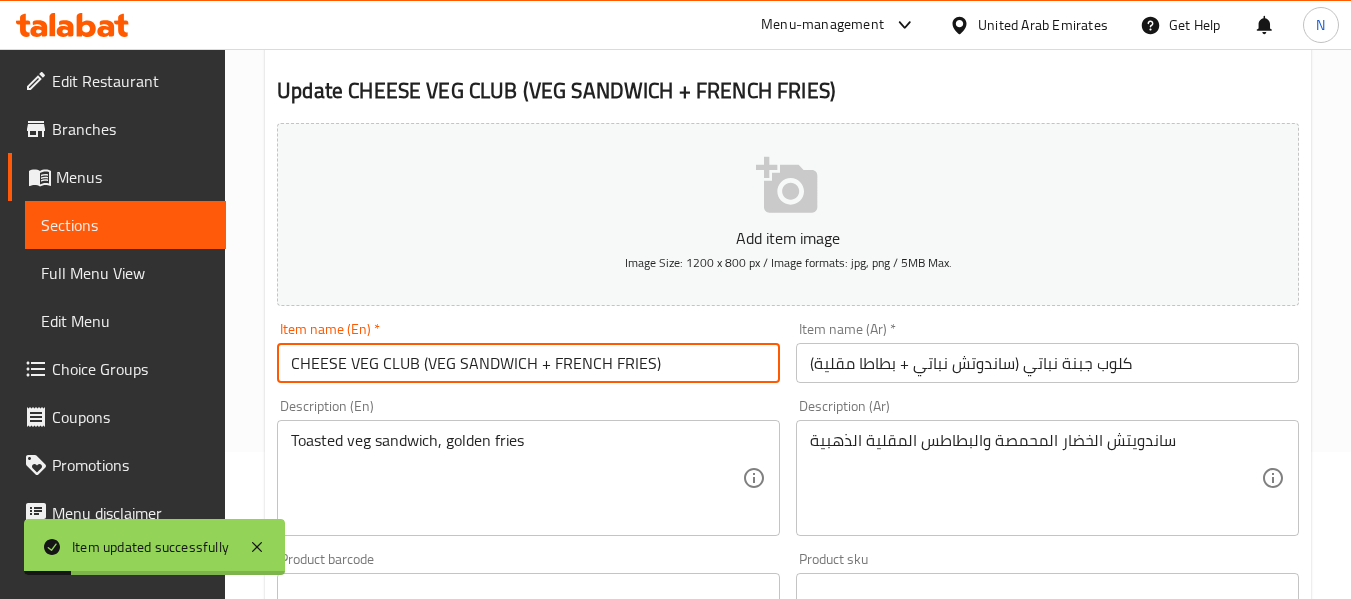 scroll, scrollTop: 0, scrollLeft: 0, axis: both 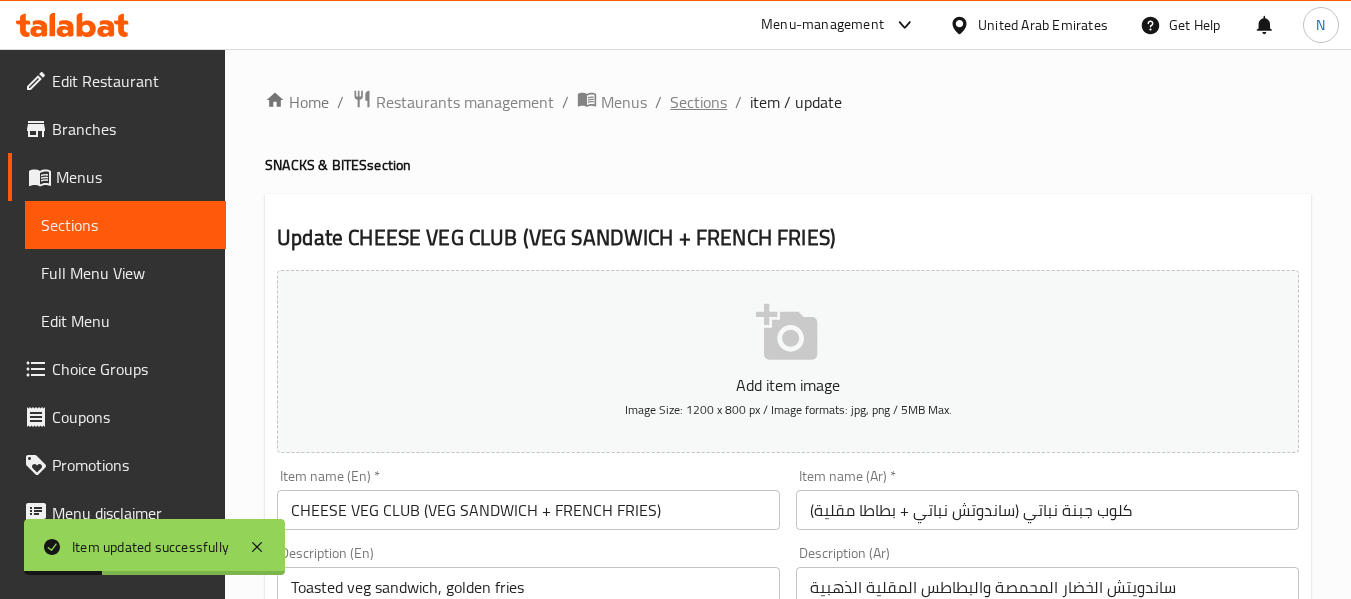 click on "Sections" at bounding box center (698, 102) 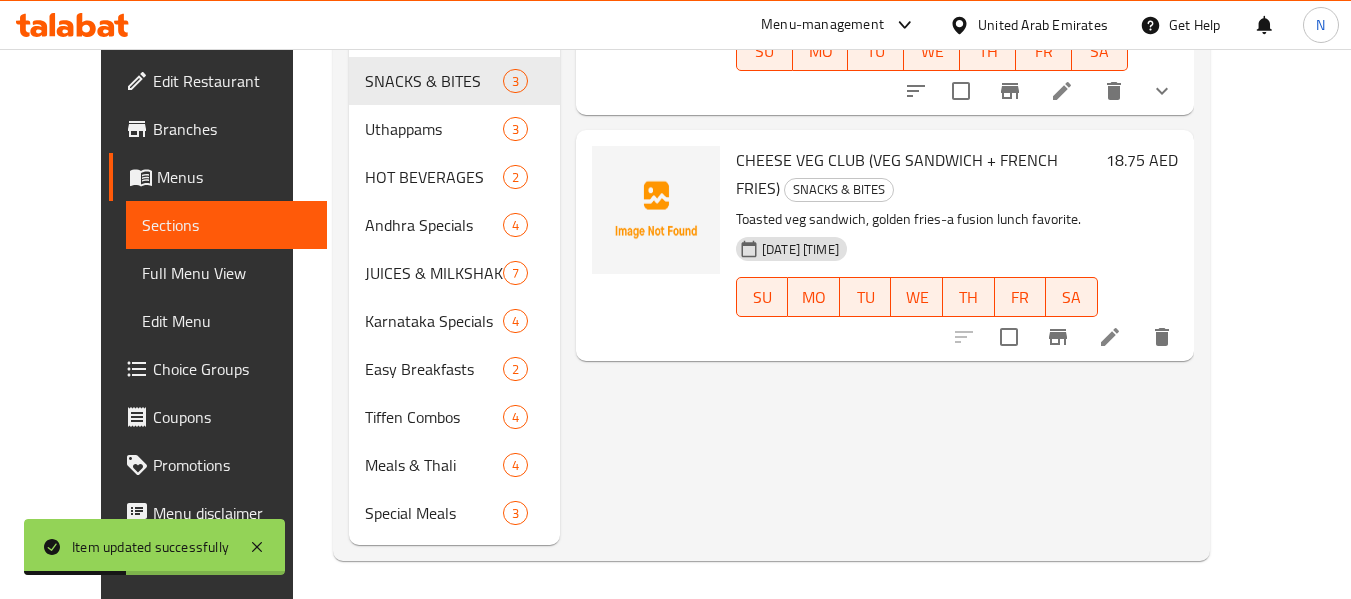 scroll, scrollTop: 656, scrollLeft: 0, axis: vertical 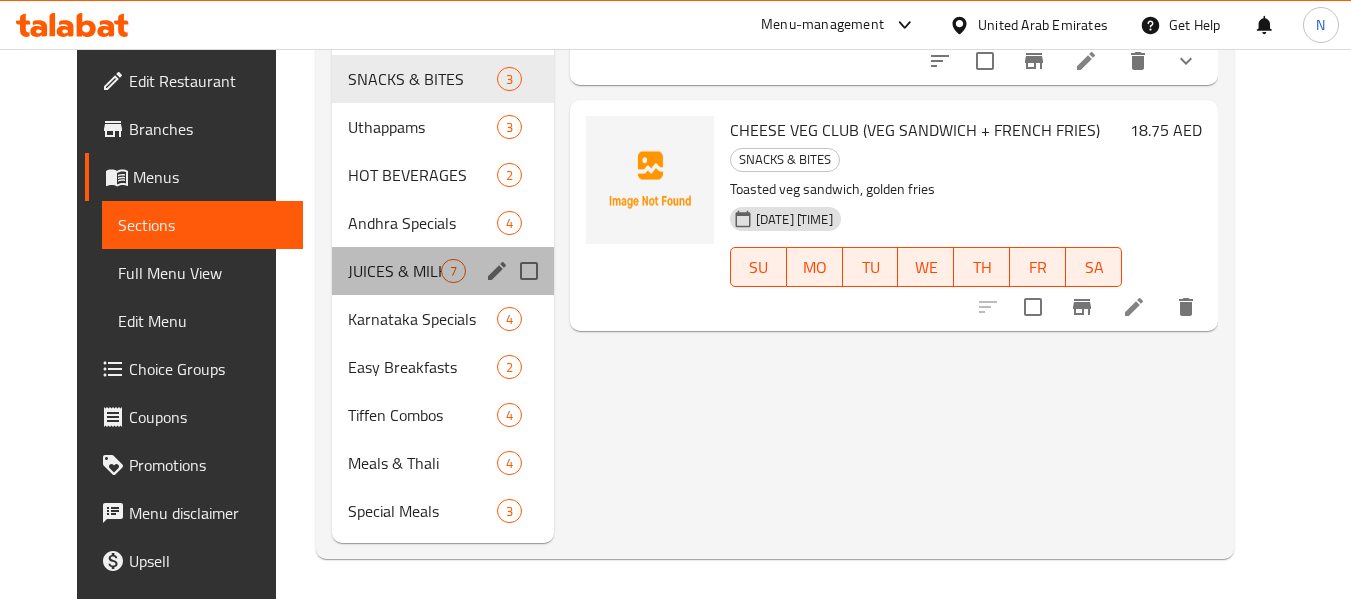 click on "JUICES & MILKSHAKES 7" at bounding box center (442, 271) 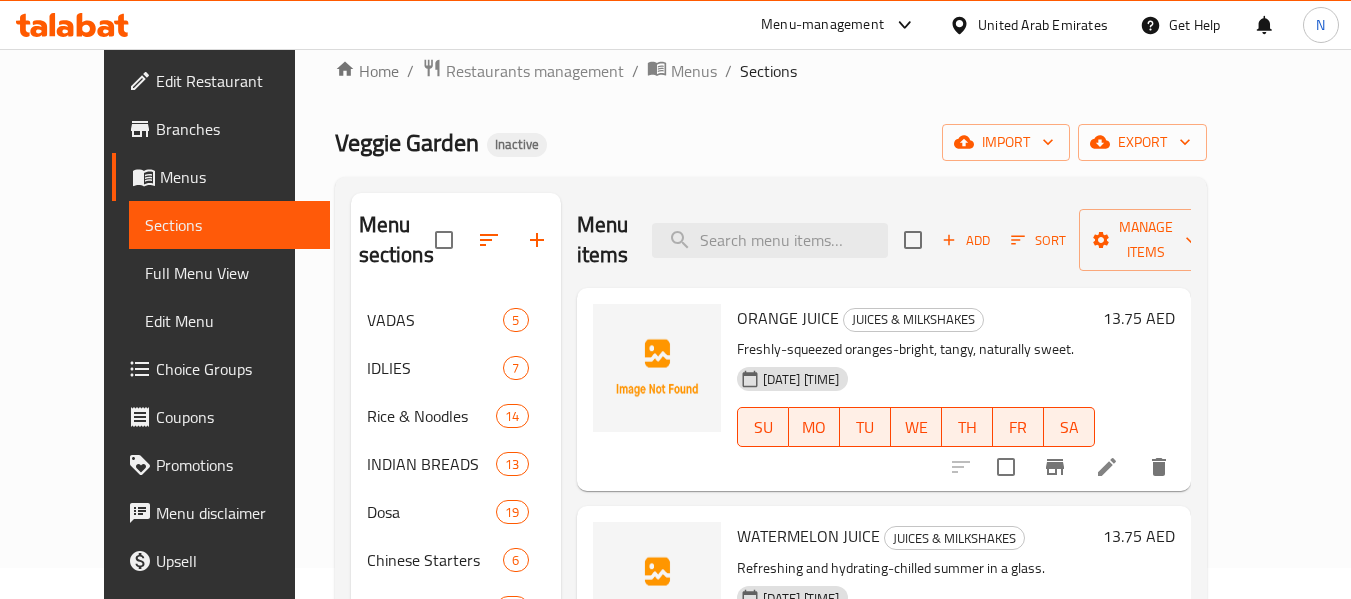 scroll, scrollTop: 30, scrollLeft: 0, axis: vertical 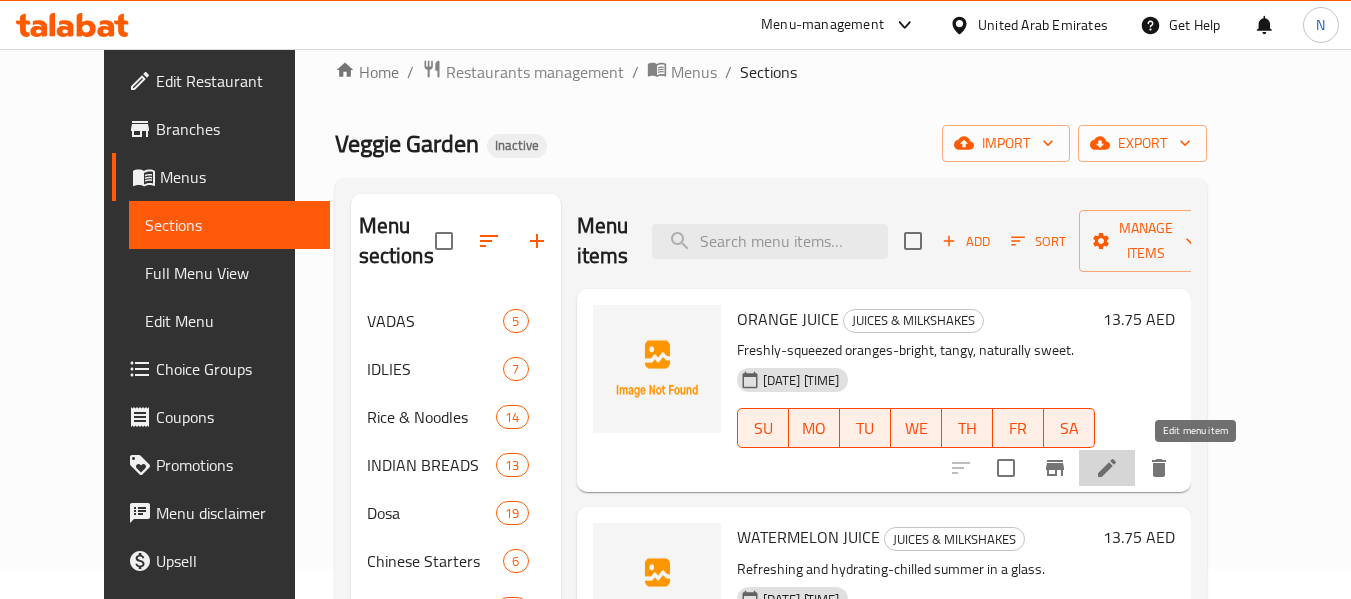 click 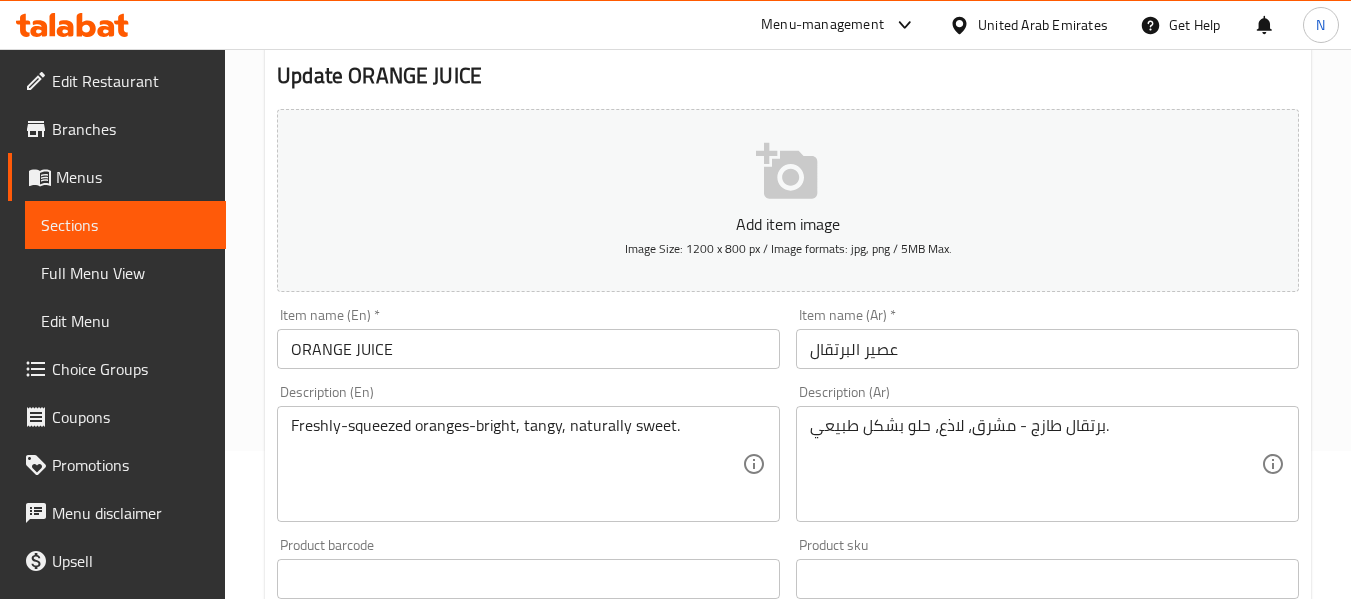 scroll, scrollTop: 153, scrollLeft: 0, axis: vertical 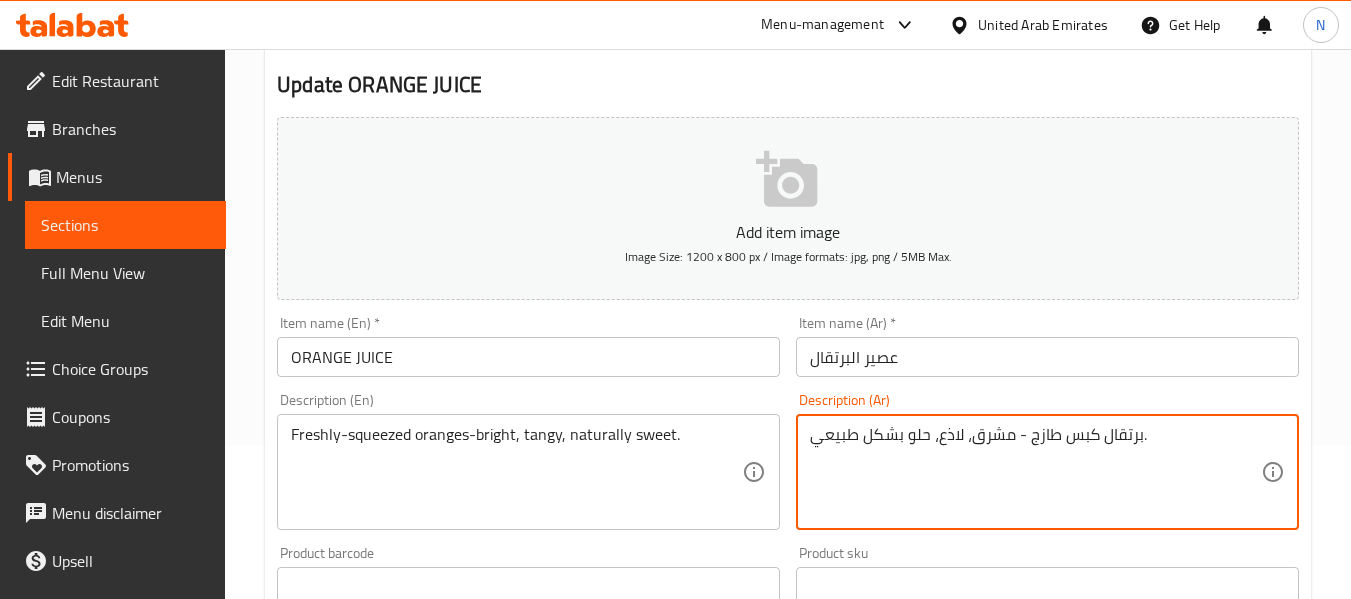 click on "برتقال كبس طازج - مشرق، لاذع، حلو بشكل طبيعي." at bounding box center [1035, 472] 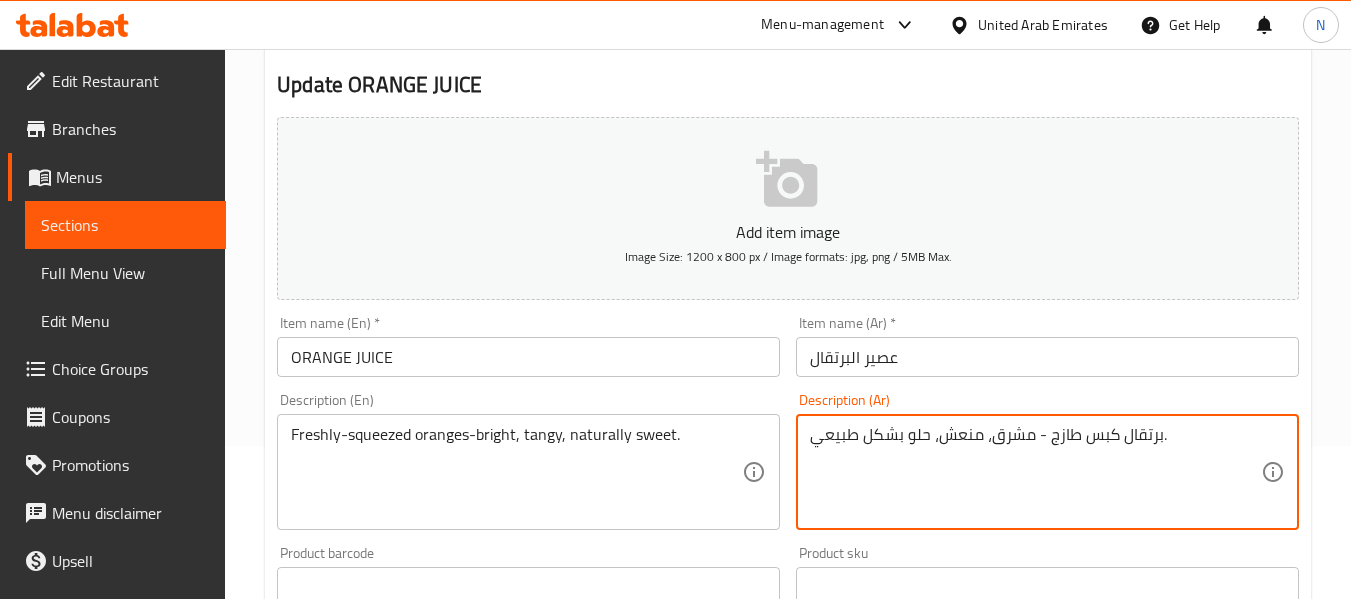 type on "برتقال كبس طازج - مشرق، منعش، حلو بشكل طبيعي." 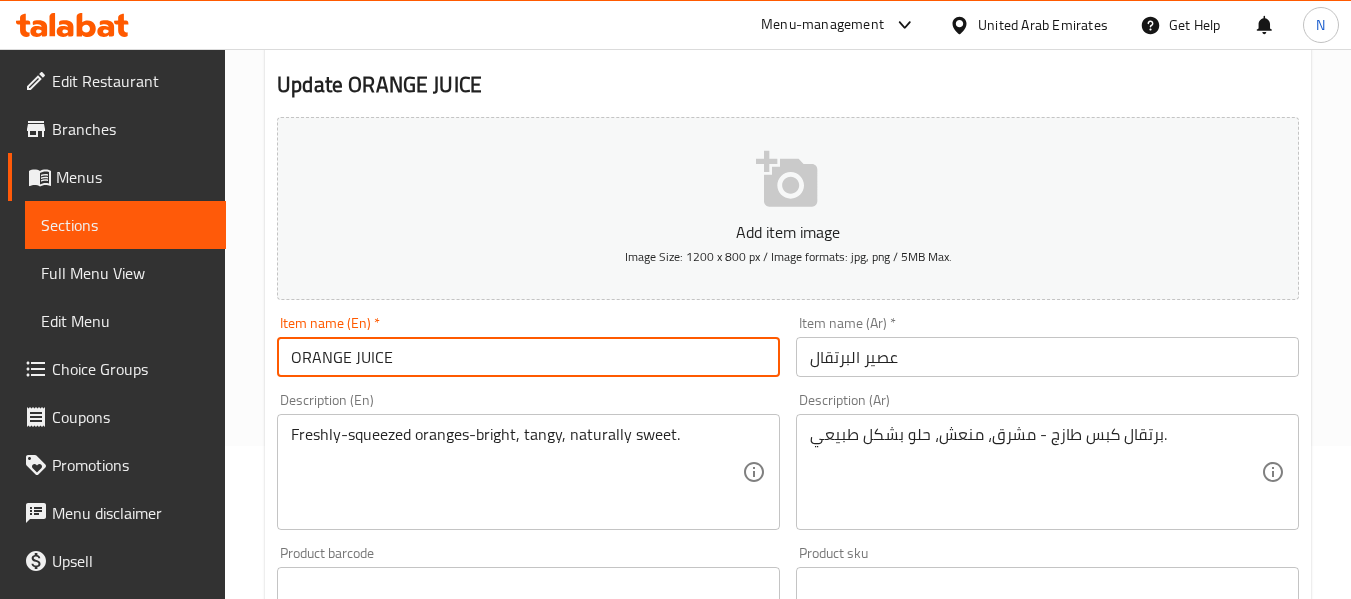 click on "Update" at bounding box center (398, 1173) 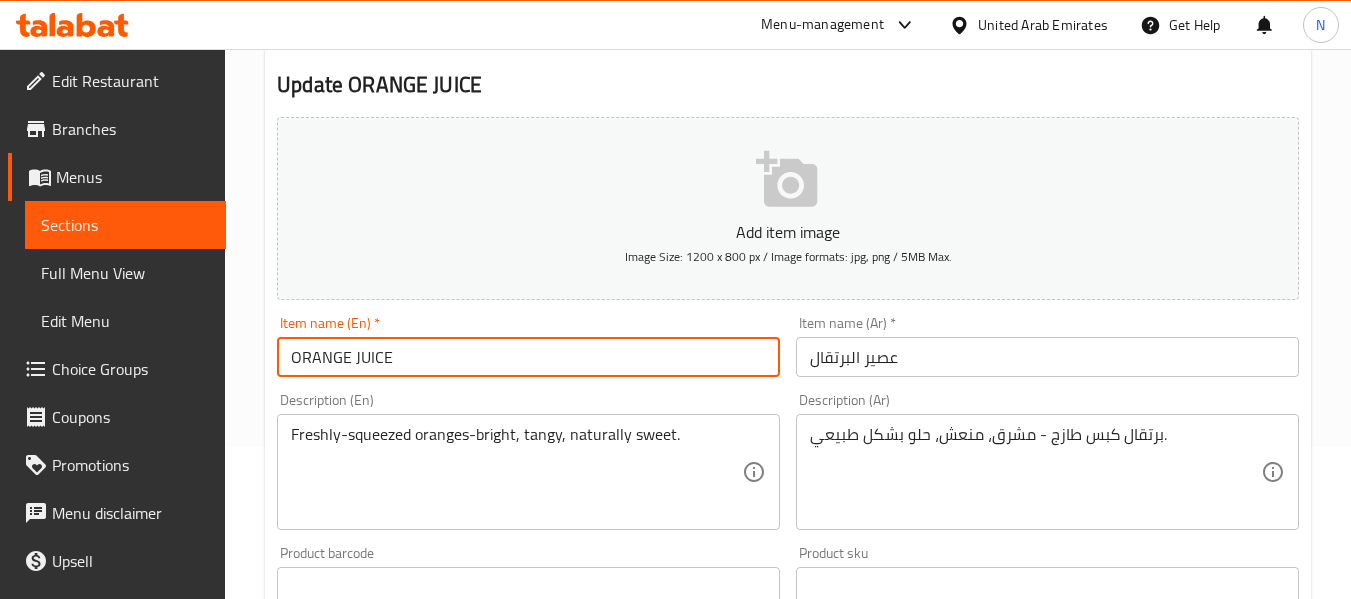 click on "Home / Restaurants management / Menus / Sections / item / update JUICES & MILKSHAKES  section Update ORANGE JUICE Add item image Image Size: 1200 x 800 px / Image formats: jpg, png / 5MB Max. Item name (En)   * ORANGE JUICE Item name (En)  * Item name (Ar)   * عصير البرتقال Item name (Ar)  * Description (En) Freshly-squeezed oranges-bright, tangy, naturally sweet. Description (En) Description (Ar) برتقال كبس طازج - مشرق، منعش، حلو بشكل طبيعي. Description (Ar) Product barcode Product barcode Product sku Product sku Price   * AED 13.75 Price  * Price on selection Free item Start Date Start Date End Date End Date Available Days SU MO TU WE TH FR SA Available from ​ ​ Available to ​ ​ Status Active Inactive Exclude from GEM Variations & Choices Add variant ASSIGN CHOICE GROUP Update" at bounding box center (788, 578) 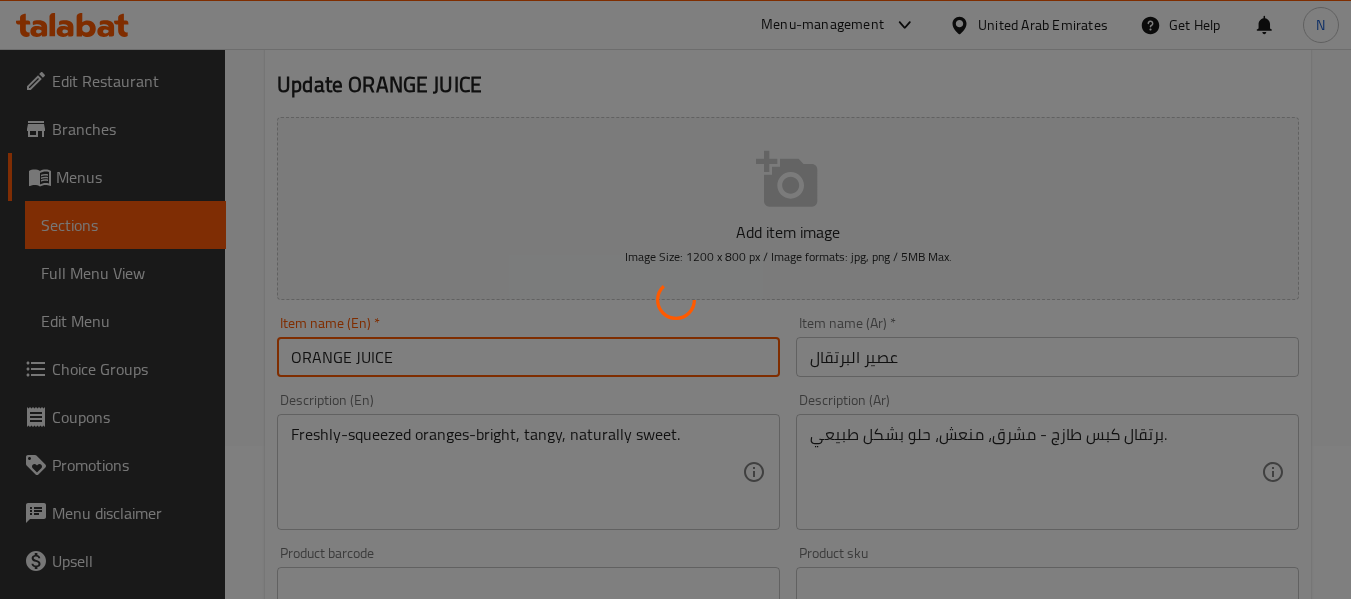 click at bounding box center (675, 299) 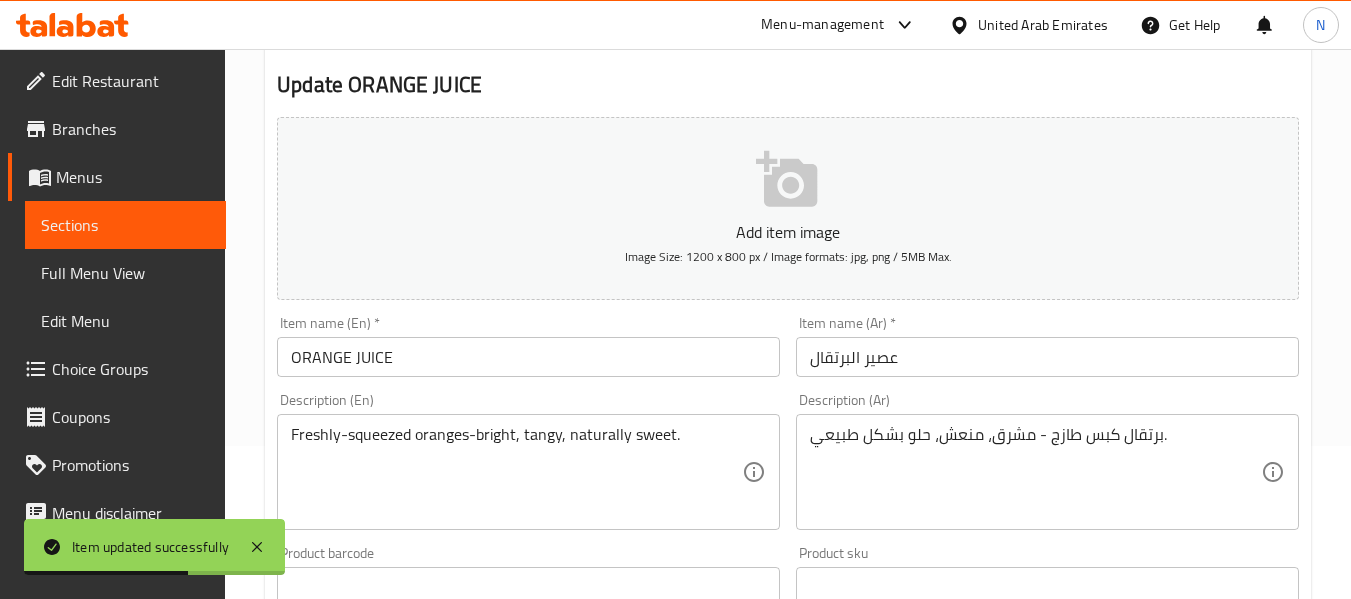 scroll, scrollTop: 0, scrollLeft: 0, axis: both 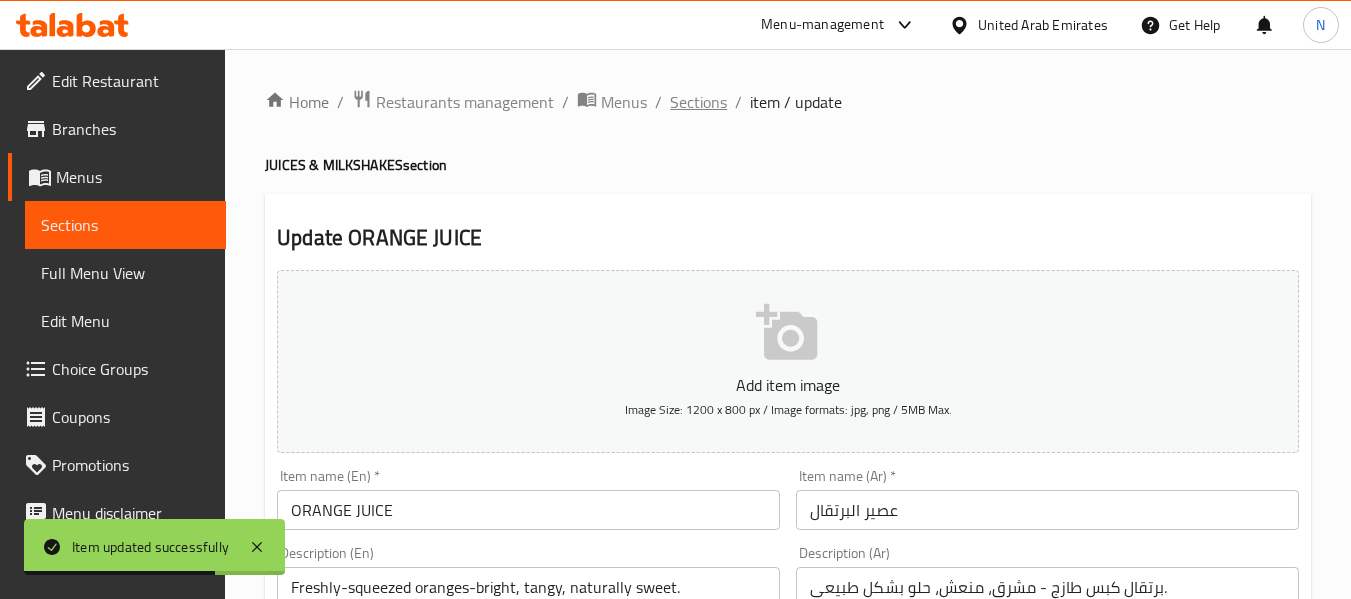 click on "Sections" at bounding box center [698, 102] 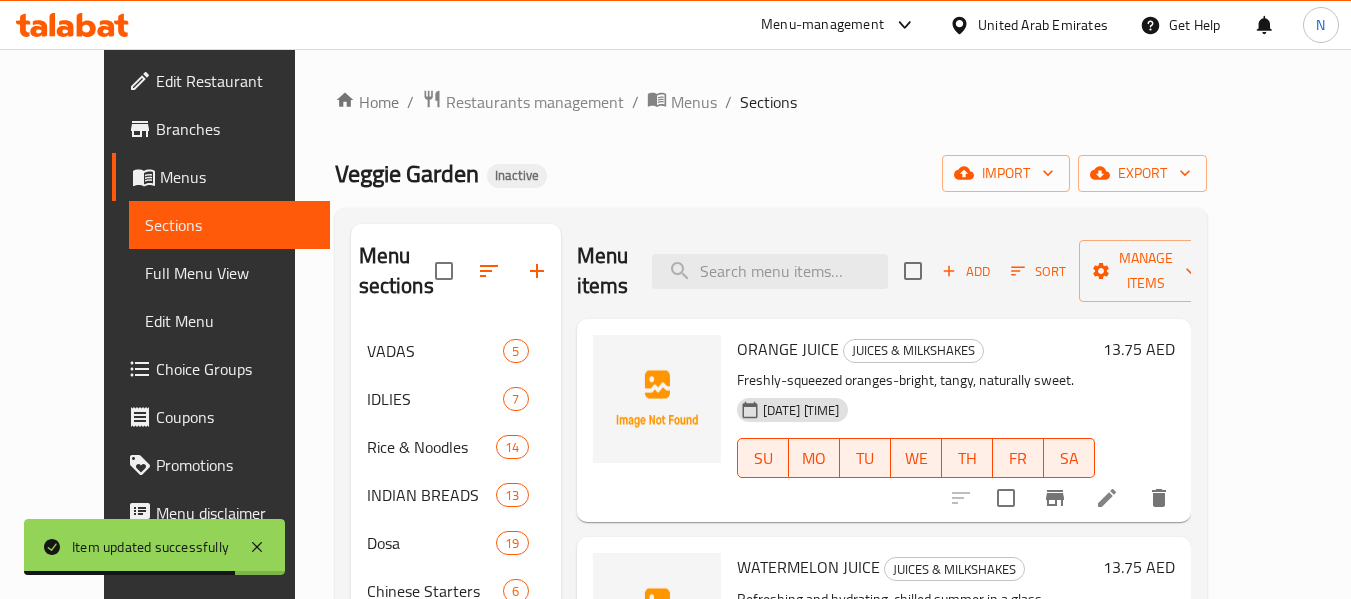 scroll, scrollTop: 220, scrollLeft: 0, axis: vertical 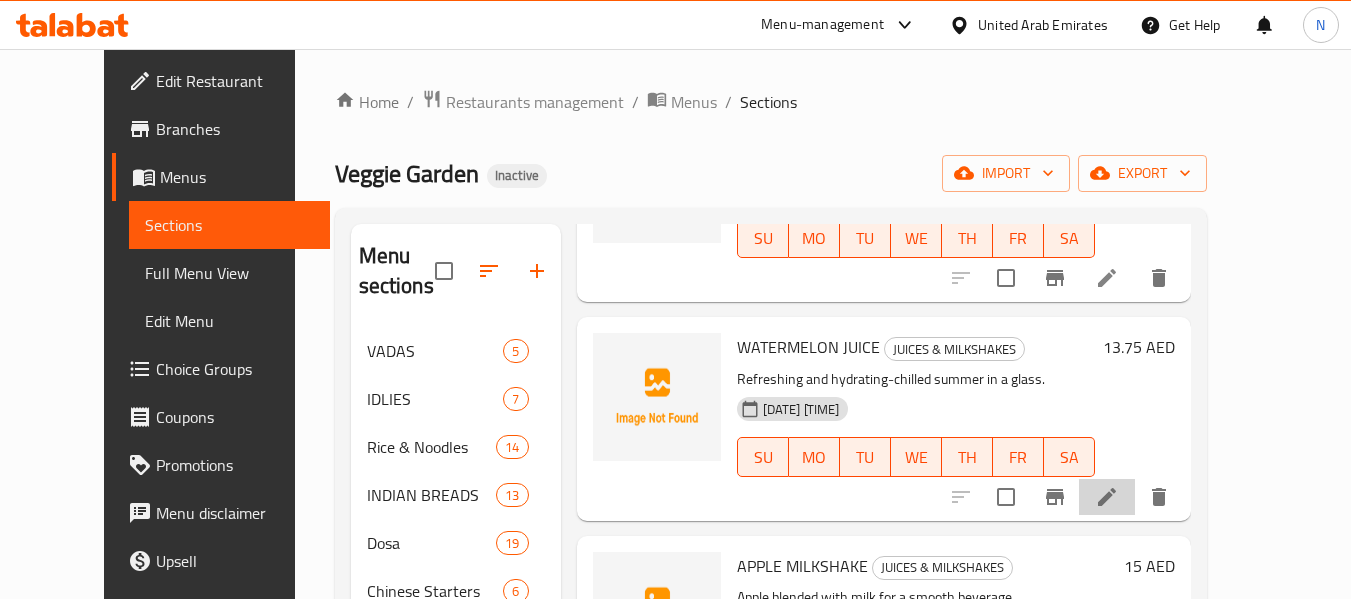 click at bounding box center [1107, 497] 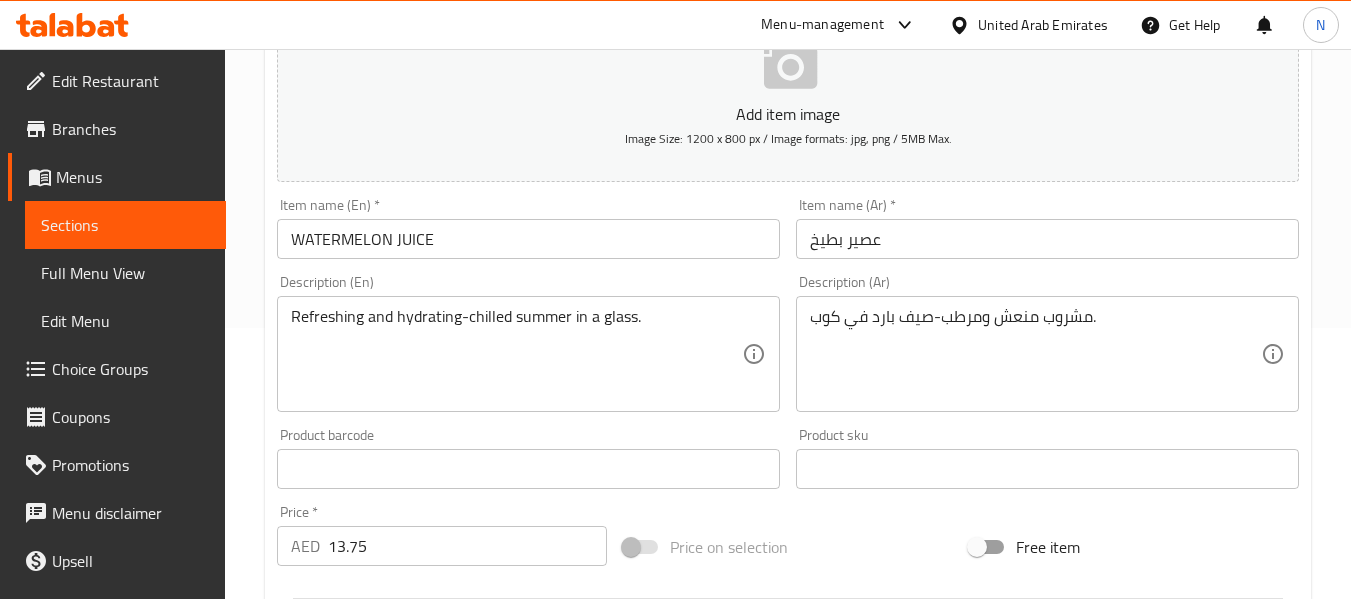 scroll, scrollTop: 273, scrollLeft: 0, axis: vertical 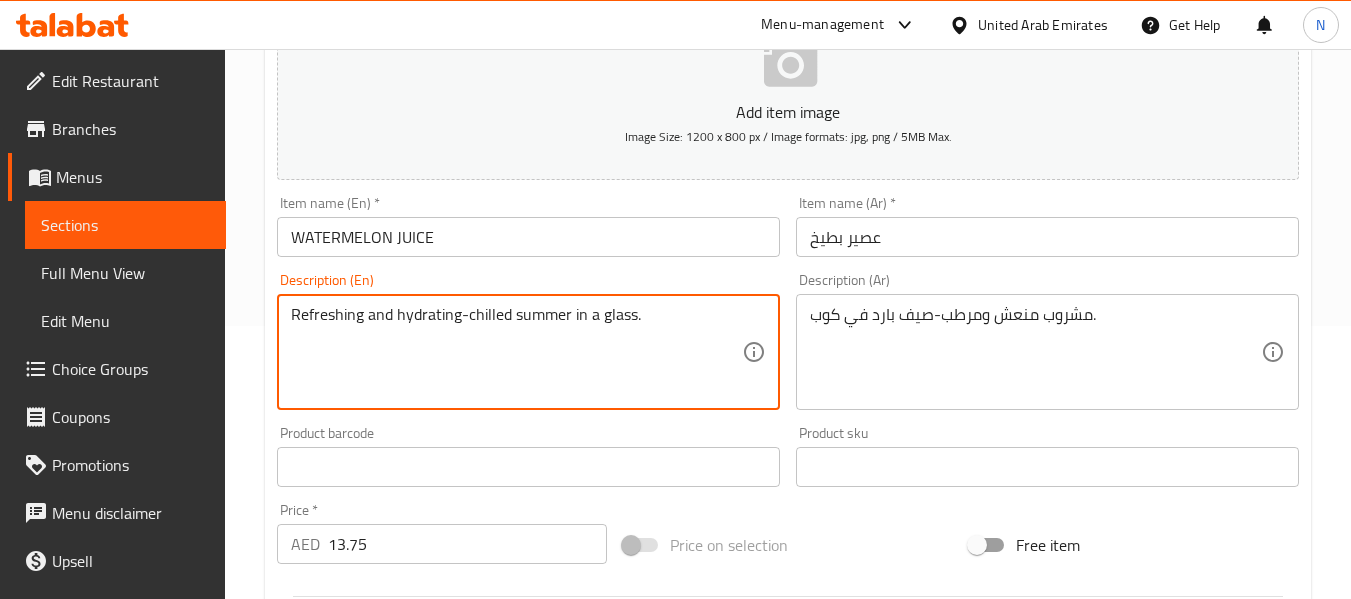 click on "Refreshing and hydrating-chilled summer in a glass." at bounding box center [516, 352] 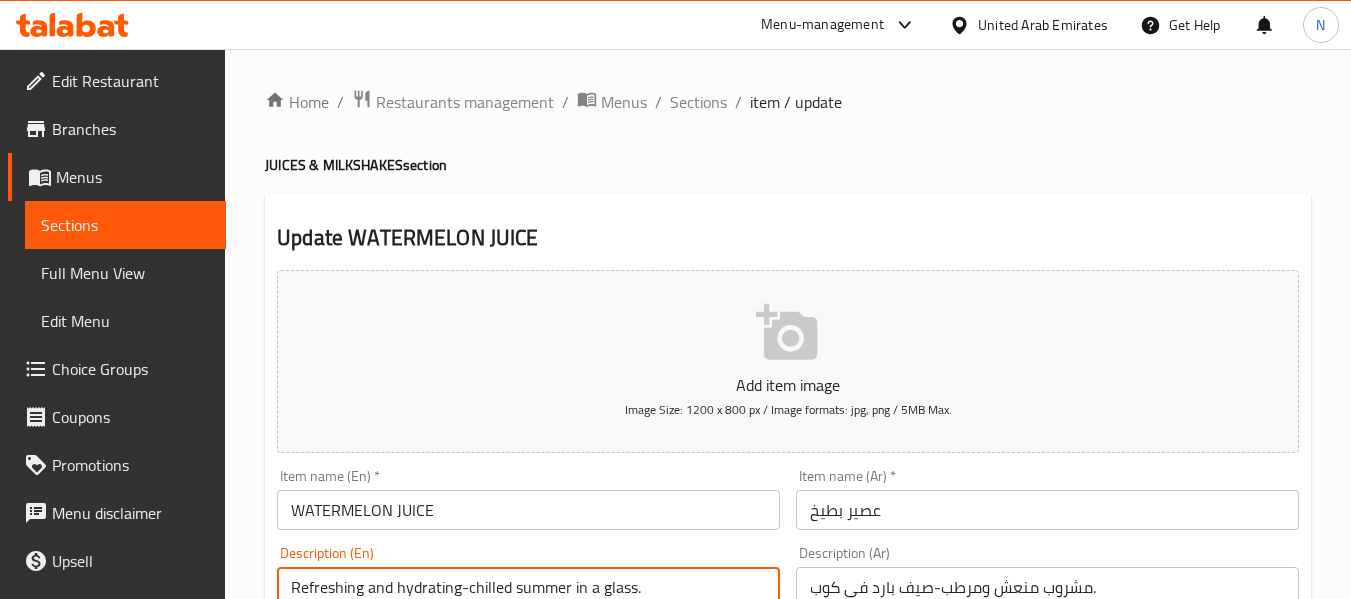 scroll, scrollTop: 273, scrollLeft: 0, axis: vertical 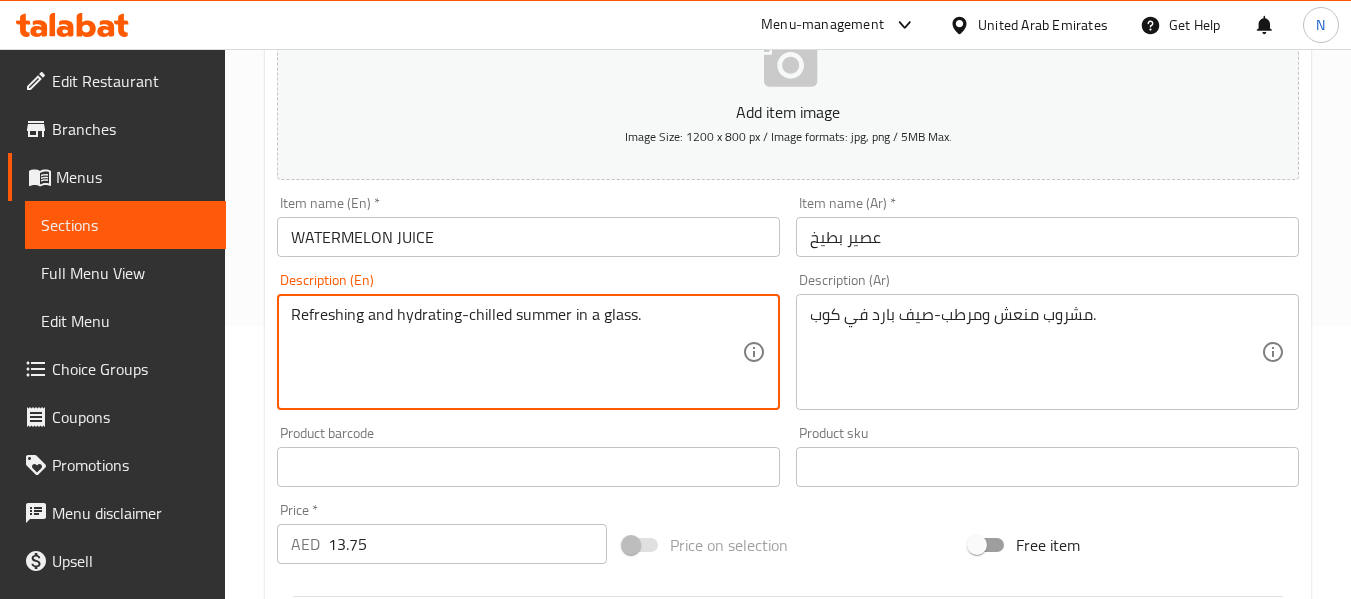 click on "Refreshing and hydrating-chilled summer in a glass." at bounding box center [516, 352] 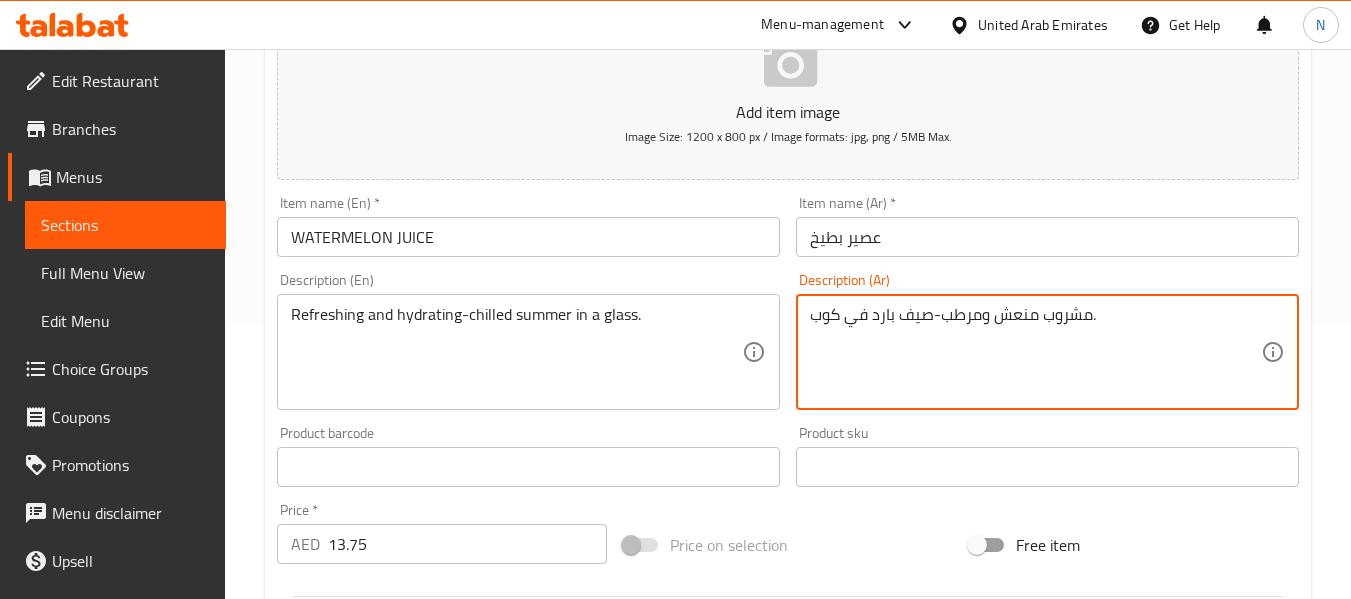 click on "مشروب منعش ومرطب-صيف بارد في كوب." at bounding box center (1035, 352) 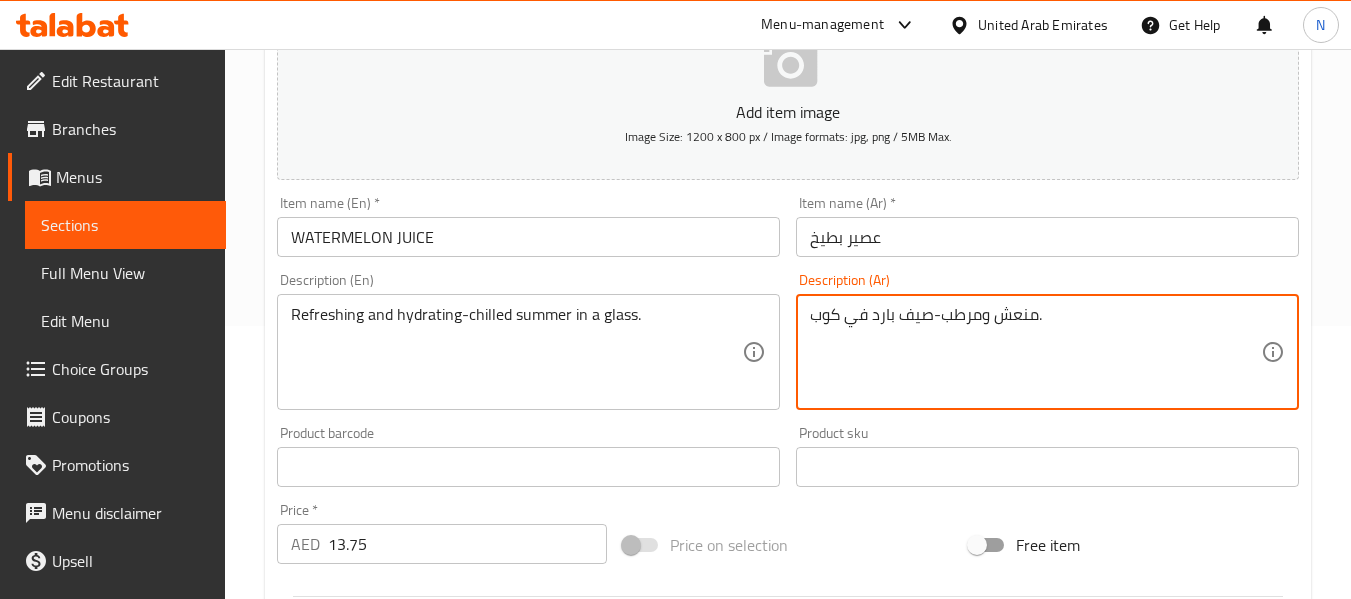type on "منعش ومرطب-صيف بارد في كوب." 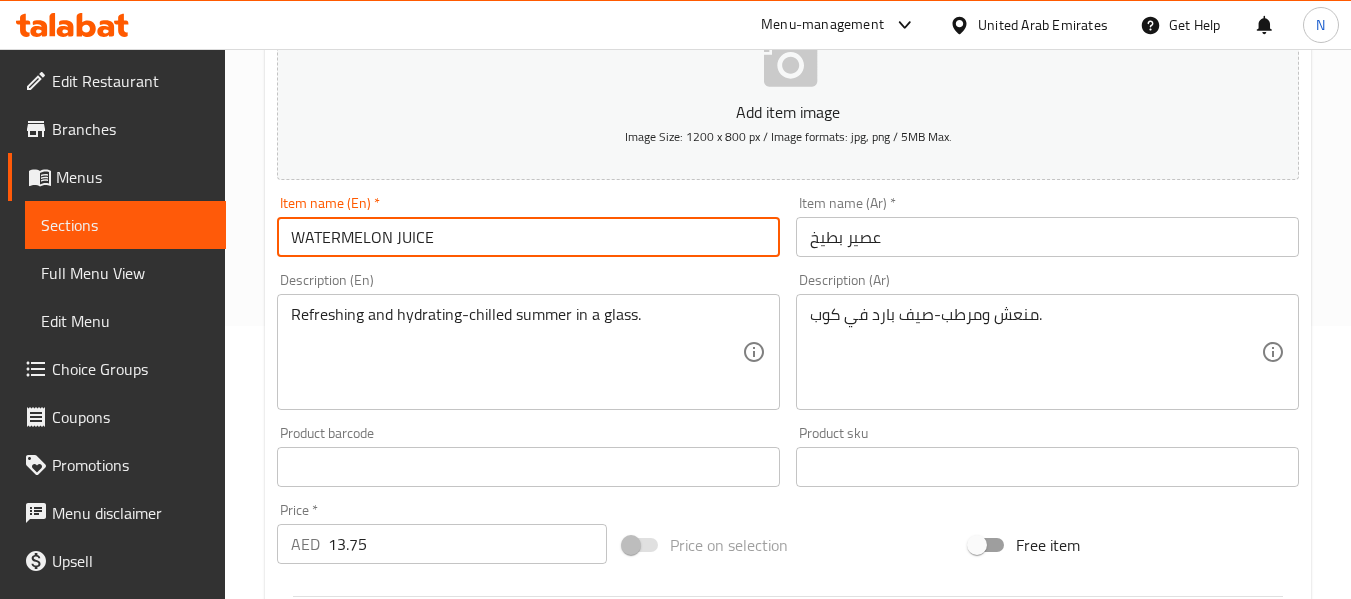 click on "WATERMELON JUICE" at bounding box center [528, 237] 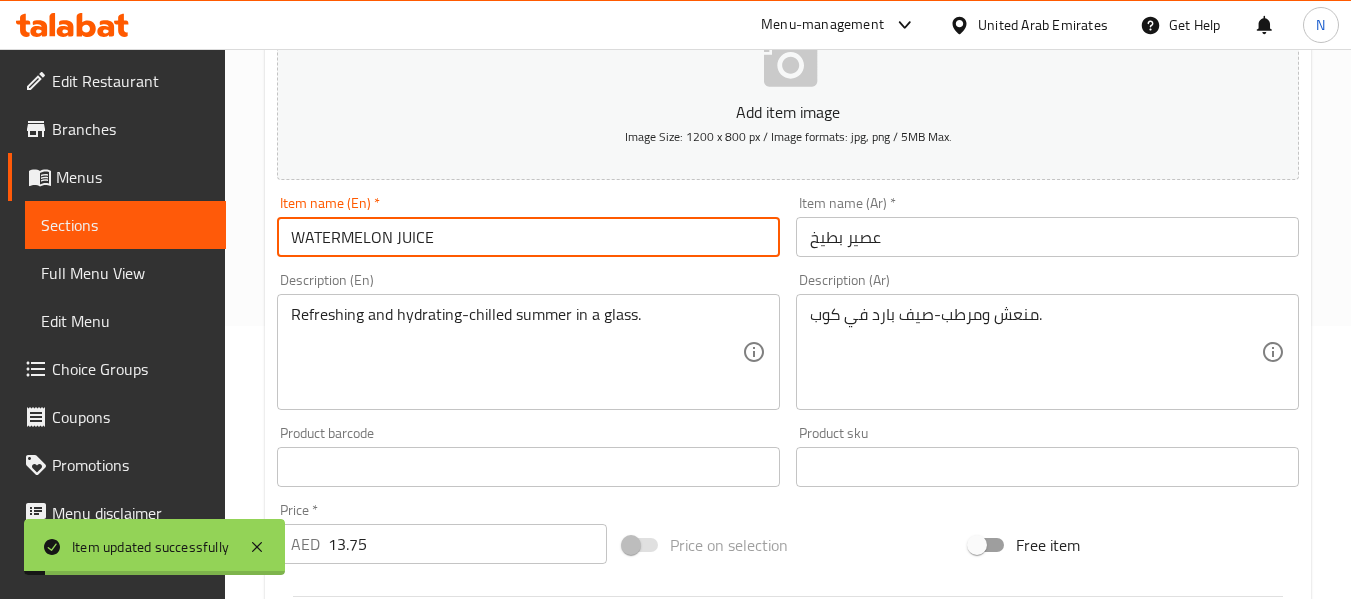 click on "WATERMELON JUICE" at bounding box center (528, 237) 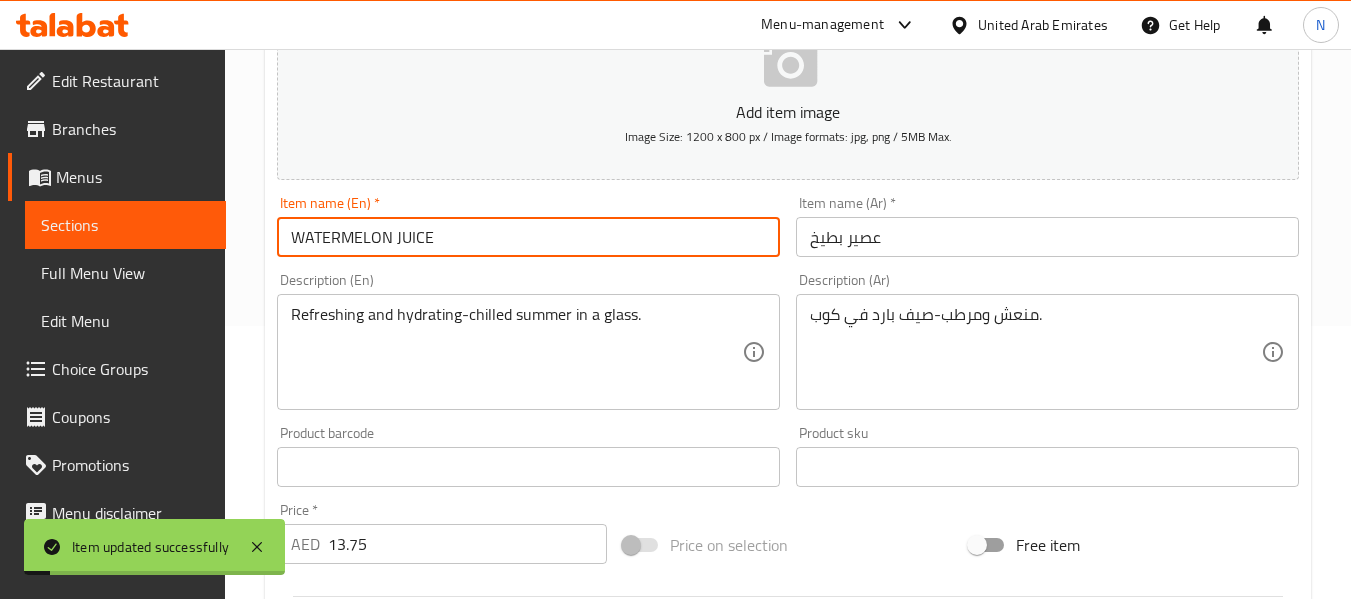 click on "WATERMELON JUICE" at bounding box center (528, 237) 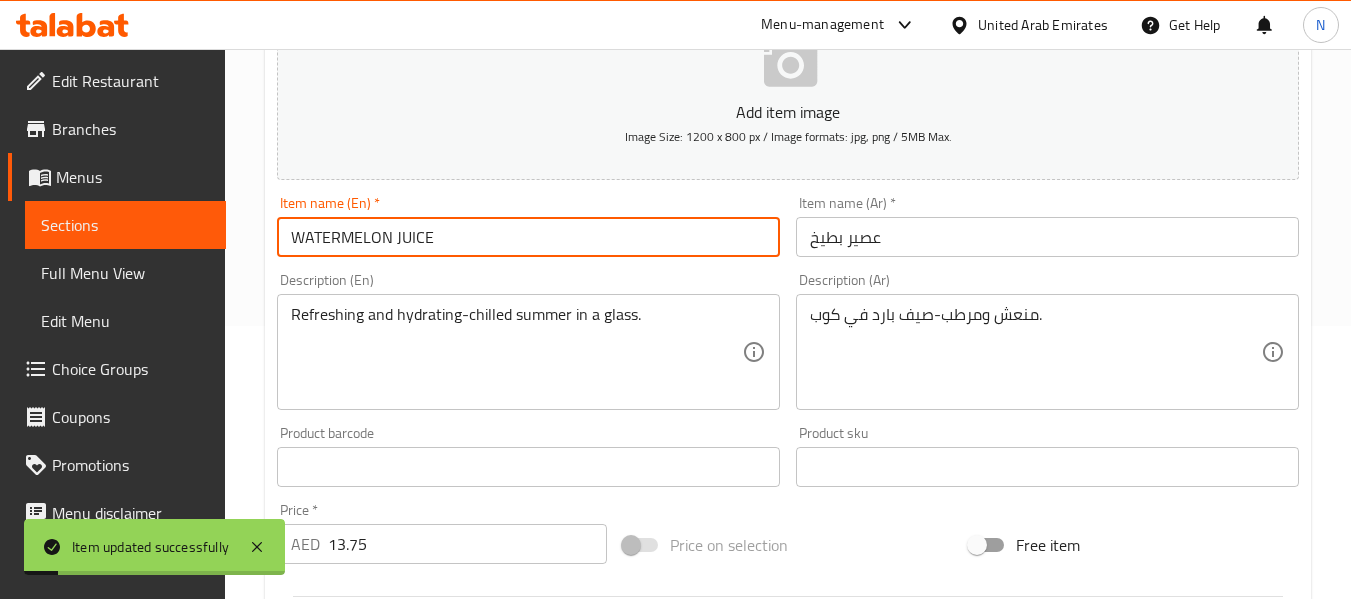 click on "WATERMELON JUICE" at bounding box center (528, 237) 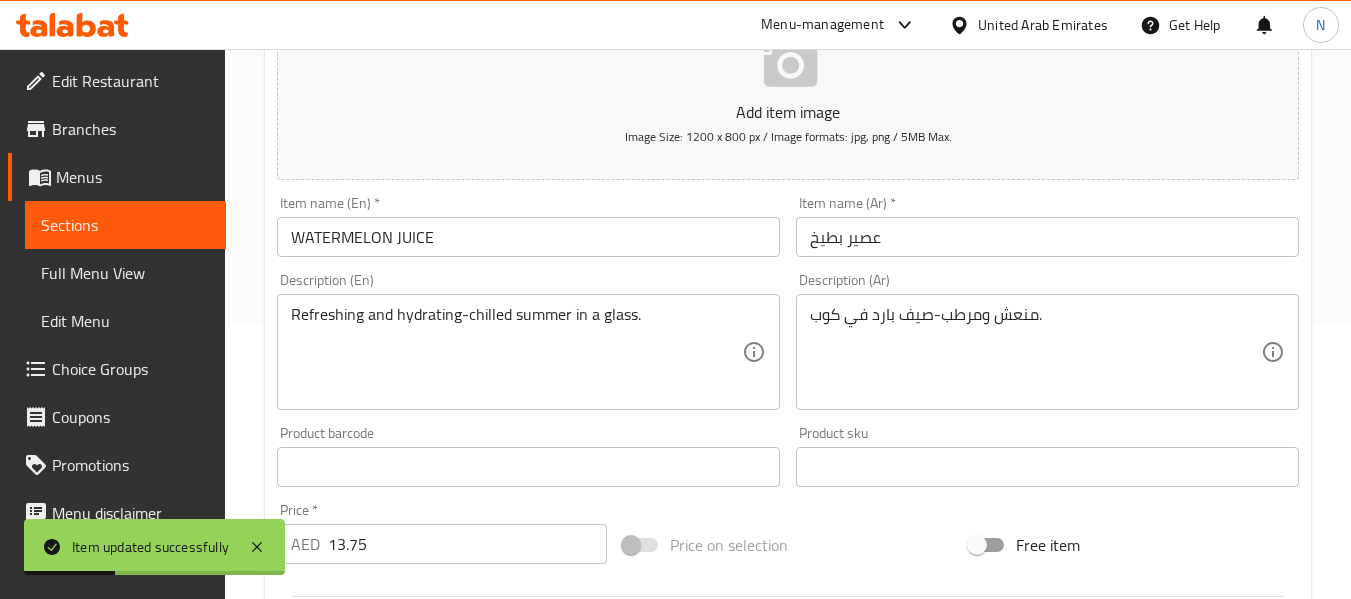 click on "Description (En) Refreshing and hydrating-chilled summer in a glass. Description (En)" at bounding box center [528, 341] 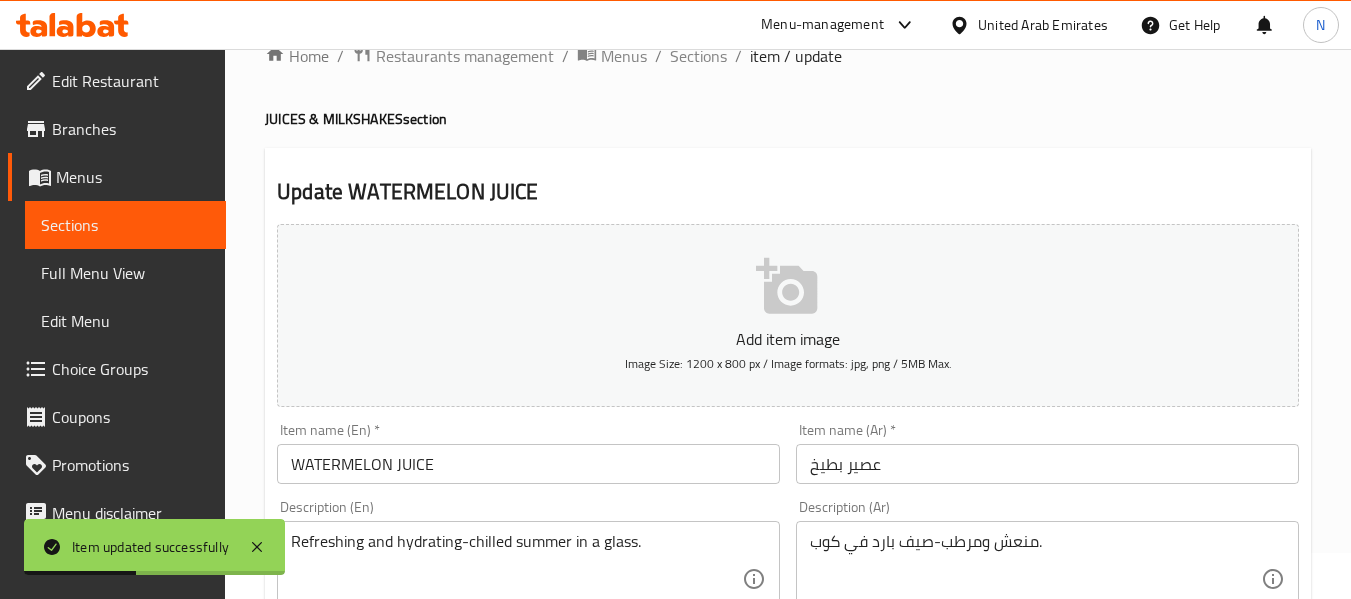 scroll, scrollTop: 39, scrollLeft: 0, axis: vertical 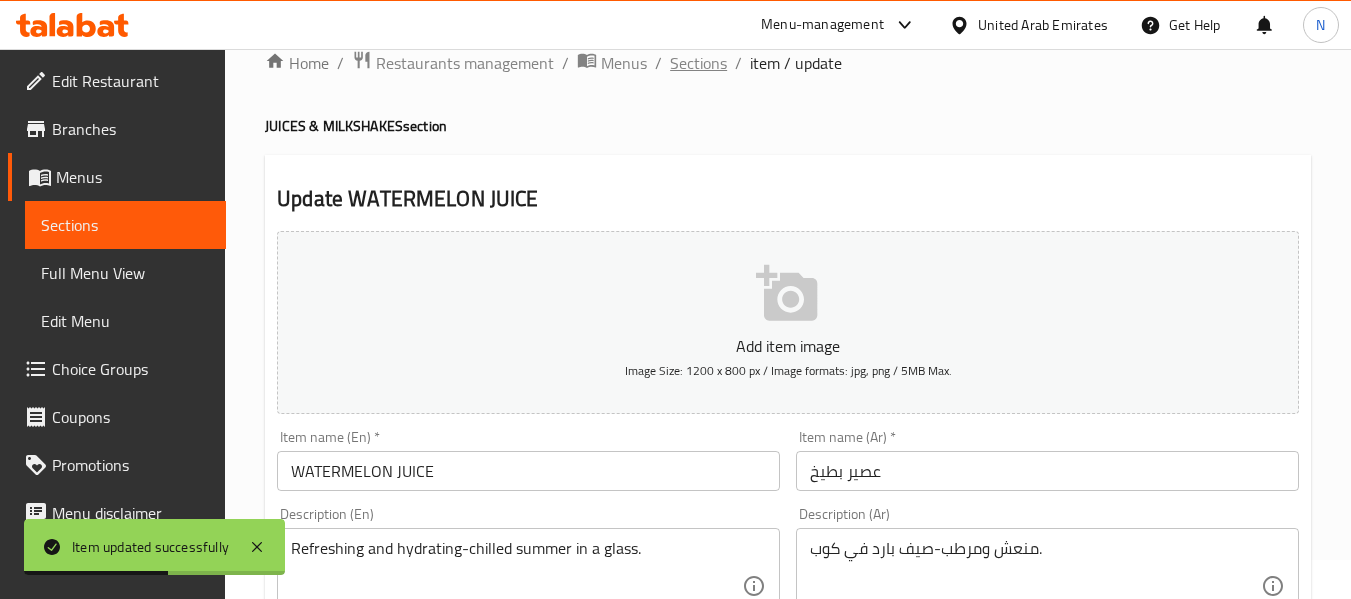 click on "Sections" at bounding box center (698, 63) 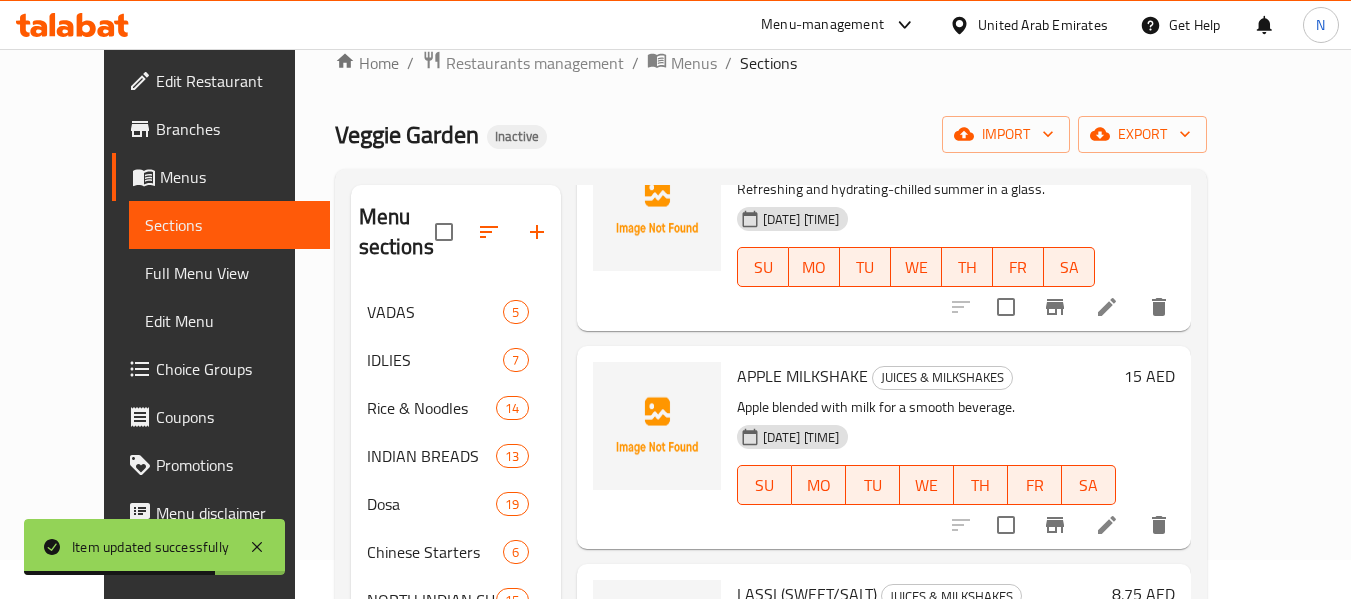 scroll, scrollTop: 372, scrollLeft: 0, axis: vertical 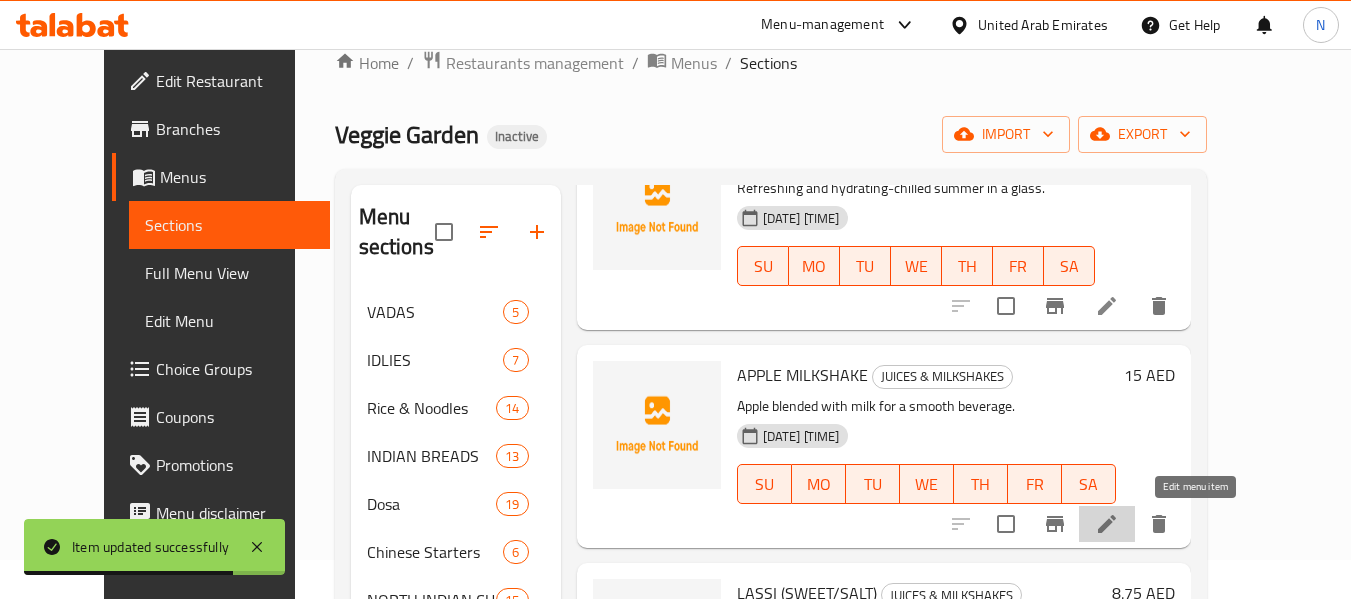 click 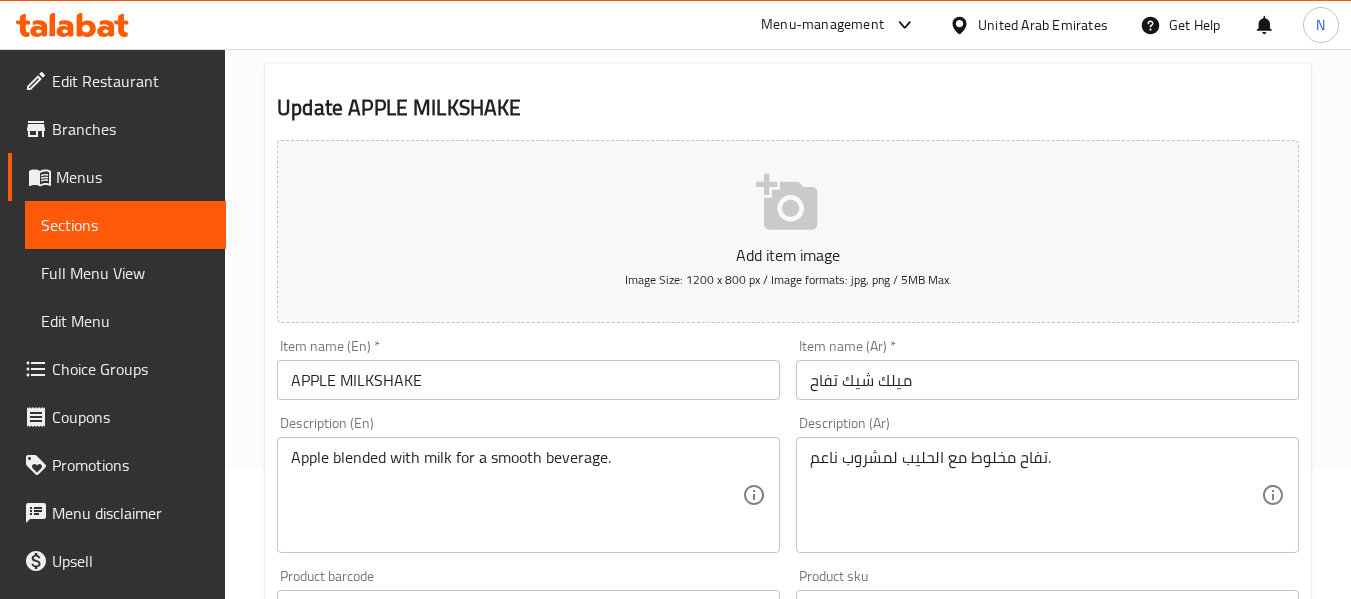 scroll, scrollTop: 0, scrollLeft: 0, axis: both 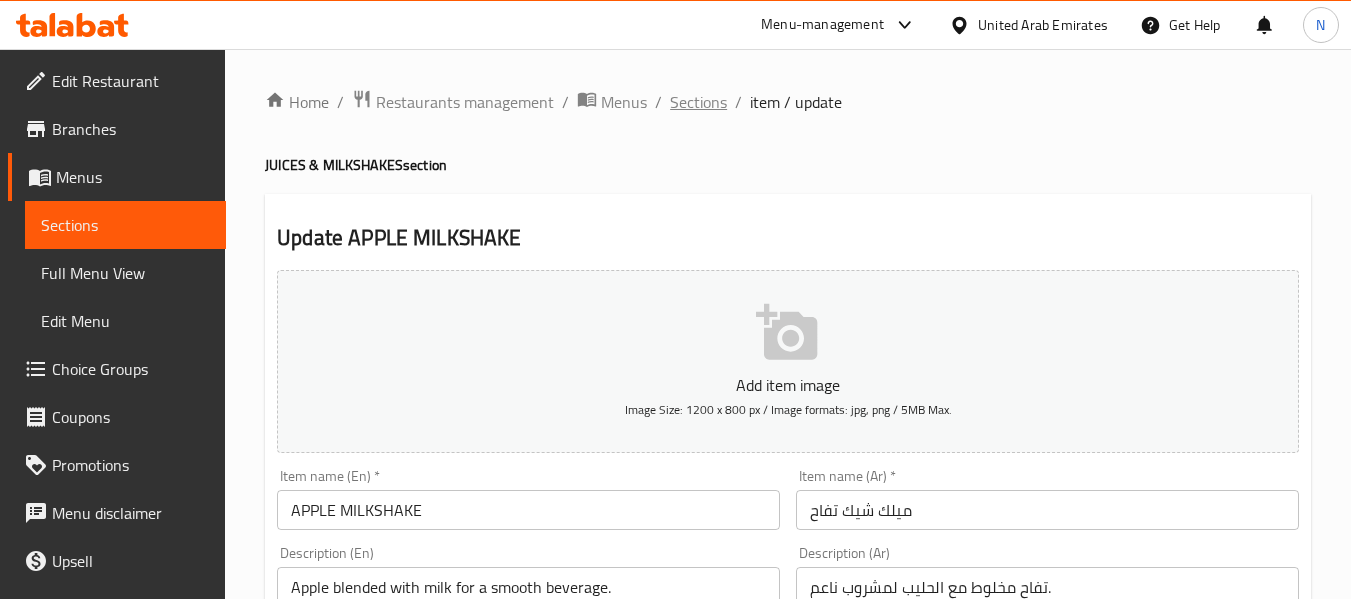 click on "Sections" at bounding box center (698, 102) 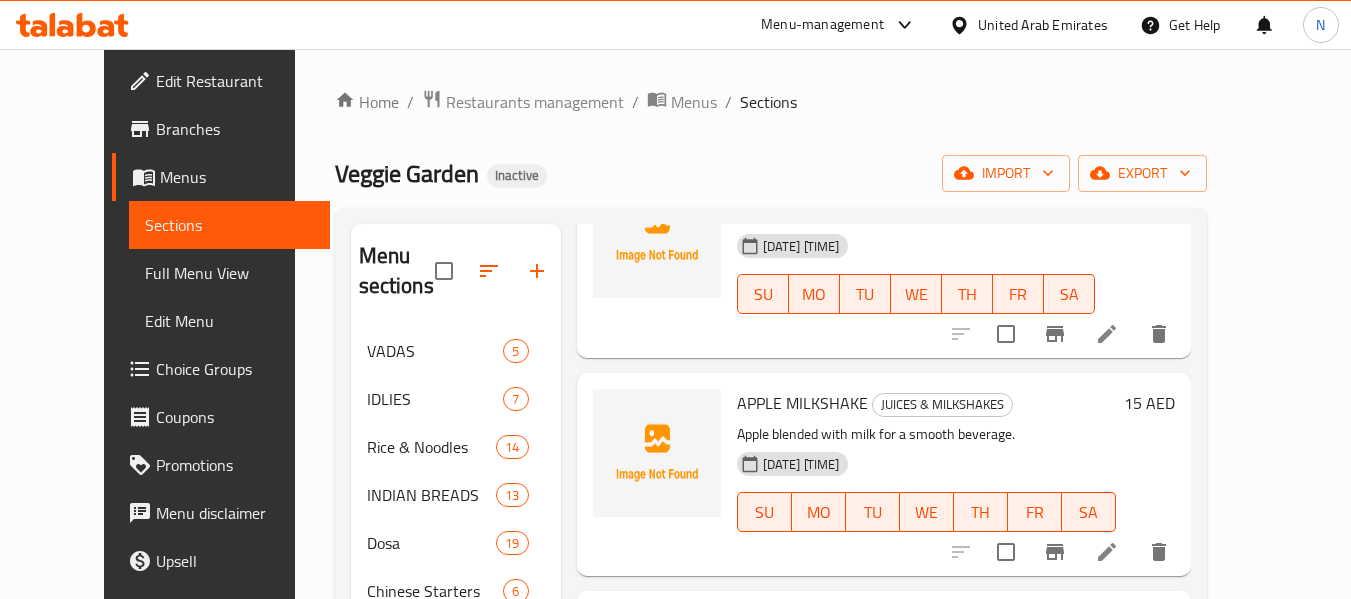 scroll, scrollTop: 634, scrollLeft: 0, axis: vertical 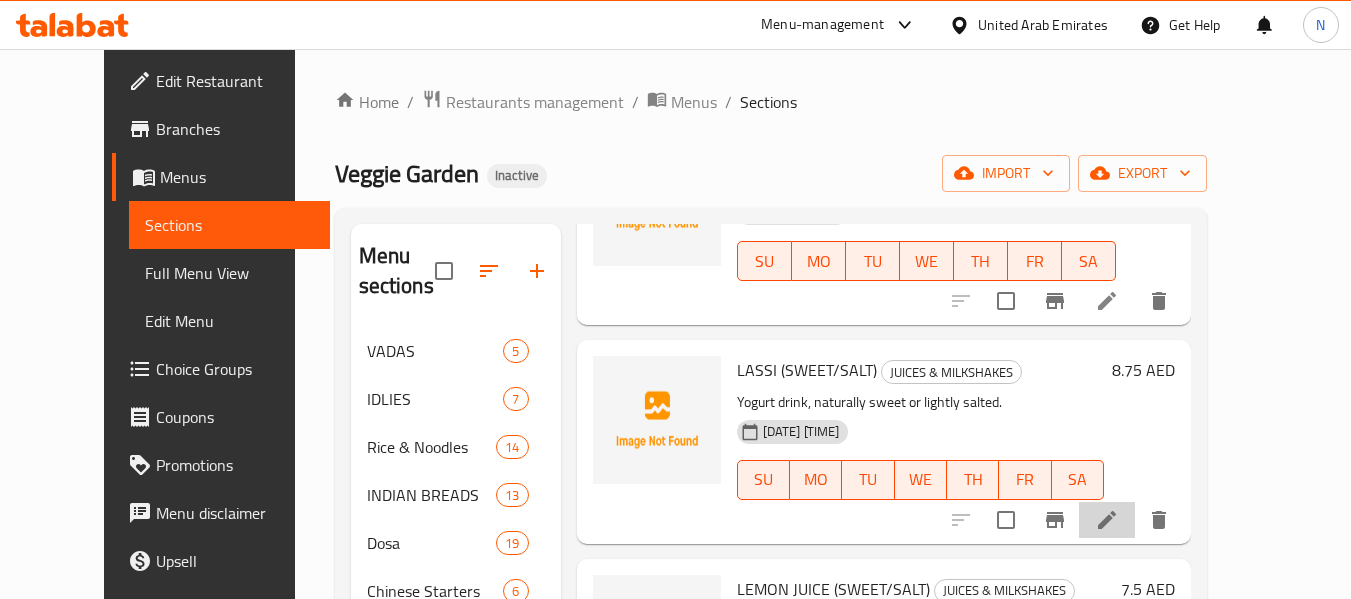 click at bounding box center [1107, 520] 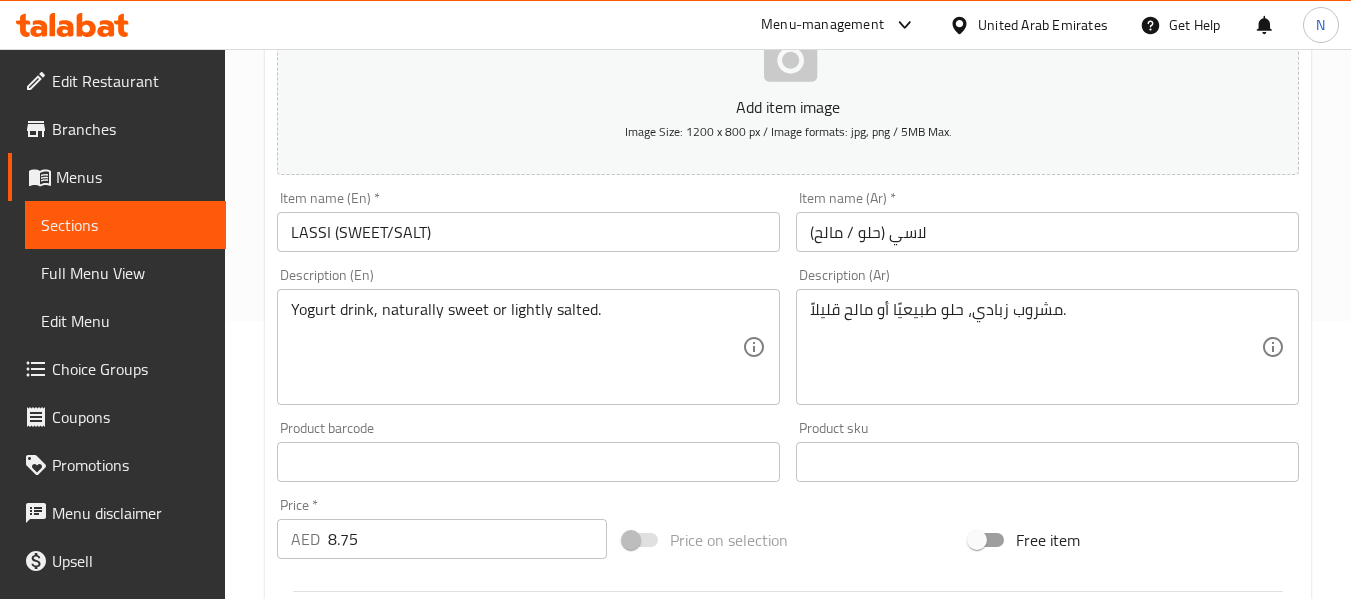 scroll, scrollTop: 279, scrollLeft: 0, axis: vertical 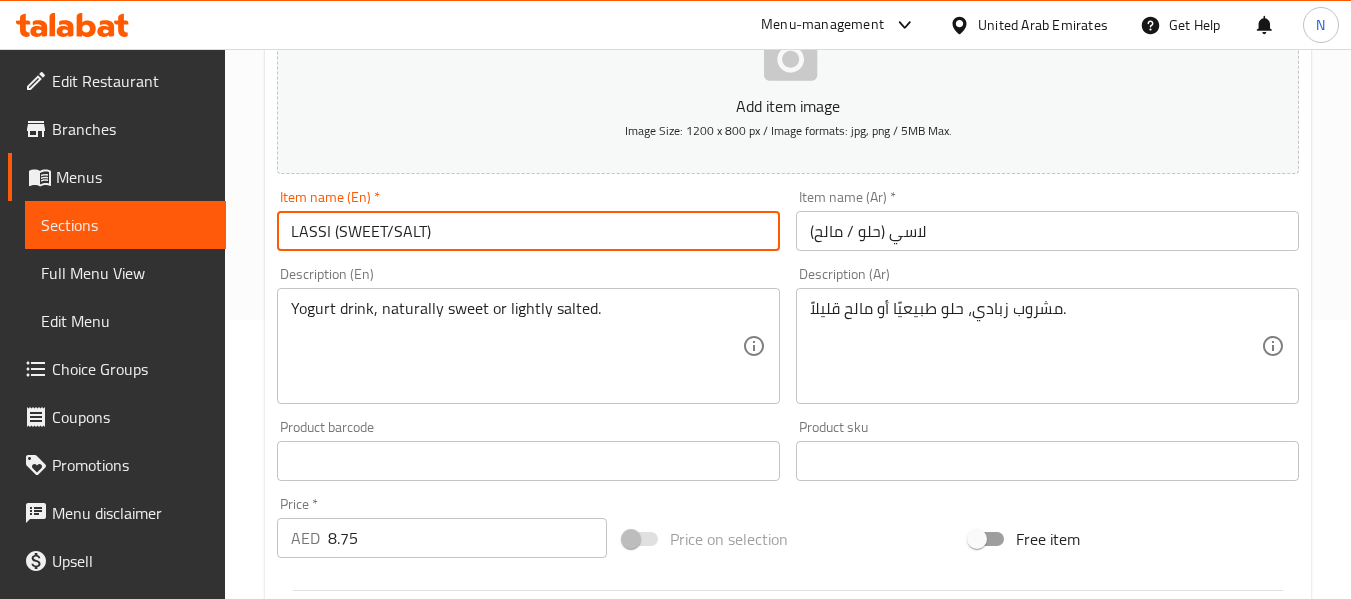 drag, startPoint x: 510, startPoint y: 228, endPoint x: 334, endPoint y: 247, distance: 177.0226 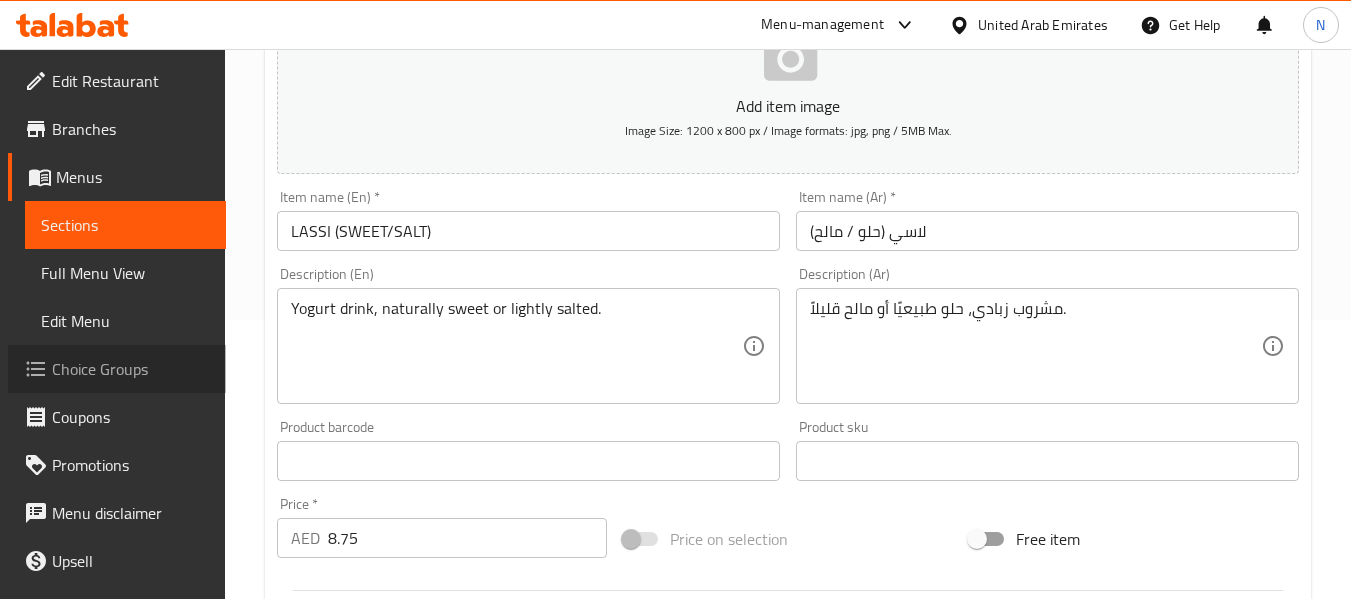 click on "Choice Groups" at bounding box center (131, 369) 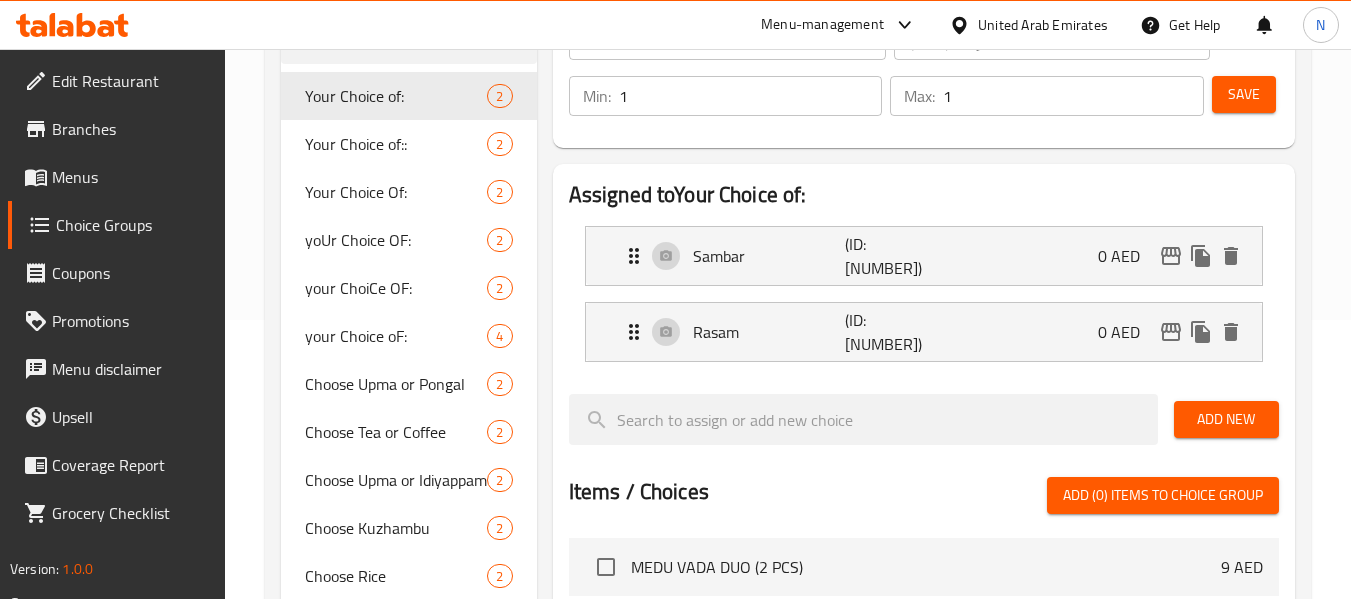 scroll, scrollTop: 118, scrollLeft: 0, axis: vertical 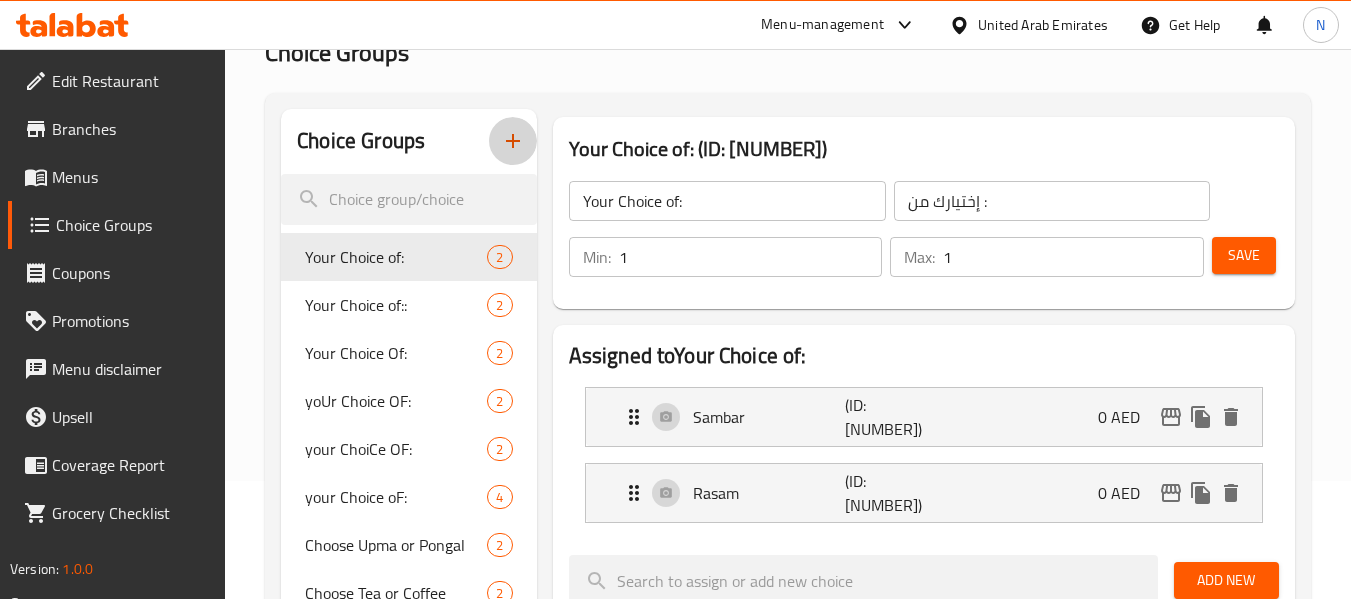 click at bounding box center (513, 141) 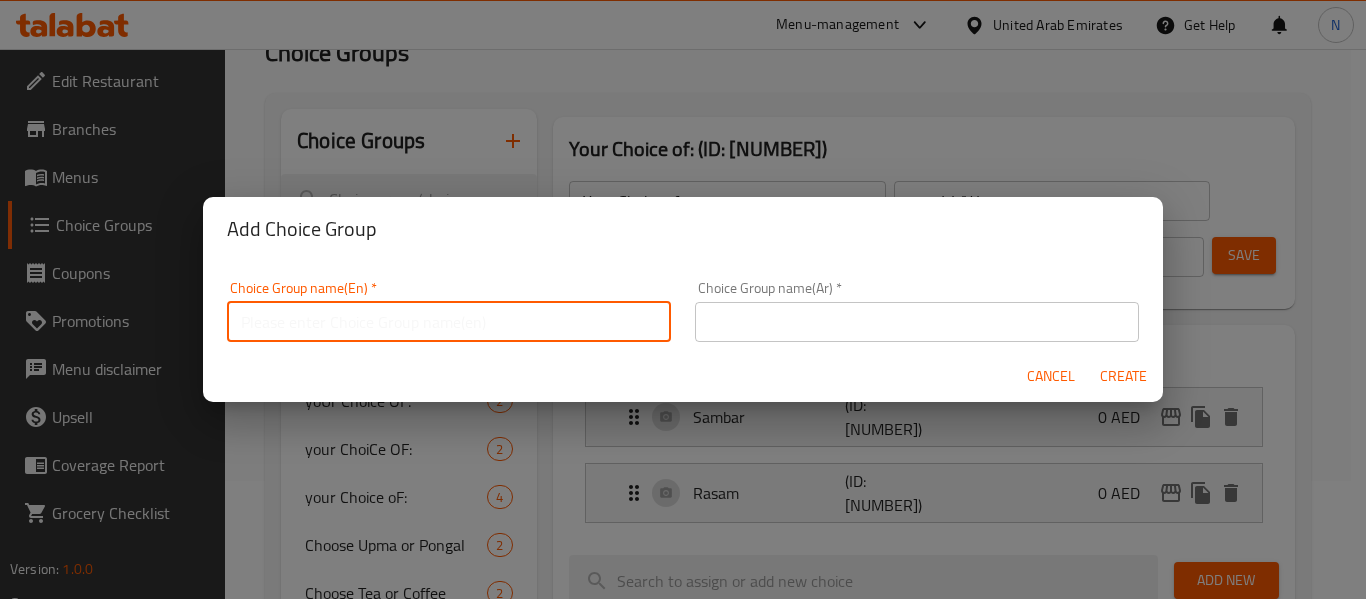 click at bounding box center [449, 322] 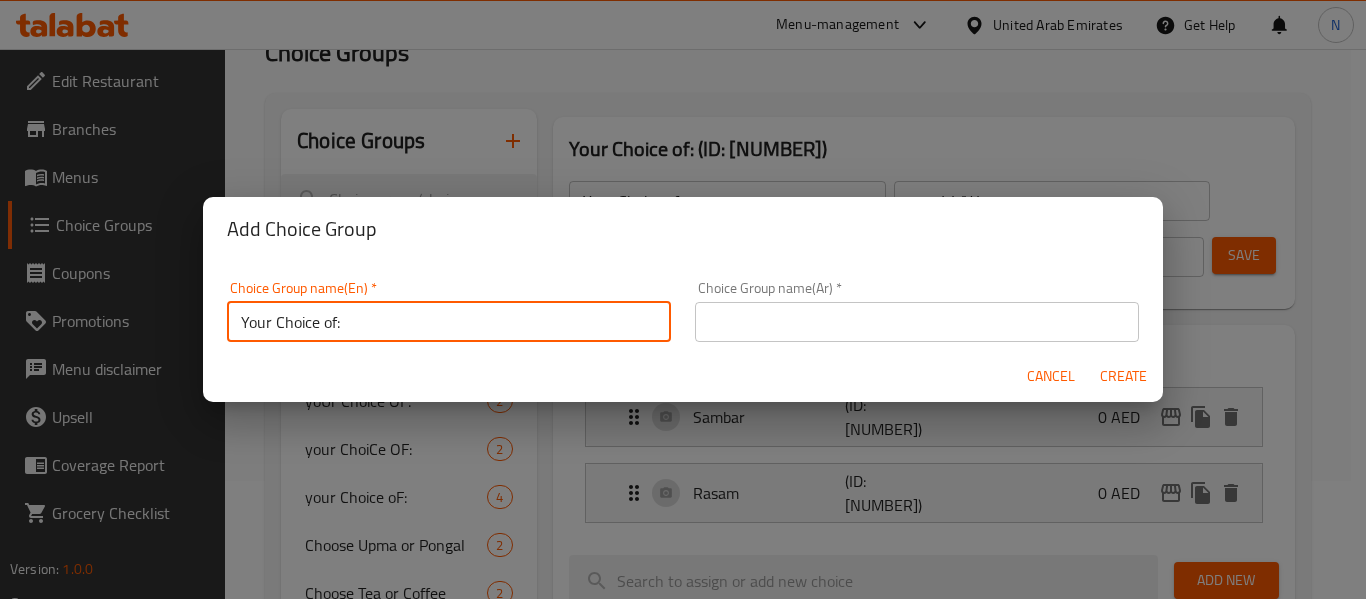 click on "Your Choice of:" at bounding box center [449, 322] 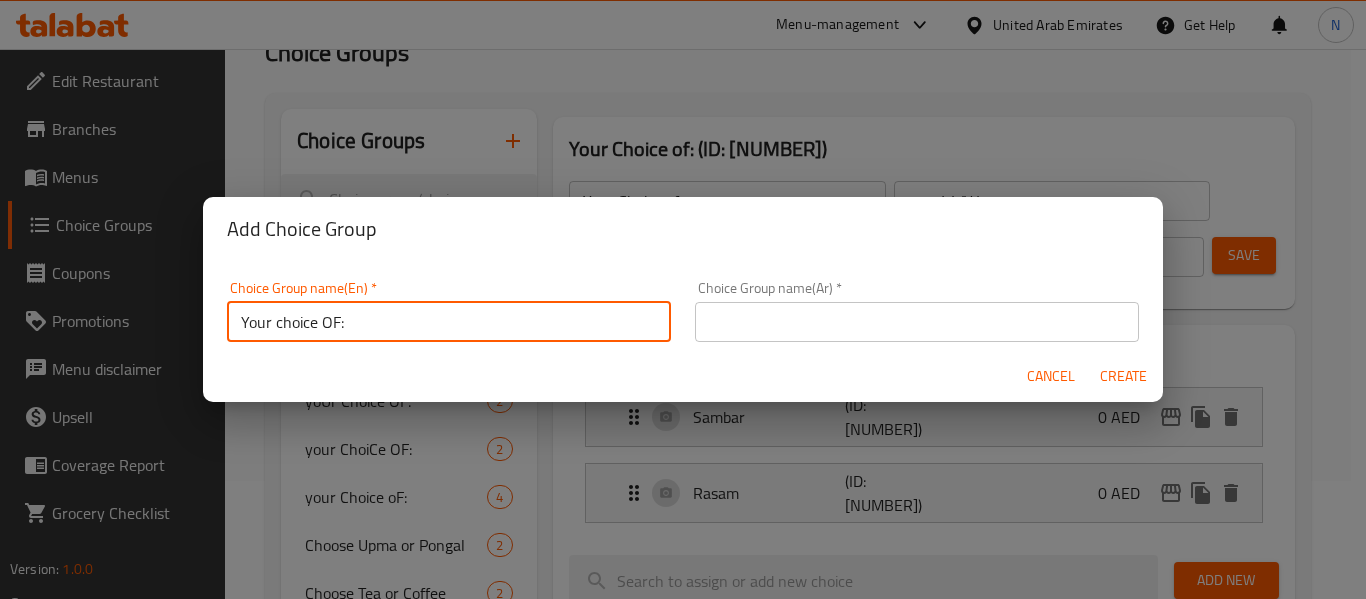 click on "Your choice OF:" at bounding box center (449, 322) 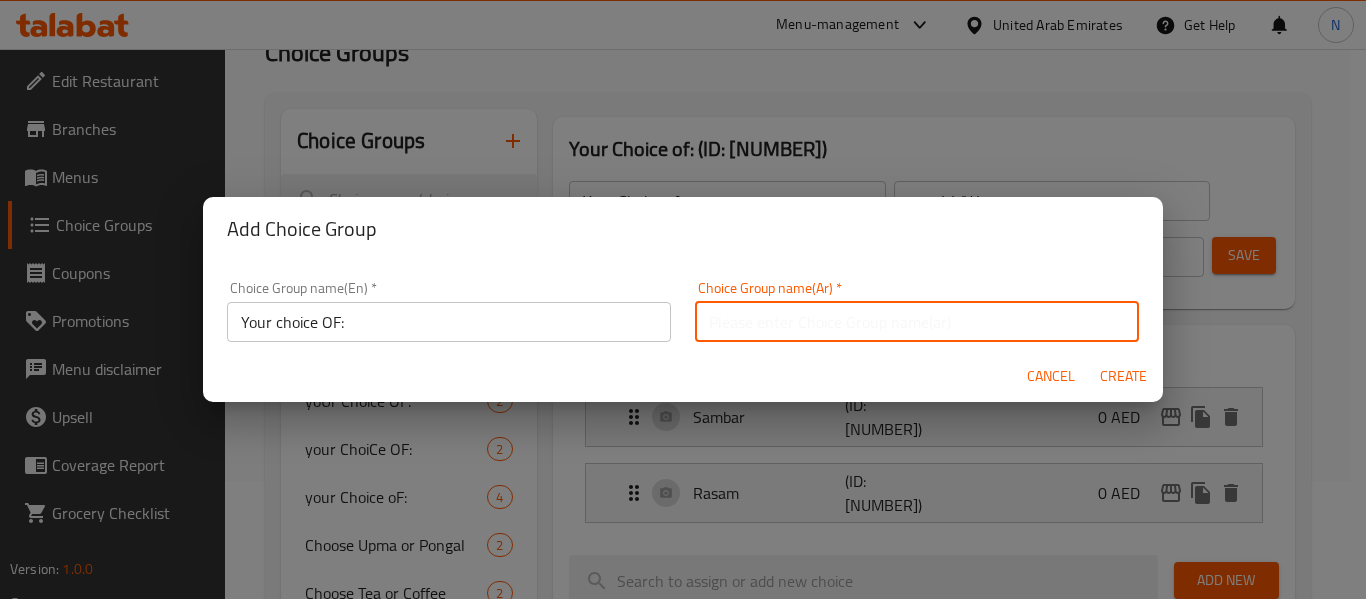 click at bounding box center (917, 322) 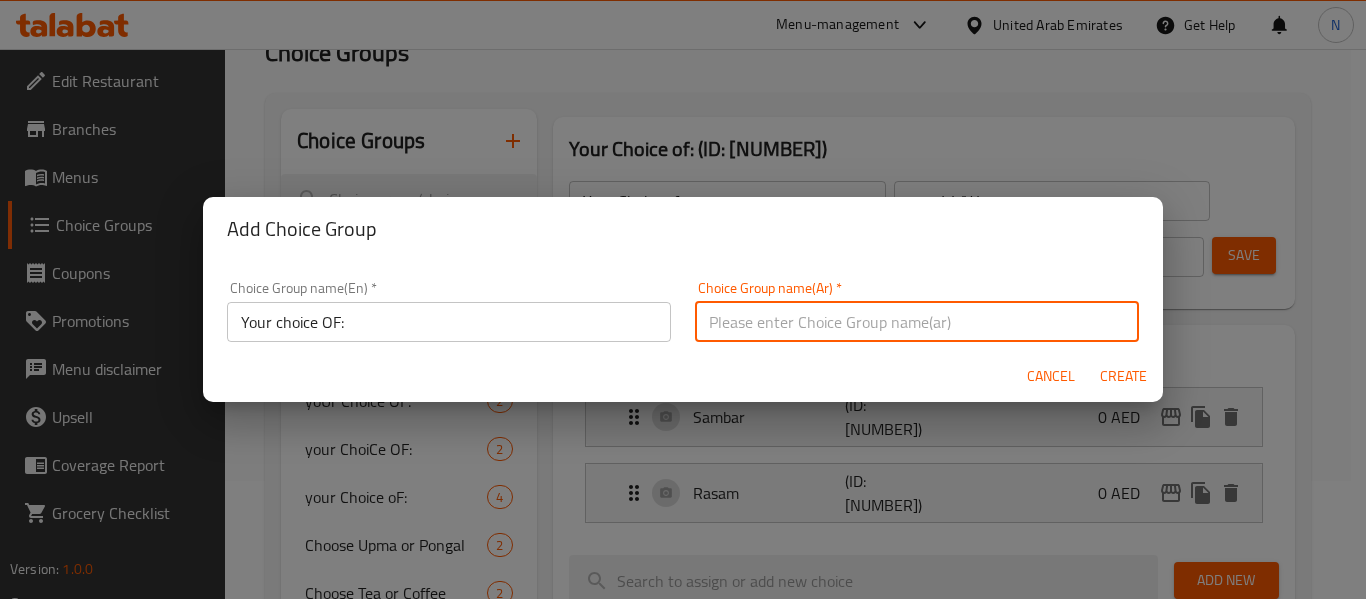 type on "إختيارك من :" 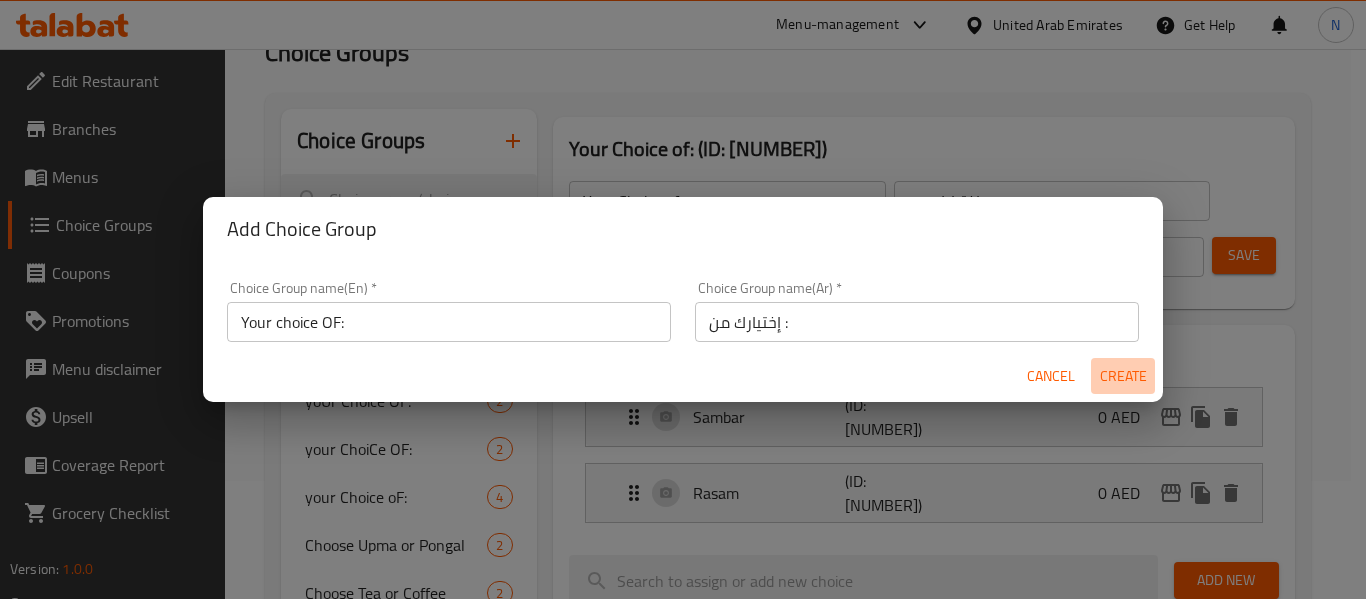 click on "Create" at bounding box center [1123, 376] 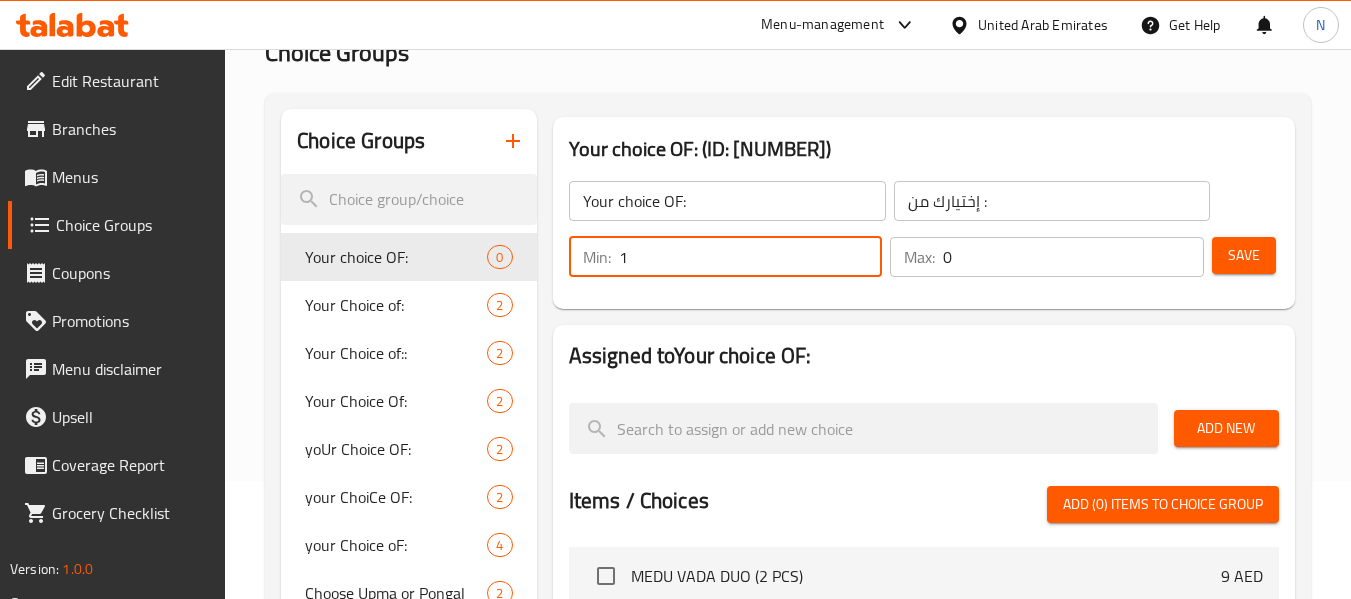 type on "1" 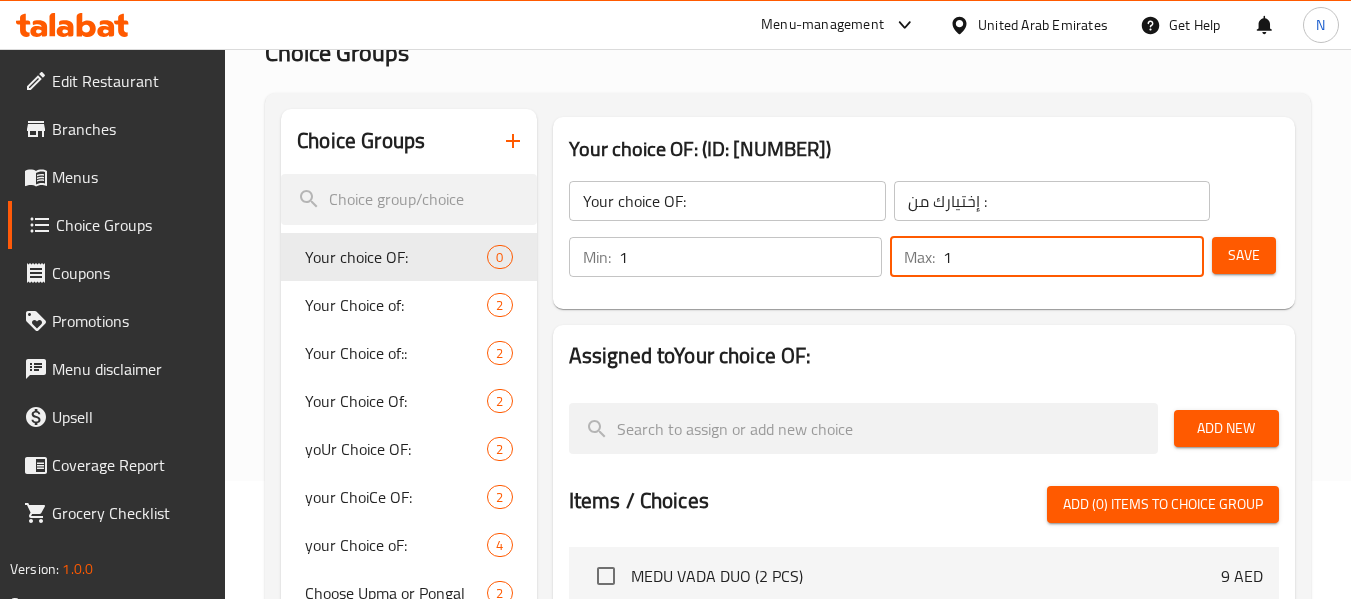 type on "1" 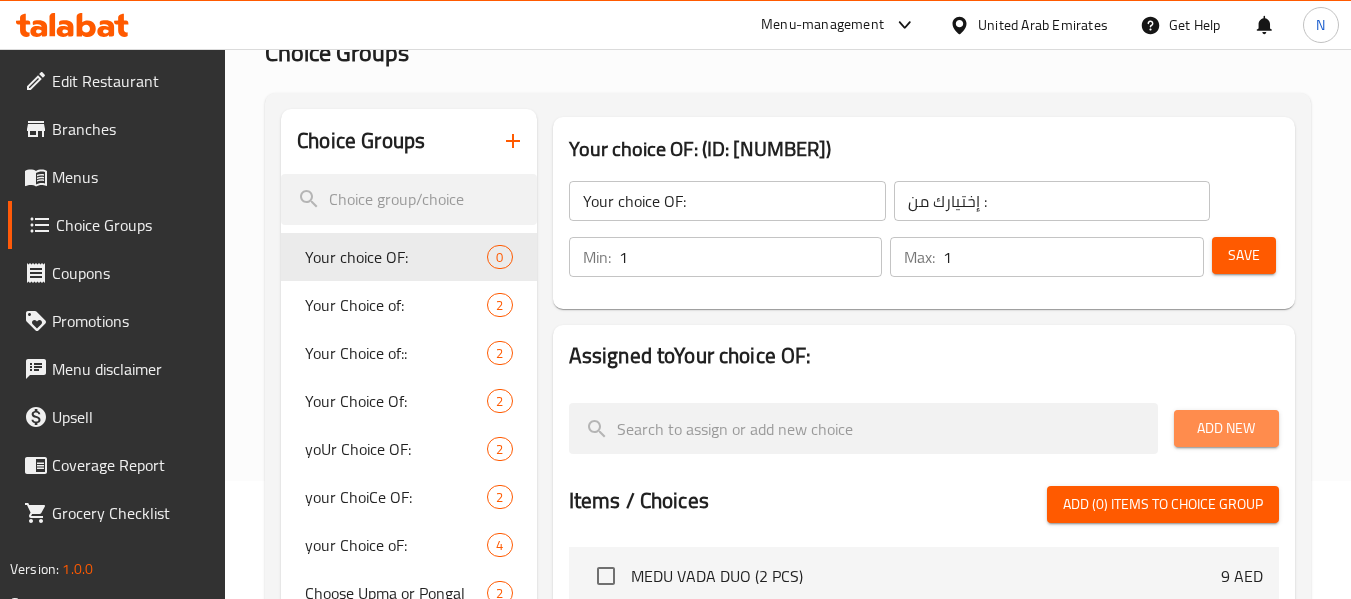 click on "Add New" at bounding box center [1226, 428] 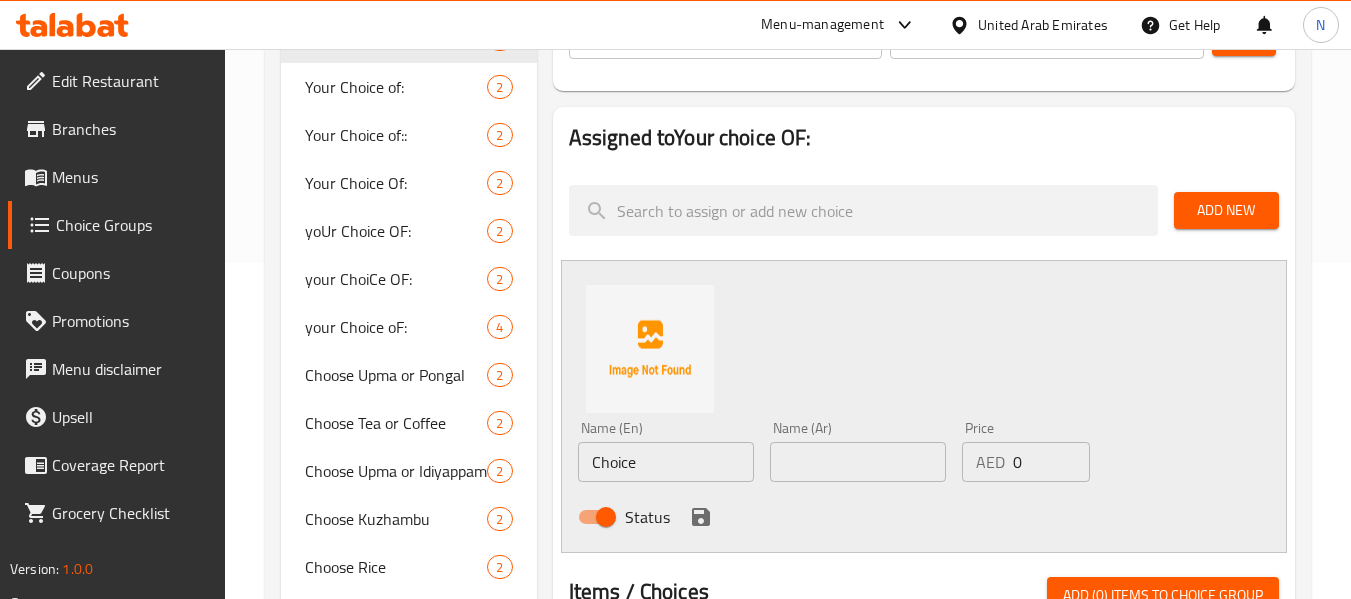 scroll, scrollTop: 337, scrollLeft: 0, axis: vertical 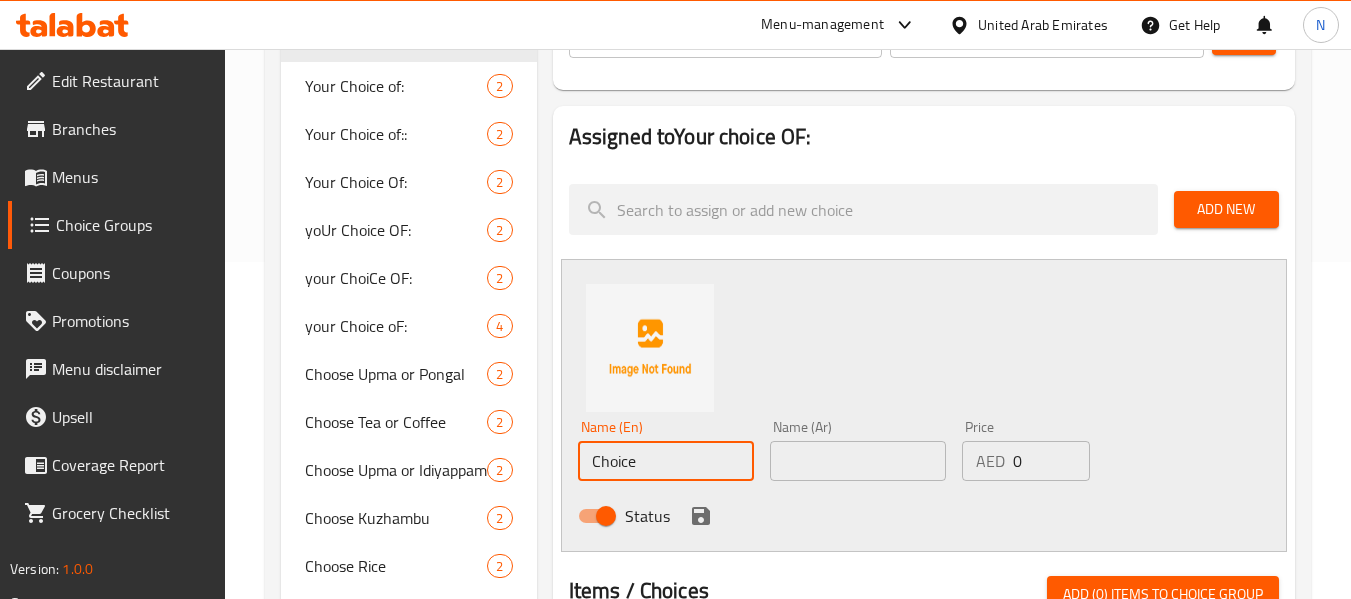 click on "Choice" at bounding box center [666, 461] 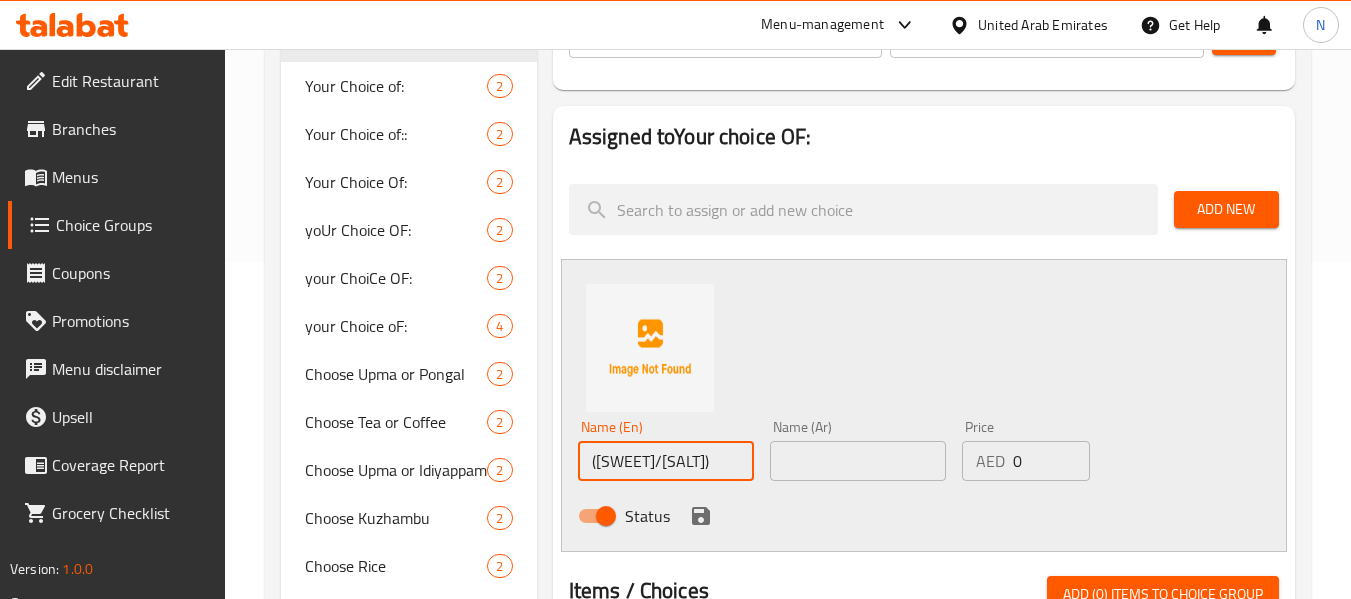 click on "(SWEET/SALT)" at bounding box center [666, 461] 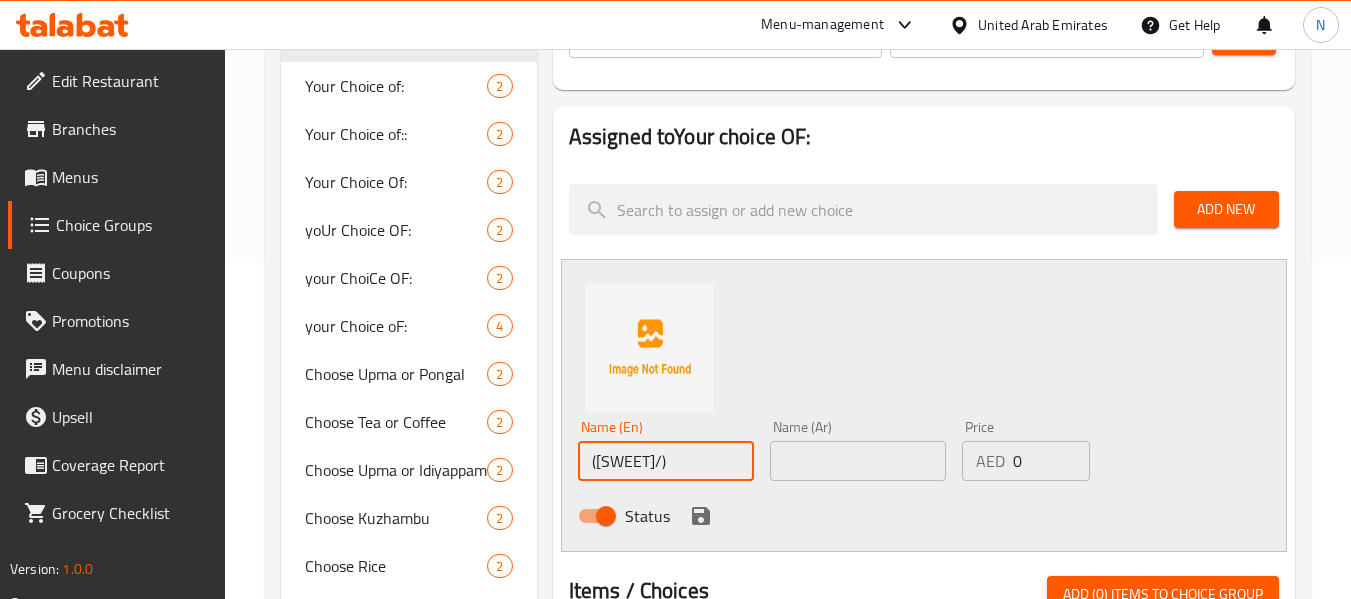 click on "(SWEET/)" at bounding box center [666, 461] 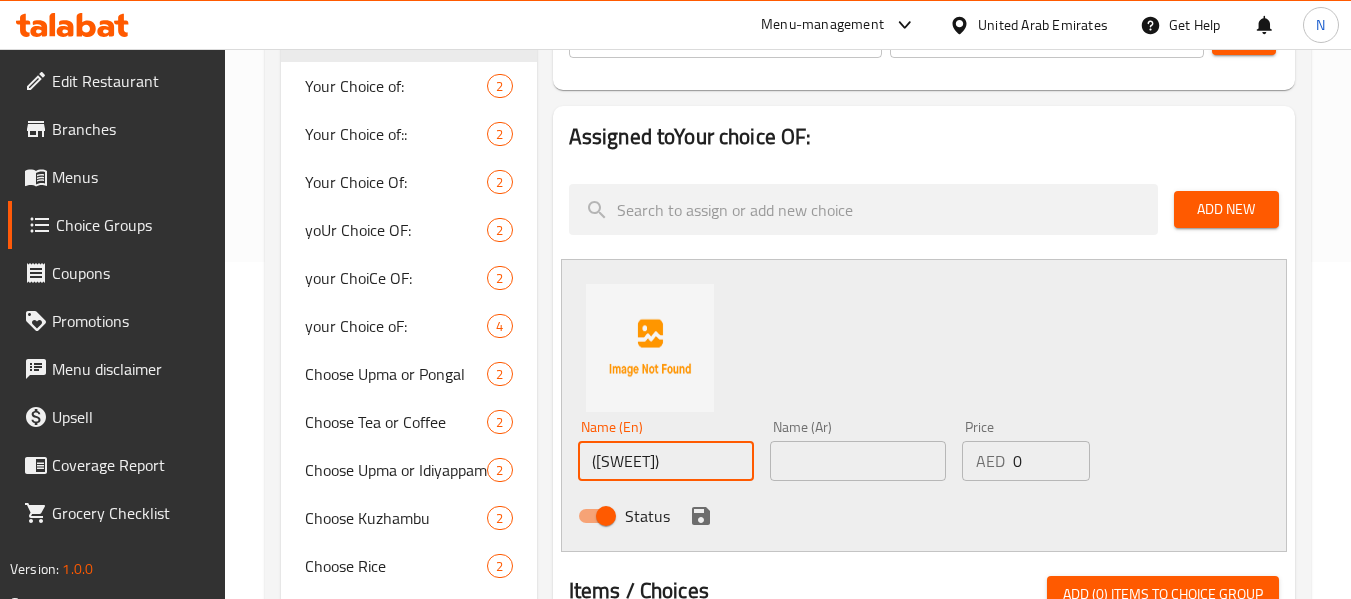 click on "(SWEET" at bounding box center [666, 461] 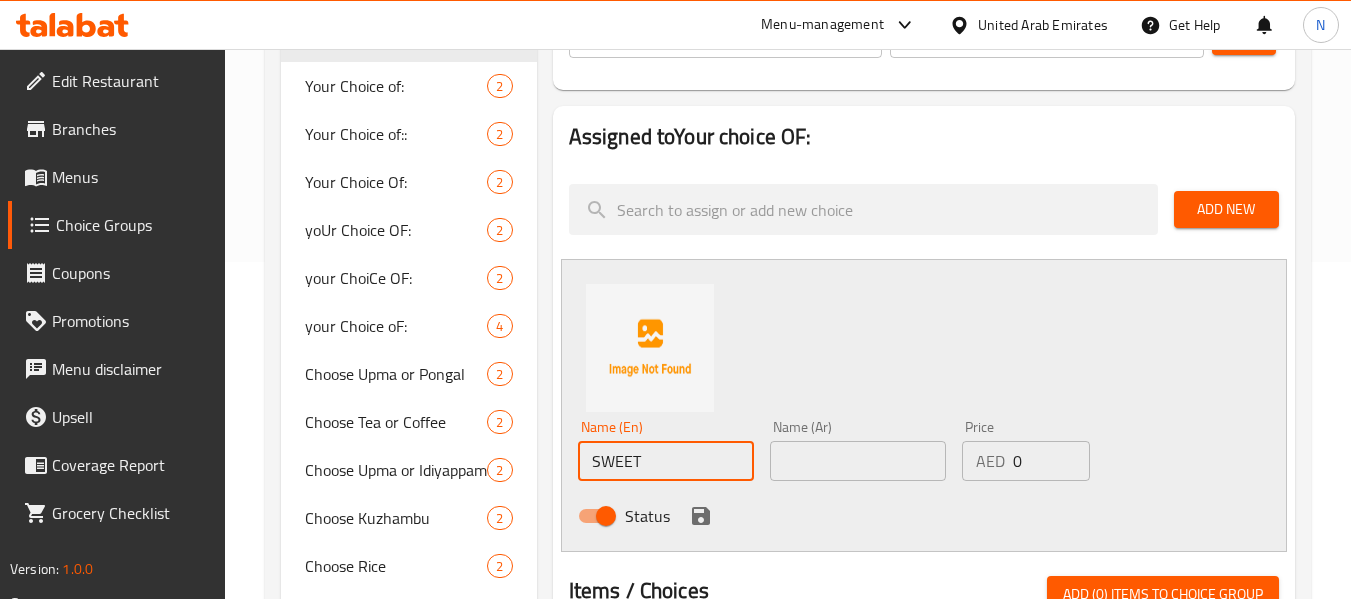 type on "SWEET" 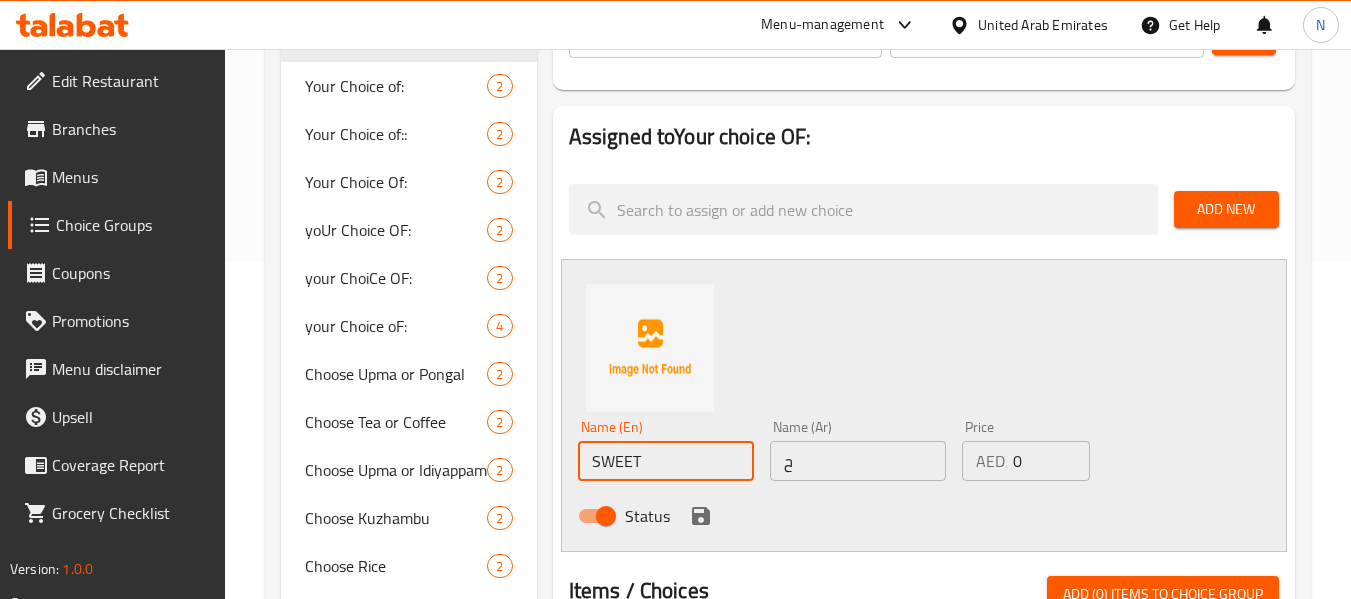 click on "ح" at bounding box center [858, 461] 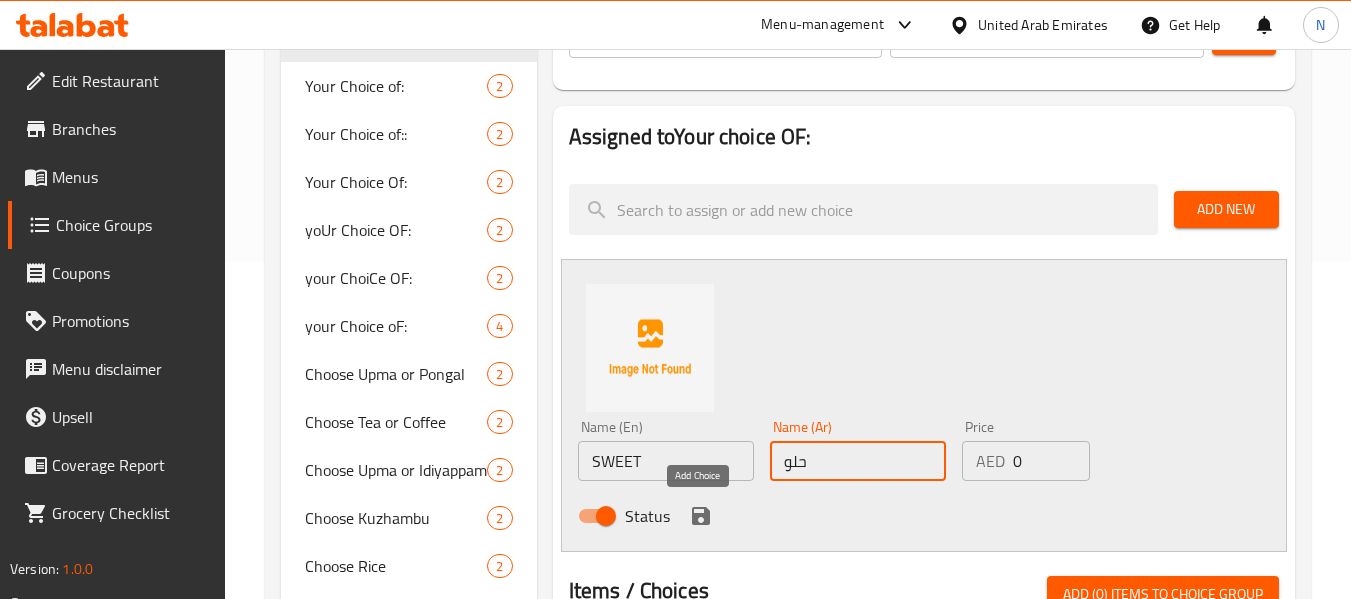 type on "حلو" 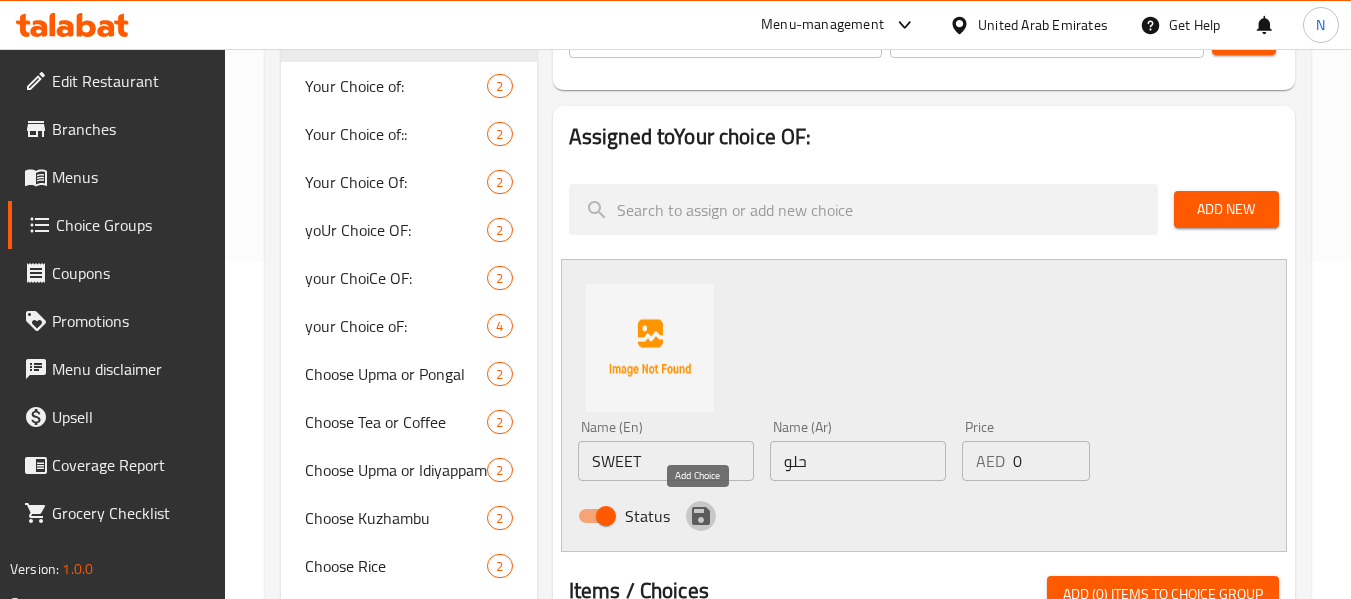 click 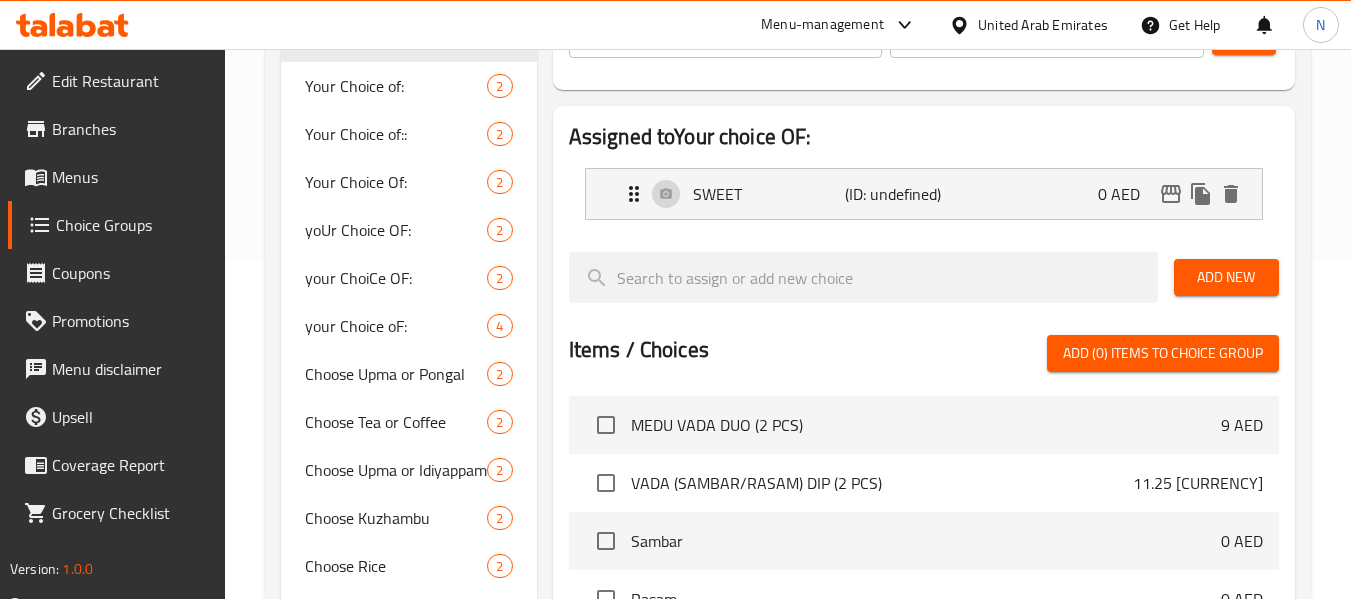 click on "Add New" at bounding box center [1226, 277] 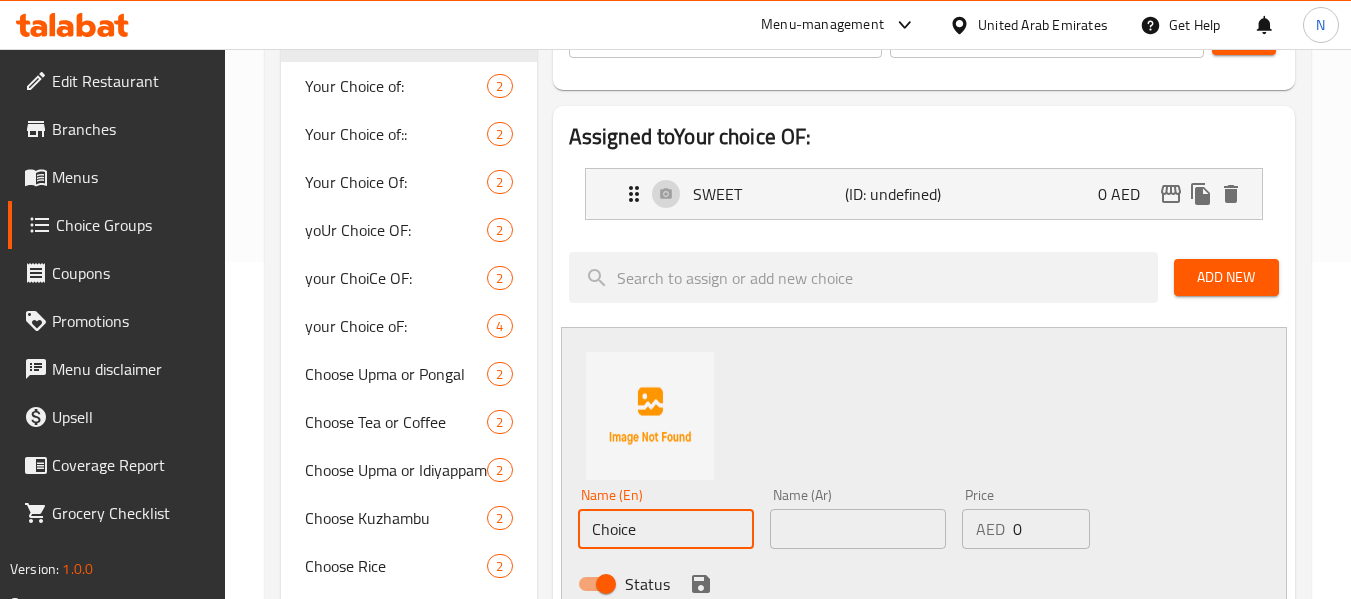 click on "Choice" at bounding box center [666, 529] 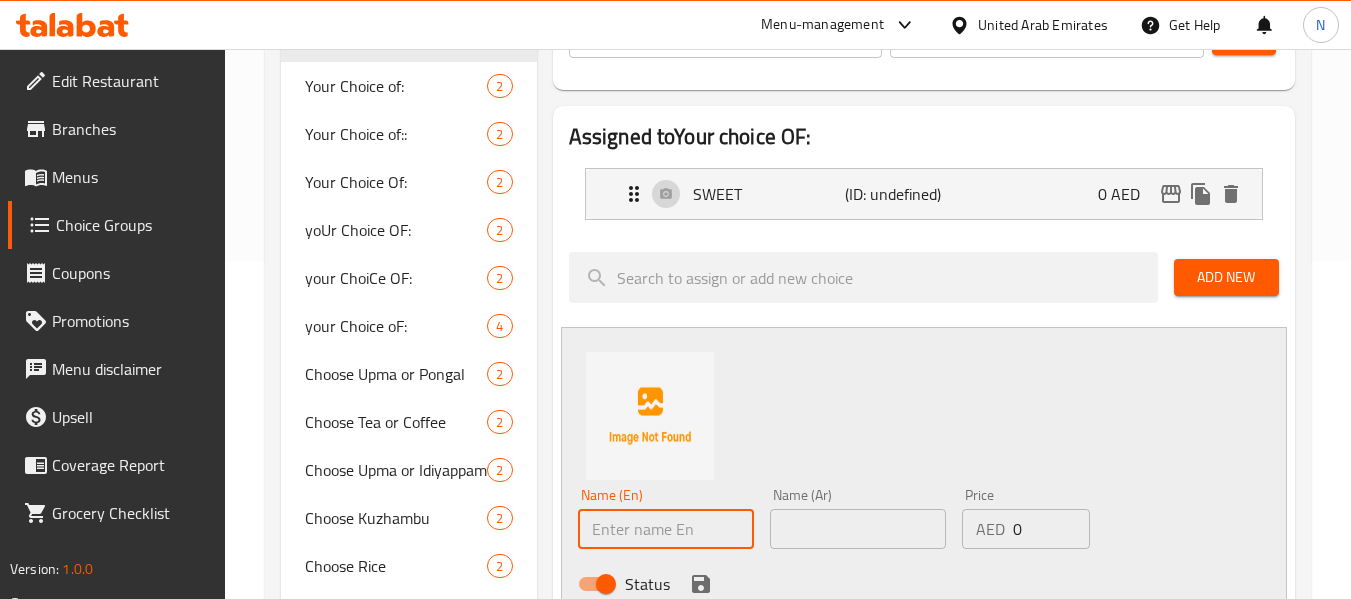 paste on "SALT" 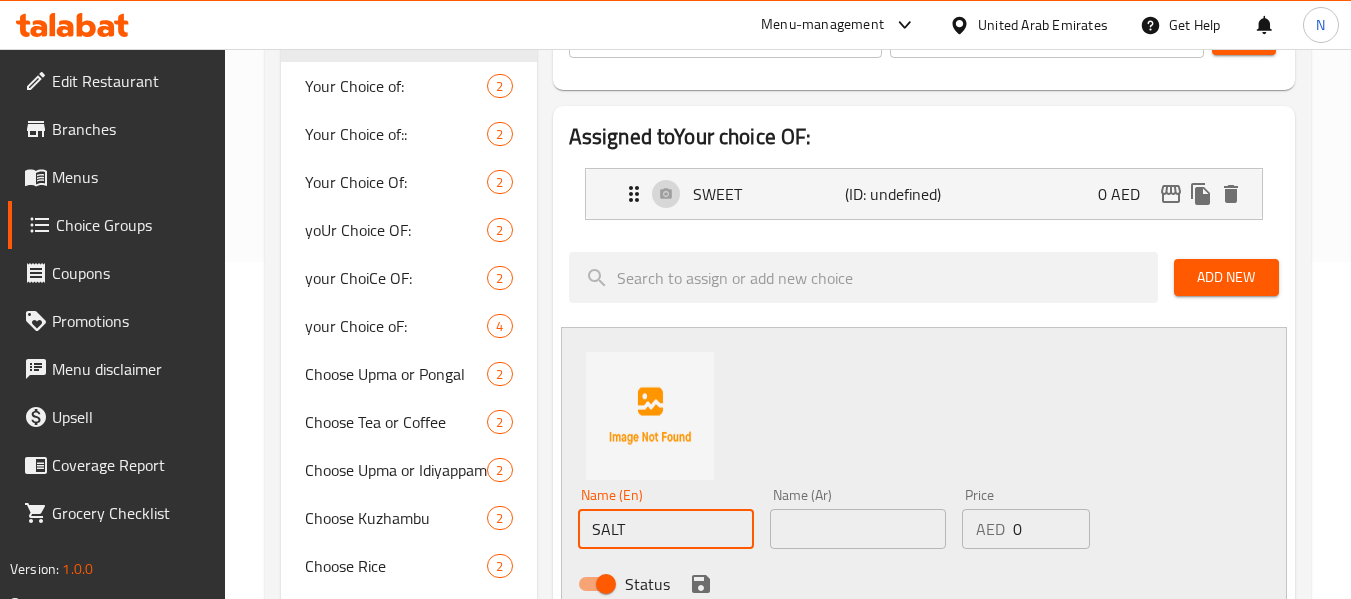 type on "SALT" 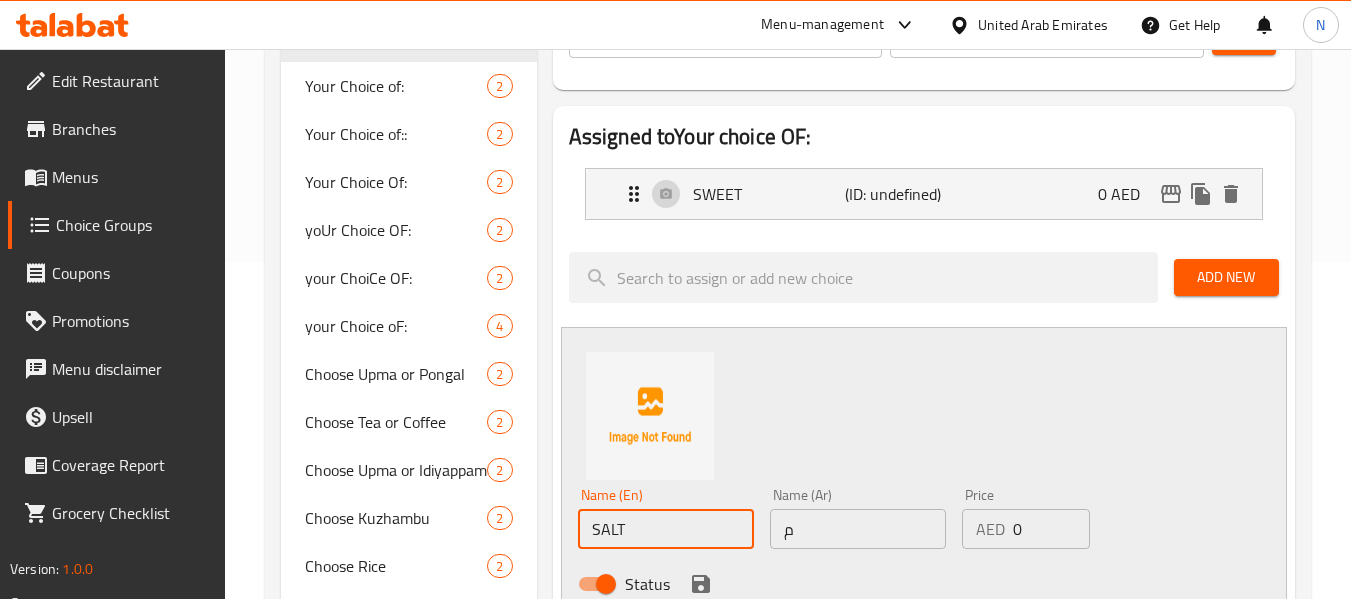 click on "م" at bounding box center [858, 529] 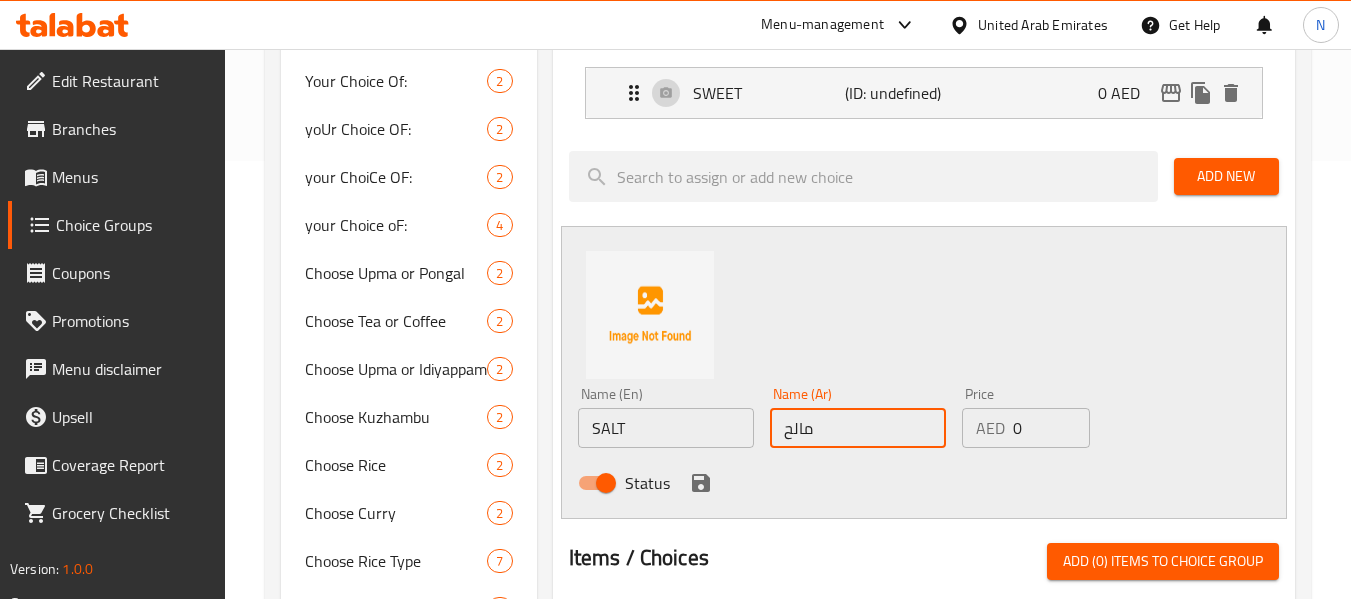 scroll, scrollTop: 439, scrollLeft: 0, axis: vertical 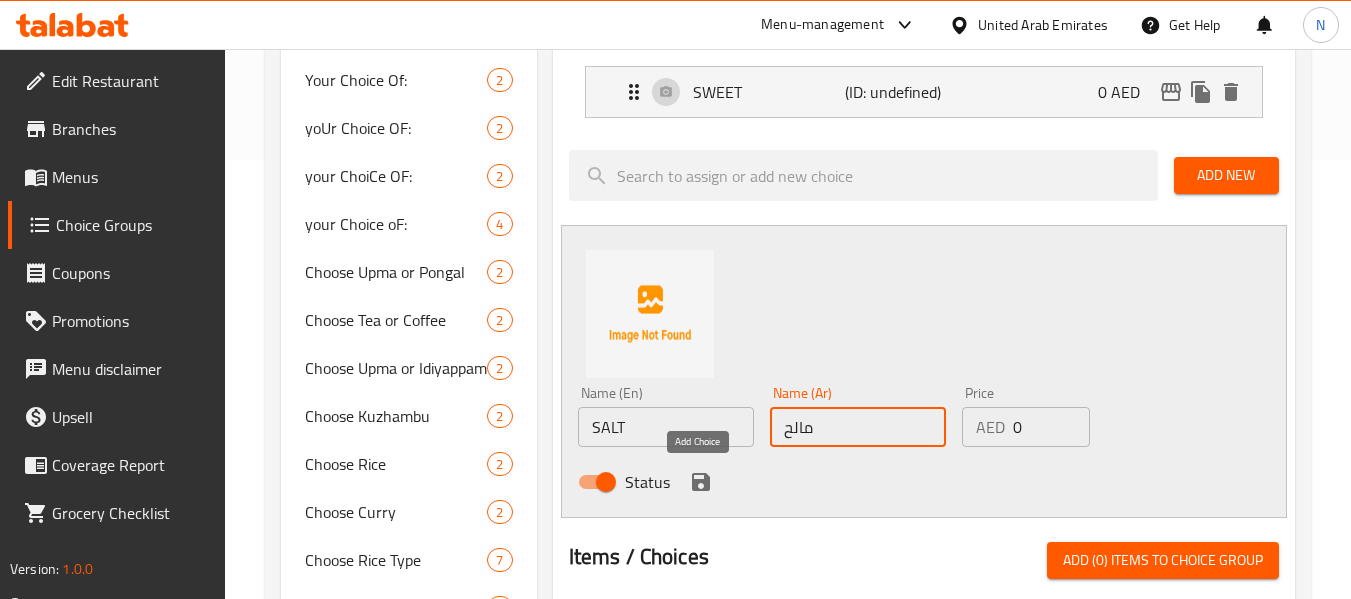 type on "مالح" 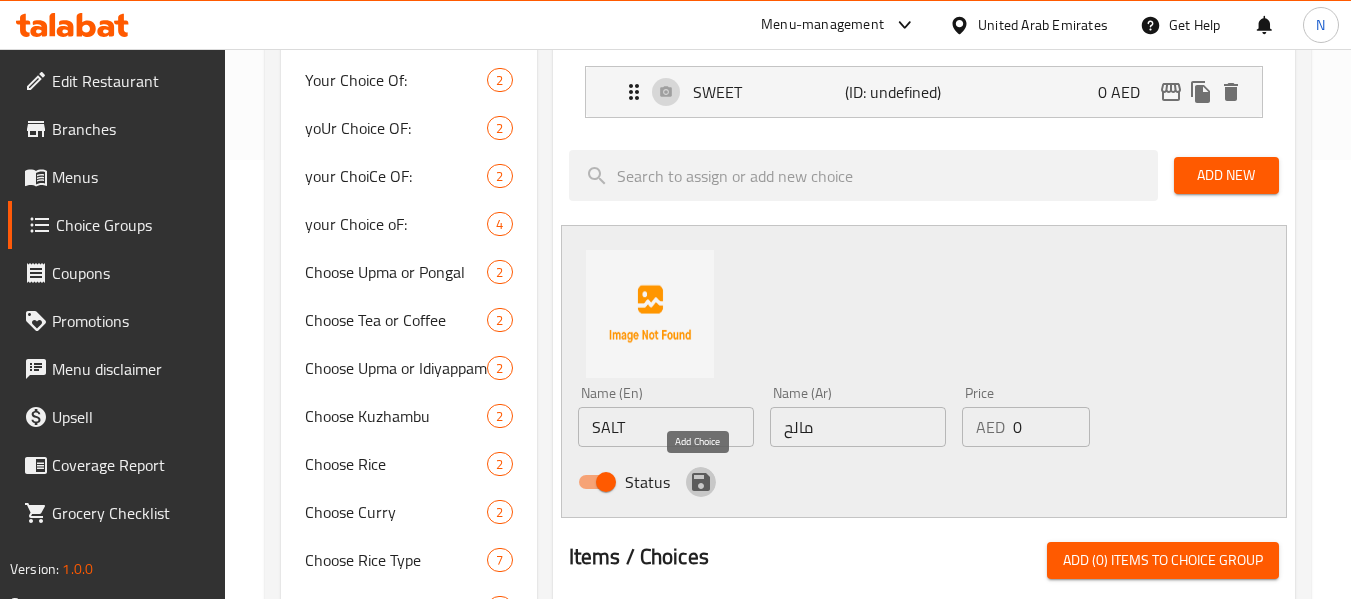 click 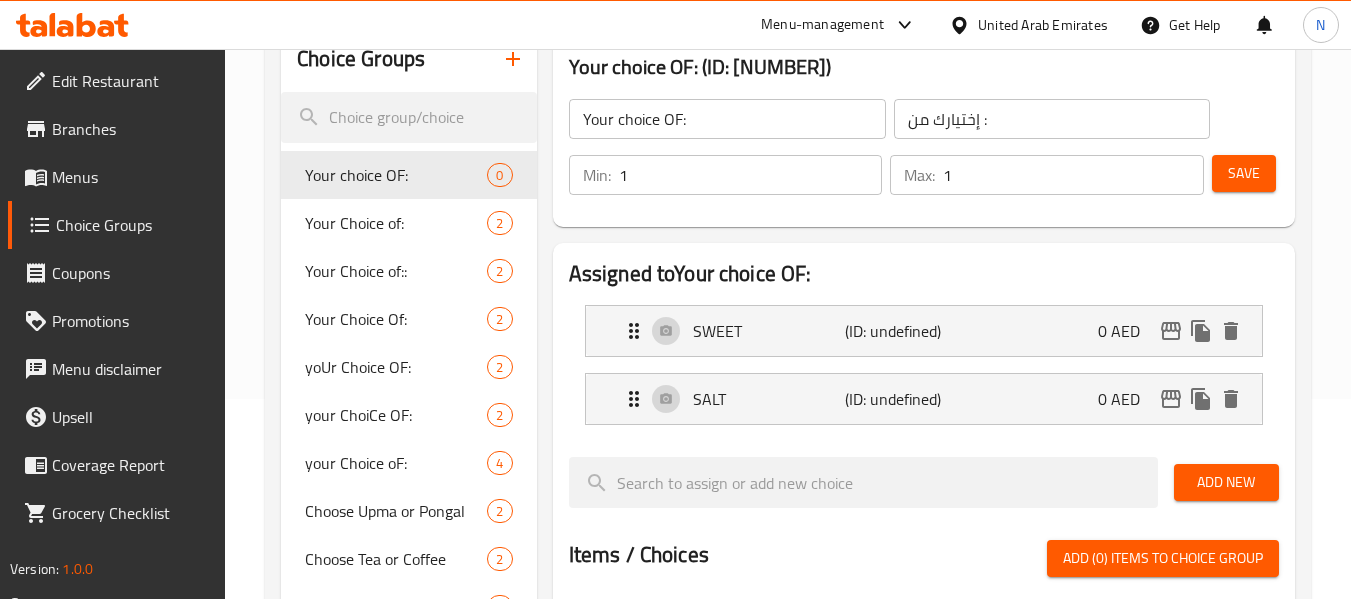 scroll, scrollTop: 199, scrollLeft: 0, axis: vertical 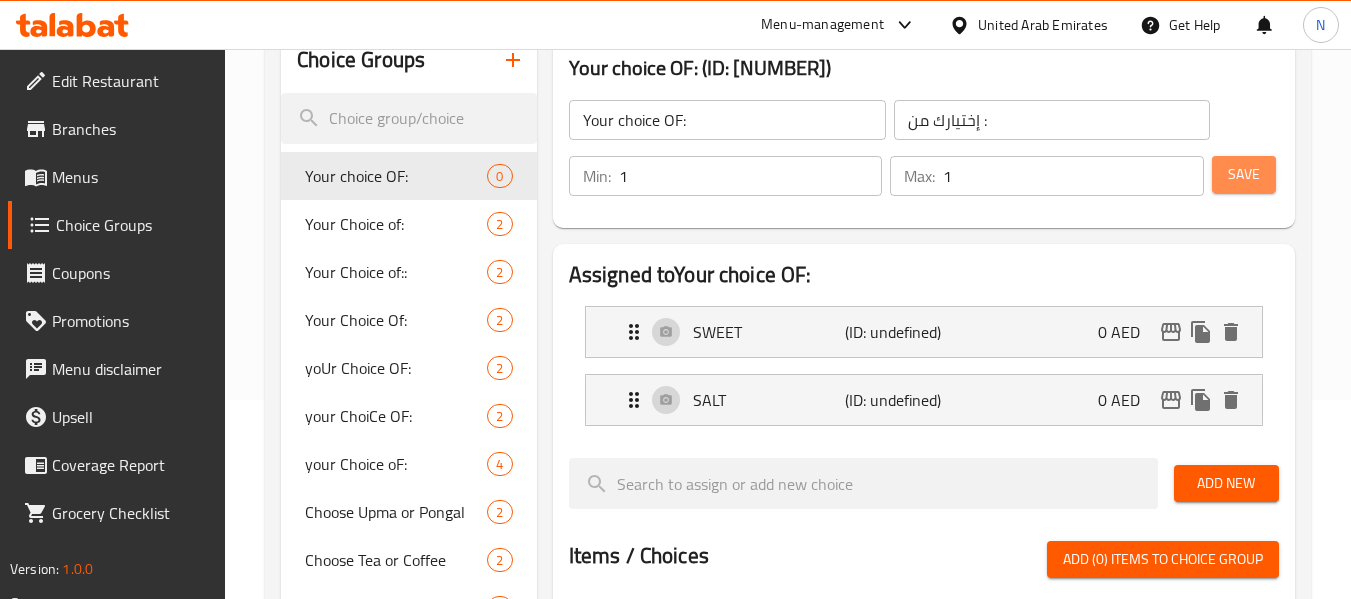 click on "Save" at bounding box center (1244, 174) 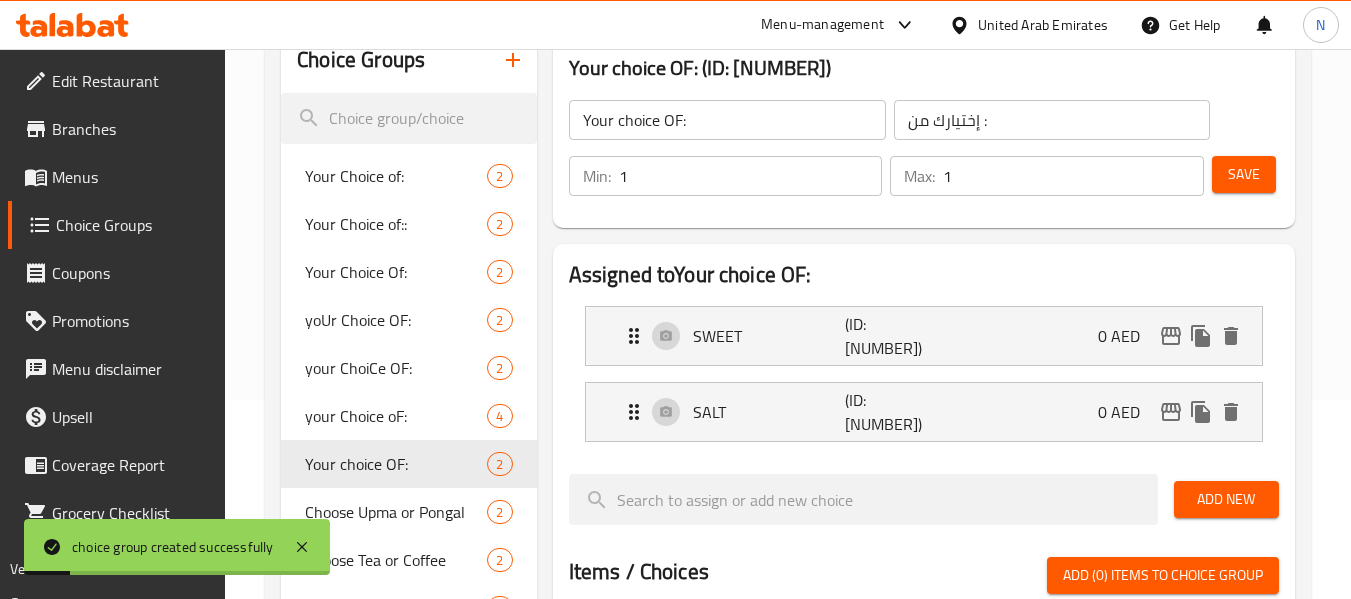 click on "Menus" at bounding box center (131, 177) 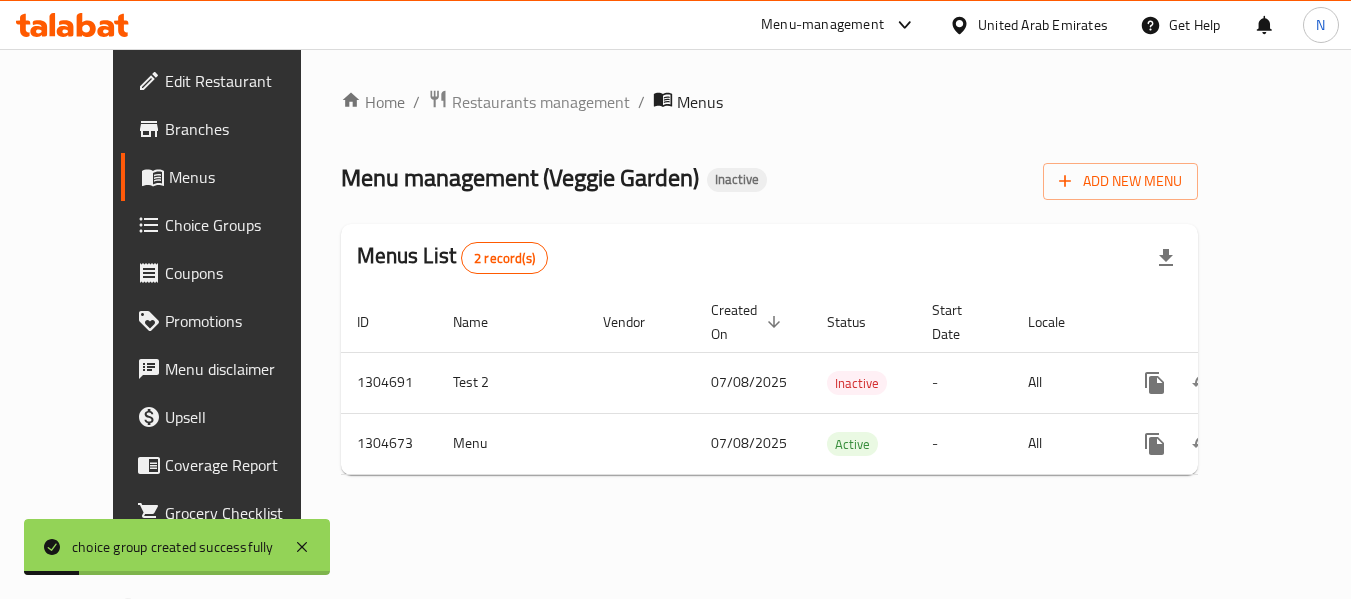 scroll, scrollTop: 0, scrollLeft: 0, axis: both 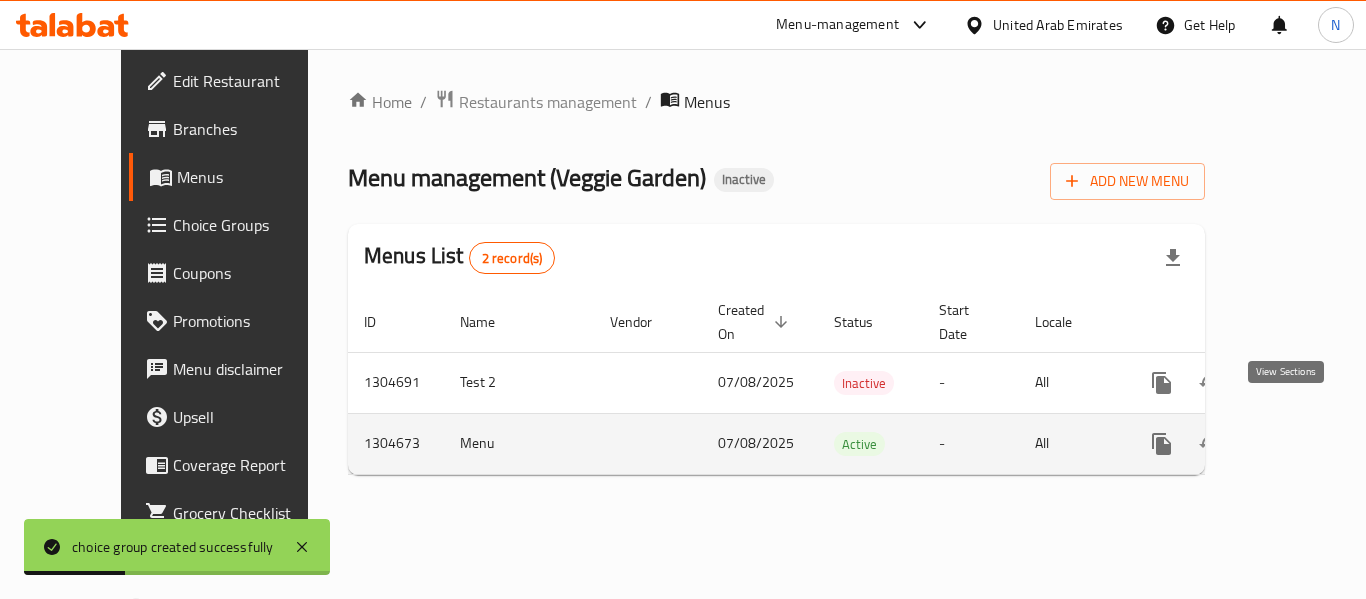 click 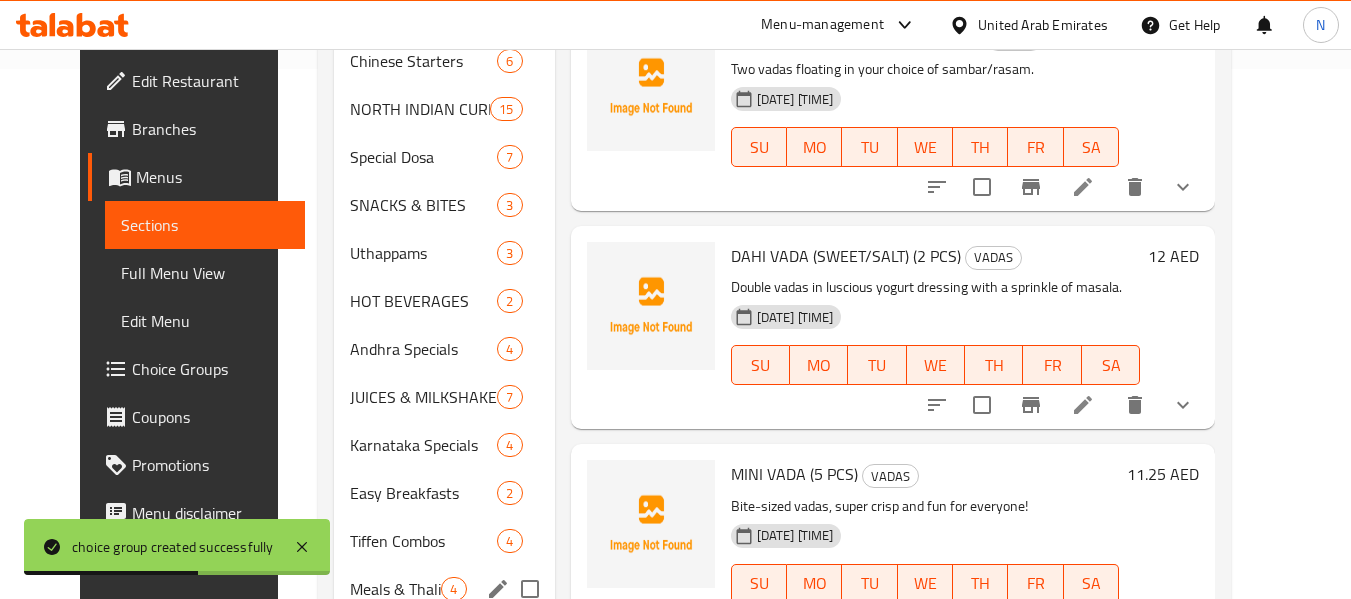 scroll, scrollTop: 656, scrollLeft: 0, axis: vertical 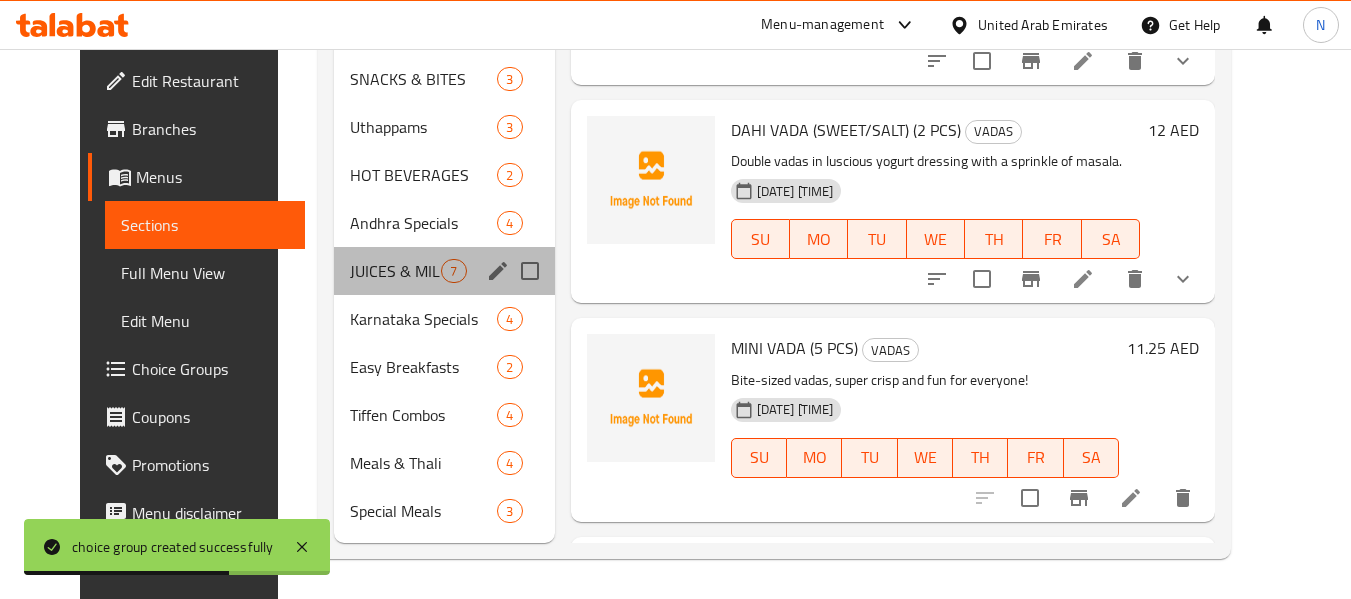 click on "JUICES & MILKSHAKES 7" at bounding box center [444, 271] 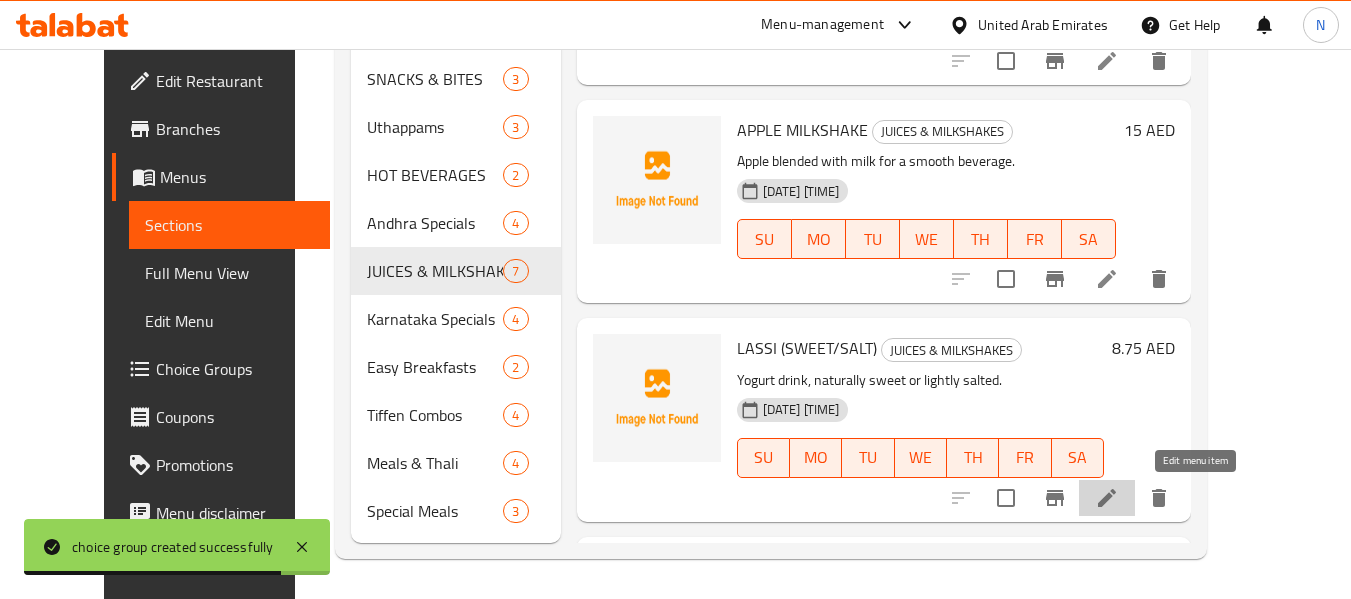 click 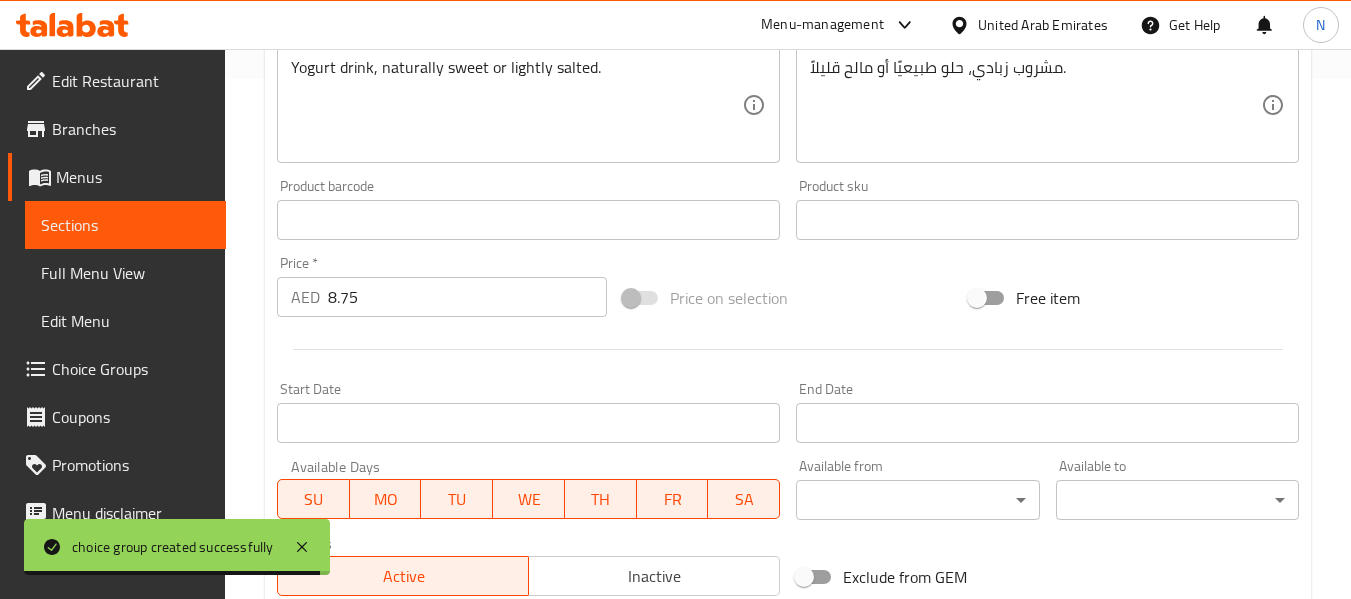 scroll, scrollTop: 814, scrollLeft: 0, axis: vertical 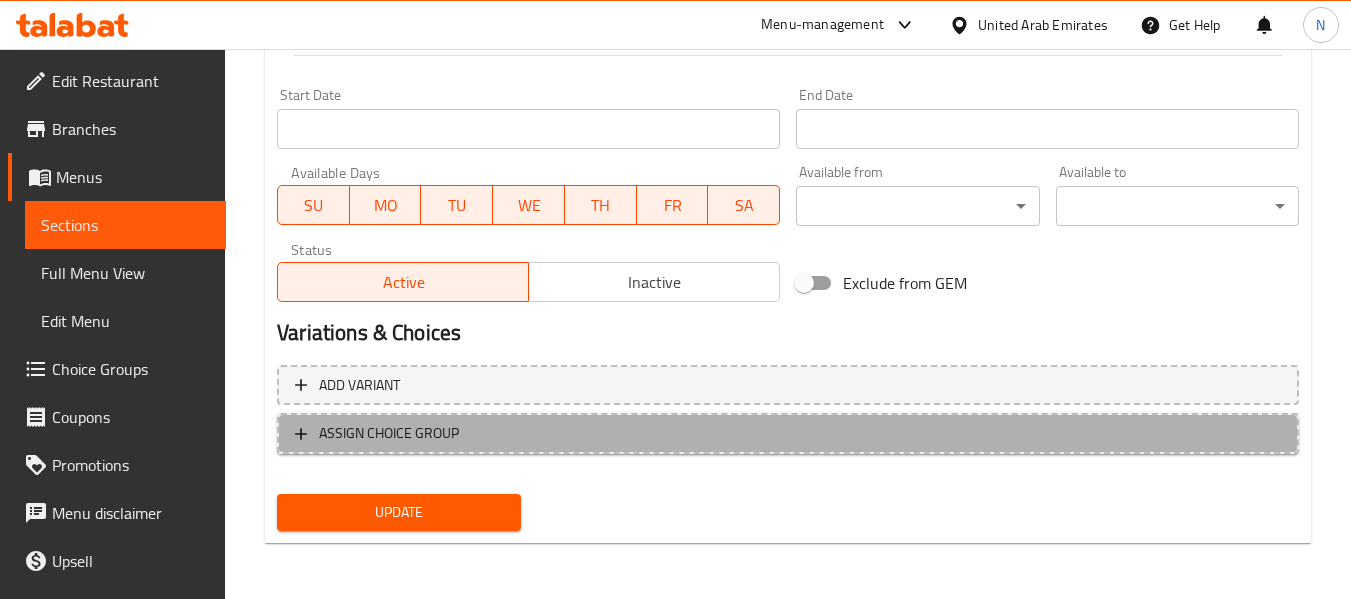 click on "ASSIGN CHOICE GROUP" at bounding box center (788, 433) 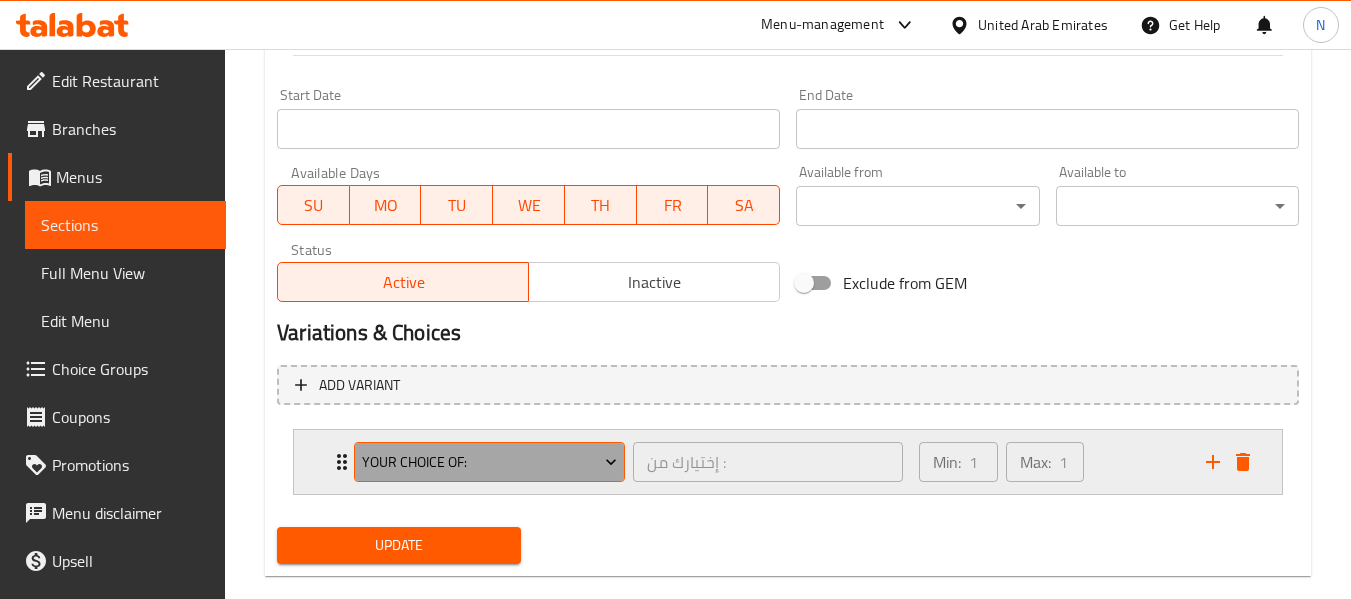 click on "Your Choice of:" at bounding box center (490, 462) 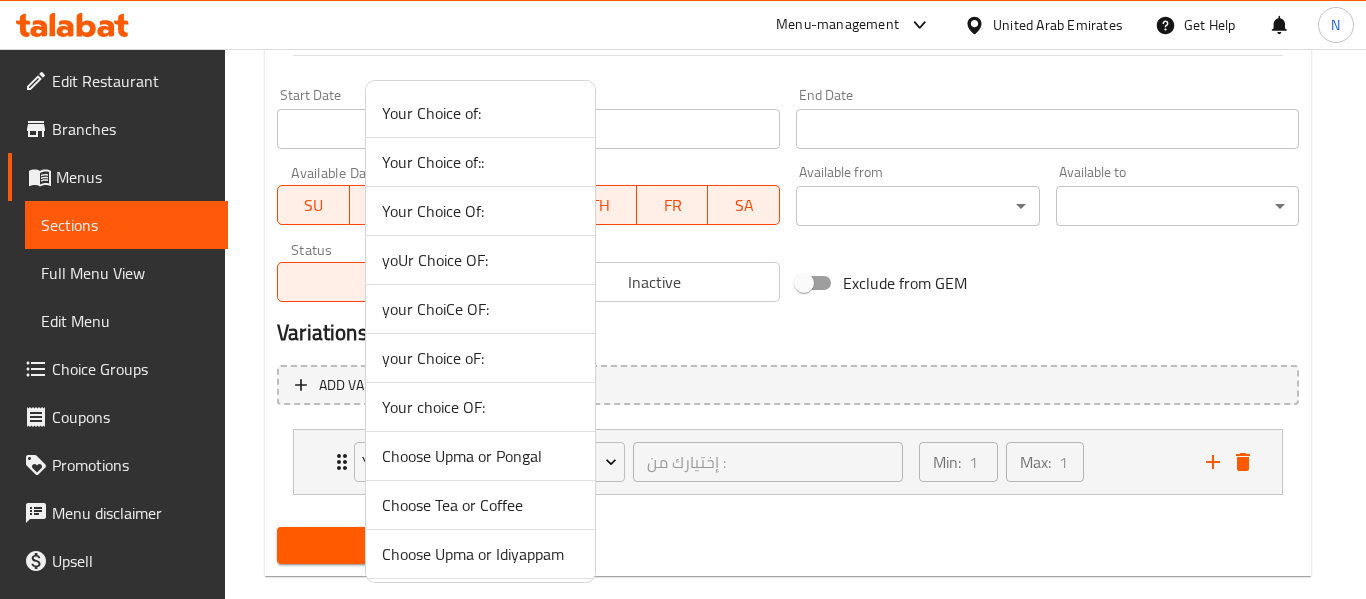 click on "Your choice OF:" at bounding box center (480, 407) 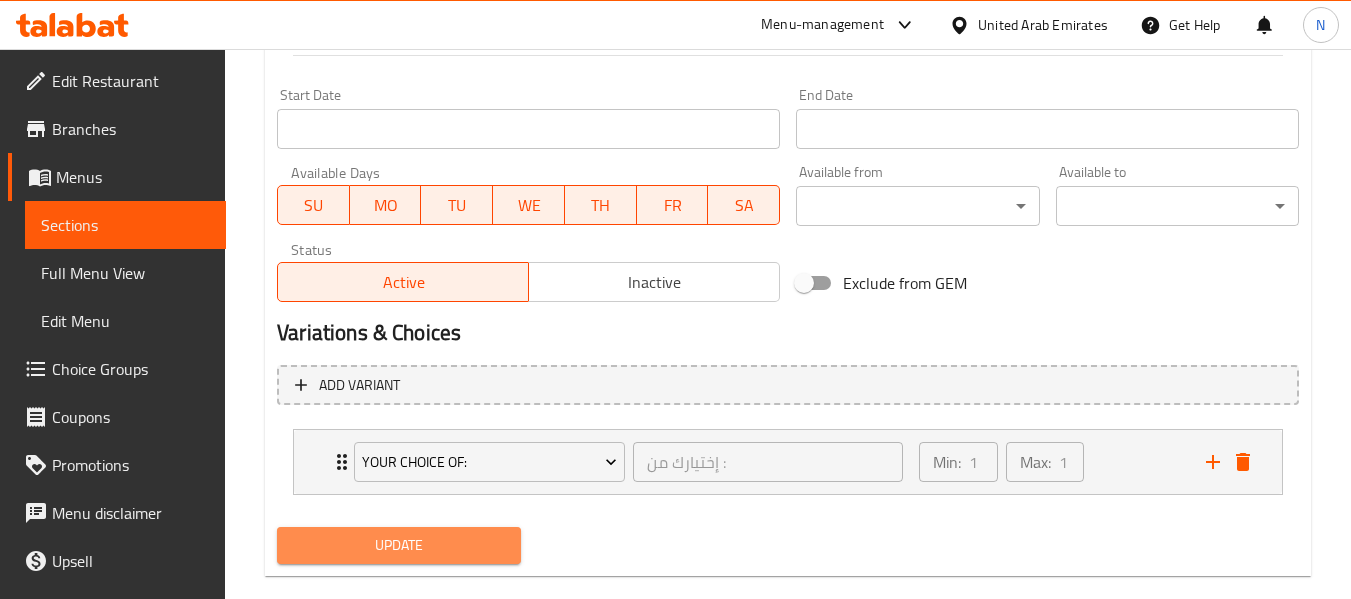click on "Update" at bounding box center [398, 545] 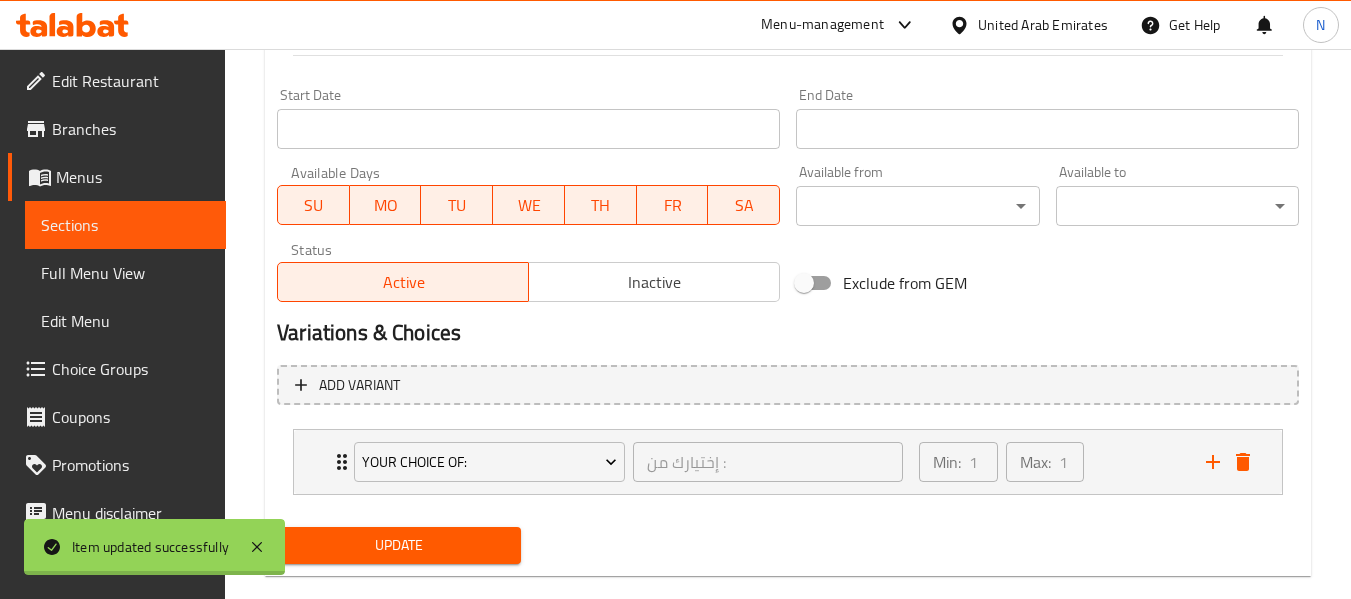 click at bounding box center [675, 299] 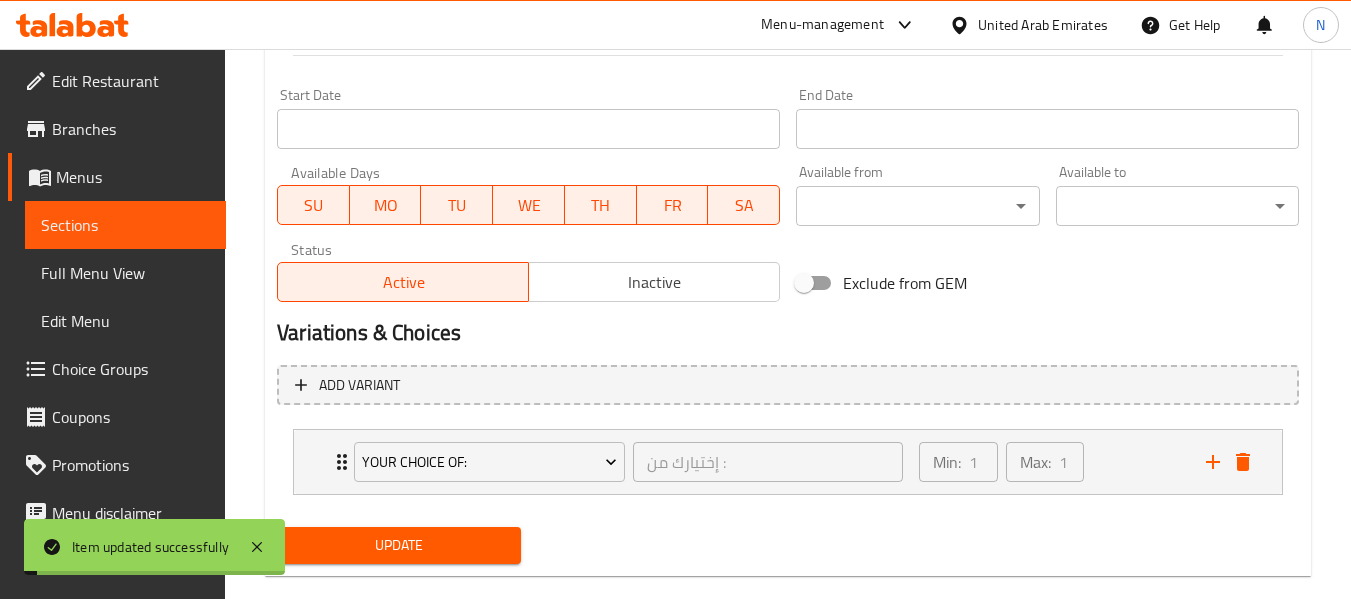 click on "Min: 1 ​ Max: 1 ​" at bounding box center (1050, 462) 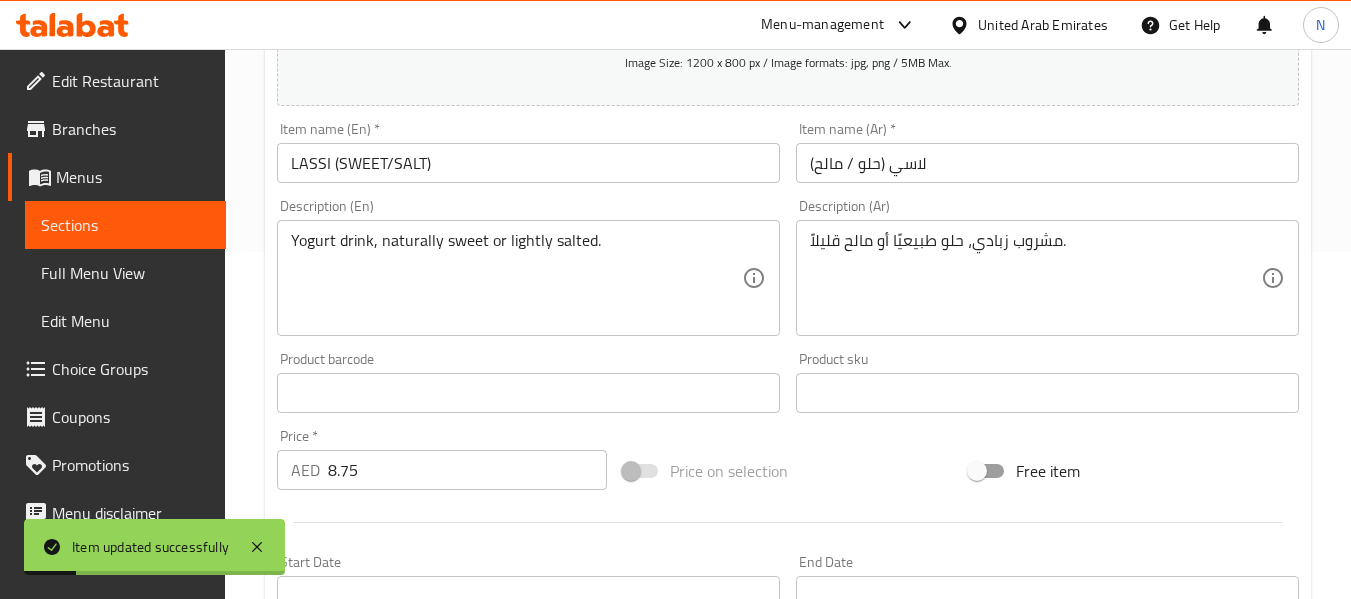 scroll, scrollTop: 0, scrollLeft: 0, axis: both 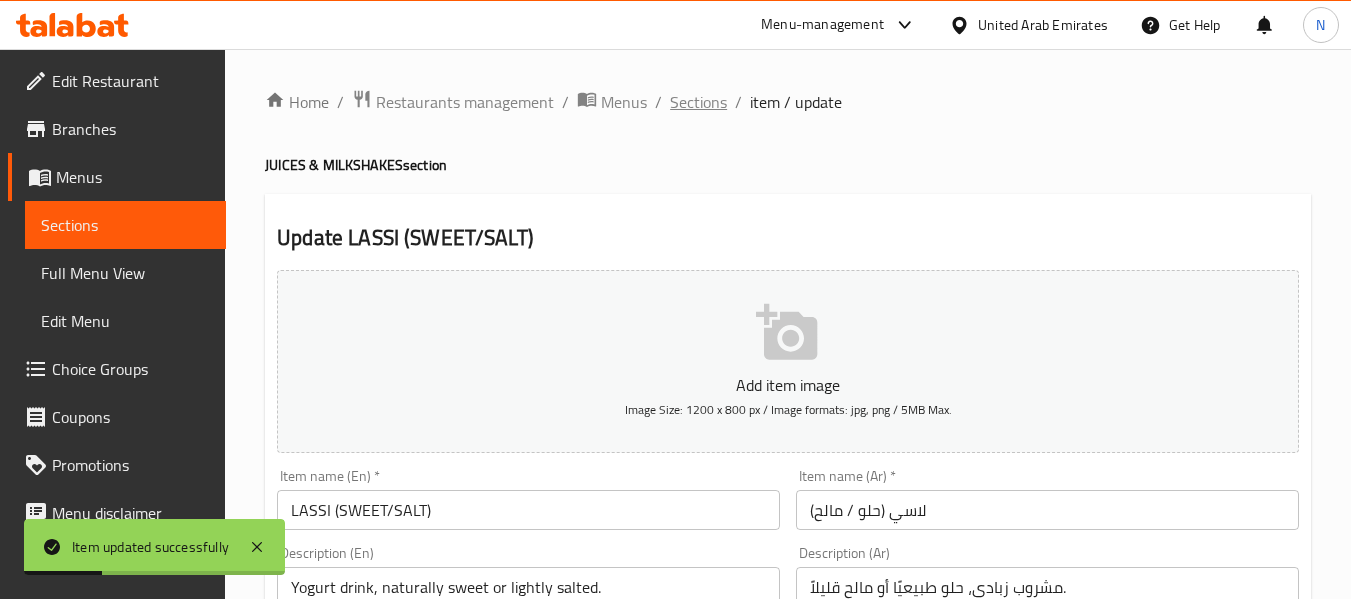 click on "Sections" at bounding box center [698, 102] 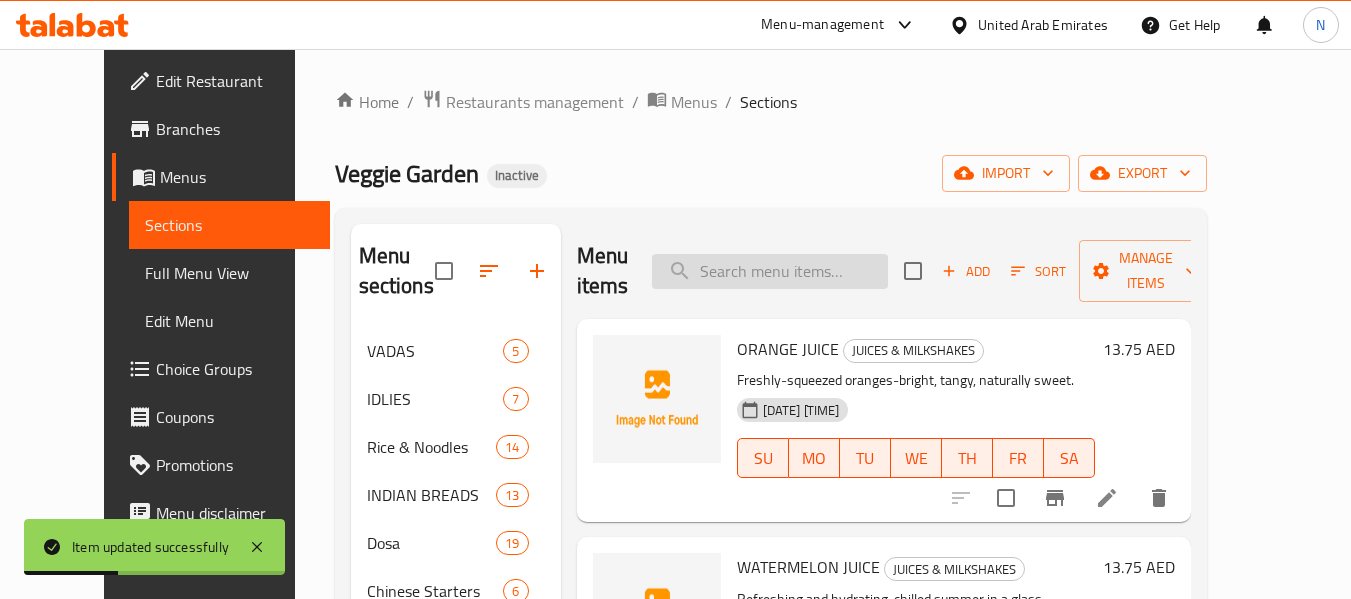 scroll, scrollTop: 634, scrollLeft: 0, axis: vertical 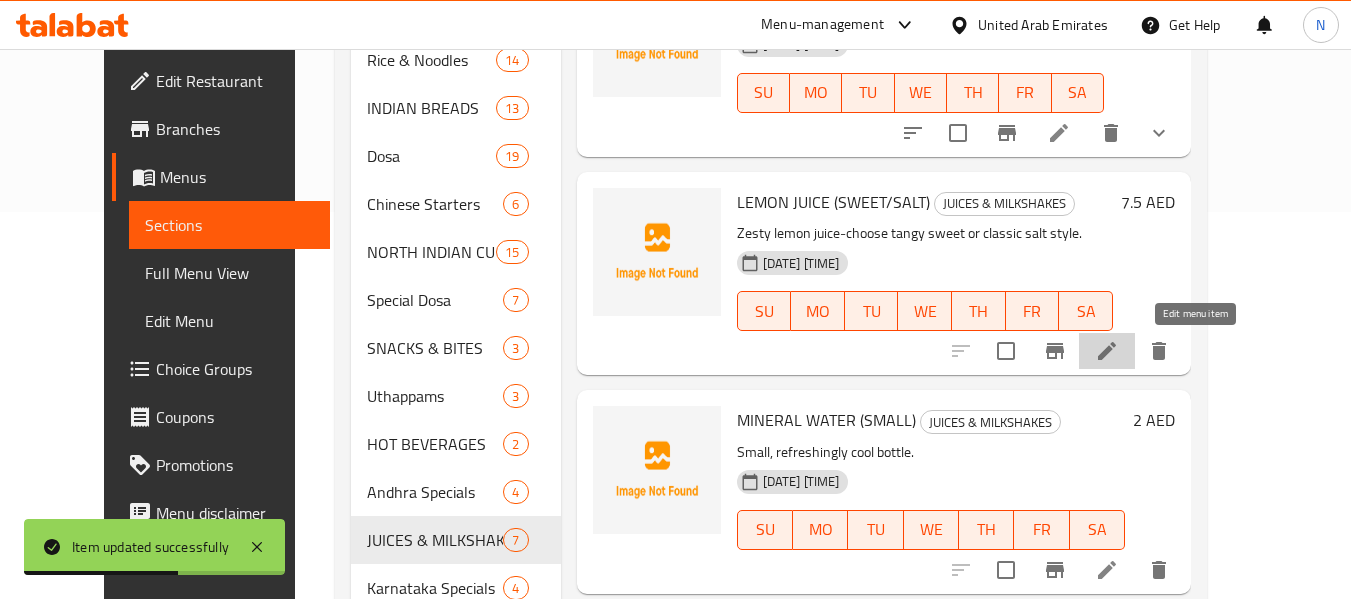 click 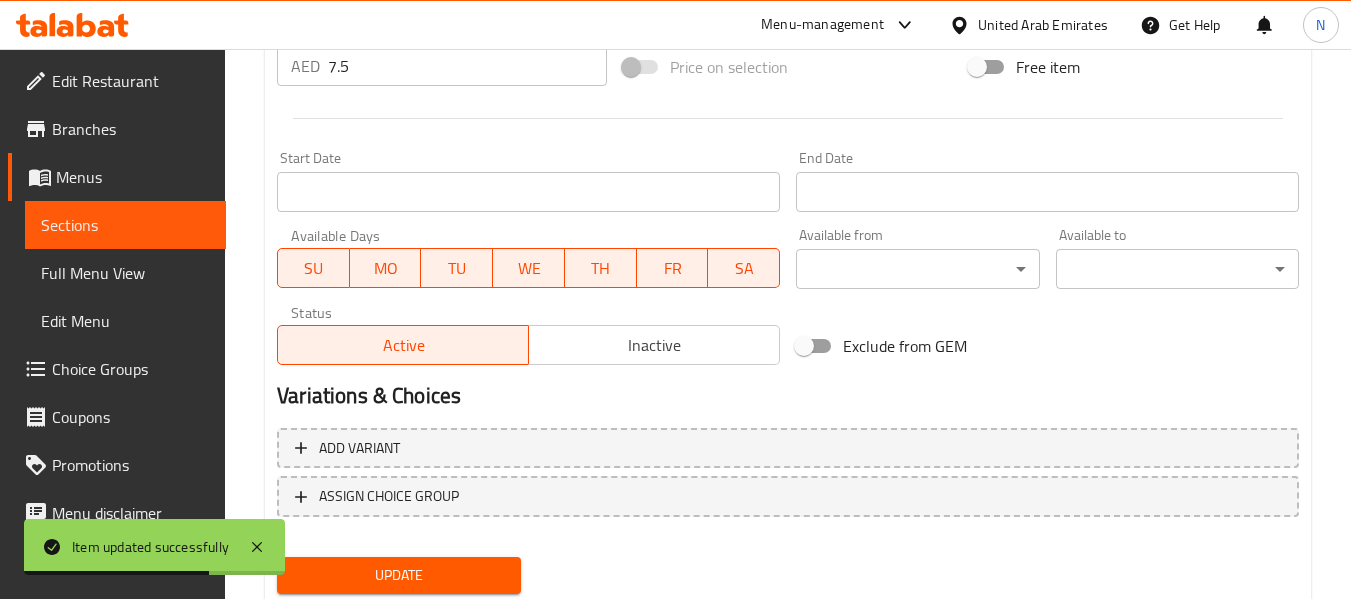 scroll, scrollTop: 814, scrollLeft: 0, axis: vertical 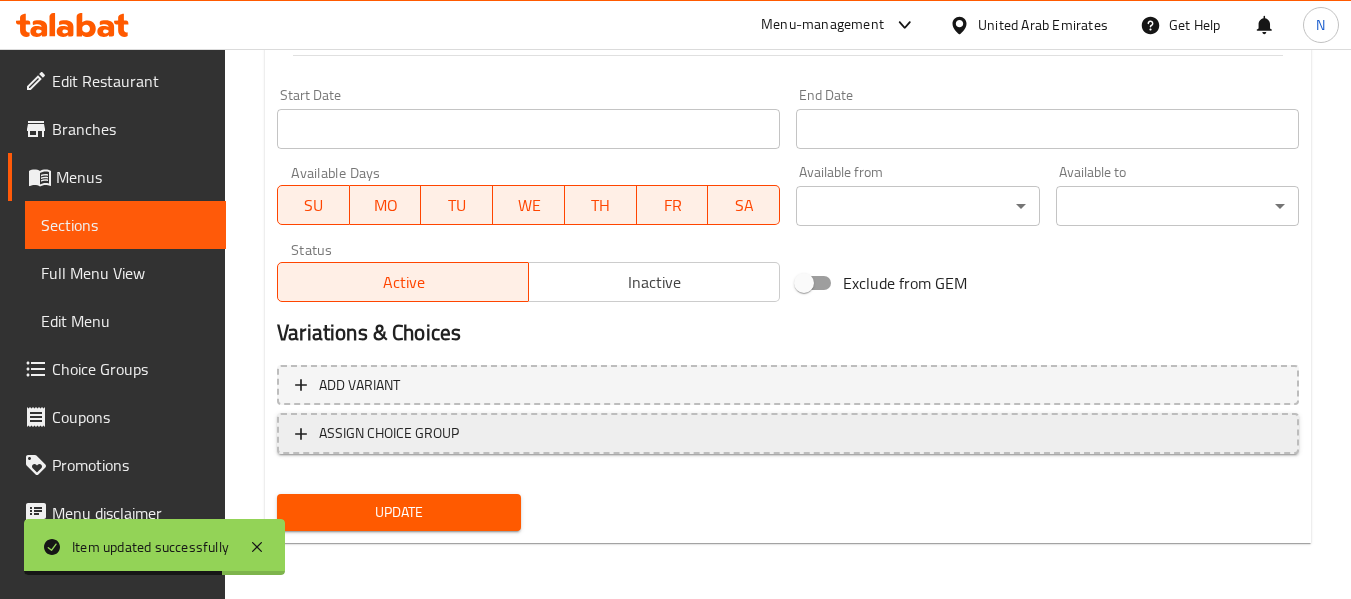 click on "ASSIGN CHOICE GROUP" at bounding box center (788, 433) 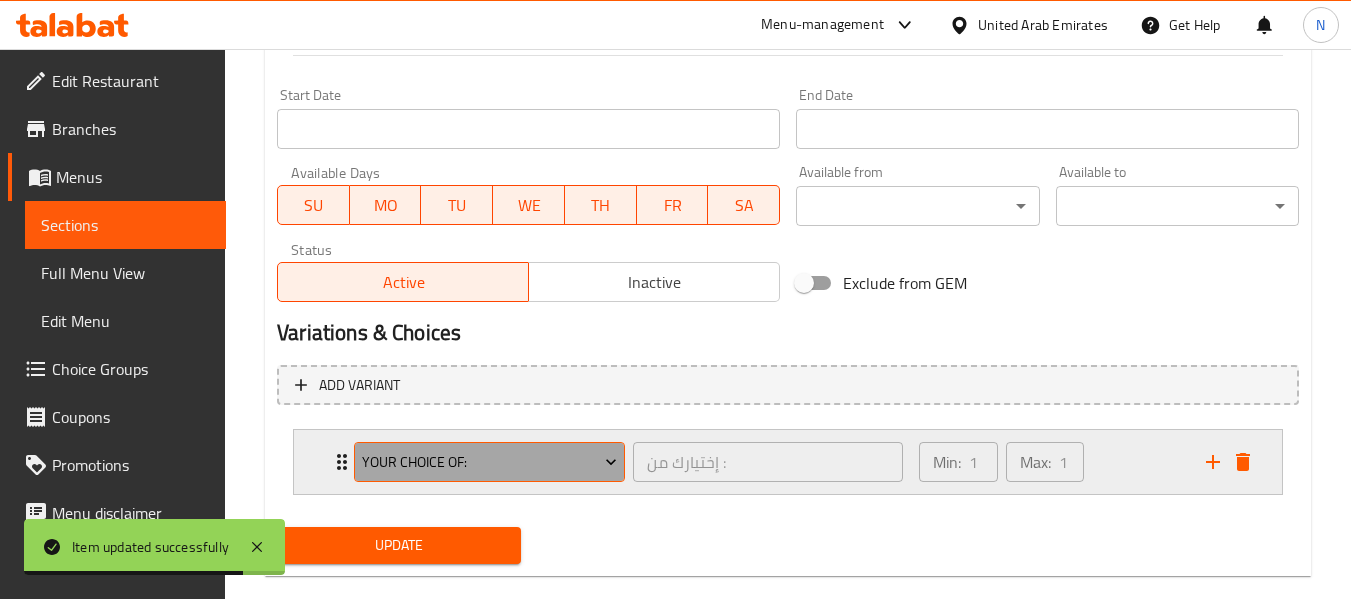 click on "Your Choice of:" at bounding box center (490, 462) 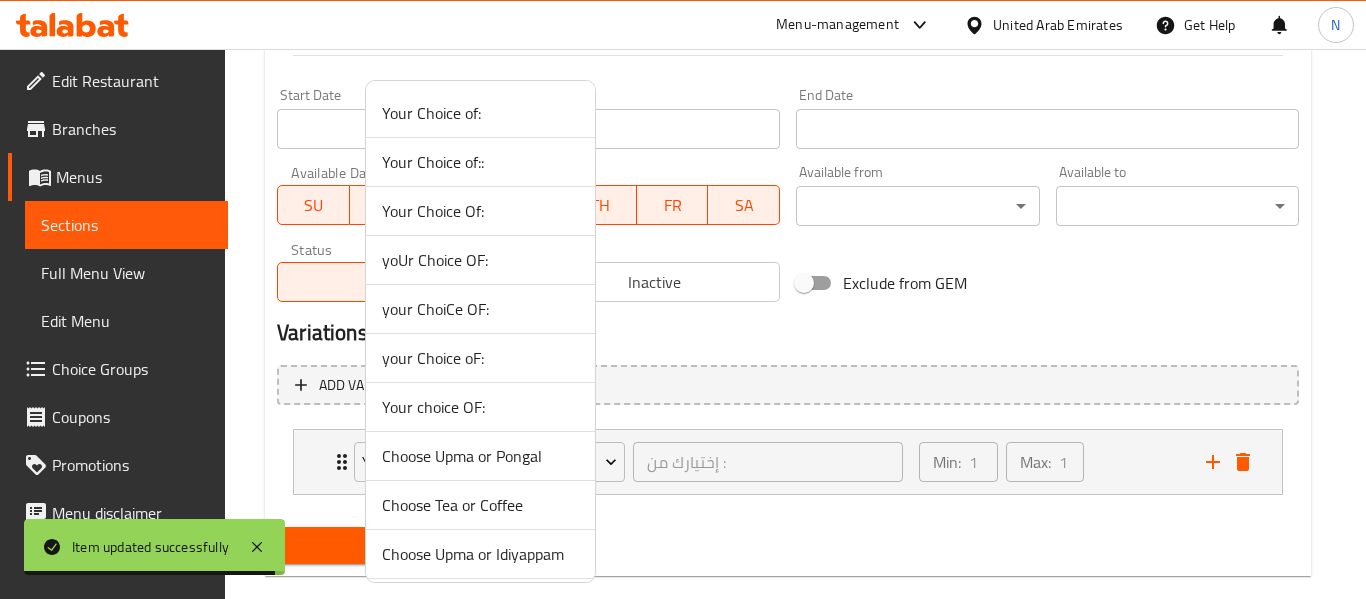 click on "Your choice OF:" at bounding box center (480, 407) 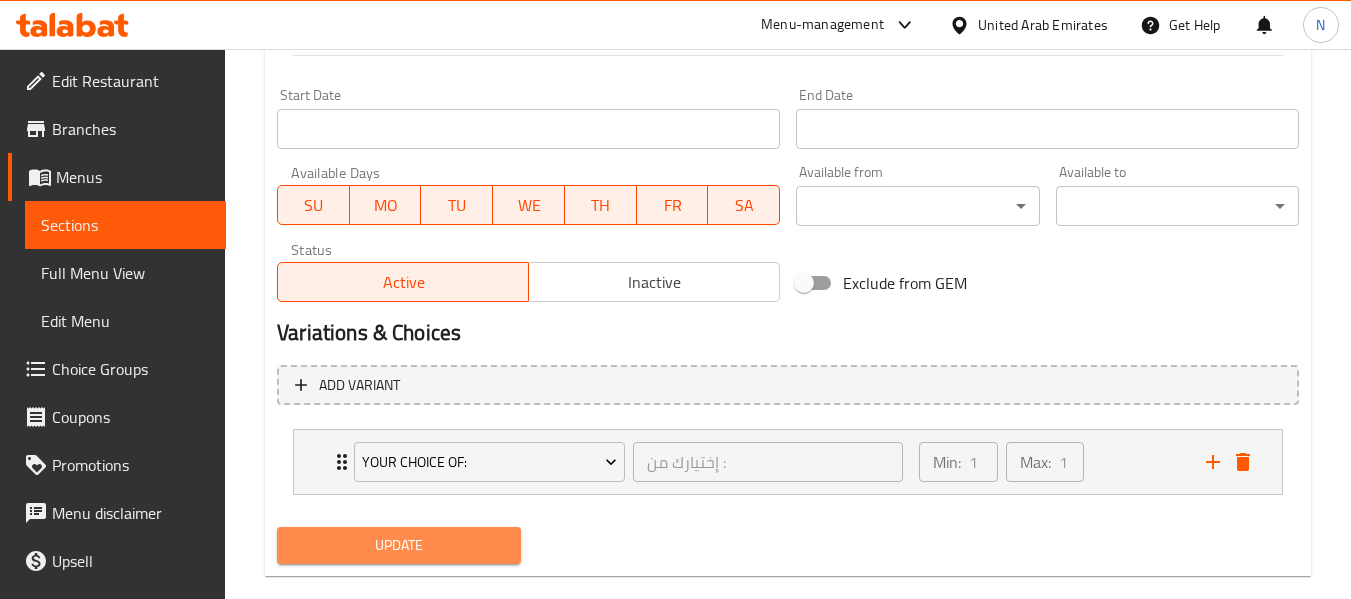 click on "Update" at bounding box center (398, 545) 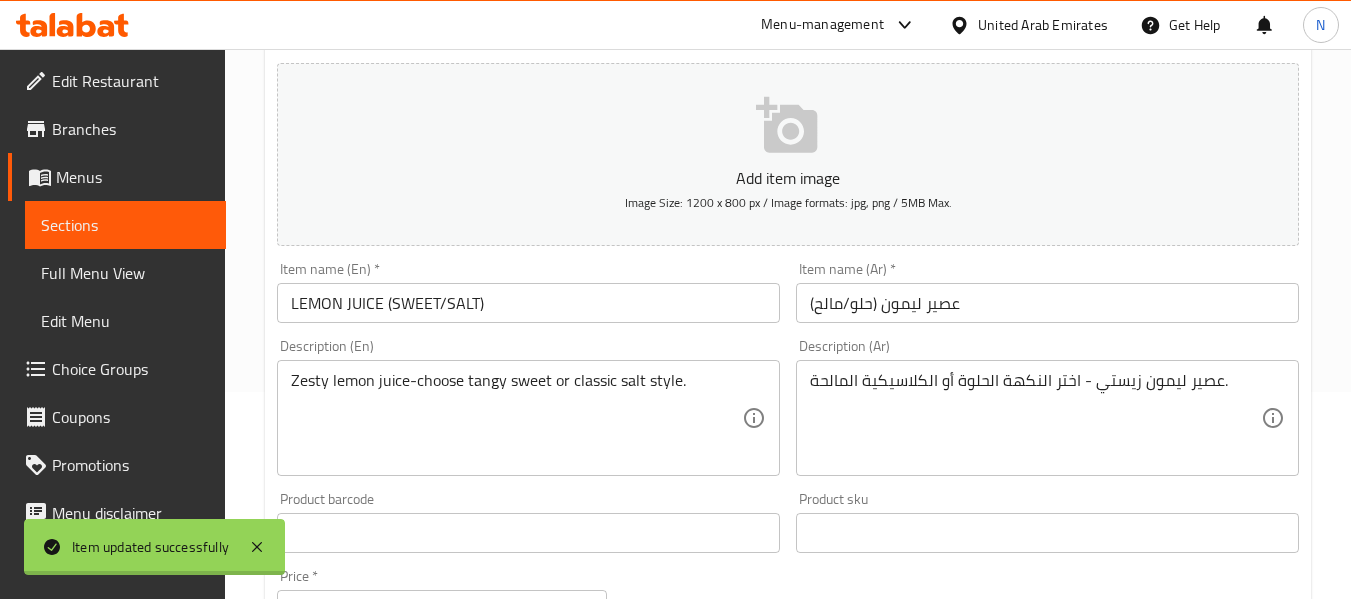 scroll, scrollTop: 198, scrollLeft: 0, axis: vertical 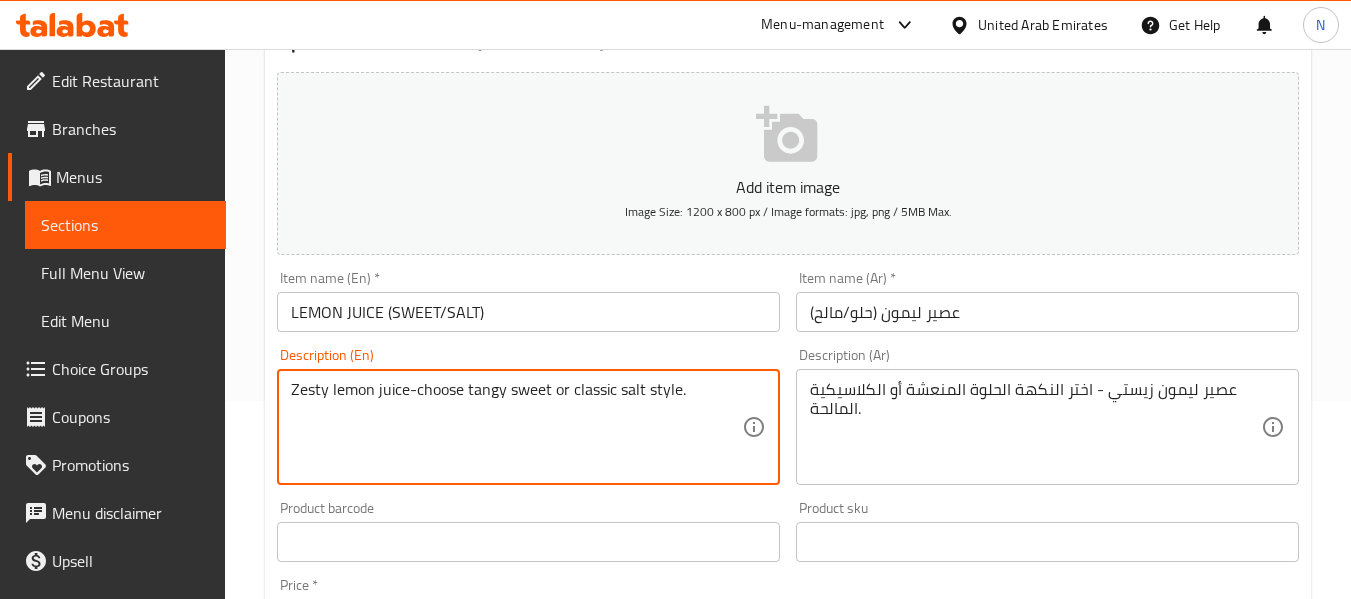 click on "Zesty lemon juice-choose tangy sweet or classic salt style." at bounding box center (516, 427) 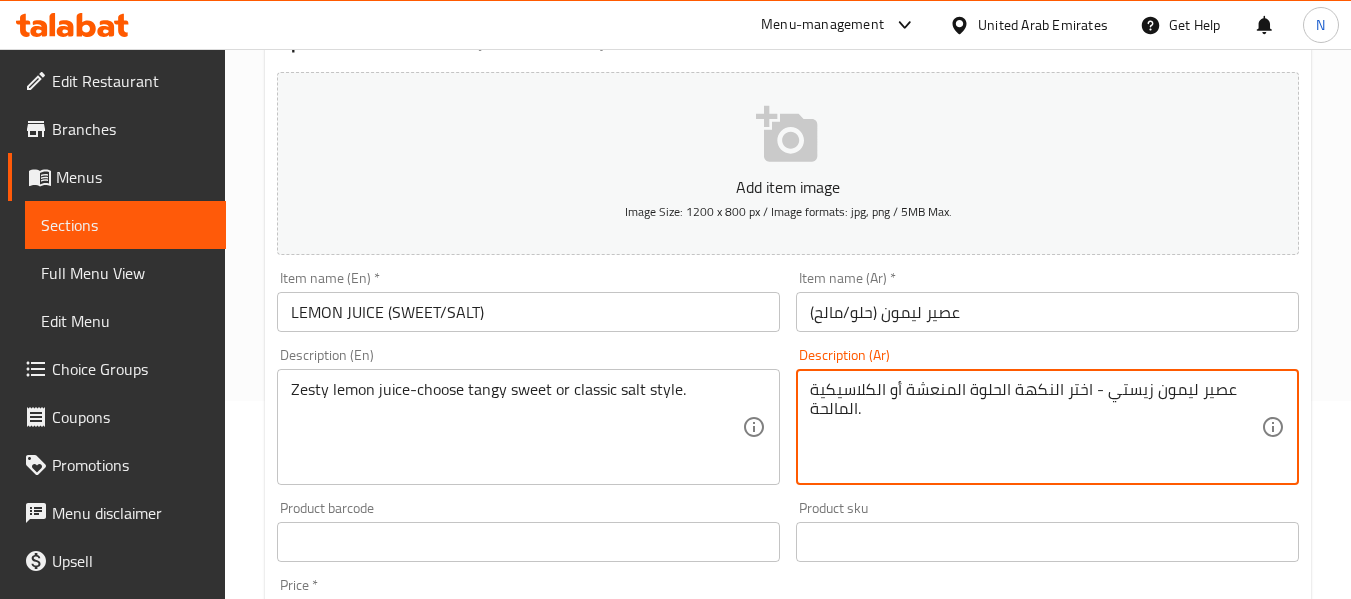 click on "عصير ليمون زيستي - اختر النكهة الحلوة المنعشة أو الكلاسيكية المالحة." at bounding box center (1035, 427) 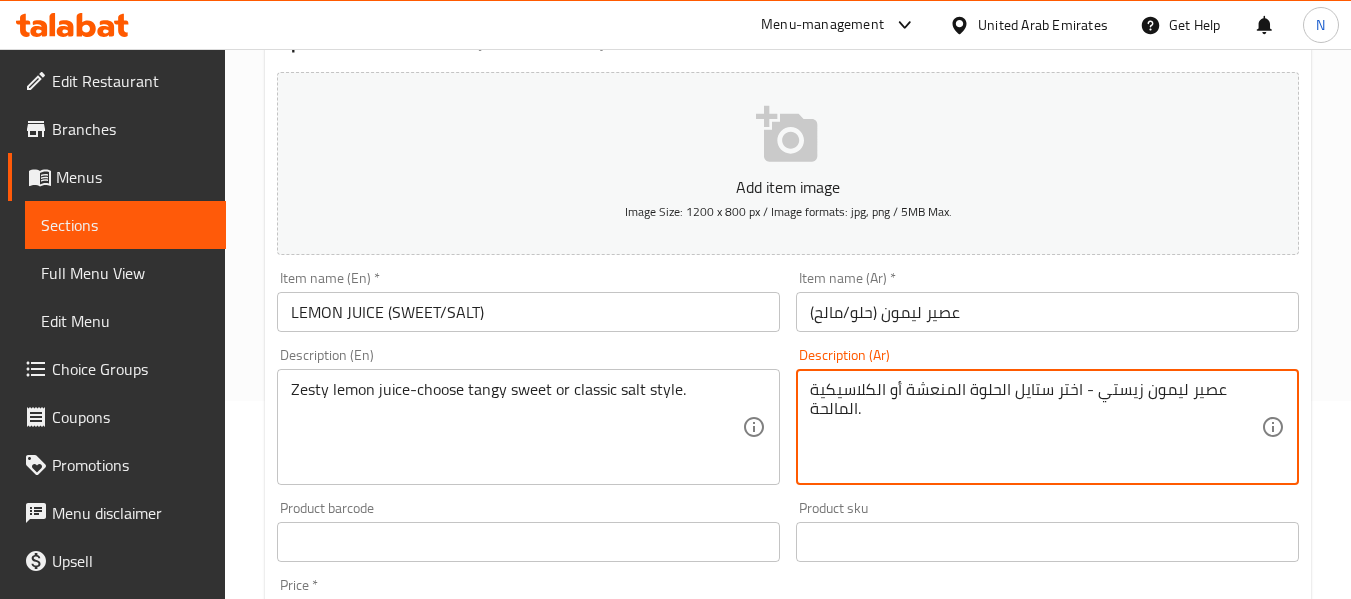 type on "عصير ليمون زيستي - اختر ستايل الحلوة المنعشة أو الكلاسيكية المالحة." 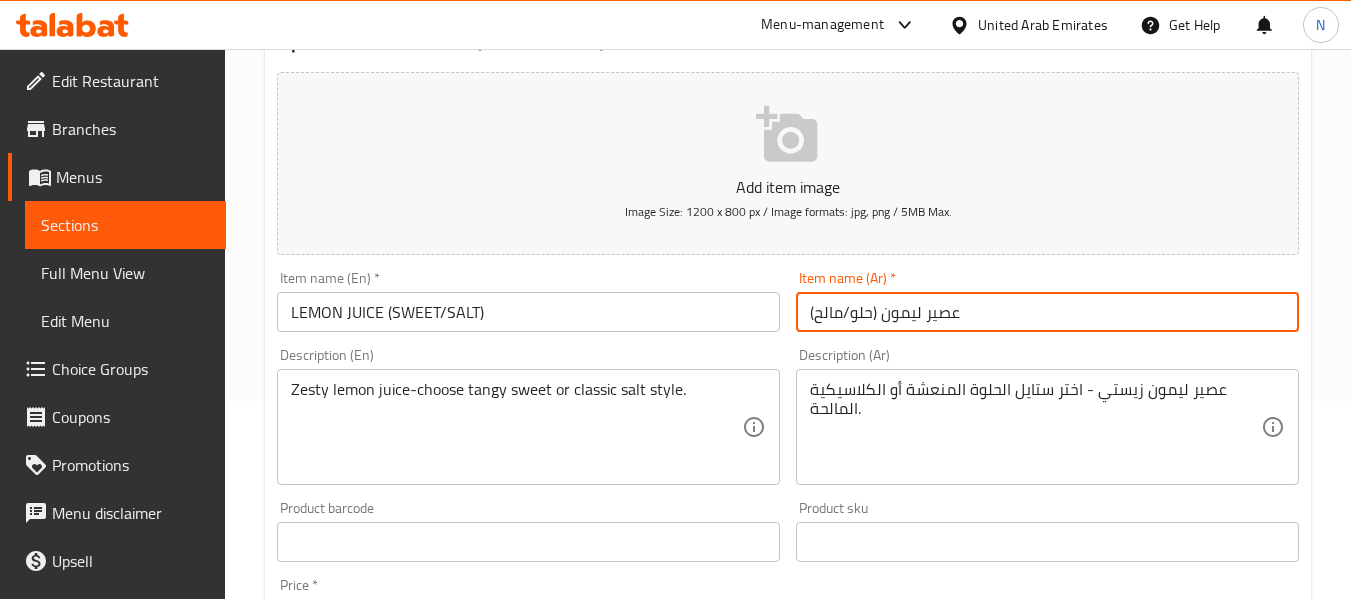 click on "عصير ليمون (حلو/مالح)" at bounding box center [1047, 312] 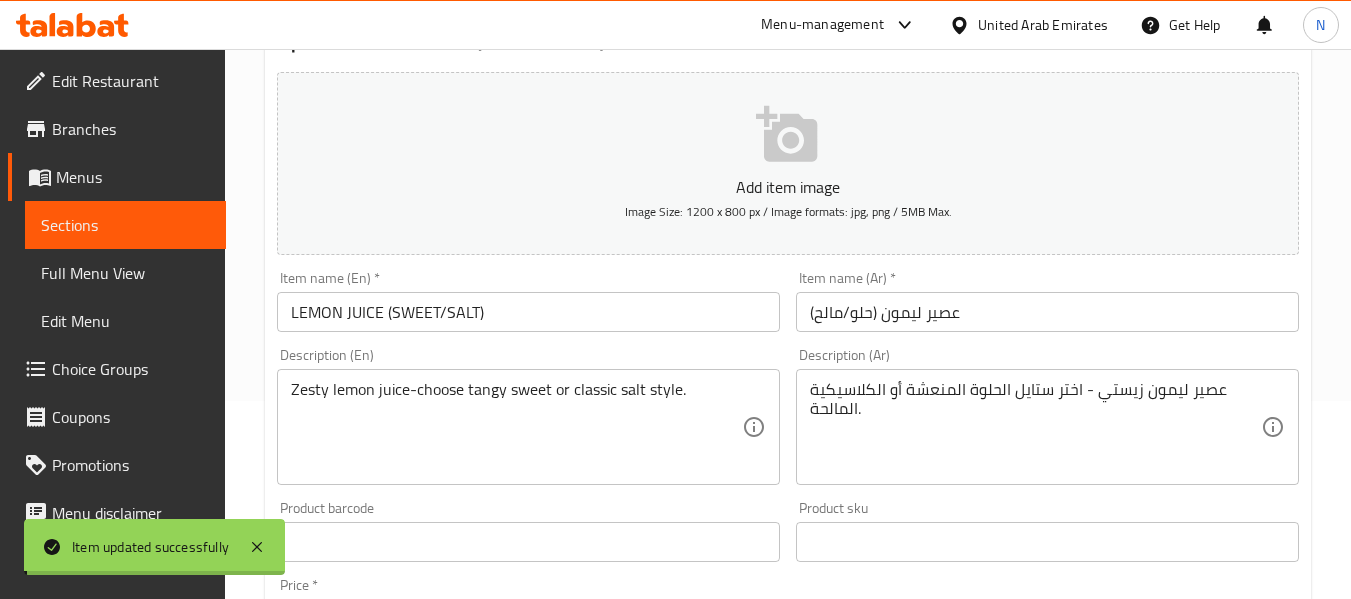 click on "Home / Restaurants management / Menus / Sections / item / update JUICES & MILKSHAKES  section Update LEMON JUICE (SWEET/SALT) Add item image Image Size: 1200 x 800 px / Image formats: jpg, png / 5MB Max. Item name (En)   * LEMON JUICE (SWEET/SALT) Item name (En)  * Item name (Ar)   * عصير ليمون (حلو/مالح) Item name (Ar)  * Description (En) Zesty lemon juice-choose tangy sweet or classic salt style. Description (En) Description (Ar) عصير ليمون زيستي - اختر ستايل الحلوة المنعشة أو الكلاسيكية المالحة. Description (Ar) Product barcode Product barcode Product sku Product sku Price   * AED 7.5 Price  * Price on selection Free item Start Date Start Date End Date End Date Available Days SU MO TU WE TH FR SA Available from ​ ​ Available to ​ ​ Status Active Inactive Exclude from GEM Variations & Choices Add variant Your choice OF: إختيارك من : ​ Min: 1 ​ Max: 1 ​ SWEET (ID: 2223324602) 0 AED Name (En) SWEET Name (En)" at bounding box center [788, 549] 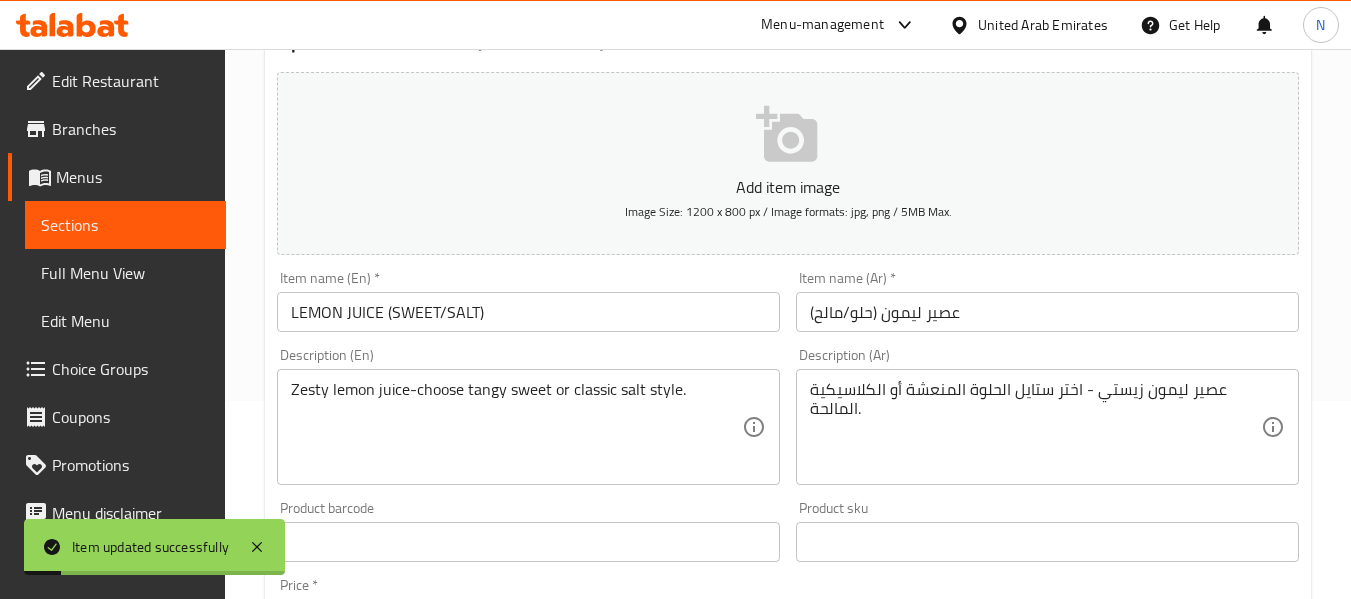 scroll, scrollTop: 0, scrollLeft: 0, axis: both 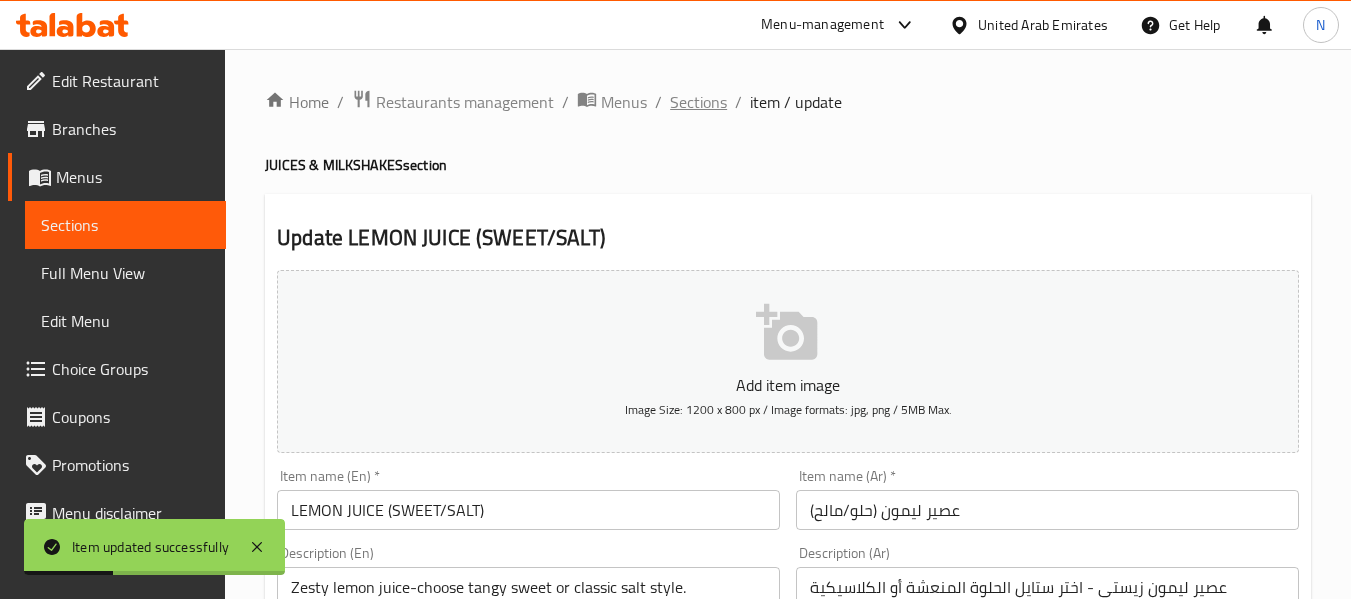 click on "Sections" at bounding box center (698, 102) 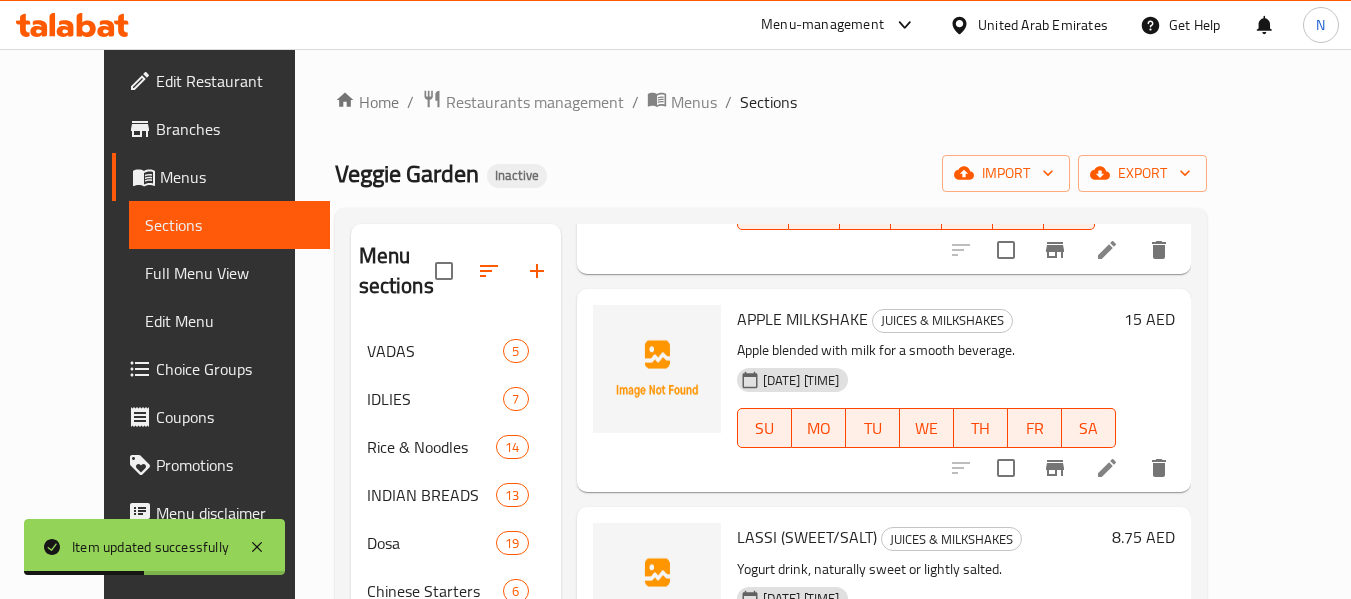 scroll, scrollTop: 634, scrollLeft: 0, axis: vertical 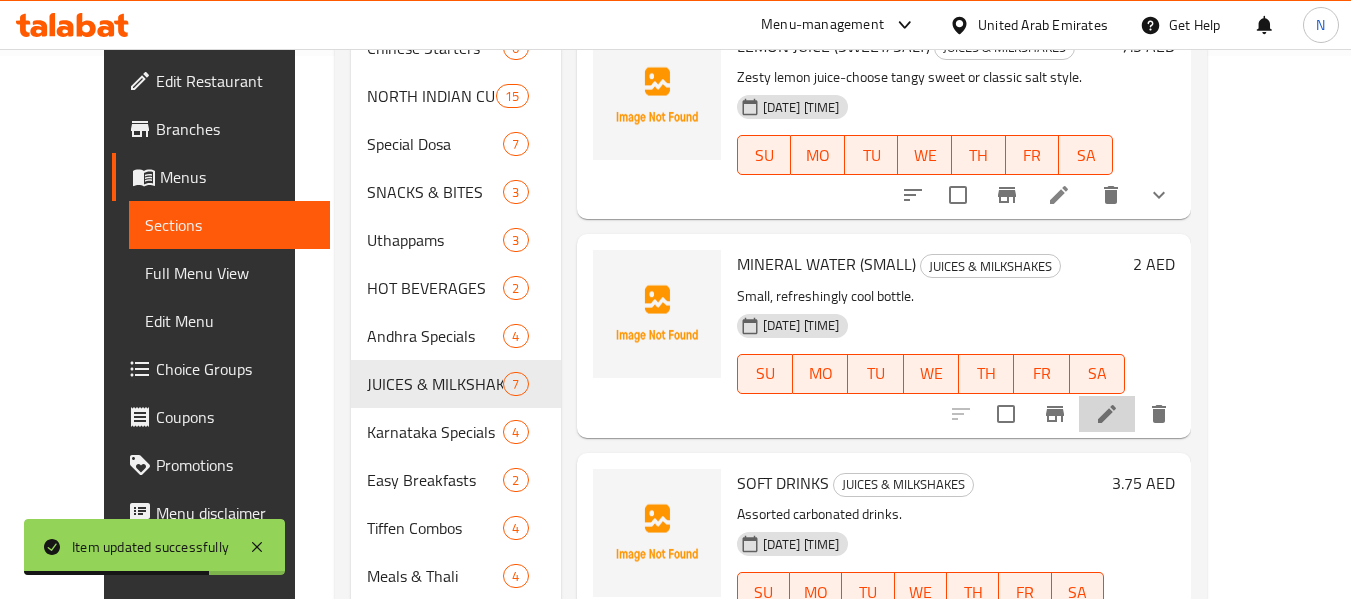 click at bounding box center [1107, 414] 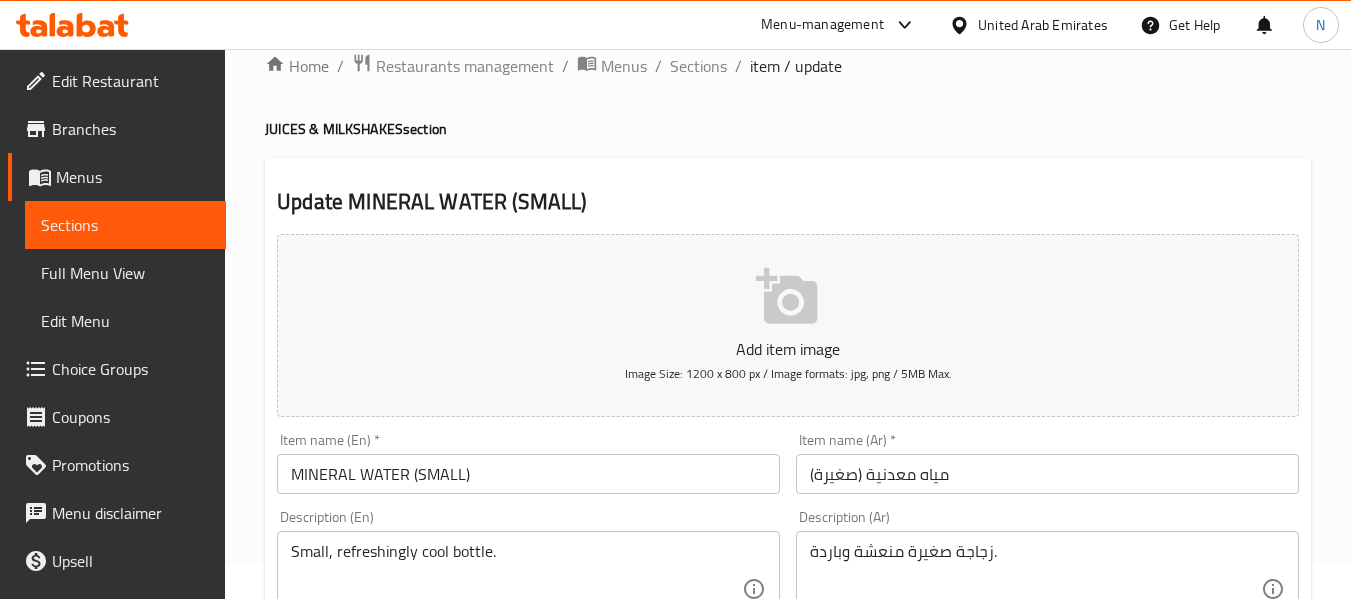 scroll, scrollTop: 35, scrollLeft: 0, axis: vertical 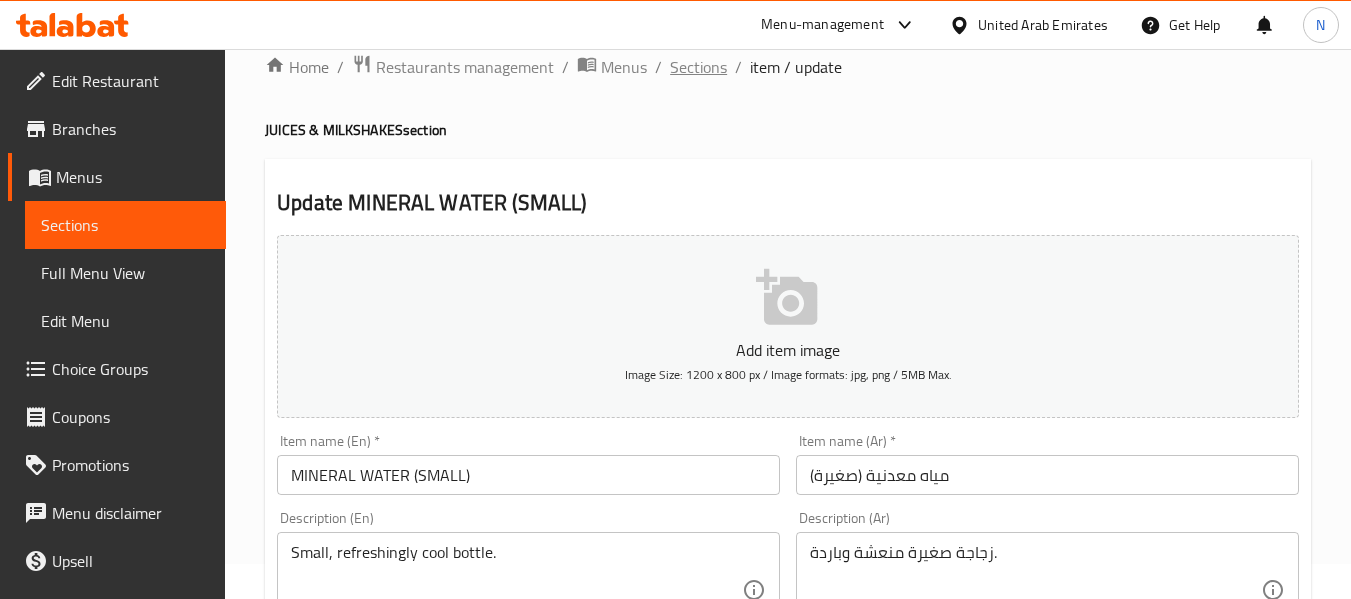 click on "Sections" at bounding box center [698, 67] 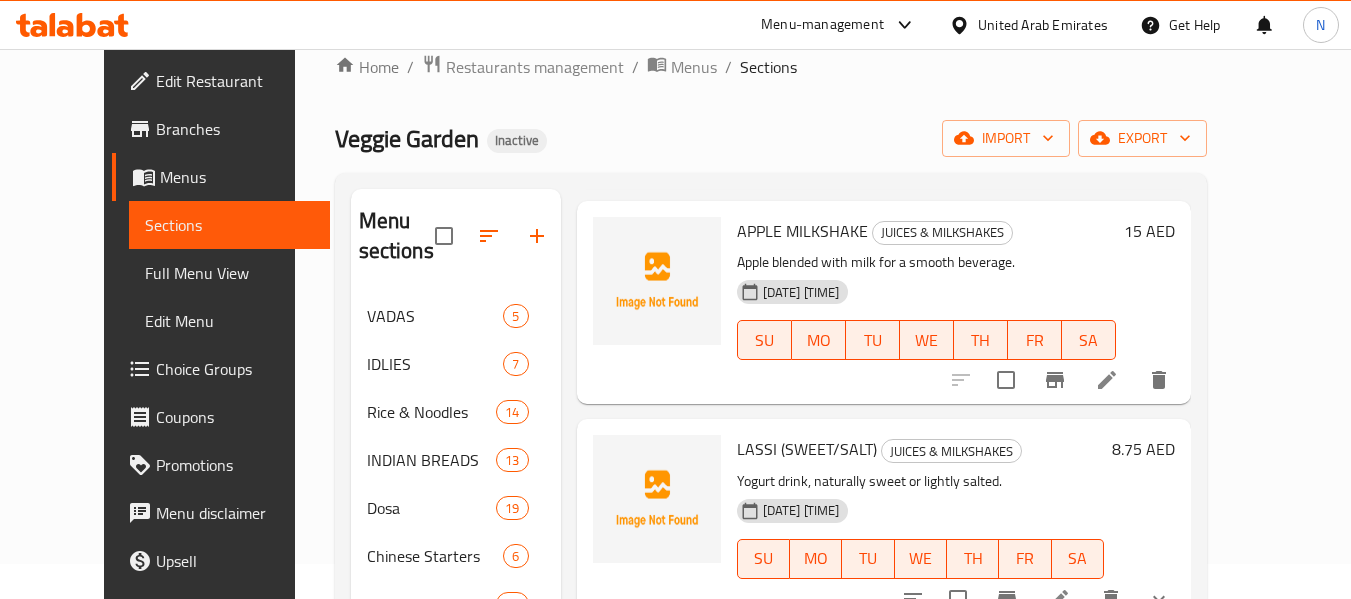 scroll, scrollTop: 634, scrollLeft: 0, axis: vertical 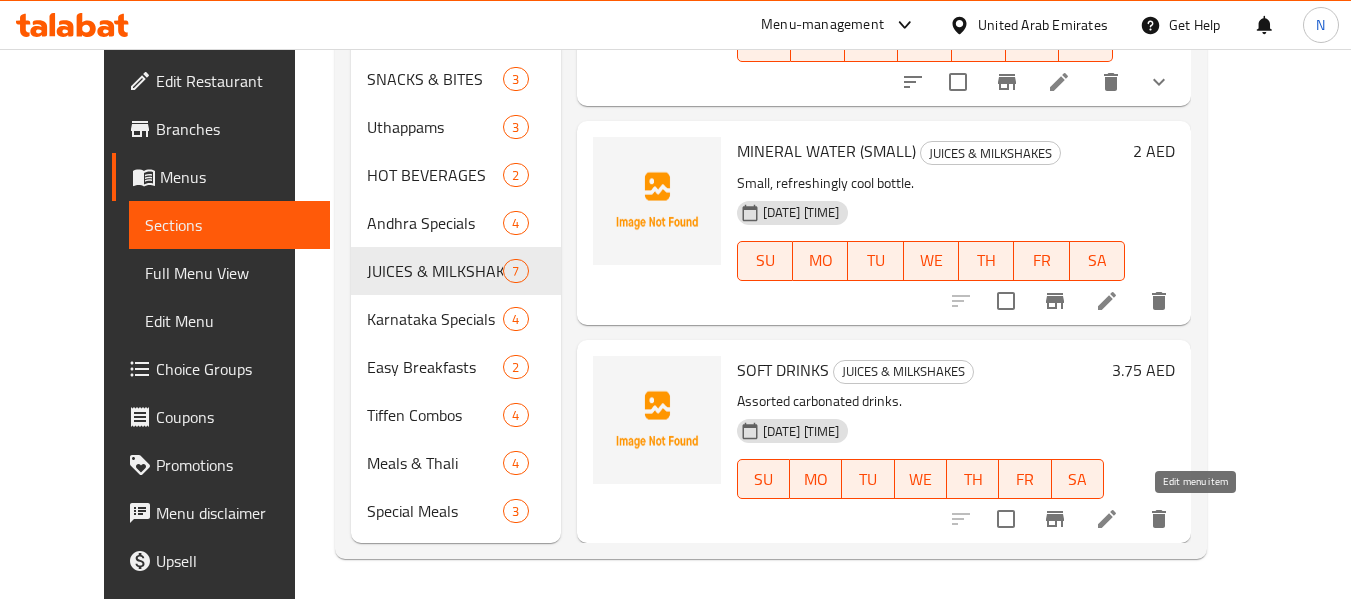 click 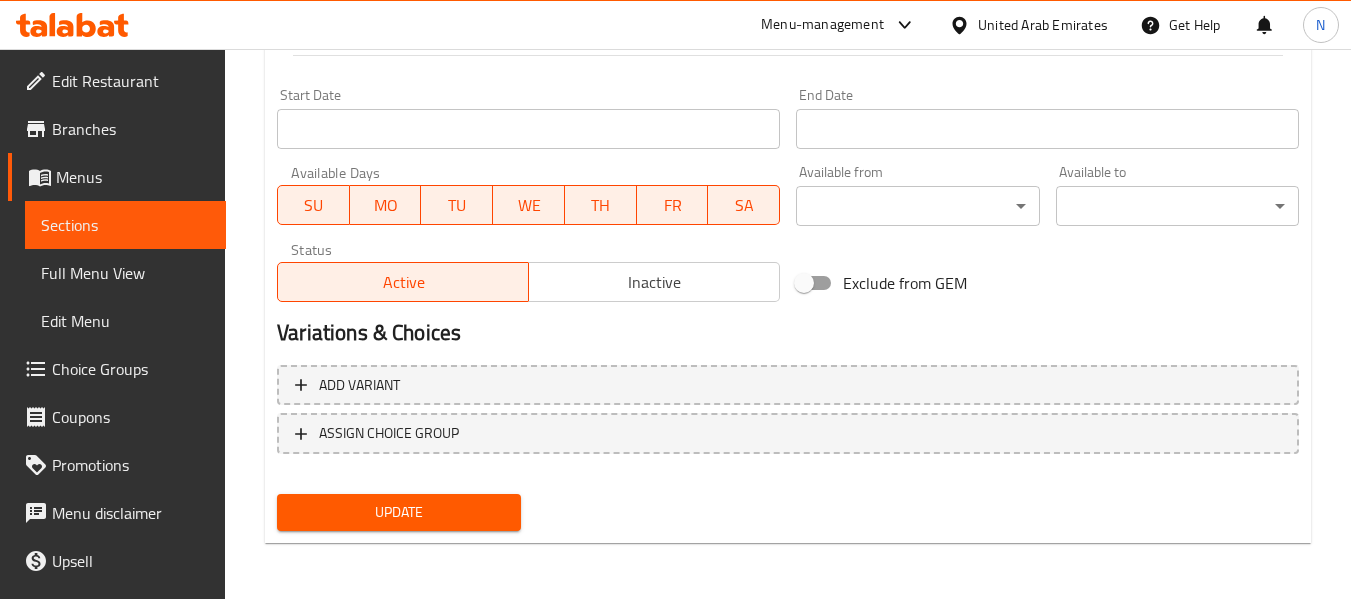 scroll, scrollTop: 0, scrollLeft: 0, axis: both 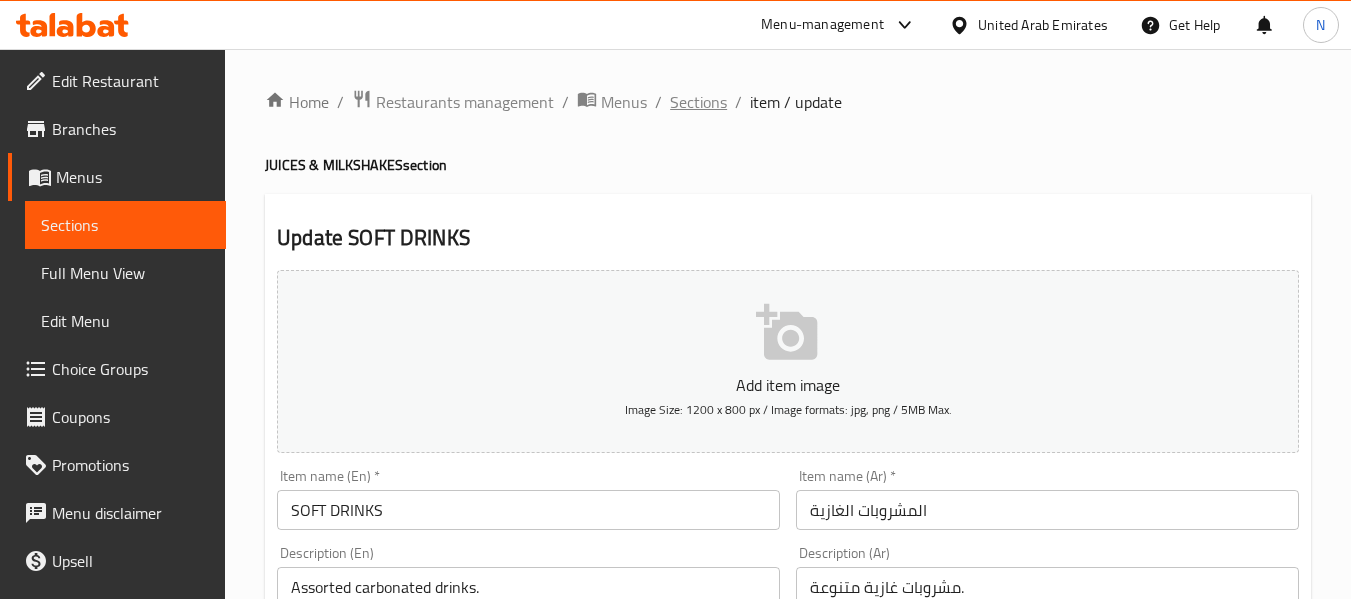 click on "Sections" at bounding box center (698, 102) 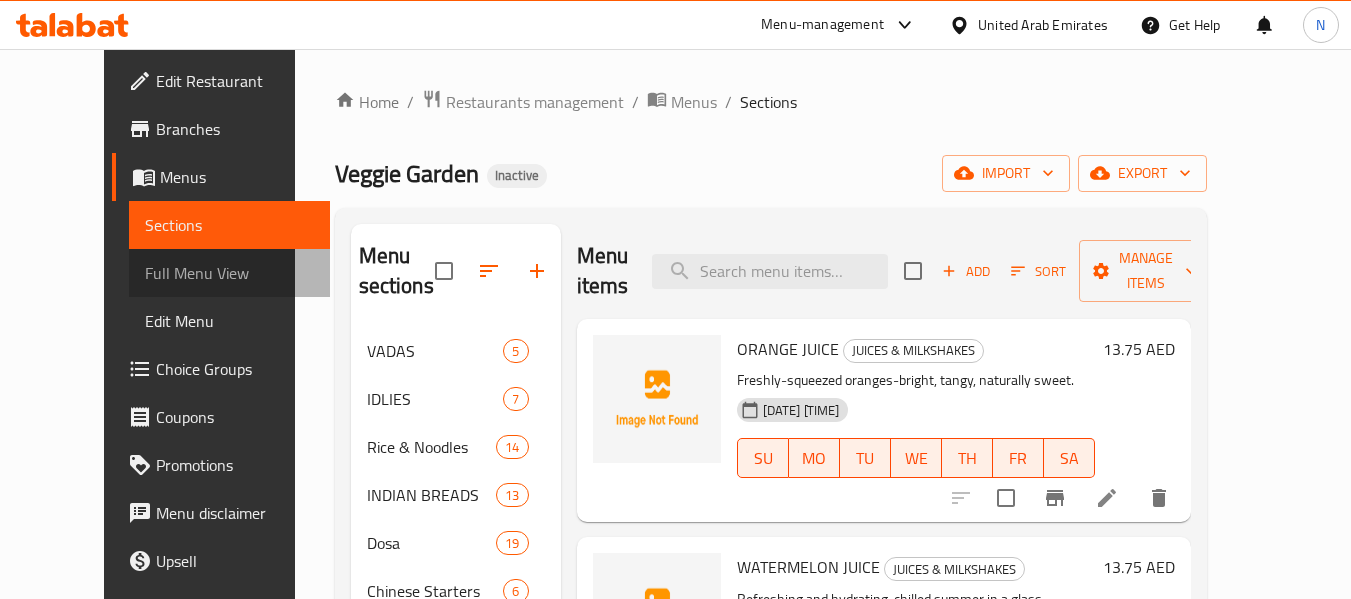 click on "Full Menu View" at bounding box center (229, 273) 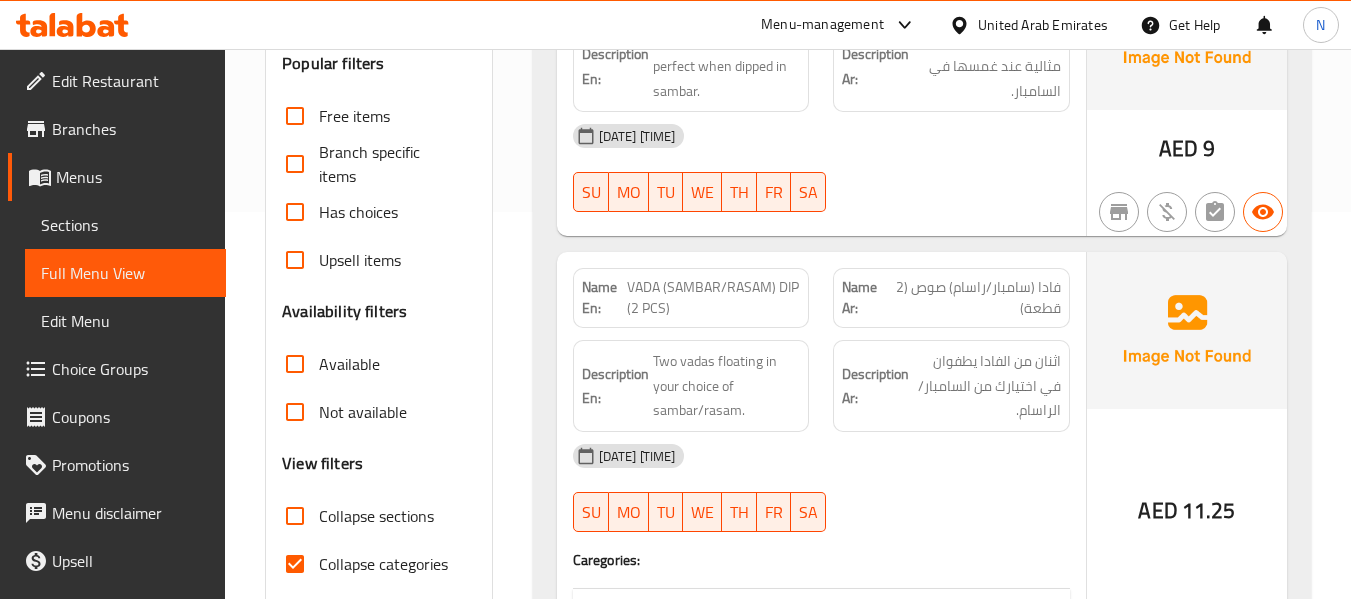 scroll, scrollTop: 389, scrollLeft: 0, axis: vertical 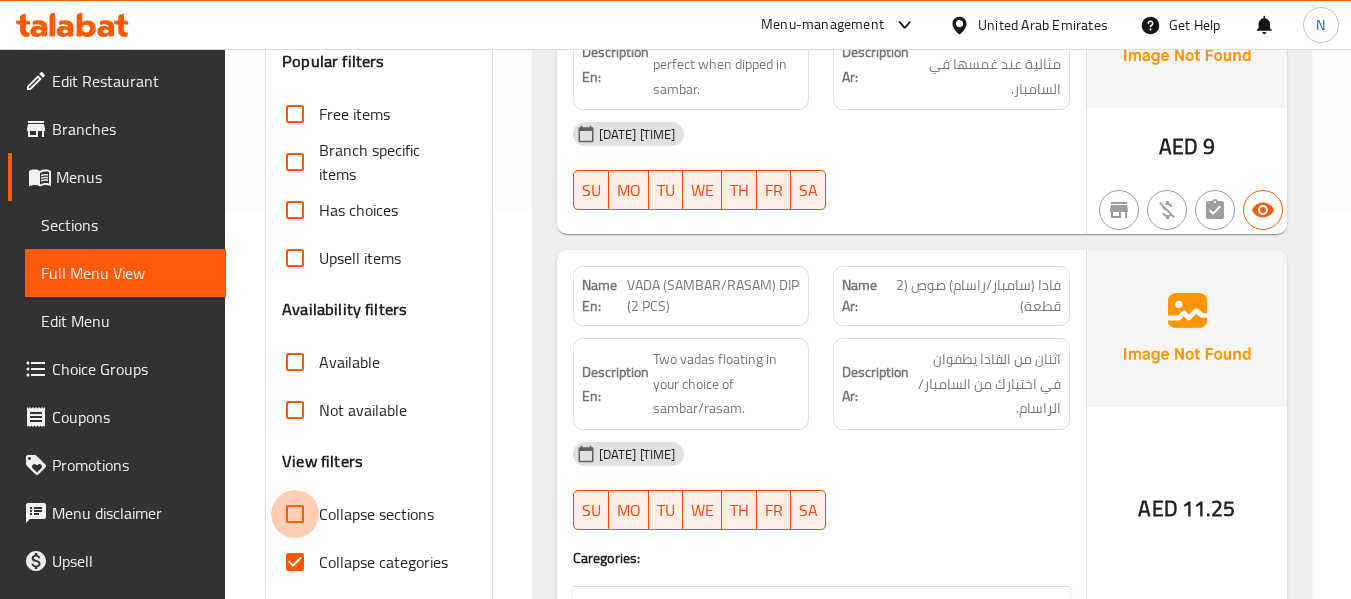 click on "Collapse sections" at bounding box center [295, 514] 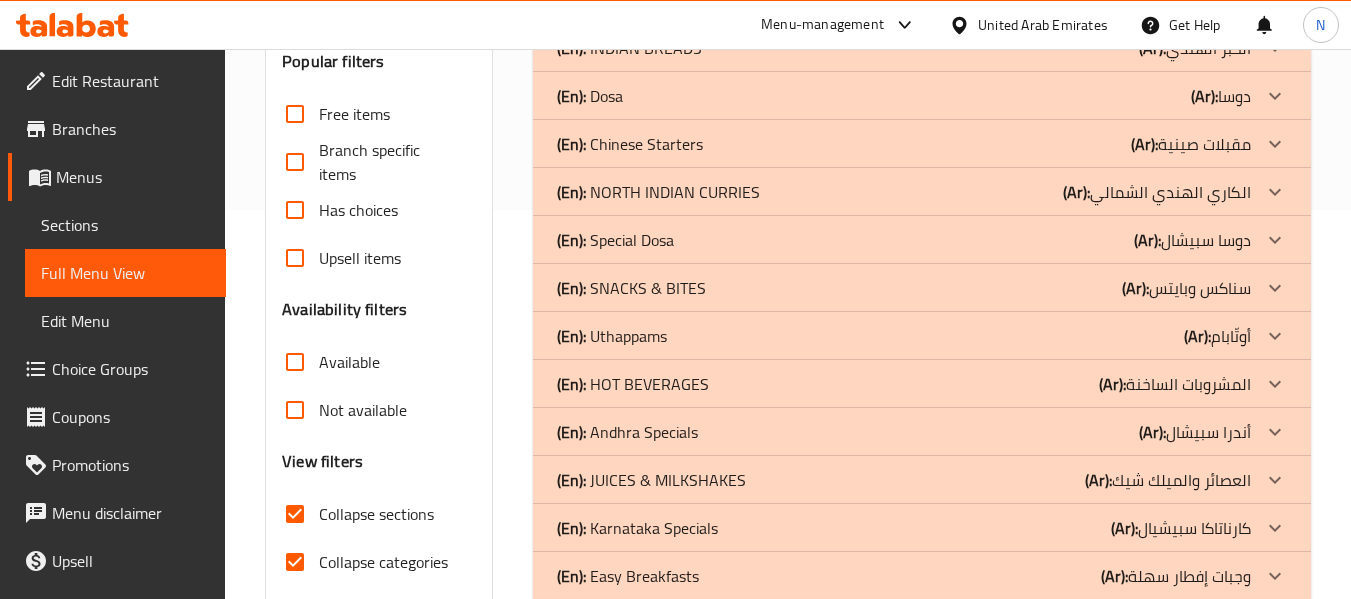 scroll, scrollTop: 517, scrollLeft: 0, axis: vertical 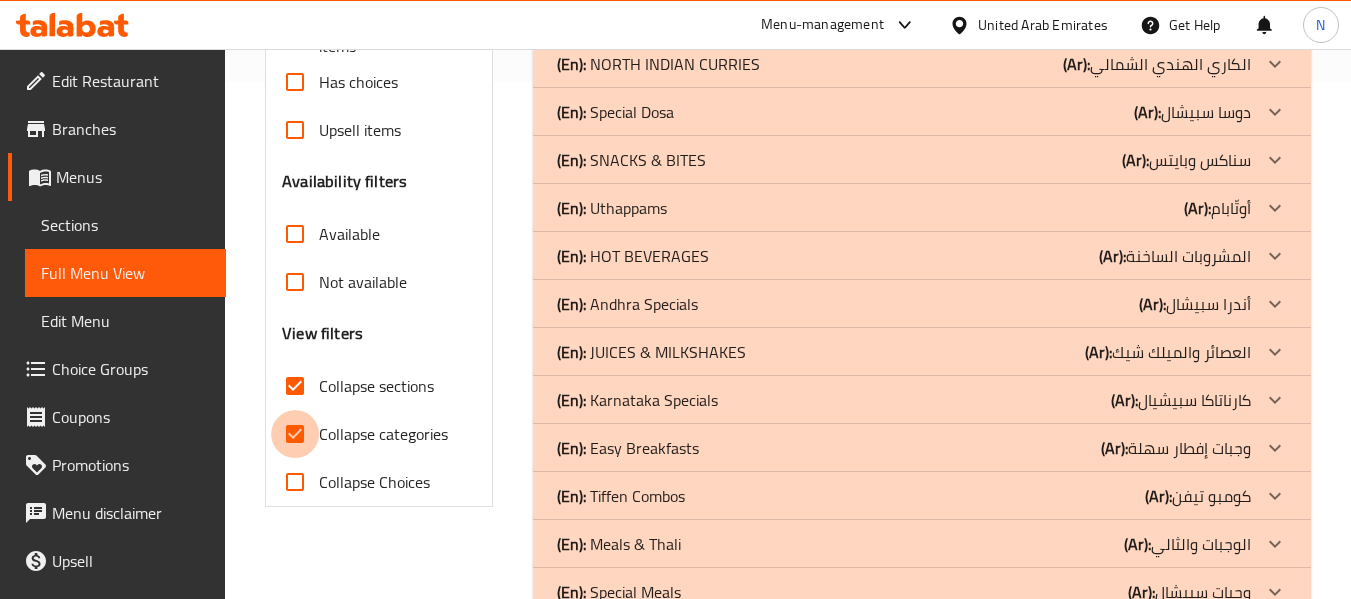 click on "Collapse categories" at bounding box center (295, 434) 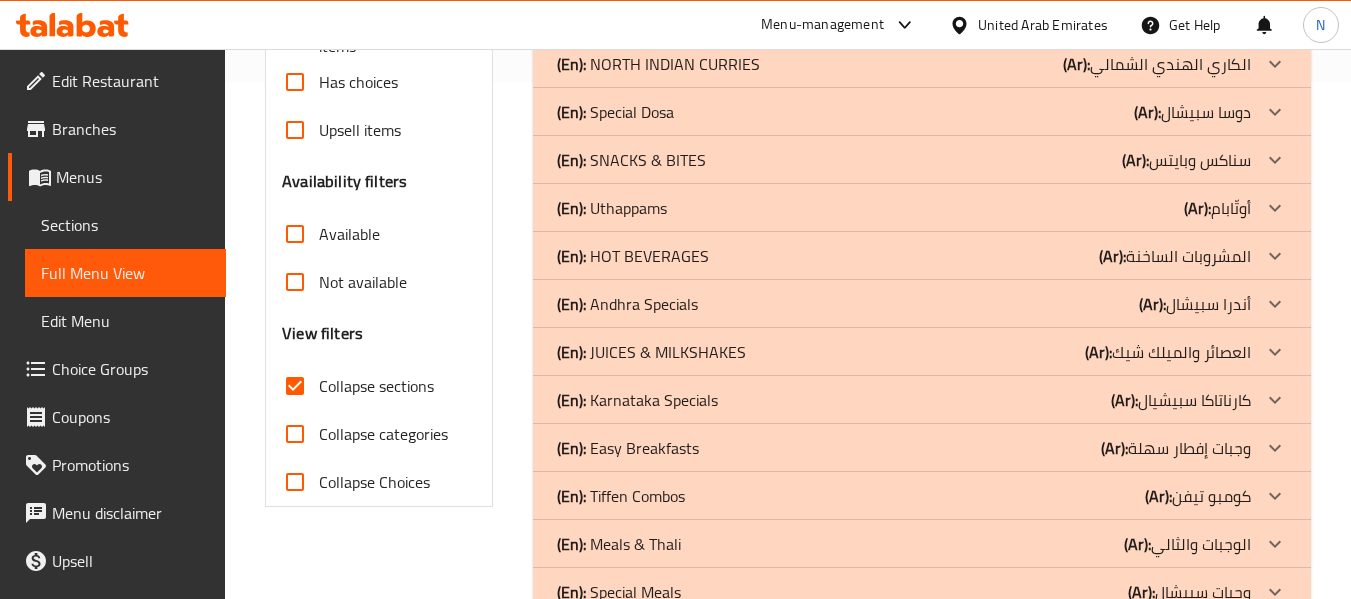 scroll, scrollTop: 574, scrollLeft: 0, axis: vertical 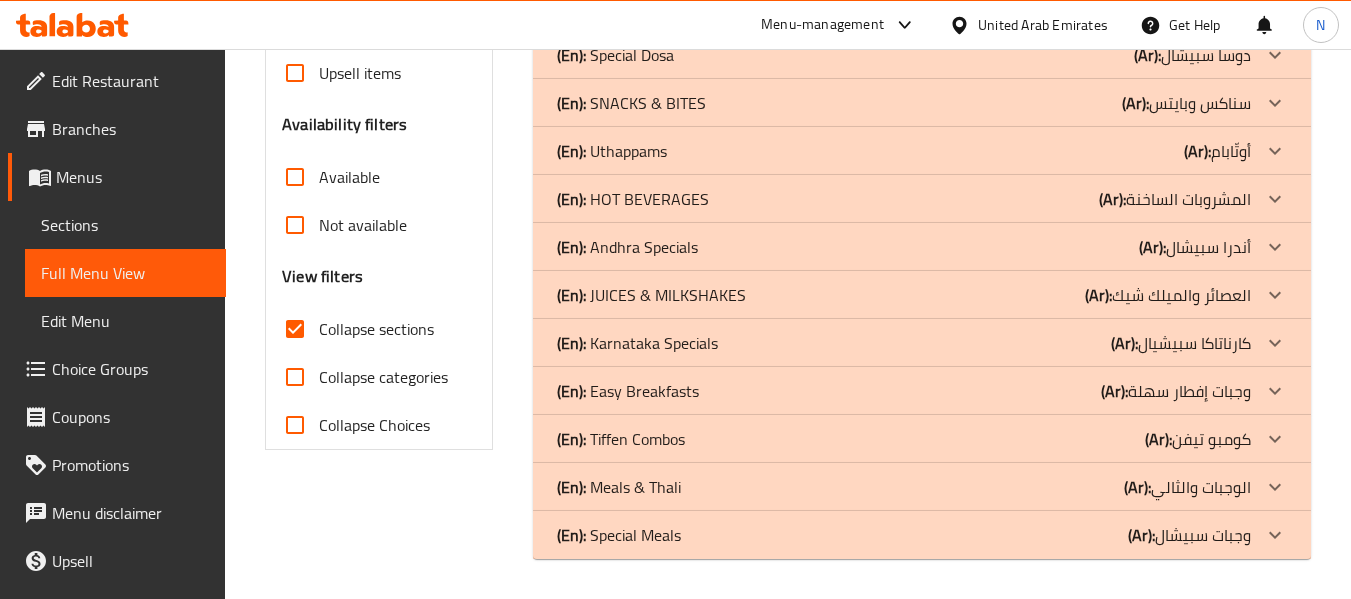 click on "(En):   JUICES & MILKSHAKES" at bounding box center [597, -281] 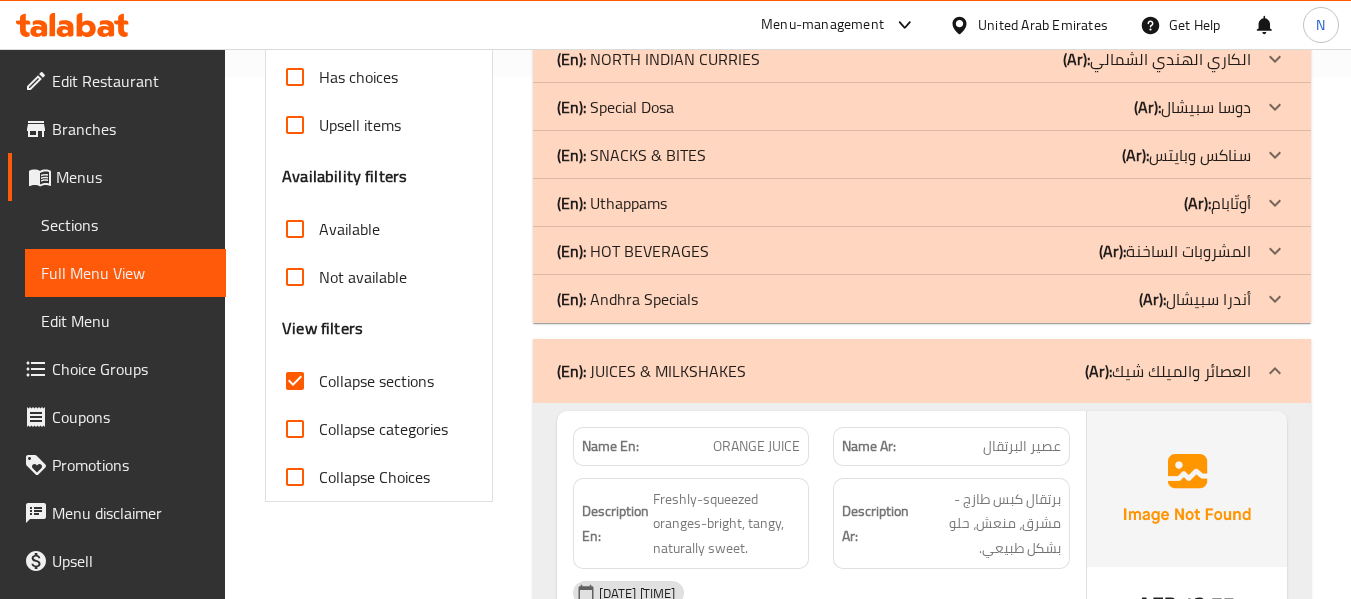 scroll, scrollTop: 518, scrollLeft: 0, axis: vertical 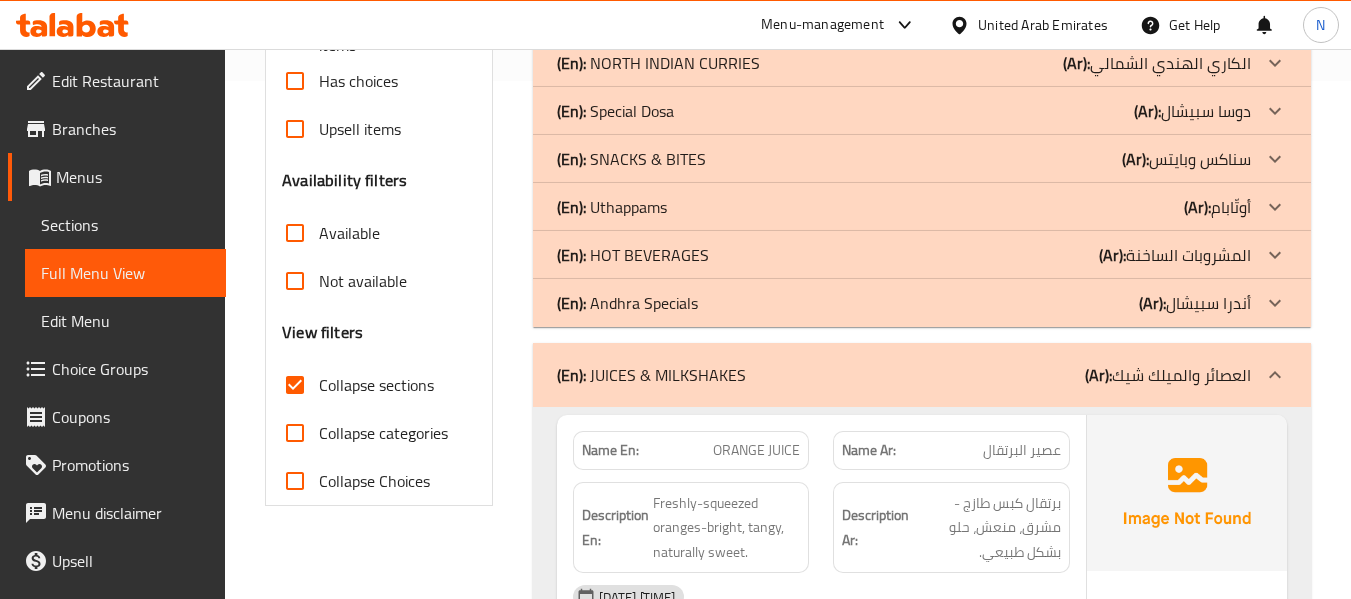 click on "(En):   HOT BEVERAGES" at bounding box center [597, -225] 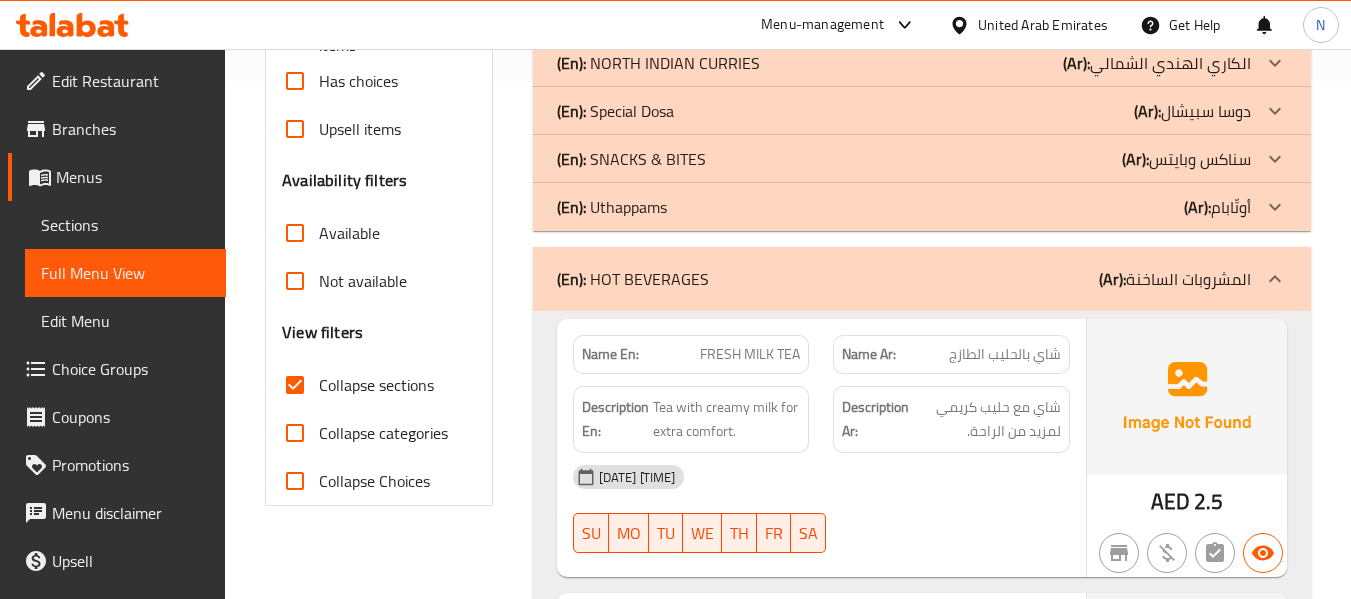 scroll, scrollTop: 429, scrollLeft: 0, axis: vertical 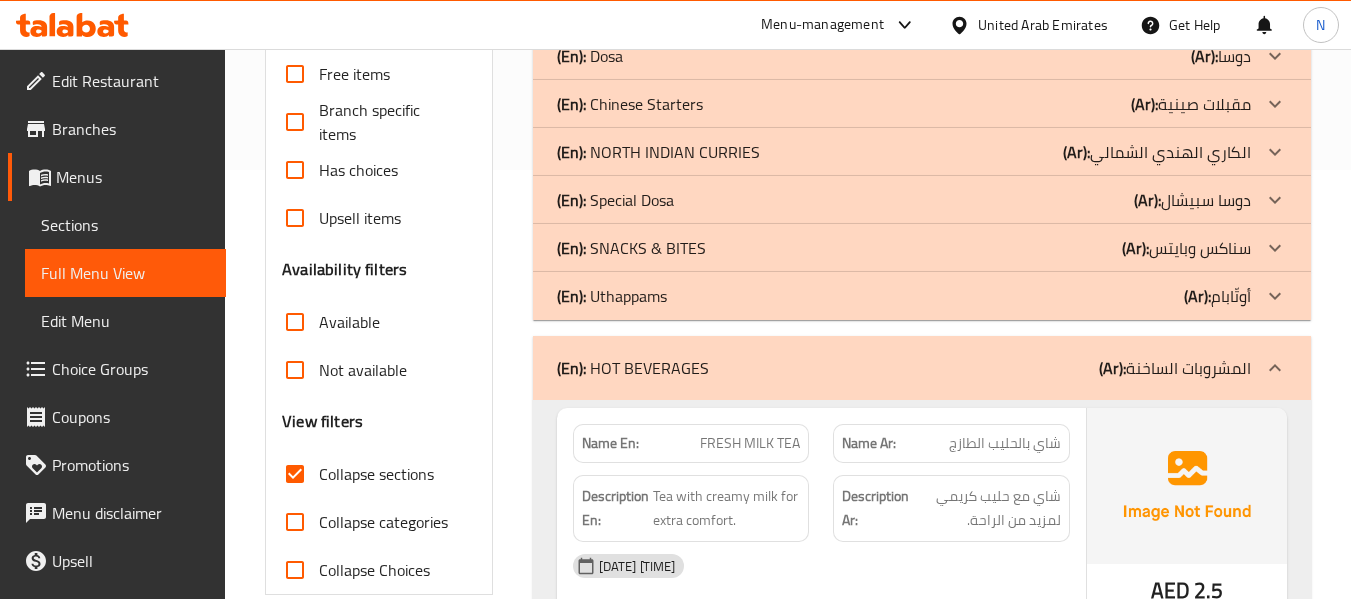 click on "(En):   SNACKS & BITES" at bounding box center [597, -136] 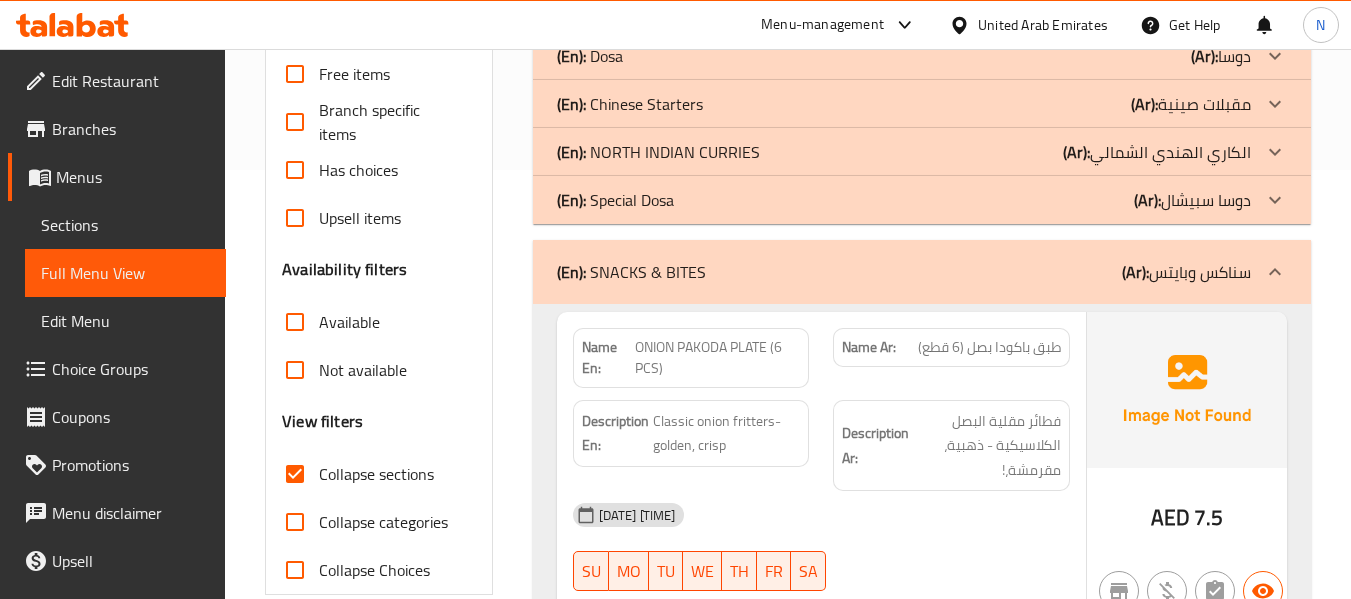 click on "(En):   NORTH INDIAN CURRIES" at bounding box center [597, -136] 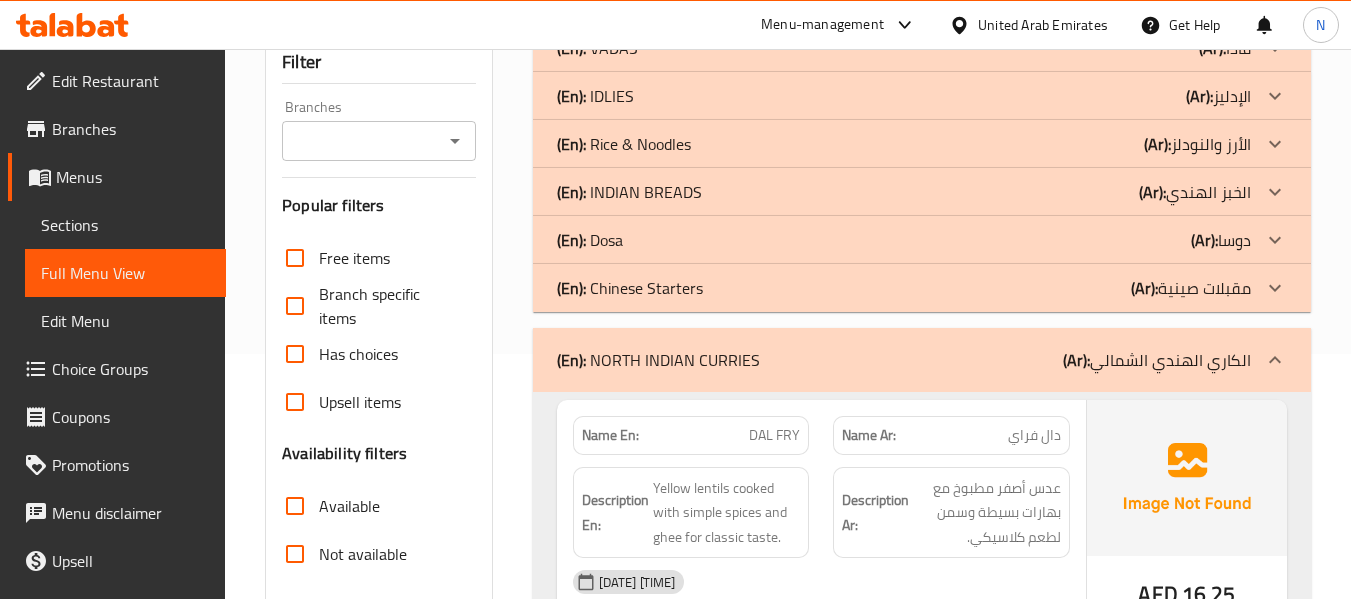 scroll, scrollTop: 226, scrollLeft: 0, axis: vertical 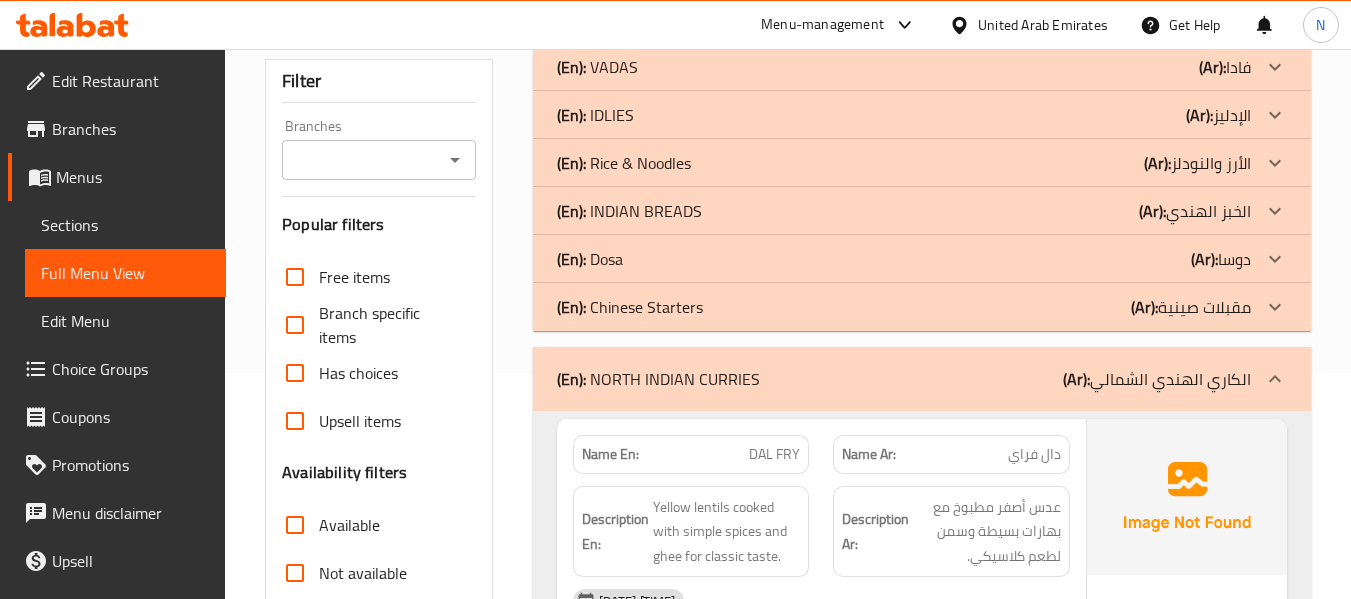 click on "(En):   INDIAN BREADS" at bounding box center [597, 67] 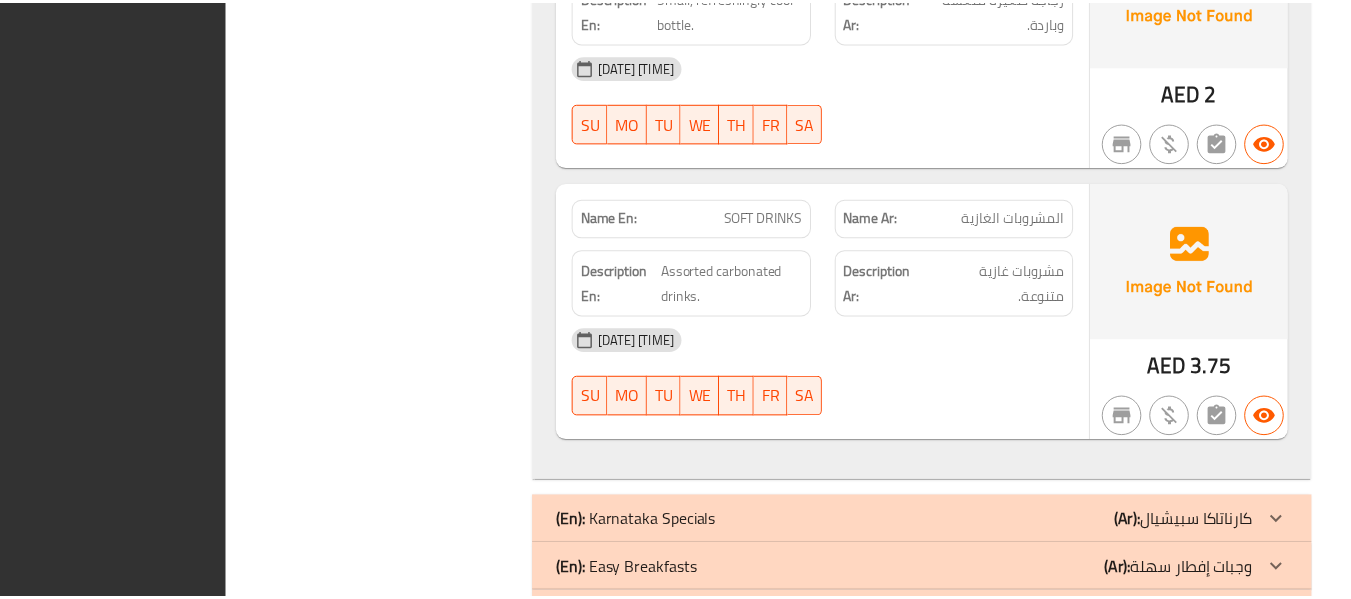 scroll, scrollTop: 15257, scrollLeft: 0, axis: vertical 